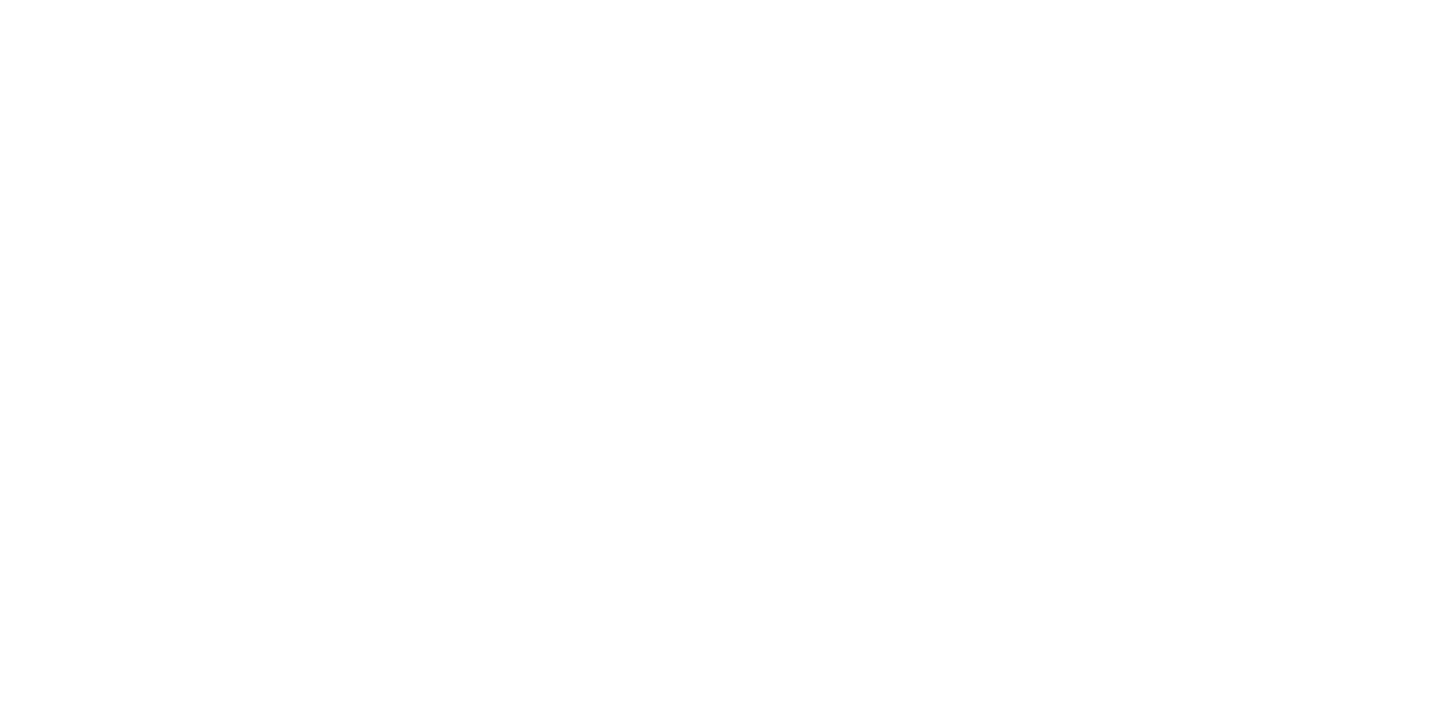 scroll, scrollTop: 0, scrollLeft: 0, axis: both 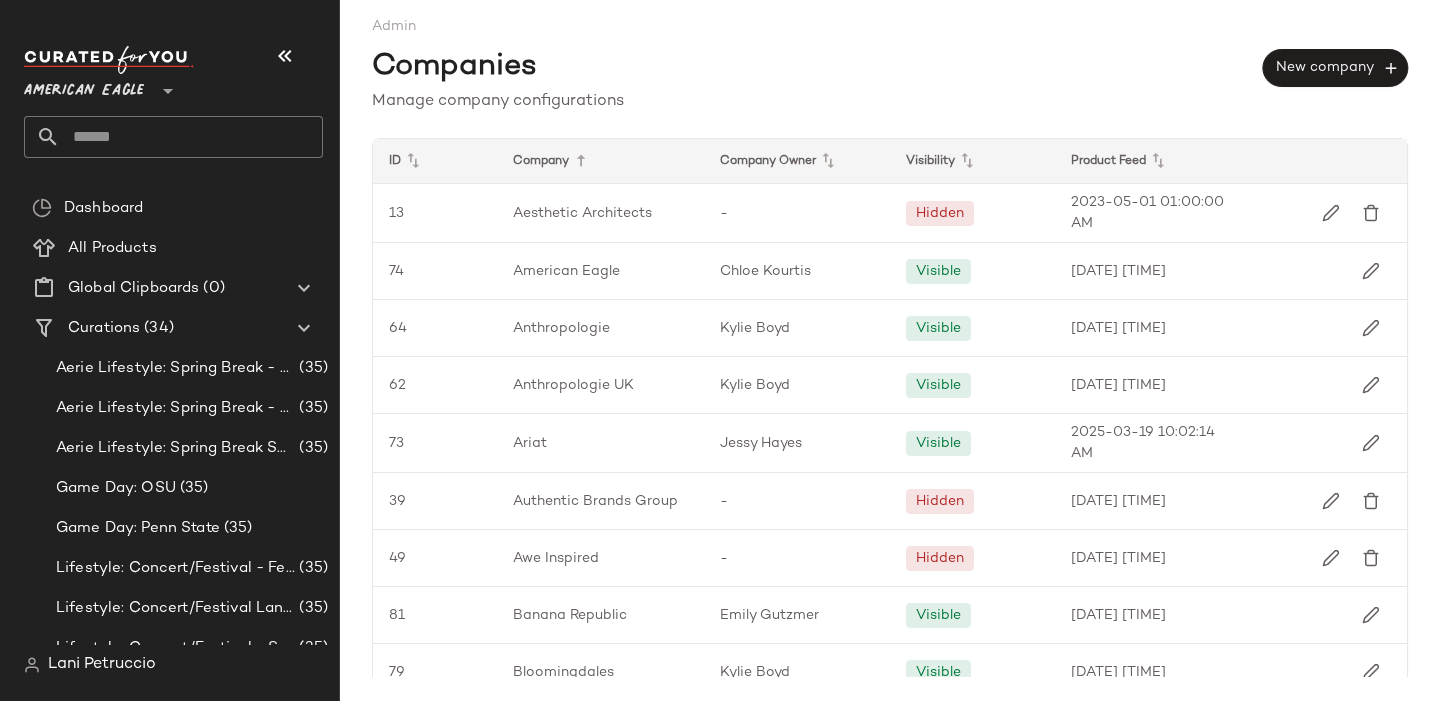 click on "American Eagle" at bounding box center (84, 86) 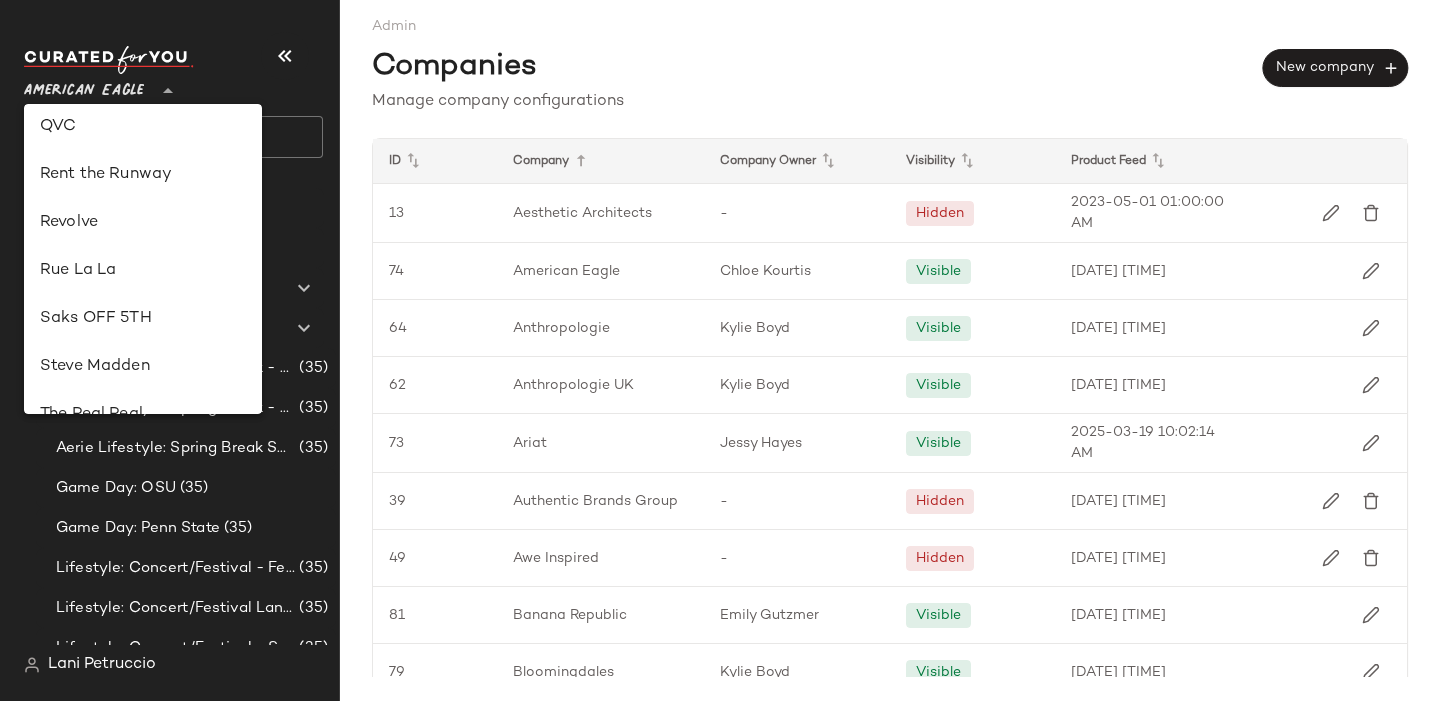 scroll, scrollTop: 925, scrollLeft: 0, axis: vertical 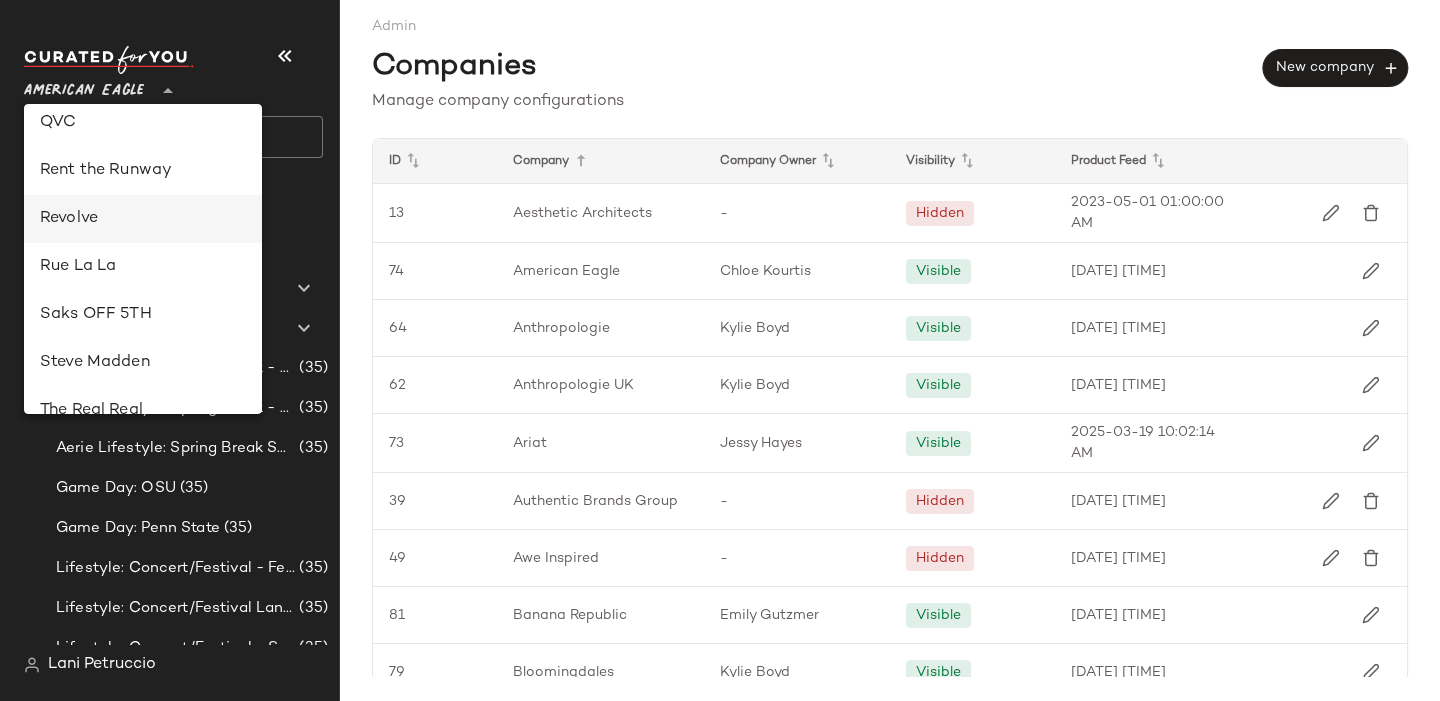 click on "Revolve" at bounding box center [143, 219] 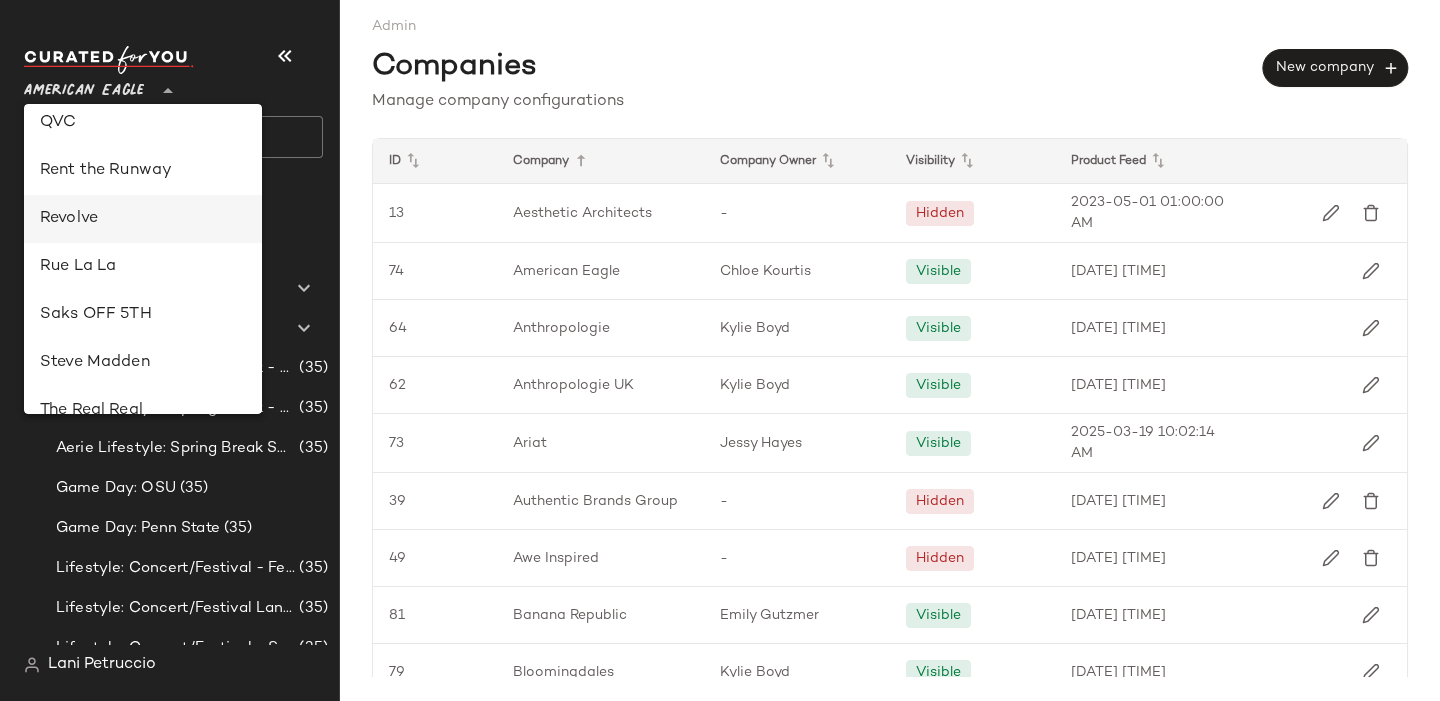 type on "**" 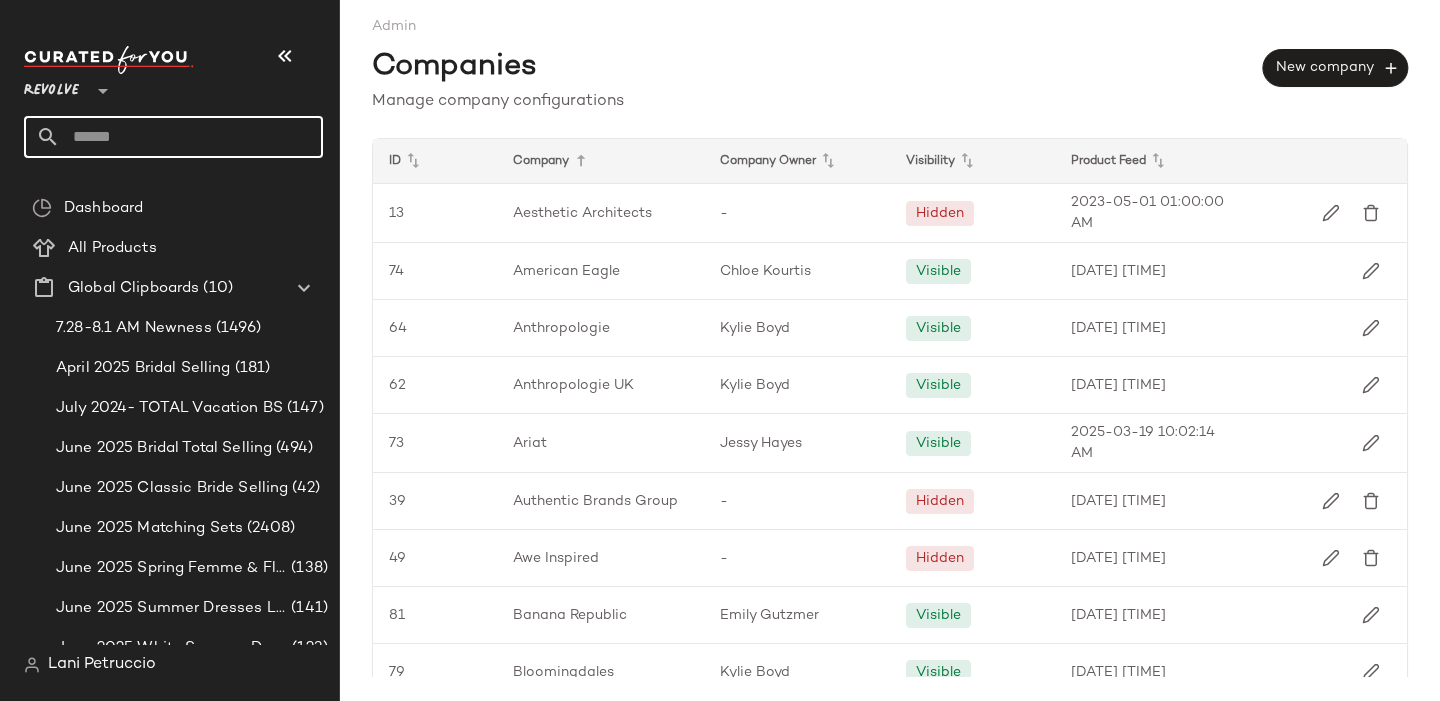 click 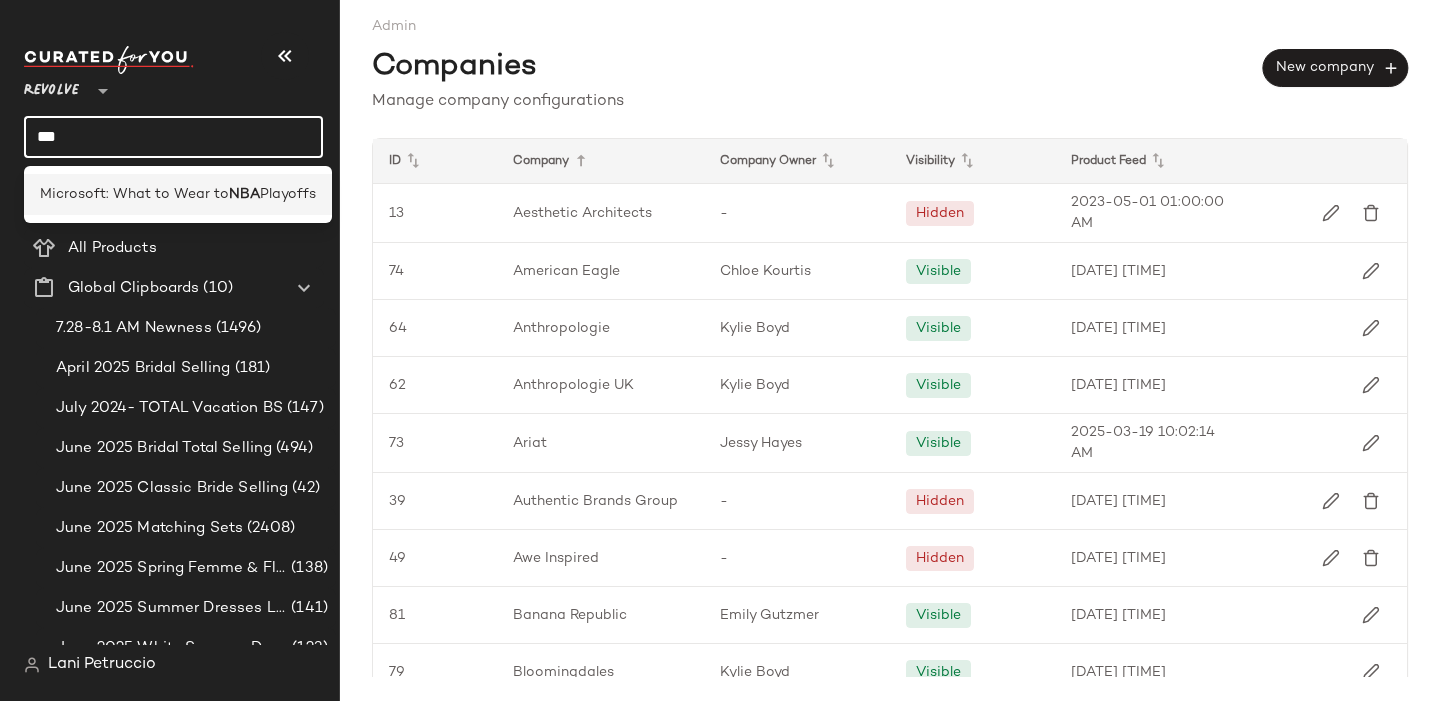 click on "Microsoft: What to Wear to" at bounding box center (134, 194) 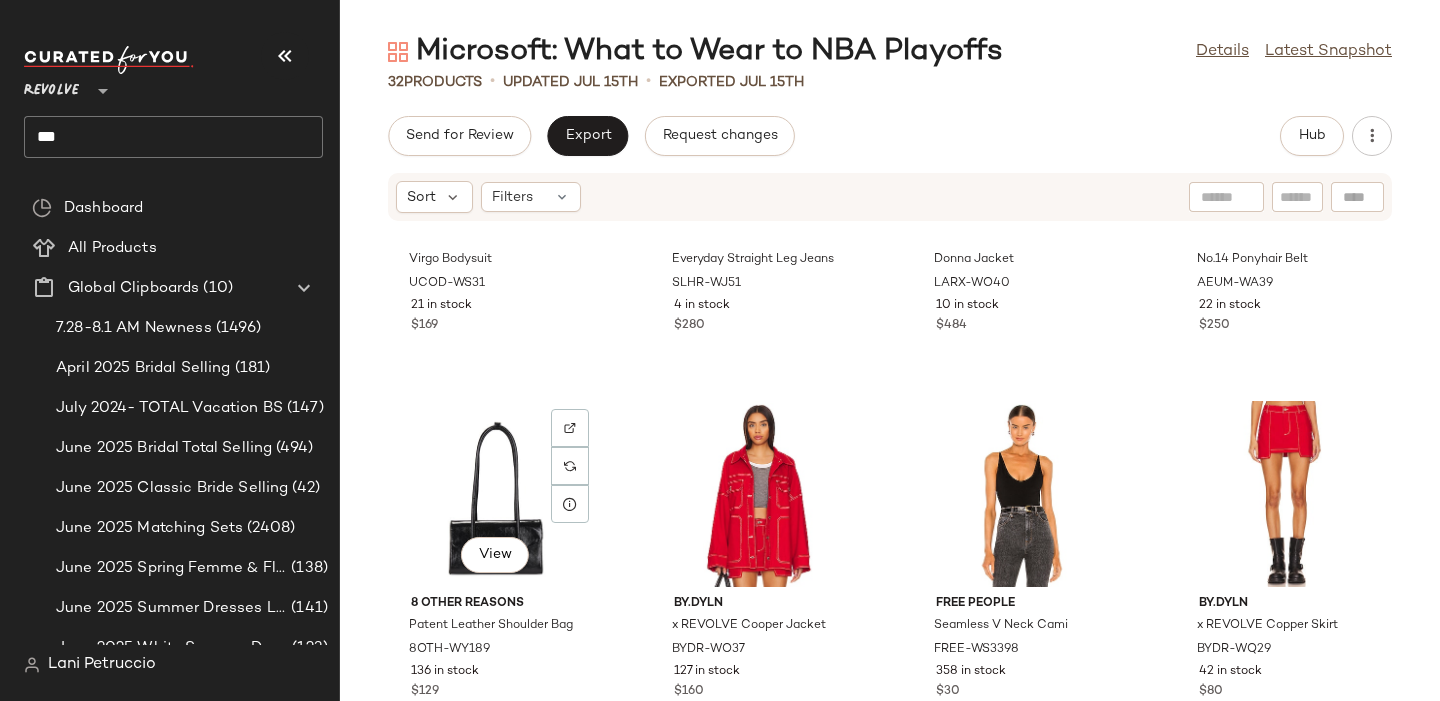 scroll, scrollTop: 2477, scrollLeft: 0, axis: vertical 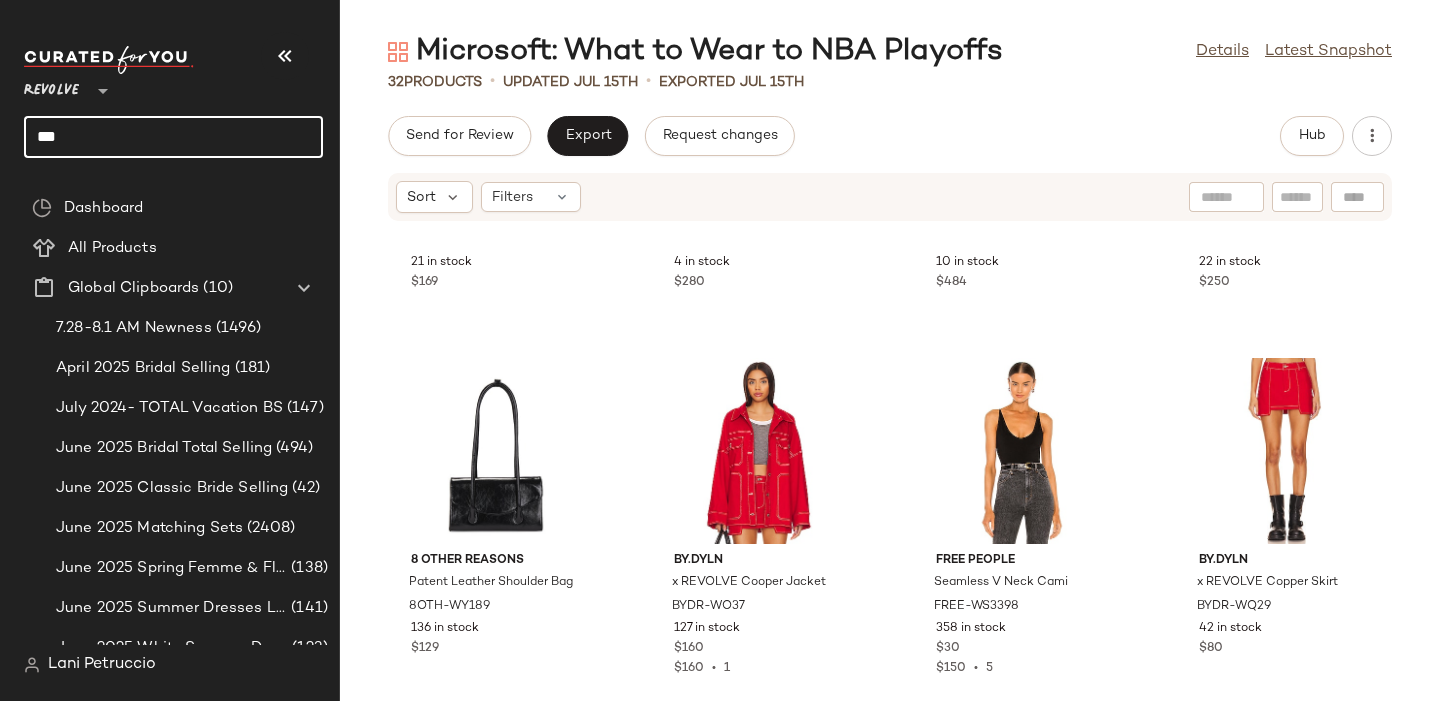click on "***" 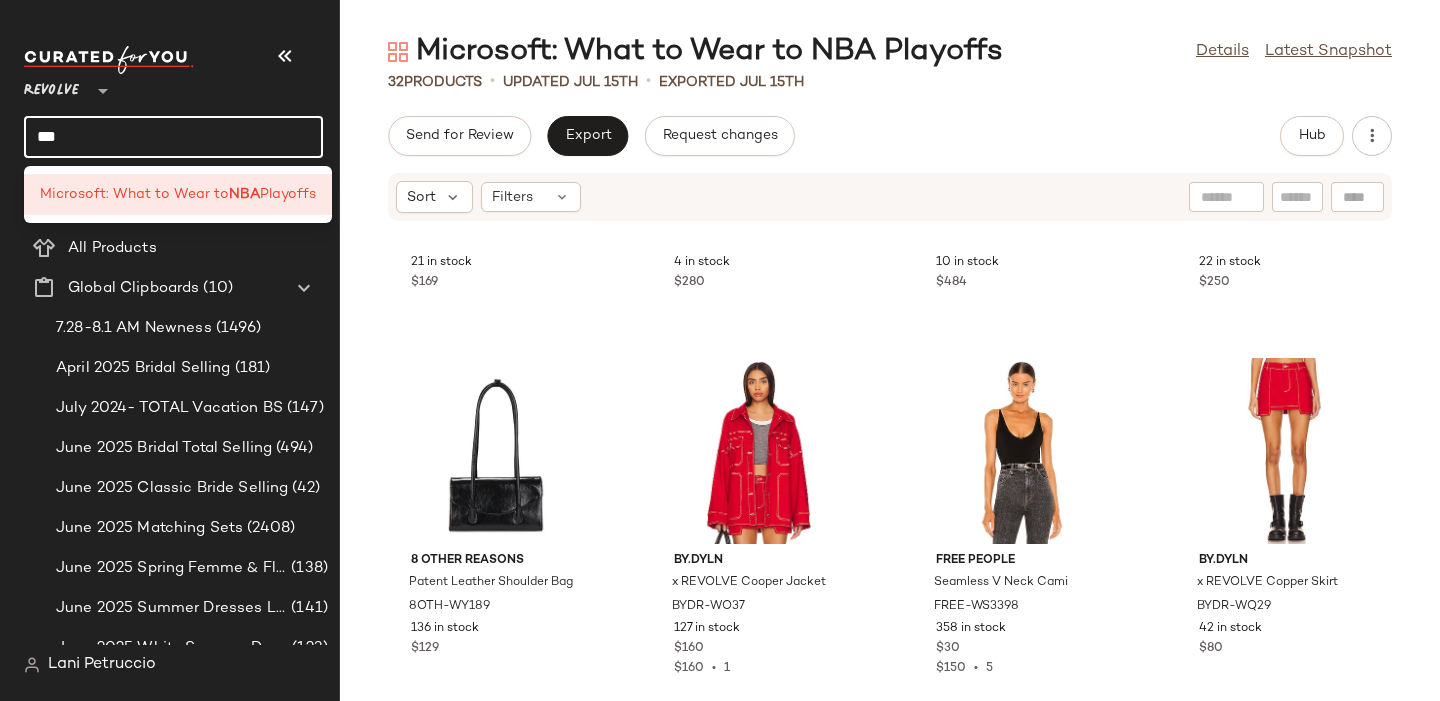 click on "***" 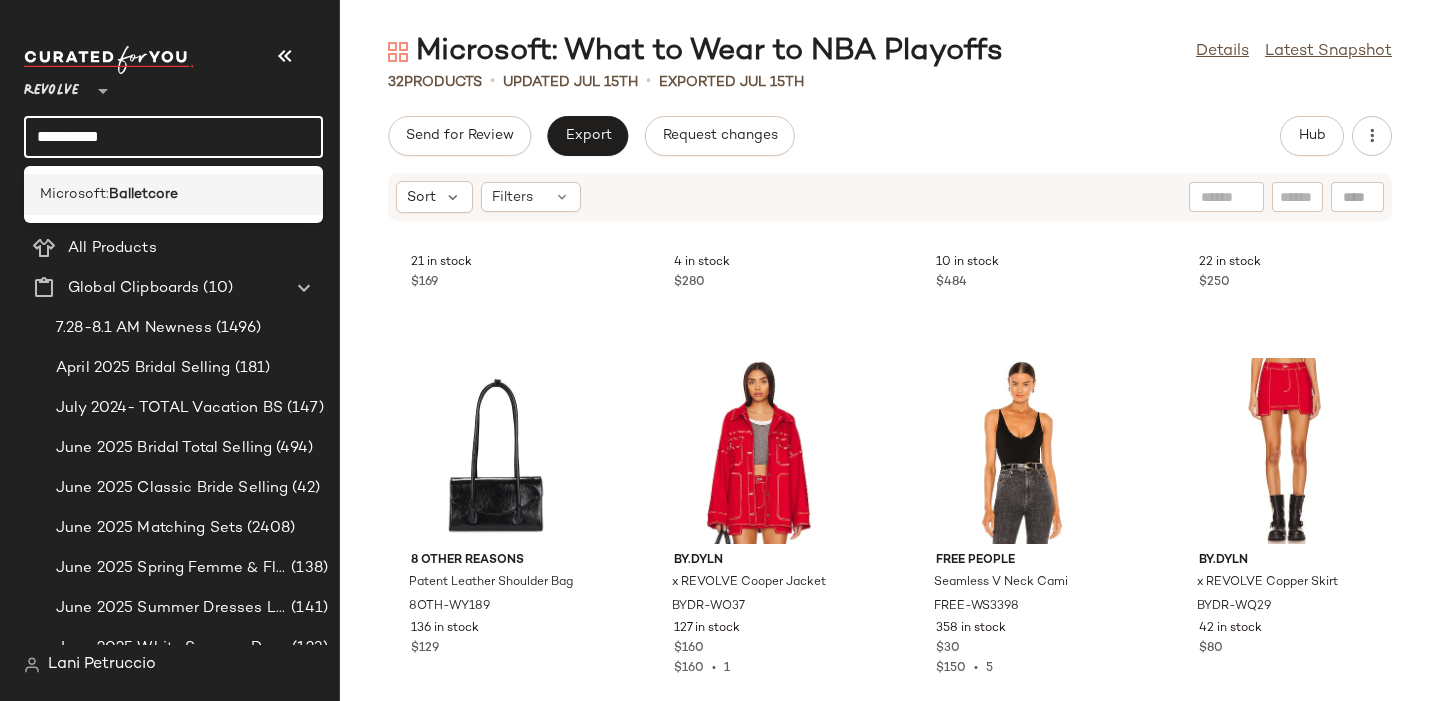 click on "Microsoft:" at bounding box center (74, 194) 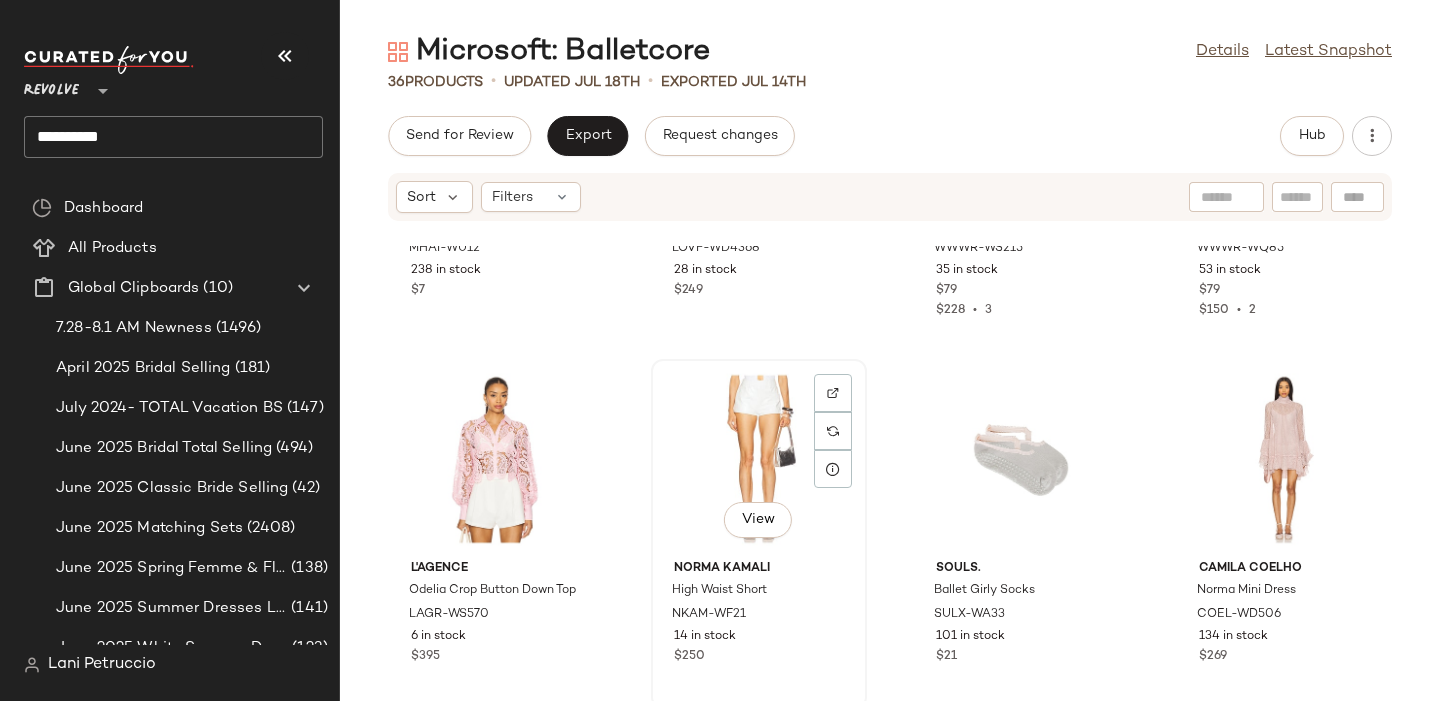 scroll, scrollTop: 2843, scrollLeft: 0, axis: vertical 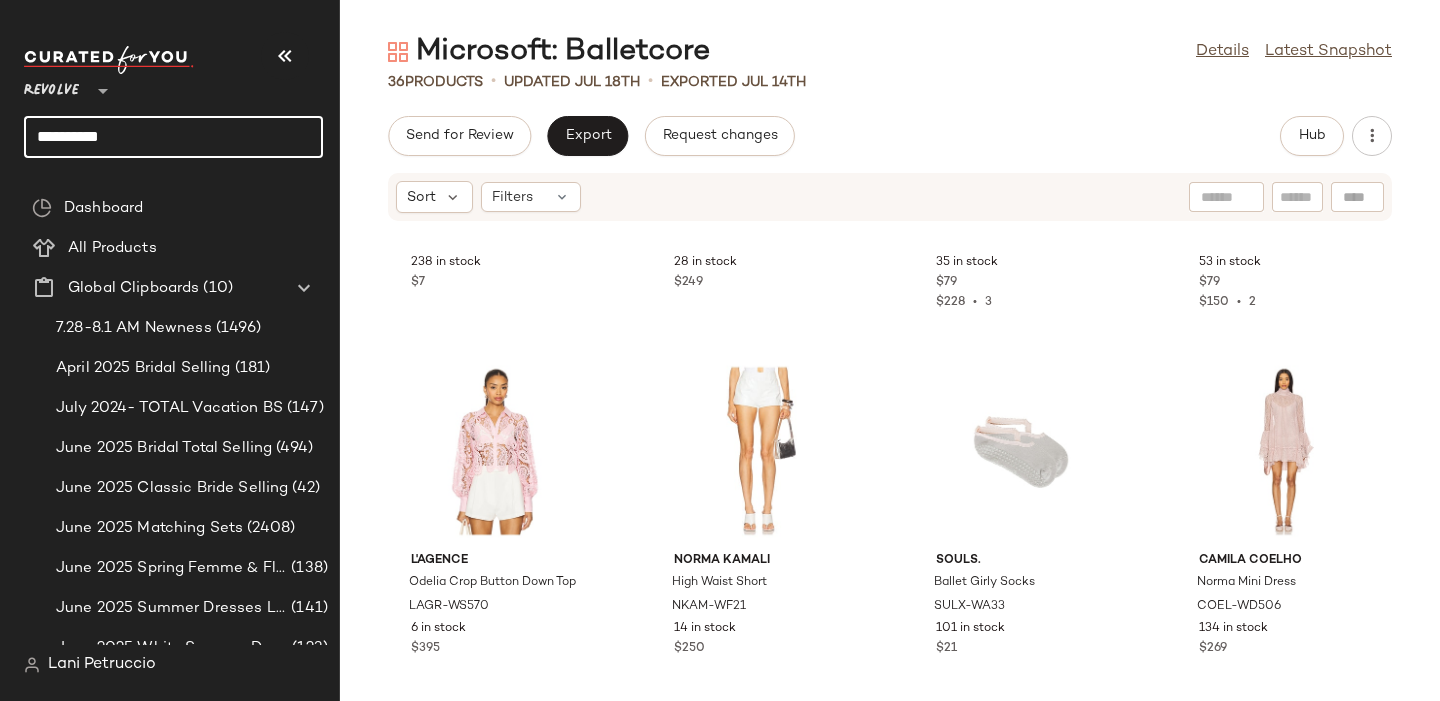 click on "**********" 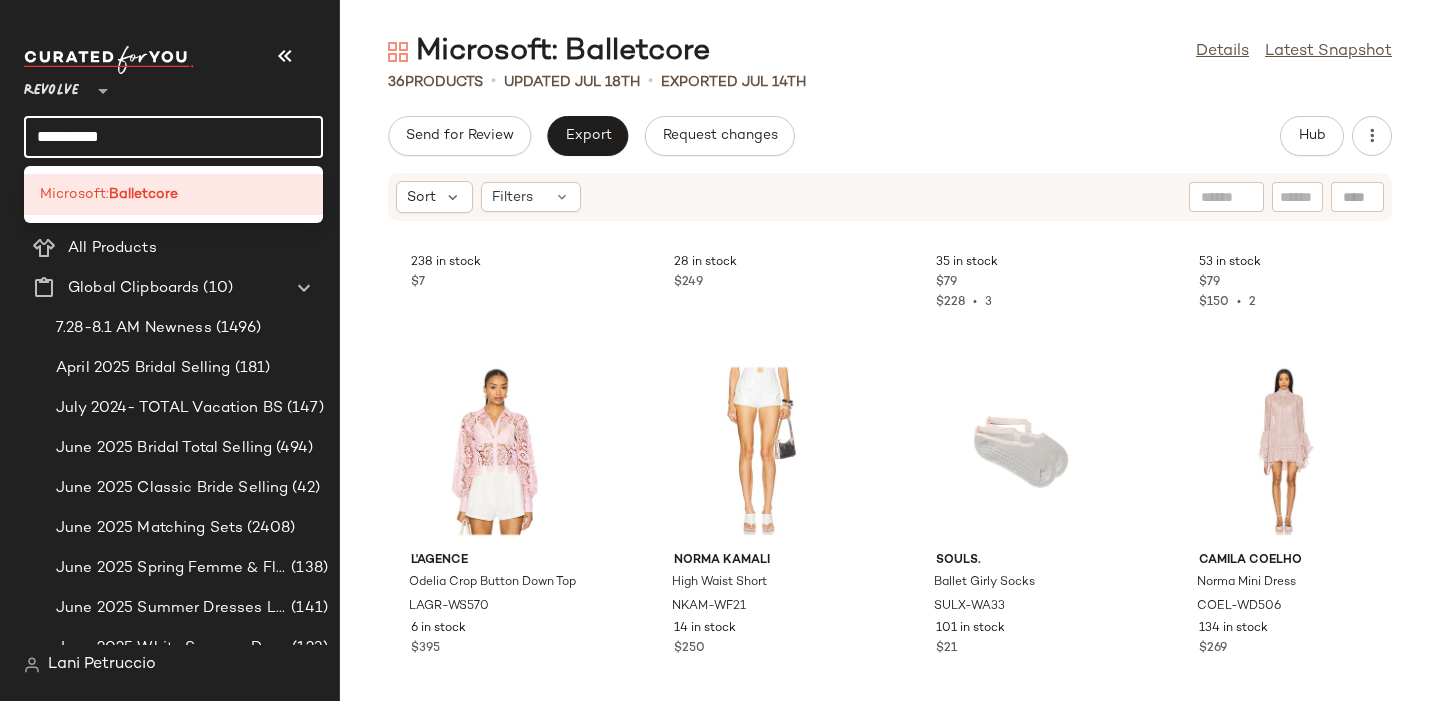 click on "**********" 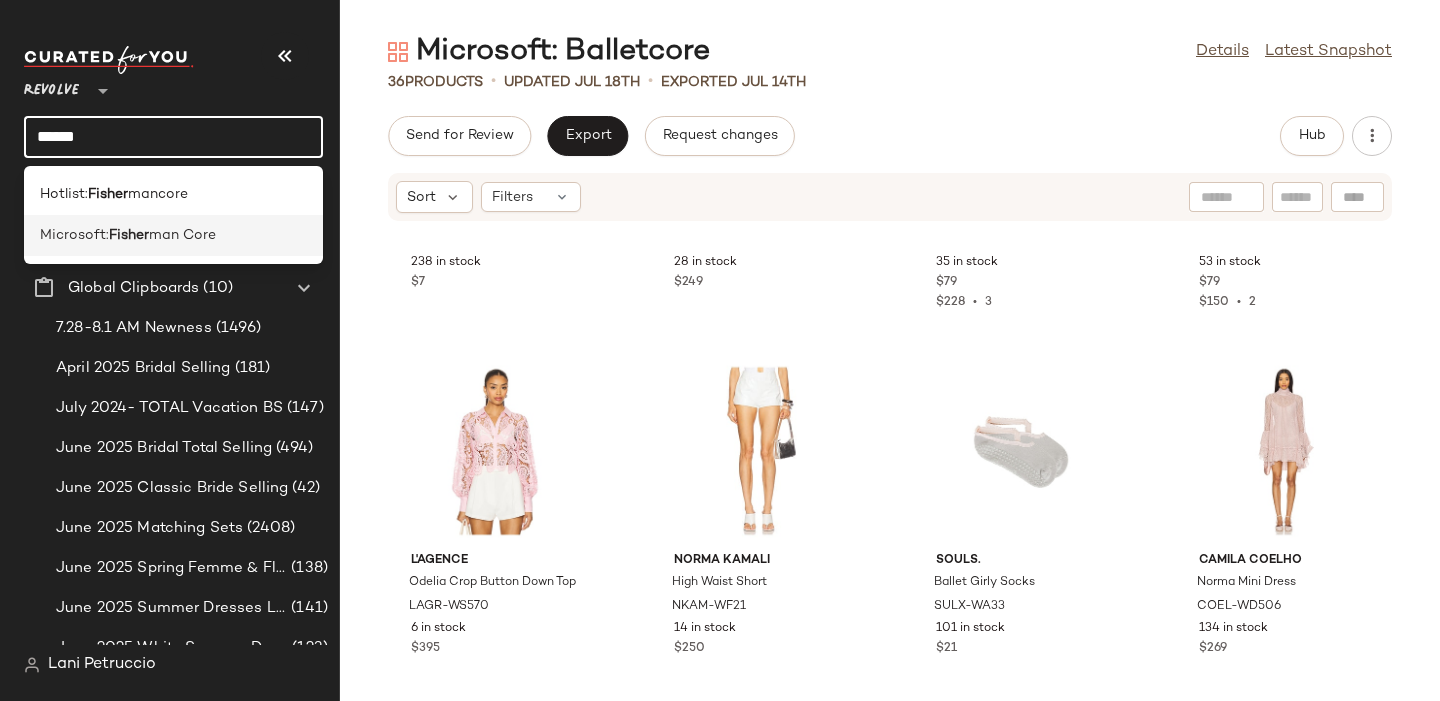 click on "Microsoft:  Fisher man Core" 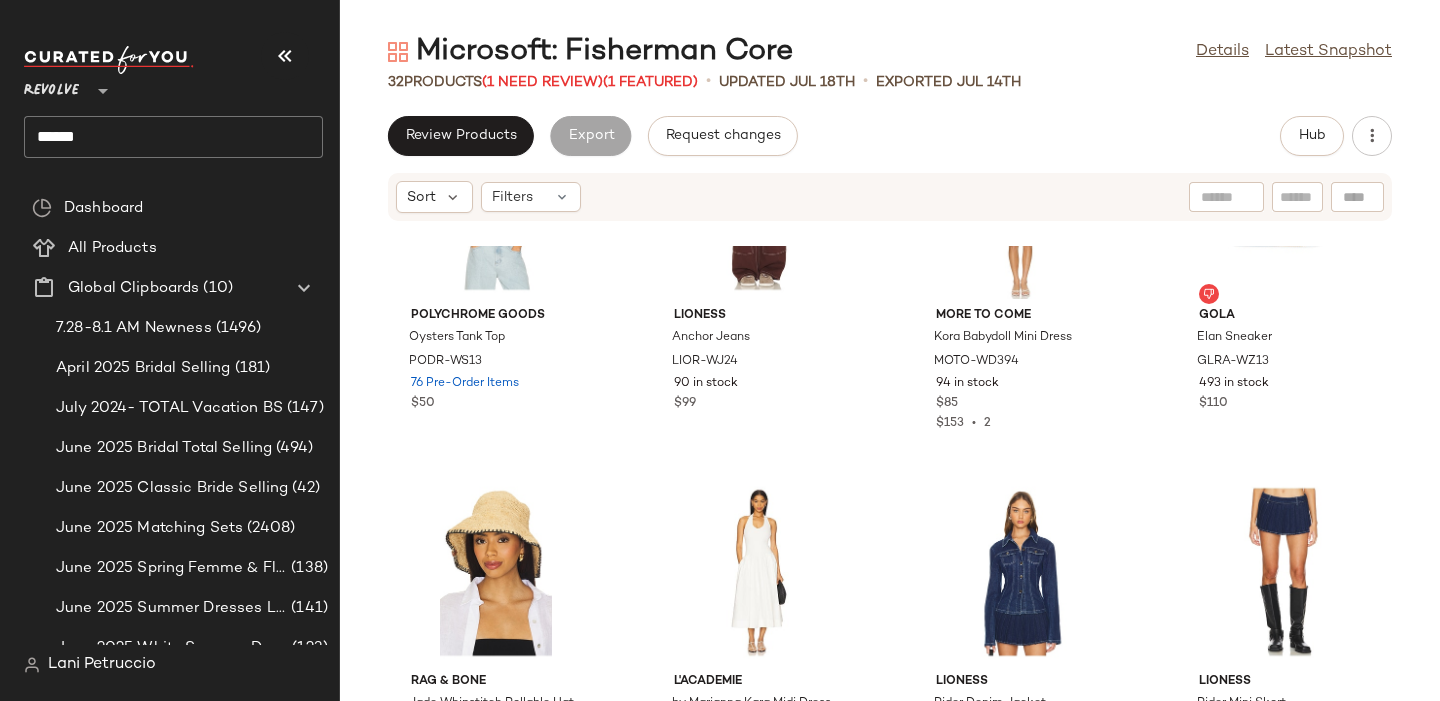 scroll, scrollTop: 2477, scrollLeft: 0, axis: vertical 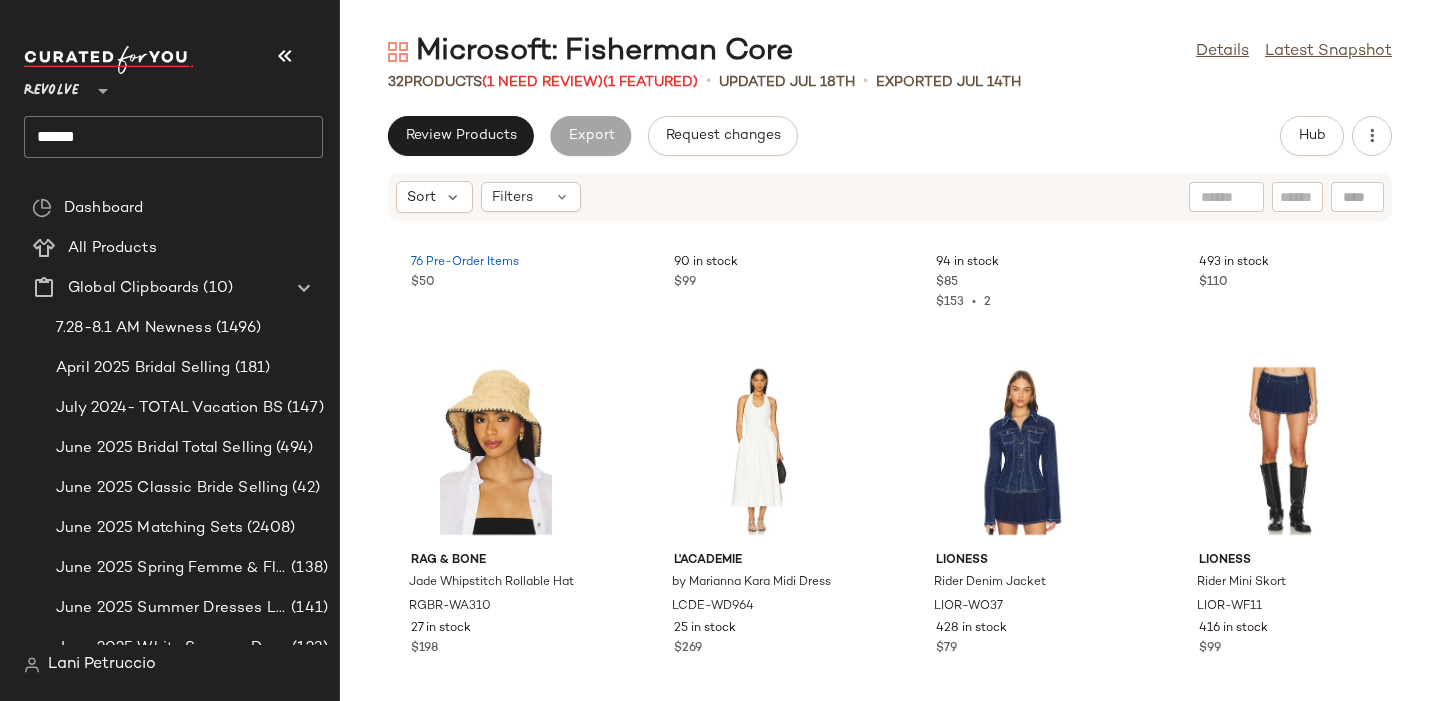 click on "******" 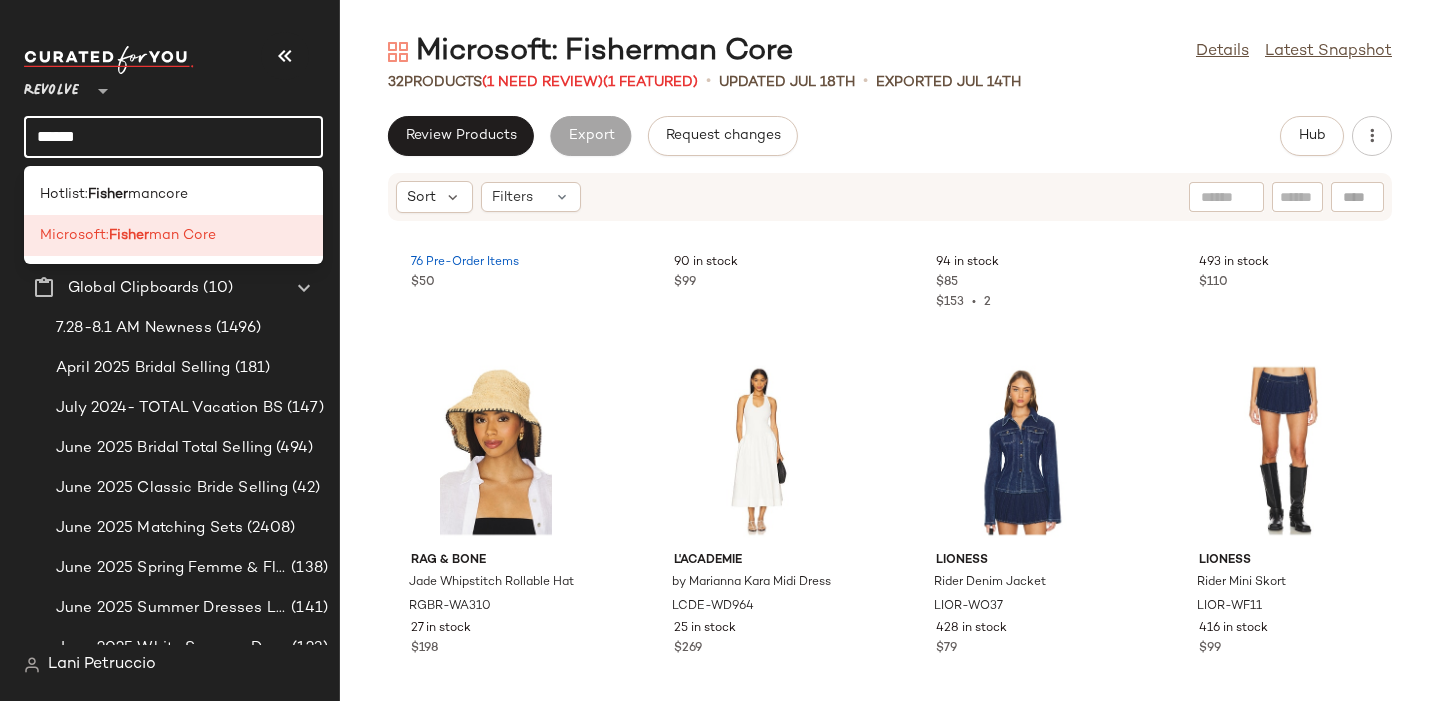 click on "******" 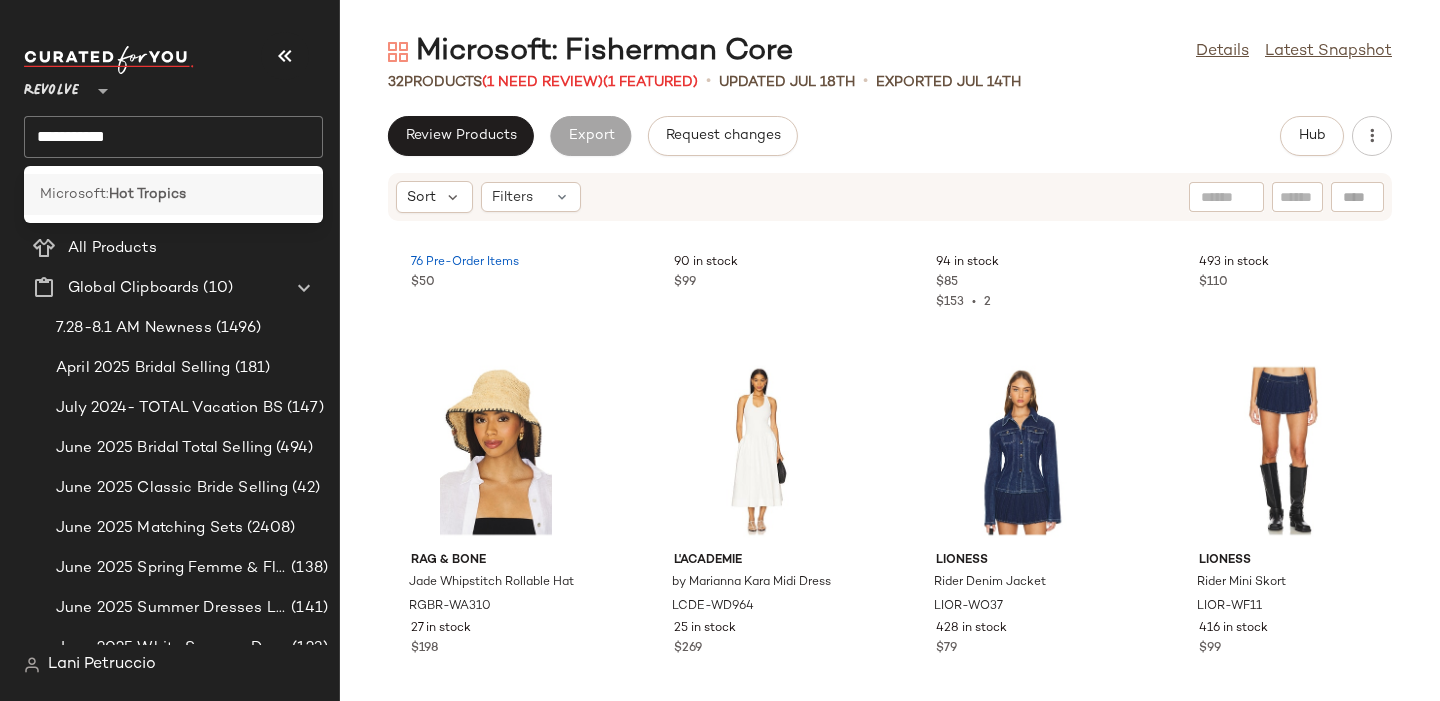 click on "Microsoft:" at bounding box center [74, 194] 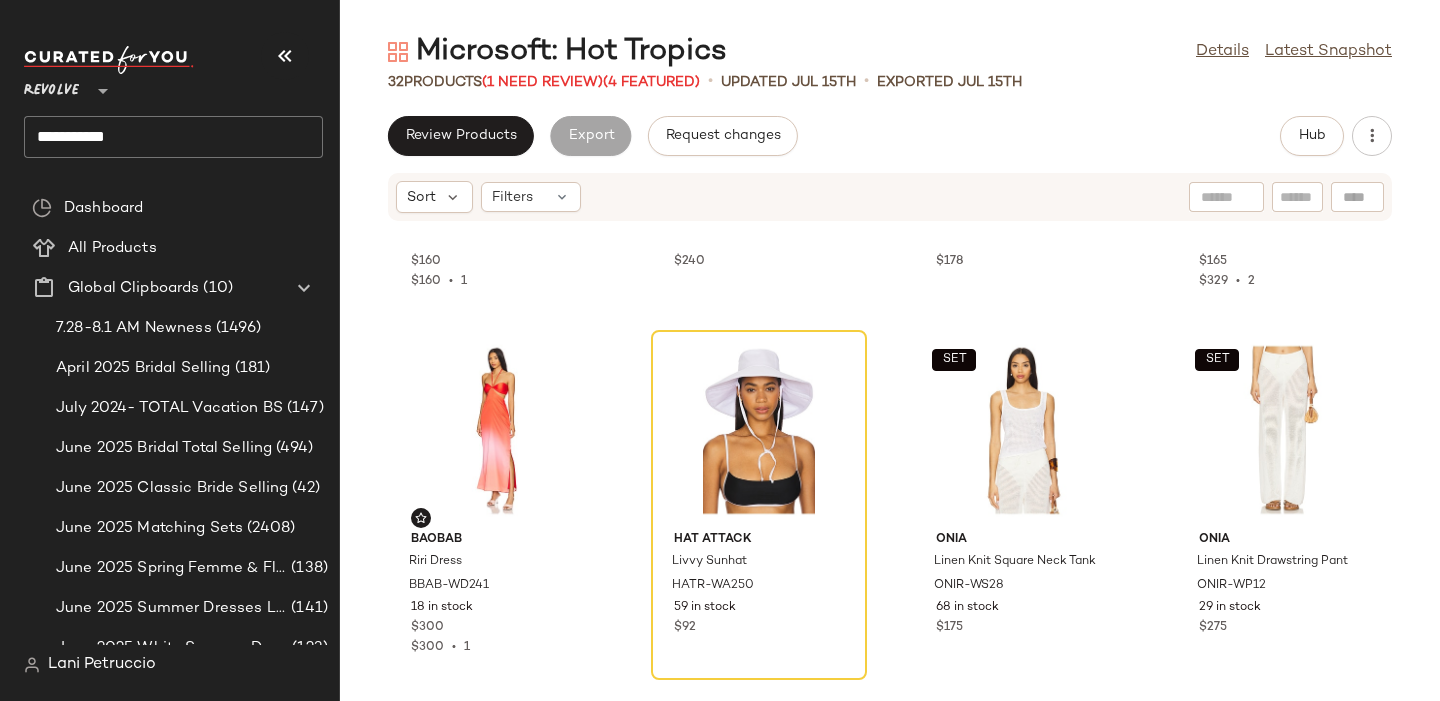 scroll, scrollTop: 0, scrollLeft: 0, axis: both 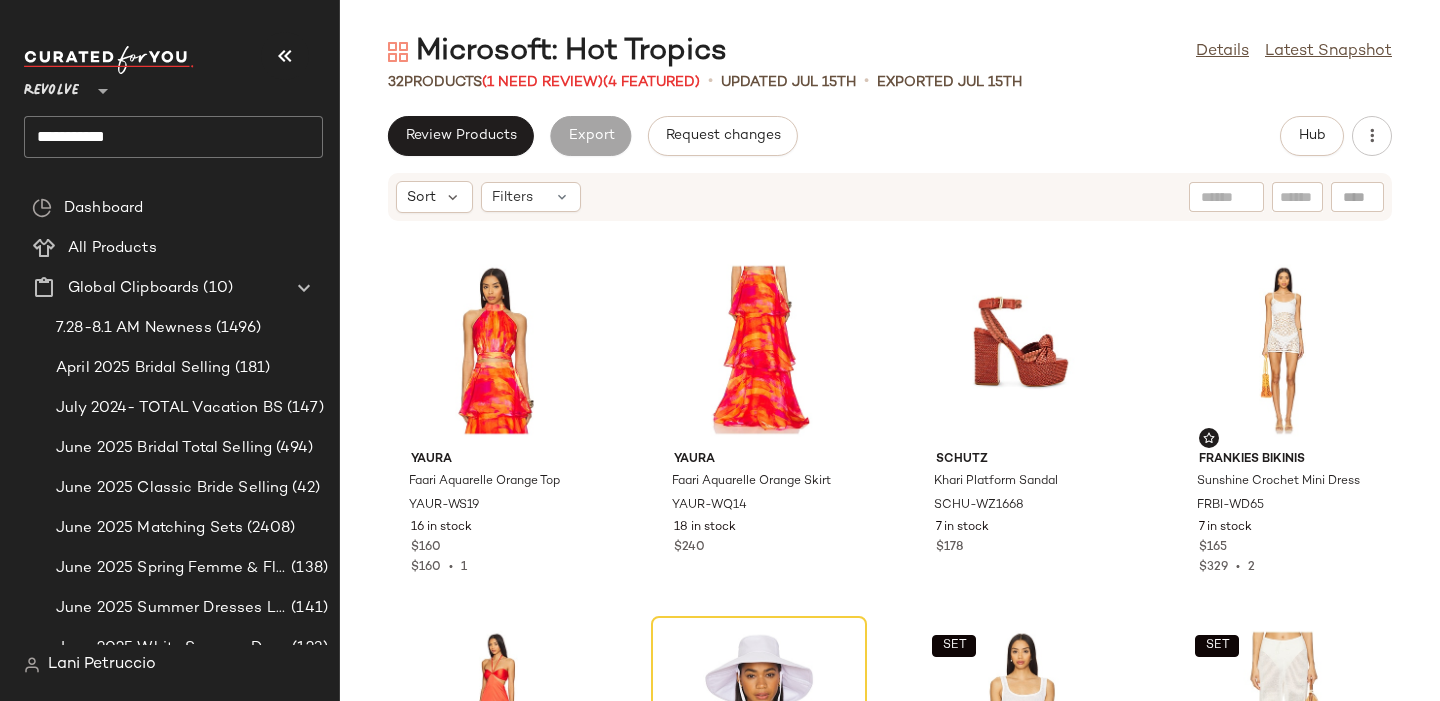 click on "**********" 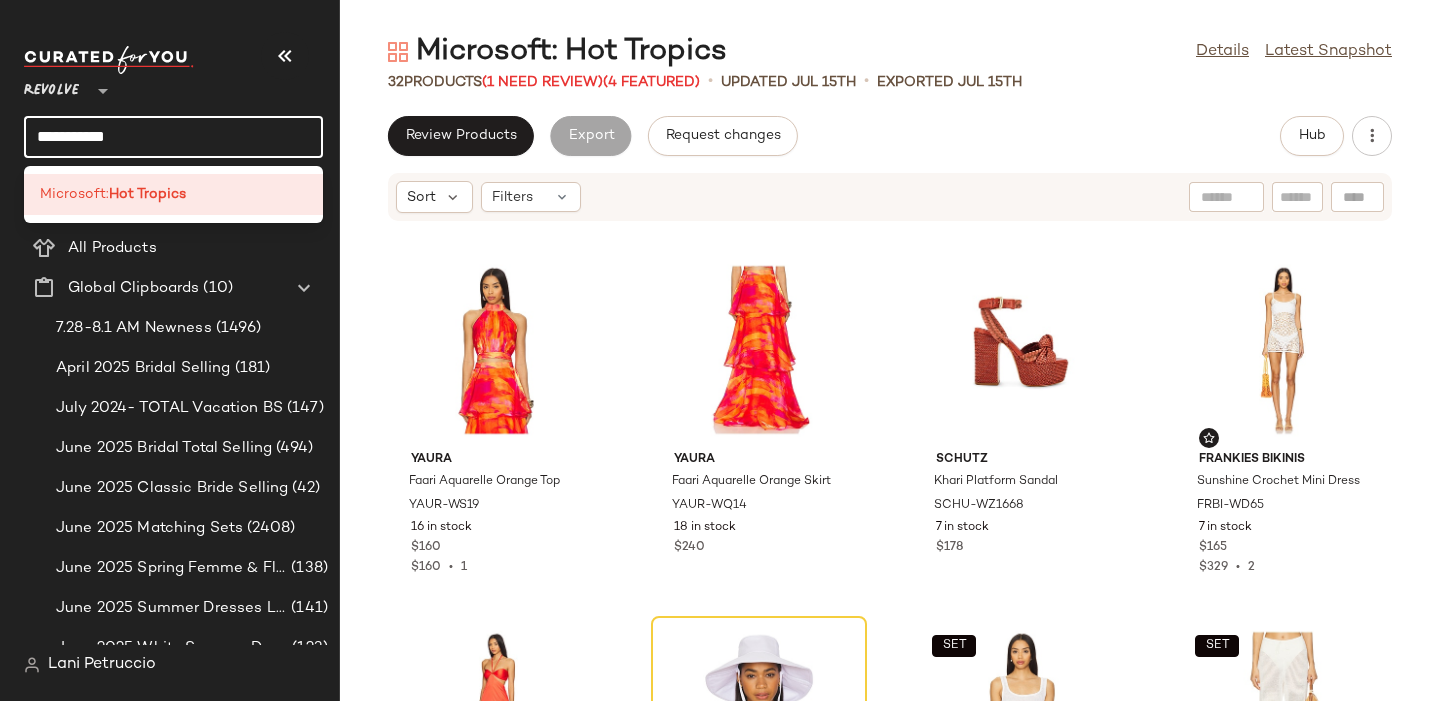 click on "**********" 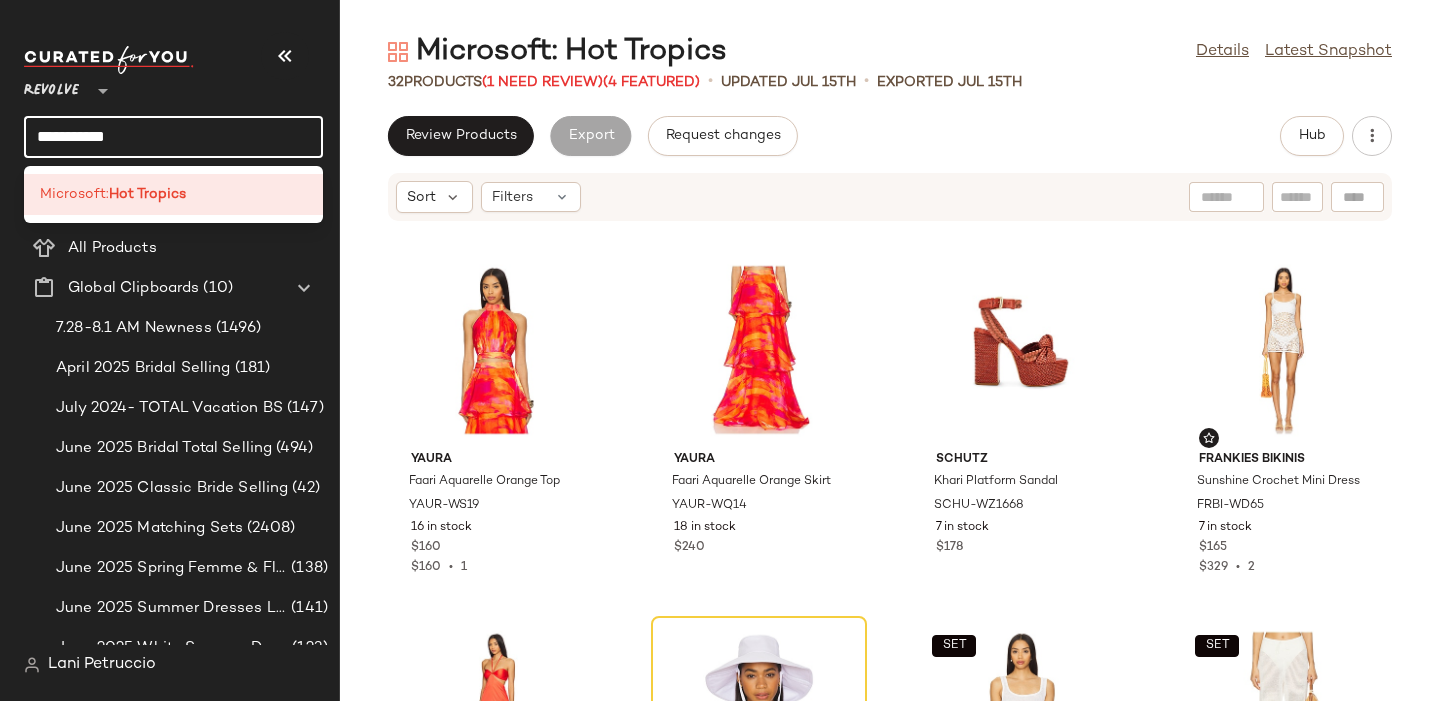 click on "**********" 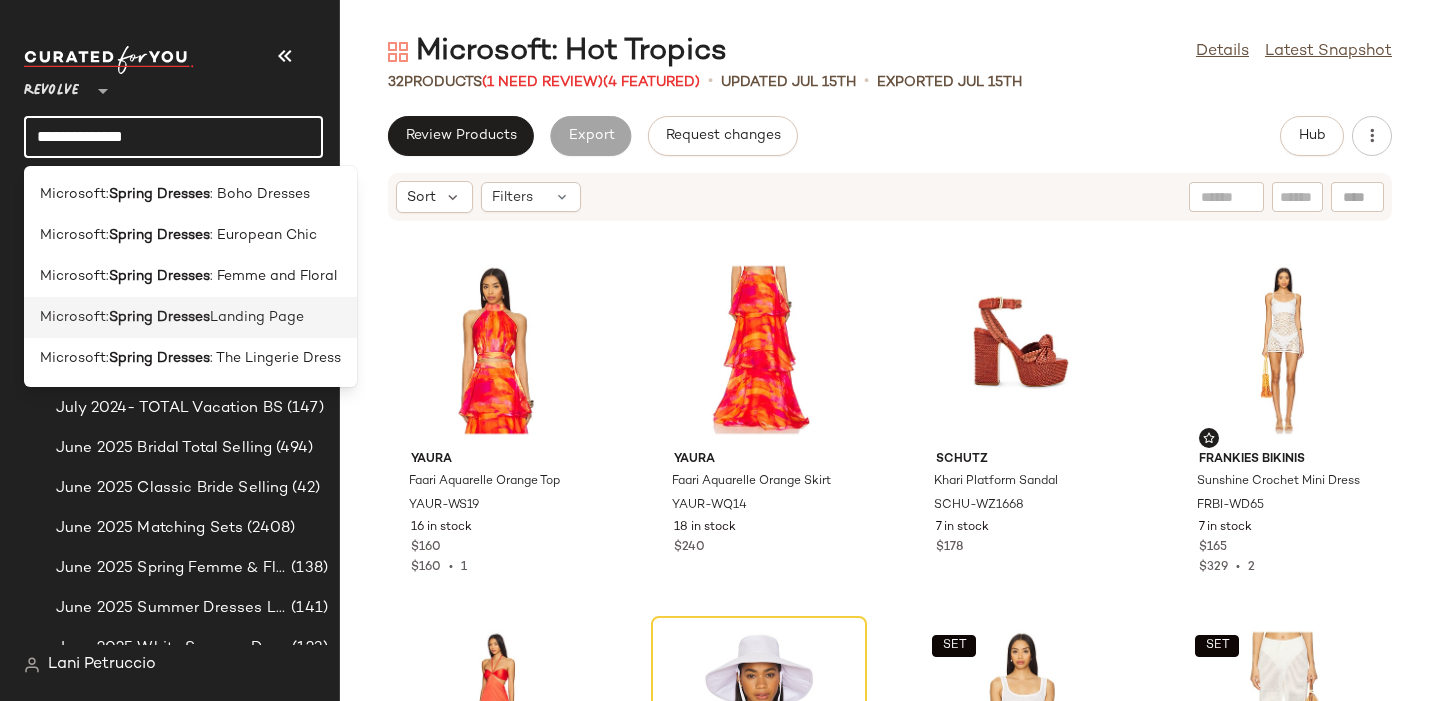 click on "Spring Dresses" at bounding box center (159, 317) 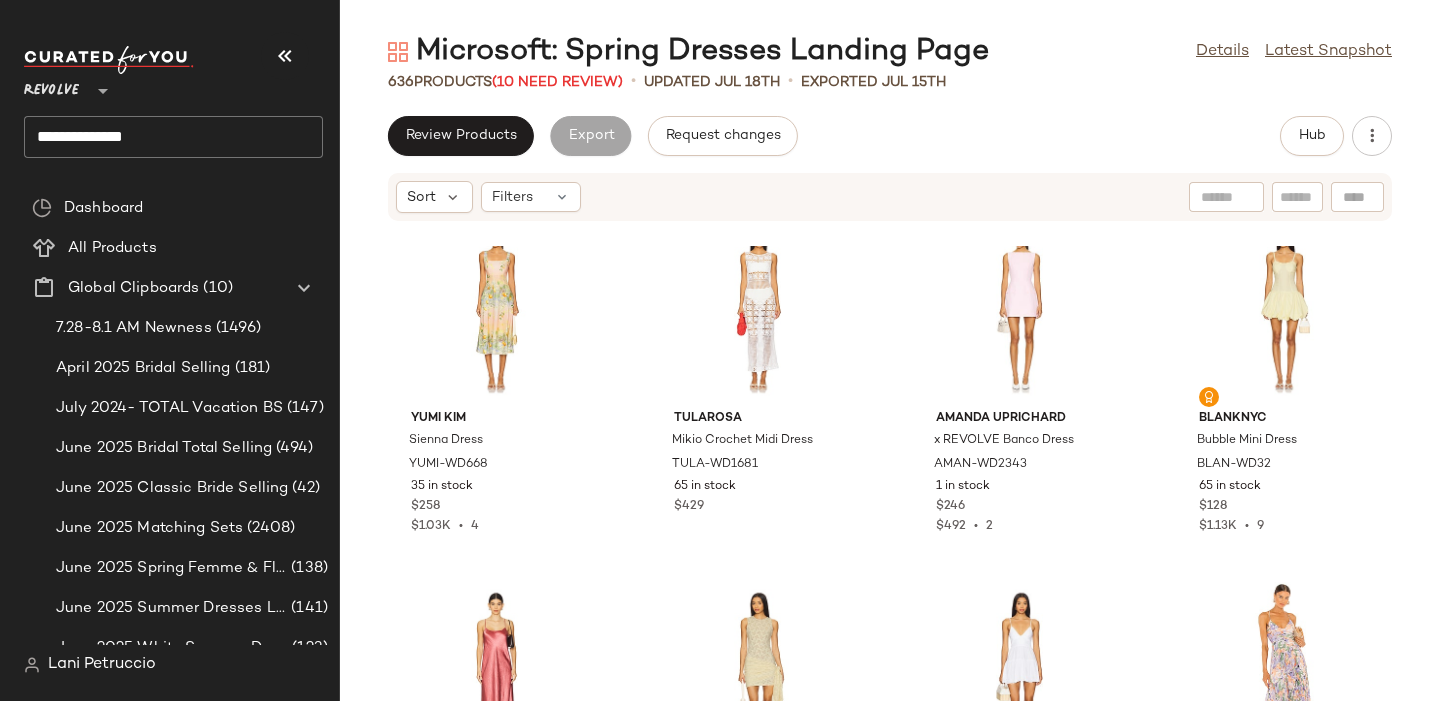 scroll, scrollTop: 0, scrollLeft: 0, axis: both 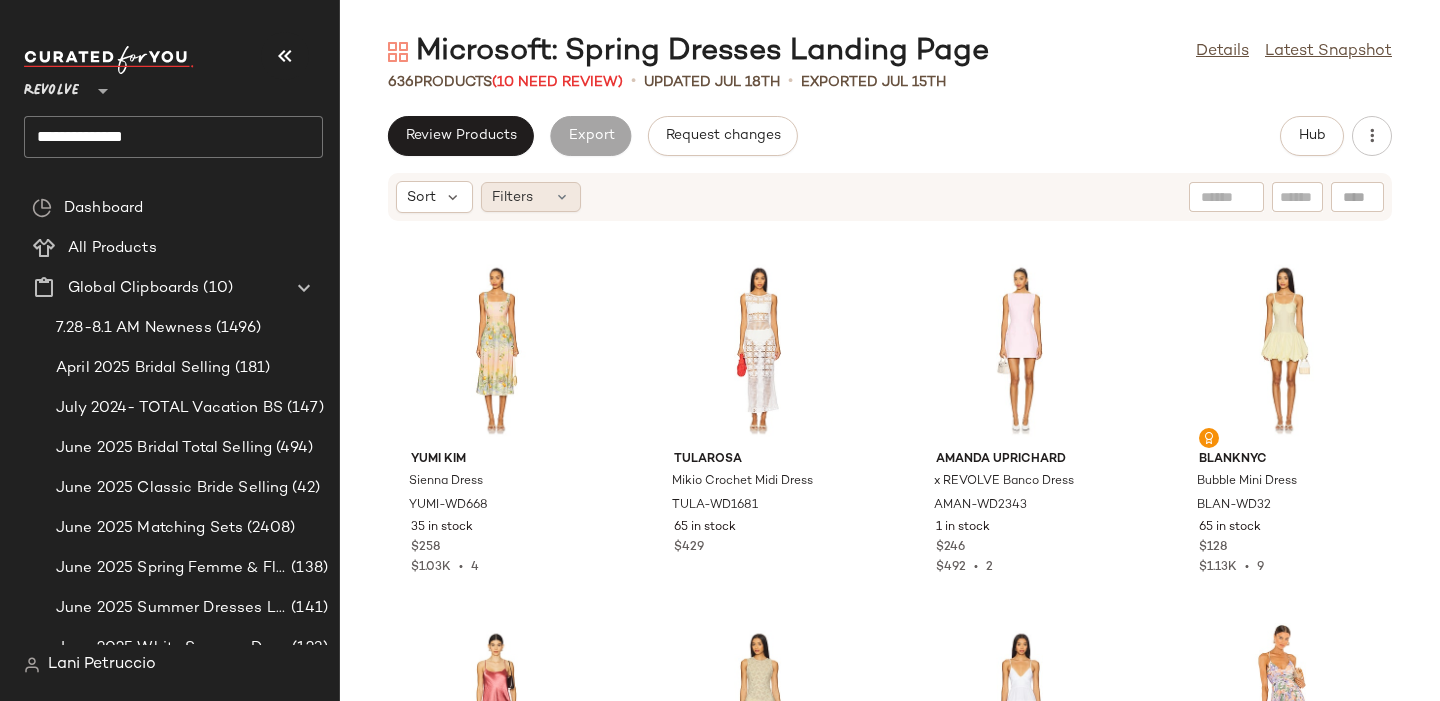 click on "Filters" 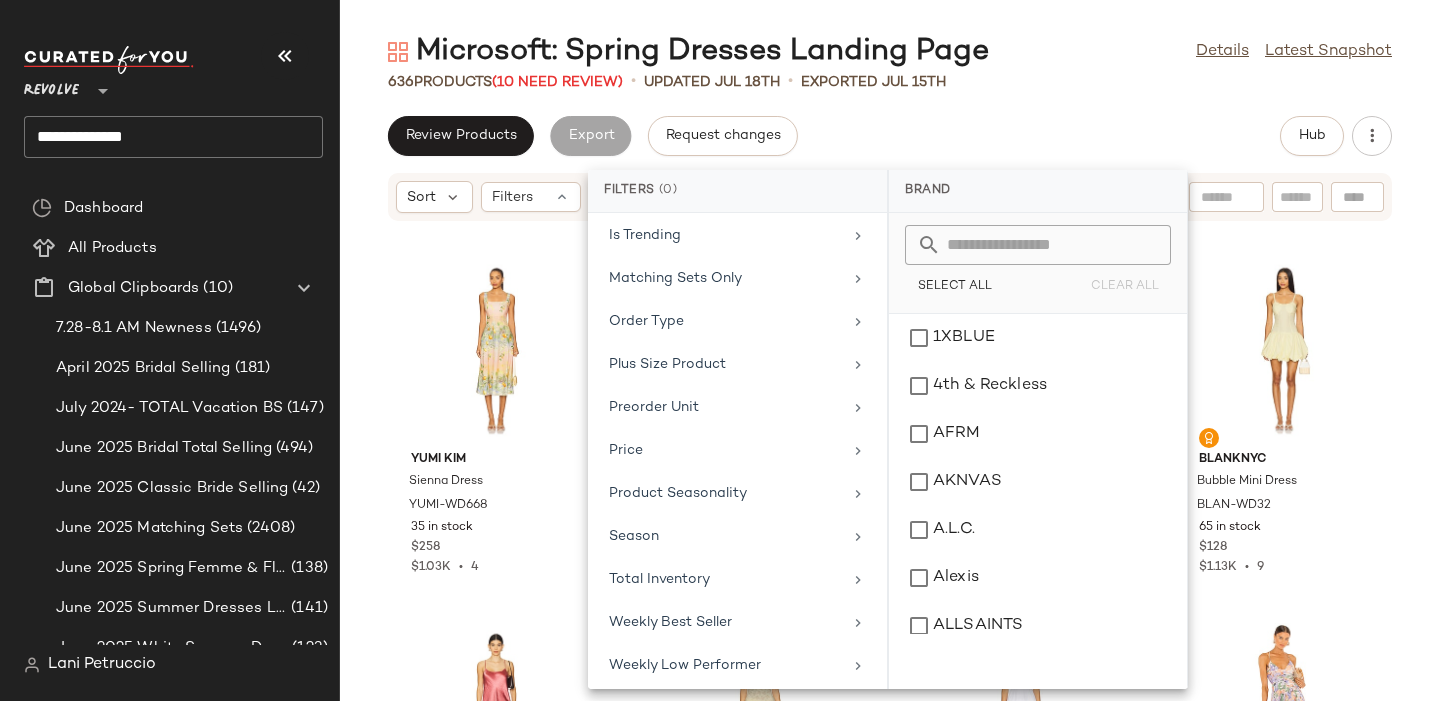 scroll, scrollTop: 916, scrollLeft: 0, axis: vertical 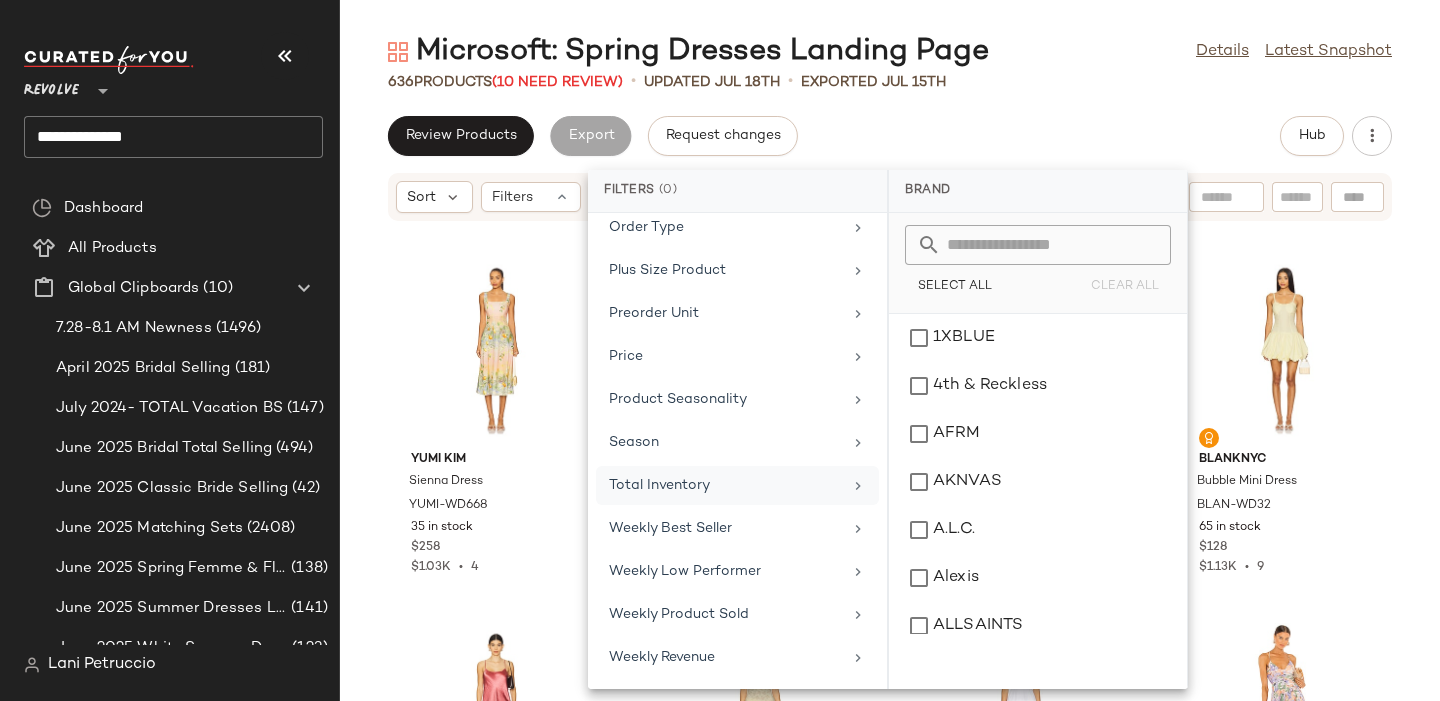 click on "Total Inventory" at bounding box center (725, 485) 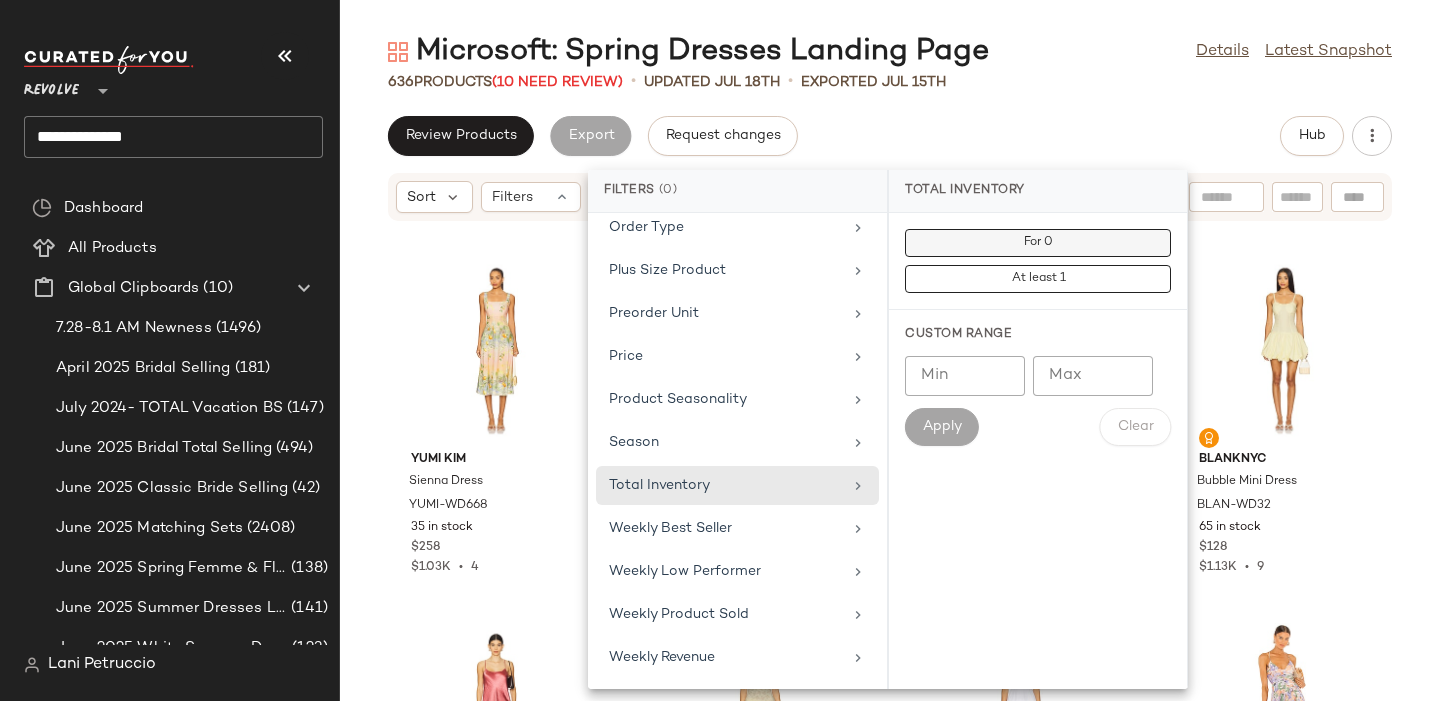 click on "For 0" 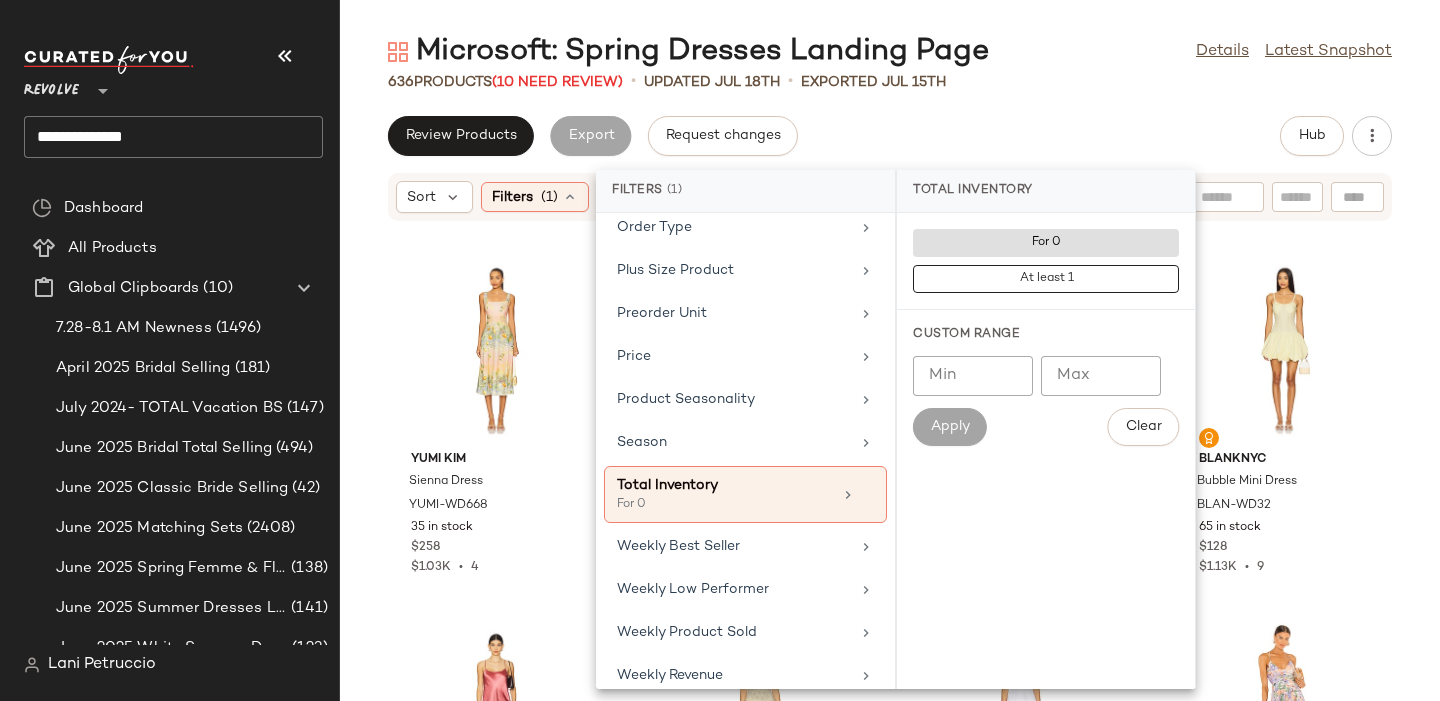click on "Microsoft: Spring Dresses Landing Page  Details   Latest Snapshot  636   Products   (10 Need Review)   •   updated [DATE]  •  Exported [DATE]  Review Products   Export   Request changes   Hub  Sort  Filters  (1)   Reset  Yumi Kim Sienna Dress YUMI-WD668 35 in stock $258 $1.03K  •  4 Tularosa Mikio Crochet Midi Dress TULA-WD1681 65 in stock $429 Amanda Uprichard x REVOLVE Banco Dress AMAN-WD2343 1 in stock $246 $492  •  2 BLANKNYC Bubble Mini Dress BLAN-WD32 65 in stock $128 $1.13K  •  9 Vince Bias Slip Maxi Dress VINCE-WD161 7 in stock $398 LIONESS Soleil Mini Dress LIOR-WD145 169 in stock $79 $608  •  8 Tularosa Tilda Mini Dress TULA-WD1676 91 Pre-Order Items $148 $444  •  3 ASTR the Label Blythe Dress ASTR-WD190 766 in stock $164 $4.55K  •  28 MAJORELLE Clemence Mini Dress MALR-WD1486 2 in stock $268 Norma Kamali x REVOLVE Halter Sweetheart Side Drape Gown NKAM-WD239 596 in stock $225 $5.56K  •  25 Steve Madden Linnea Dress SMAD-WD296 56 in stock $89 $347  •  4 AFRM Hoda Maxi Dress" at bounding box center [890, 366] 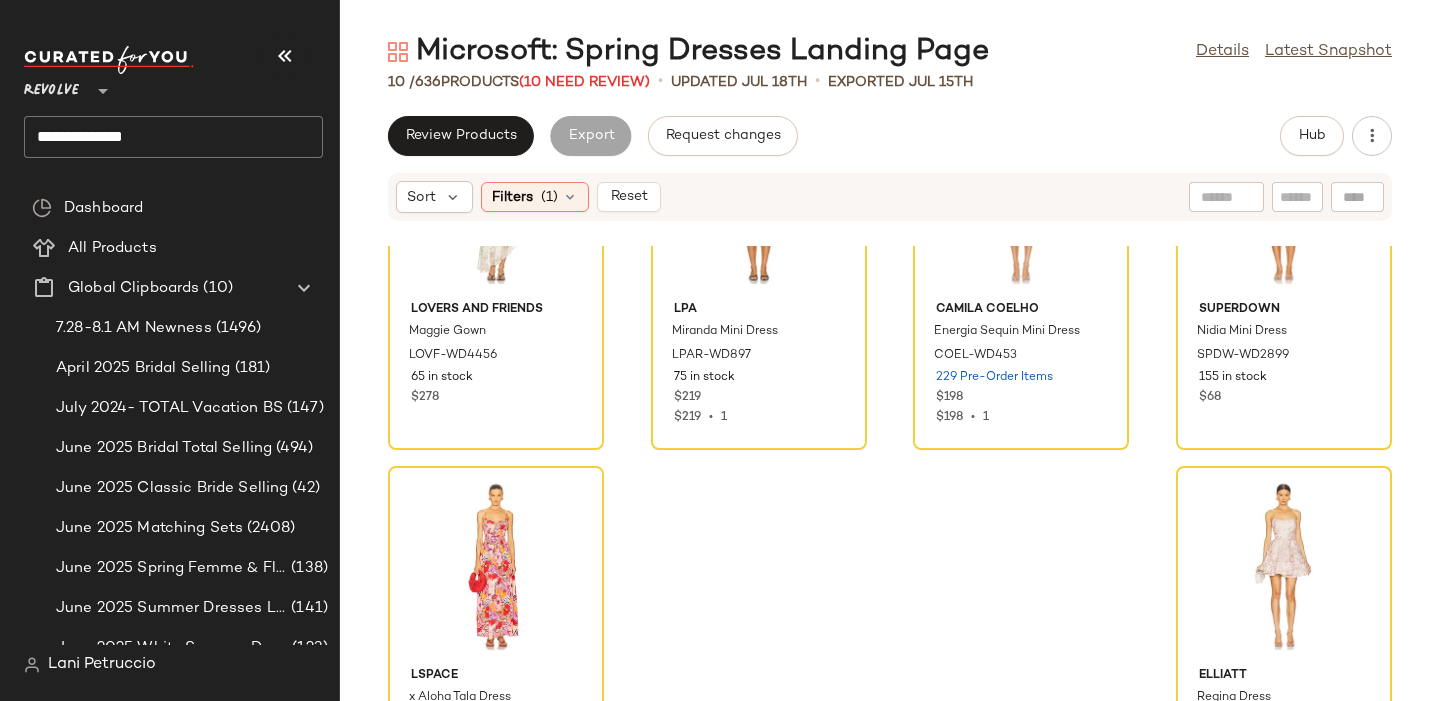 scroll, scrollTop: 0, scrollLeft: 0, axis: both 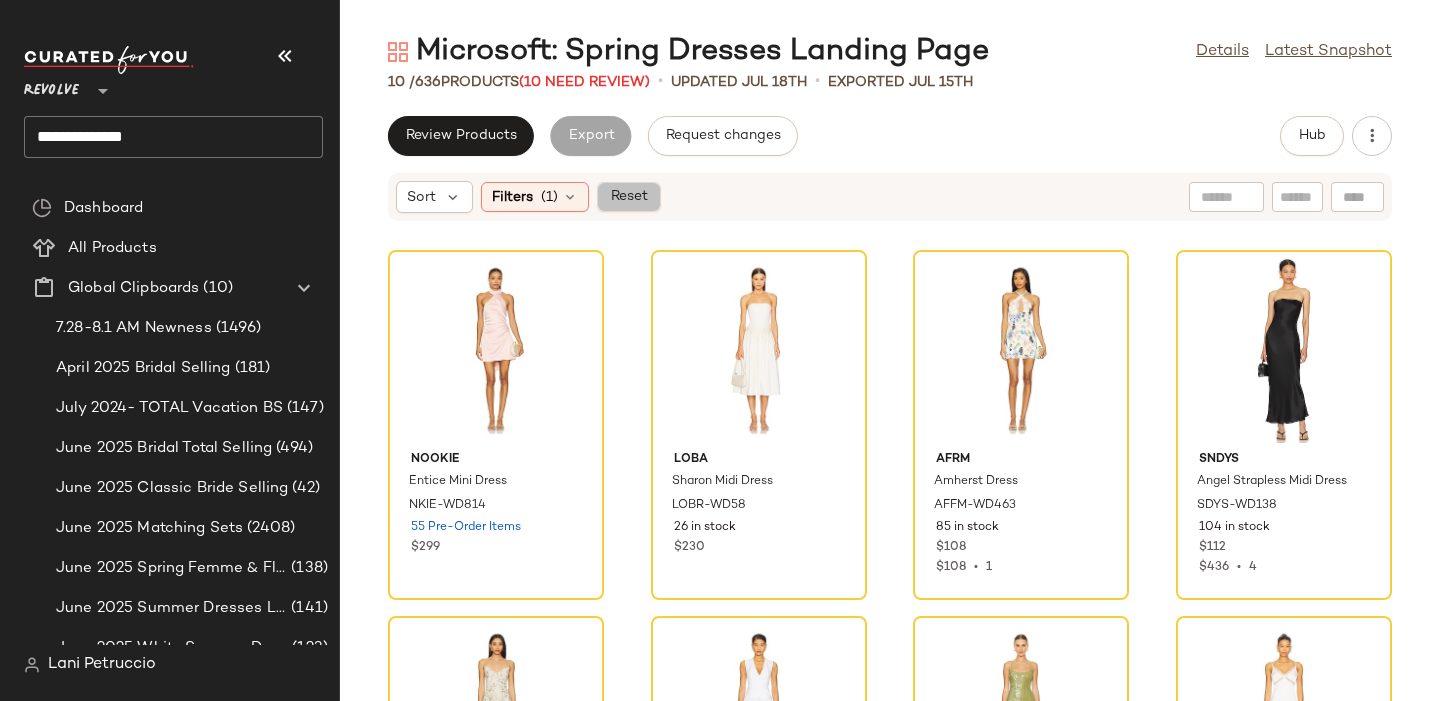 click on "Reset" 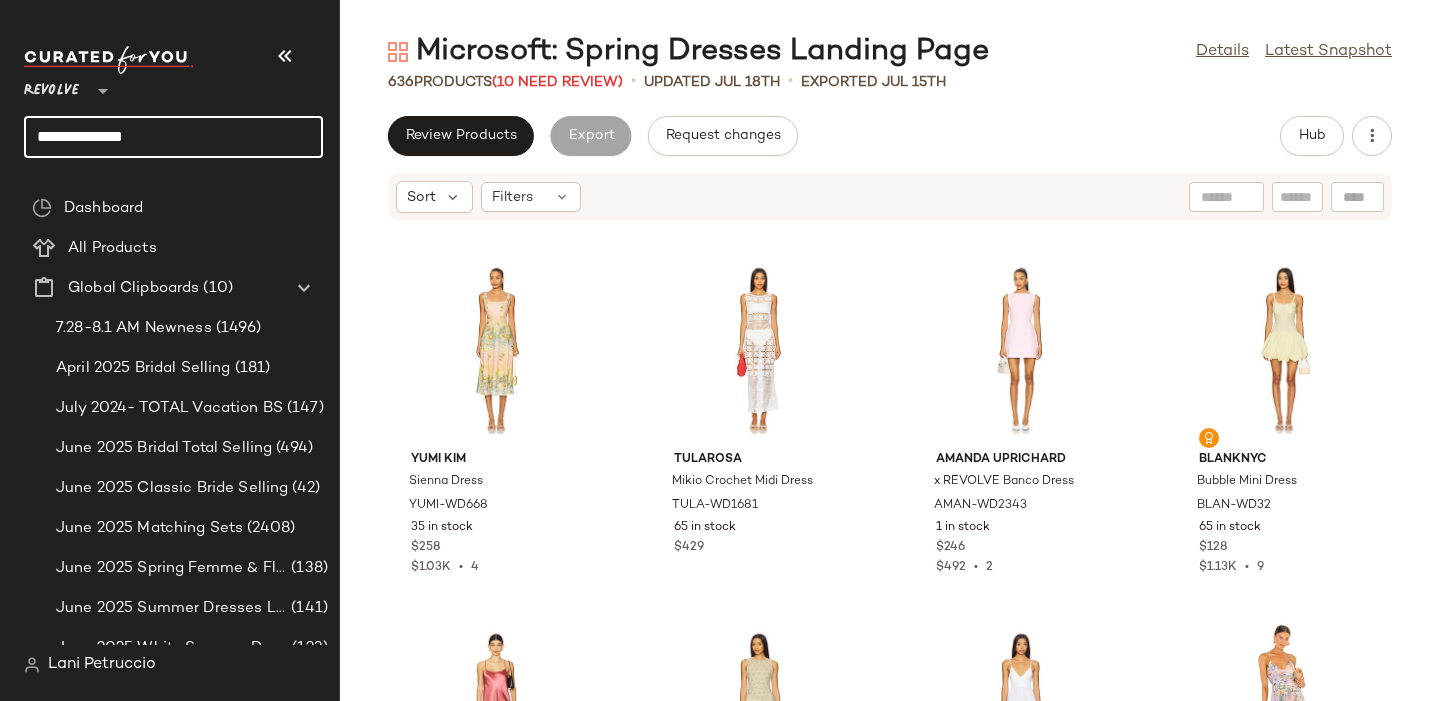 click on "**********" 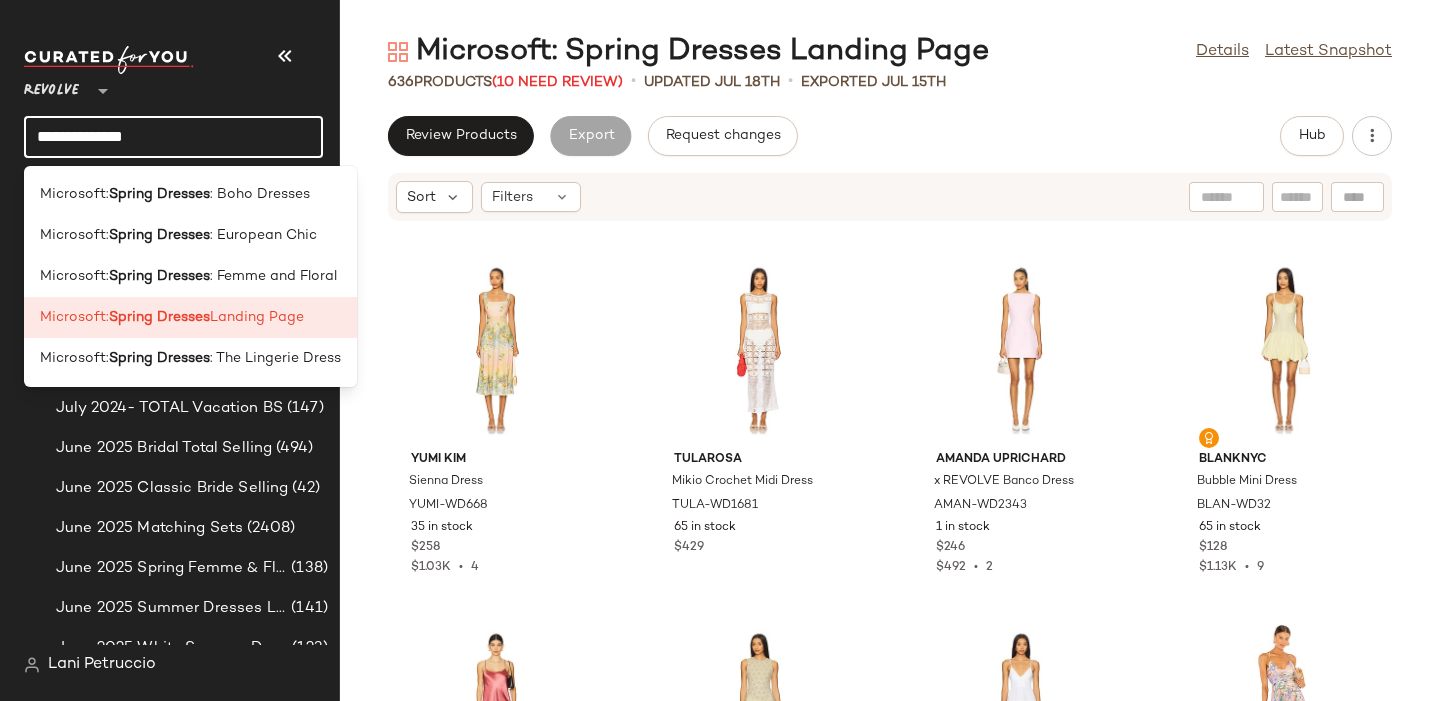 click on "**********" 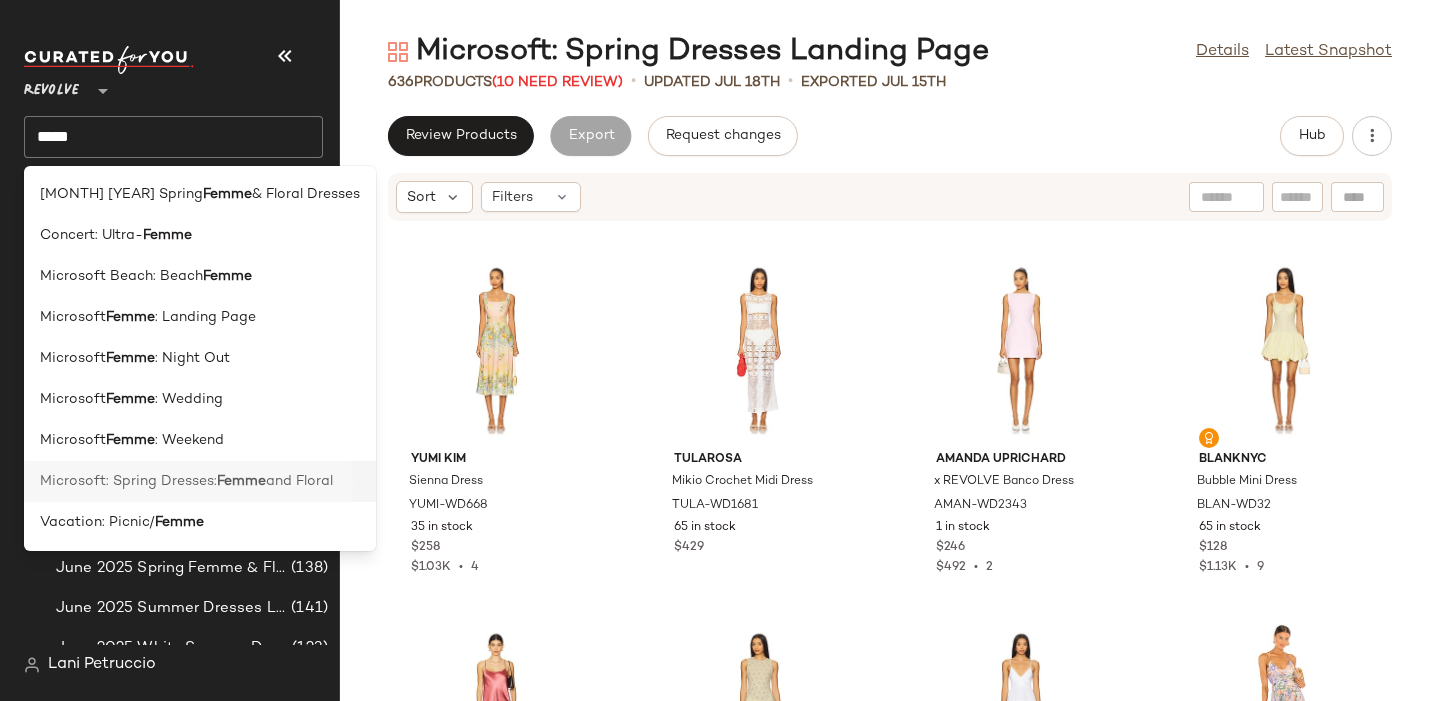 click on "Microsoft: Spring Dresses:" at bounding box center [128, 481] 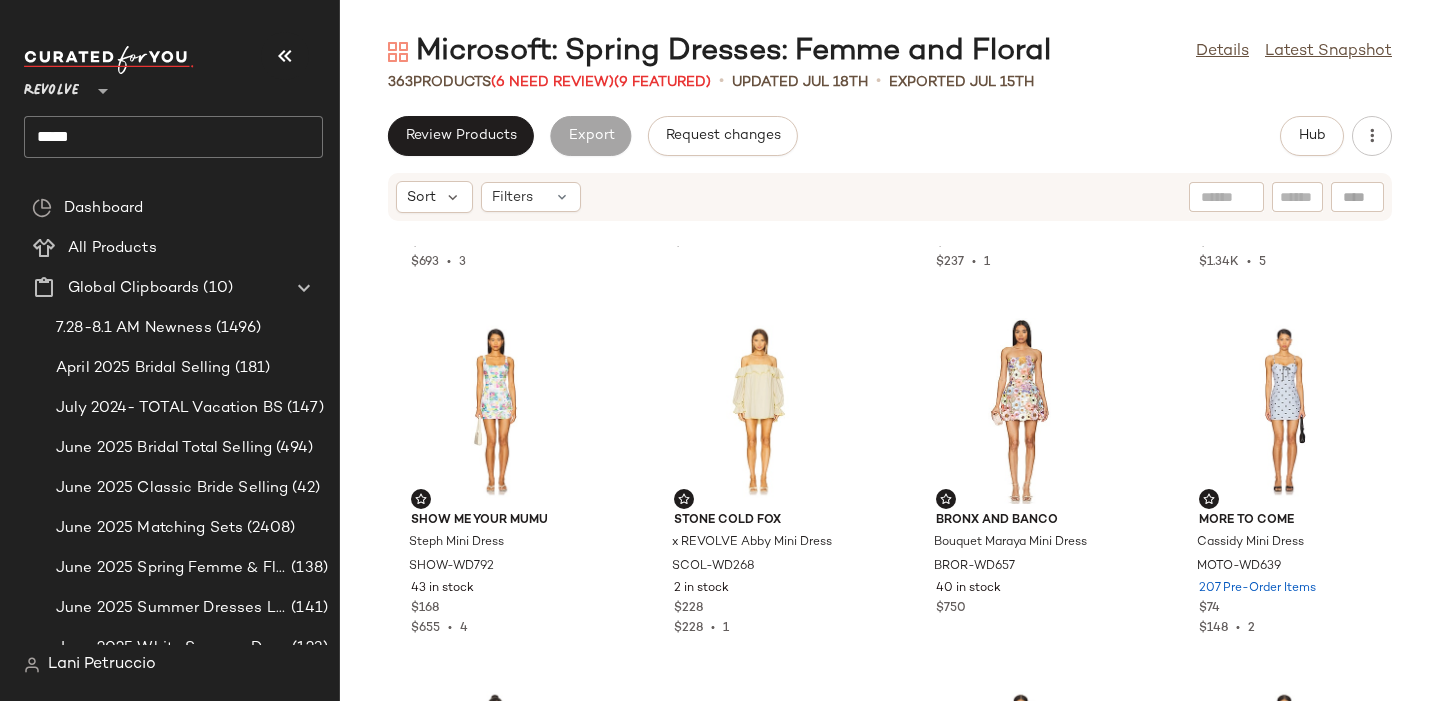 scroll, scrollTop: 307, scrollLeft: 0, axis: vertical 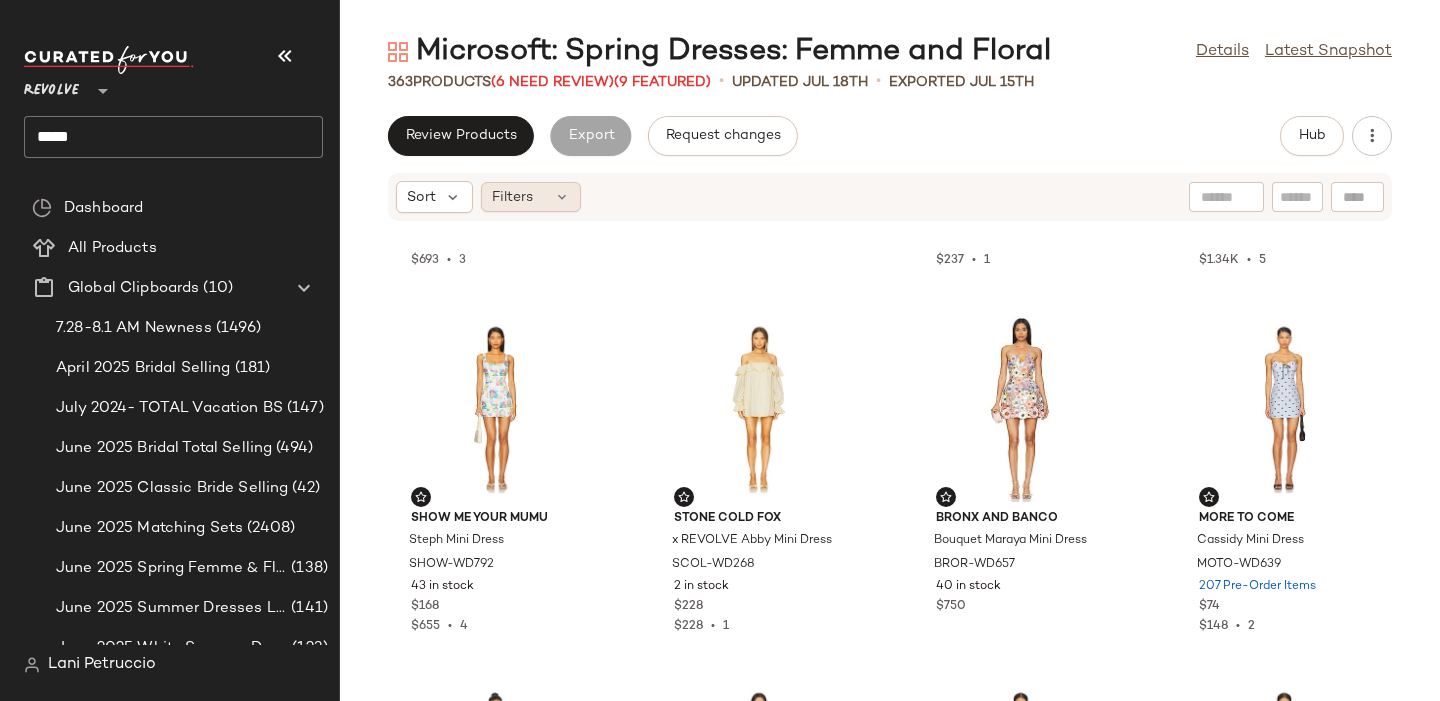 click on "Filters" at bounding box center [512, 197] 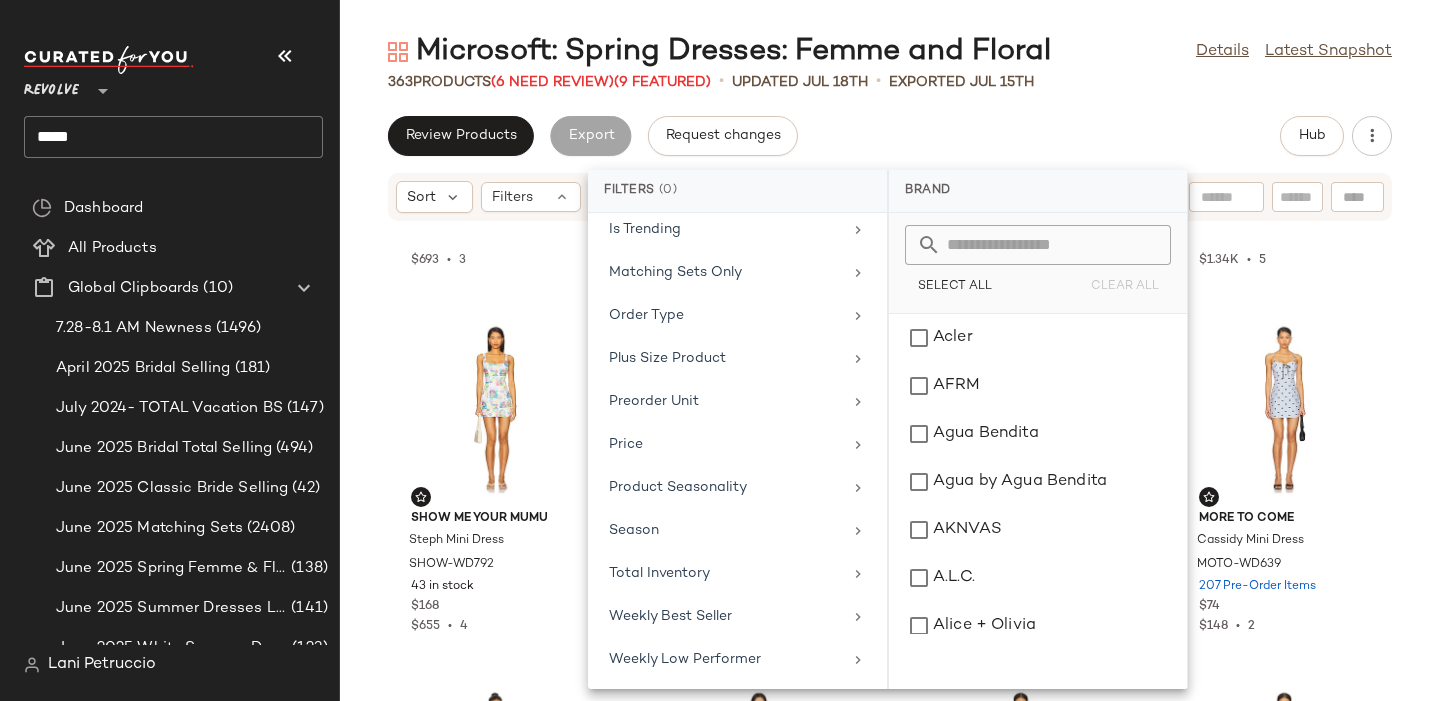 scroll, scrollTop: 891, scrollLeft: 0, axis: vertical 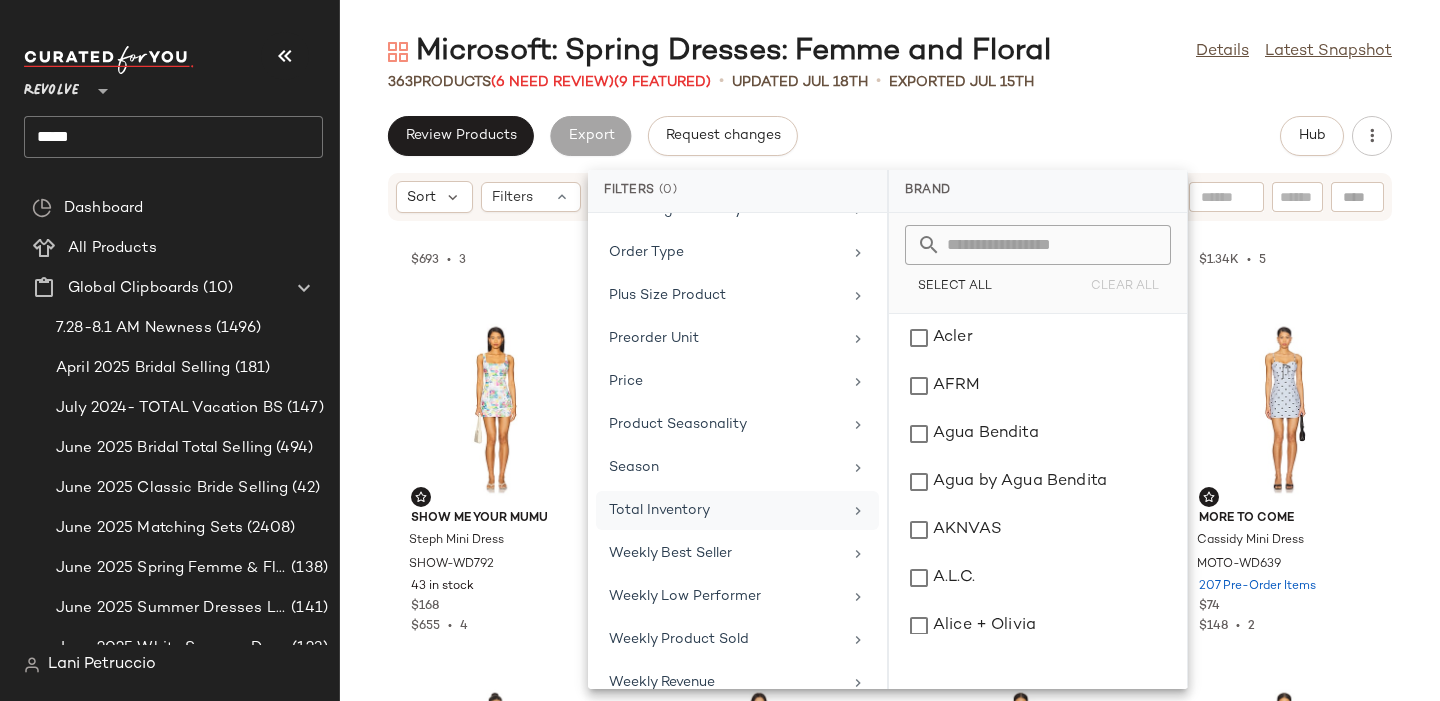 click on "Total Inventory" at bounding box center (725, 510) 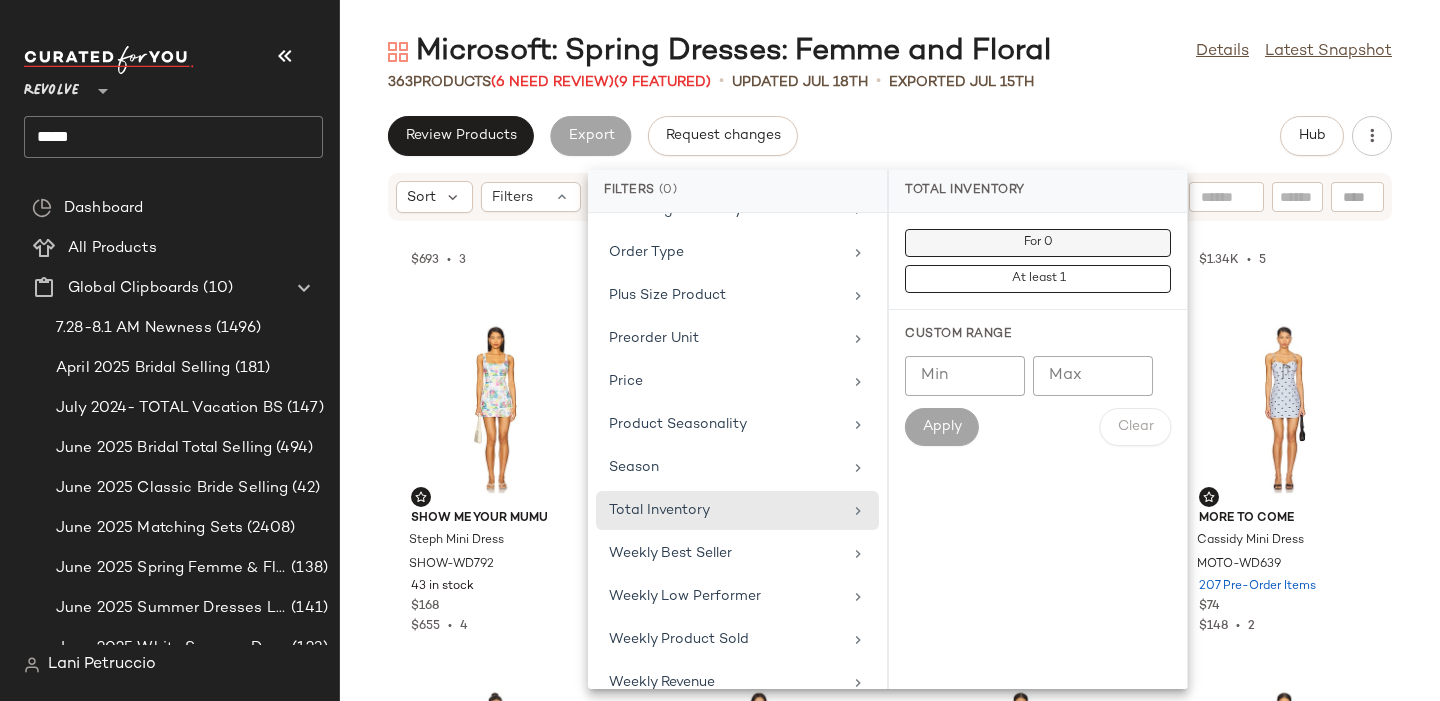 click on "For 0" 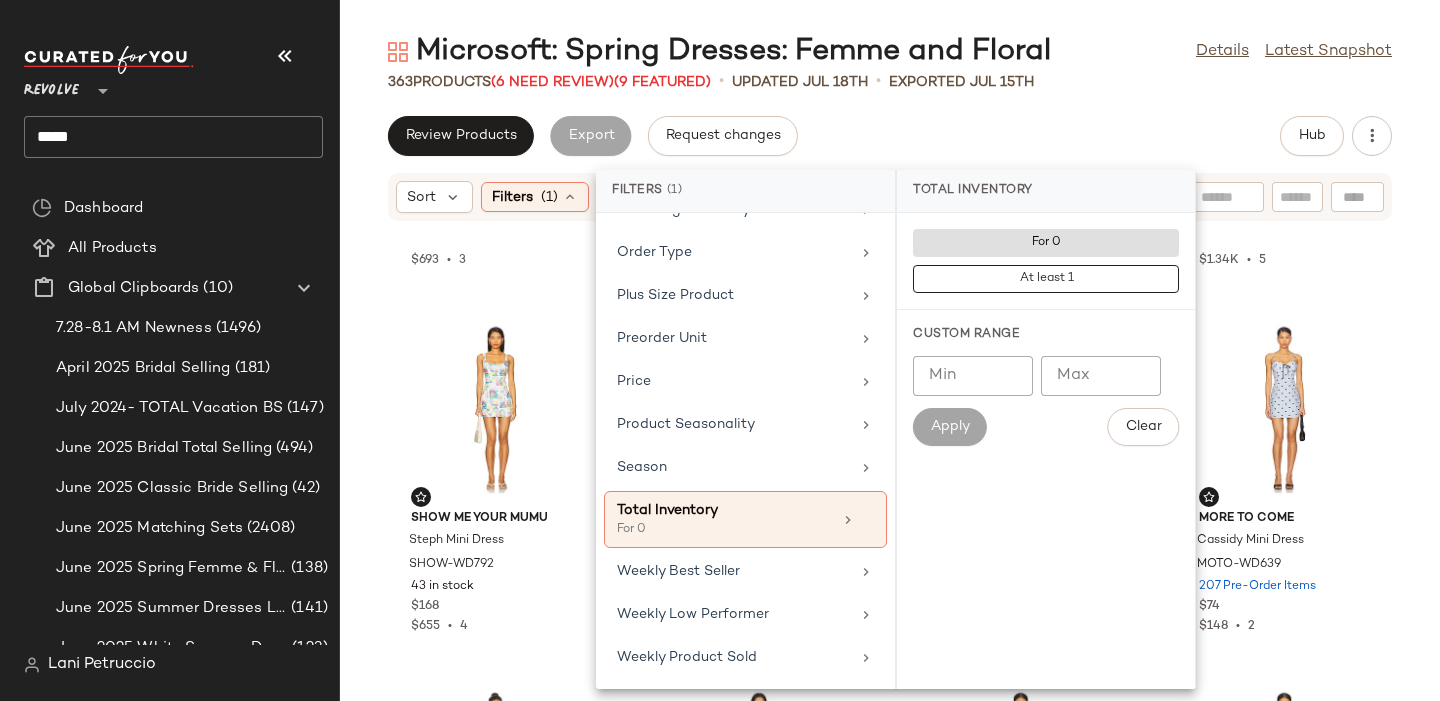 click on "Review Products   Export   Request changes   Hub" 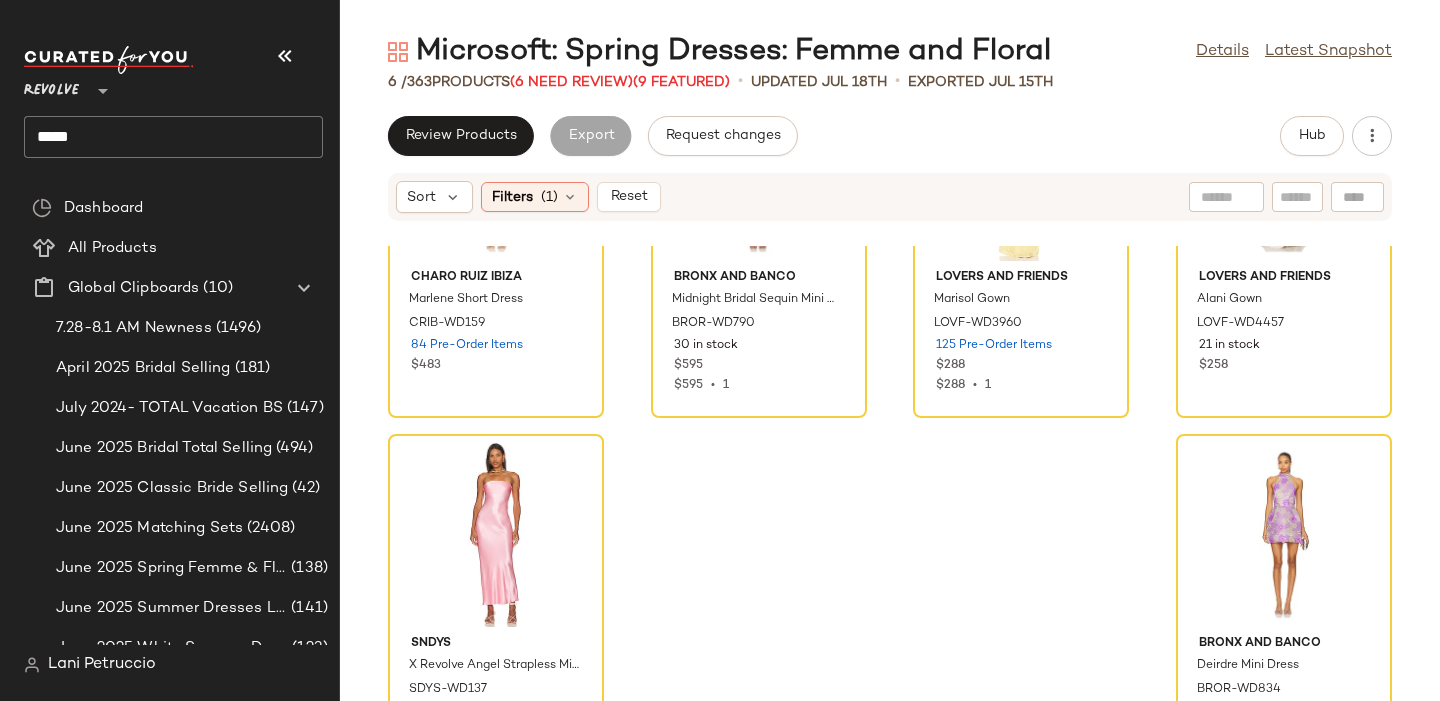 scroll, scrollTop: 0, scrollLeft: 0, axis: both 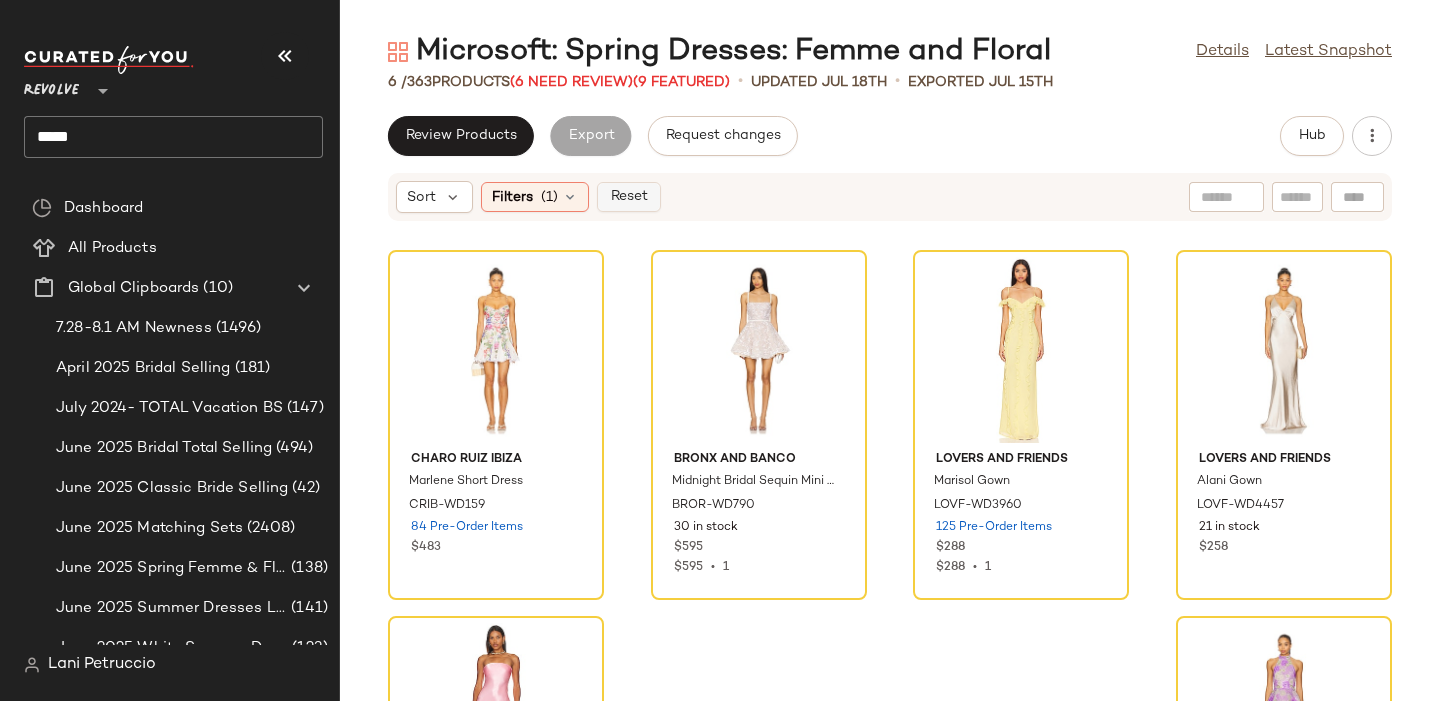 click on "Reset" 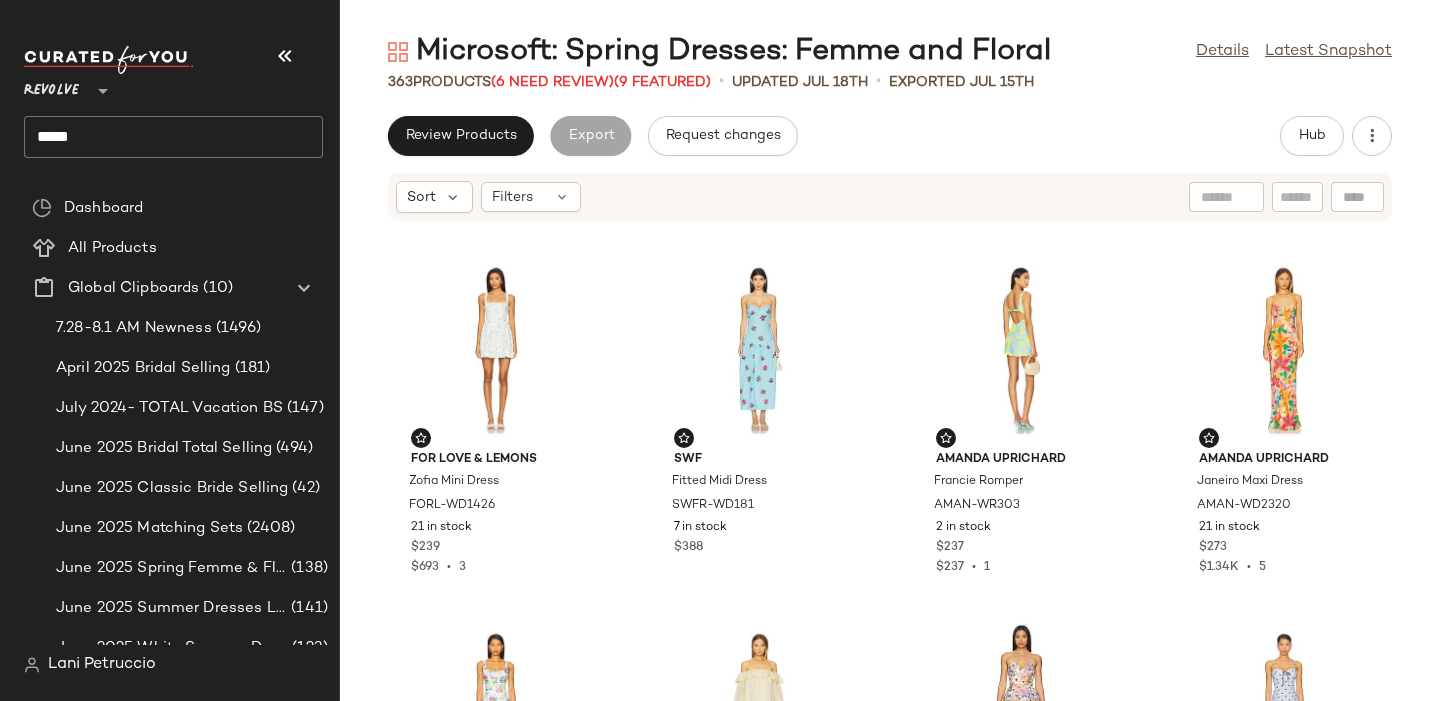 click on "*****" 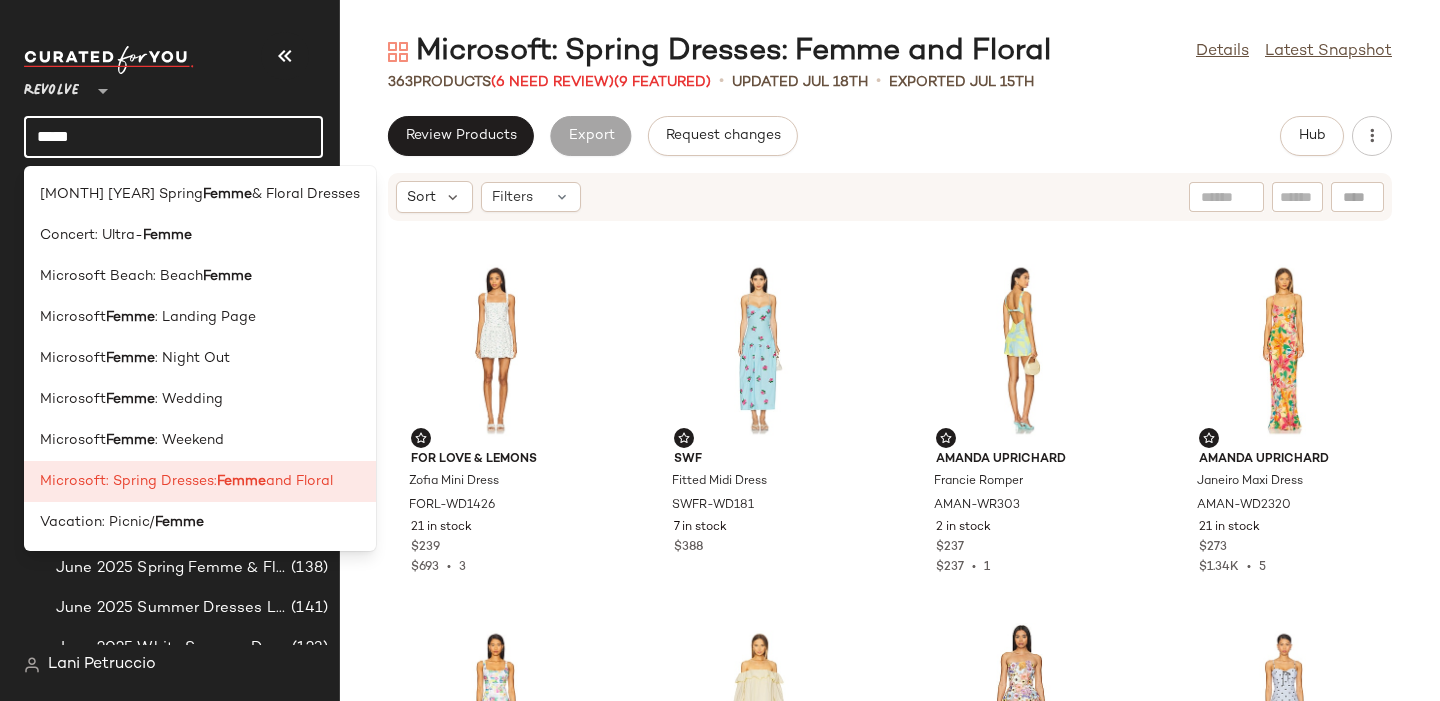 click on "*****" 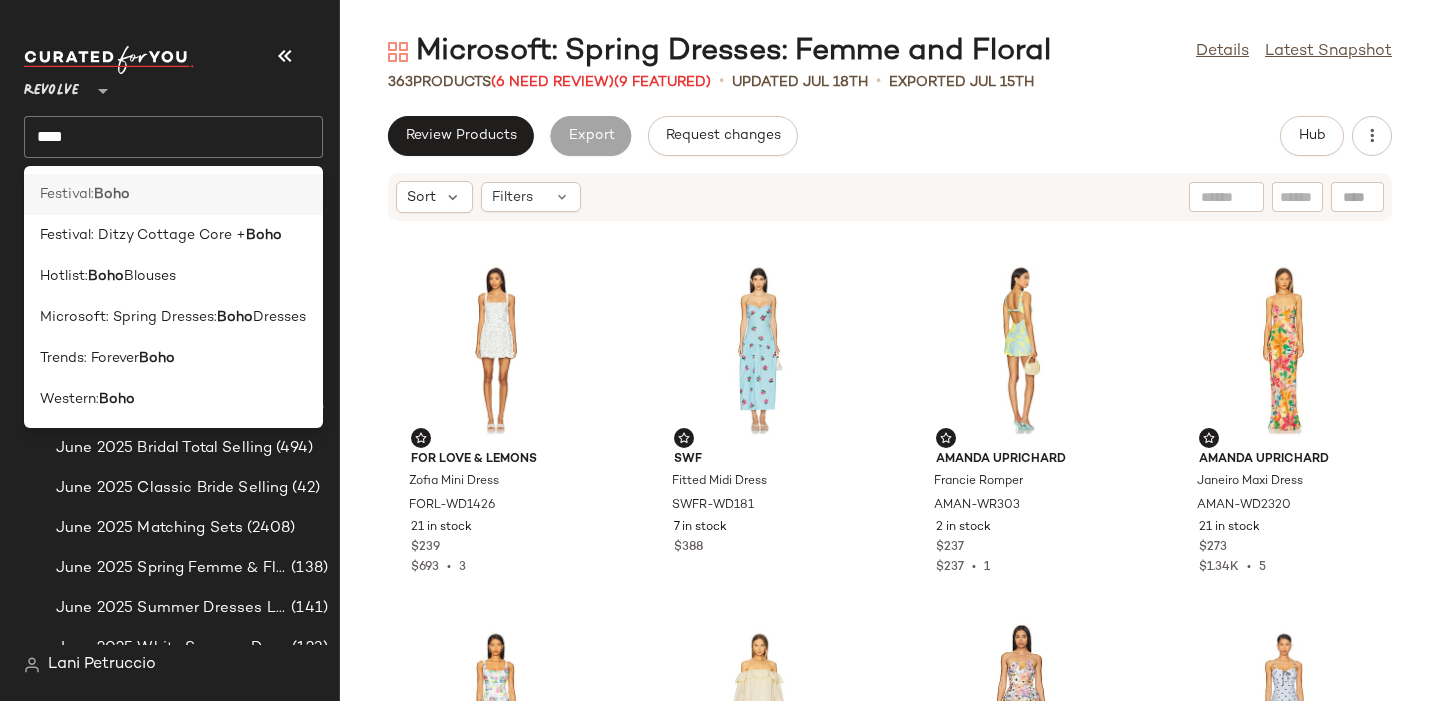 click on "Festival:" at bounding box center [67, 194] 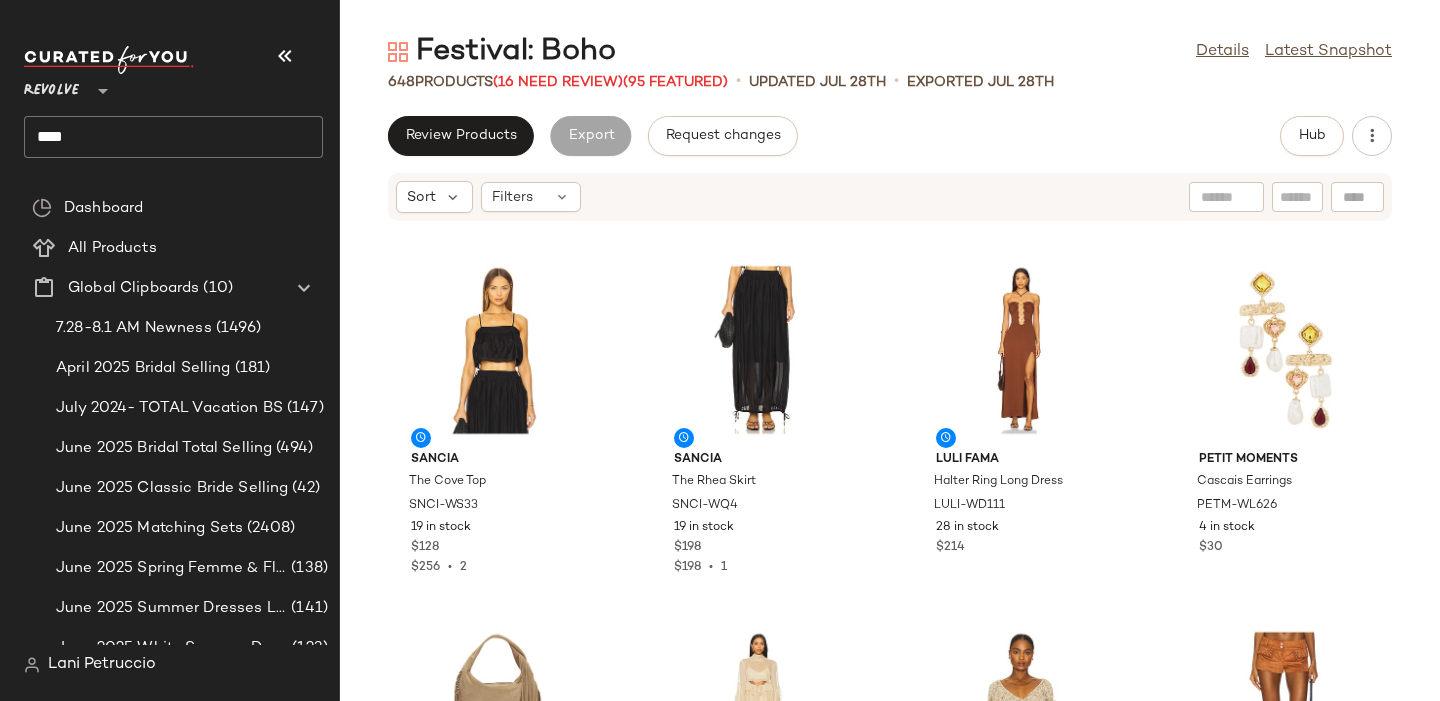 click on "****" 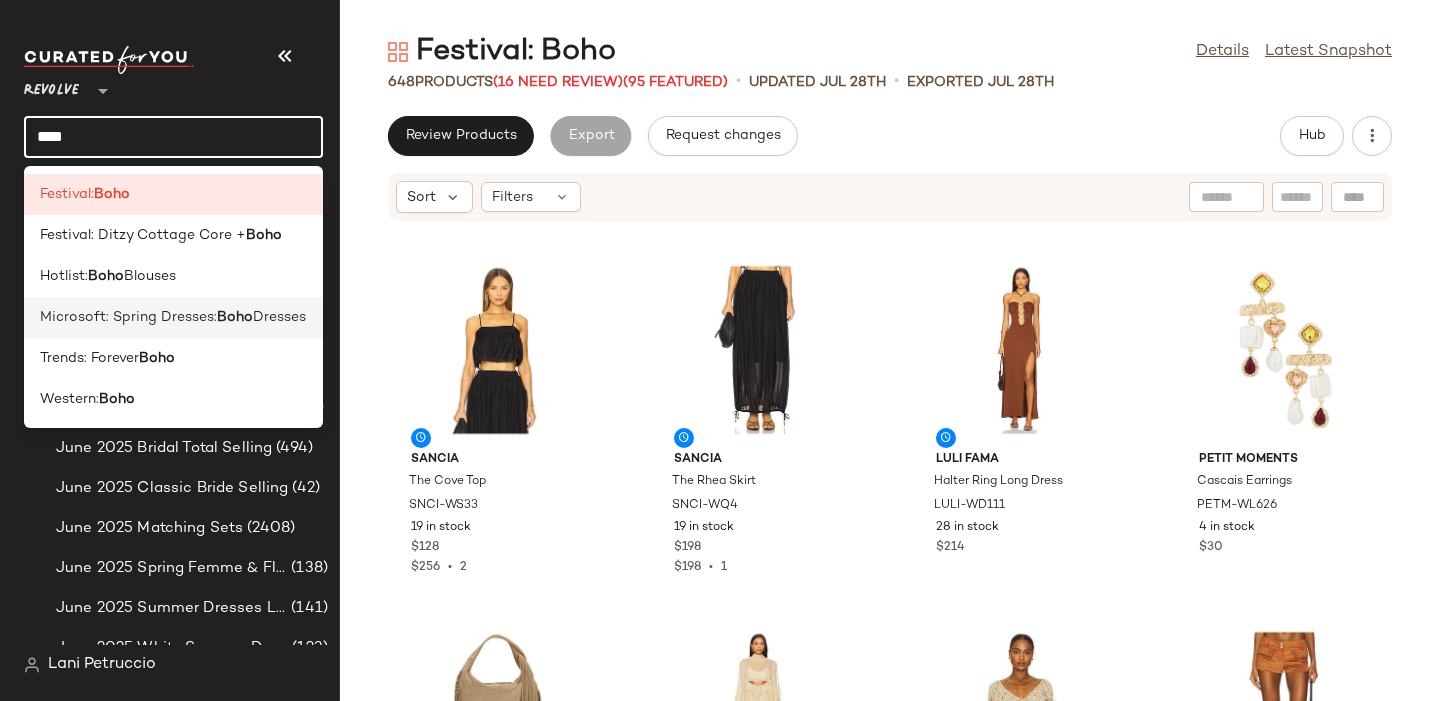 click on "Microsoft: Spring Dresses:" at bounding box center [128, 317] 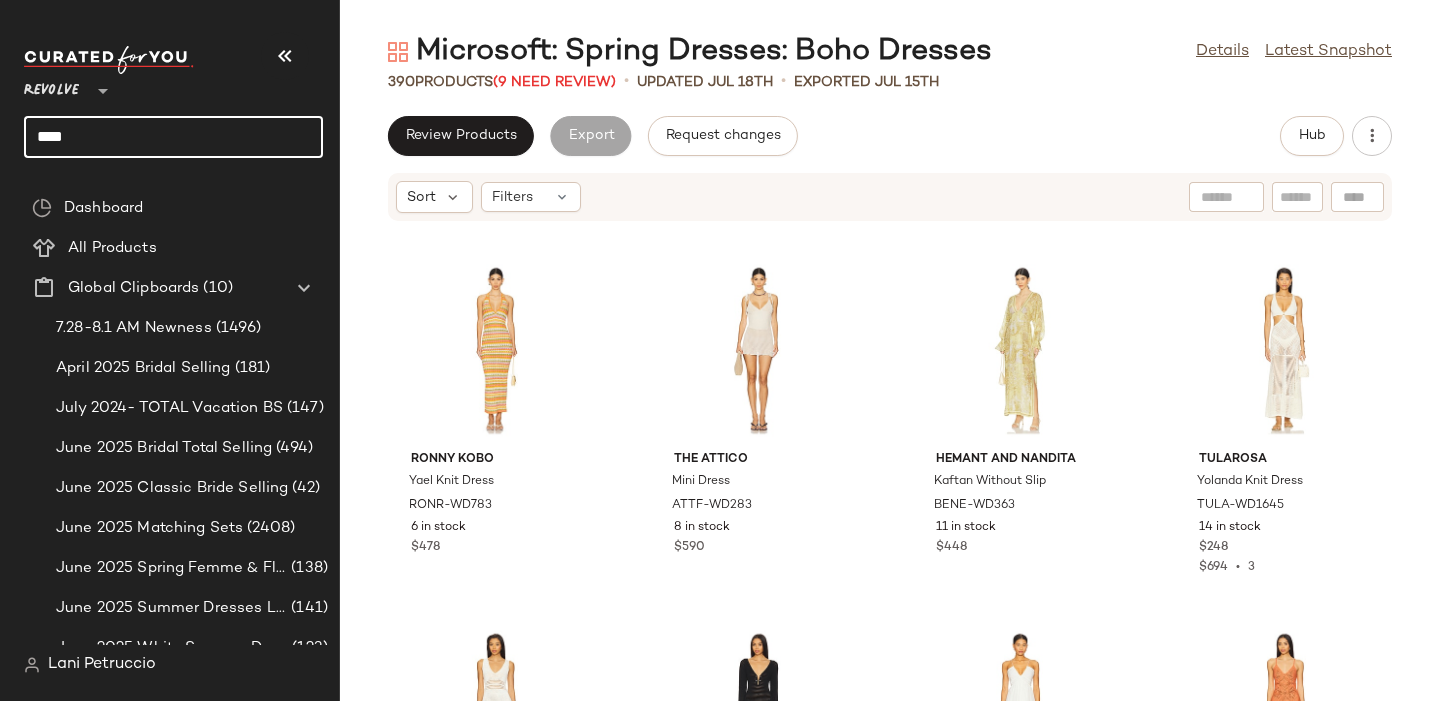 click on "****" 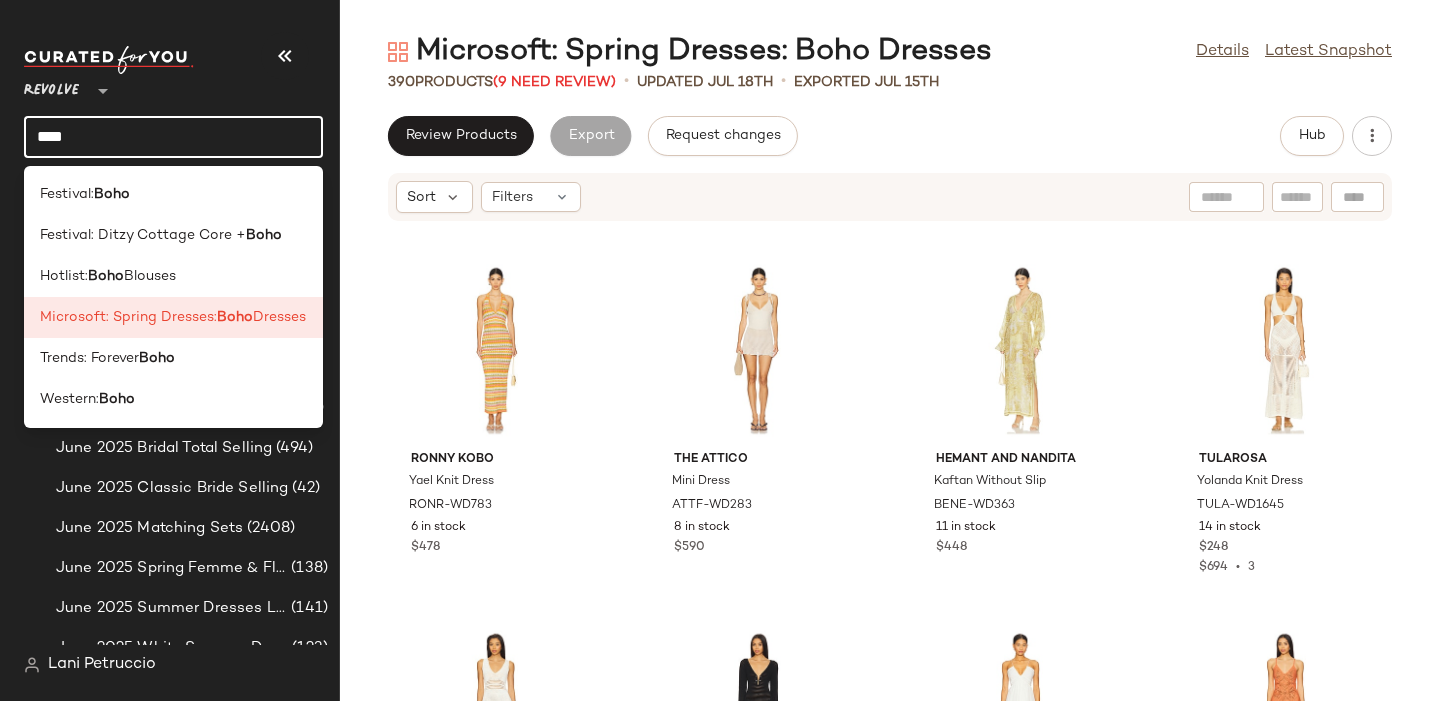 click on "Review Products   Export   Request changes   Hub" 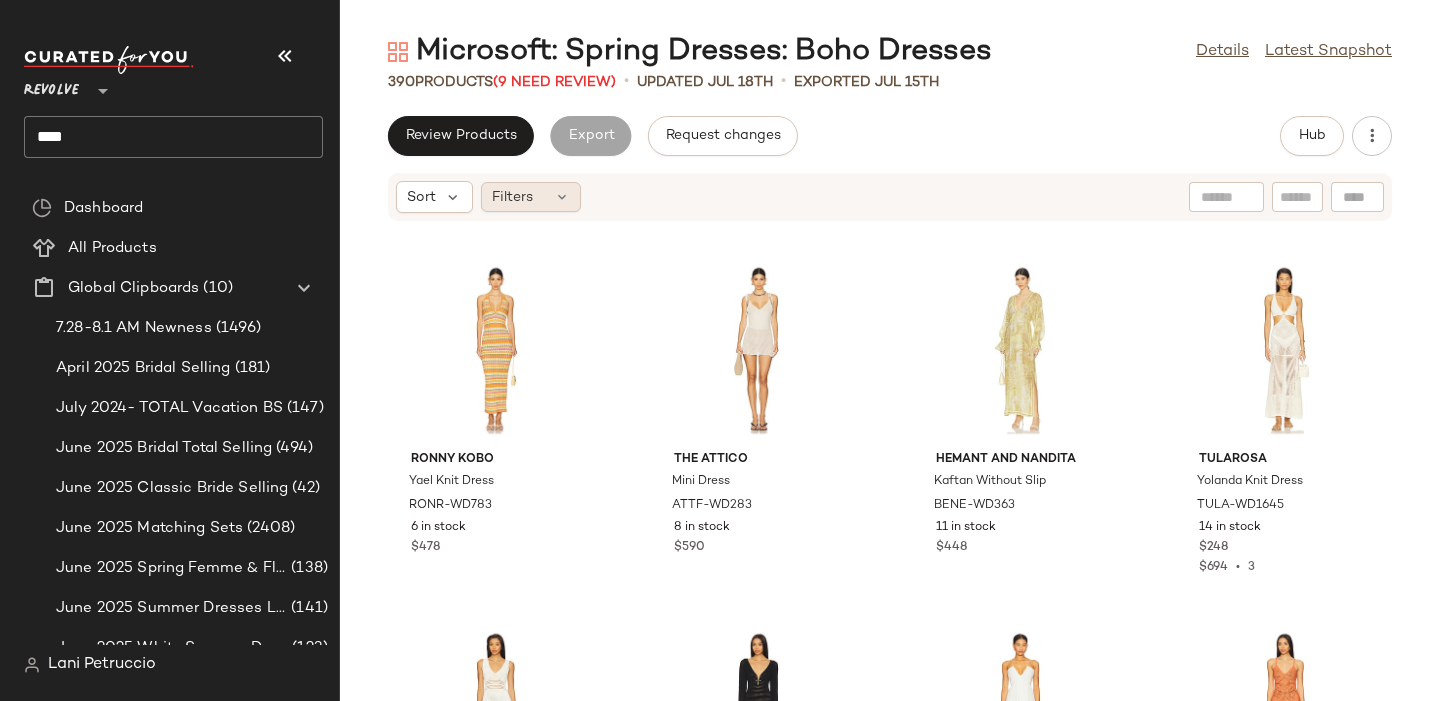click on "Filters" at bounding box center (512, 197) 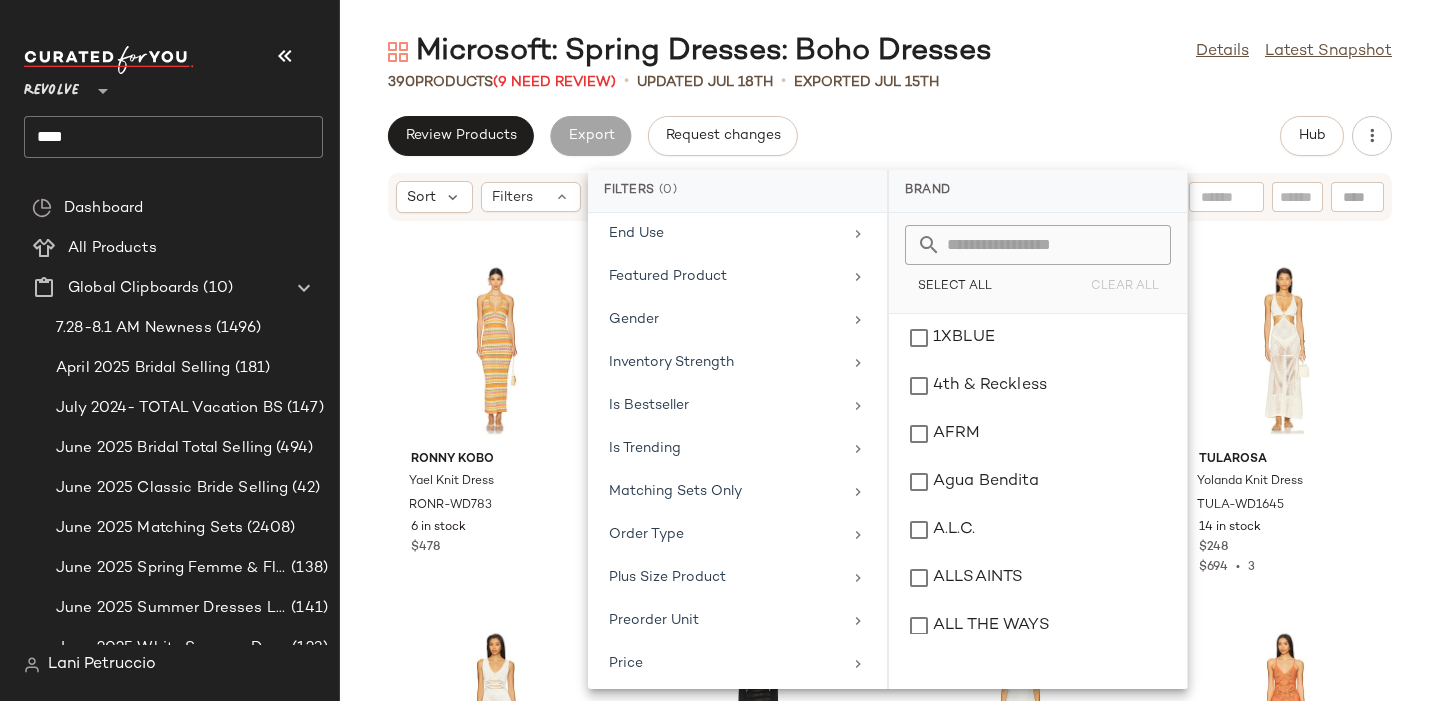 scroll, scrollTop: 916, scrollLeft: 0, axis: vertical 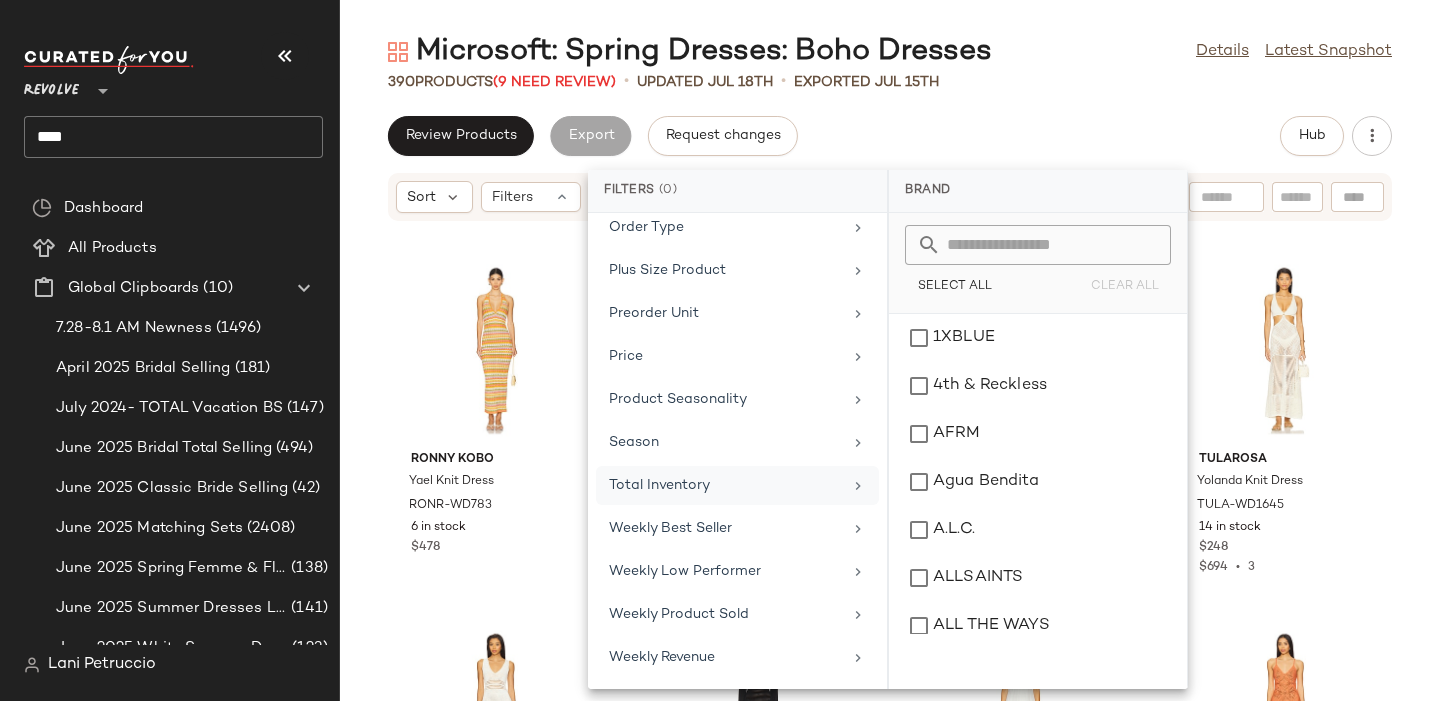 click on "Total Inventory" at bounding box center [725, 485] 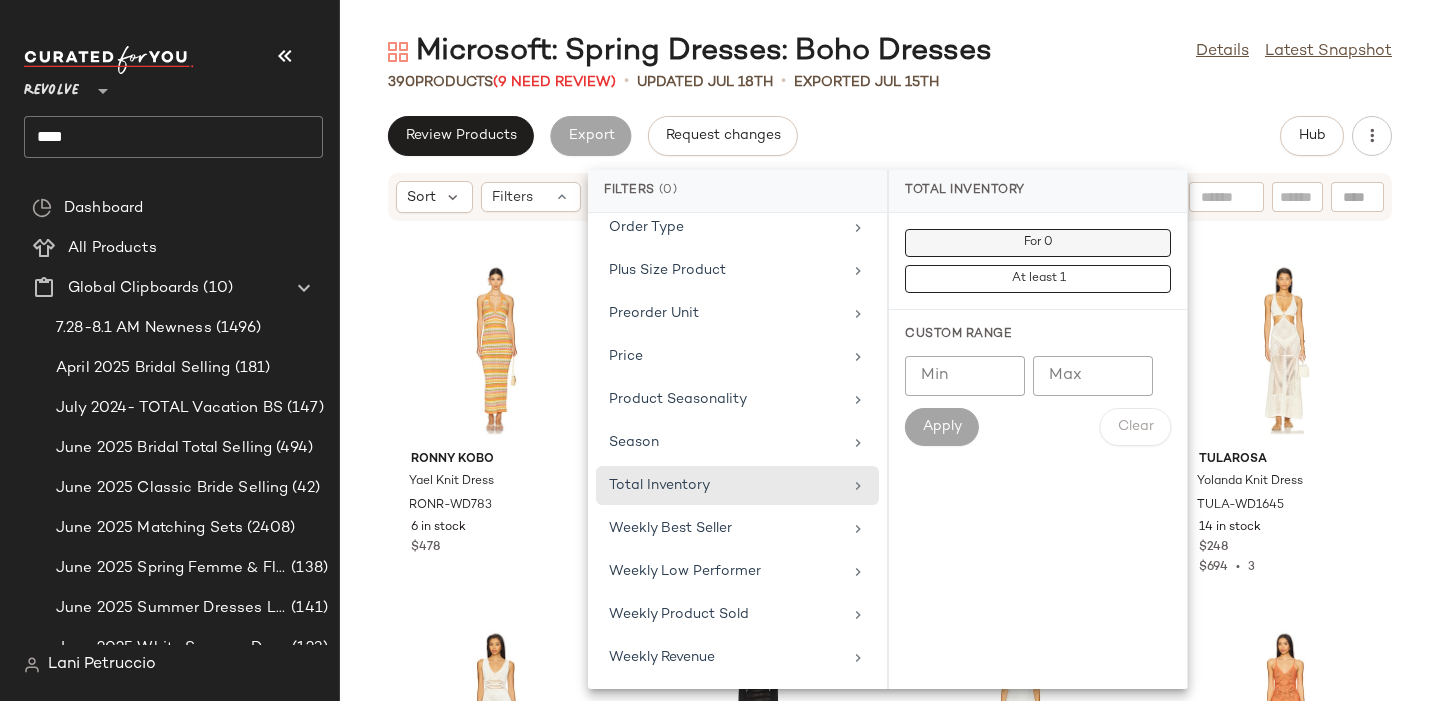 click on "For 0" 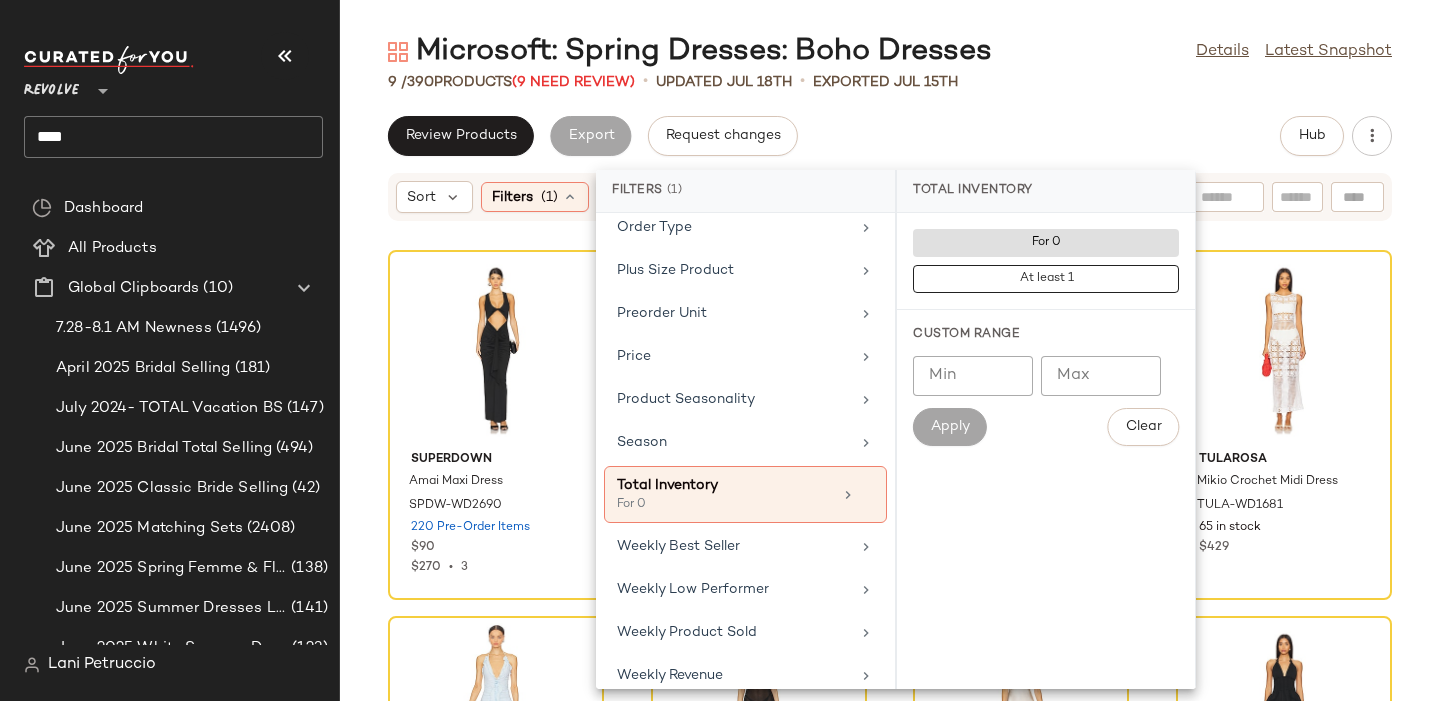 click on "Microsoft: Spring Dresses: Boho Dresses Details Latest Snapshot 9 / 390 Products (9 Need Review) • updated [MONTH] [DAY]th • Exported [MONTH] [DAY]th Review Products Export Request changes Hub Sort Filters (1) Reset [BRAND] [NAME] [NUMBER] [PRICE] [PRICE] • [NUMBER] [BRAND] [NAME] [NUMBER] [PRICE] [PRICE] • [NUMBER] [BRAND] [NAME] [NUMBER] [PRICE] [PRICE] • [NUMBER] [BRAND] [NAME] [NUMBER] [PRICE] MORE TO COME [BRAND] [NAME] [NUMBER] [PRICE] [PRICE] • [NUMBER] [BRAND] [NAME] [NUMBER] [PRICE] [BRAND] [NAME] [NUMBER] [PRICE] [NUMBER] [BRAND] [NAME] [NUMBER] [PRICE] [BRAND] [NAME] [NUMBER] [PRICE] [NUMBER] [BRAND] [NAME] [NUMBER] [PRICE] [NUMBER] [BRAND] [NAME] [NUMBER] [PRICE] [NUMBER] [BRAND] [NAME] [NUMBER] [PRICE] [NUMBER] [BRAND] [NAME] [NUMBER] [PRICE] [NUMBER] [BRAND] [NAME] [NUMBER] [PRICE] [NUMBER] [BRAND] [NAME] [NUMBER] [PRICE] [NUMBER]" at bounding box center [890, 366] 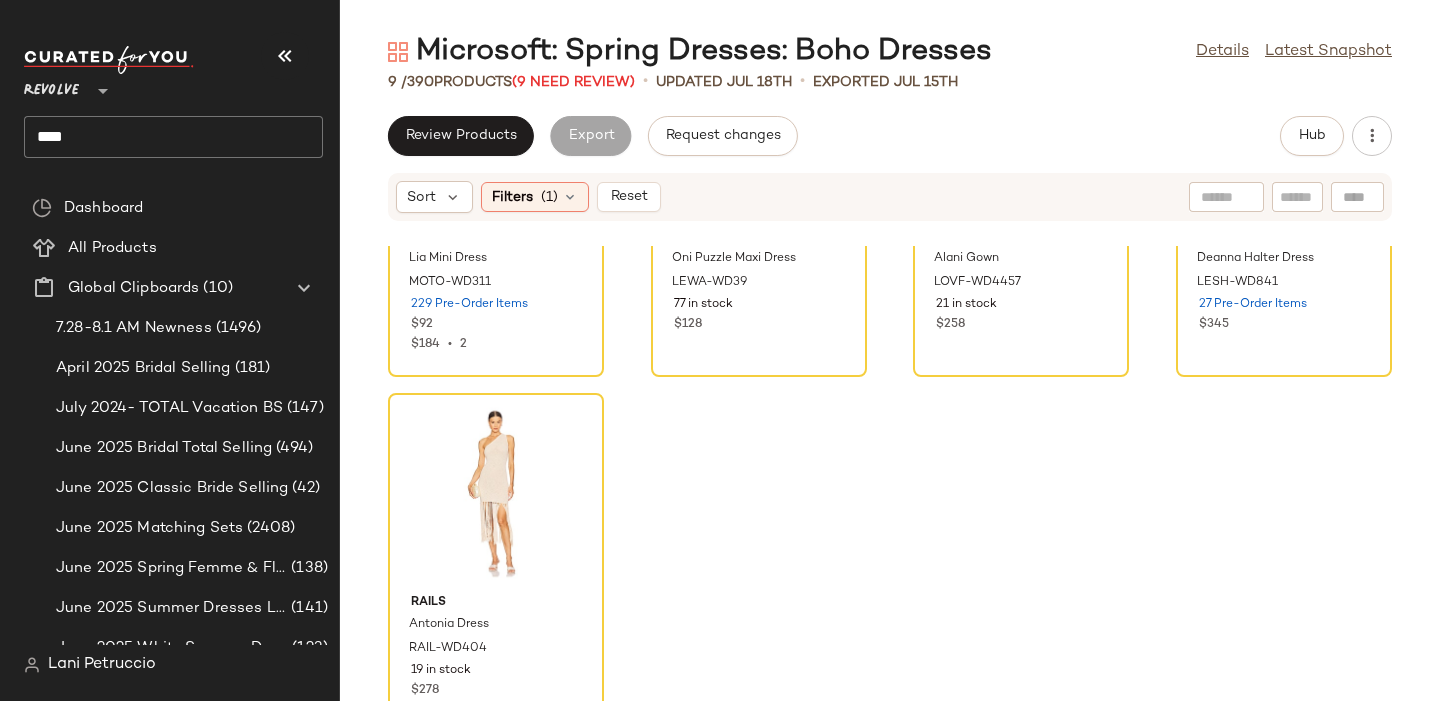 scroll, scrollTop: 606, scrollLeft: 0, axis: vertical 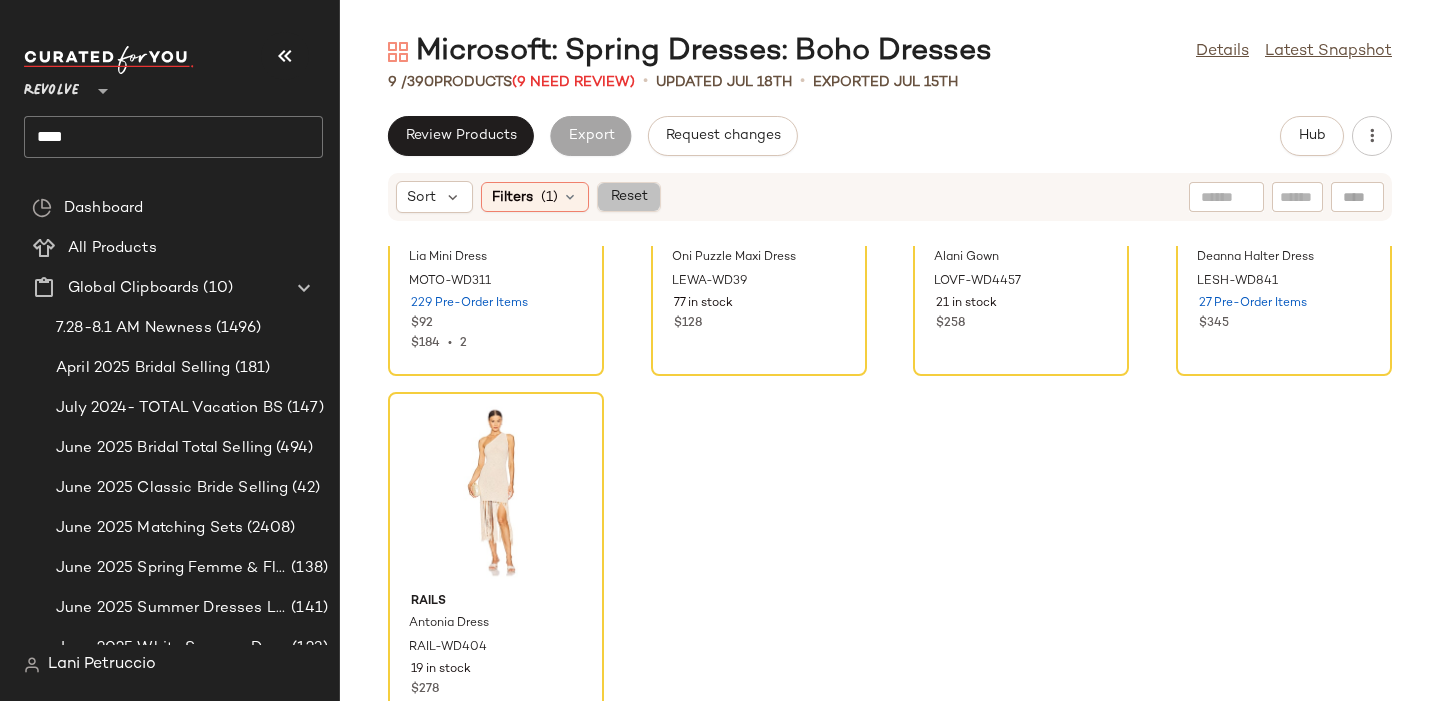 click on "Reset" 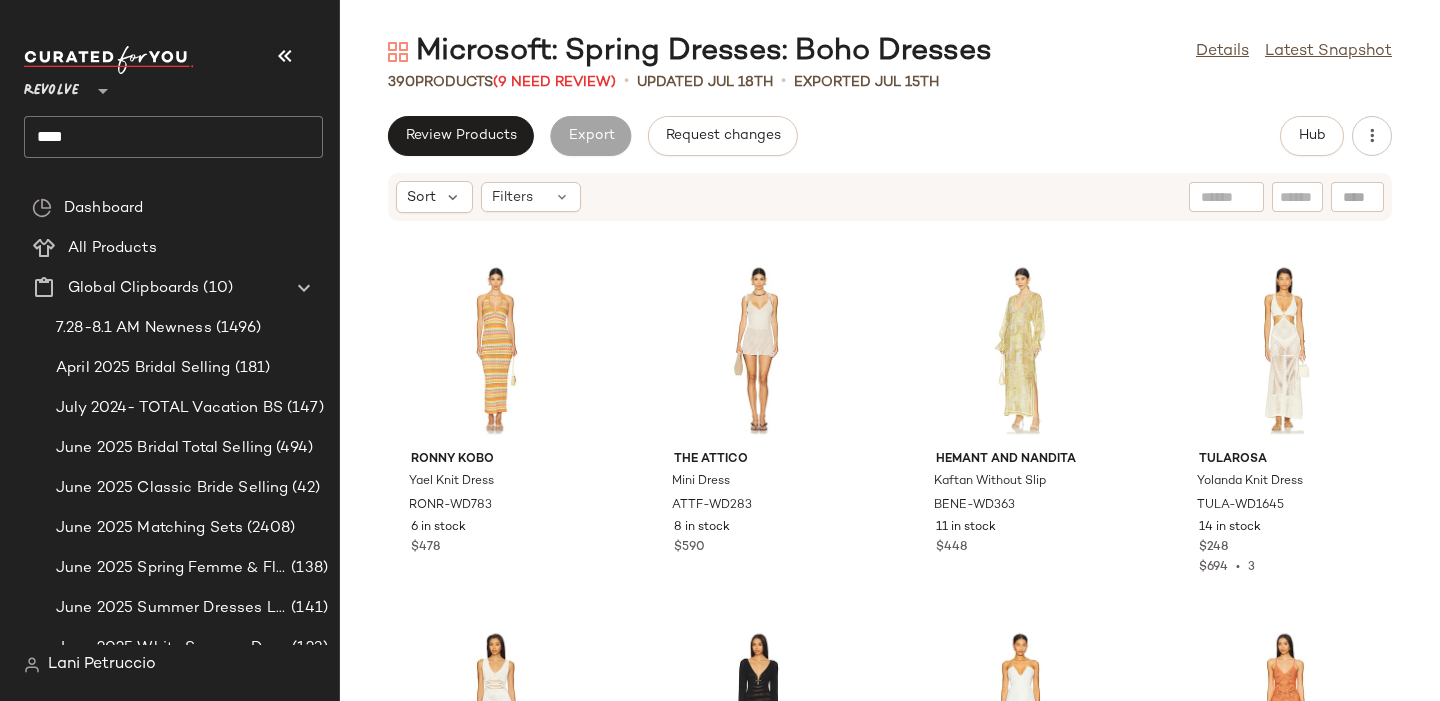 click on "****" 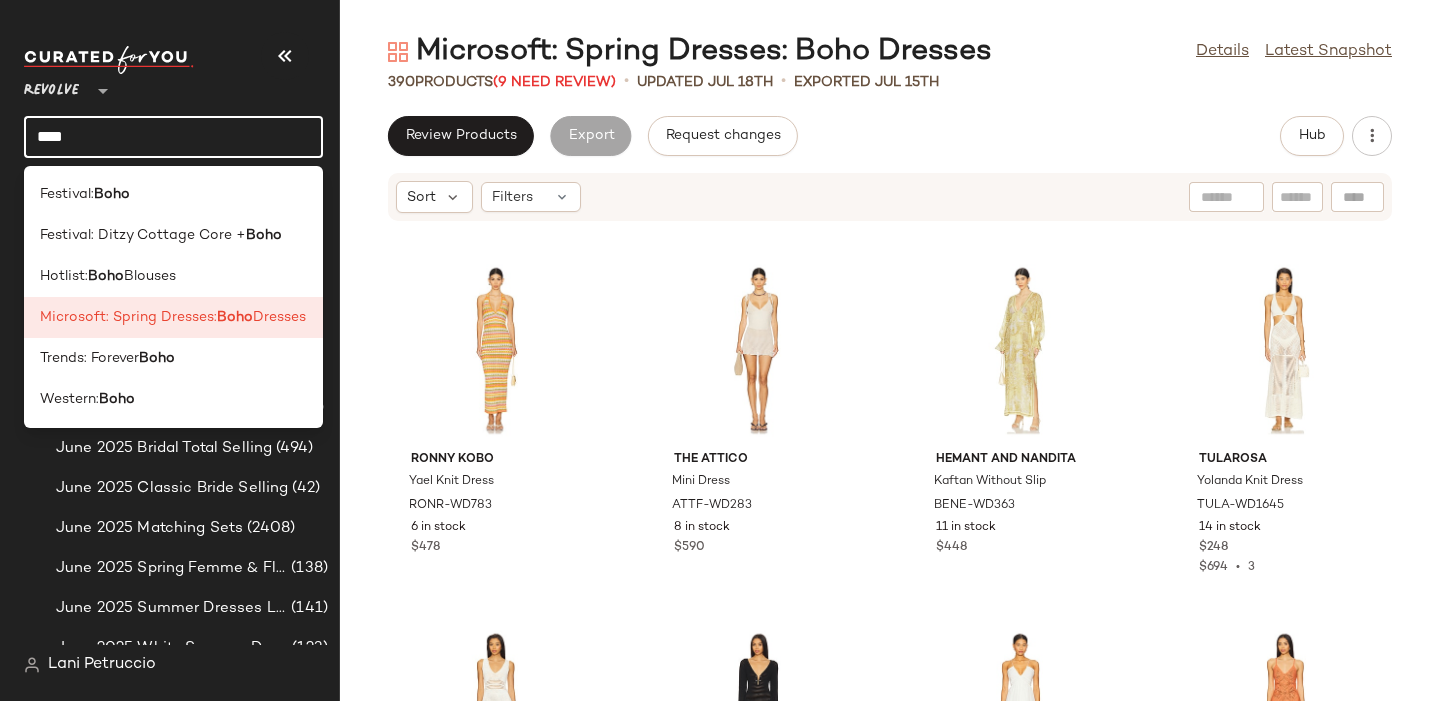 click on "****" 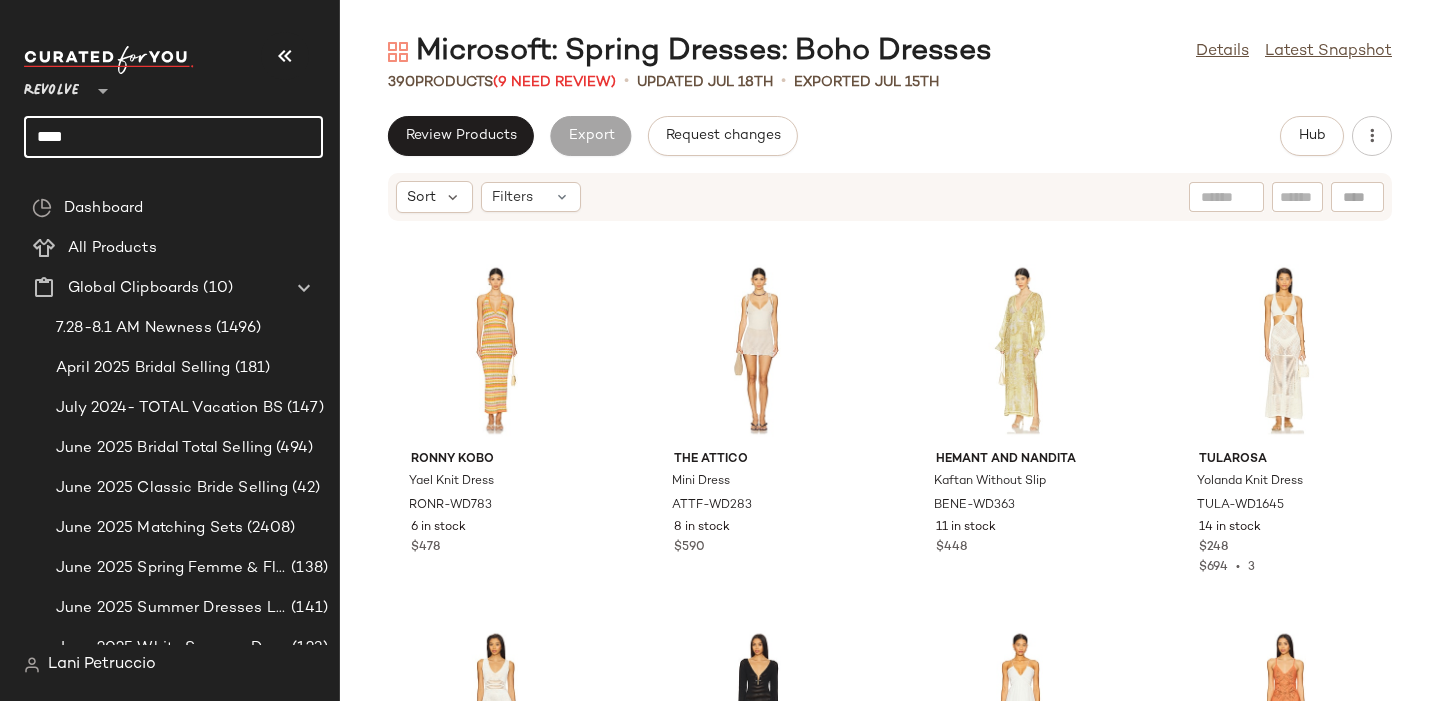 type on "*" 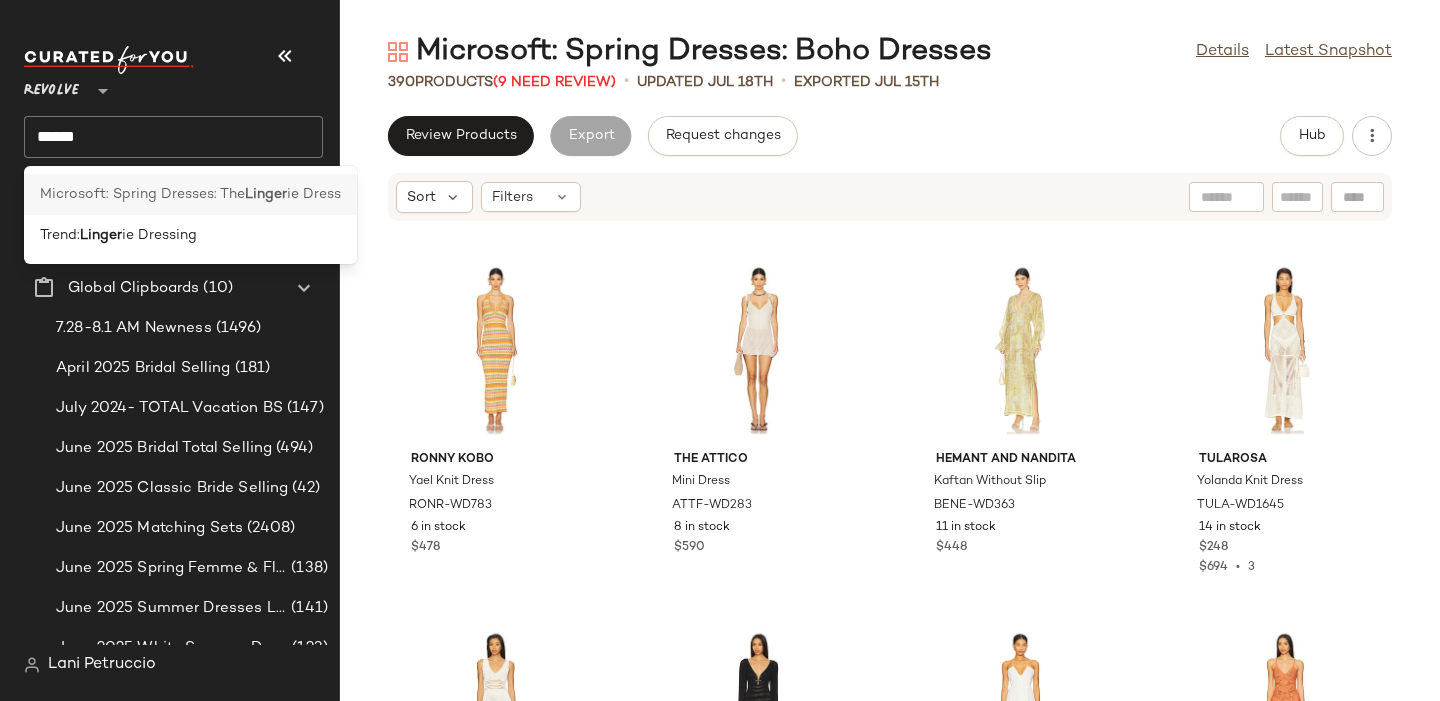 click on "Microsoft: Spring Dresses: The" at bounding box center [142, 194] 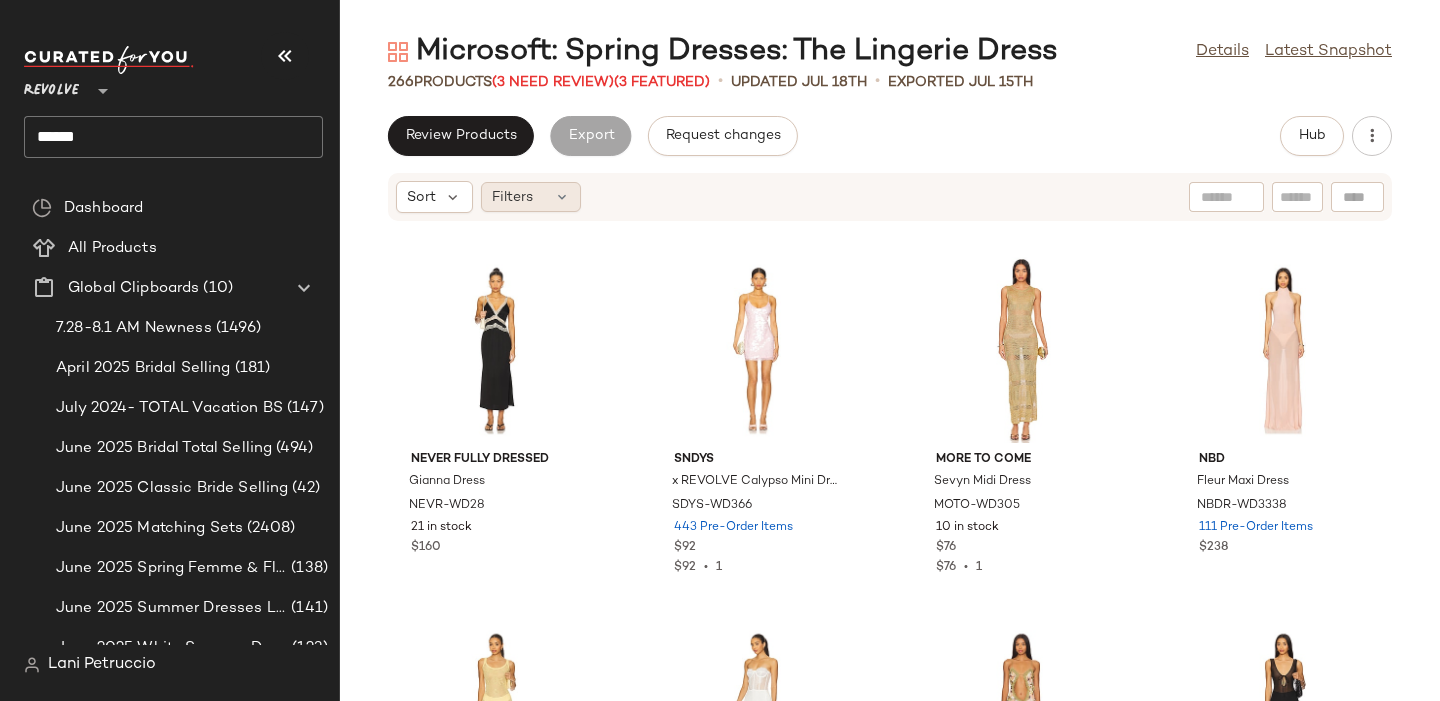 click on "Filters" 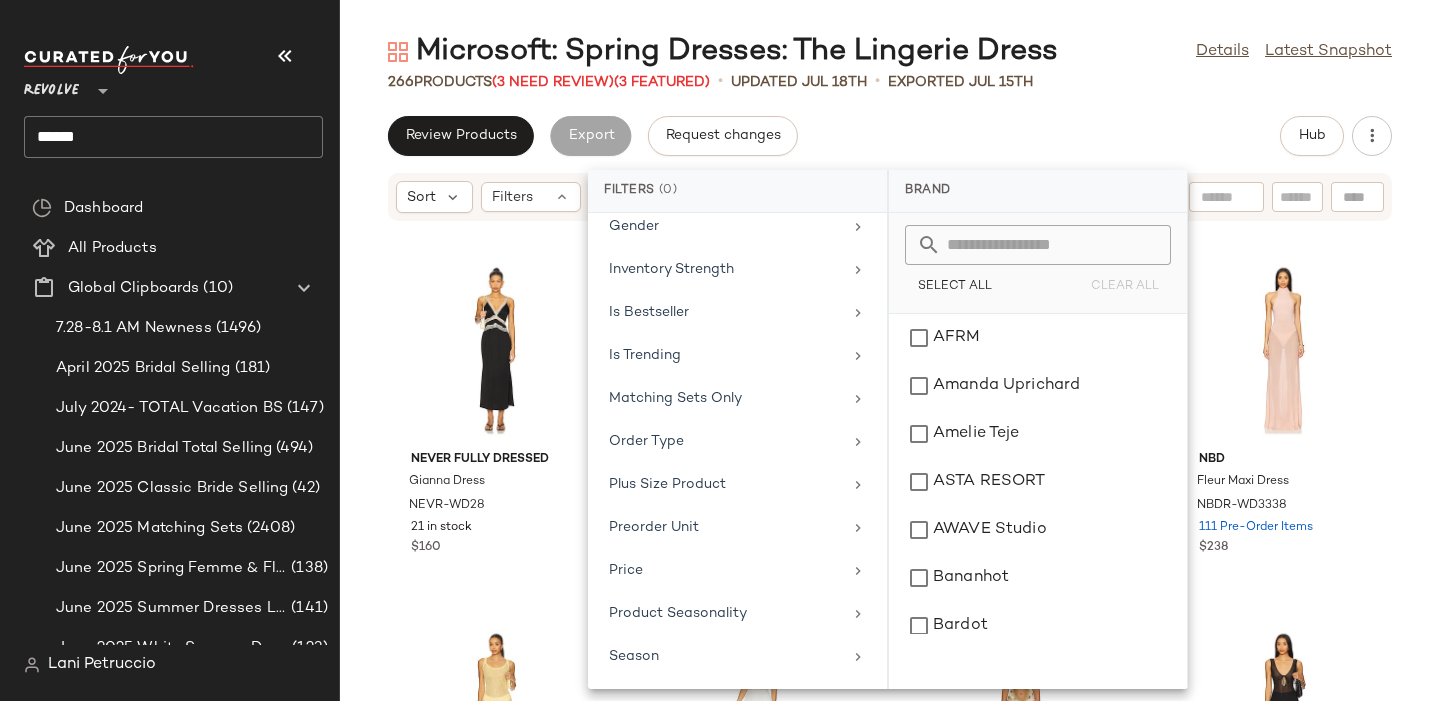 scroll, scrollTop: 916, scrollLeft: 0, axis: vertical 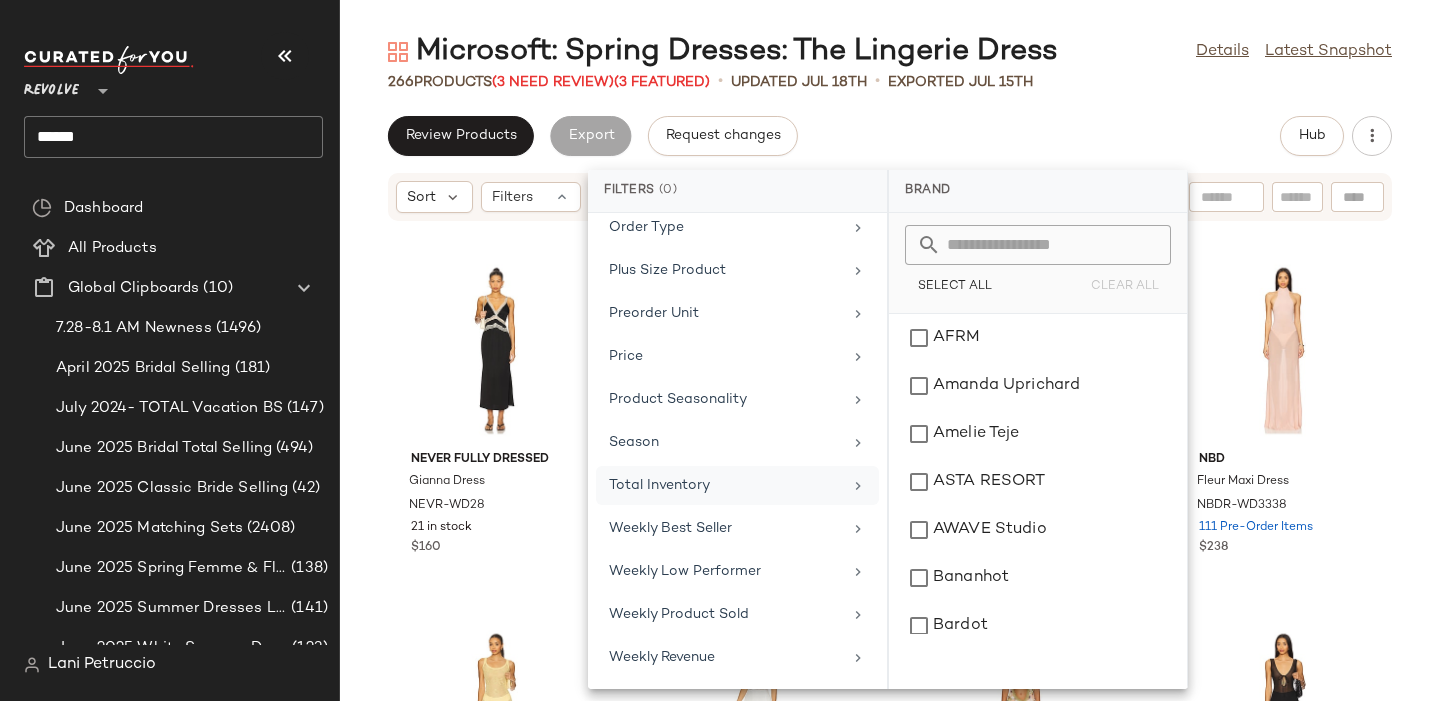 click on "Total Inventory" at bounding box center (725, 485) 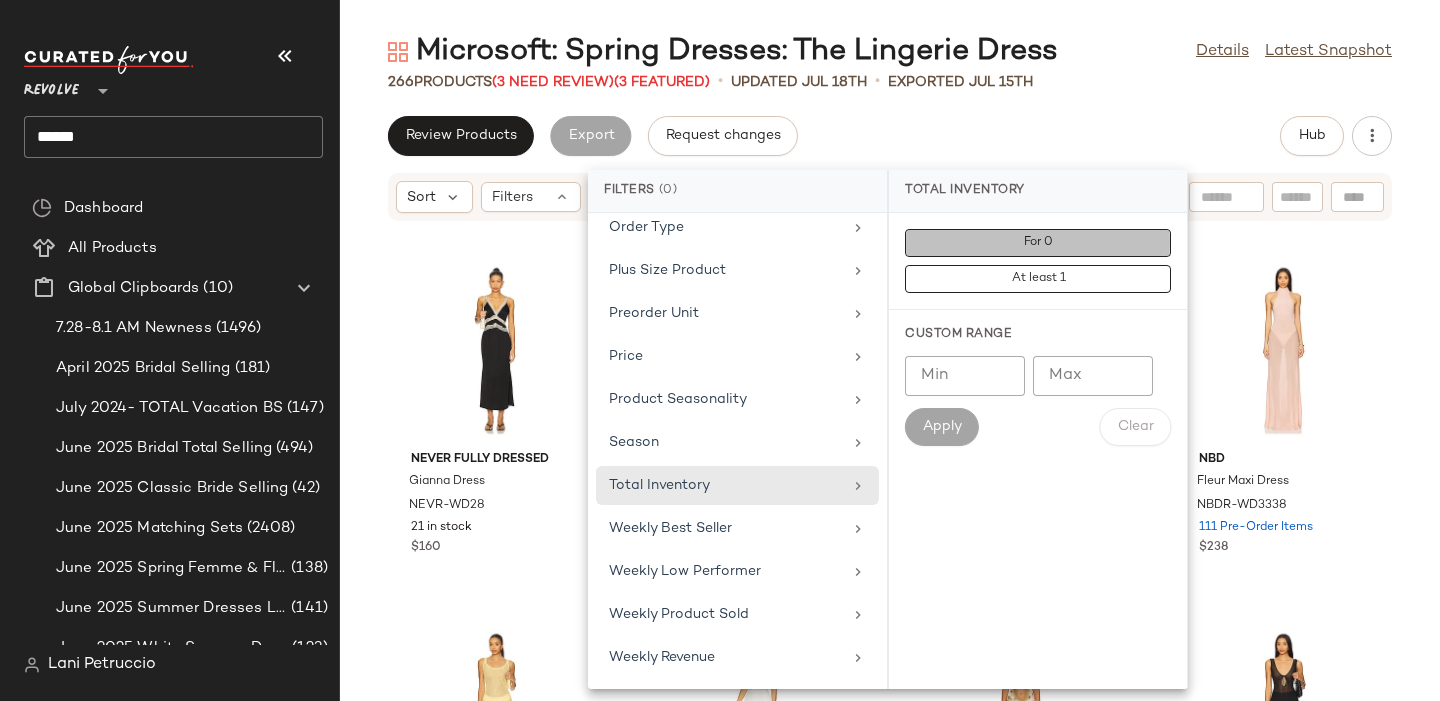 click on "For 0" 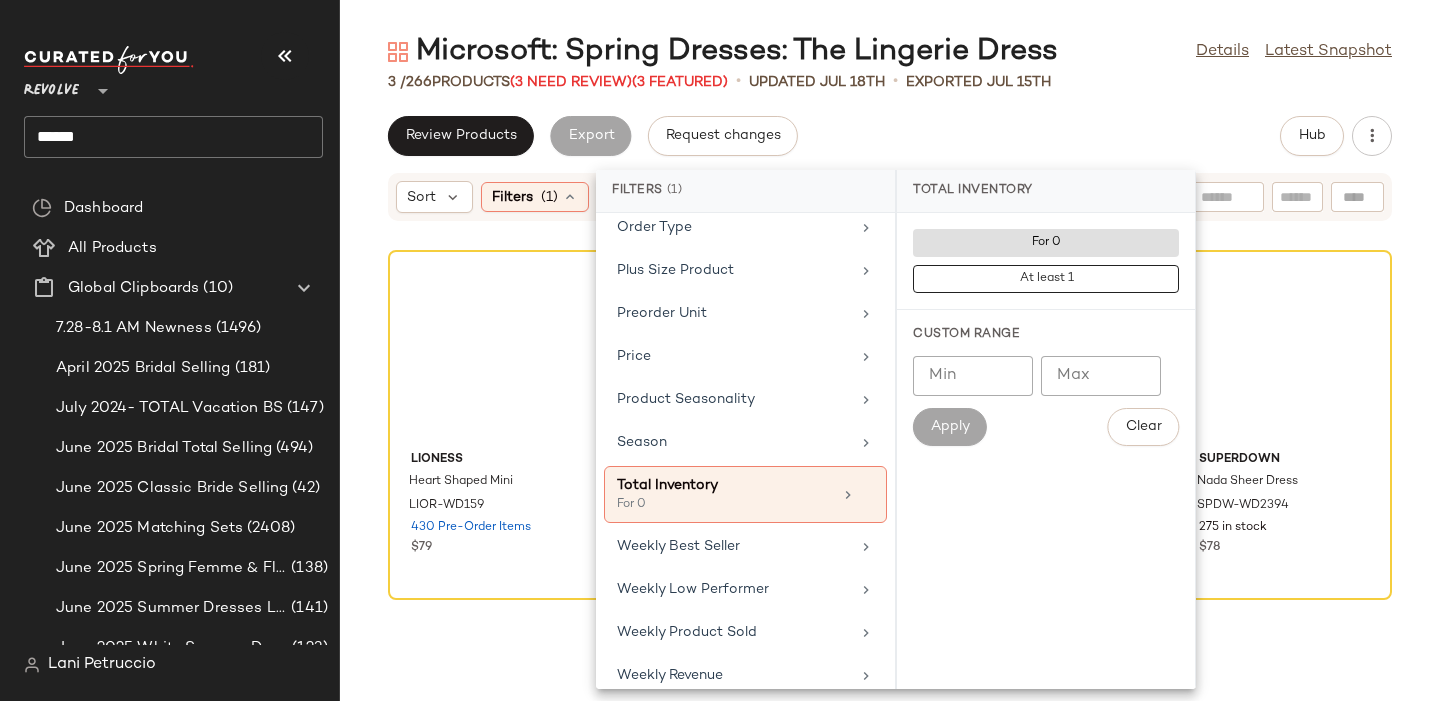 click on "Microsoft: Spring Dresses: The Lingerie Dress Details Latest Snapshot 3 / 266 Products (3 Need Review) (3 Featured) • updated [MONTH] [DAY]th • Exported [MONTH] [DAY]th Review Products Export Request changes Hub Sort Filters (1) Reset [BRAND] [NAME] [NUMBER] [PRICE] [BRAND] [NAME] [NUMBER] [PRICE] [BRAND] [NAME] [NUMBER] [PRICE]" at bounding box center [890, 366] 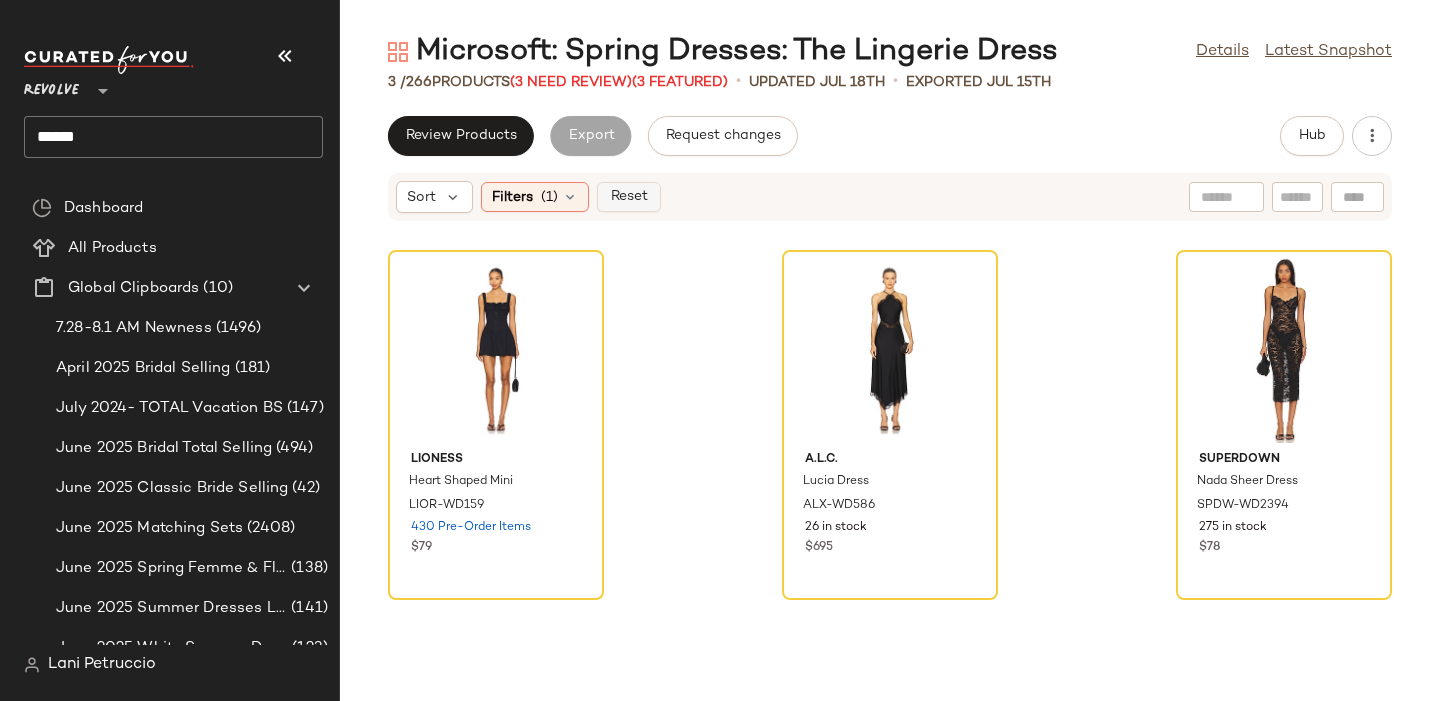 click on "Reset" 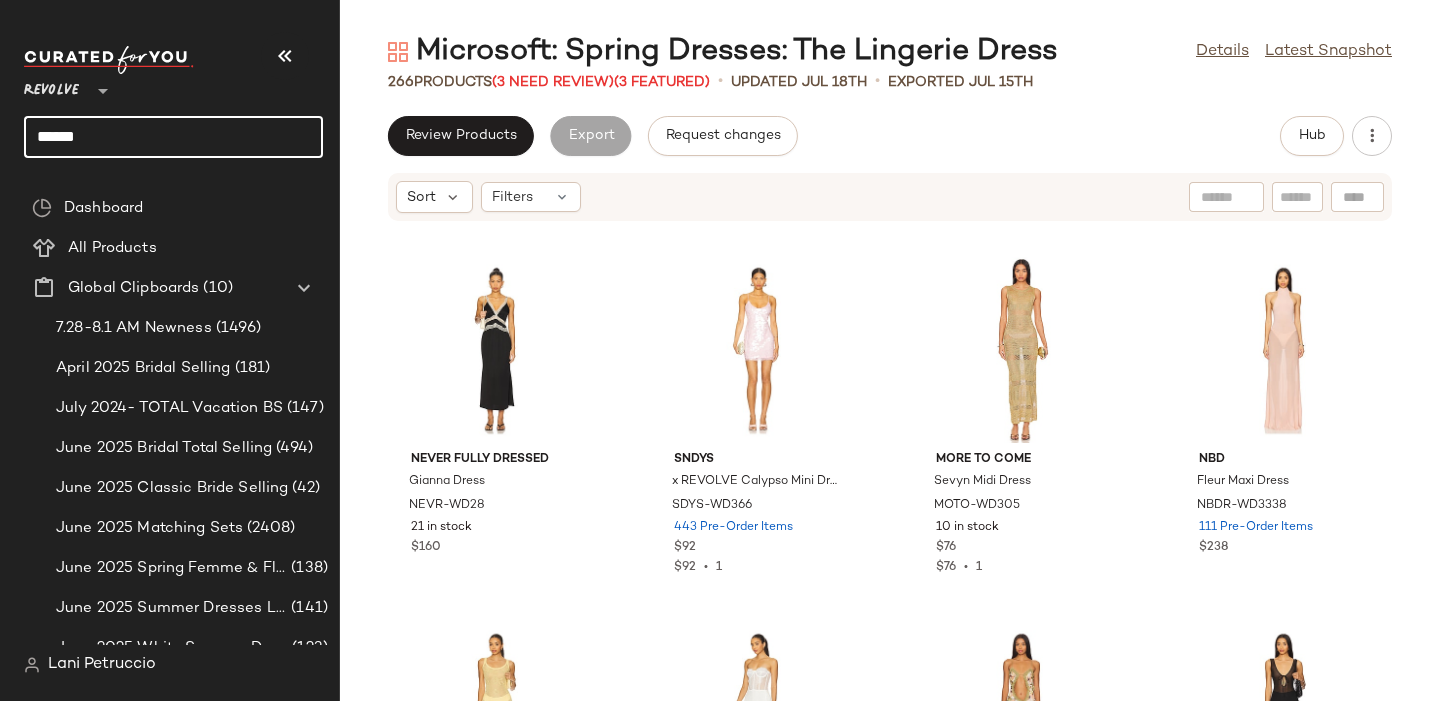 click on "******" 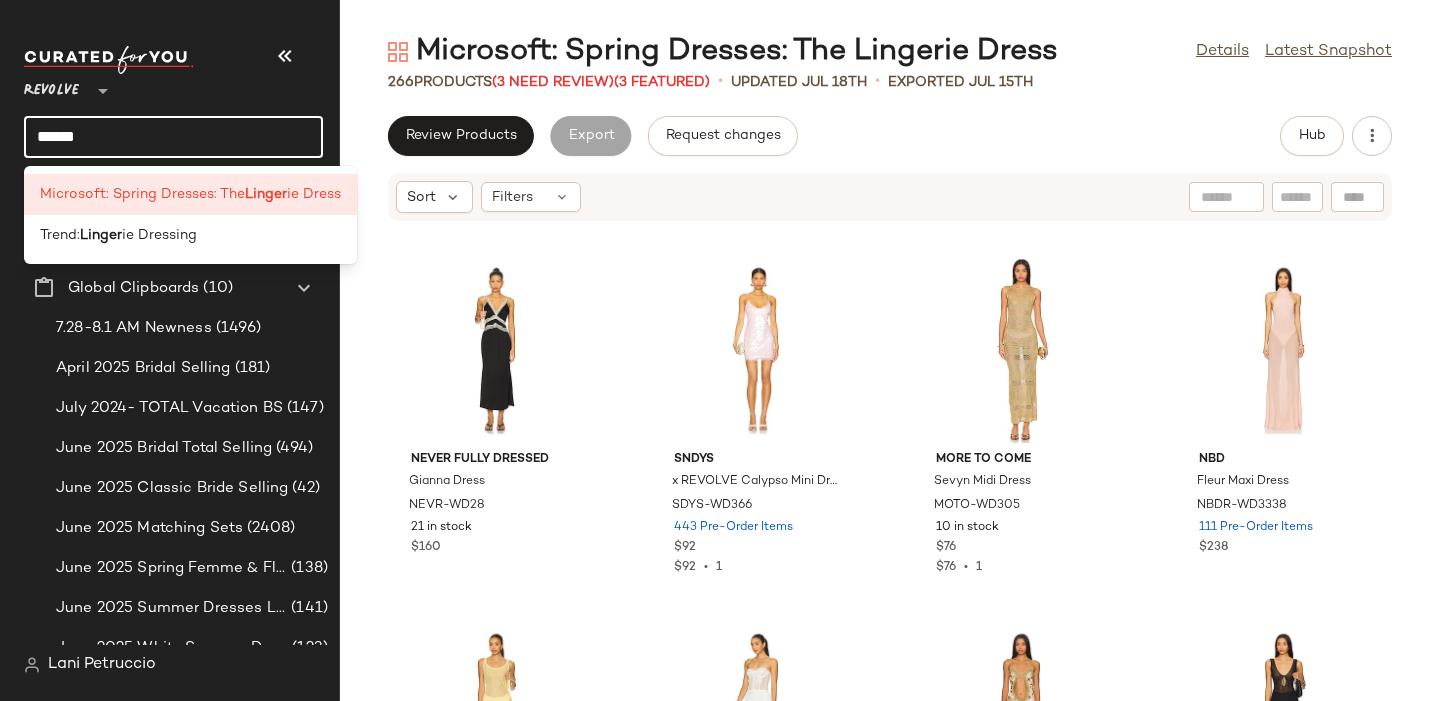 click on "******" 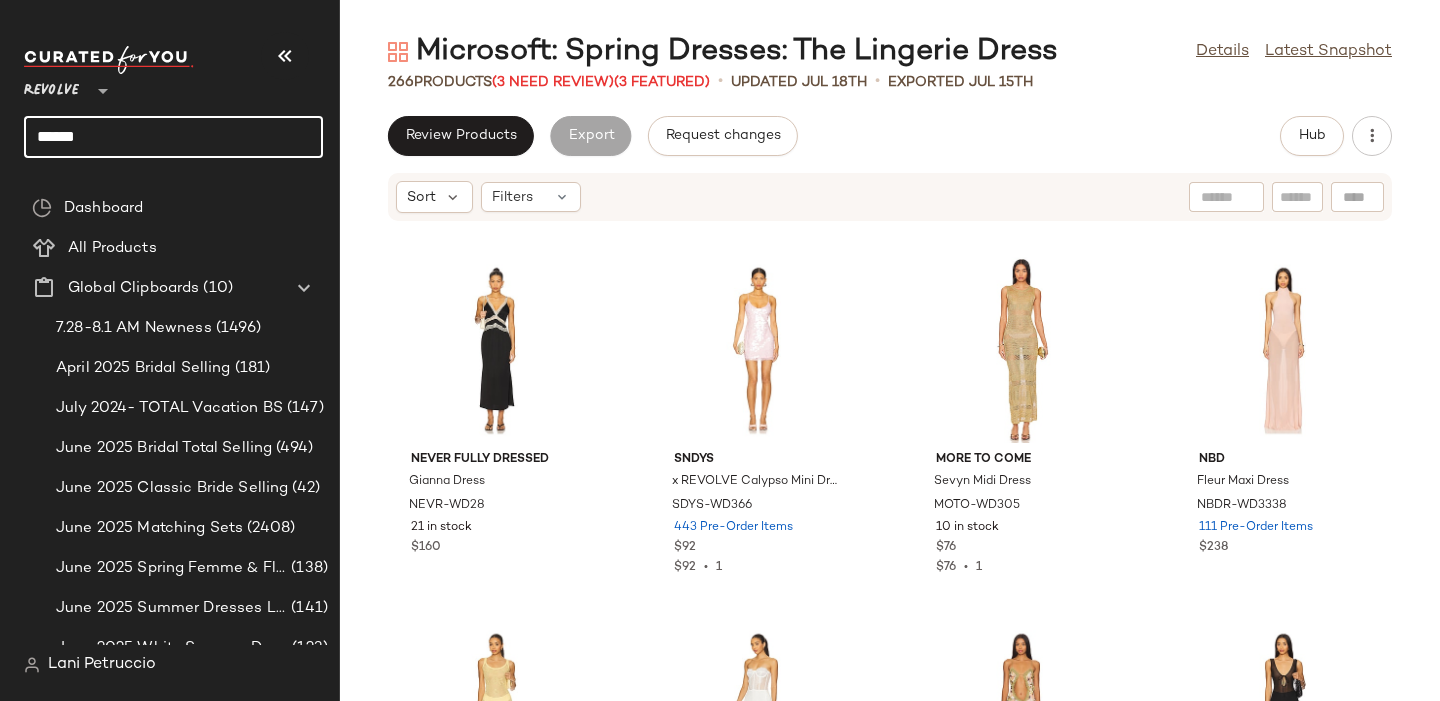 click on "******" 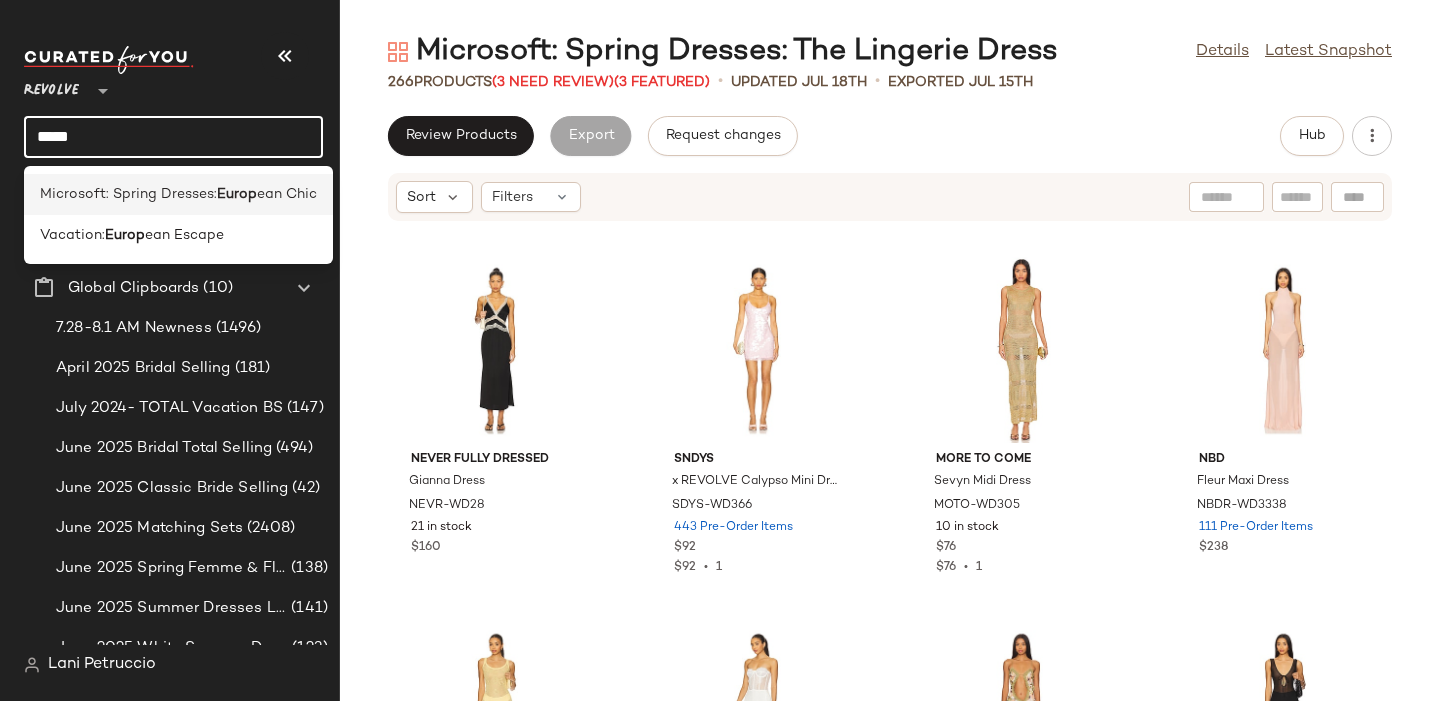 click on "Microsoft: Spring Dresses:" at bounding box center [128, 194] 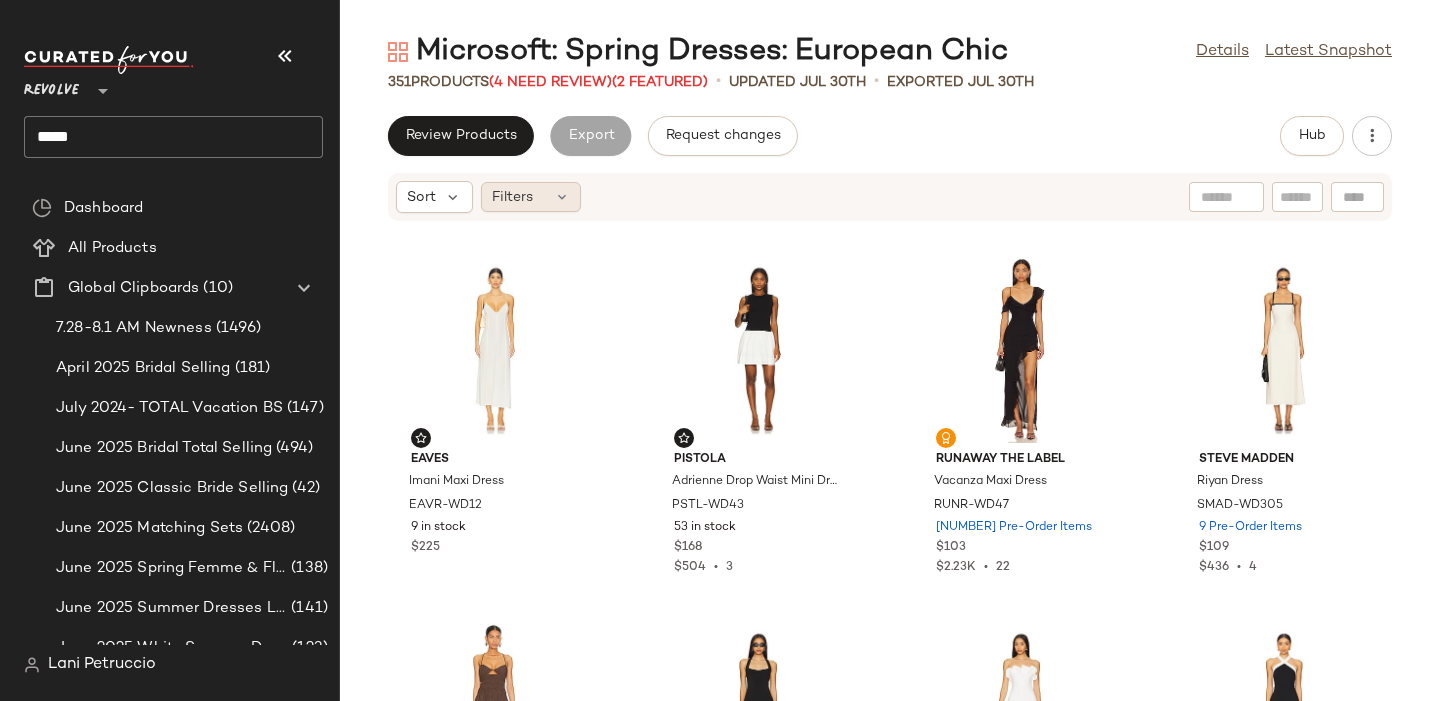 click on "Filters" 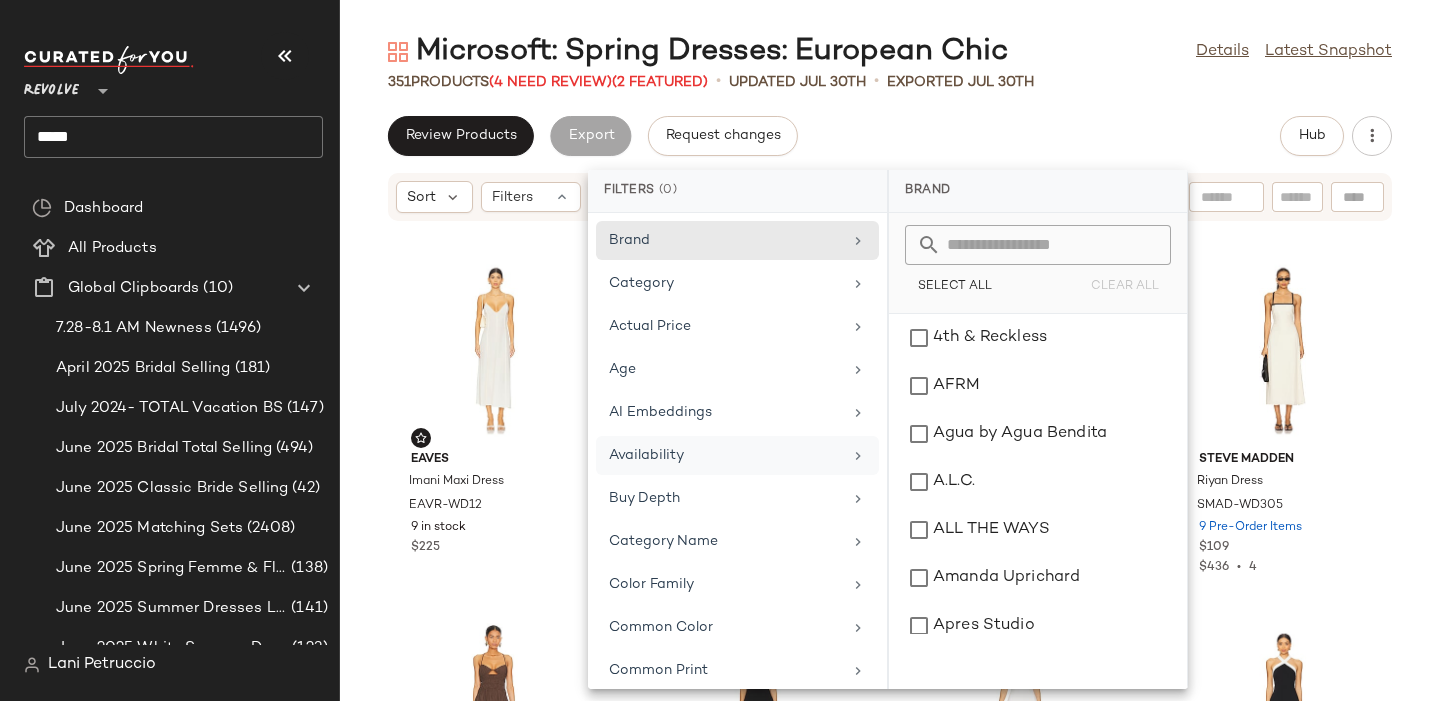scroll, scrollTop: 916, scrollLeft: 0, axis: vertical 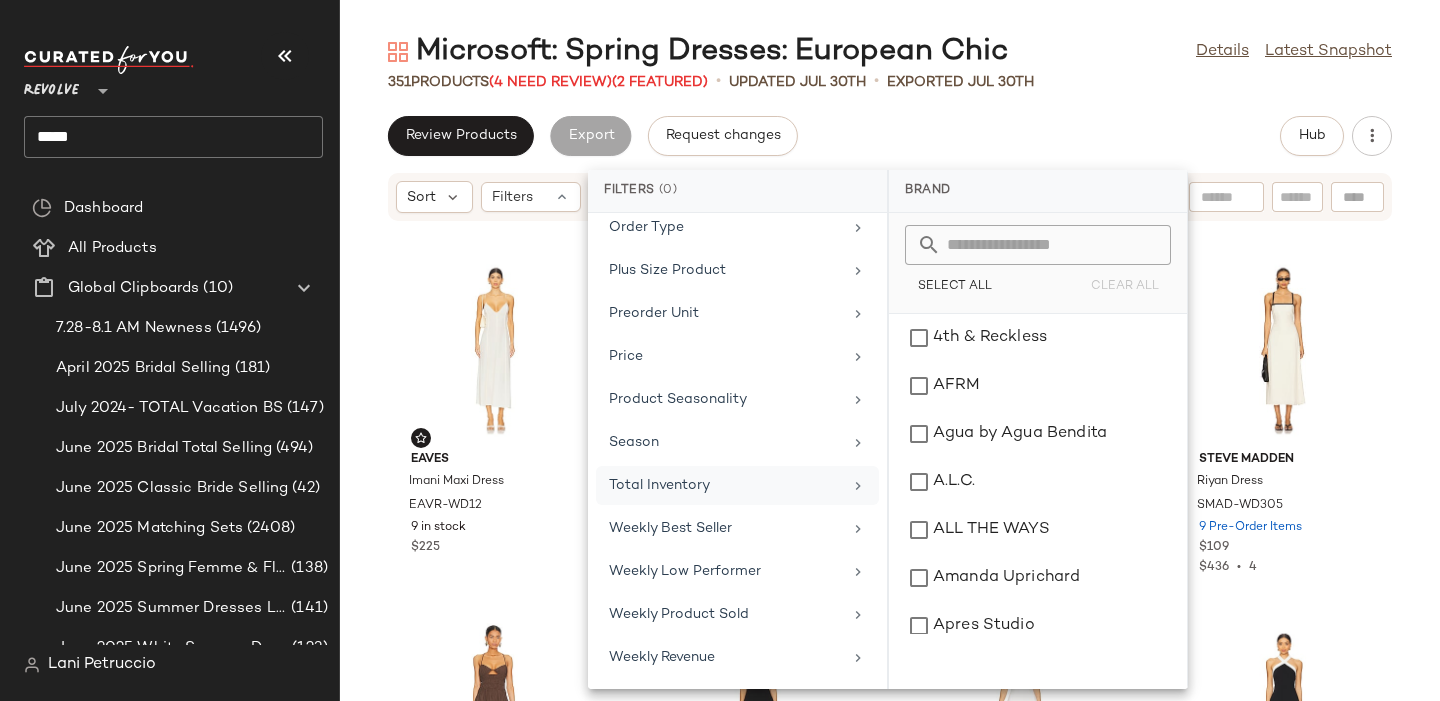 click on "Total Inventory" at bounding box center (725, 485) 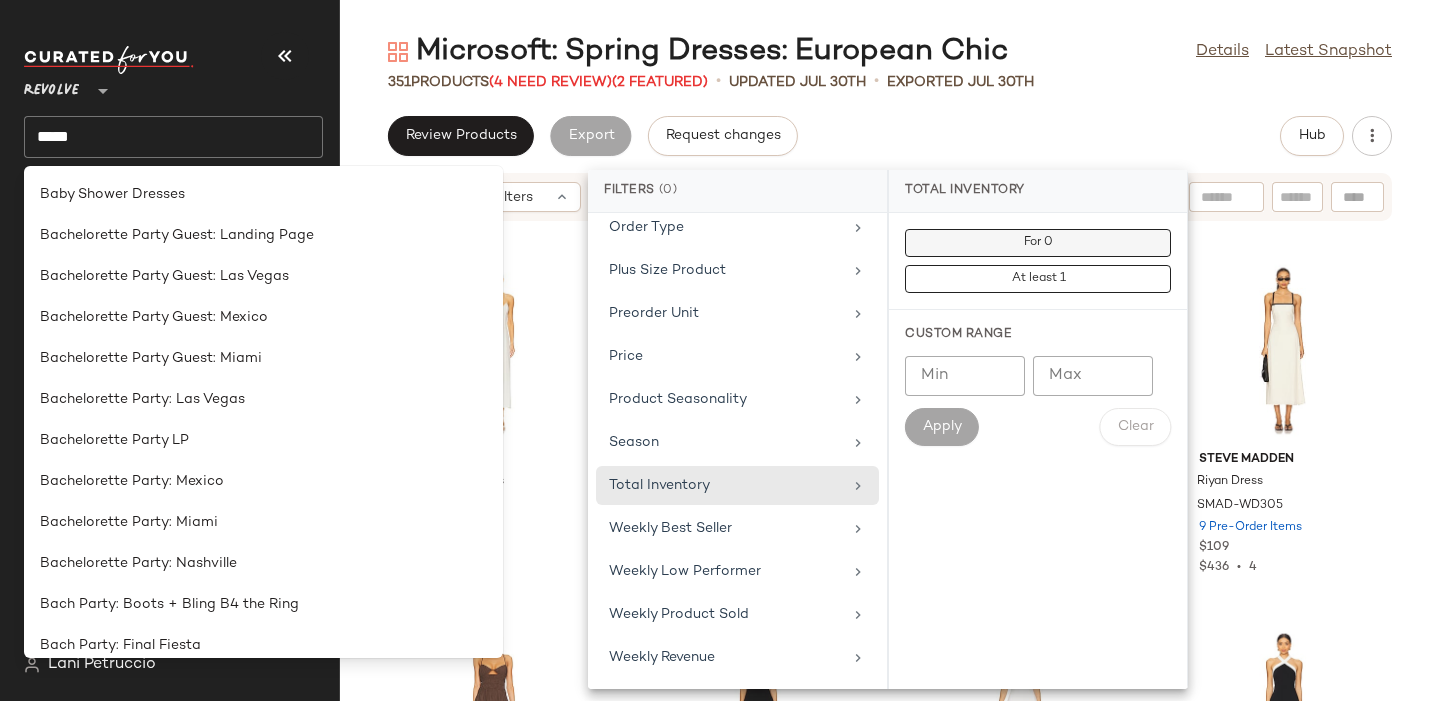 click on "For 0" 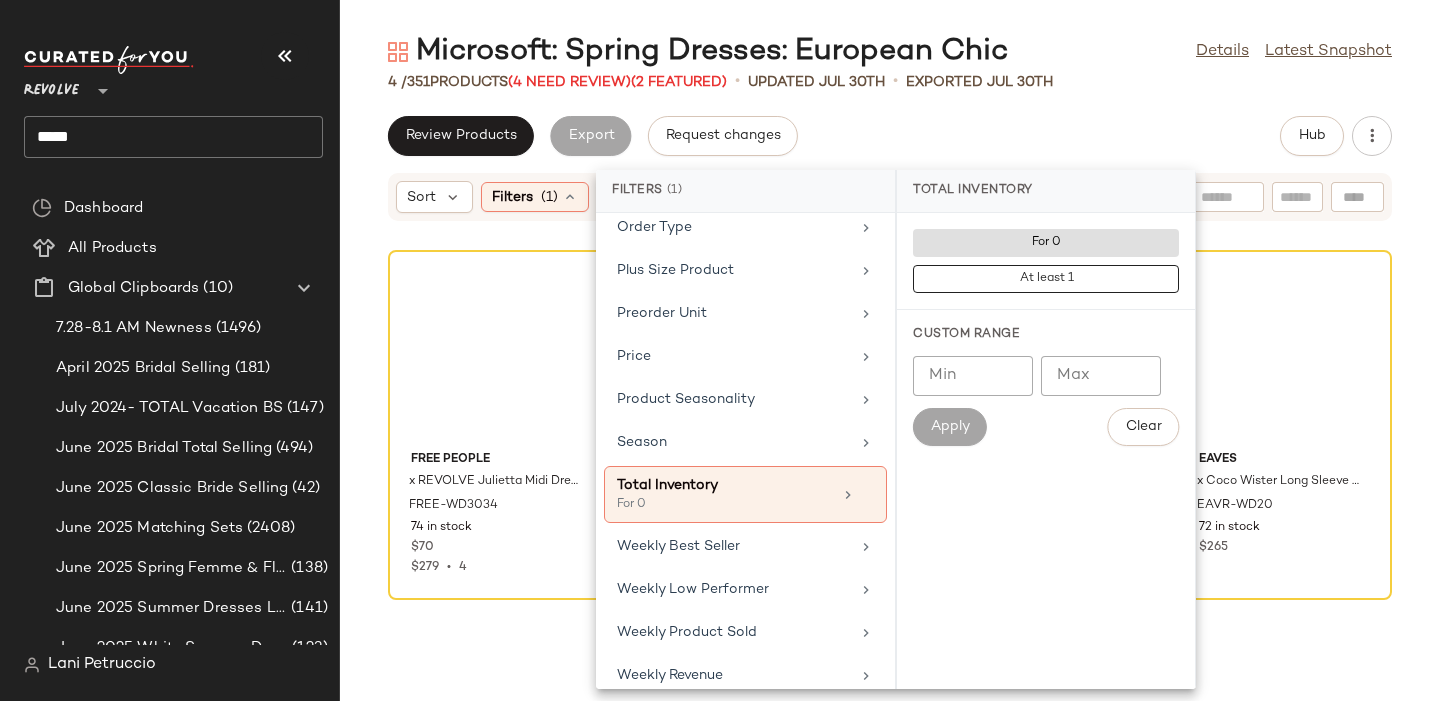 click on "Review Products   Export   Request changes   Hub" 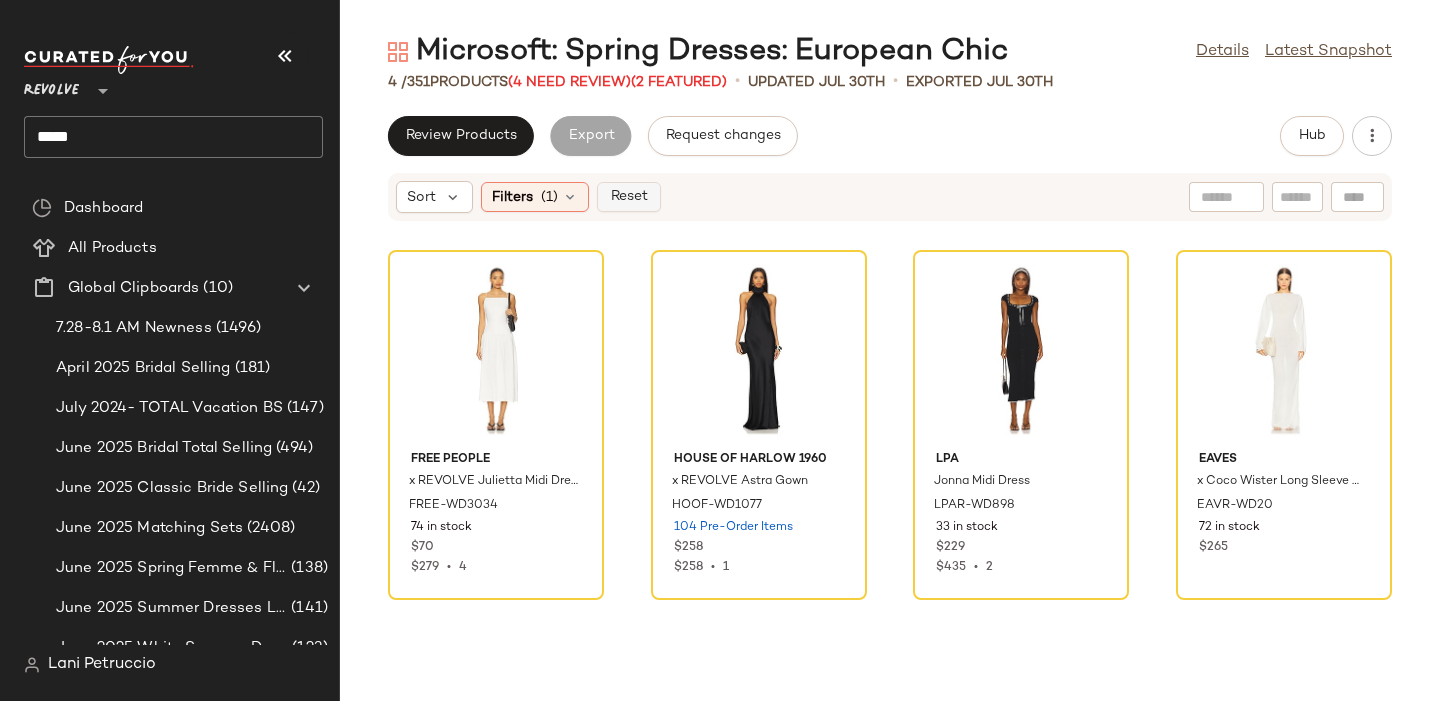 click on "Reset" 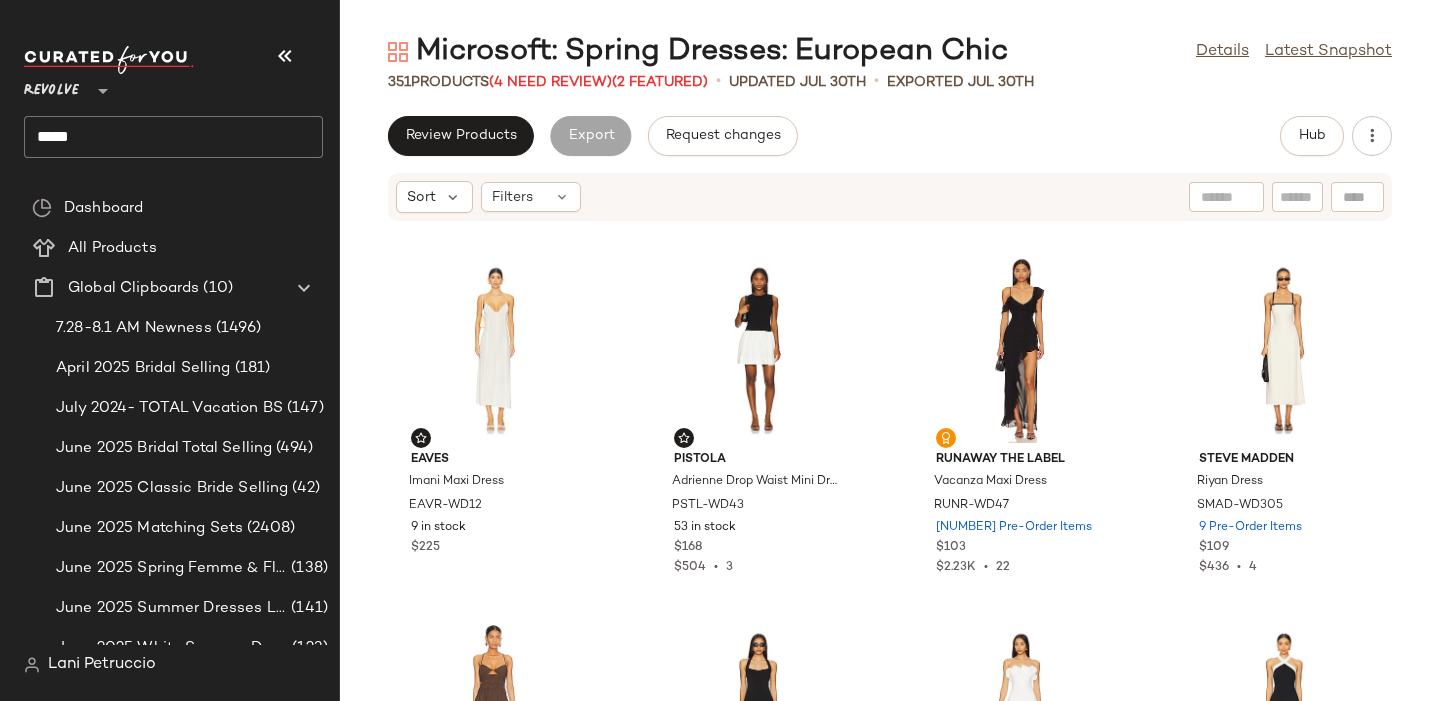 click on "*****" 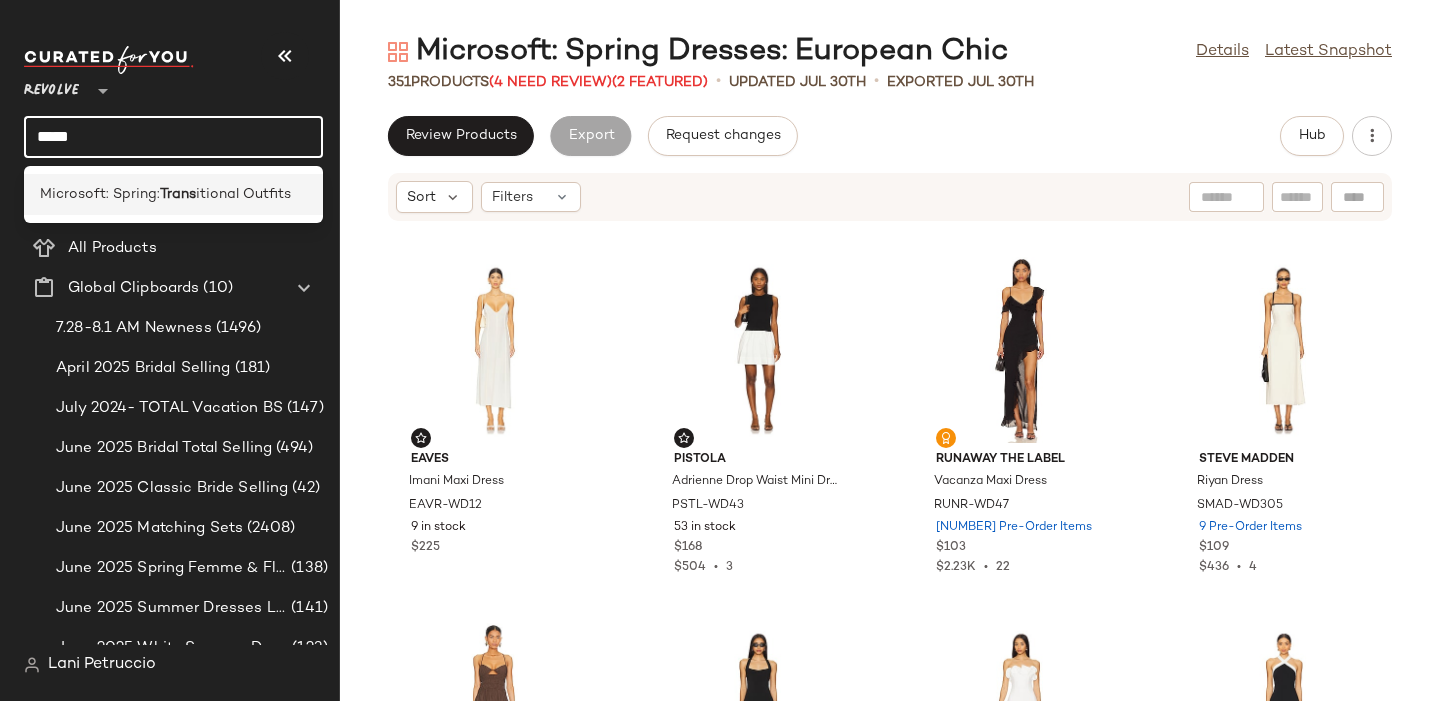 click on "Microsoft: Spring:" at bounding box center (100, 194) 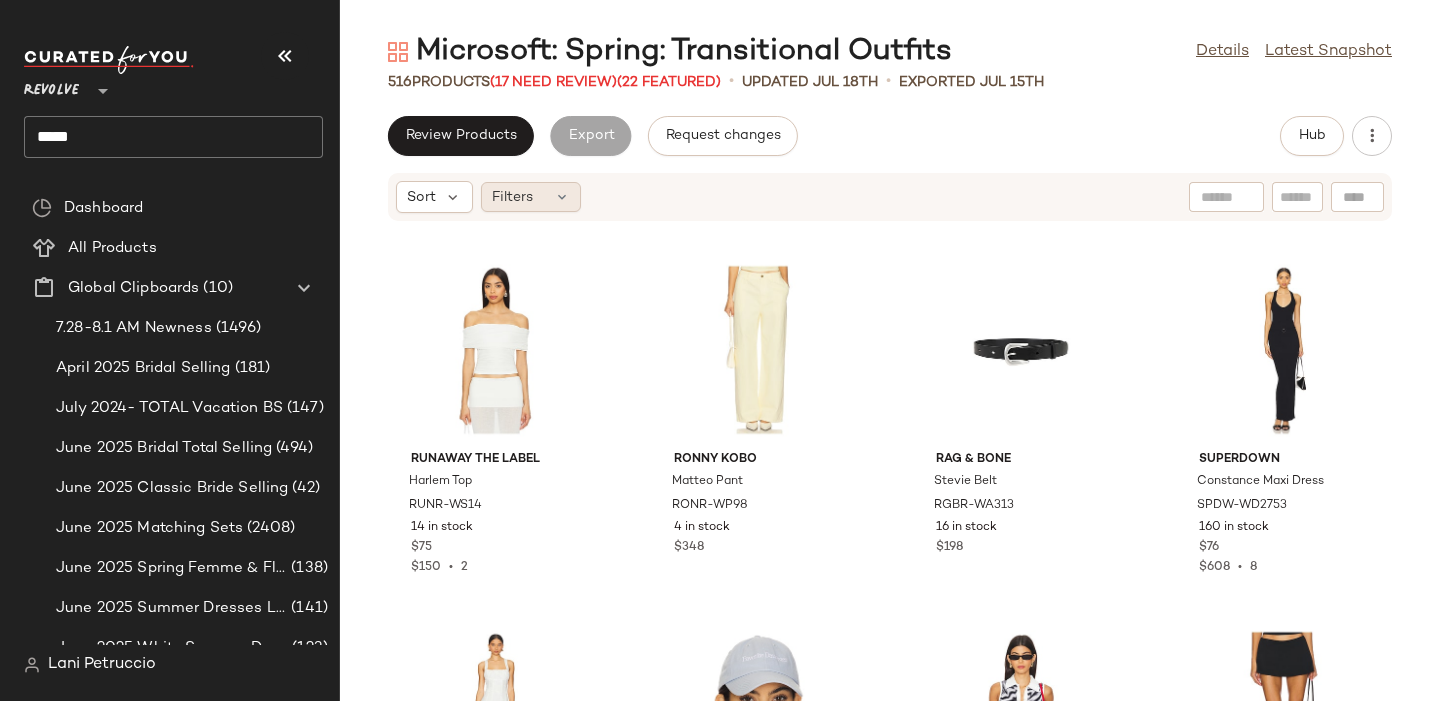 click on "Filters" 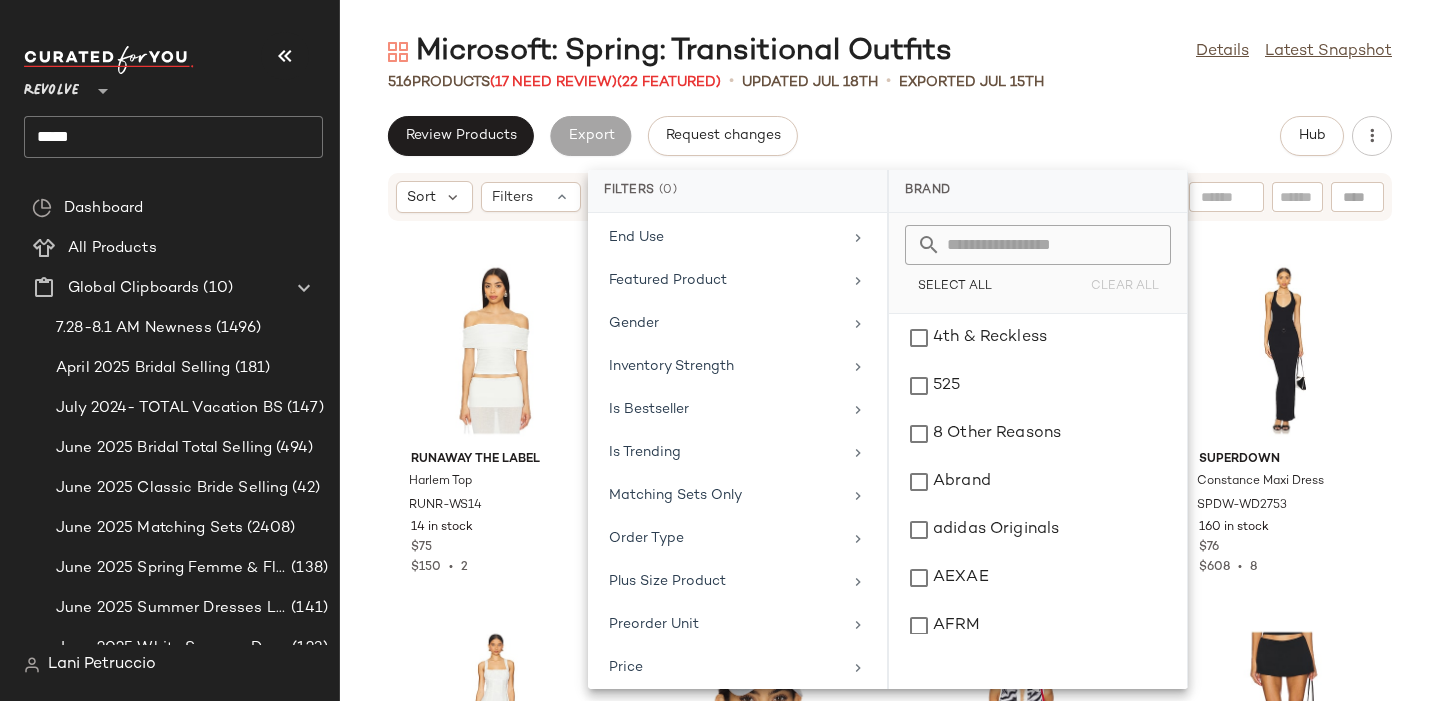 scroll, scrollTop: 916, scrollLeft: 0, axis: vertical 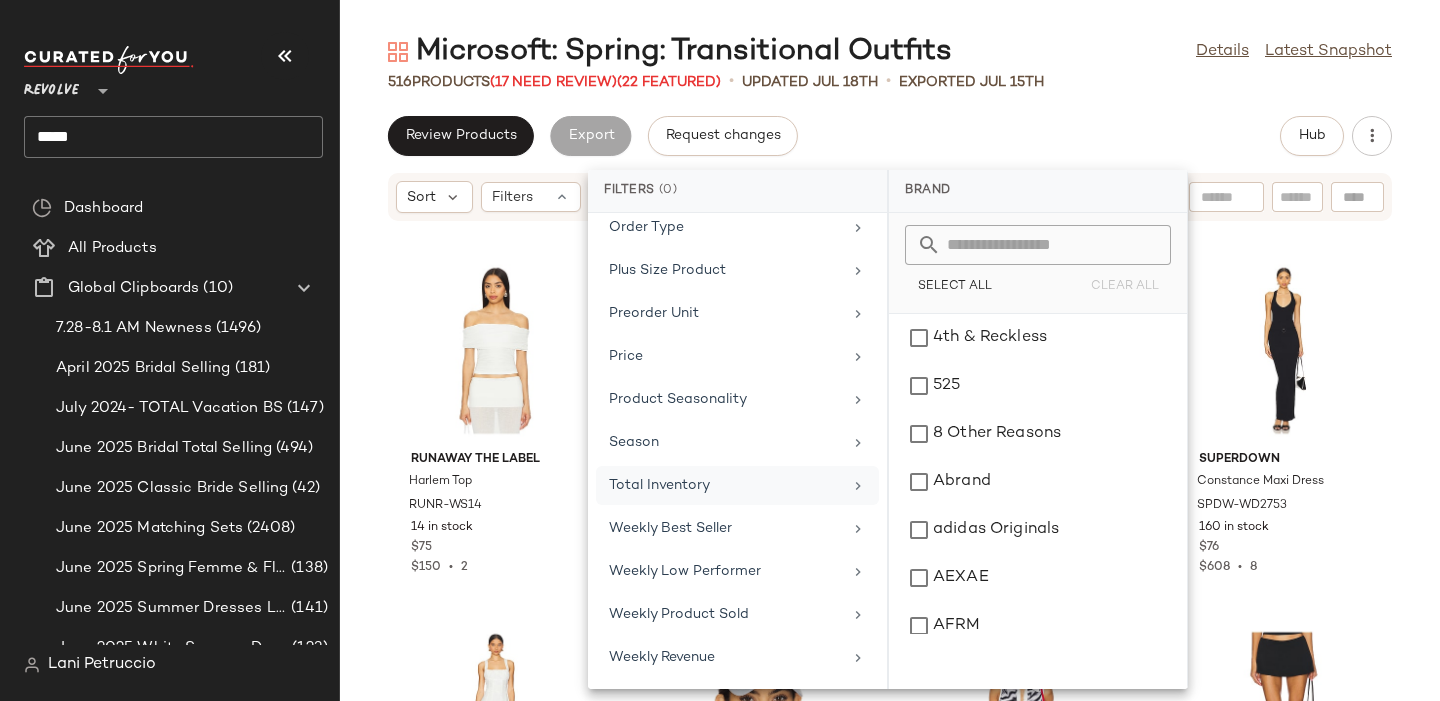 click on "Total Inventory" at bounding box center [725, 485] 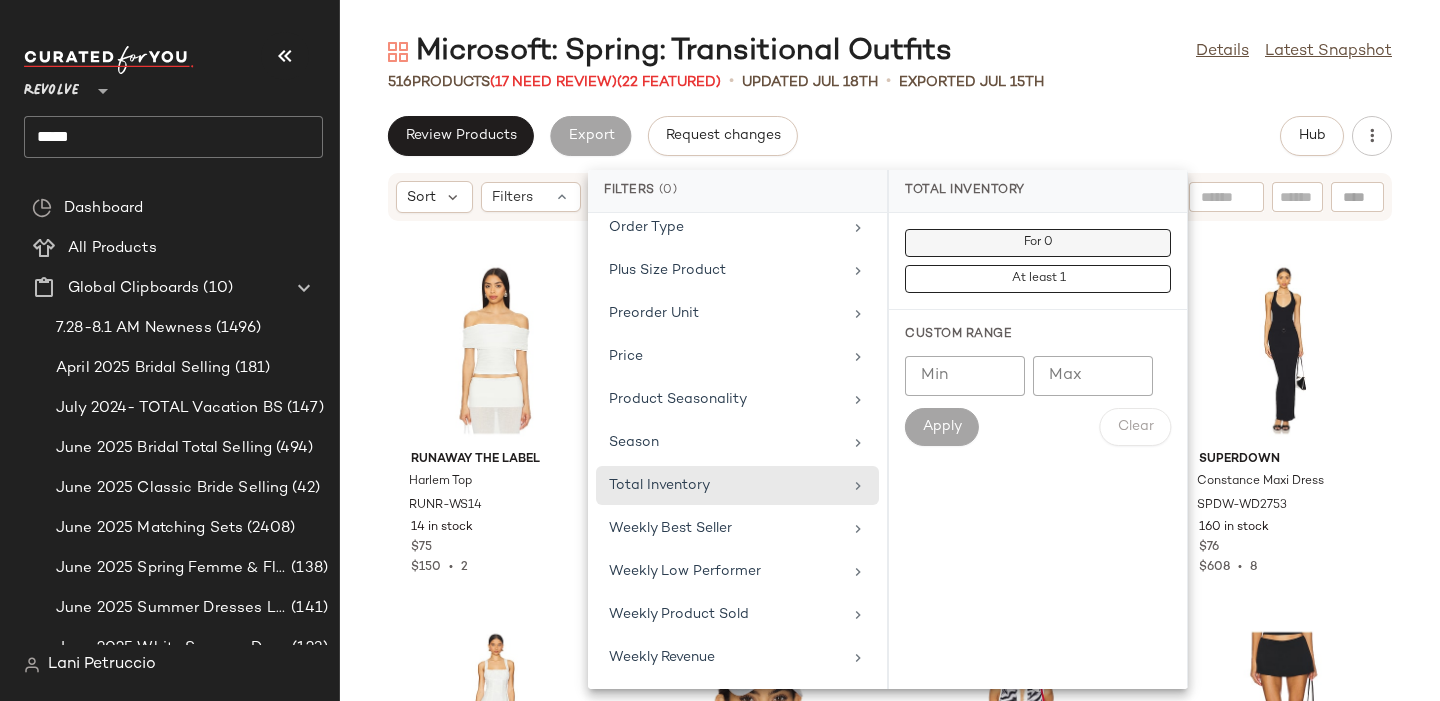 click on "For 0" 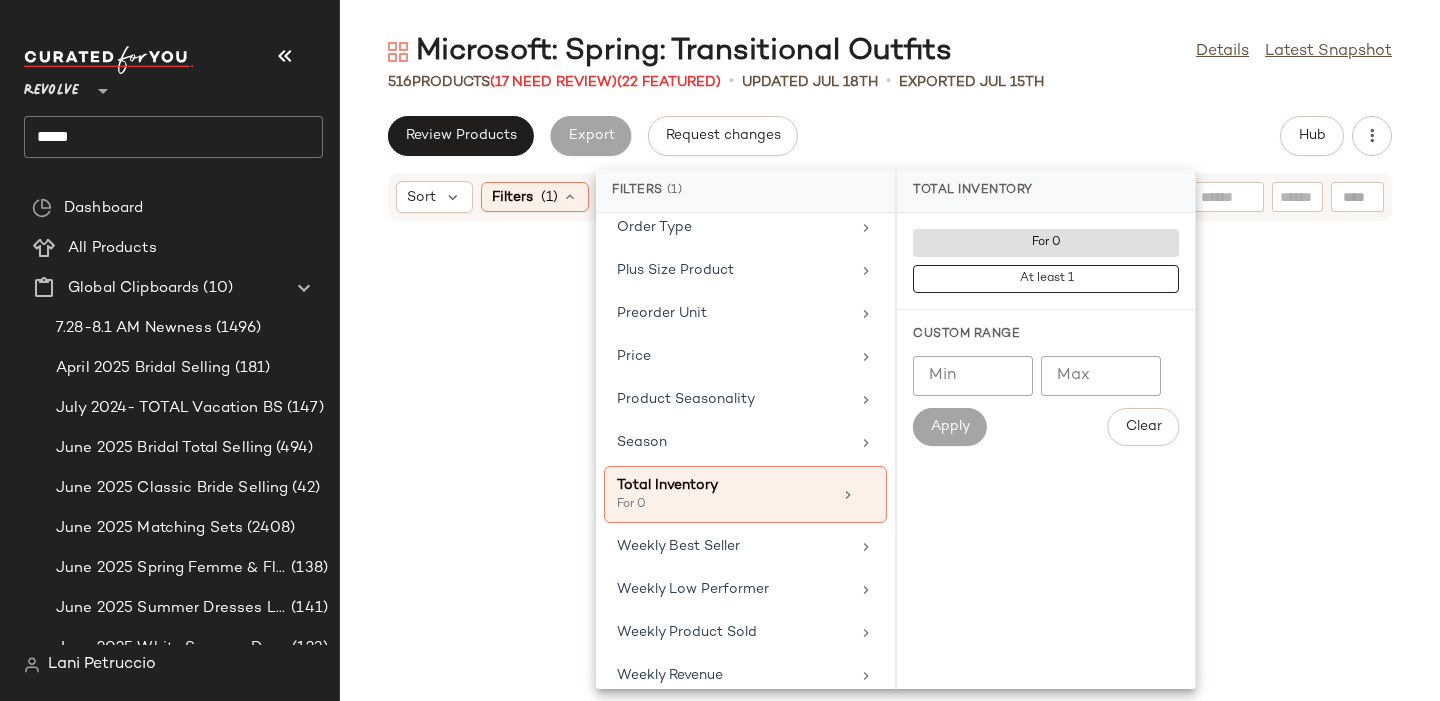 click on "Review Products   Export   Request changes   Hub" 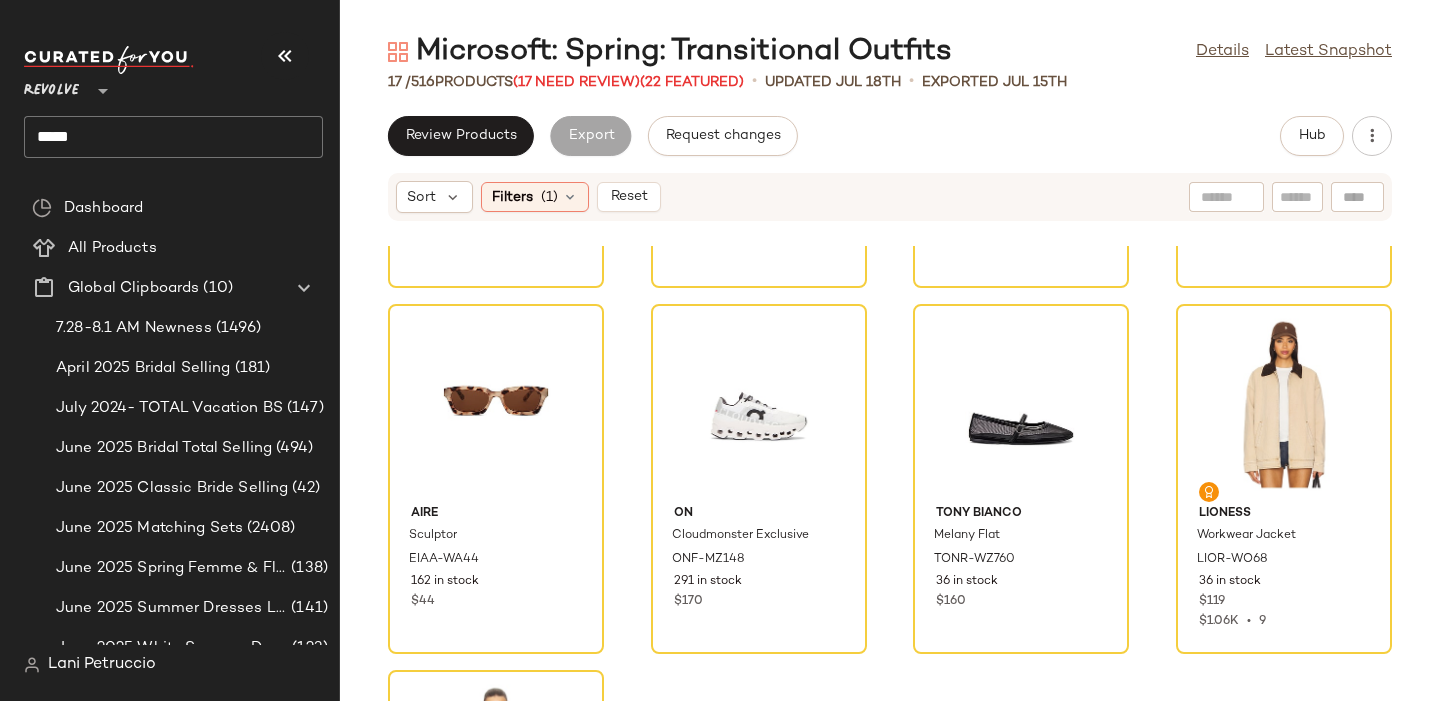 scroll, scrollTop: 0, scrollLeft: 0, axis: both 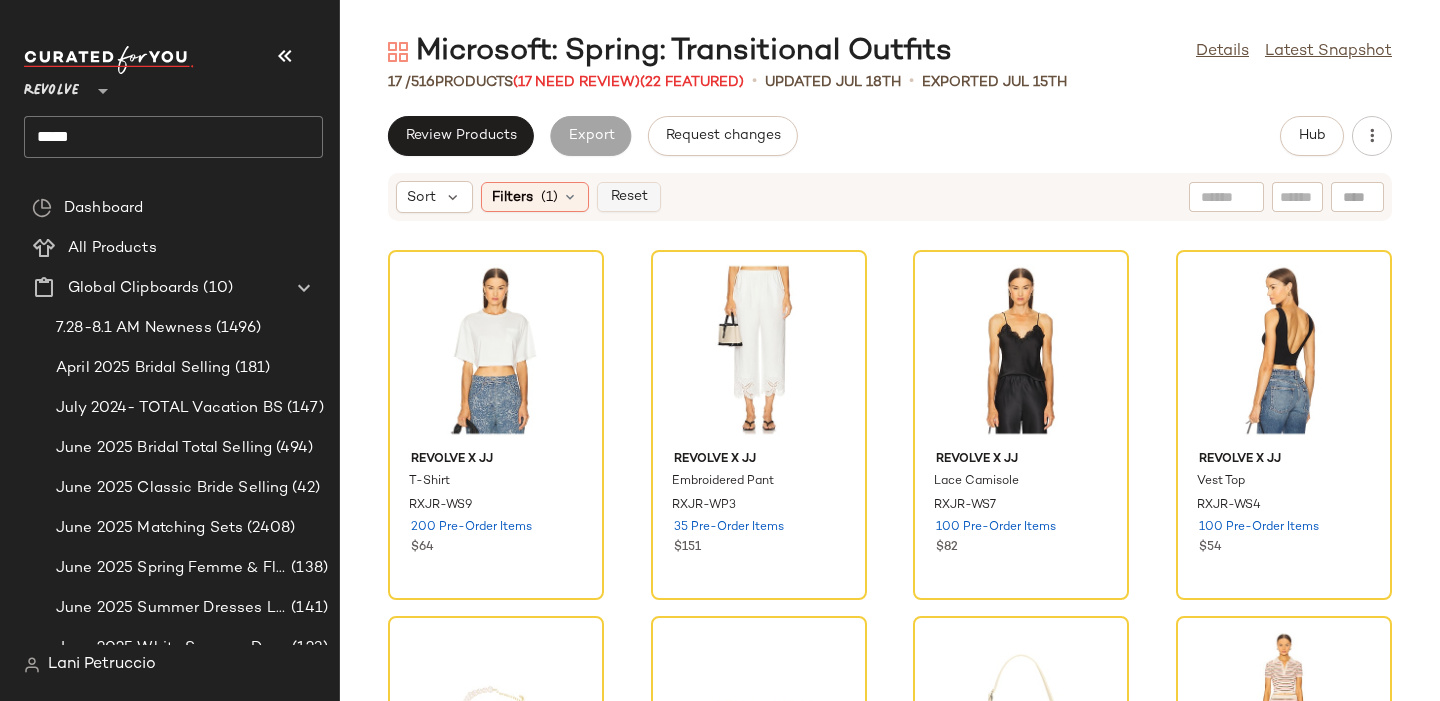 click on "Reset" 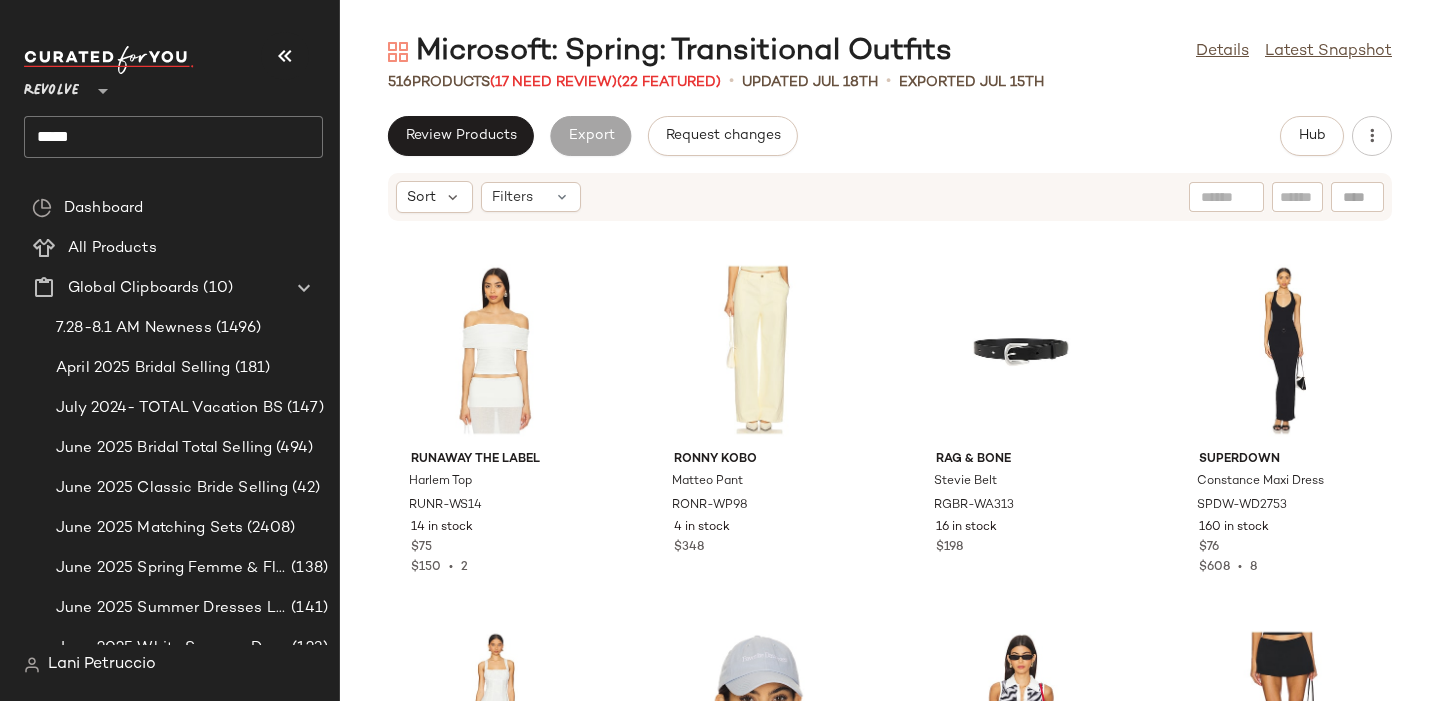 click on "*****" 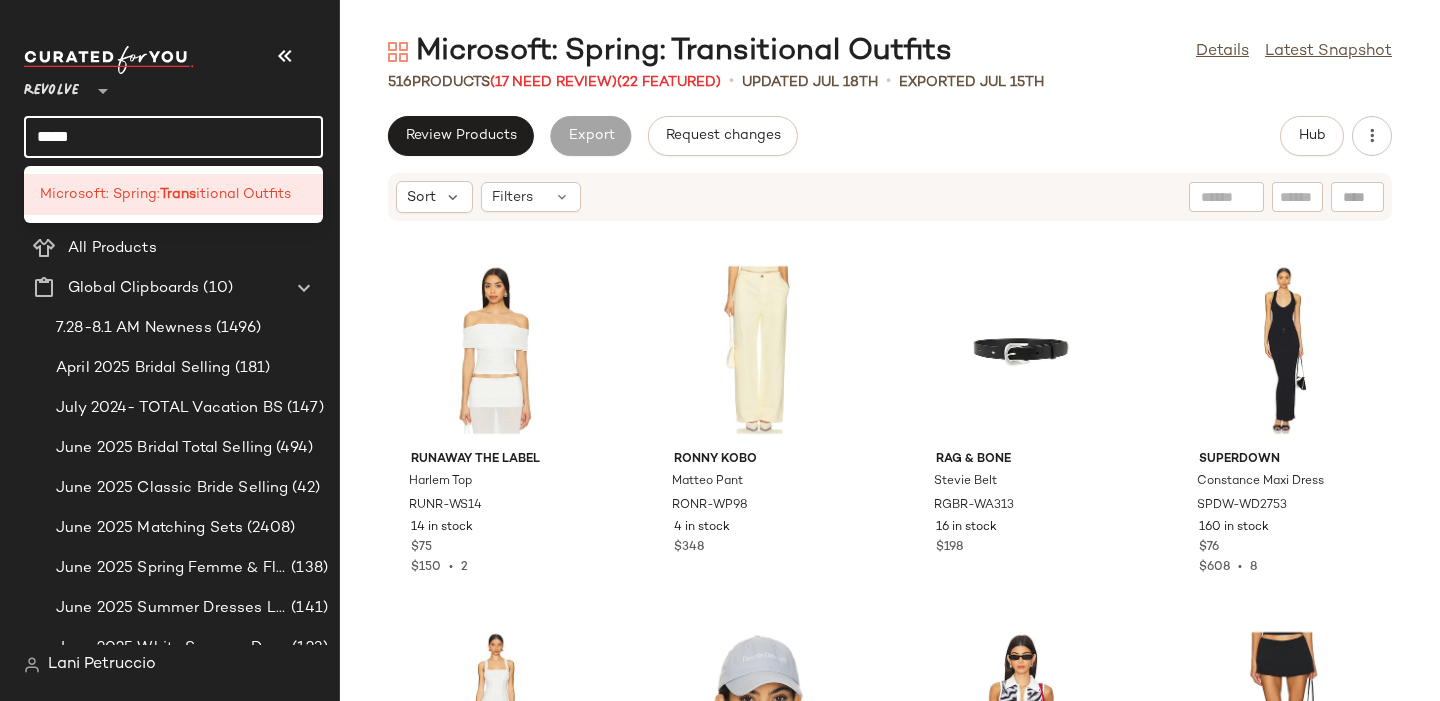 click on "*****" 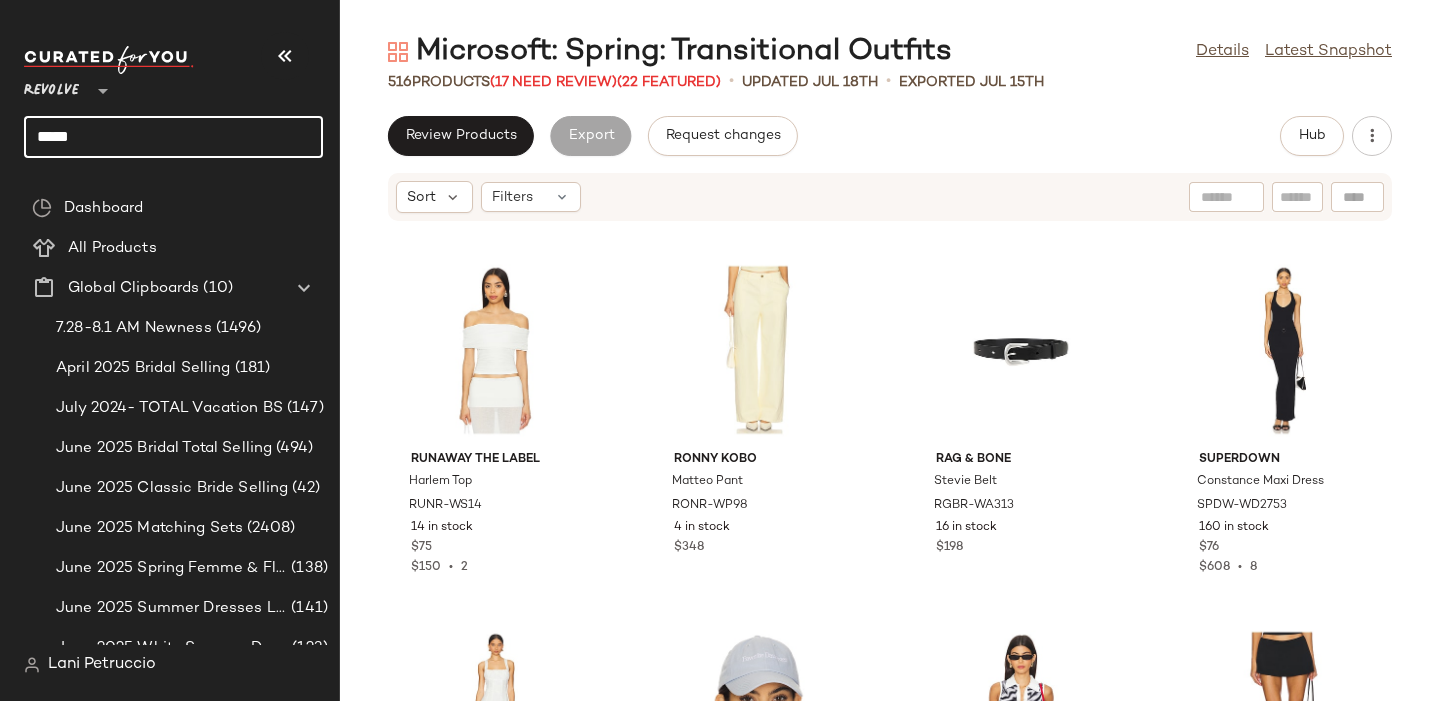 click on "*****" 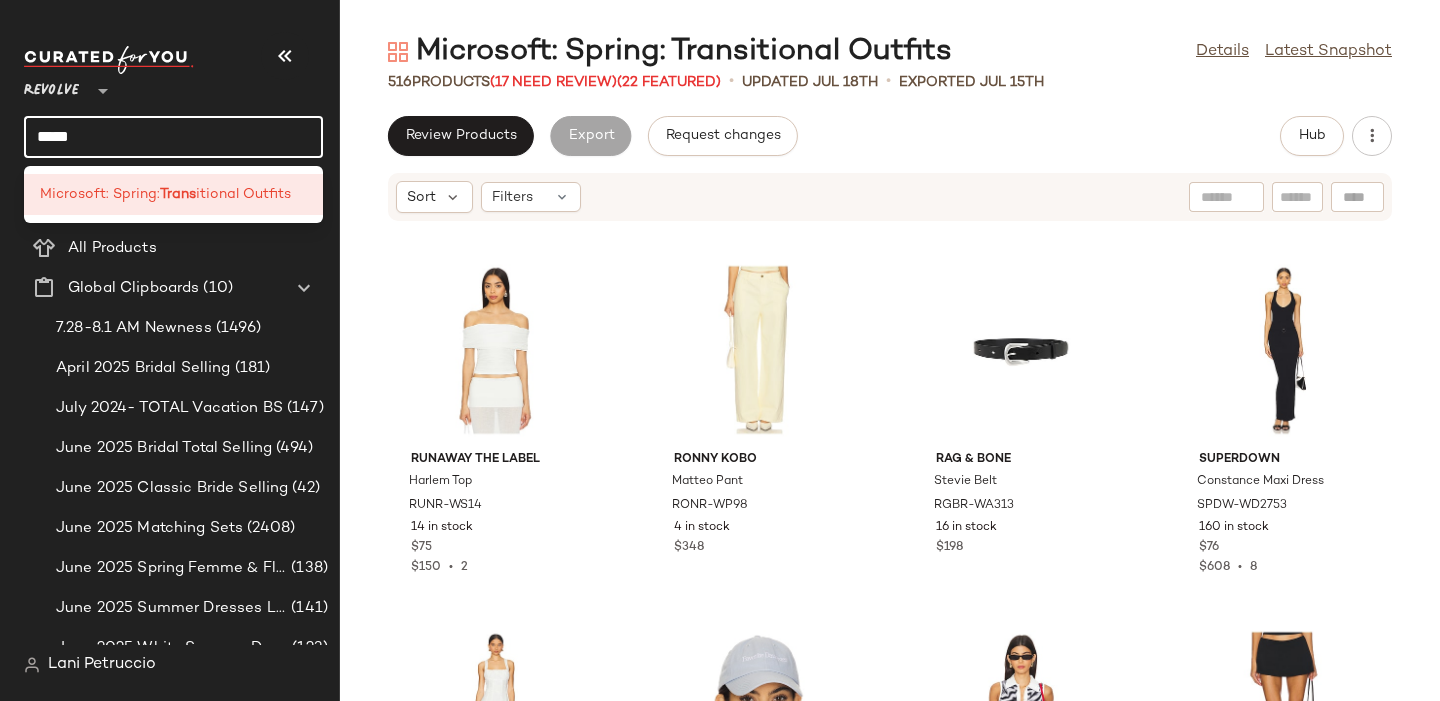 click on "*****" 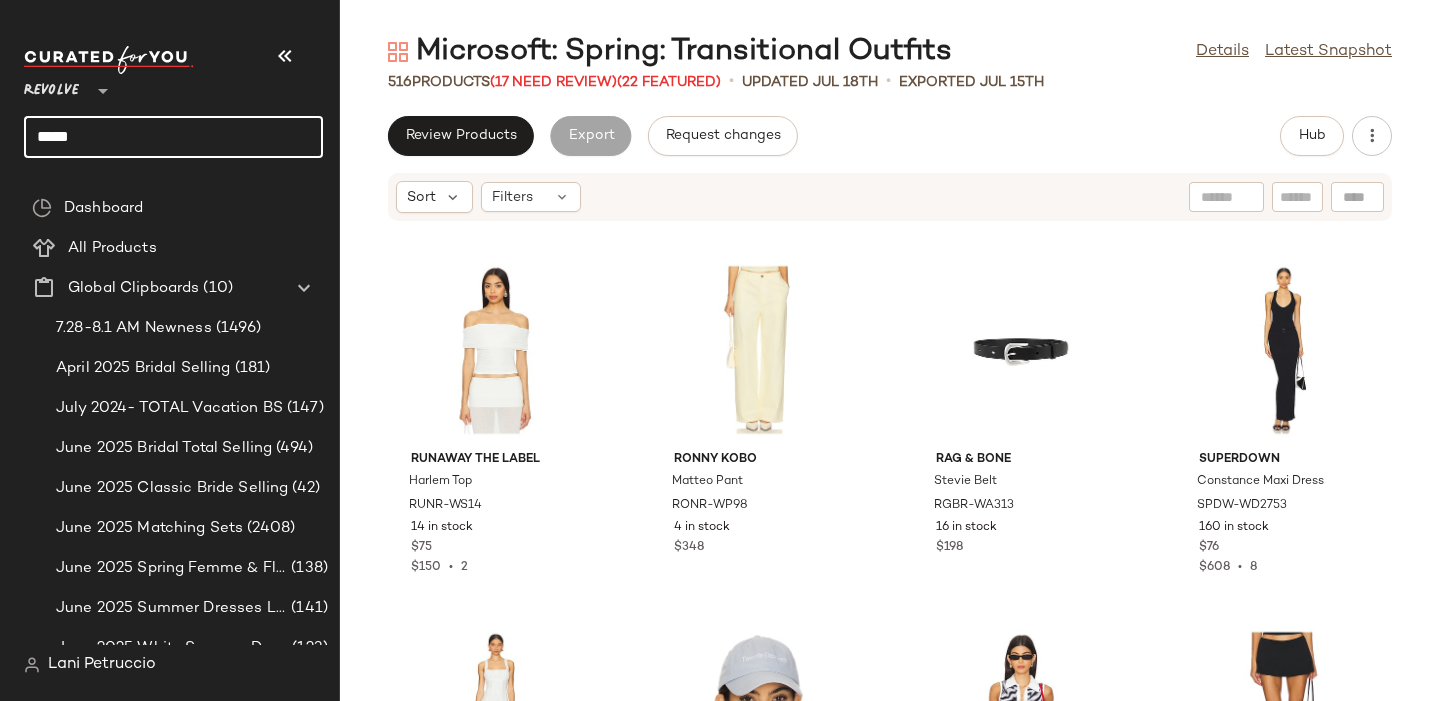 click on "*****" 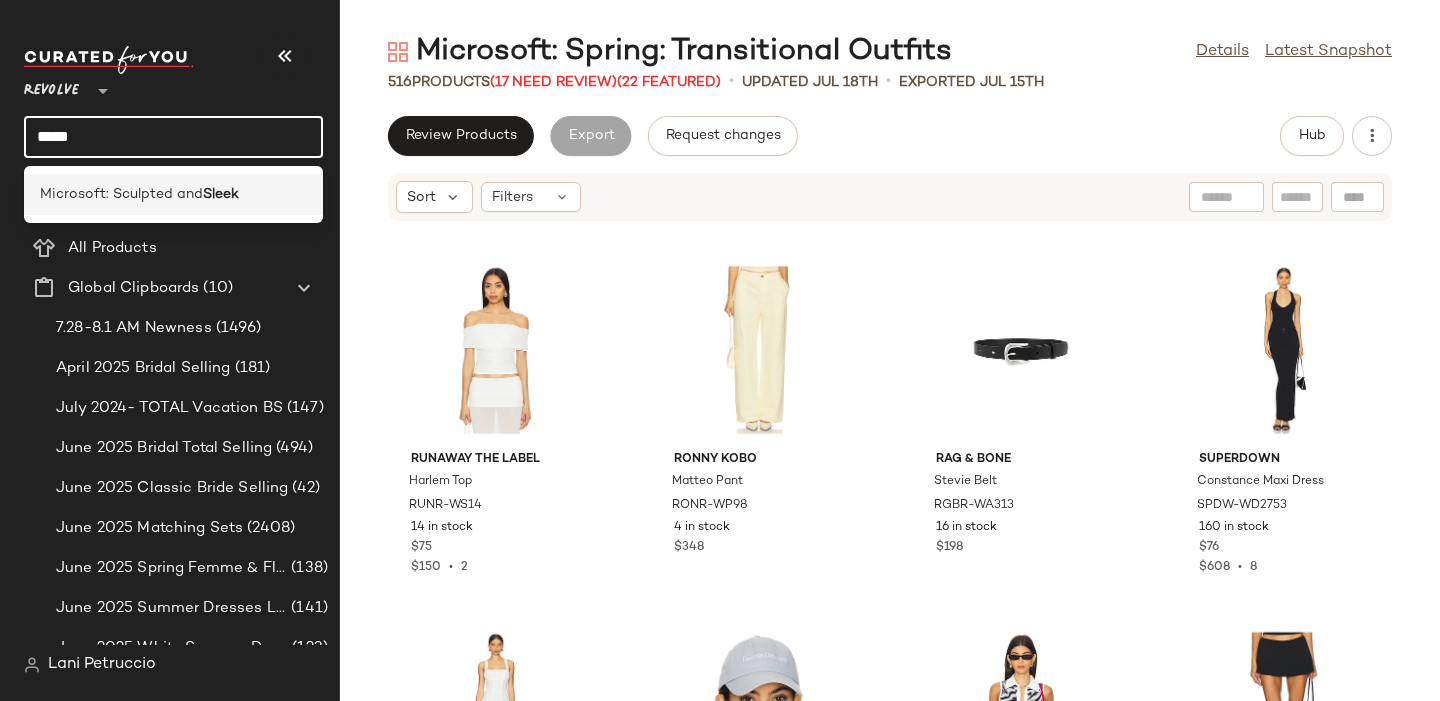 type on "*****" 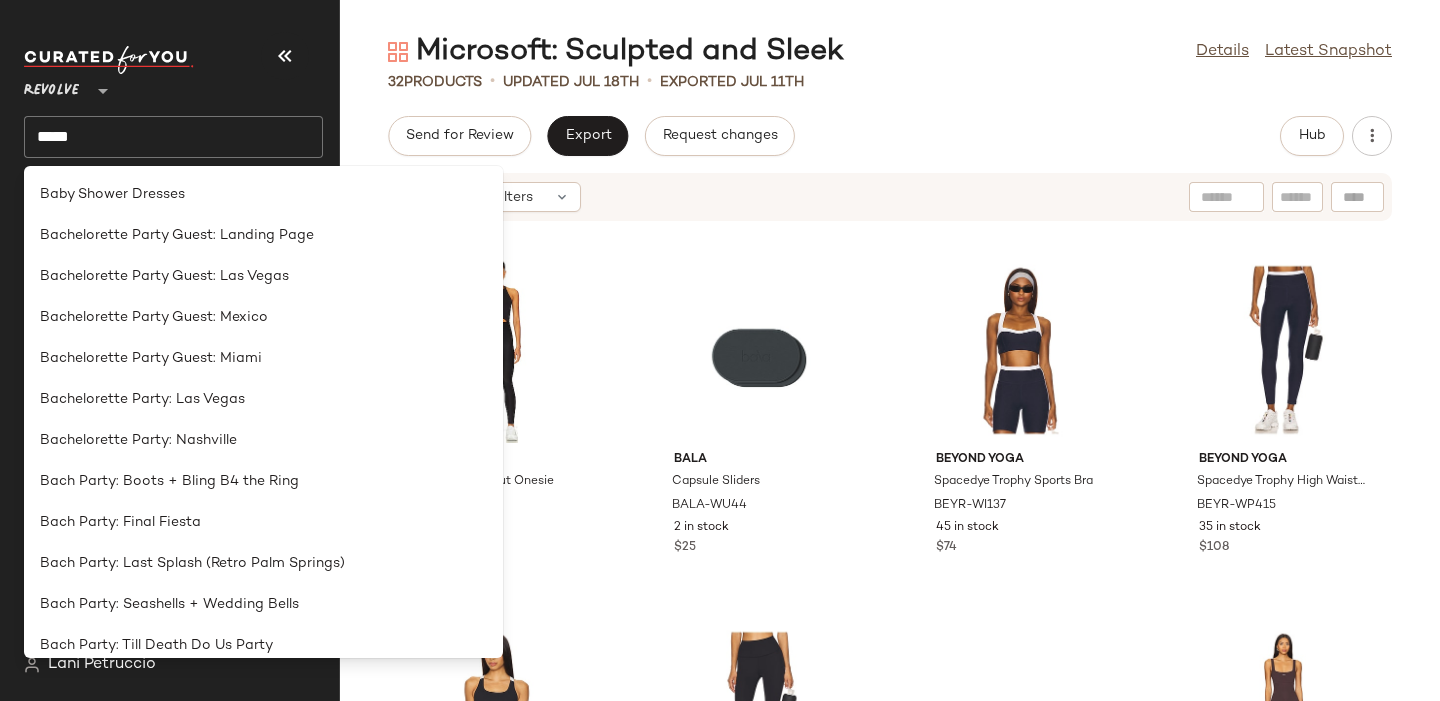click on "Baby Shower Dresses Bachelorette Party Guest: [LOCATION] Bachelorette Party Guest: [LOCATION] Bachelorette Party Guest: [LOCATION] Bachelorette Party Guest: [LOCATION] Bachelorette Party: [LOCATION] Bachelorette Party: [LOCATION] Bach Party: Boots + Bling B4 the Ring Bach Party: Final Fiesta Bach Party: Last Splash (Retro [LOCATION]) Bach Party: Seashells + Wedding Bells Bach Party: Till Death Do Us Party Bach Party: Vino Before Vows Back to Campus: Class Staples Back to Campus: Game Day/Tailgates Back to Campus: Landing Page Back to Campus: Night Out/House Parties Beach: Best Sellers Beach: Best Sellers Daytime Beach: Resort Shop Beach Trip: Best Sellers Beach Trip: Matching Sets Best Sellers LP Bridal: Best-Sellers Bridal: Bridal Gowns Bridal: Destination/Beach Bride Bridal: Fashion Bride Bridal: Princess/Drama Bride Bridal: Shoes & Accessories Bridal: Showers & Celebrations Bridal: Traditional/Classic Bride Bridesmaid: Black Bridesmaid: Burgundy Bridesmaid: Champagne Bridesmaid: Floral Bridesmaid: Pink Kids: Boys" 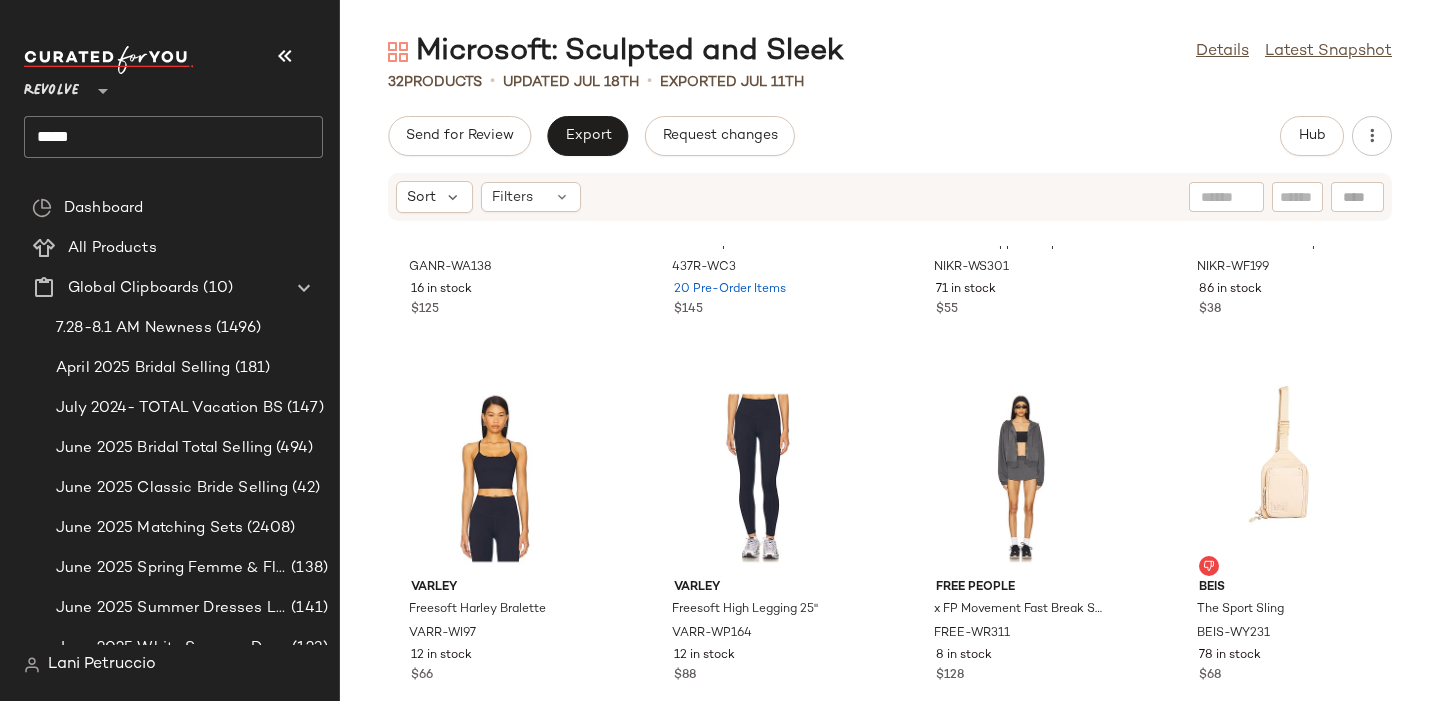 scroll, scrollTop: 2477, scrollLeft: 0, axis: vertical 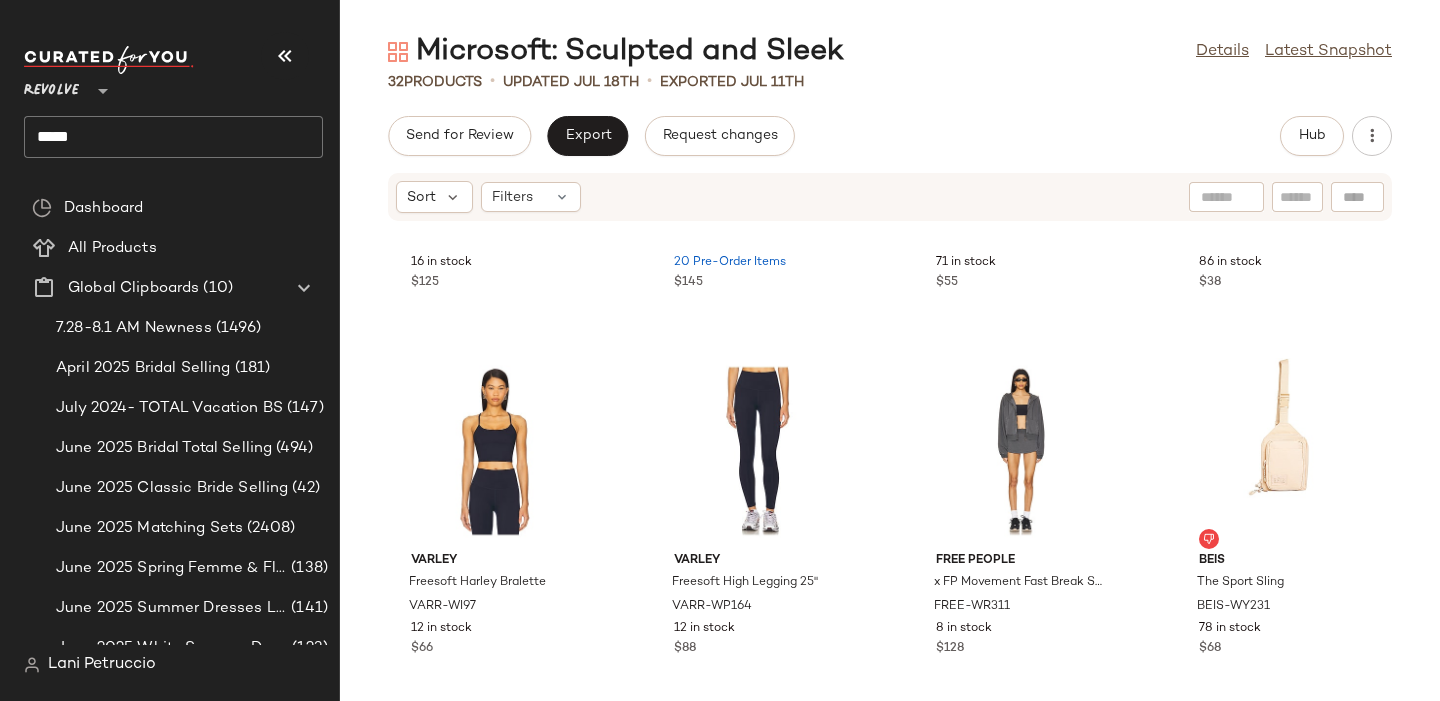 click on "*****" 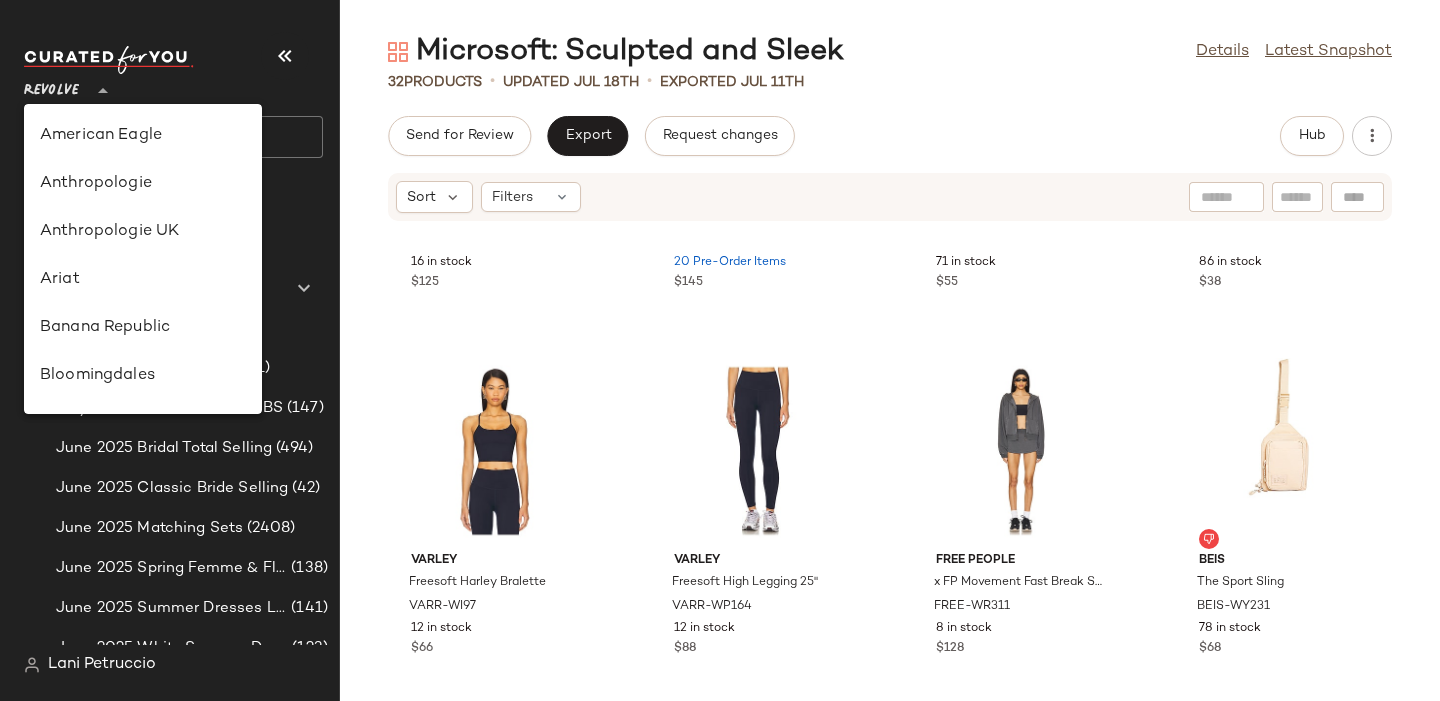 click on "Revolve **" 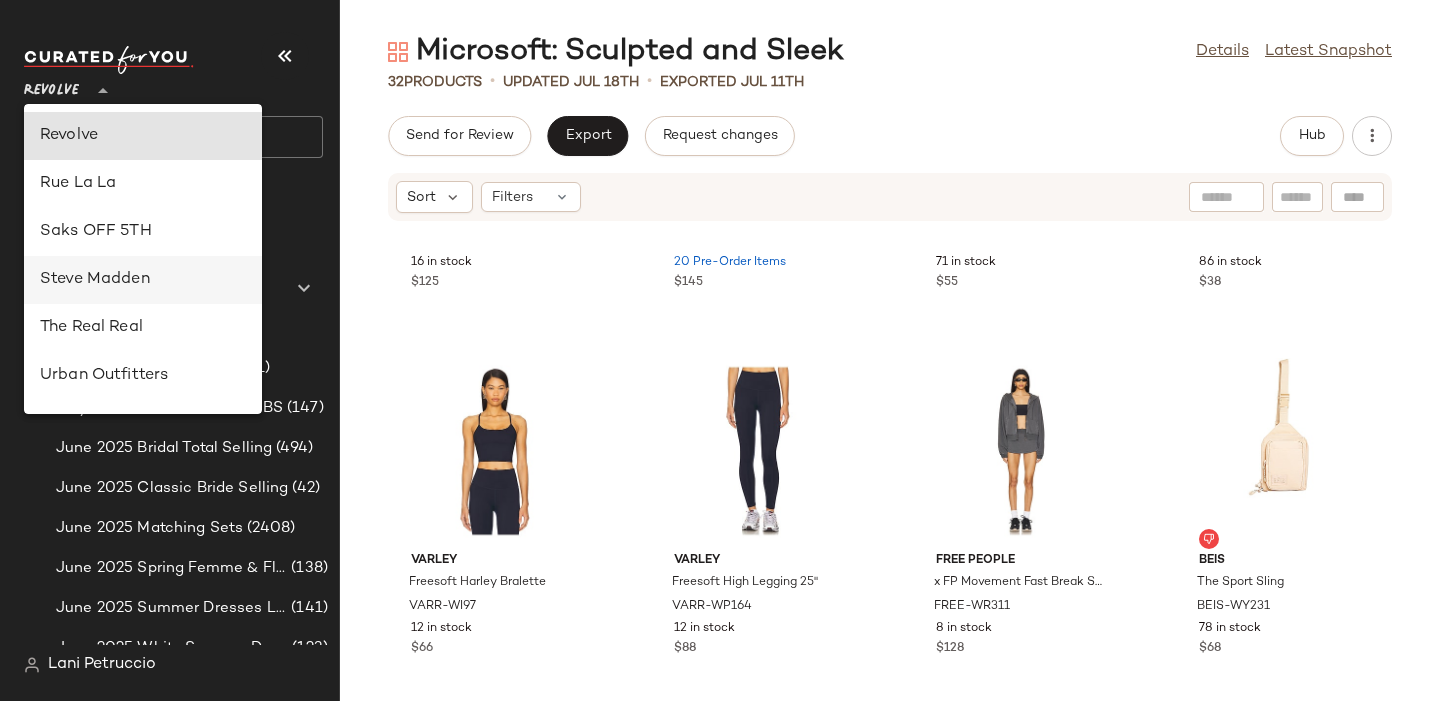 click on "Steve Madden" at bounding box center [143, 280] 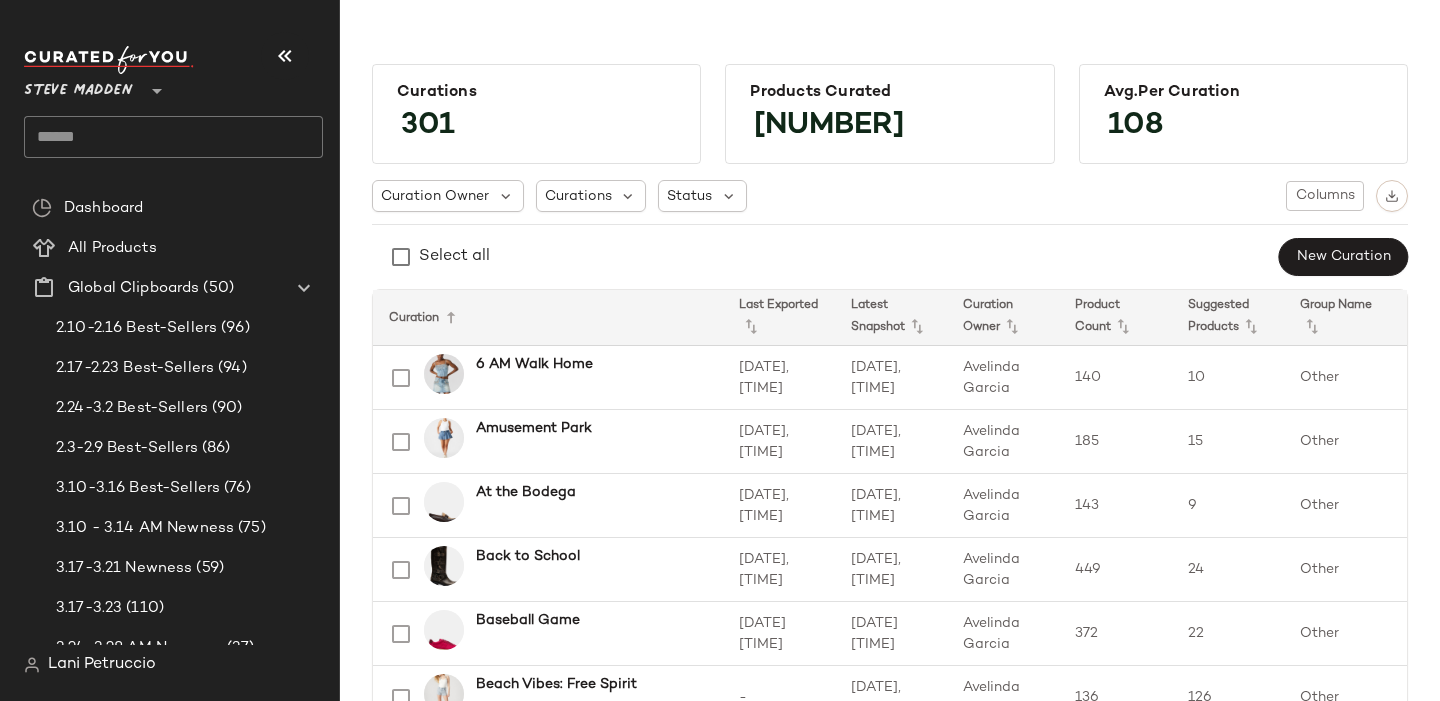 click 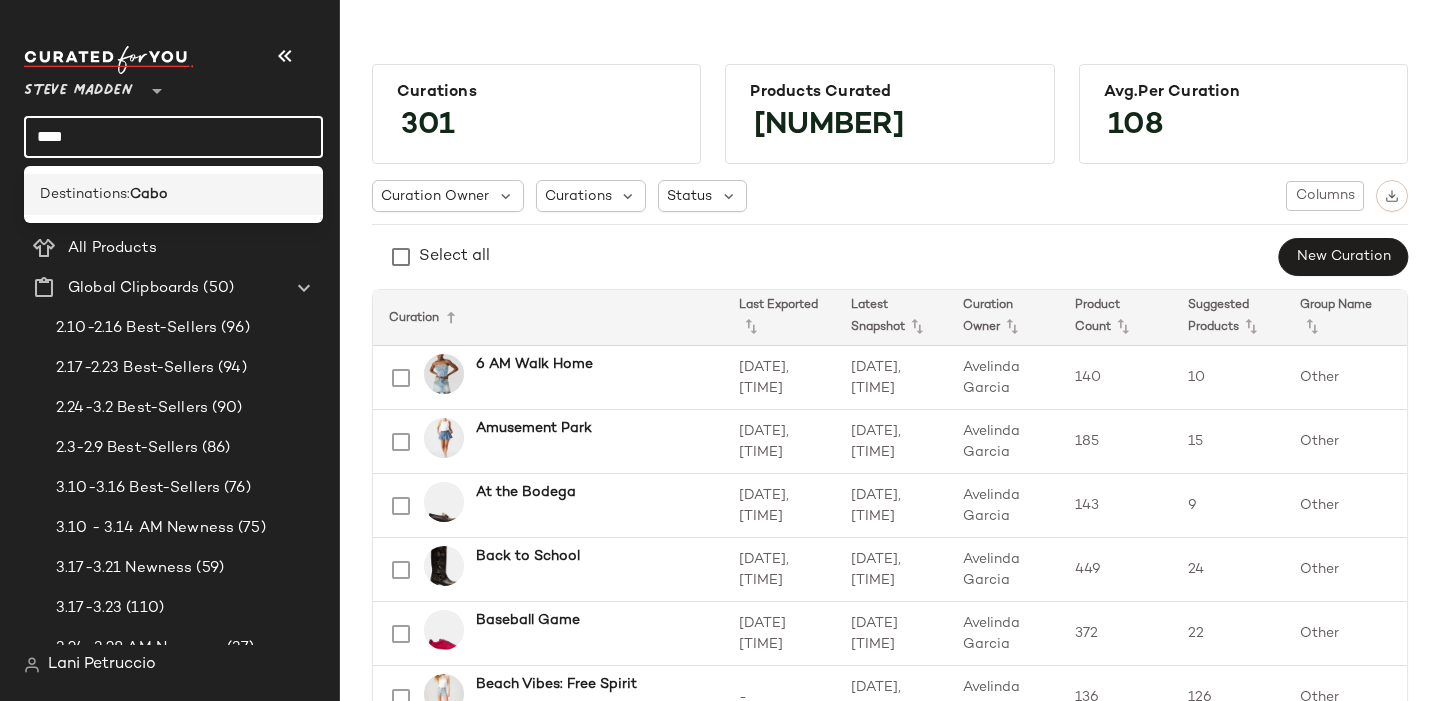 type on "****" 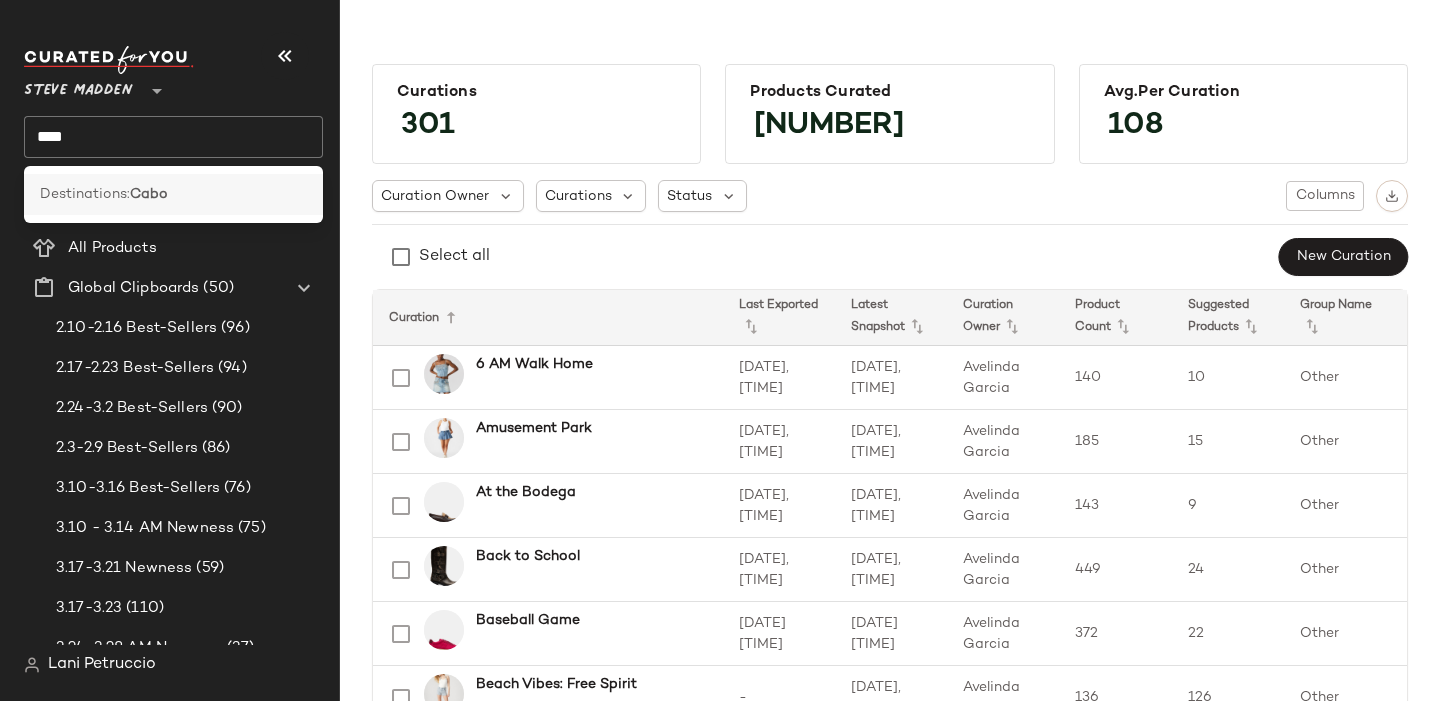 click on "Destinations: [LOCATION]" 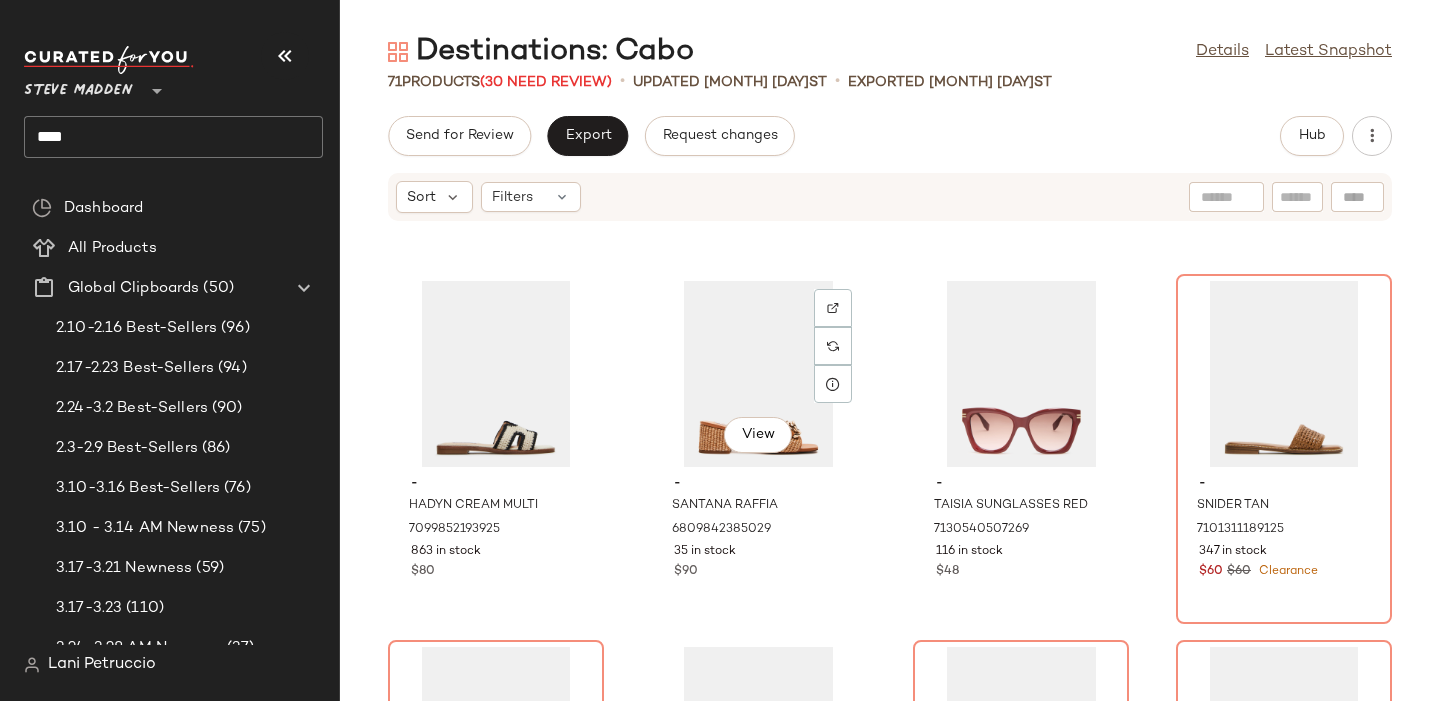 scroll, scrollTop: 4023, scrollLeft: 0, axis: vertical 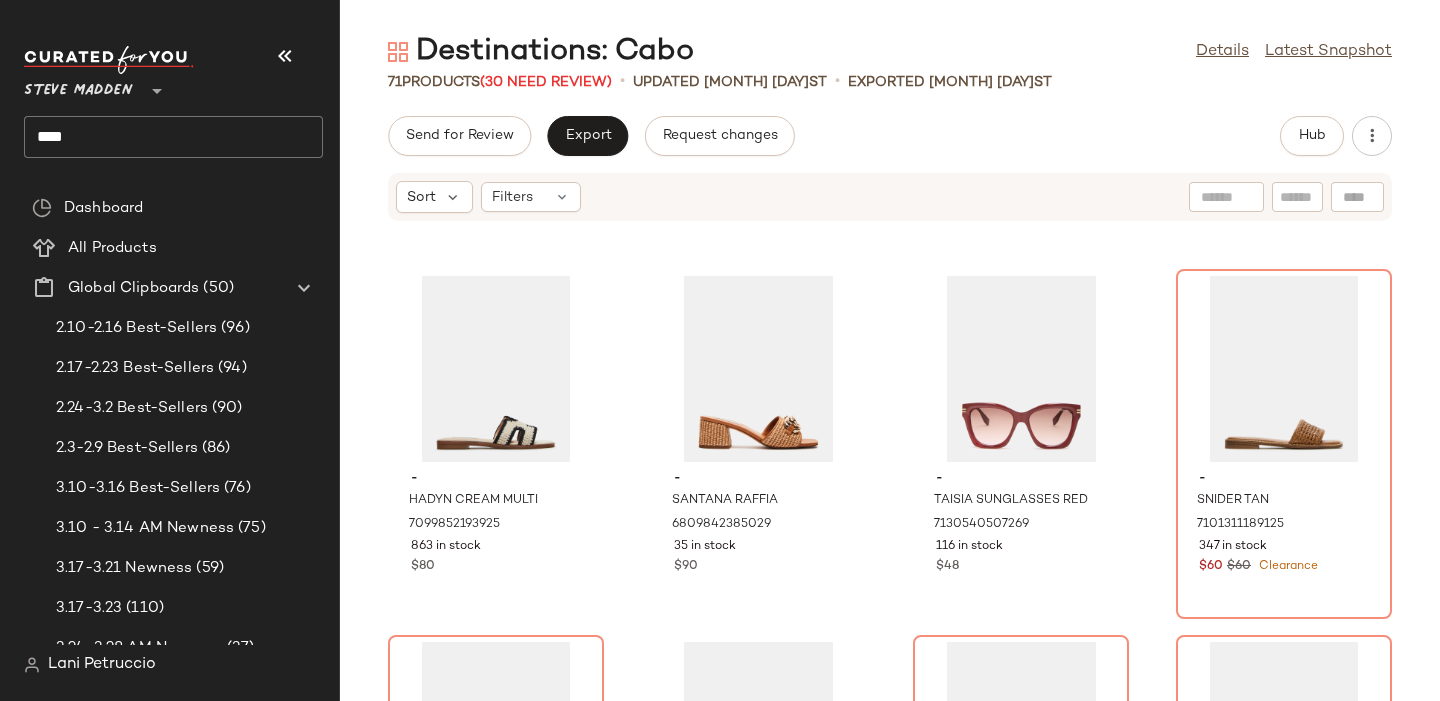 click on "Send for Review   Export   Request changes   Hub" 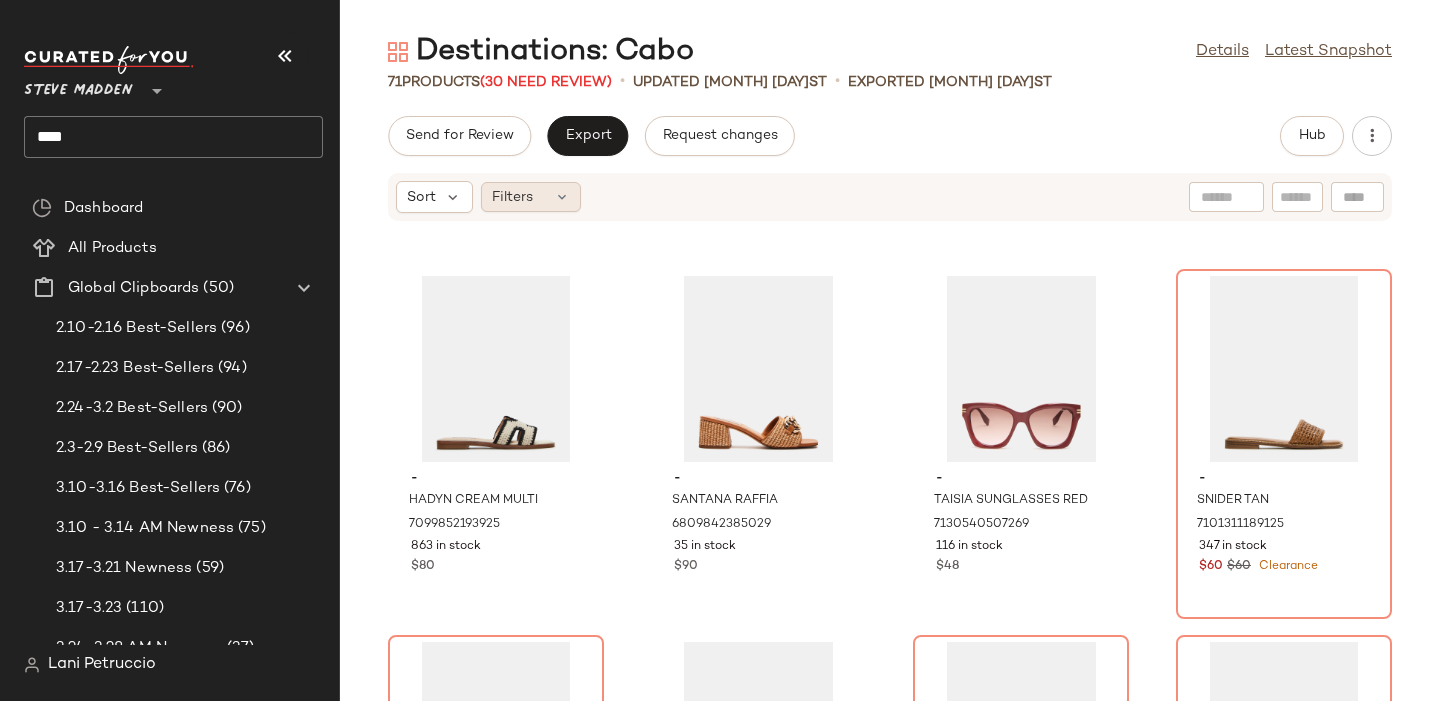 click at bounding box center (562, 197) 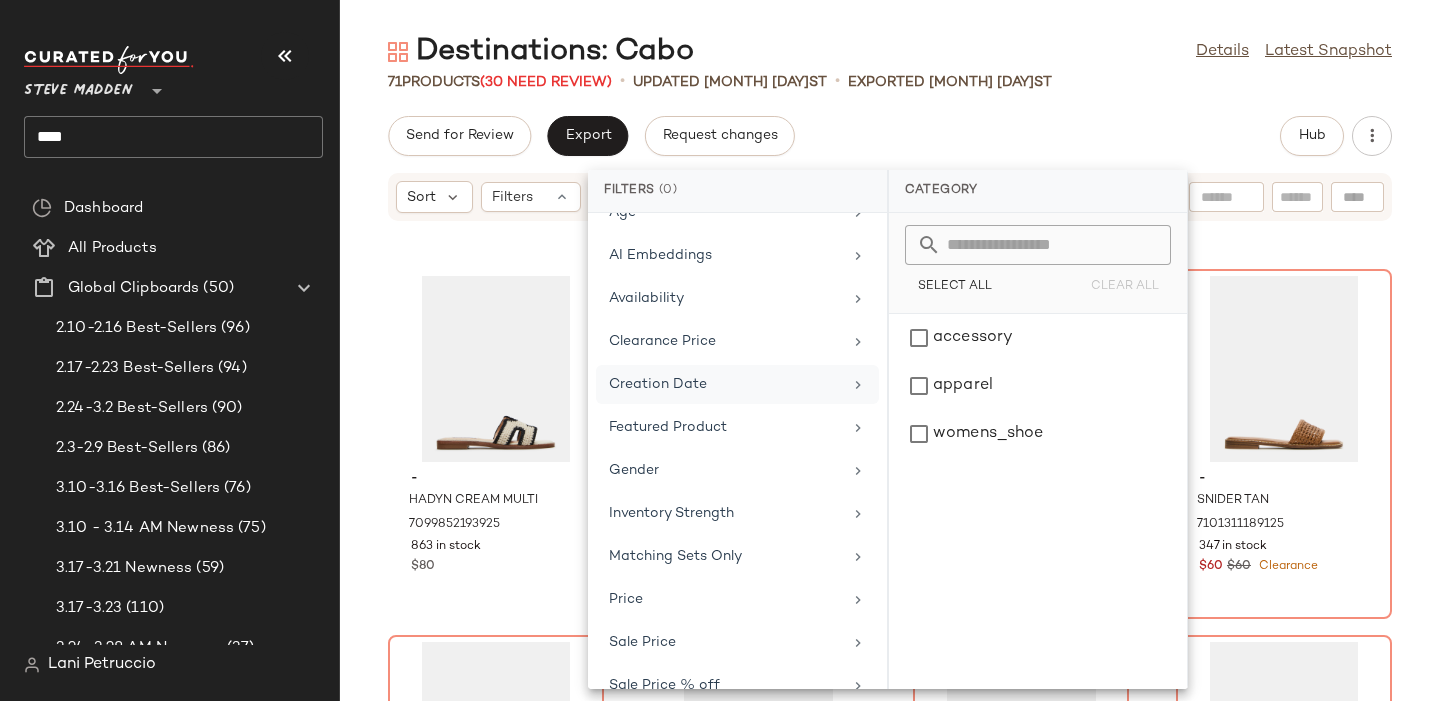 scroll, scrollTop: 103, scrollLeft: 0, axis: vertical 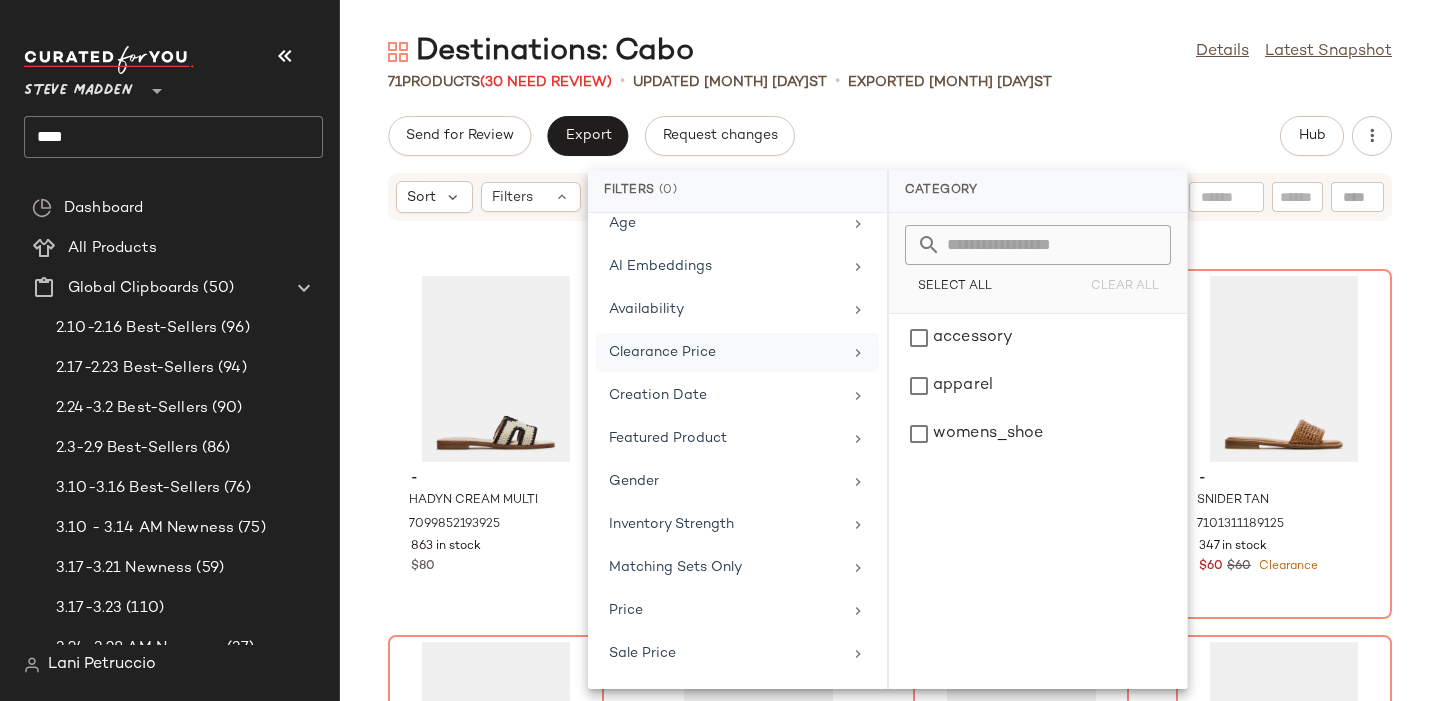 click on "Clearance Price" at bounding box center (725, 352) 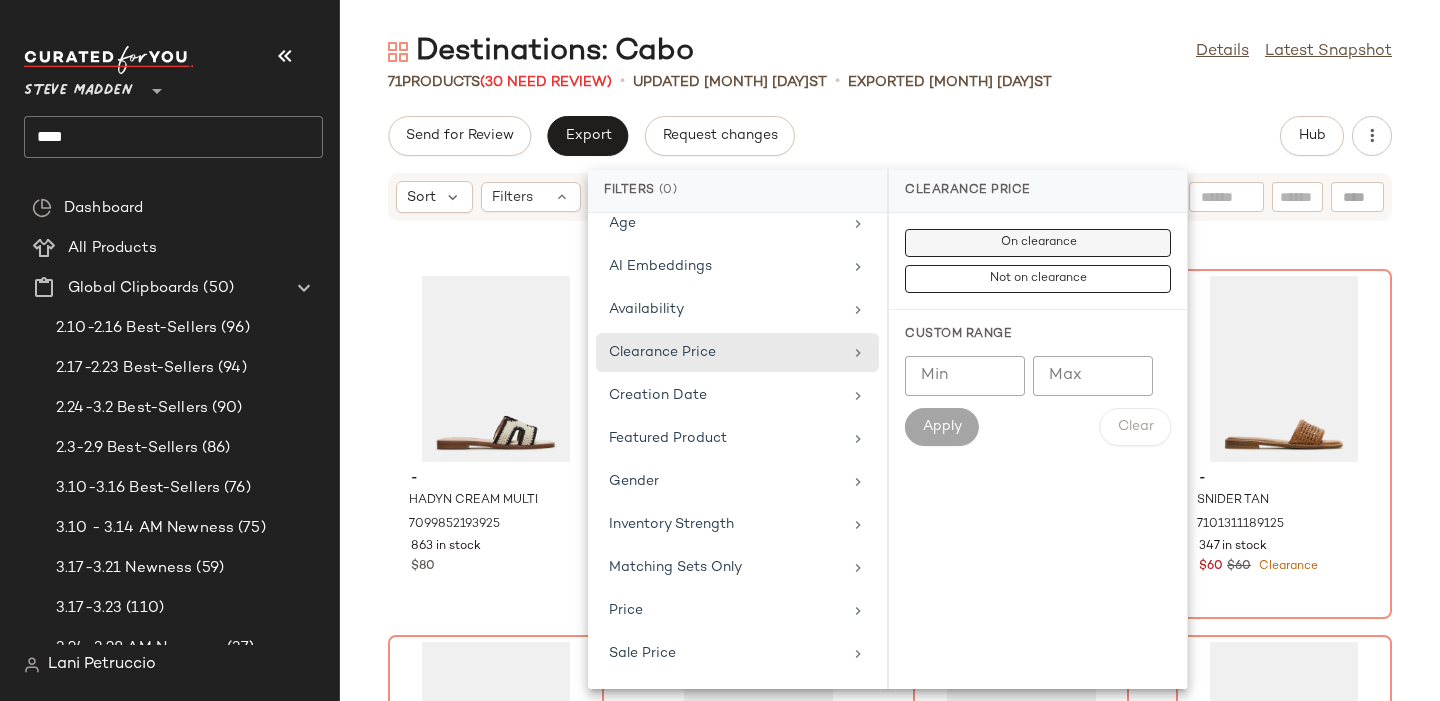 click on "On clearance" 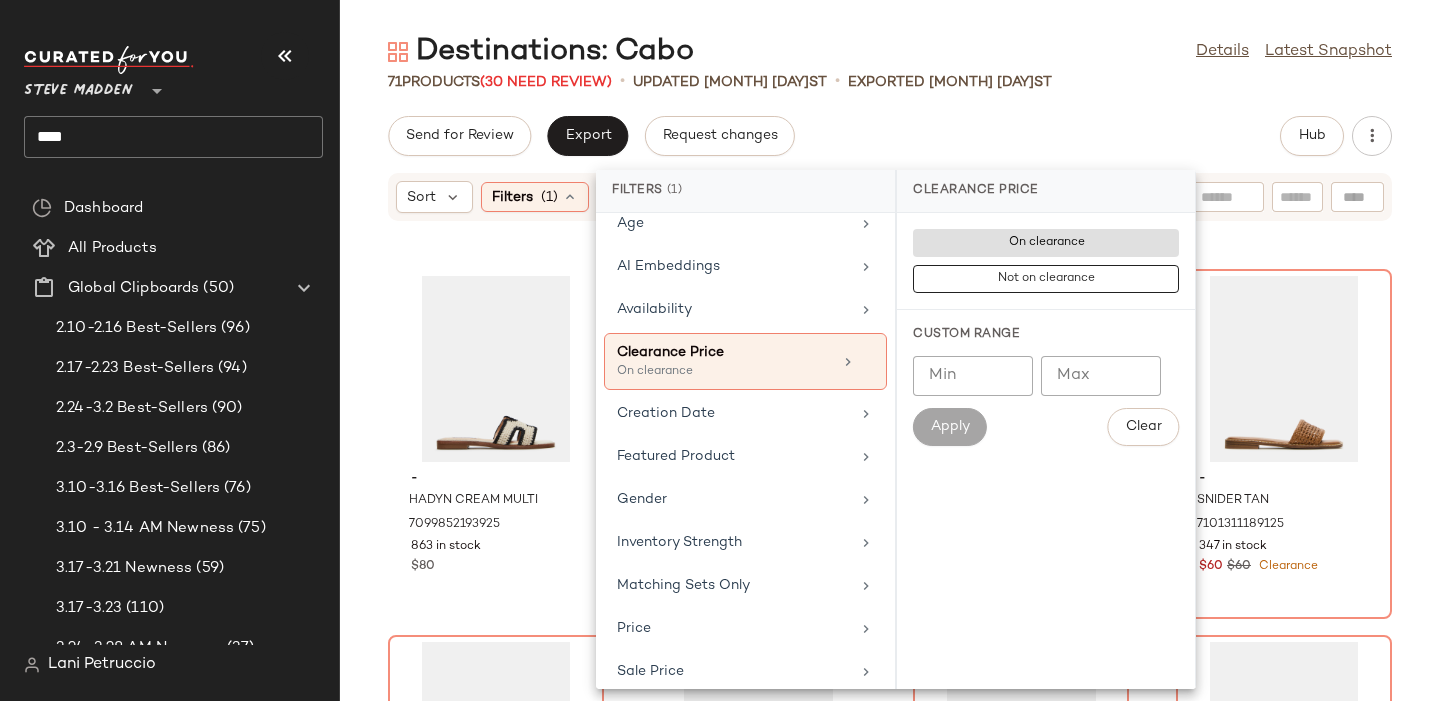 click on "Send for Review   Export   Request changes   Hub" 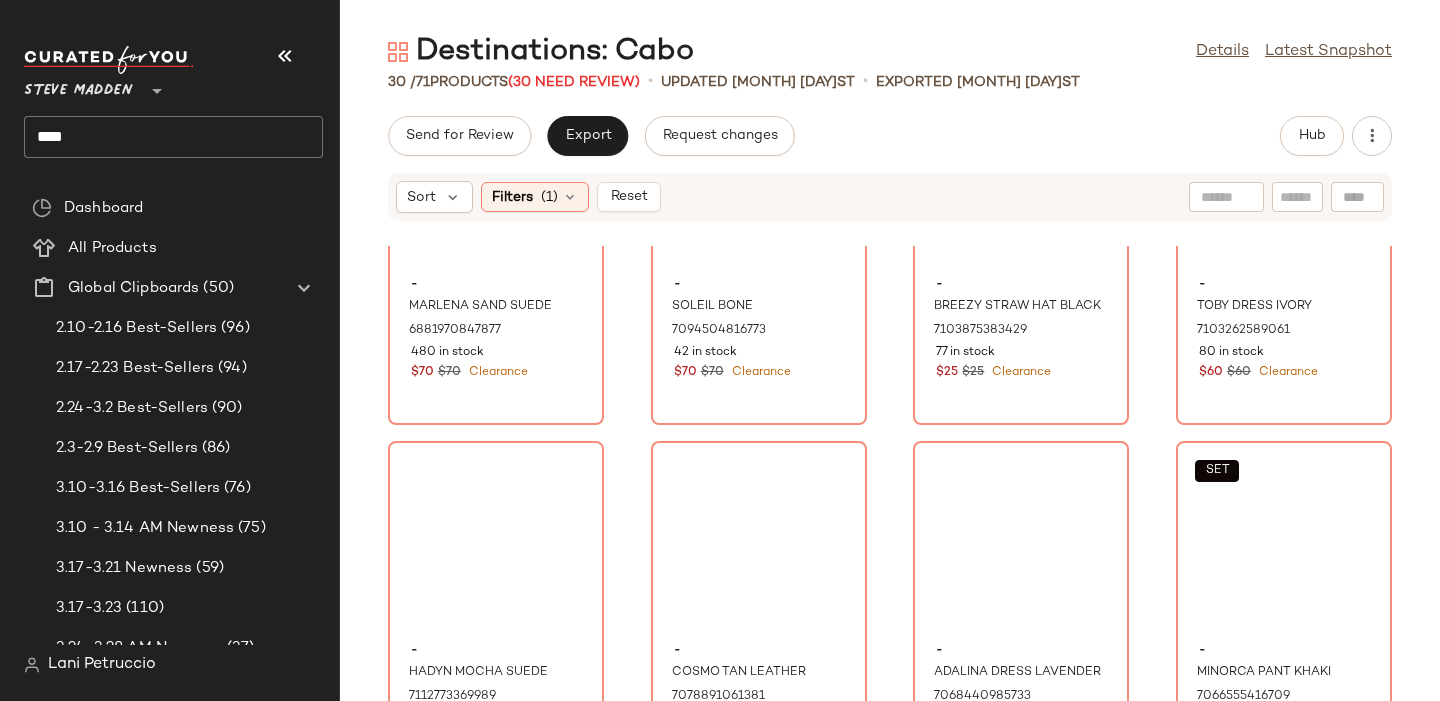scroll, scrollTop: 0, scrollLeft: 0, axis: both 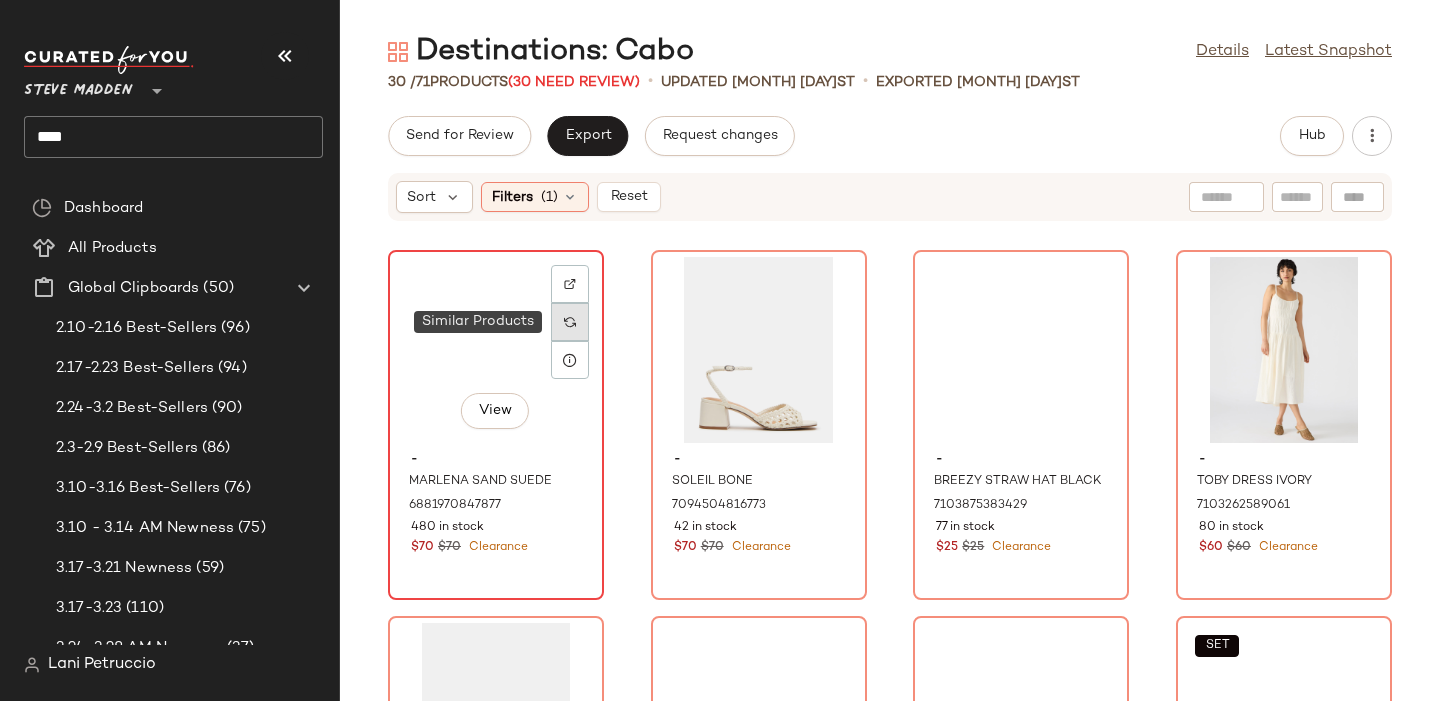 click 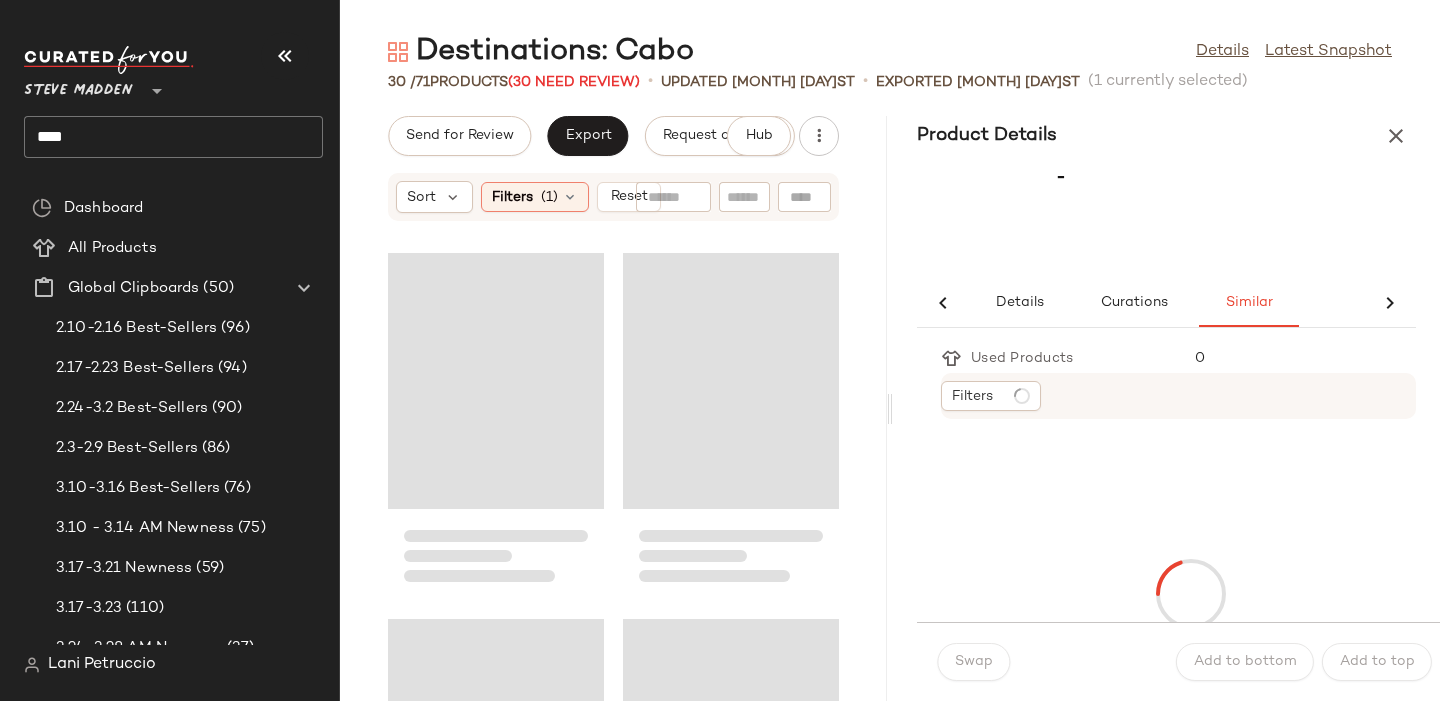 scroll, scrollTop: 0, scrollLeft: 0, axis: both 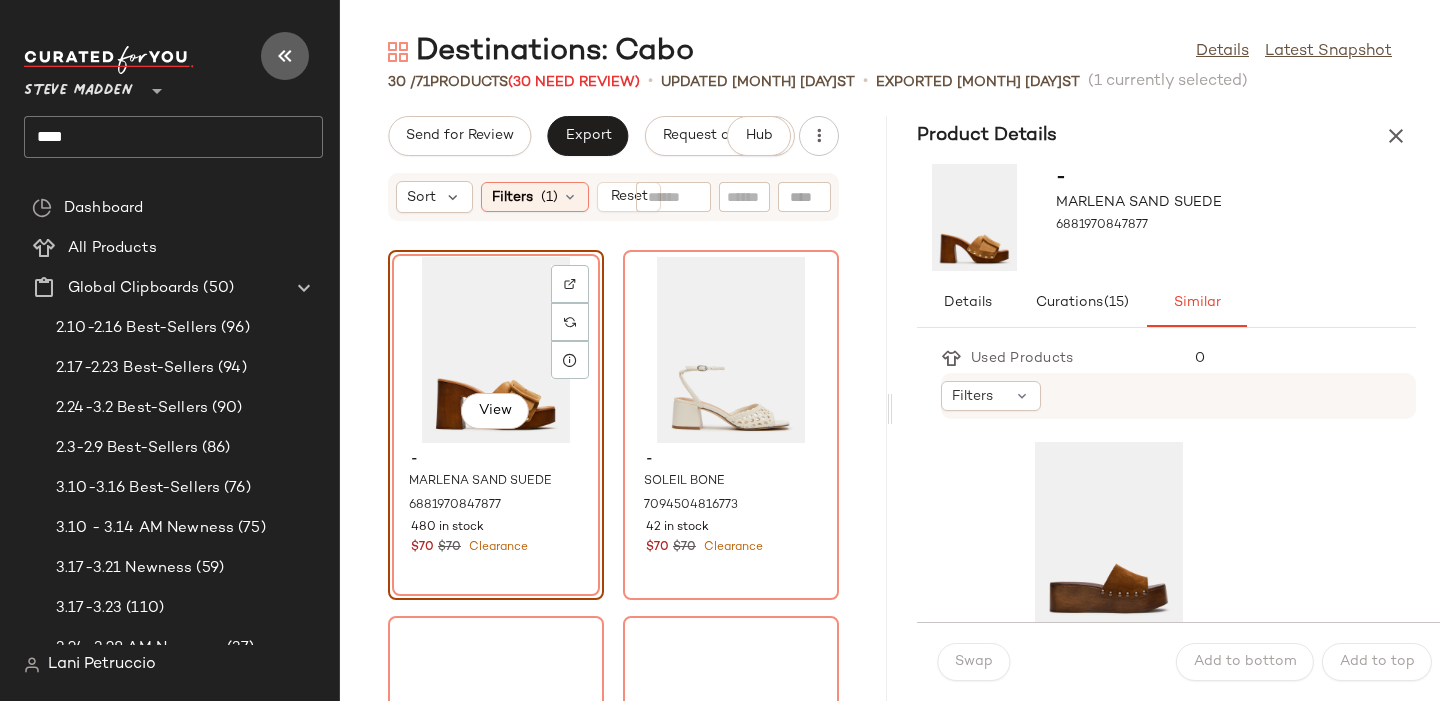 click at bounding box center (285, 56) 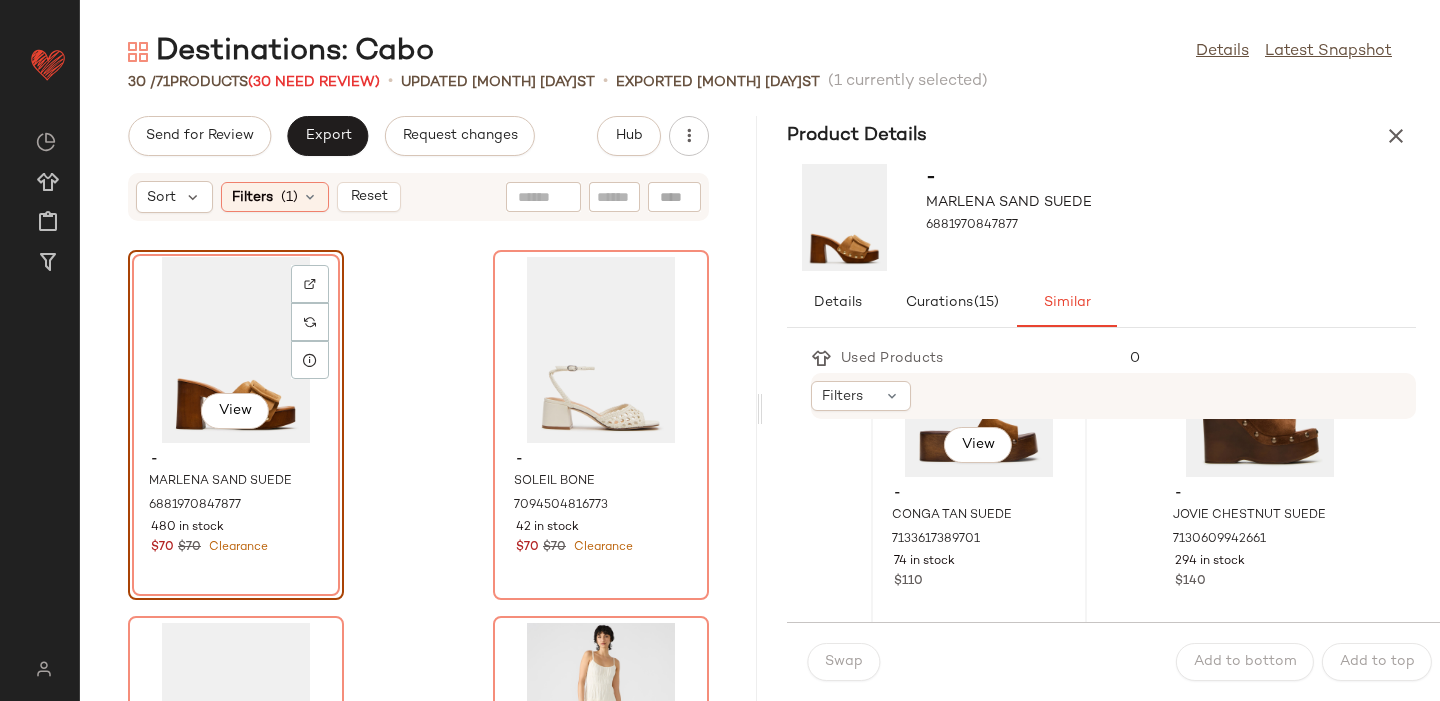scroll, scrollTop: 153, scrollLeft: 0, axis: vertical 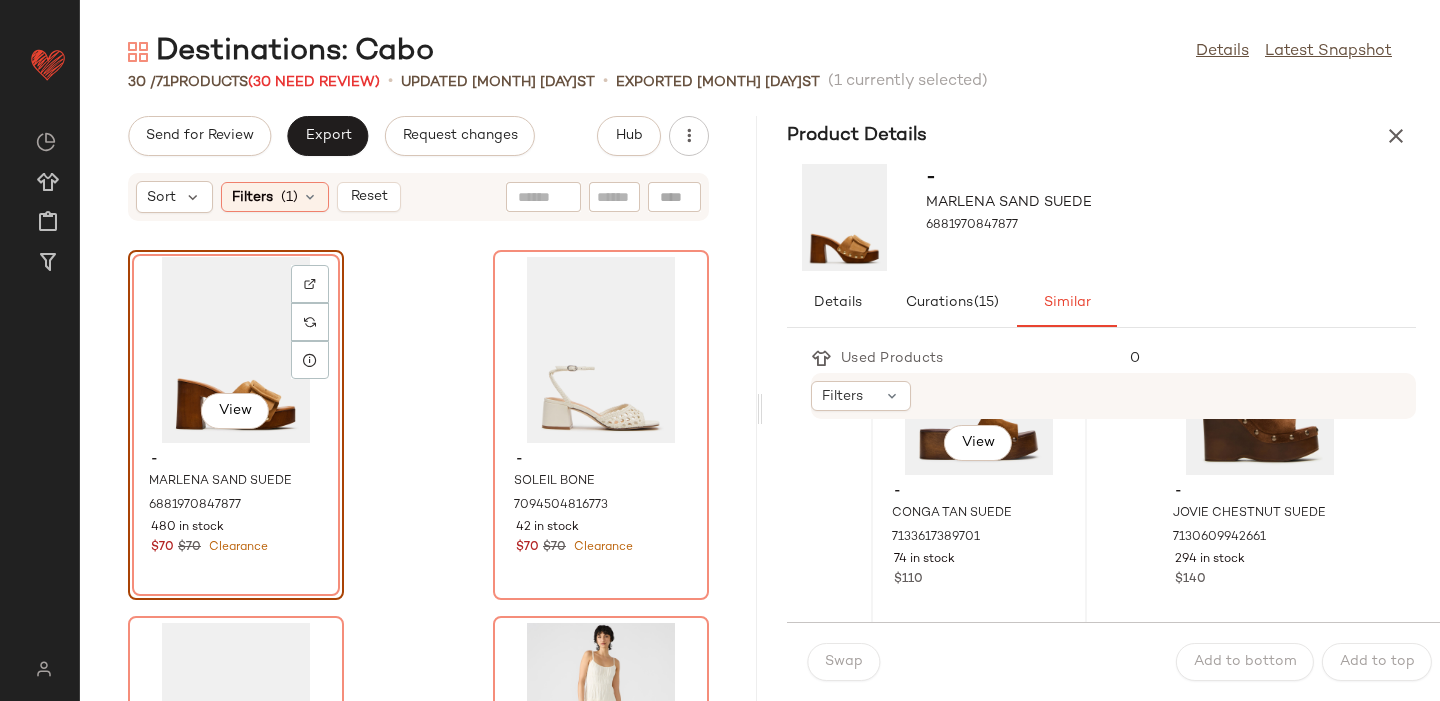 click on "74 in stock" at bounding box center (979, 560) 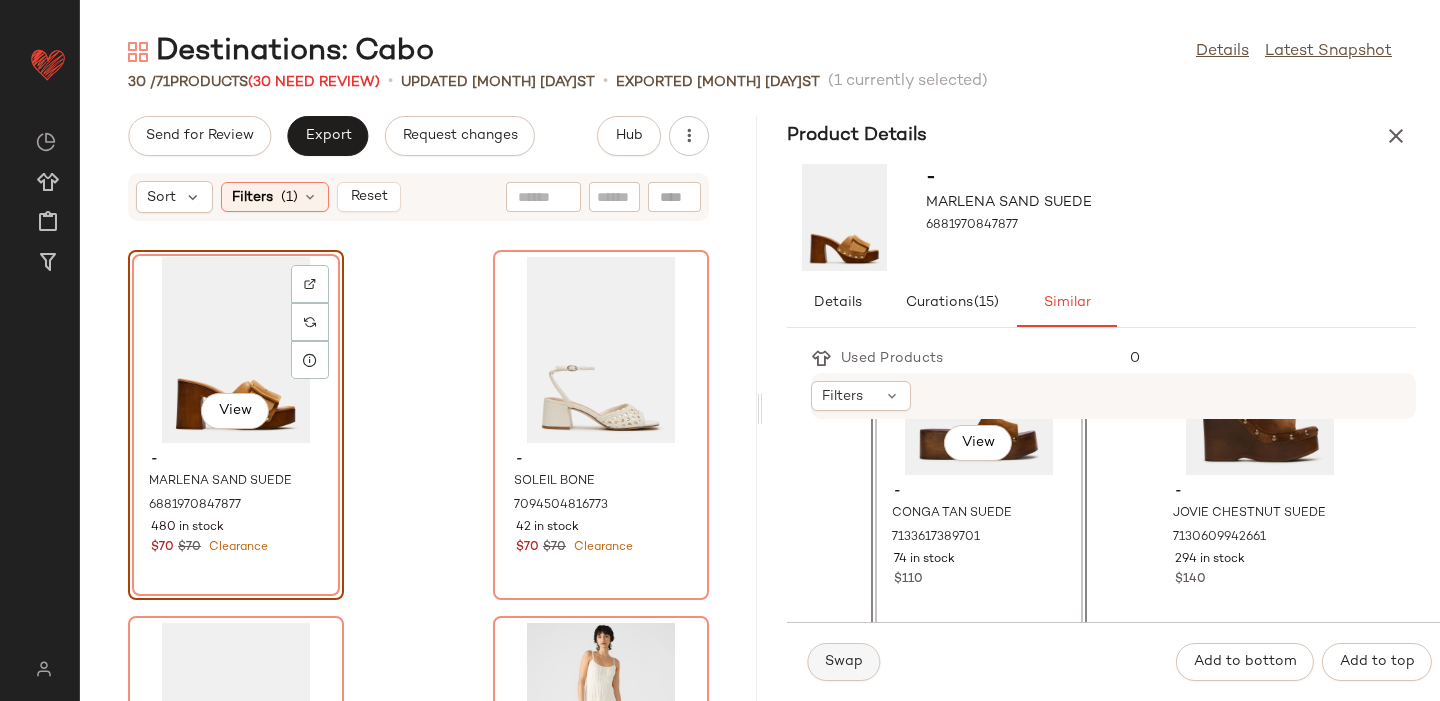 click on "Swap" 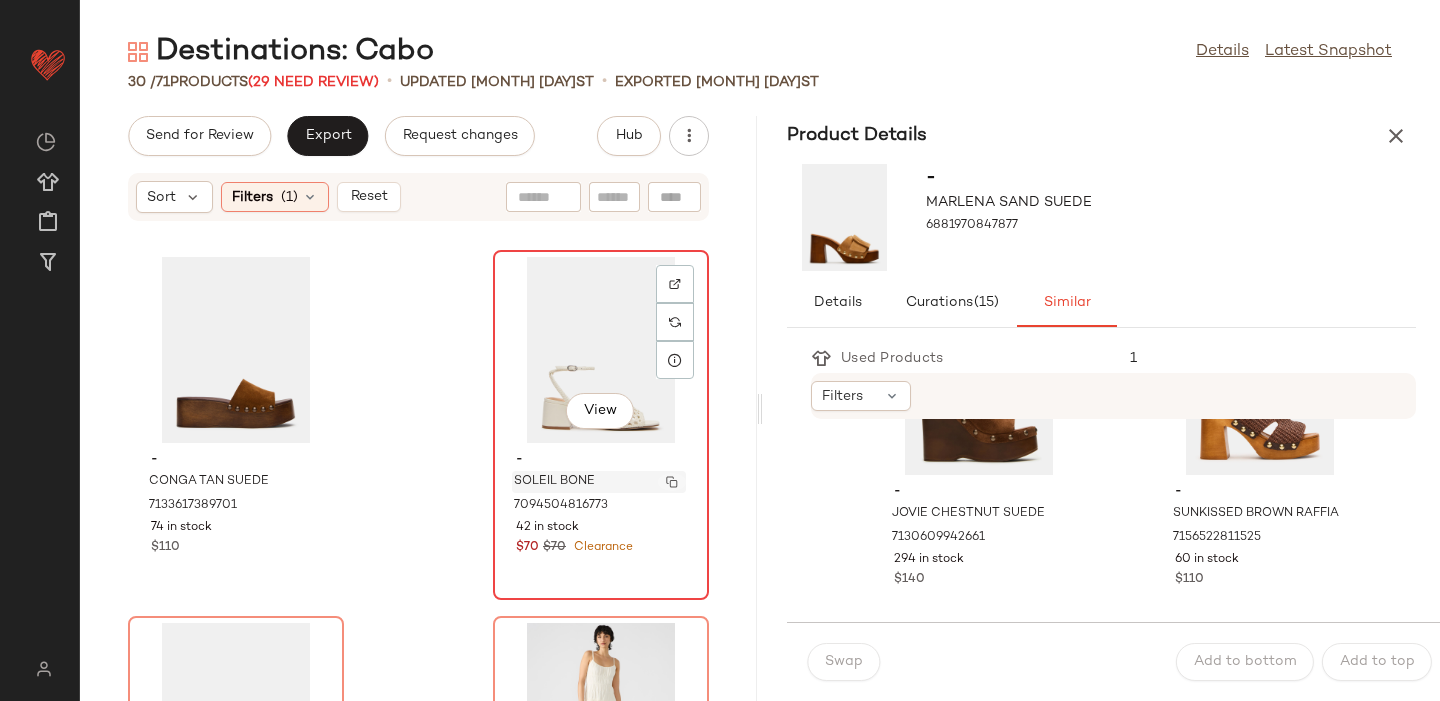 click at bounding box center [672, 482] 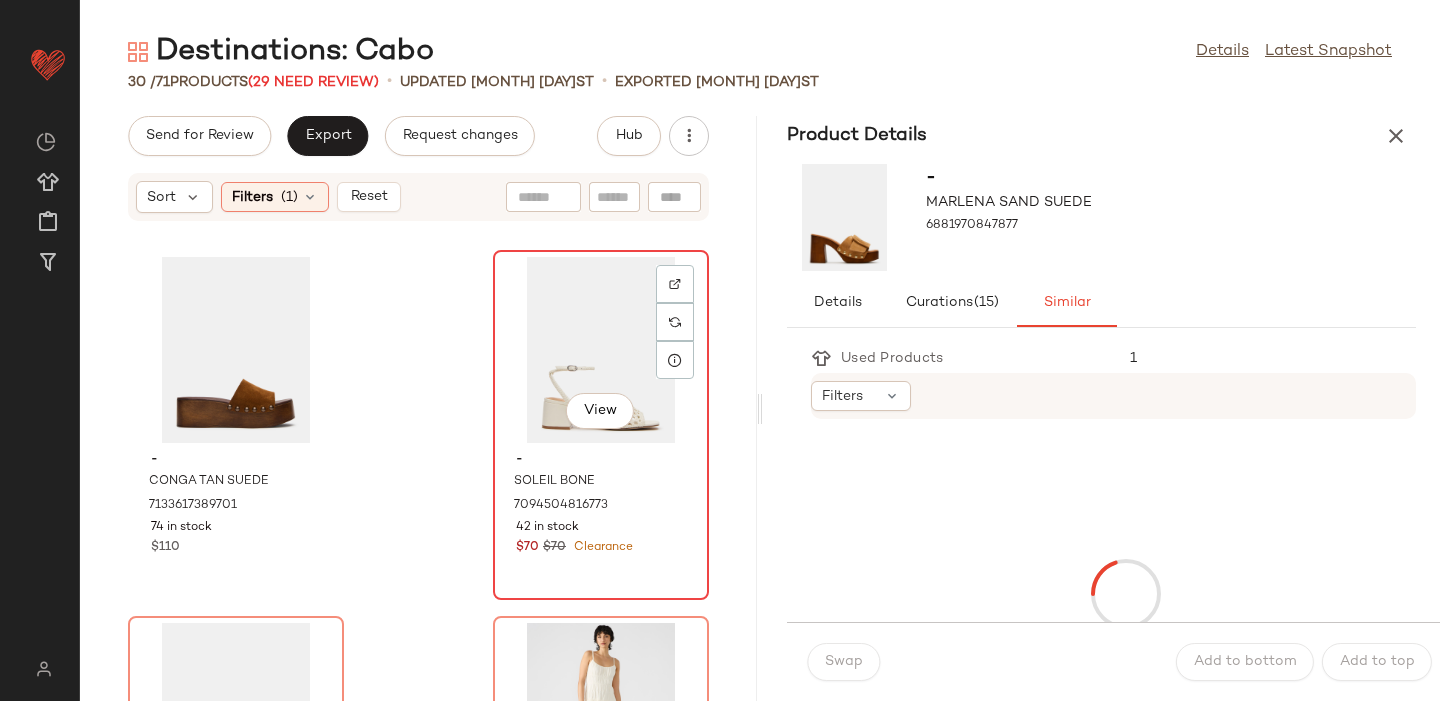 click on "42 in stock" at bounding box center (601, 528) 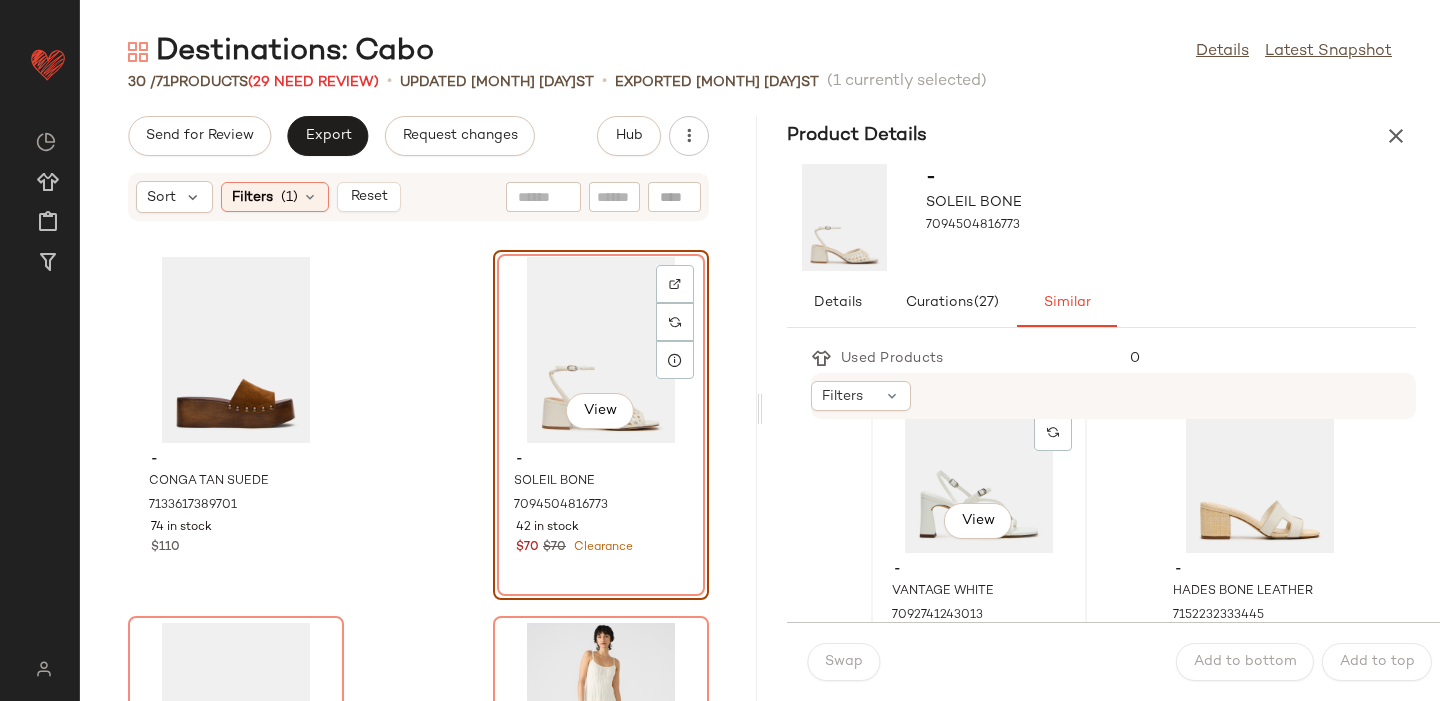 scroll, scrollTop: 72, scrollLeft: 0, axis: vertical 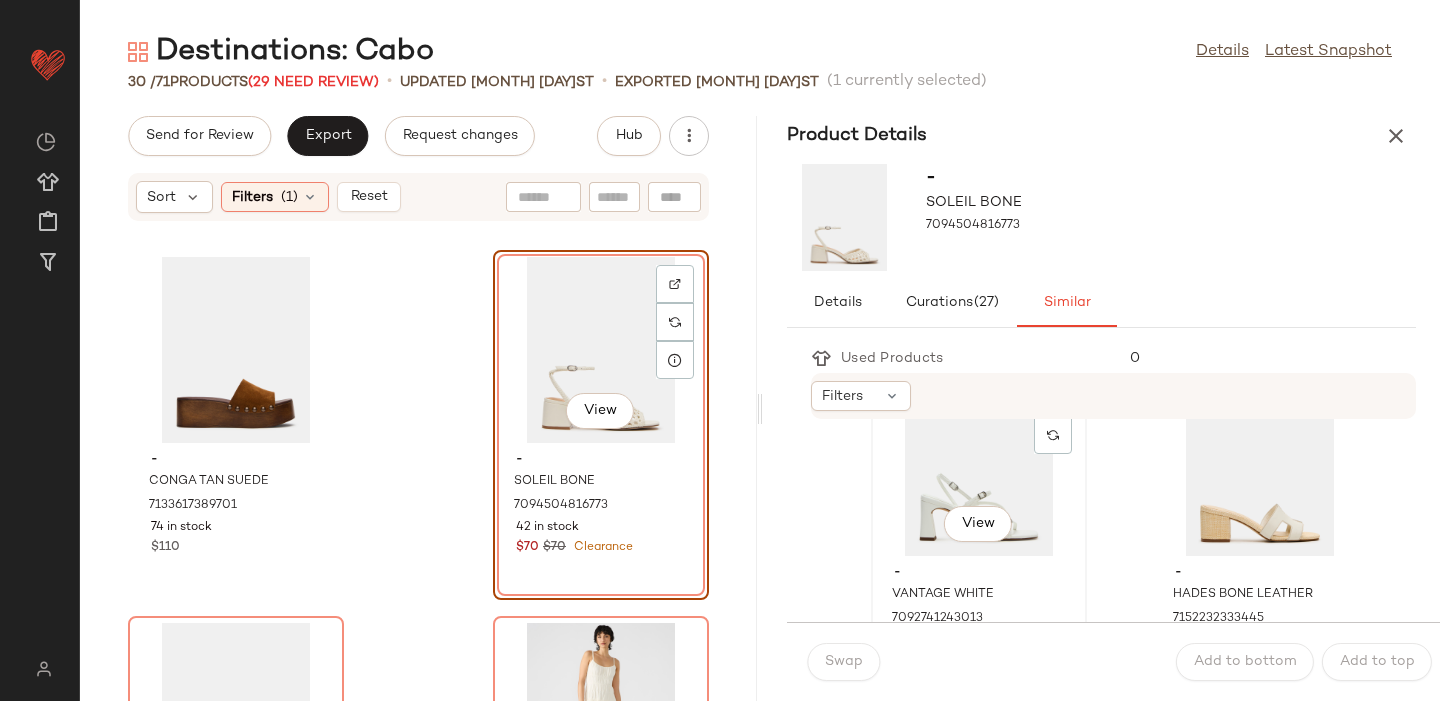 click on "View" 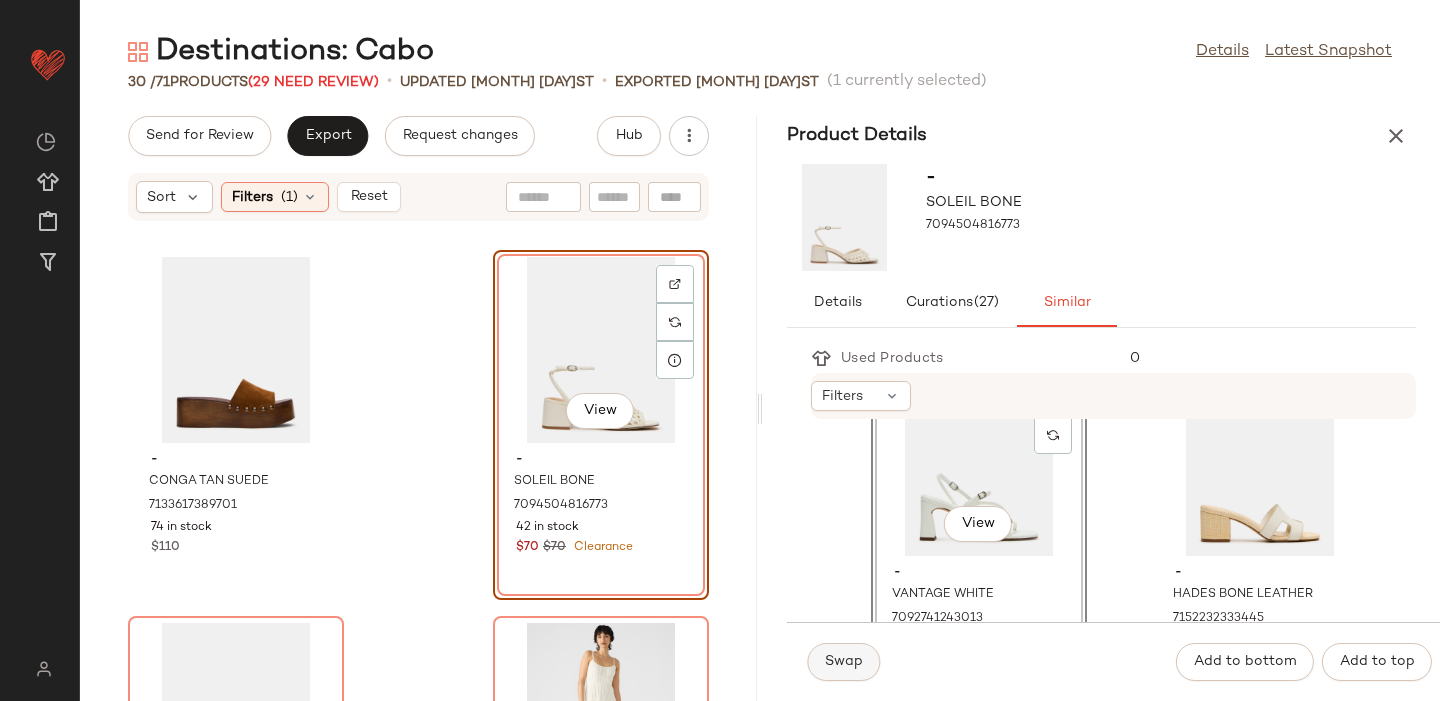 click on "Swap" at bounding box center (843, 662) 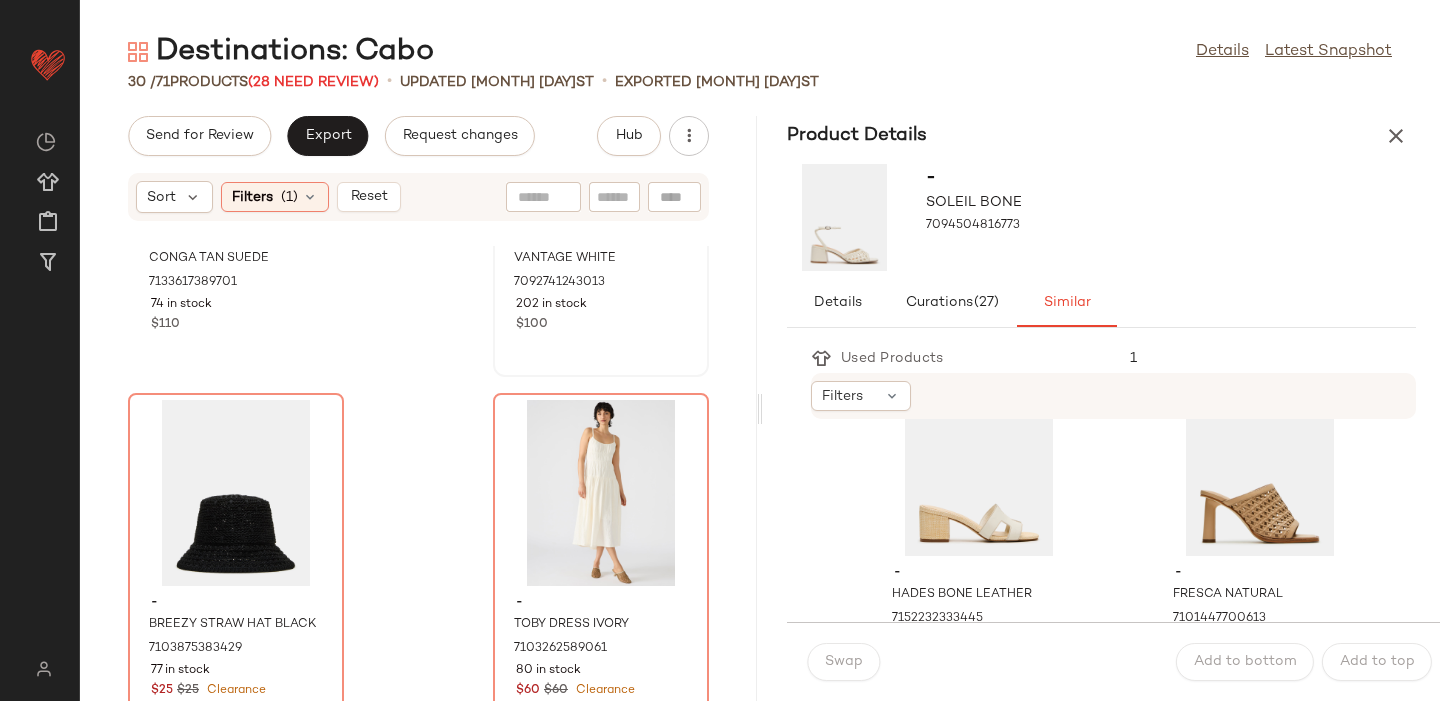 scroll, scrollTop: 276, scrollLeft: 0, axis: vertical 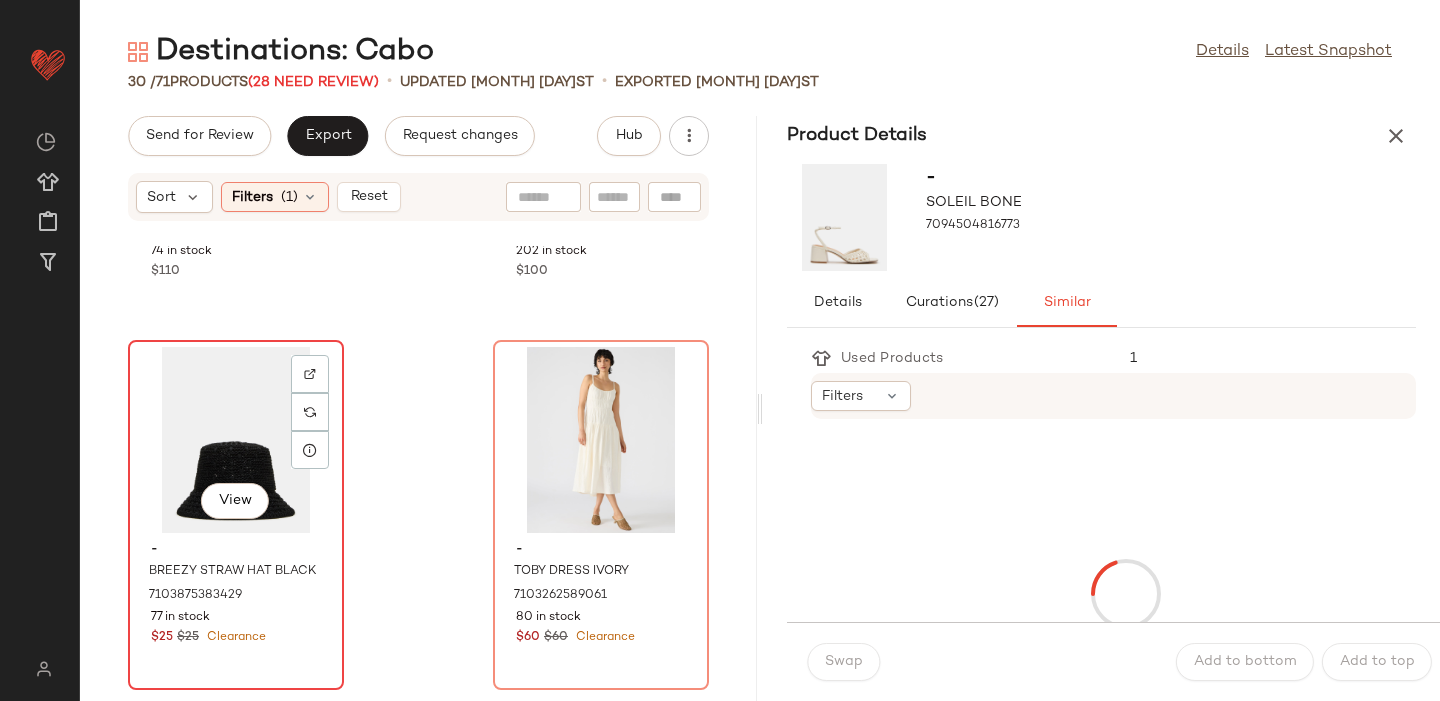 click on "77 in stock" at bounding box center [236, 618] 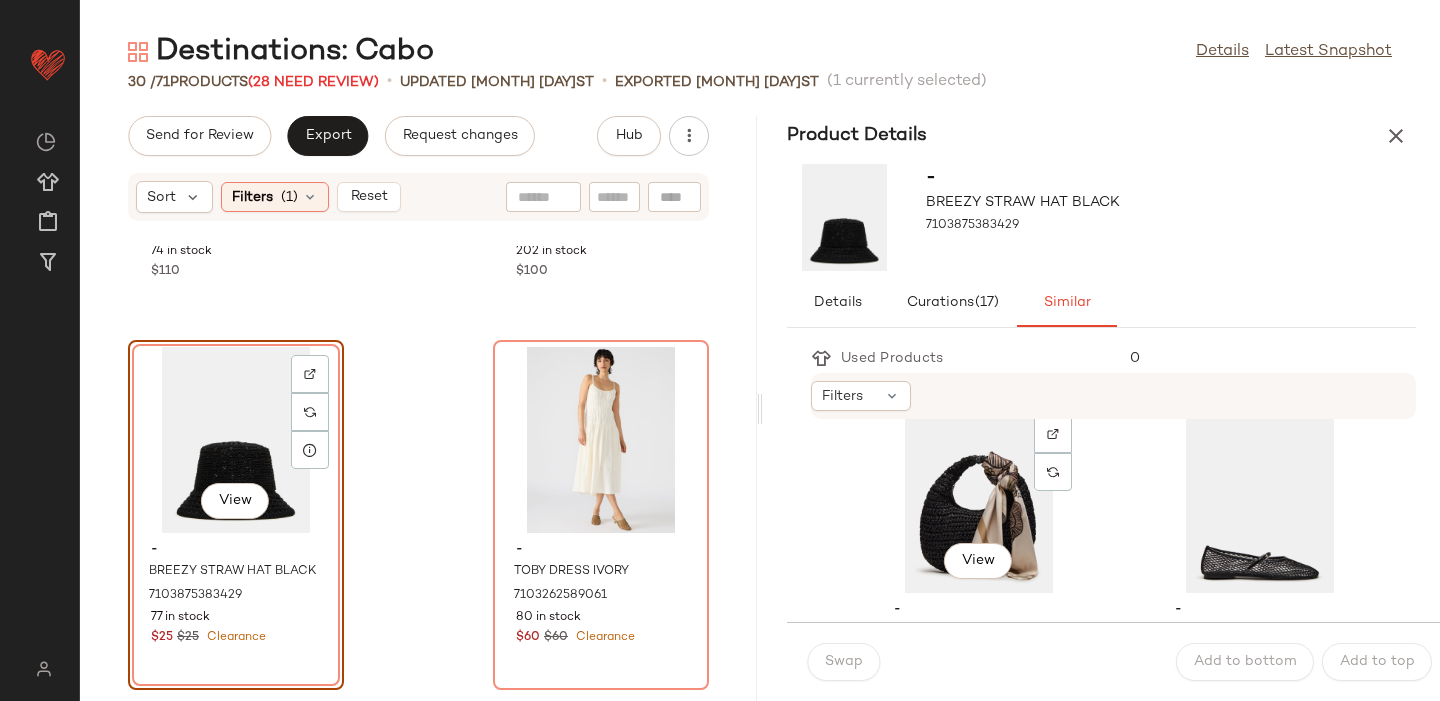 scroll, scrollTop: 406, scrollLeft: 0, axis: vertical 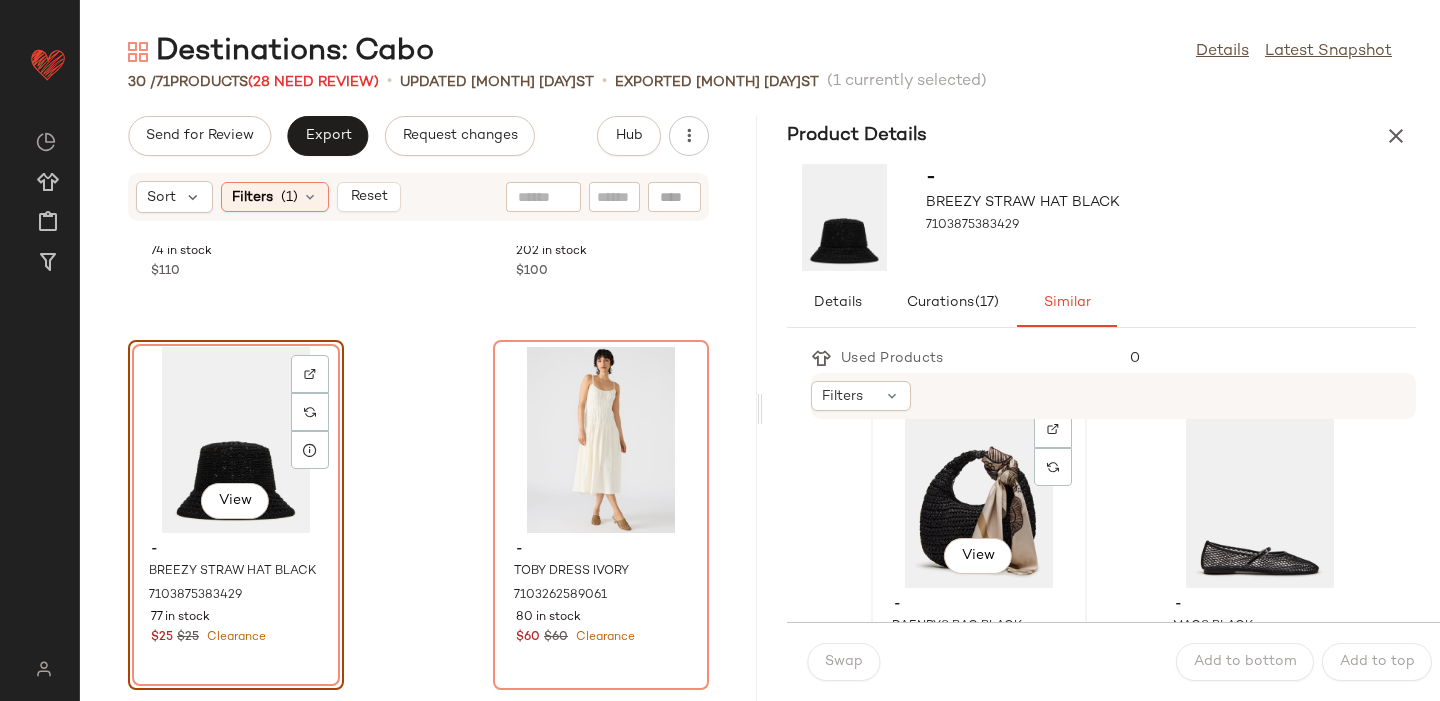click on "View" 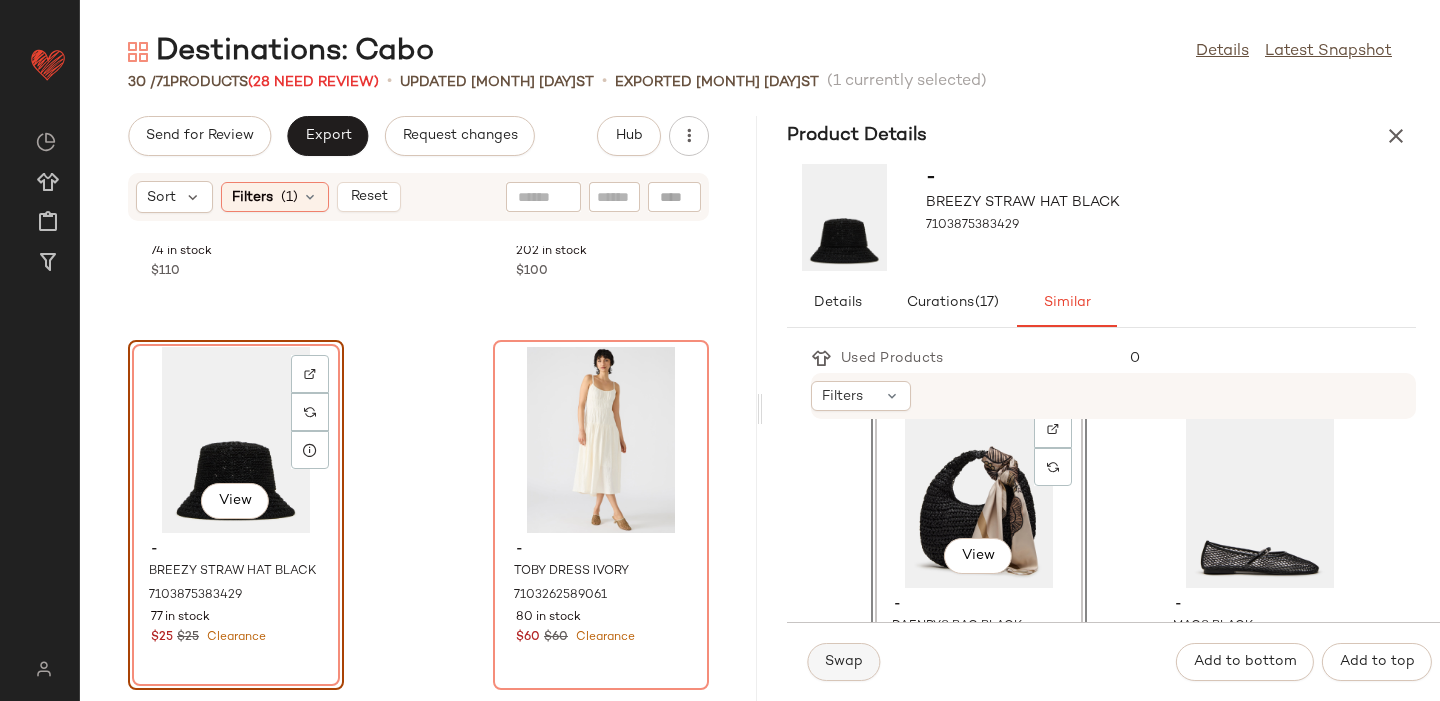 click on "Swap" at bounding box center [843, 662] 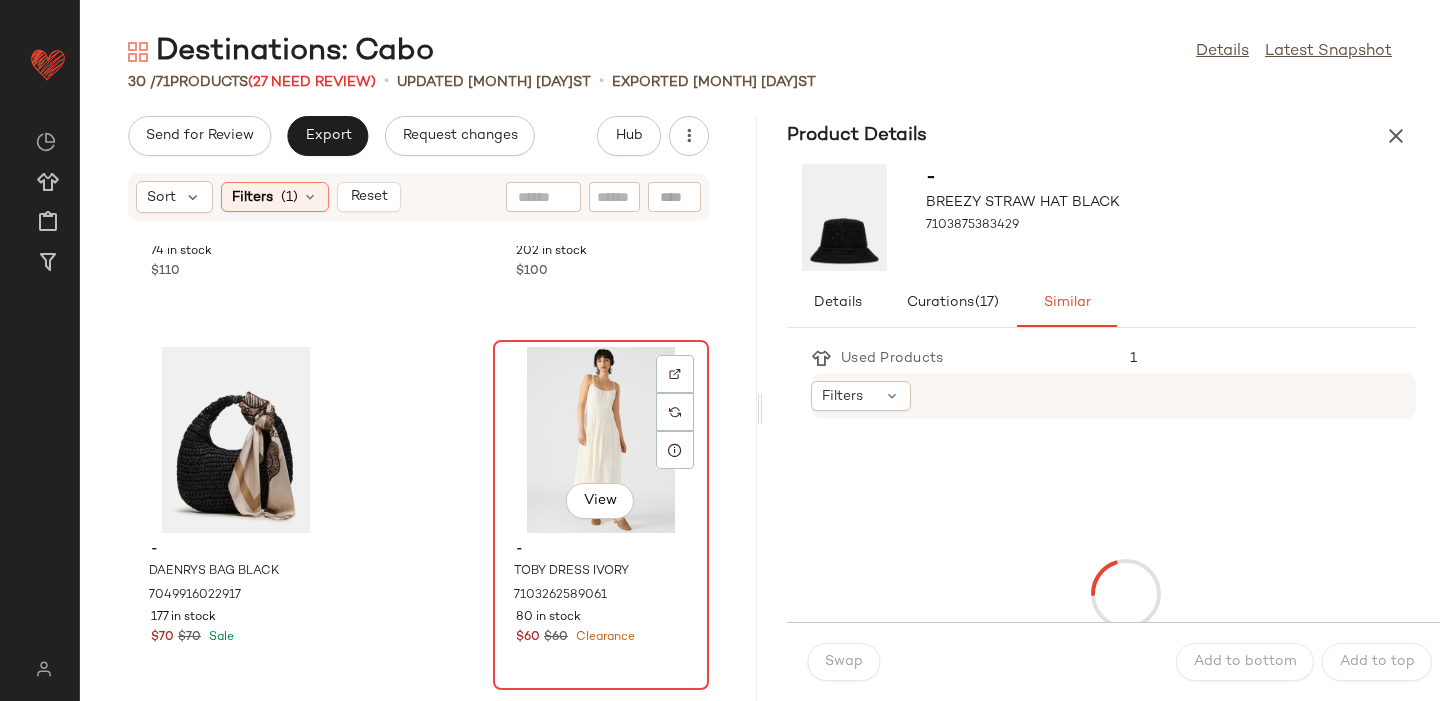 click on "$[PRICE] $[PRICE] Clearance" at bounding box center [601, 638] 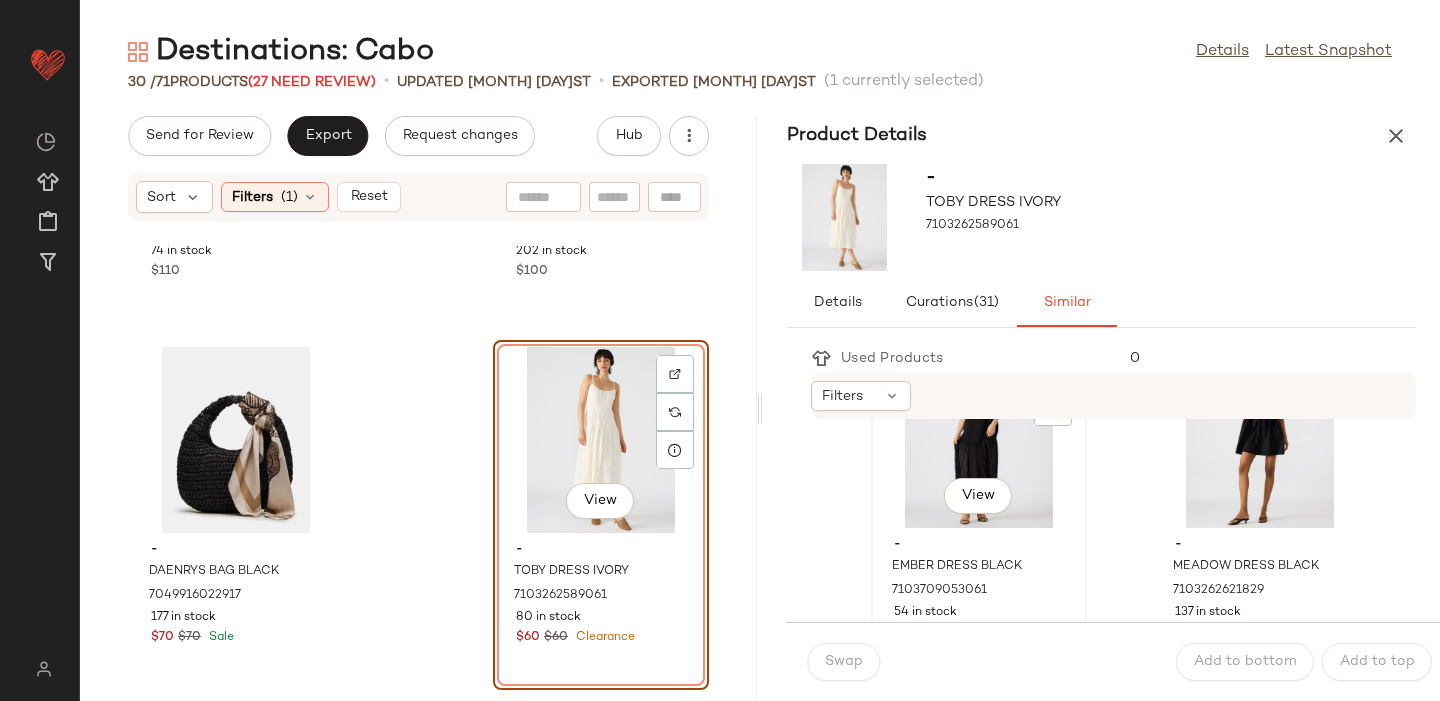 scroll, scrollTop: 106, scrollLeft: 0, axis: vertical 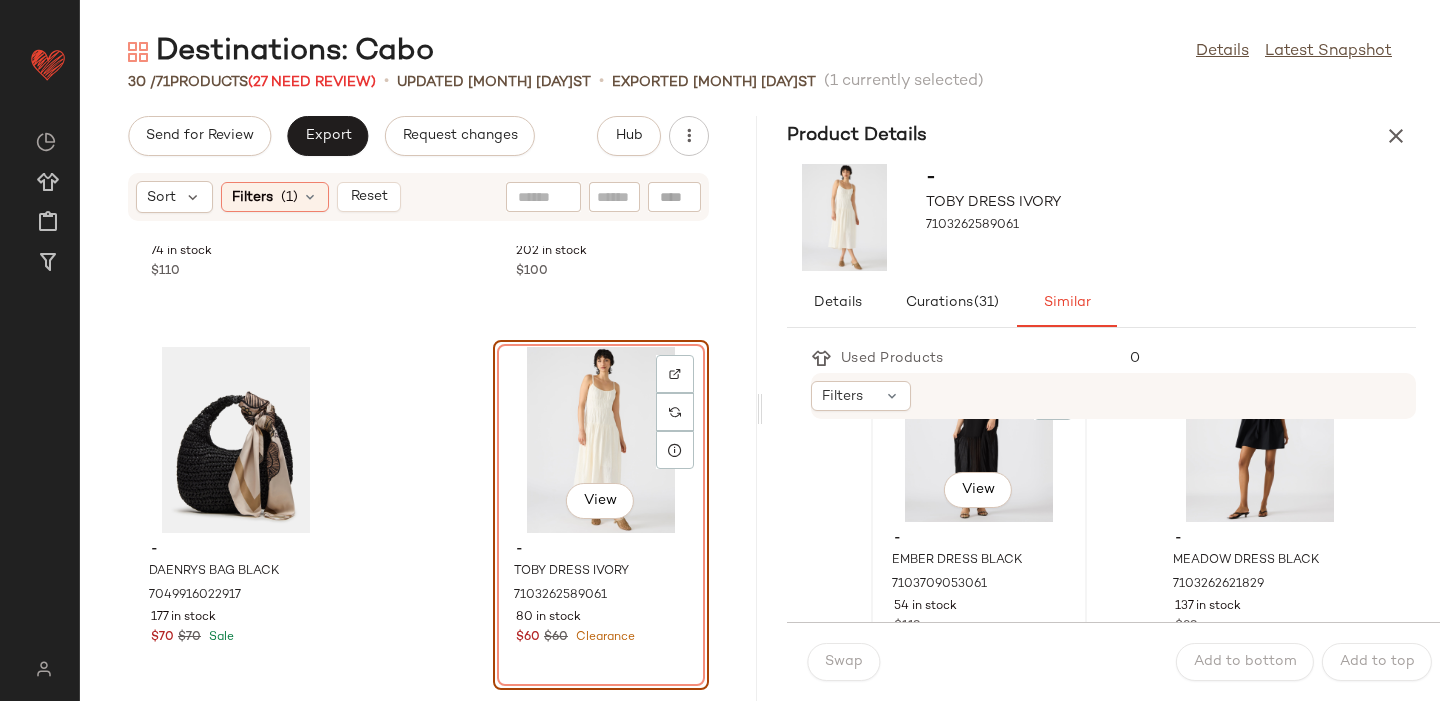 click on "View" 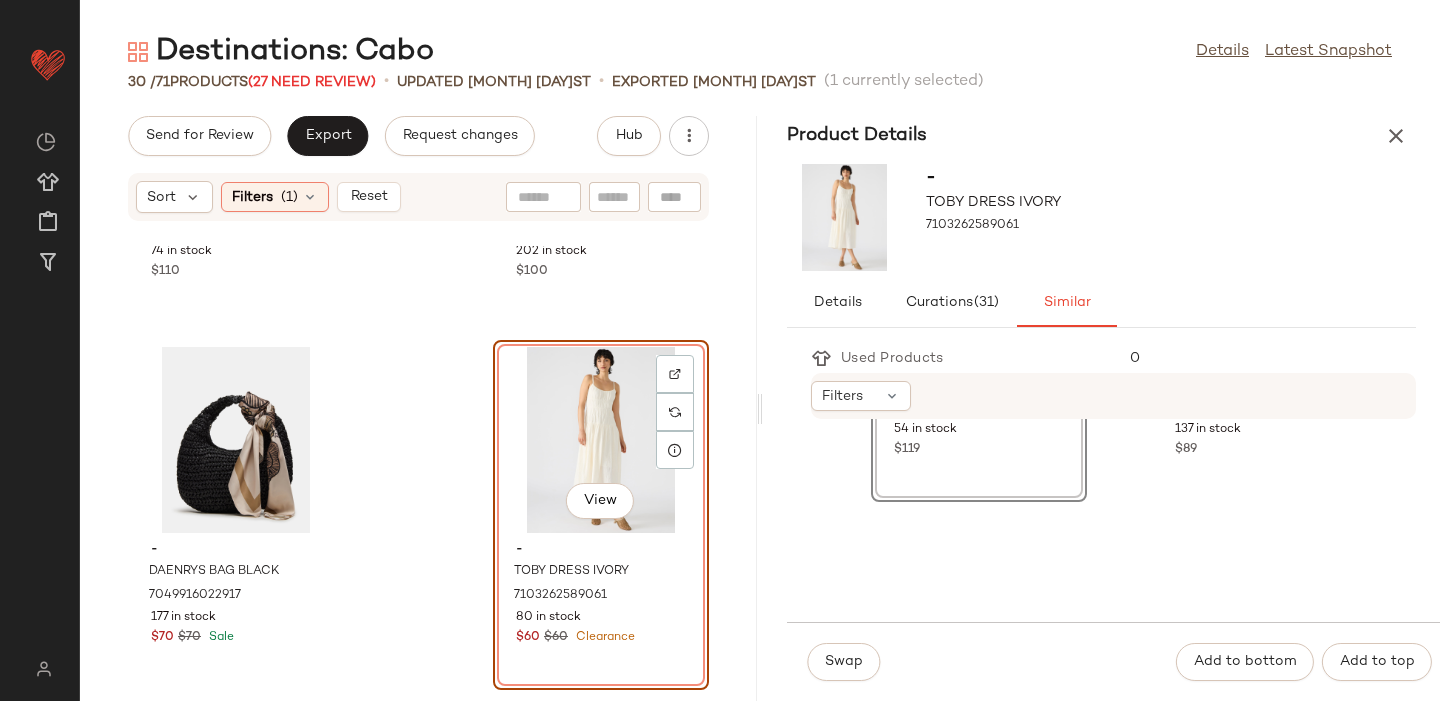scroll, scrollTop: 377, scrollLeft: 0, axis: vertical 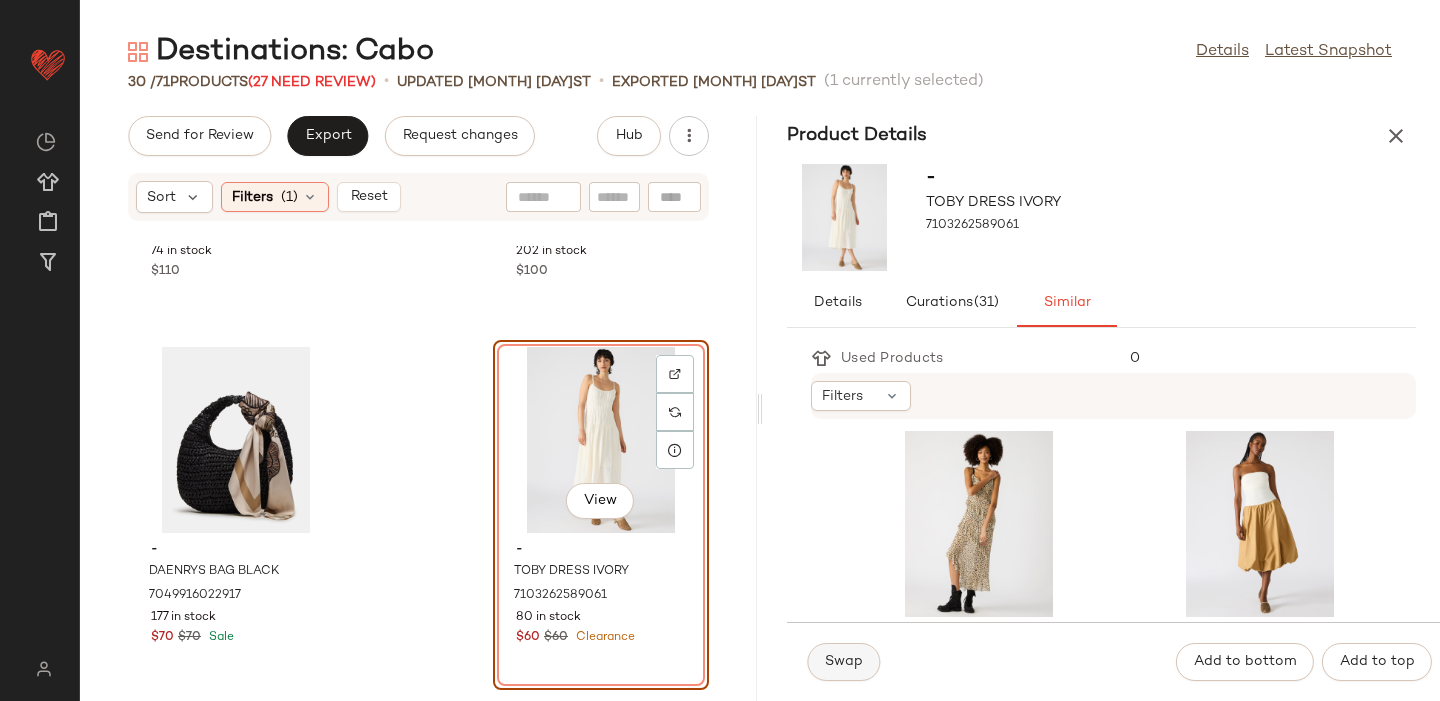click on "Swap" 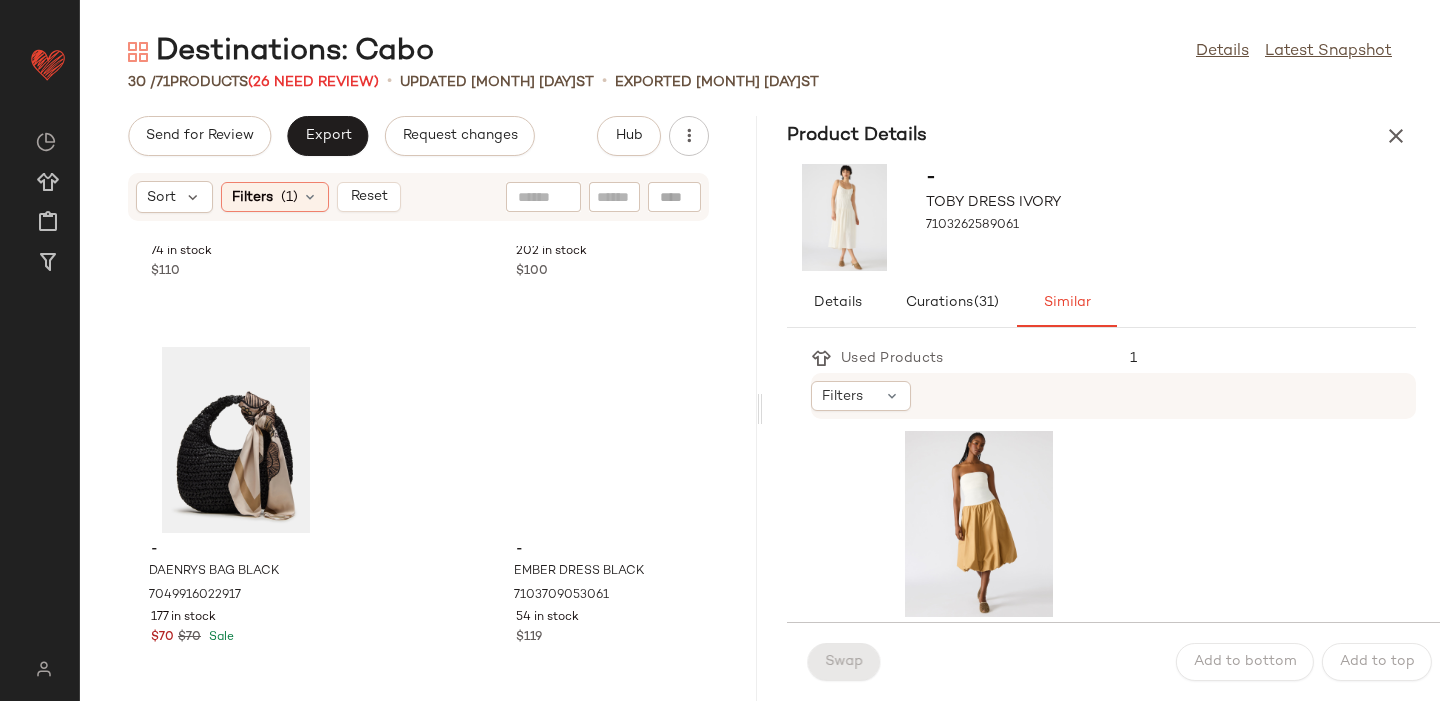 scroll, scrollTop: 11, scrollLeft: 0, axis: vertical 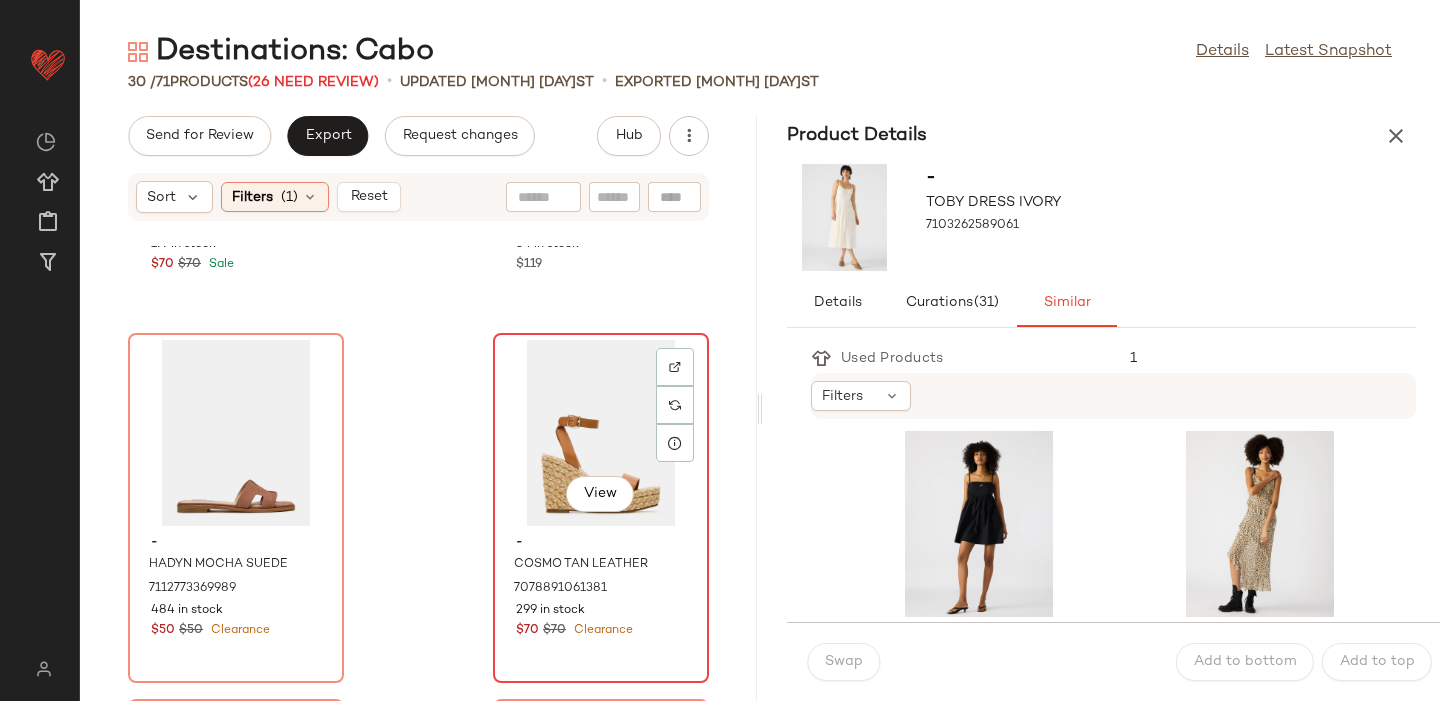 click on "View" 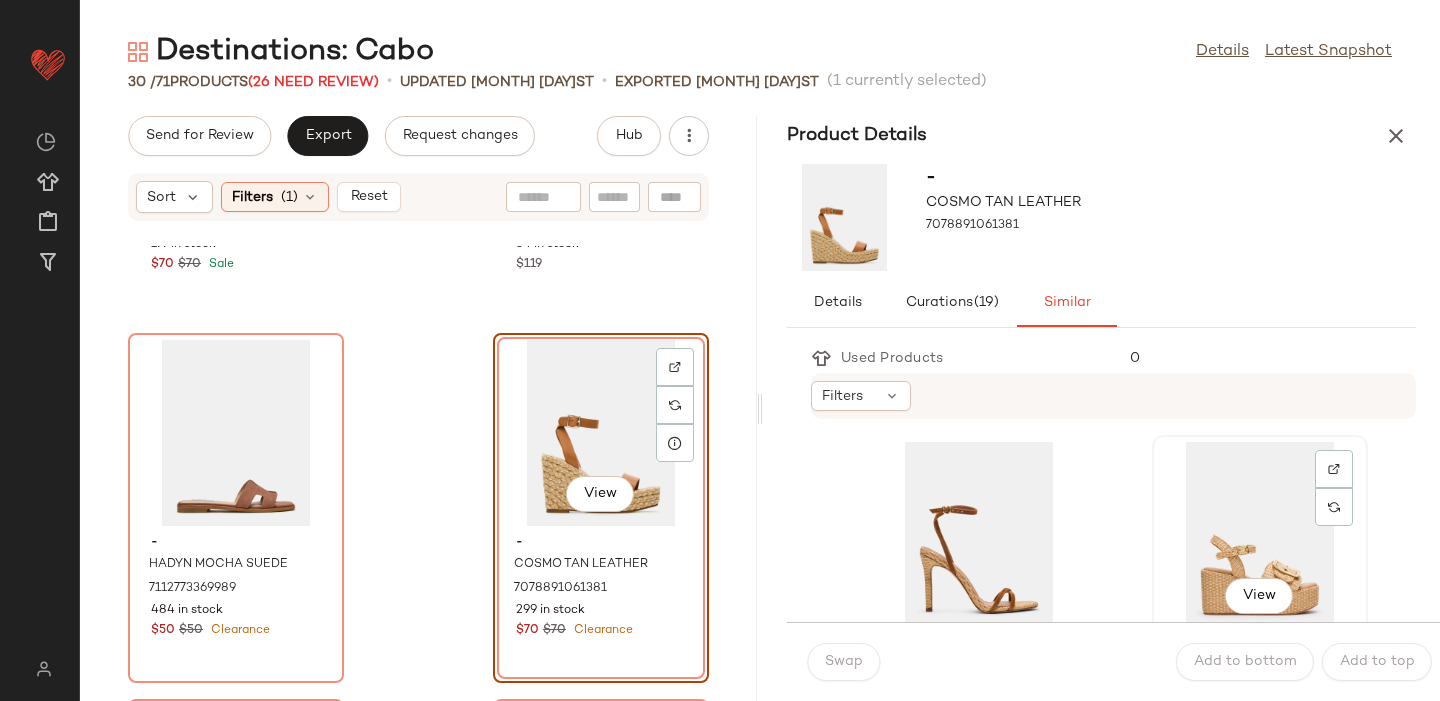 click on "View" 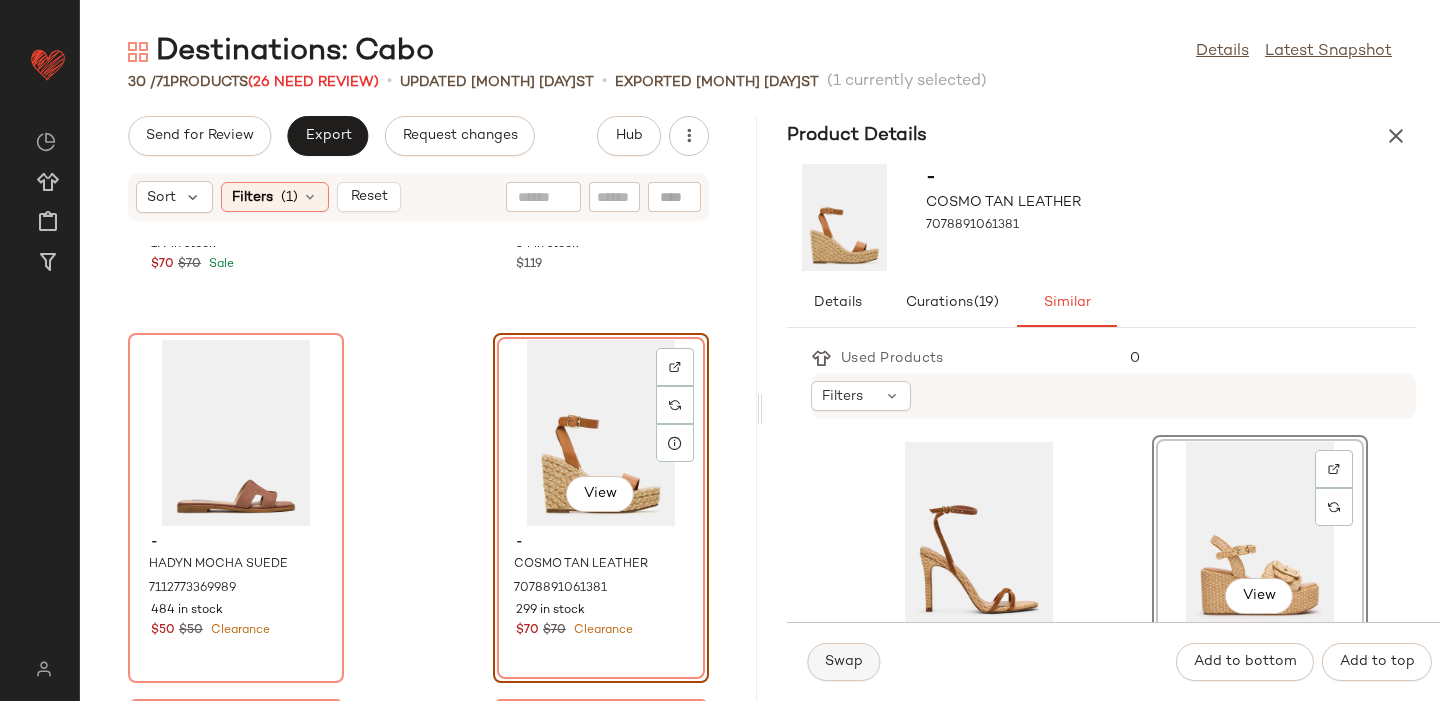 click on "Swap" 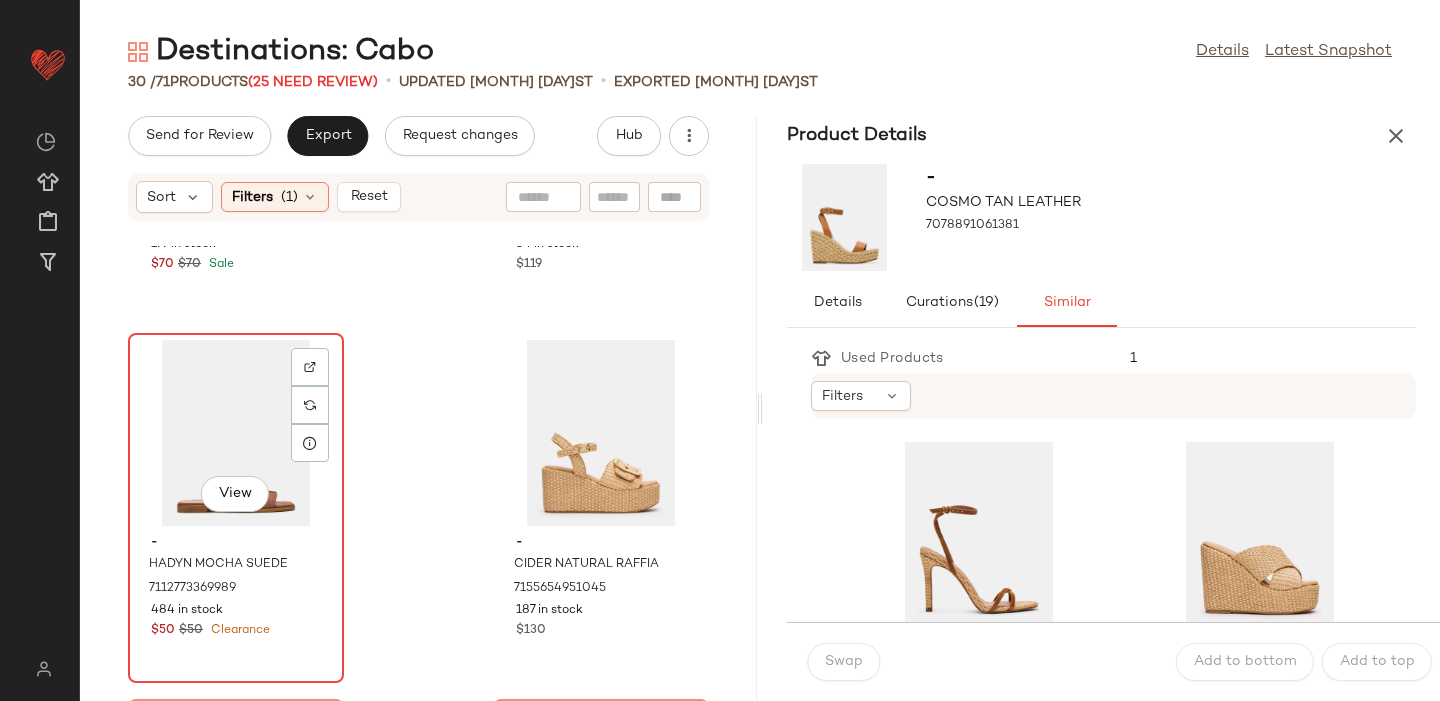 click on "- [NAME] [MATERIAL] [NUMBER] [PRICE] [PRICE] Clearance" at bounding box center [236, 584] 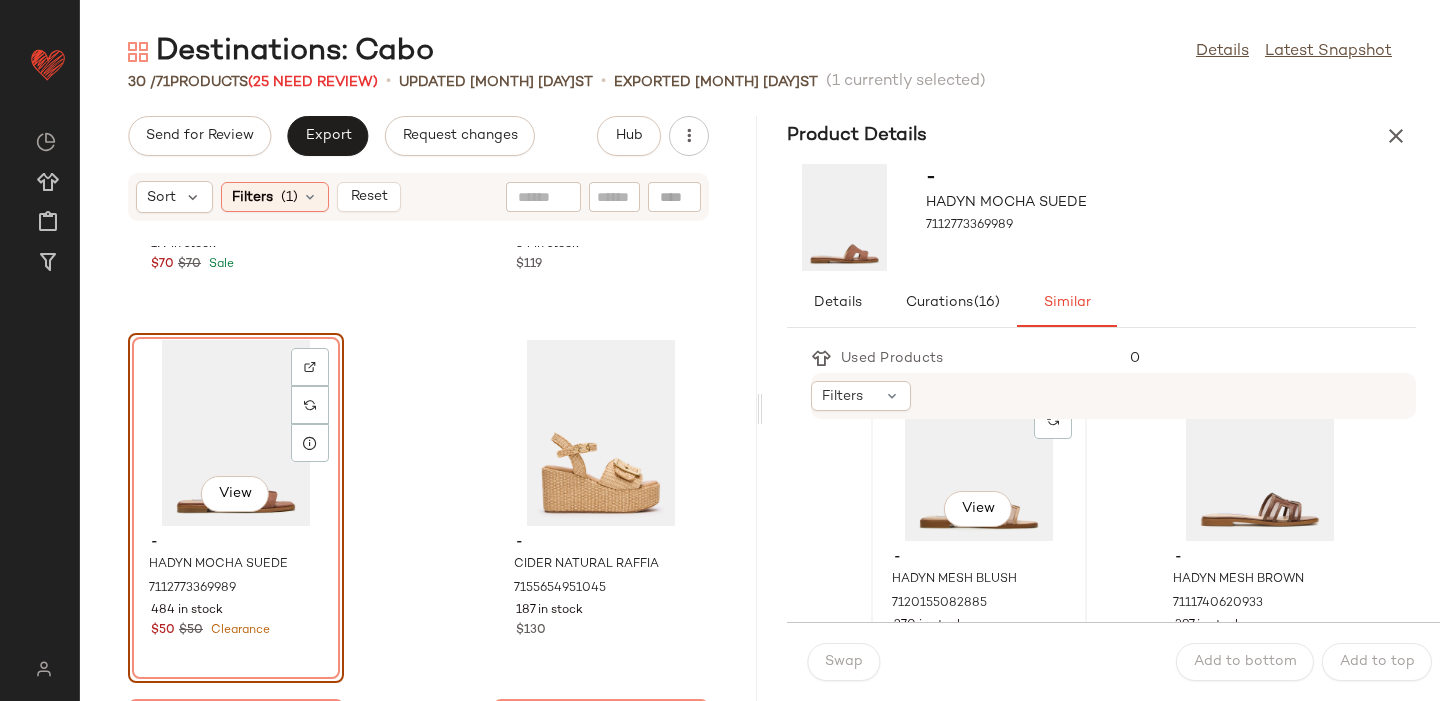 scroll, scrollTop: 89, scrollLeft: 0, axis: vertical 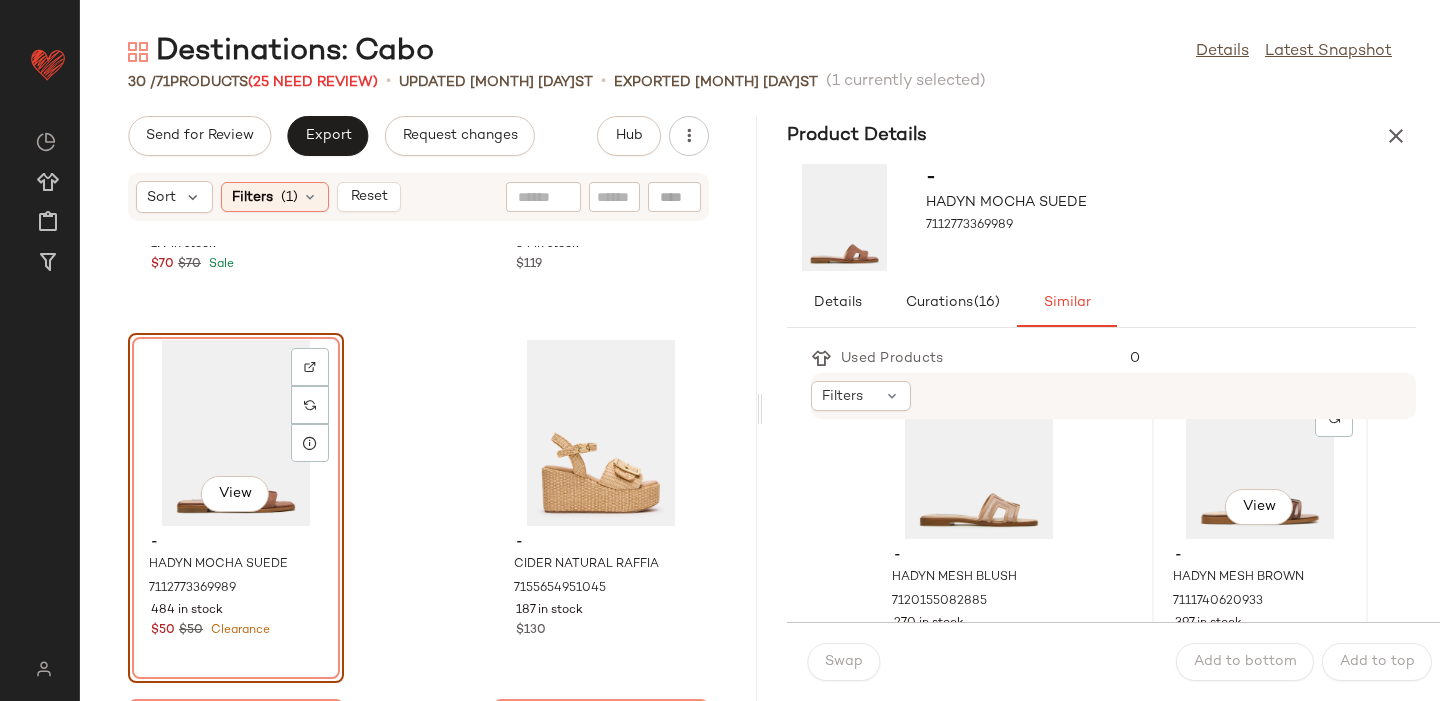 click on "- [PERSON] [PERSON] [PERSON] [NUMBER] in stock $[PRICE]" at bounding box center (1260, 597) 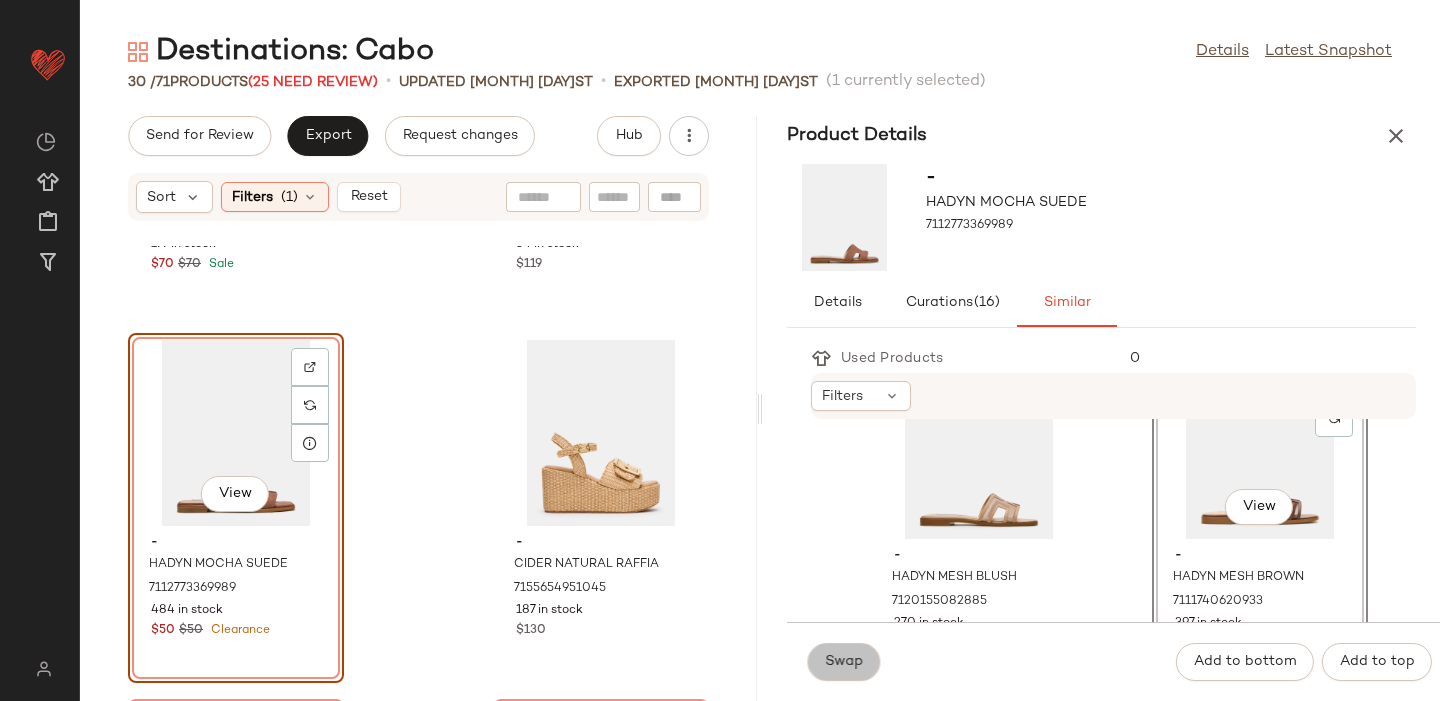 click on "Swap" 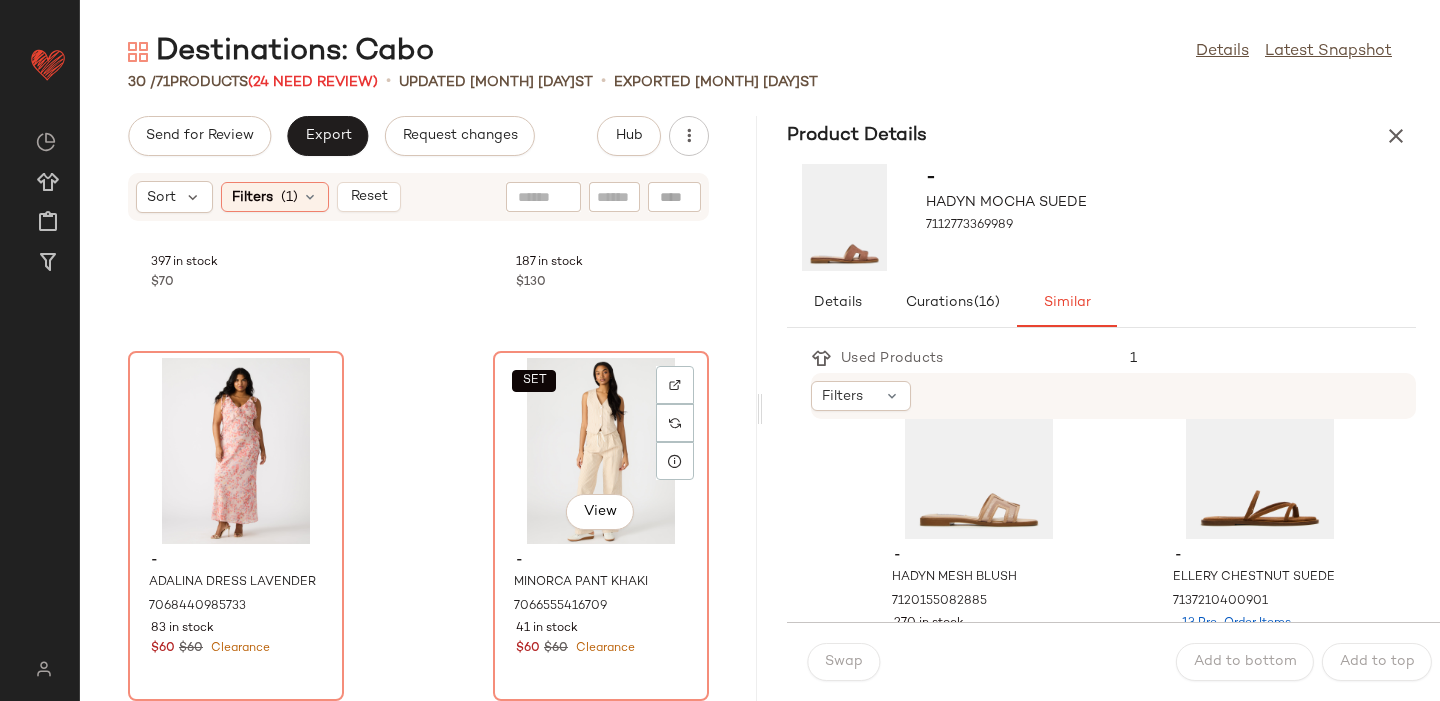 scroll, scrollTop: 1025, scrollLeft: 0, axis: vertical 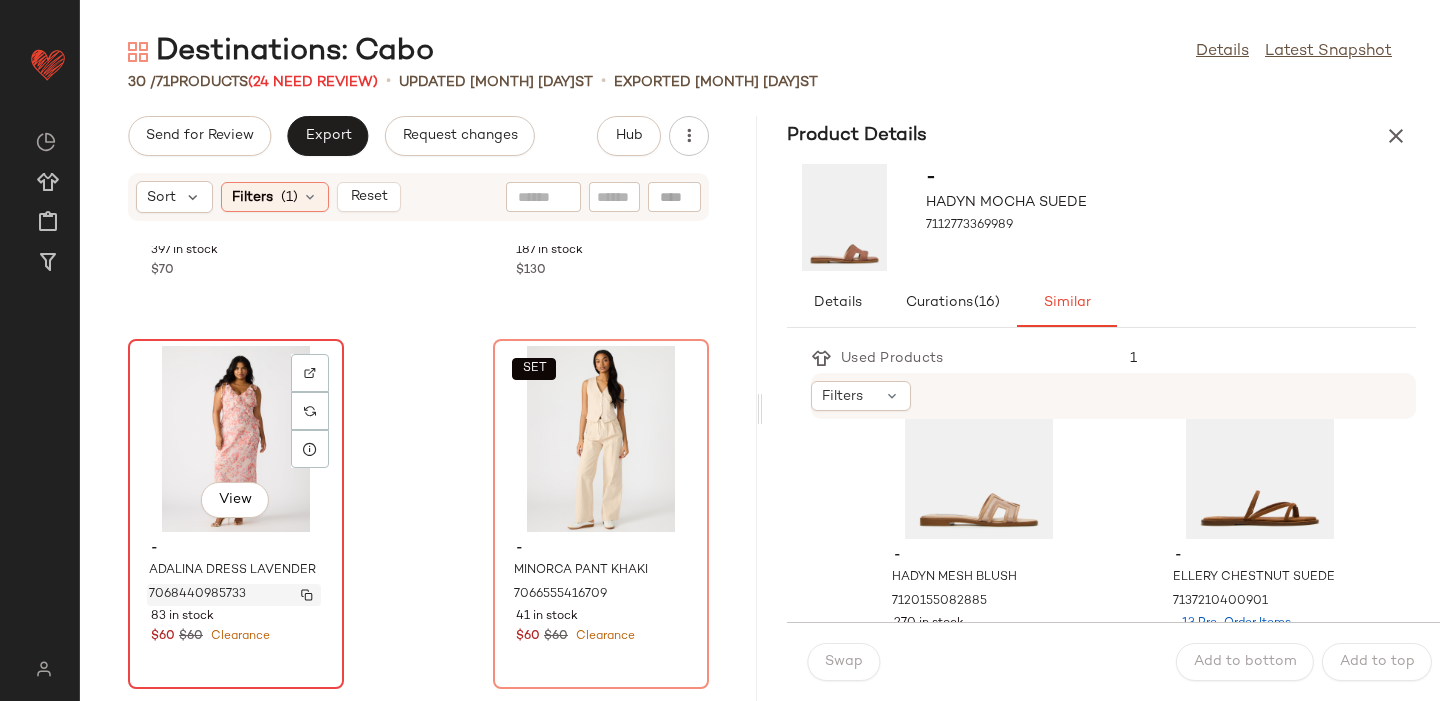 click on "7068440985733" at bounding box center [234, 595] 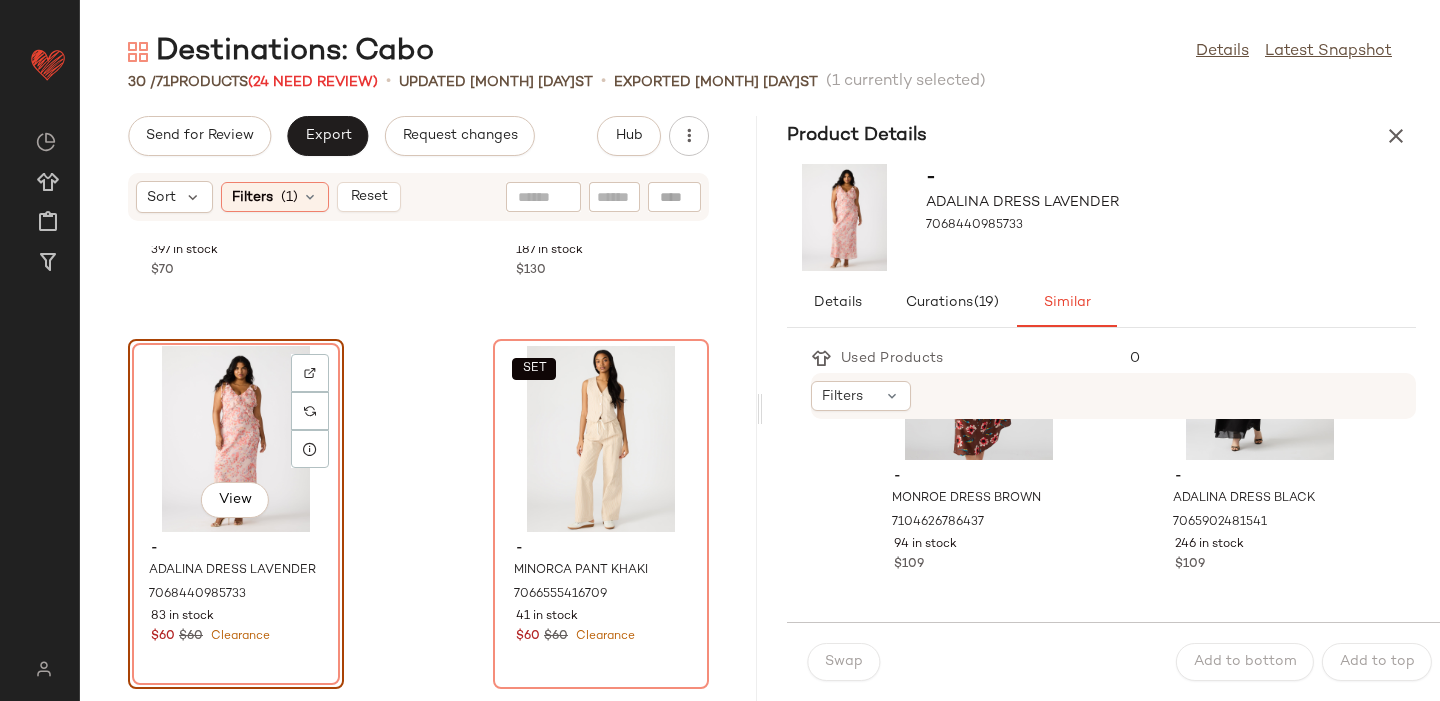scroll, scrollTop: 35, scrollLeft: 0, axis: vertical 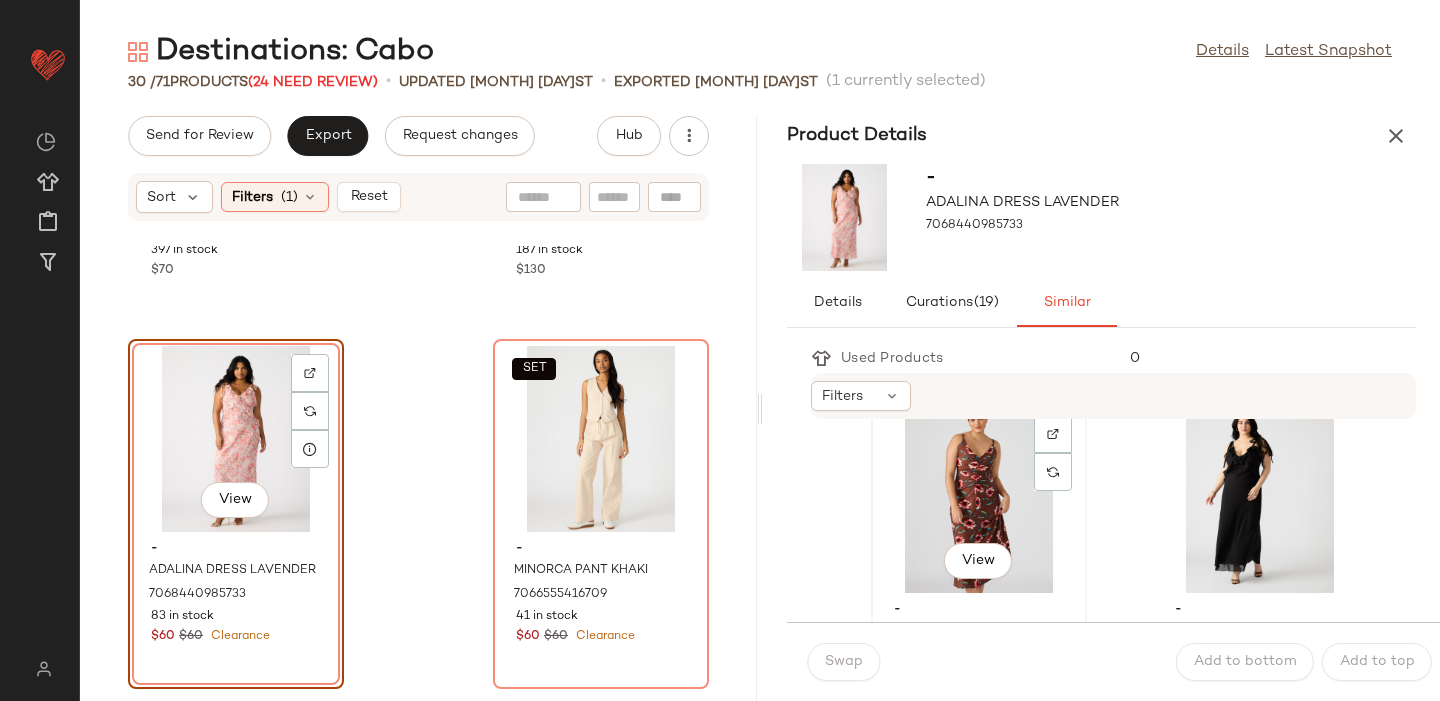 click on "View" 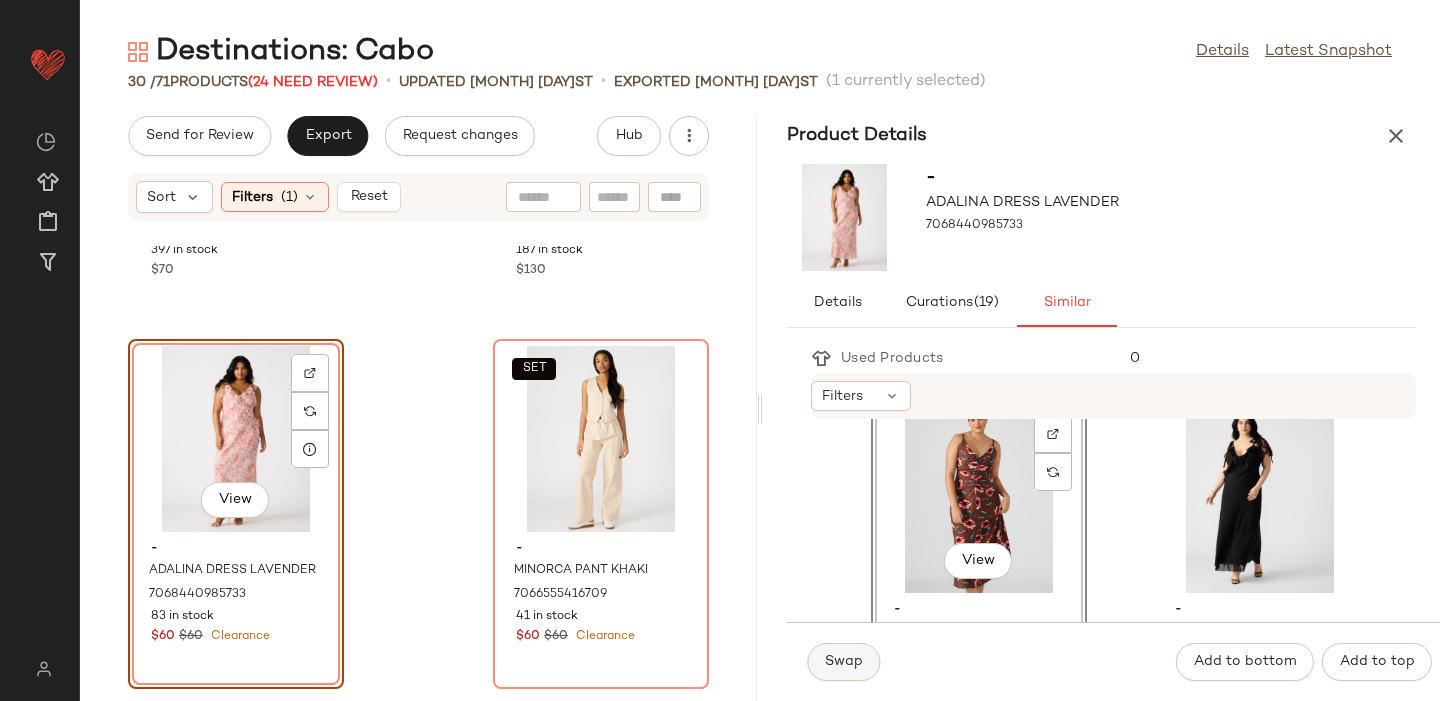 click on "Swap" 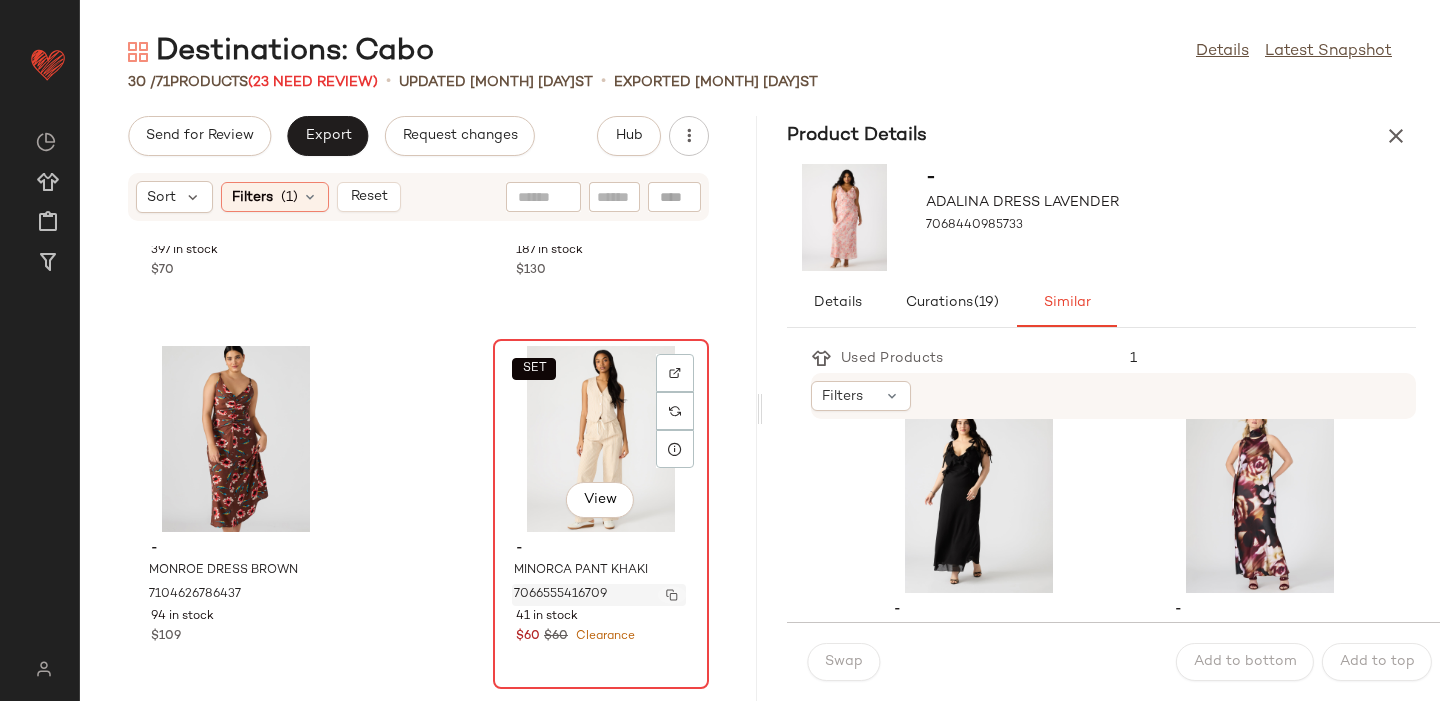 click at bounding box center (672, 595) 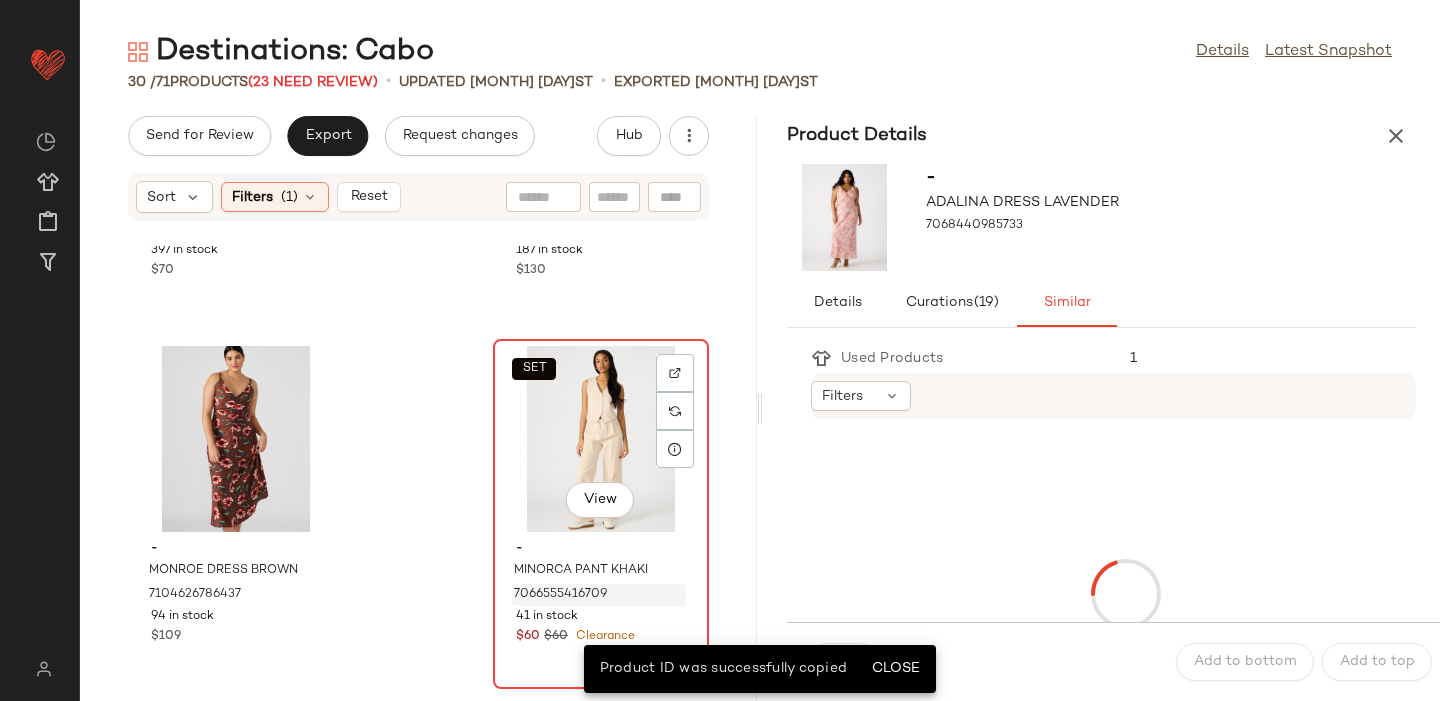 click on "$[PRICE] $[PRICE] Clearance" at bounding box center (601, 637) 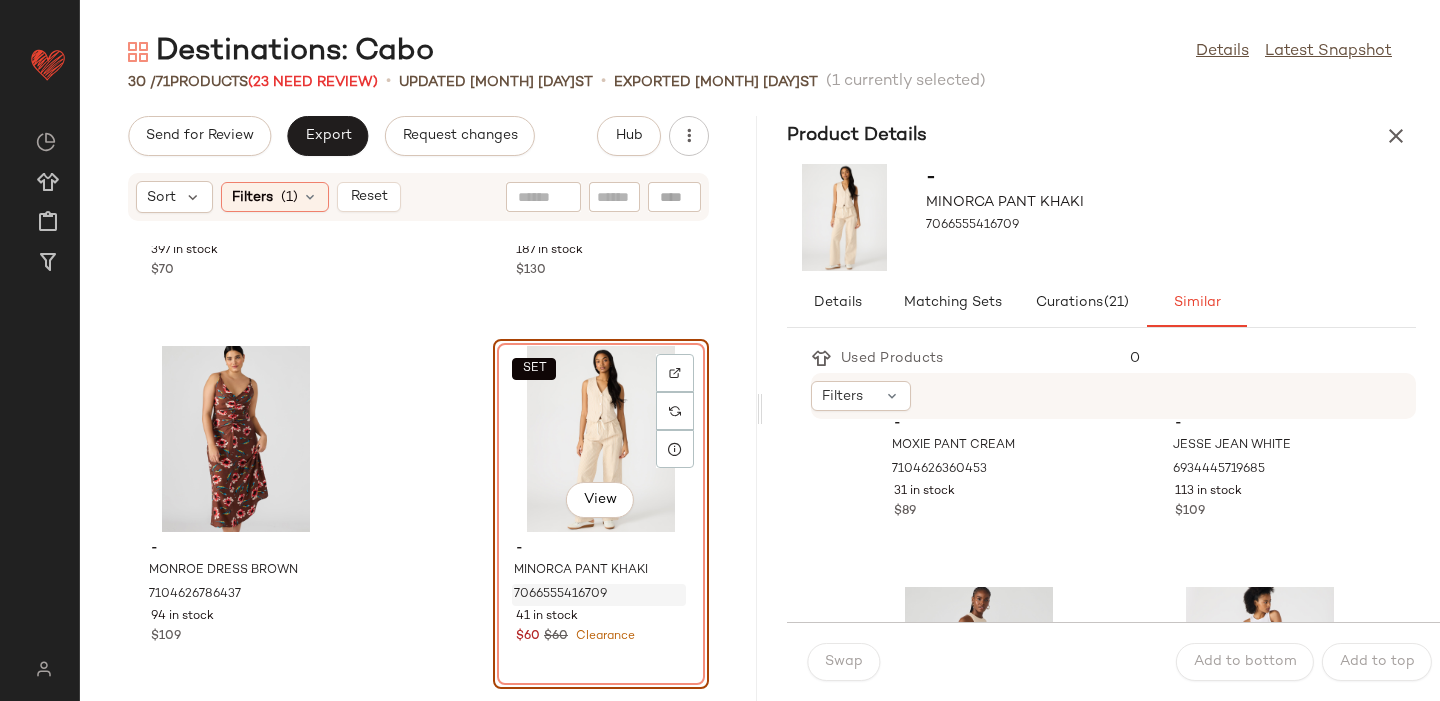scroll, scrollTop: 1292, scrollLeft: 0, axis: vertical 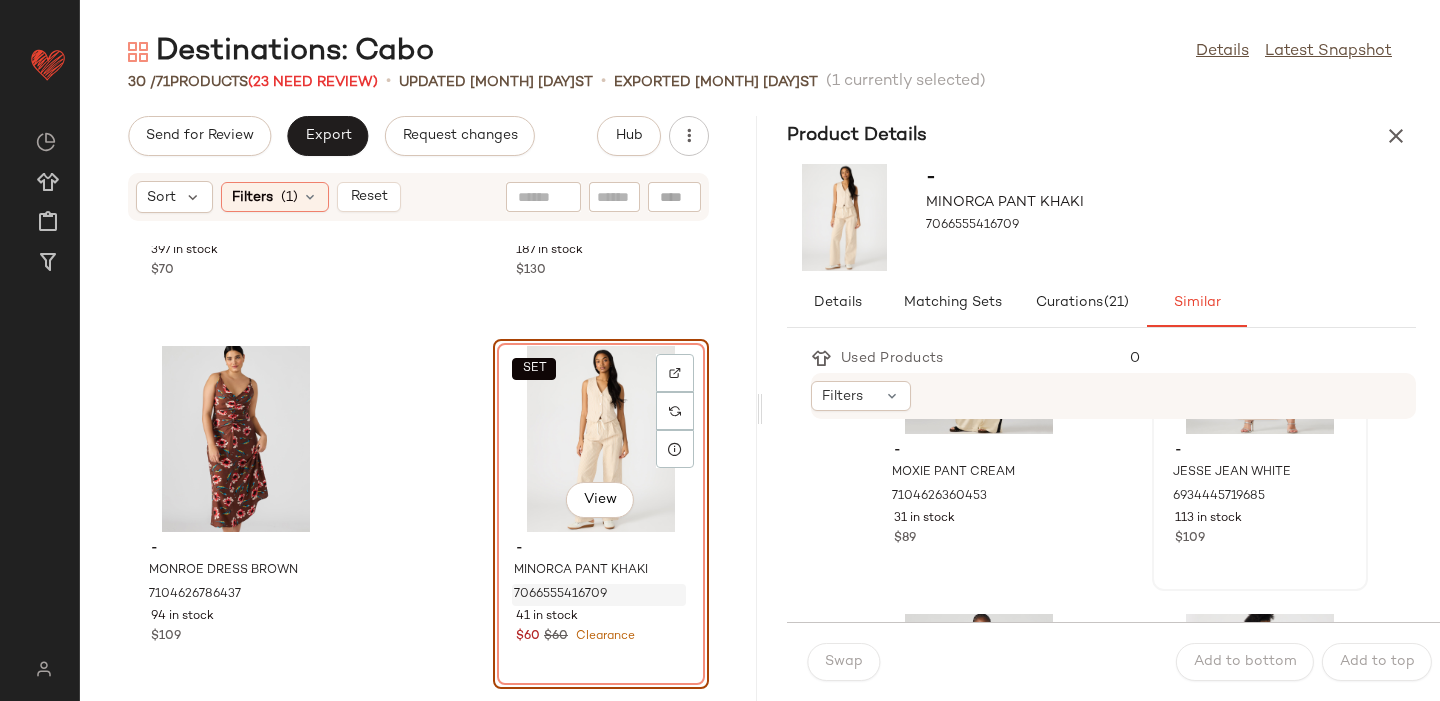 click on "- [PERSON] [PERSON] [PERSON] [NUMBER] in stock $[PRICE]" at bounding box center (1260, 492) 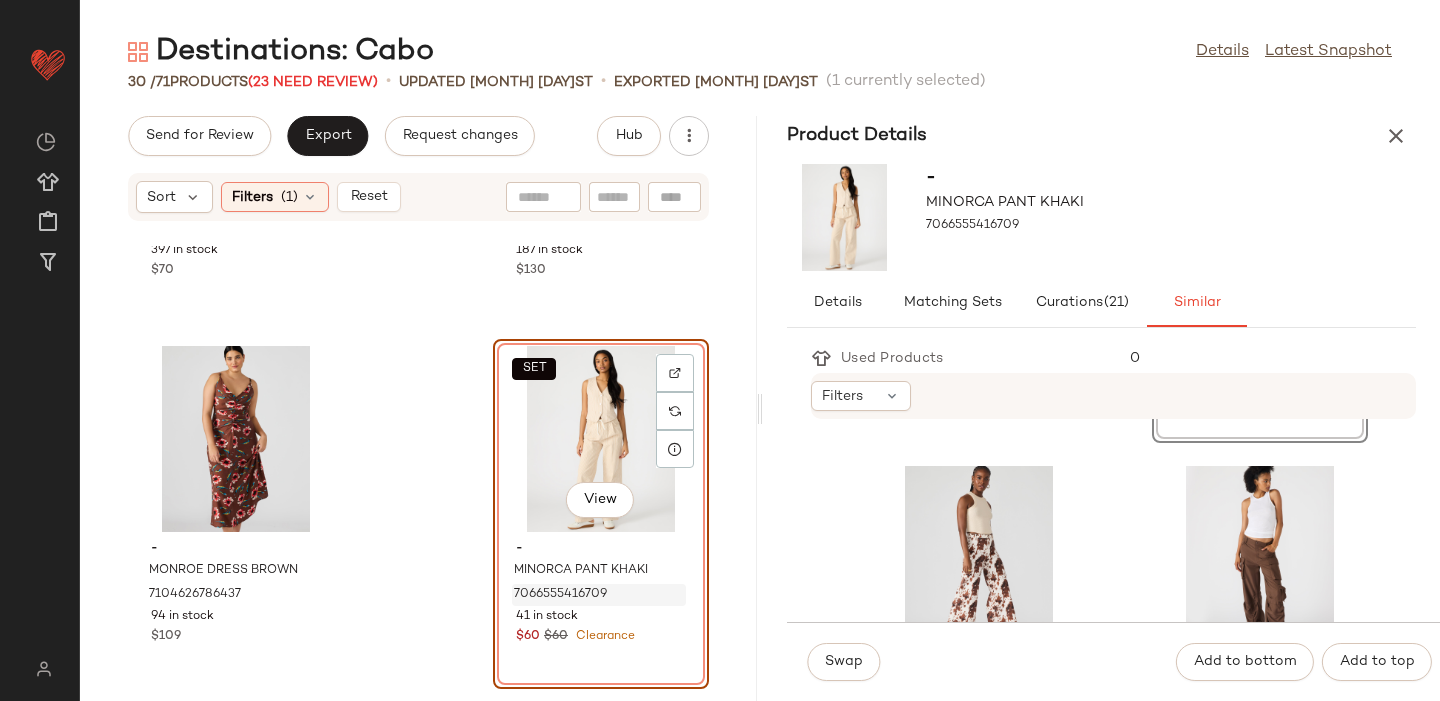 scroll, scrollTop: 1456, scrollLeft: 0, axis: vertical 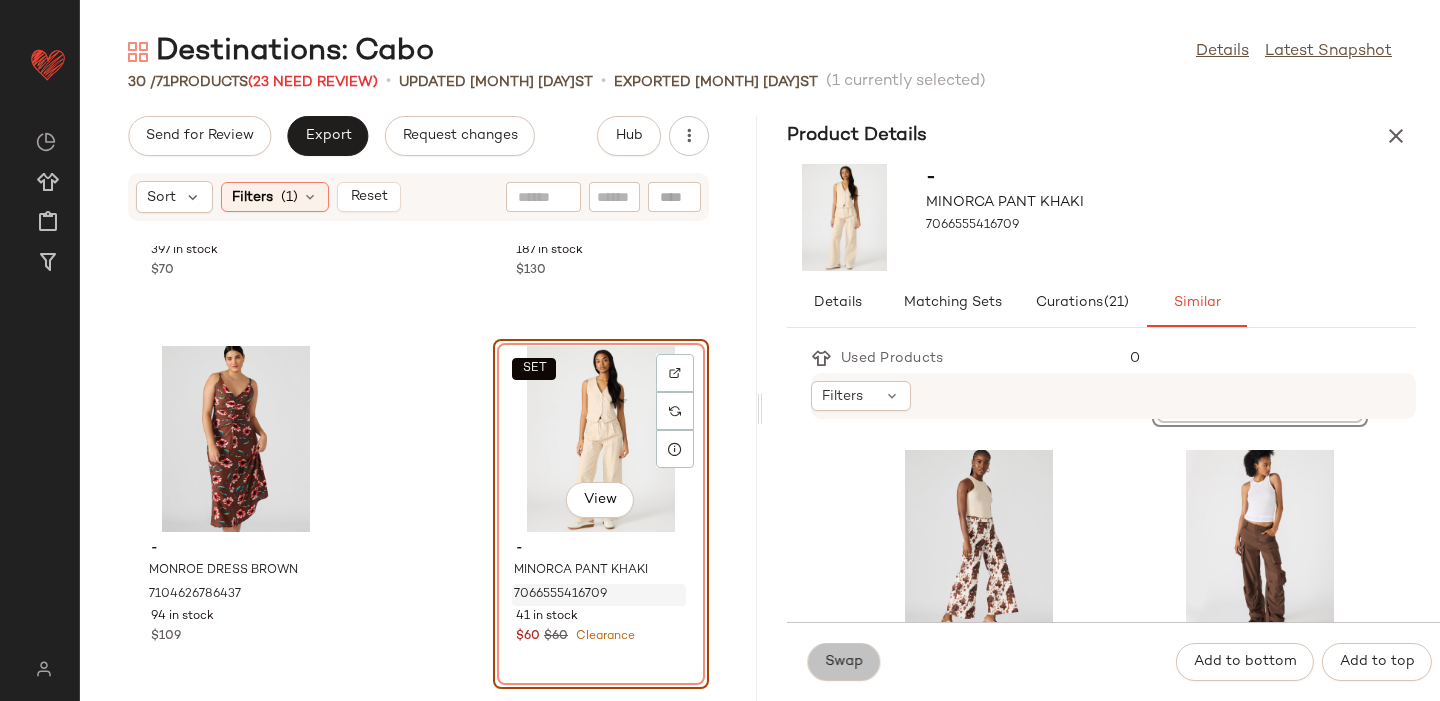 click on "Swap" 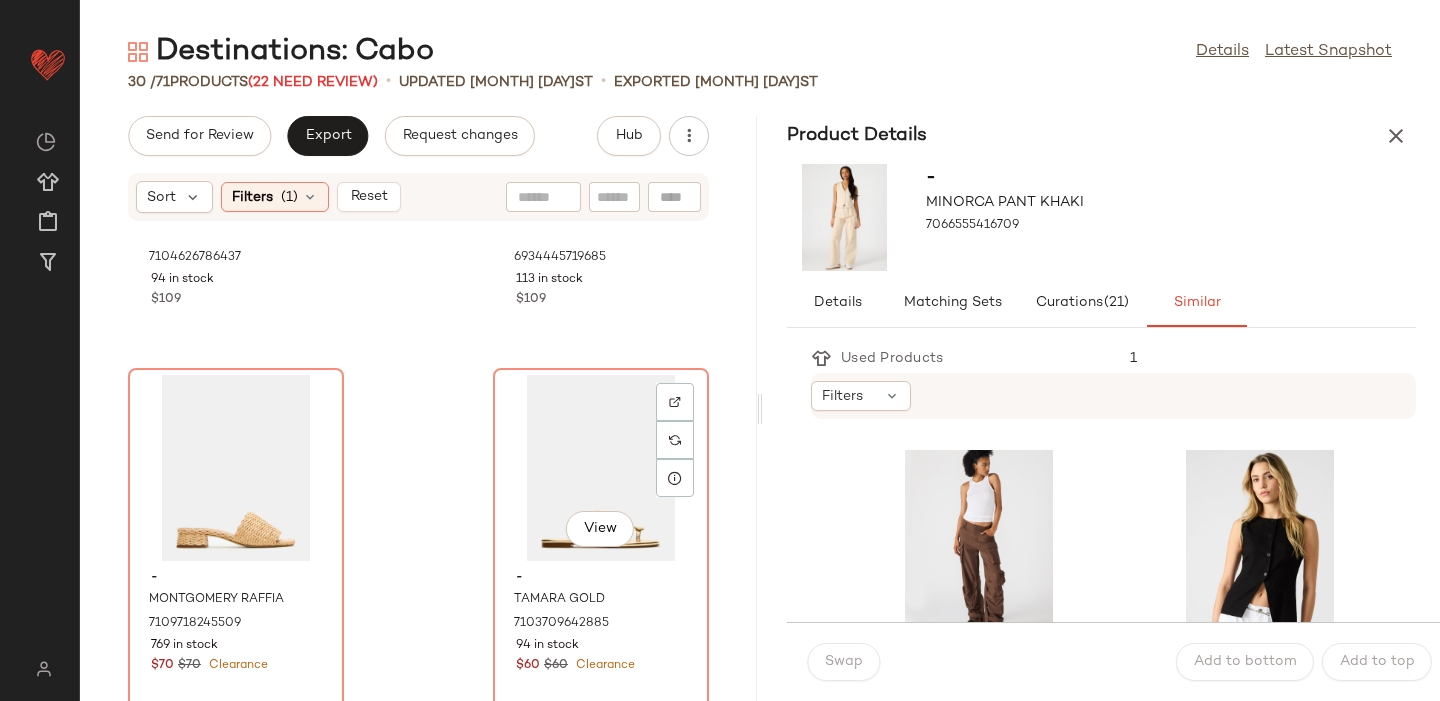 scroll, scrollTop: 1367, scrollLeft: 0, axis: vertical 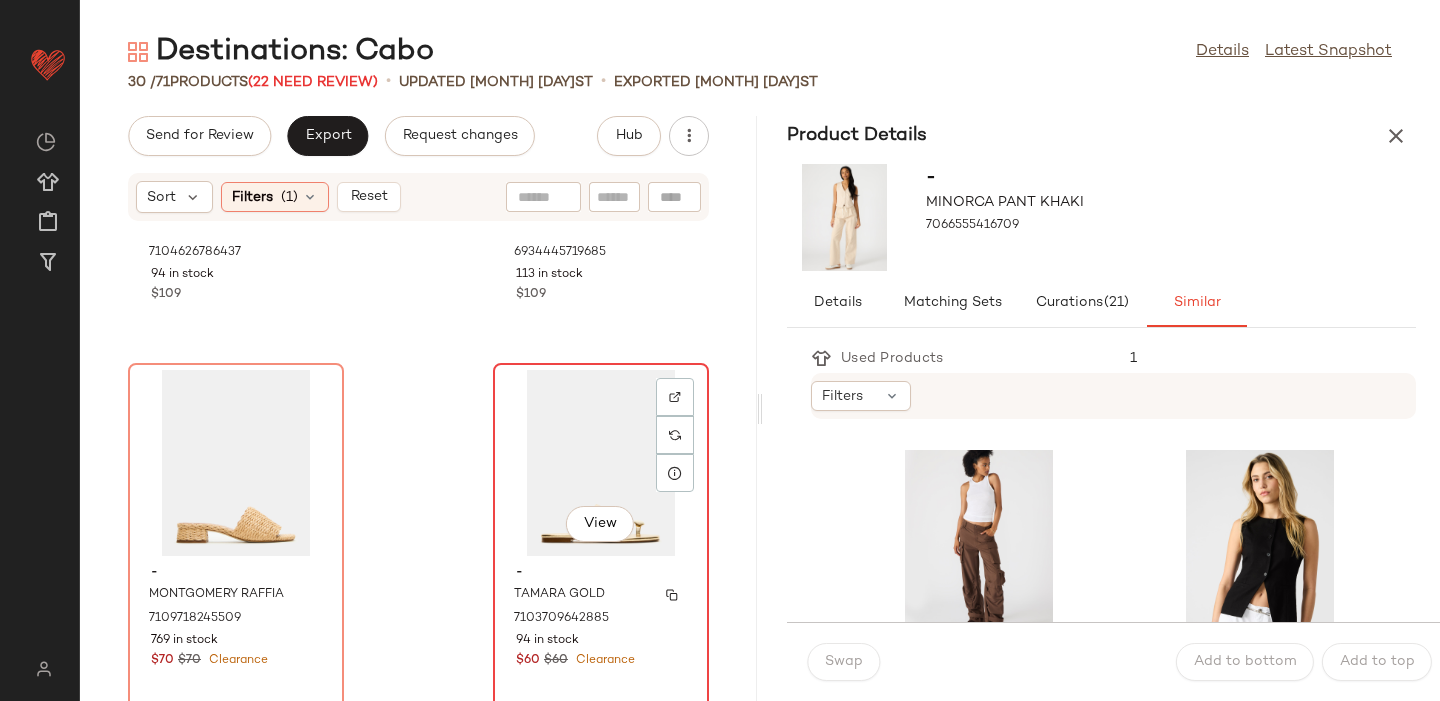 click on "- [PERSON] [NUMBER] [NUMBER] in stock $[PRICE] $[PRICE] Clearance" at bounding box center [601, 614] 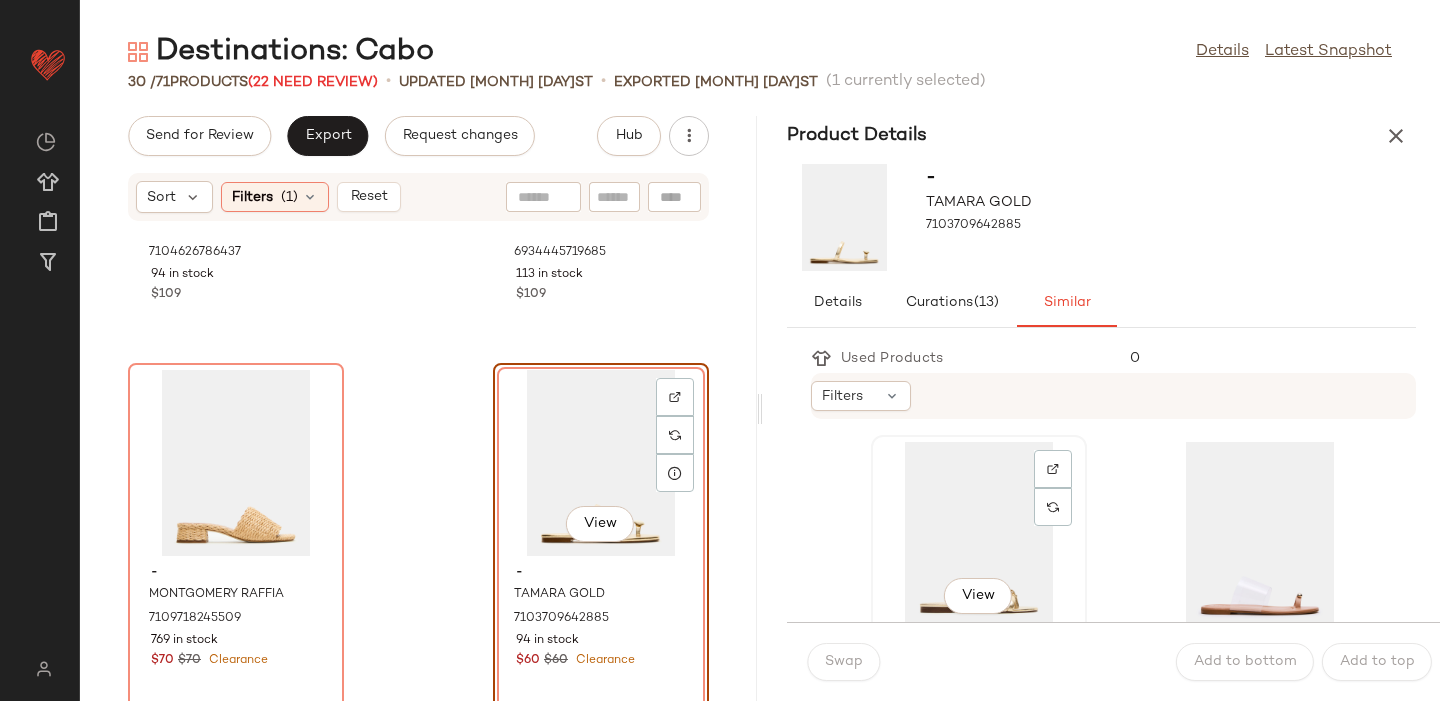 click on "View" 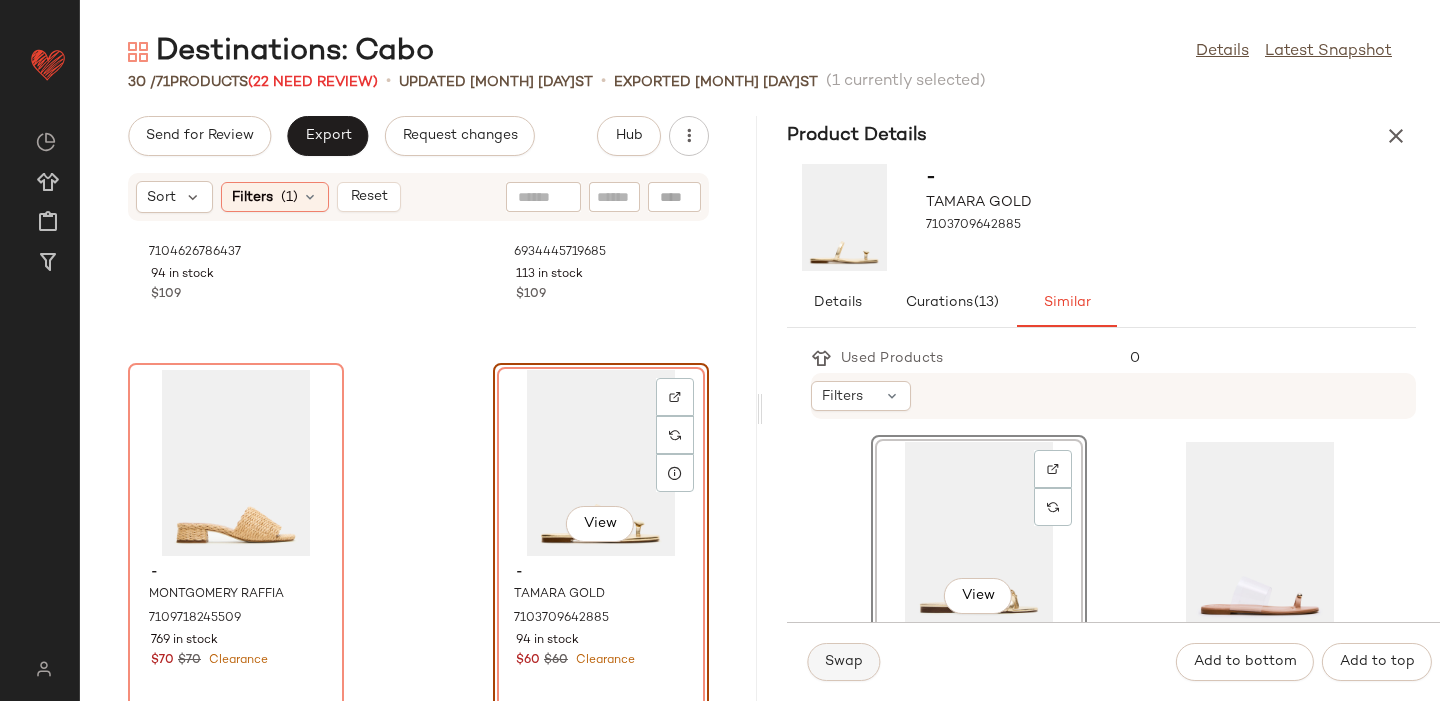 click on "Swap" 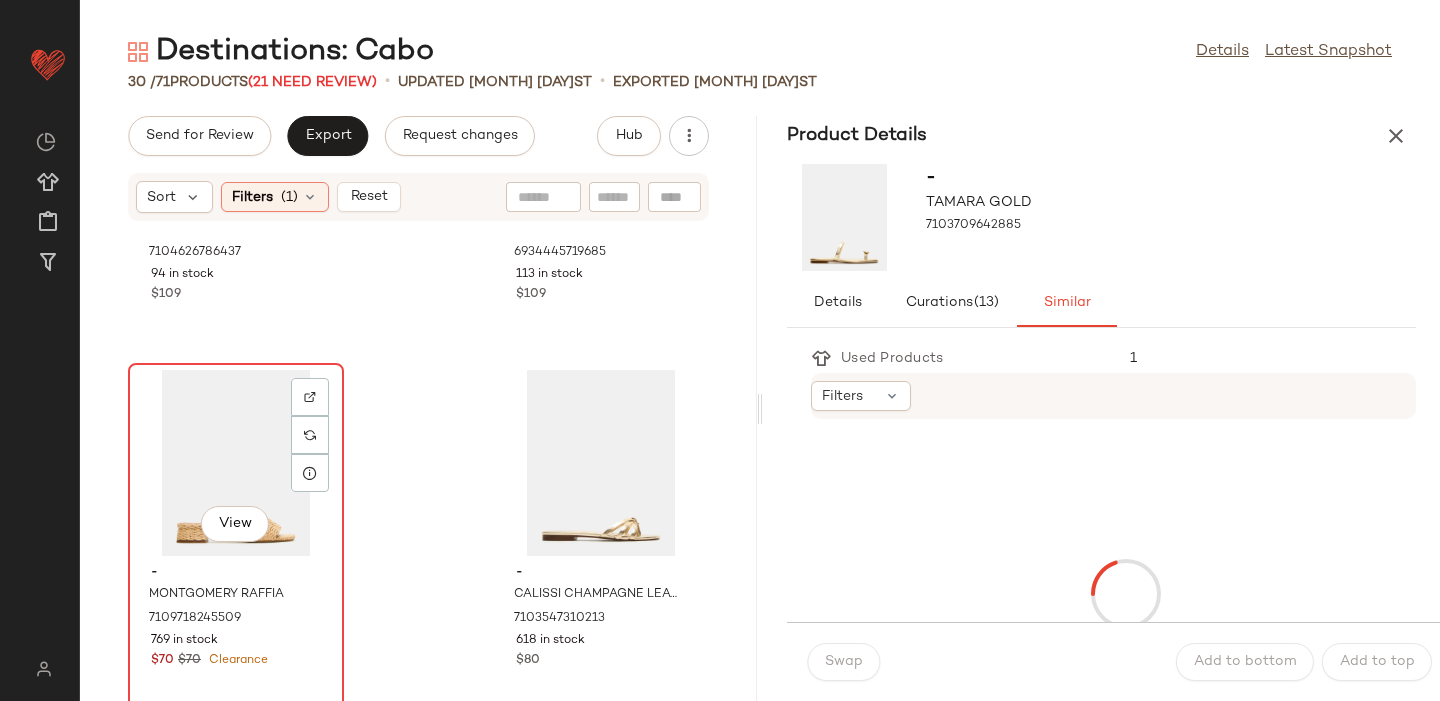click on "View" 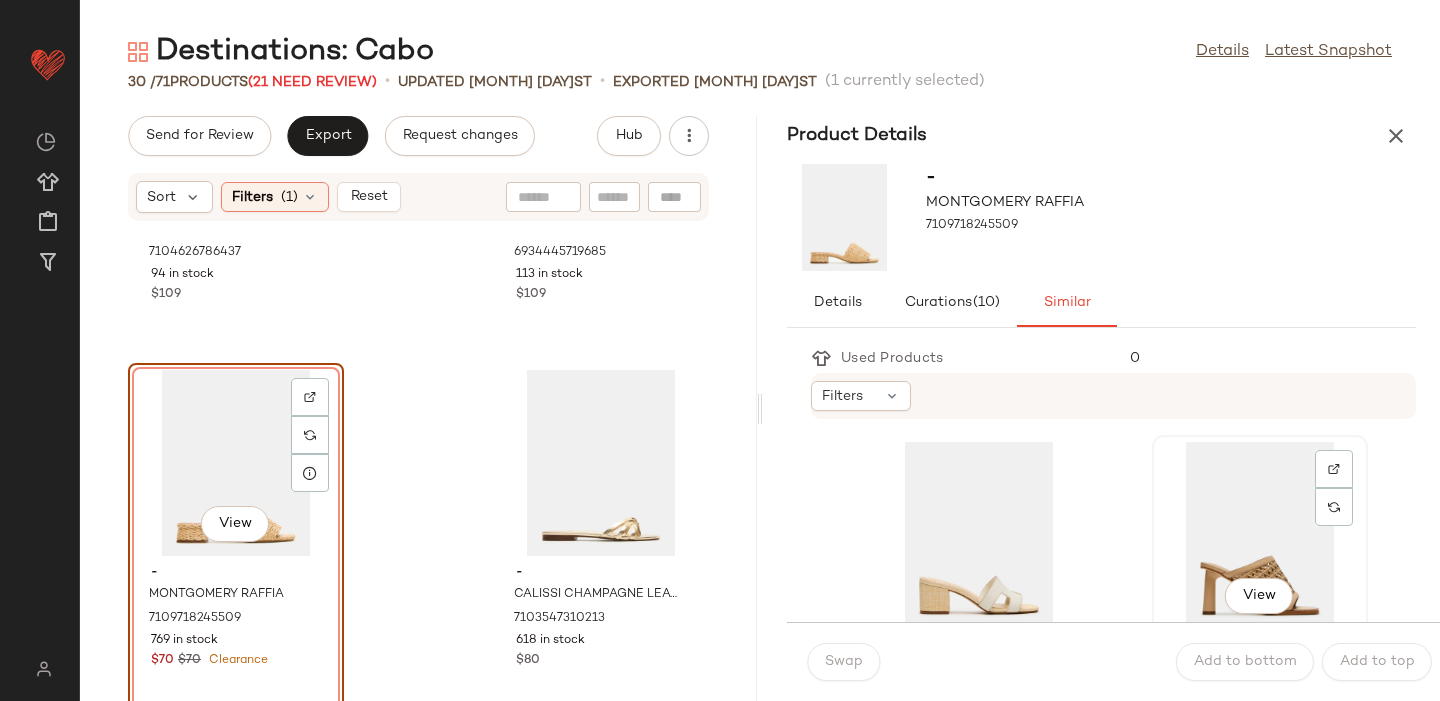 click on "View" 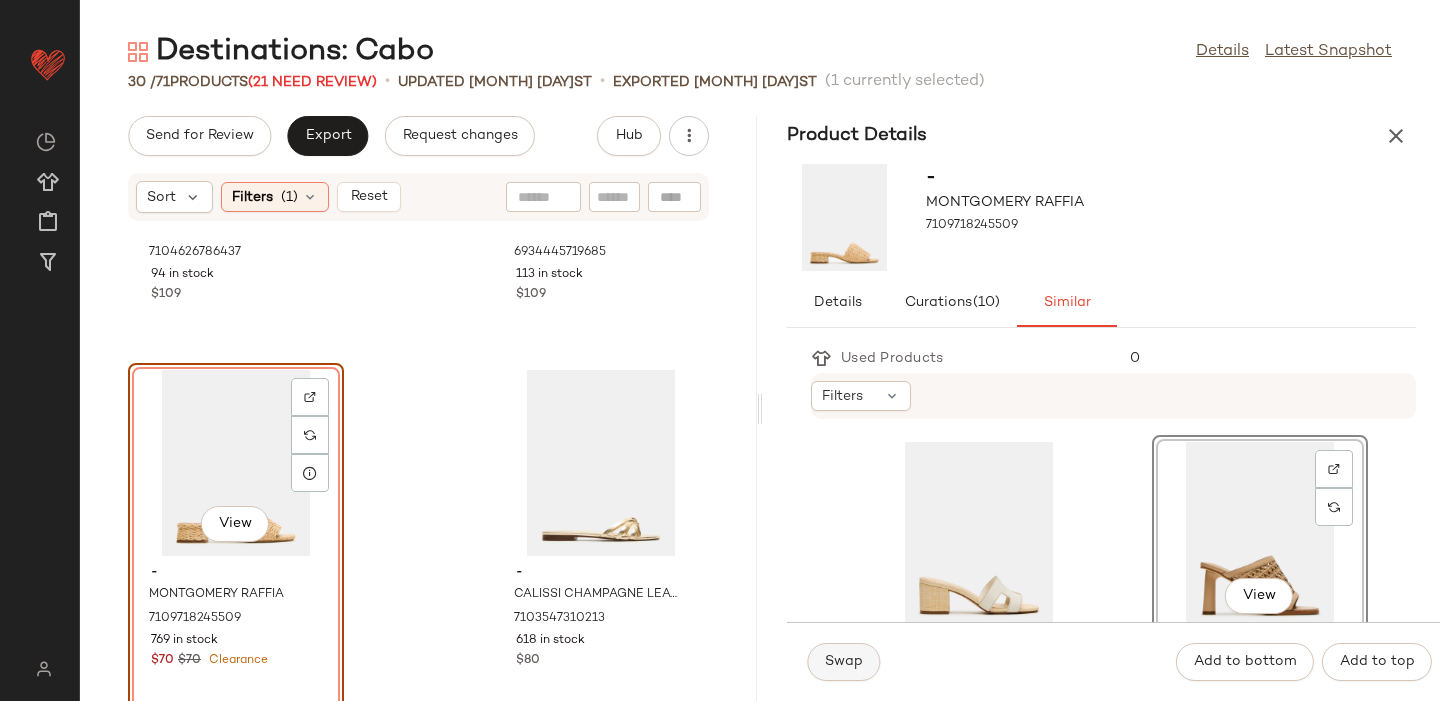 click on "Swap" 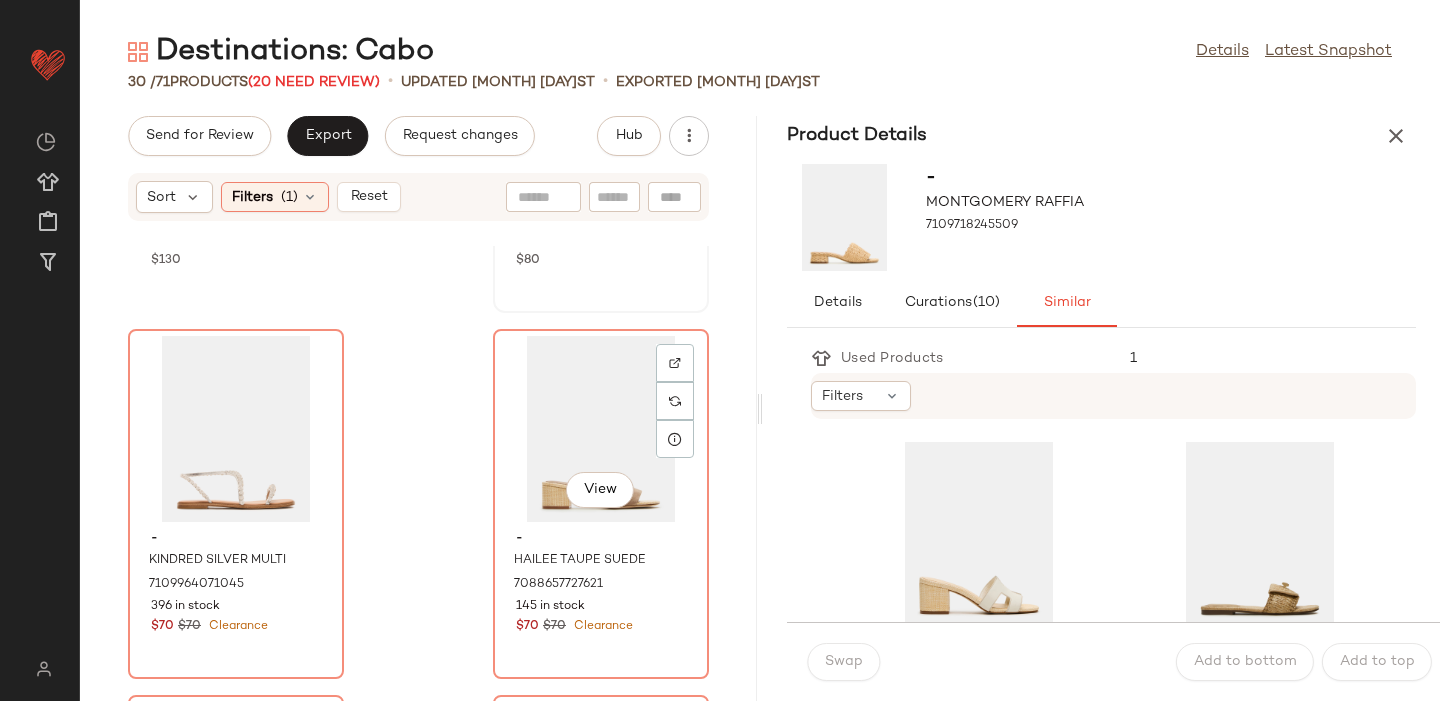 scroll, scrollTop: 1773, scrollLeft: 0, axis: vertical 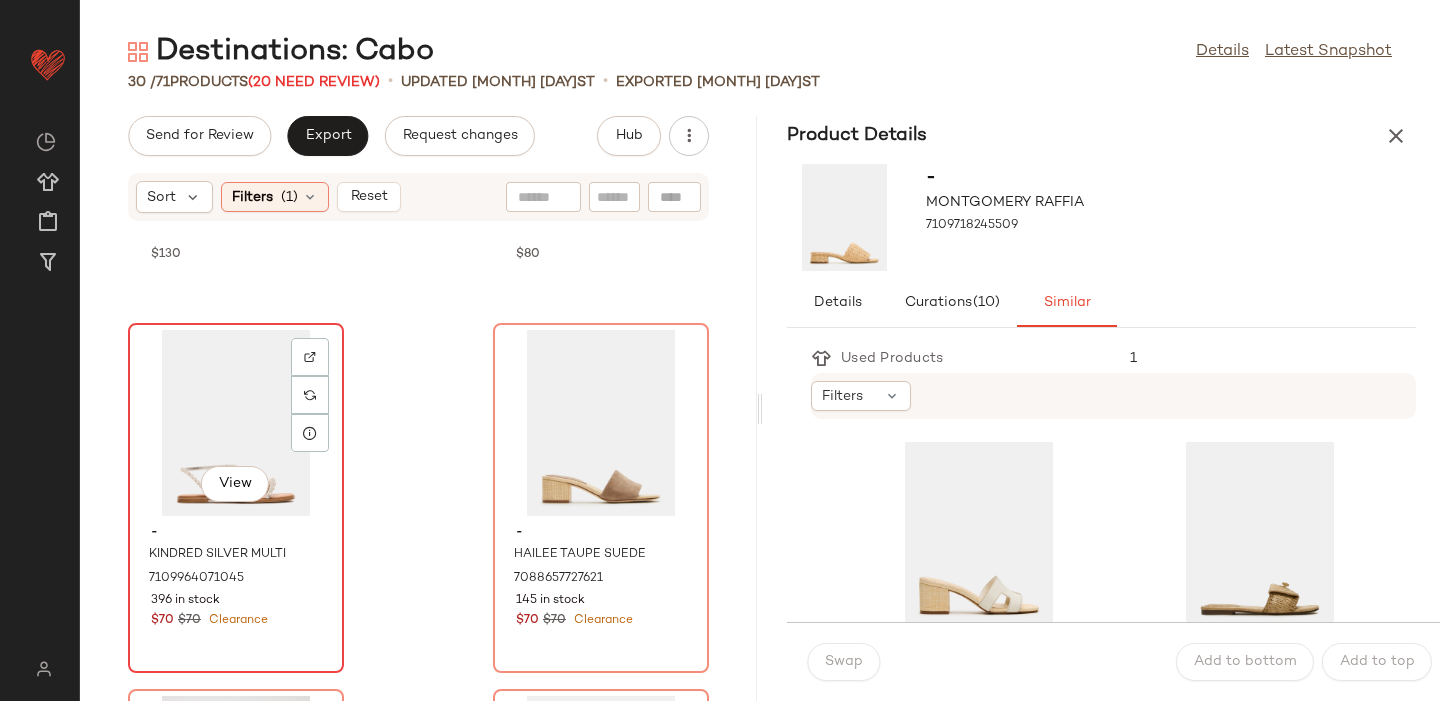 click on "[PRICE] [PRICE] Clearance" at bounding box center [236, 621] 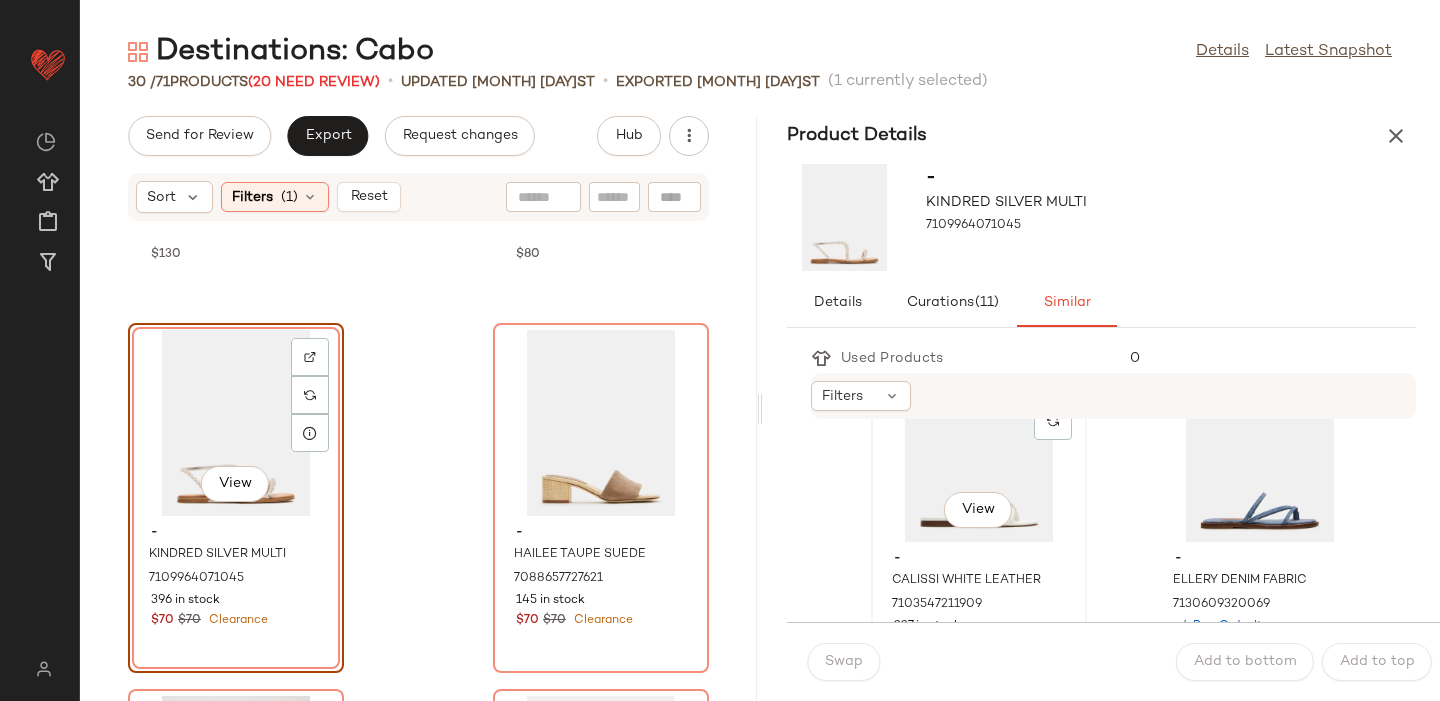 scroll, scrollTop: 88, scrollLeft: 0, axis: vertical 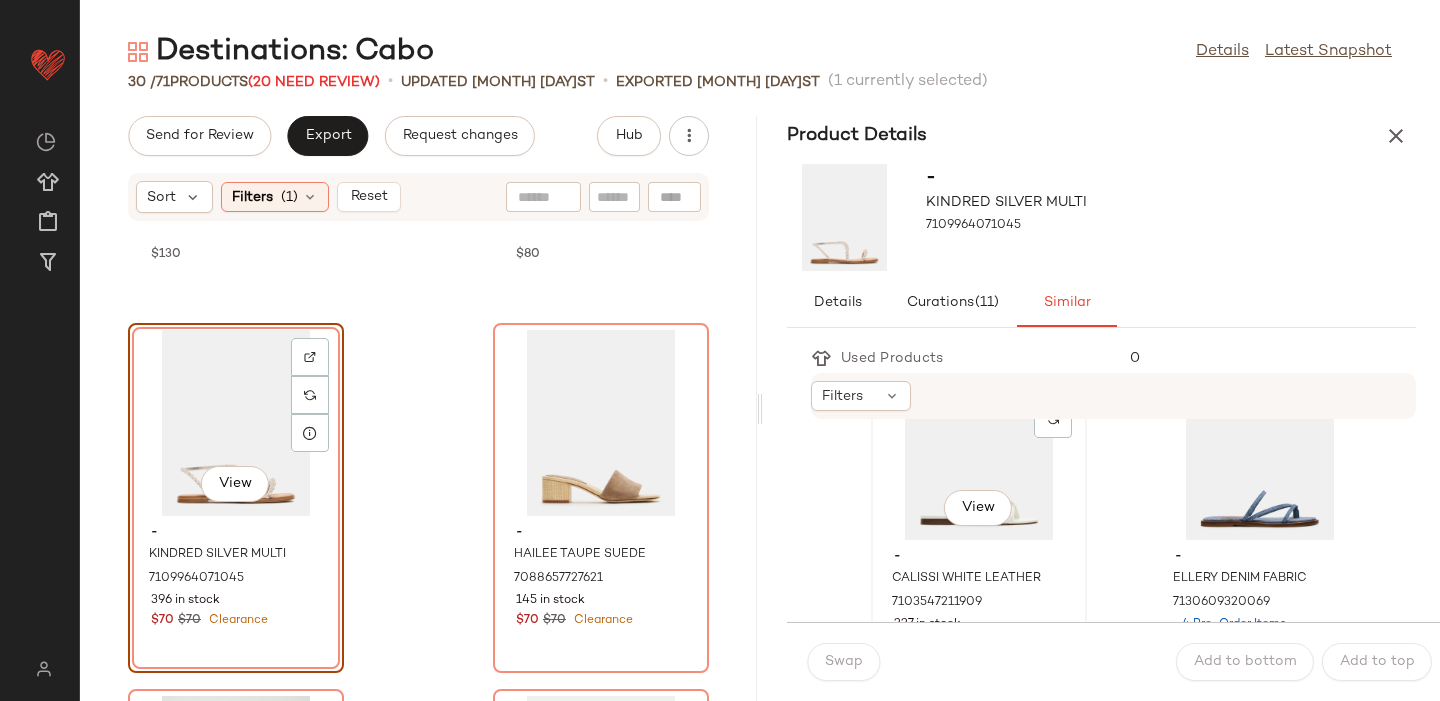 click on "View" 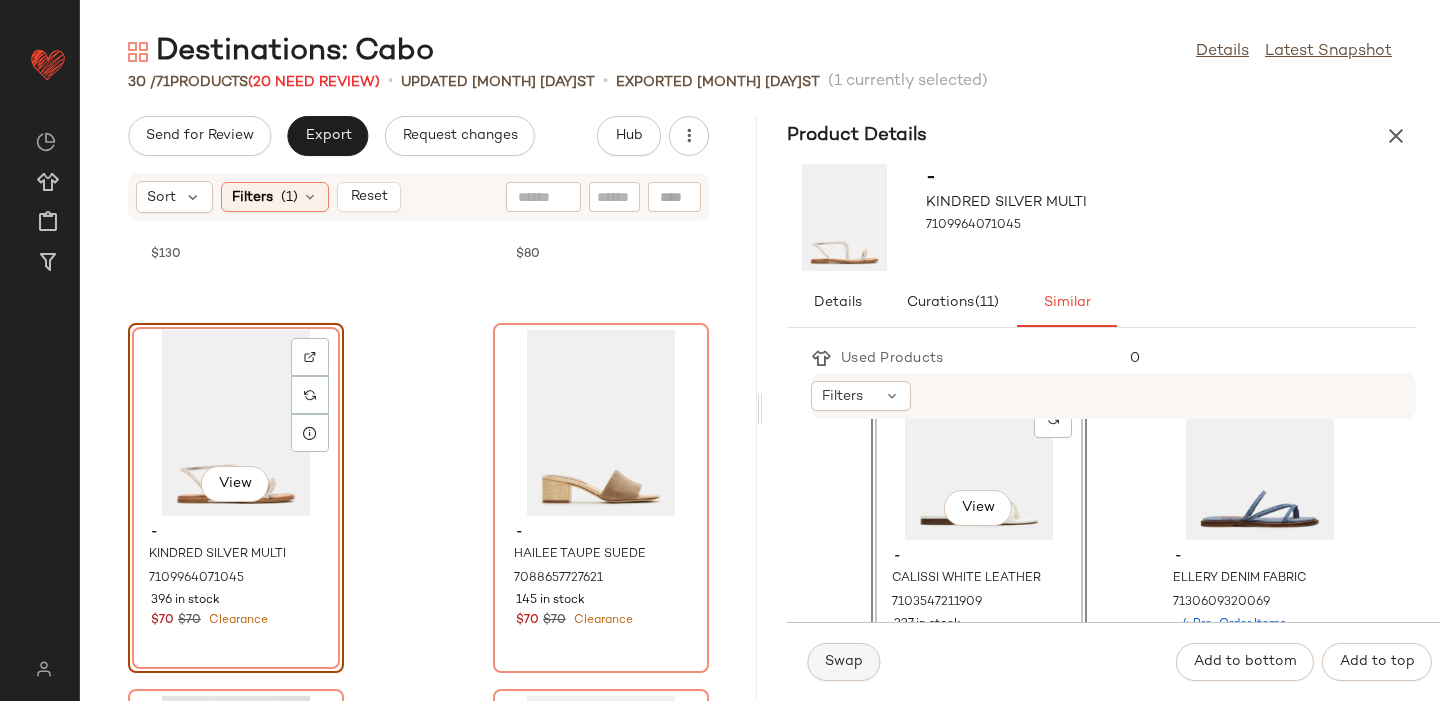 click on "Swap" at bounding box center (843, 662) 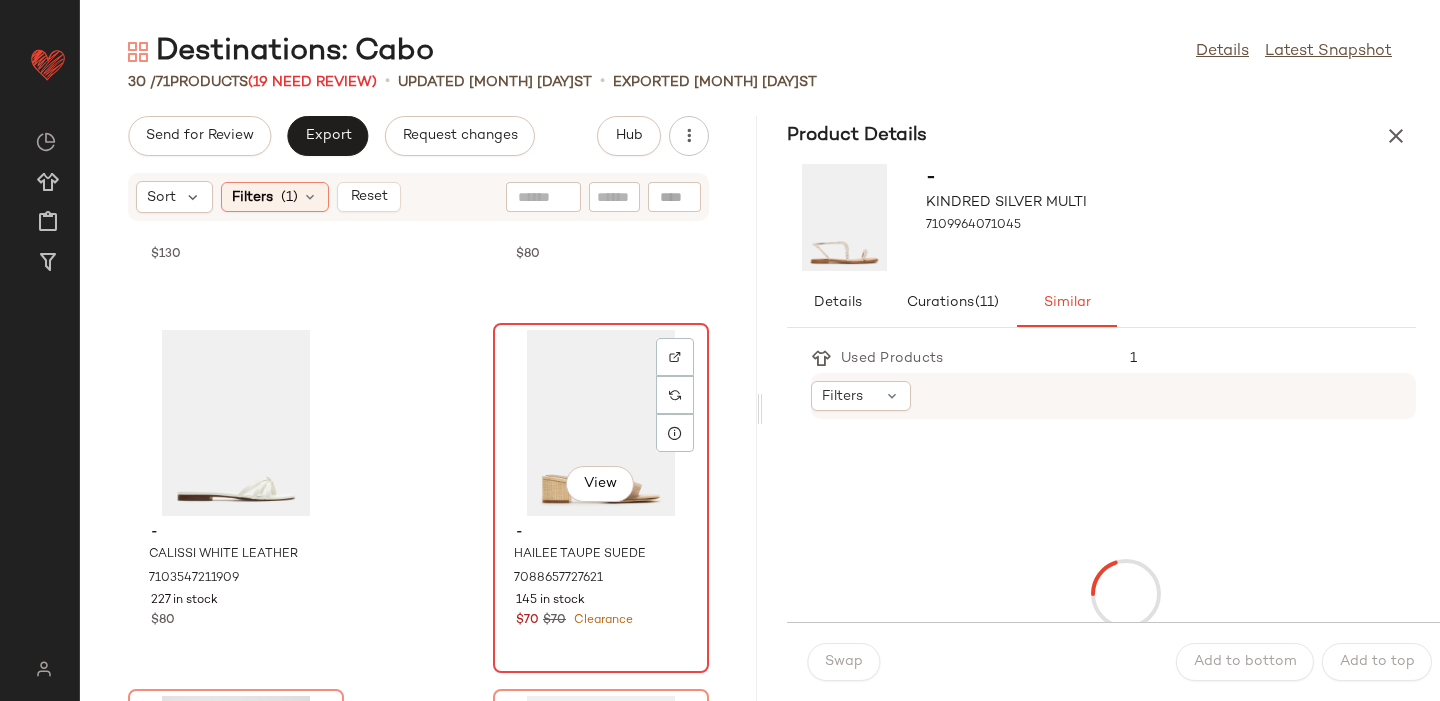 click on "[PRICE] [PRICE] Clearance" at bounding box center [601, 621] 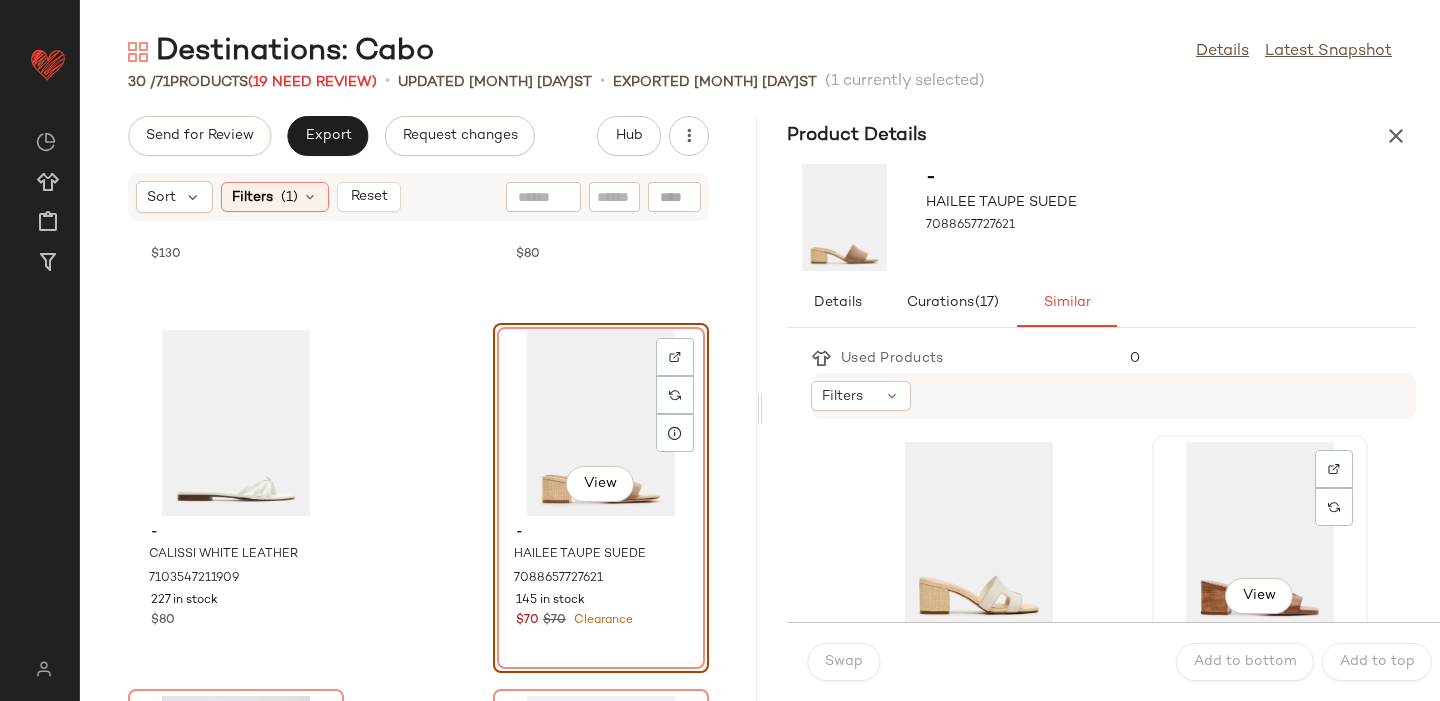 click on "View" 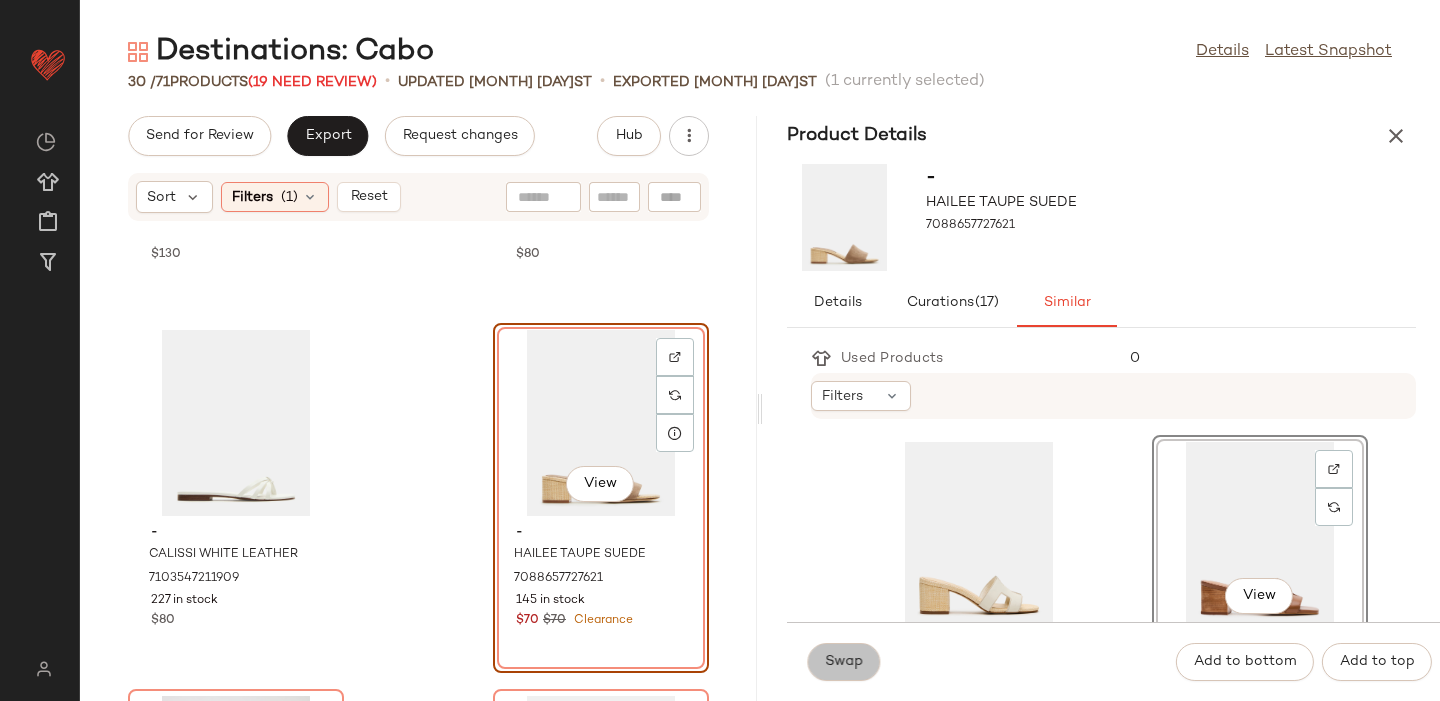 click on "Swap" at bounding box center [843, 662] 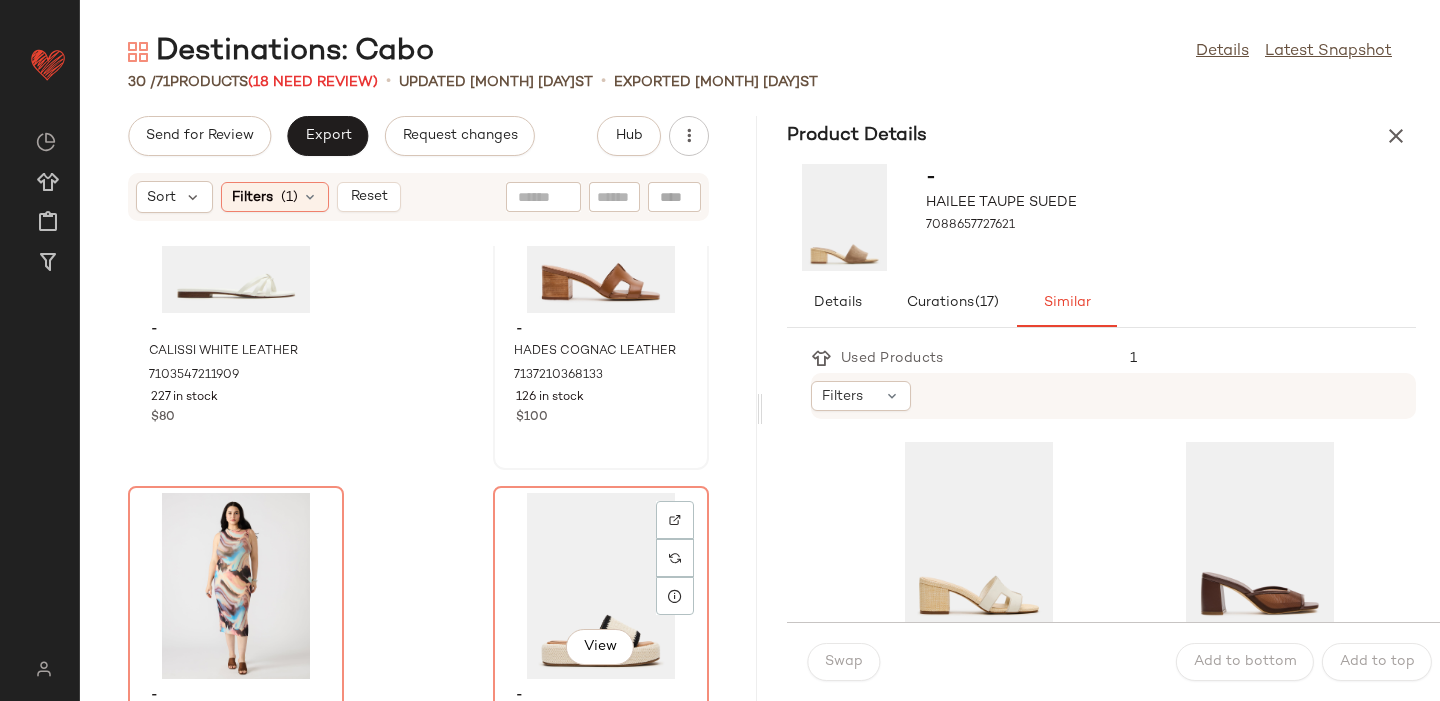 scroll, scrollTop: 2022, scrollLeft: 0, axis: vertical 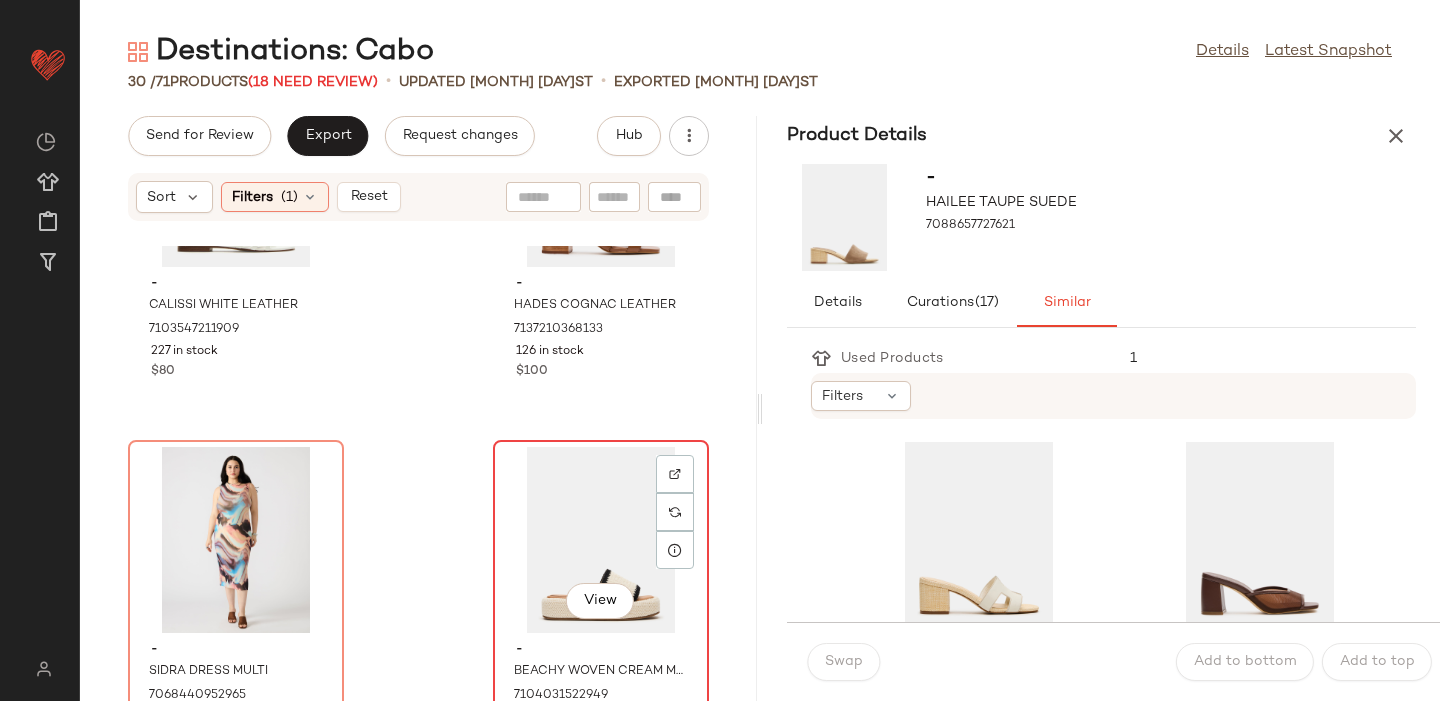 click on "View" 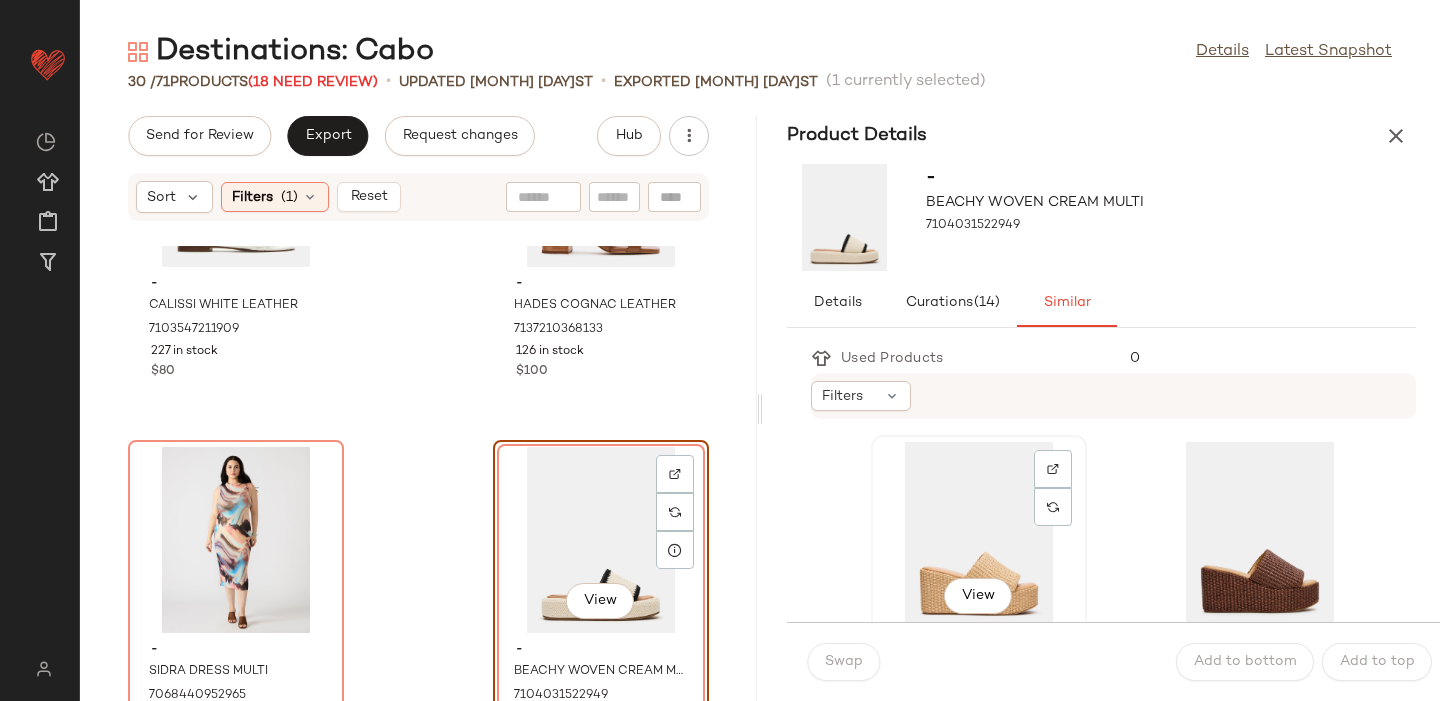 click on "View" 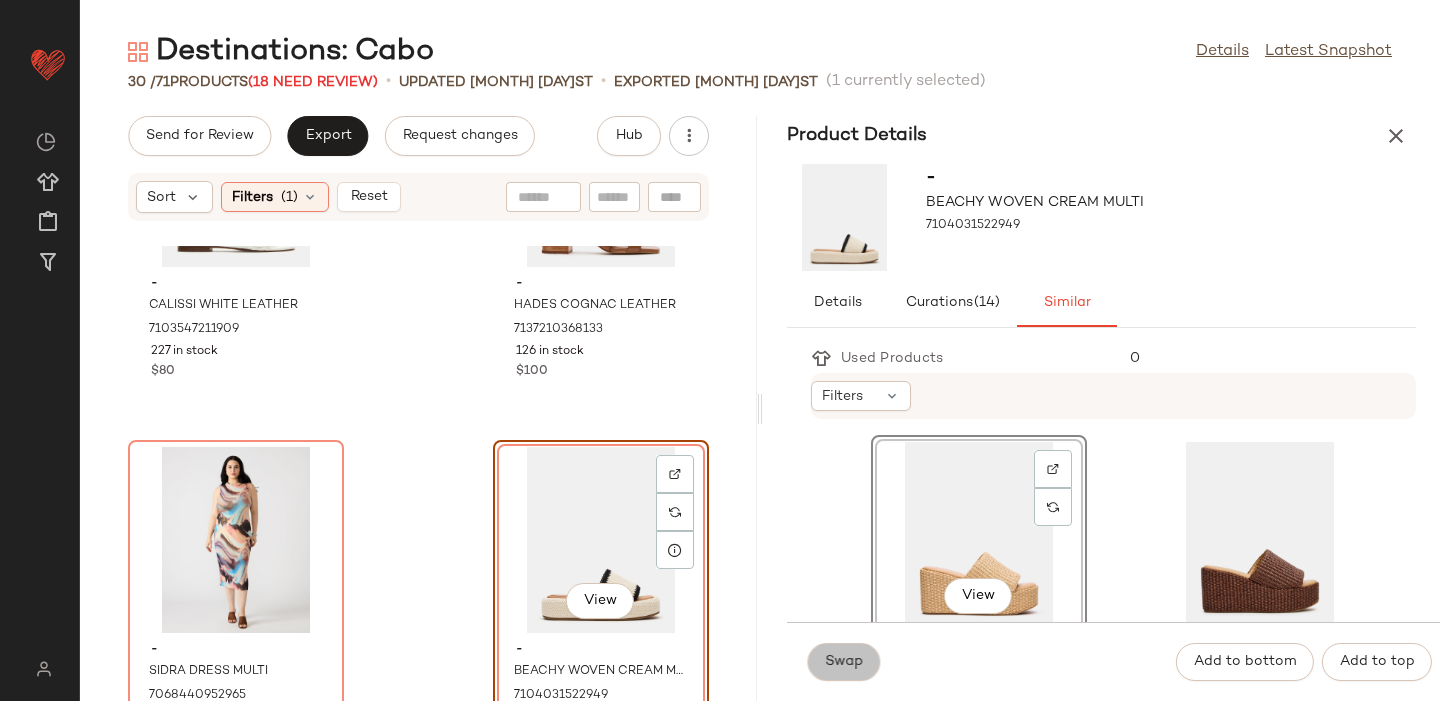 click on "Swap" at bounding box center [843, 662] 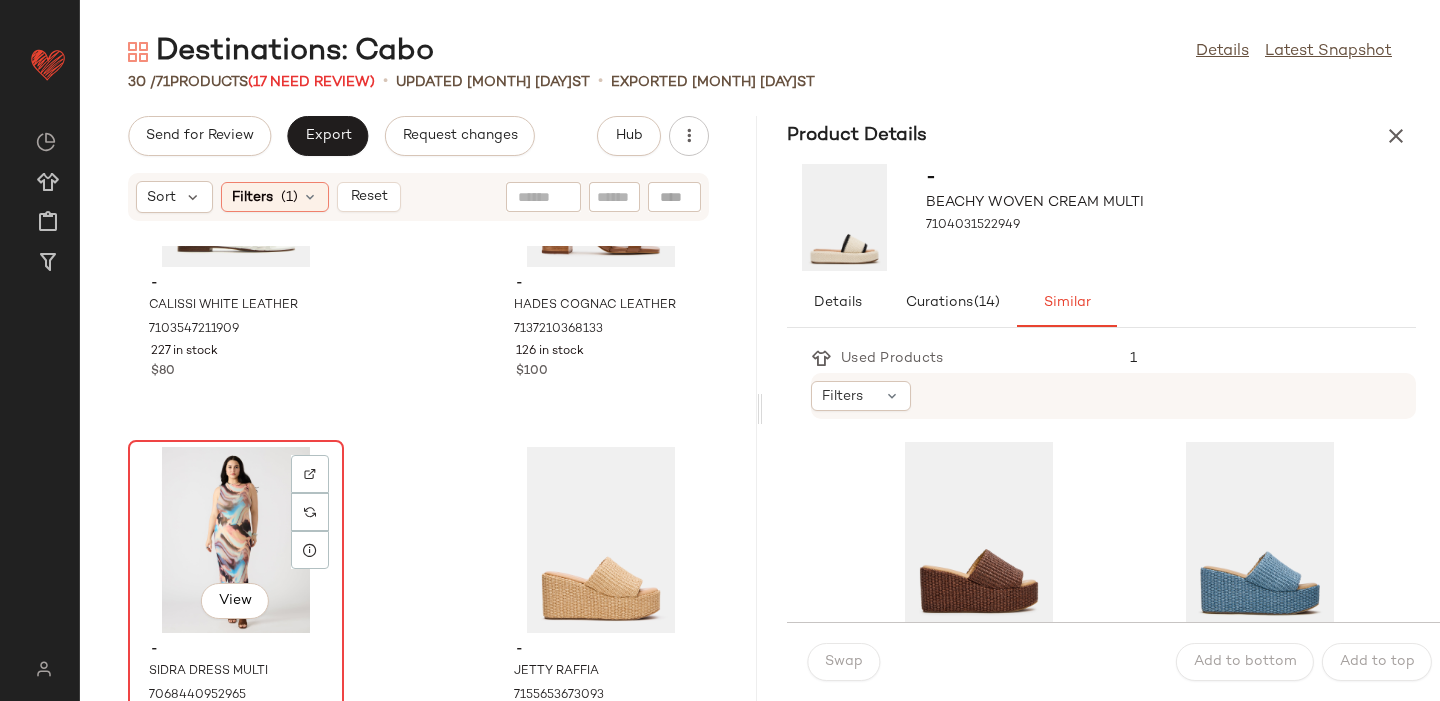 click on "View" 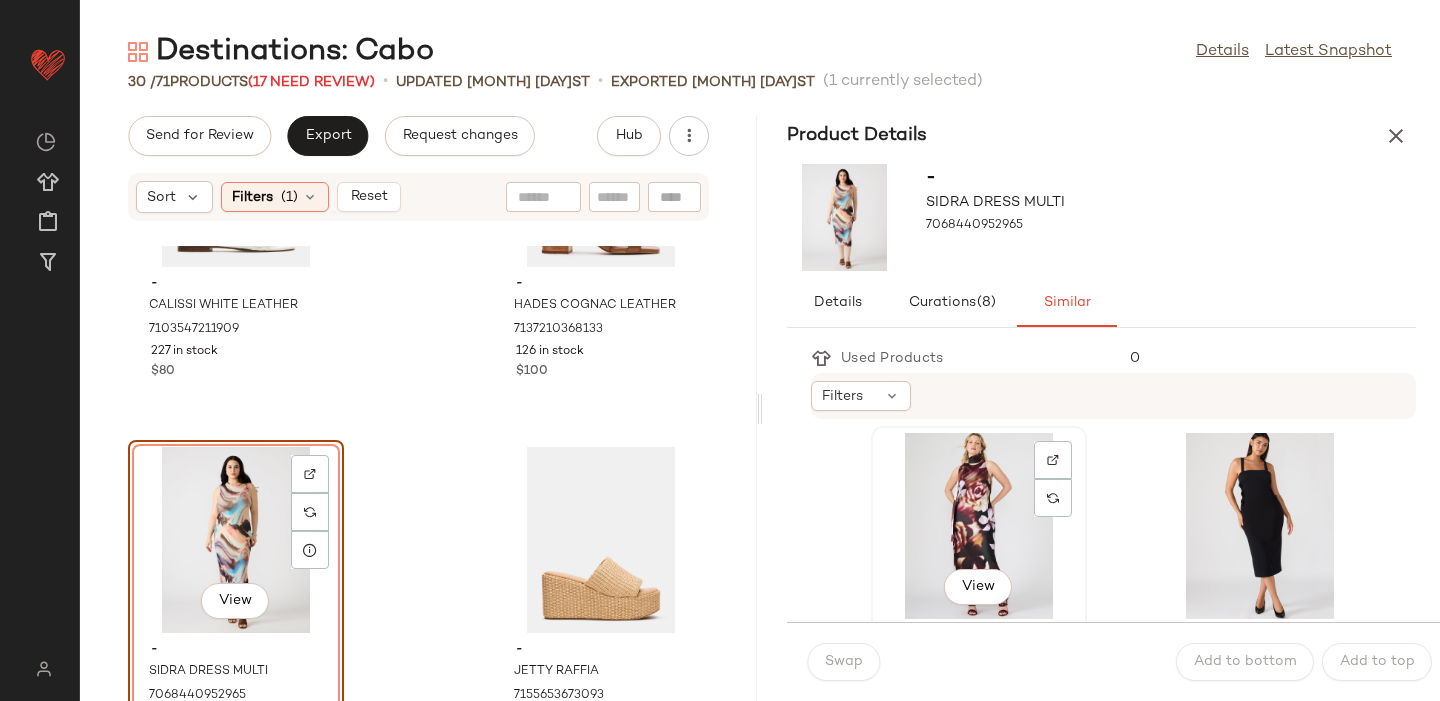 scroll, scrollTop: 12, scrollLeft: 0, axis: vertical 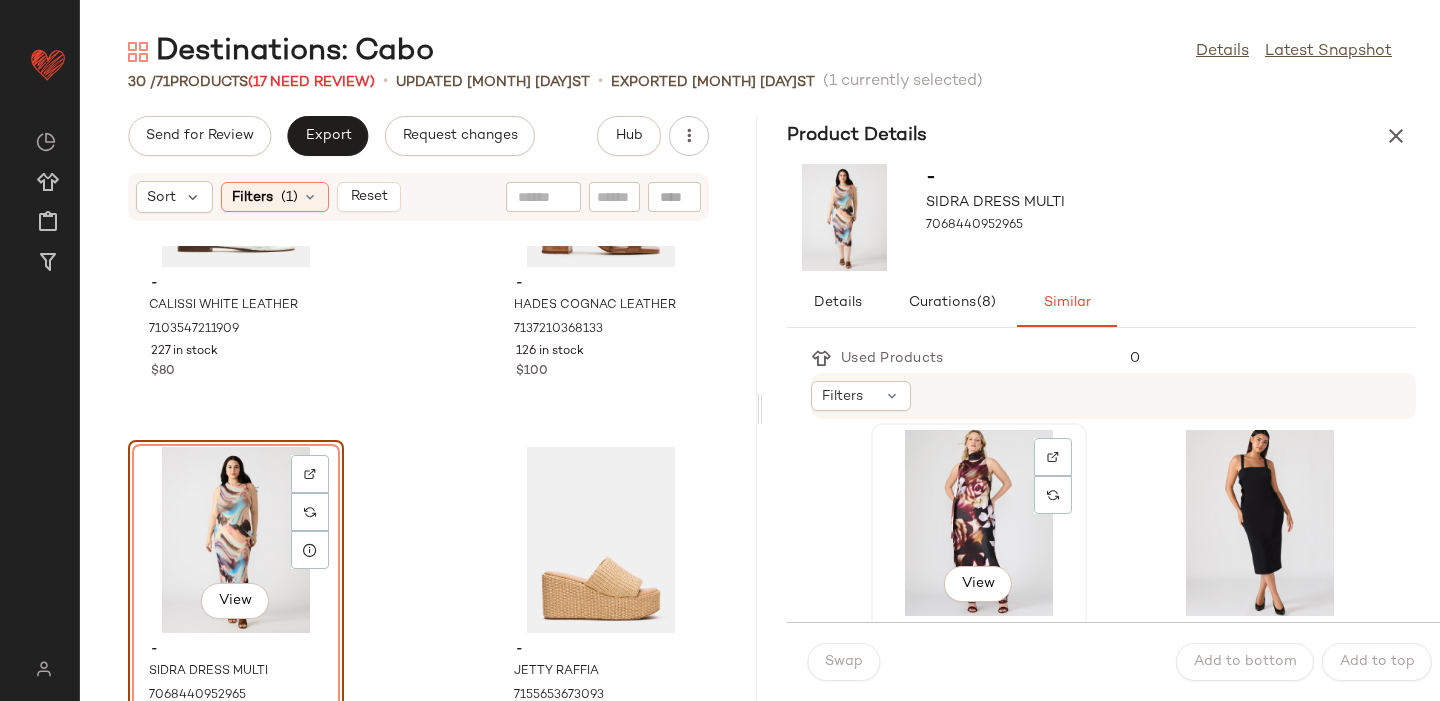 click on "View" 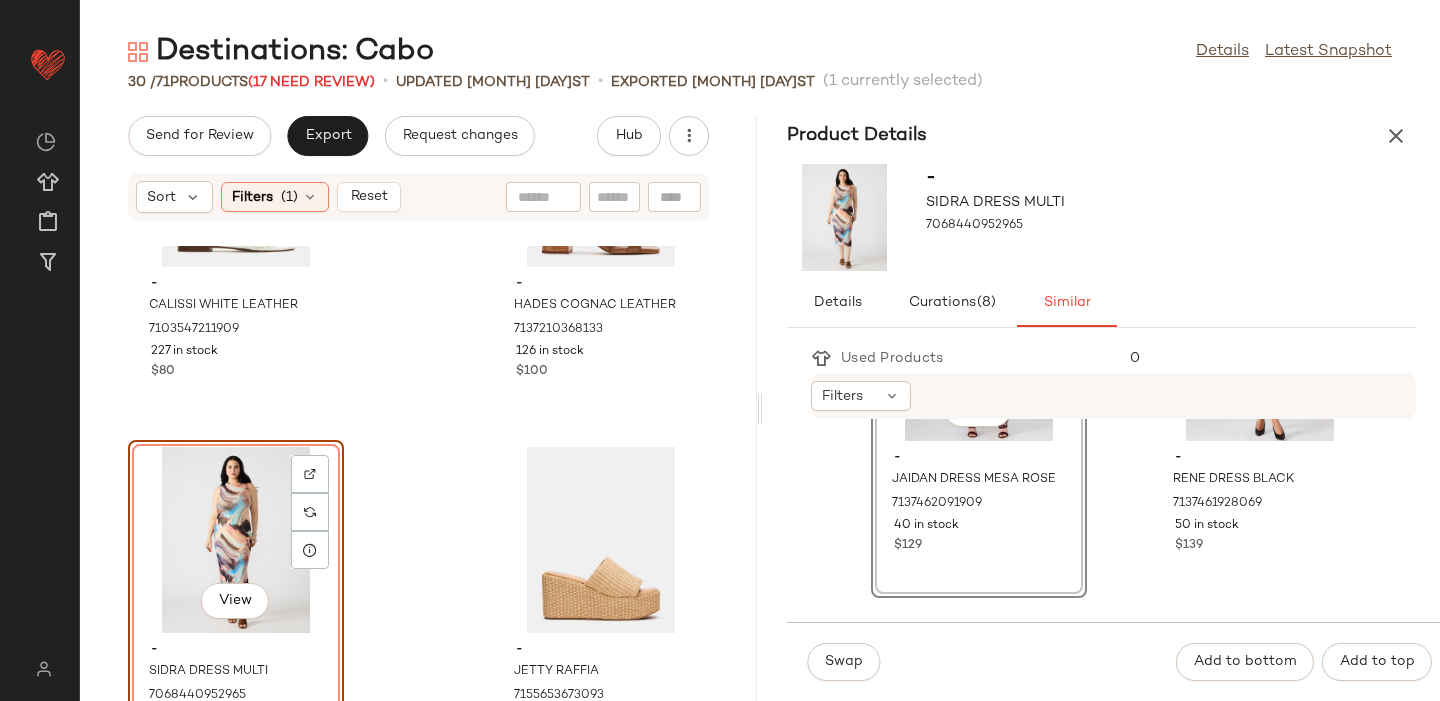 scroll, scrollTop: 260, scrollLeft: 0, axis: vertical 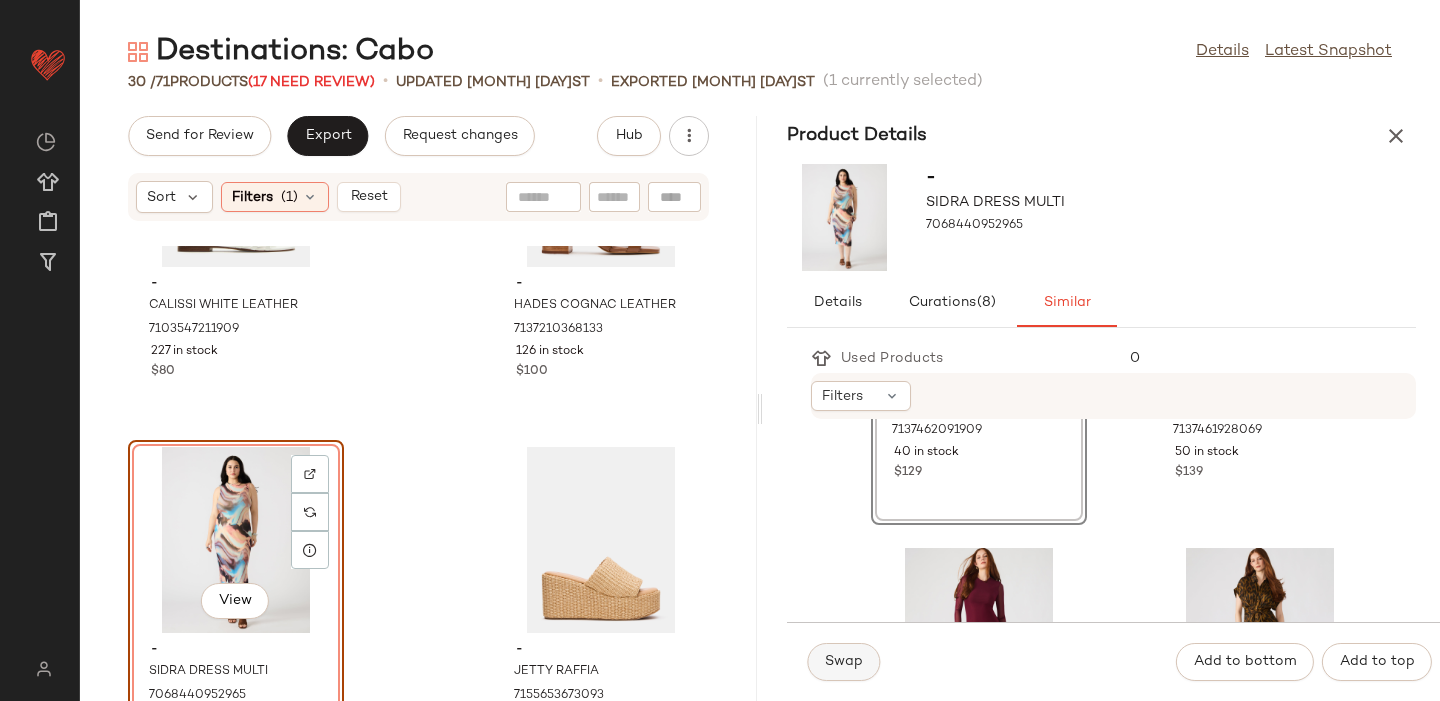 click on "Swap" 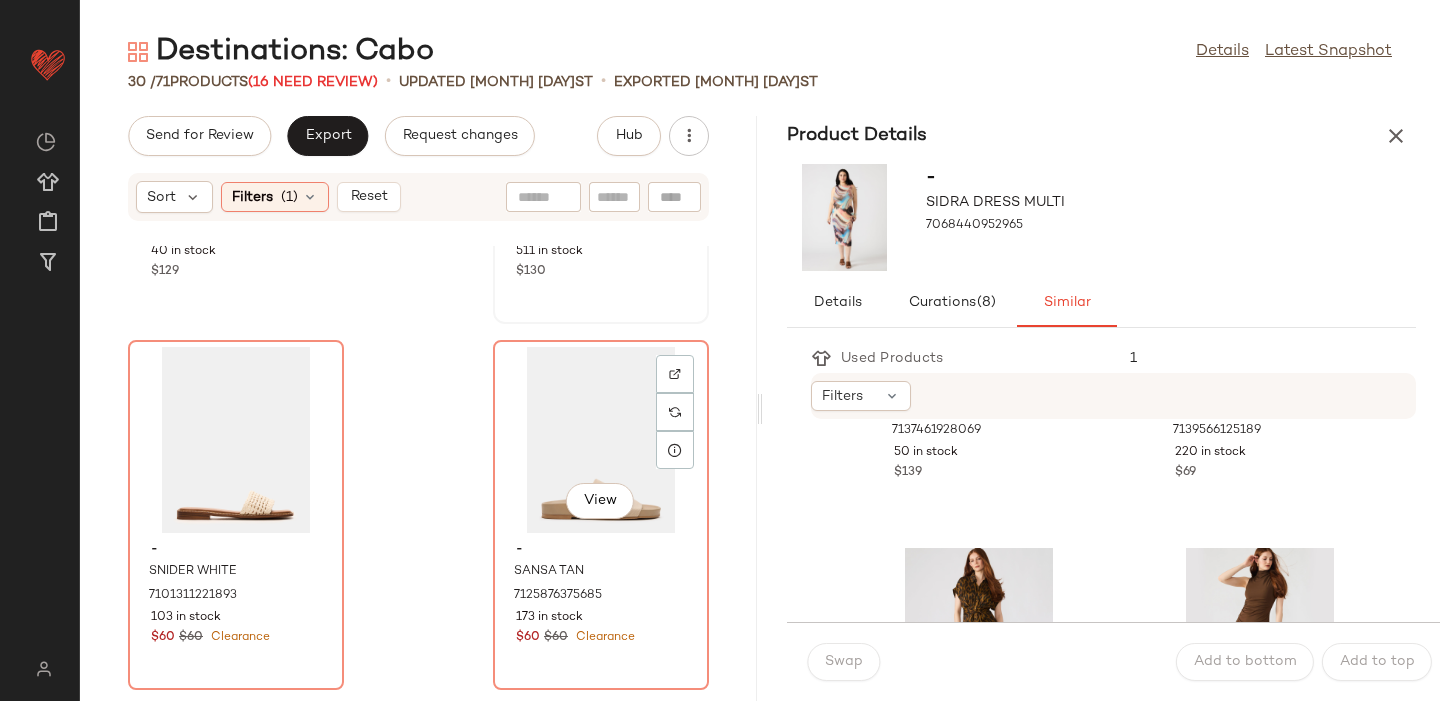 scroll, scrollTop: 2524, scrollLeft: 0, axis: vertical 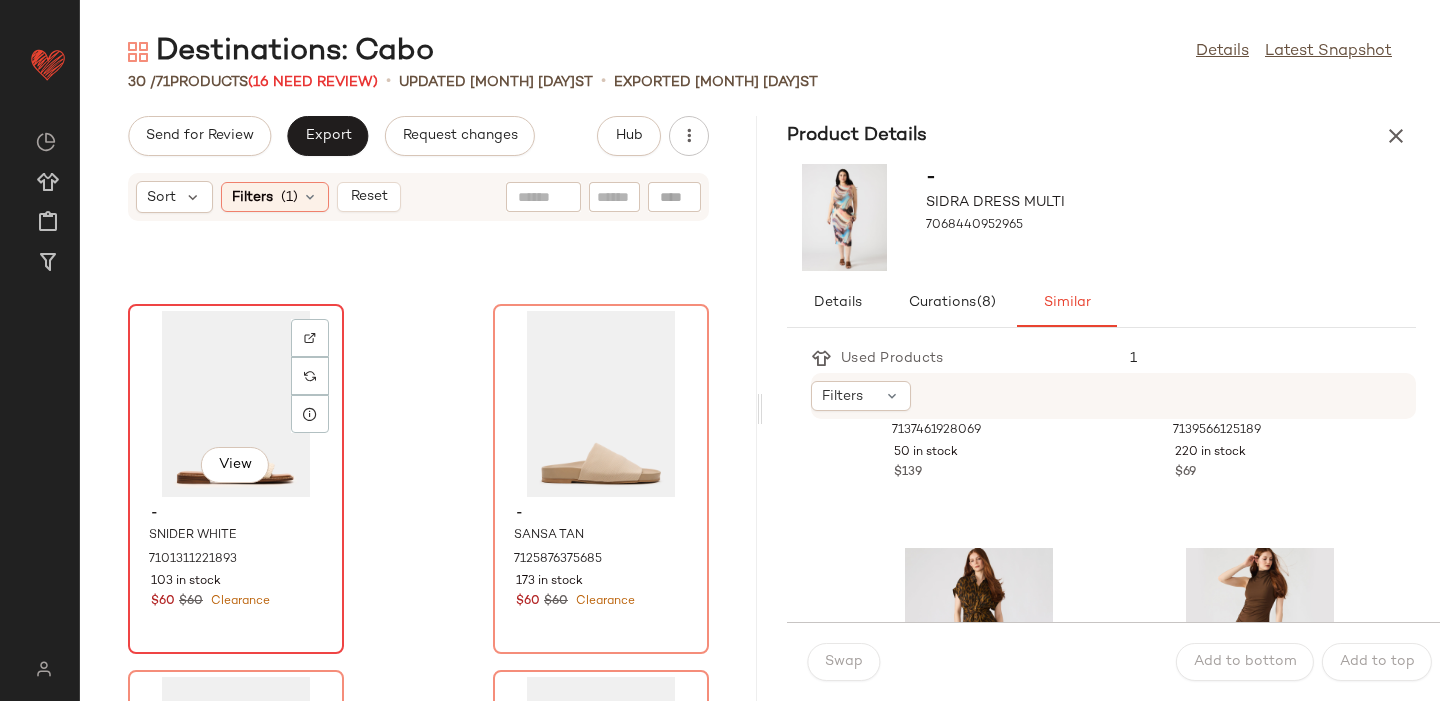 click on "103 in stock" at bounding box center (236, 582) 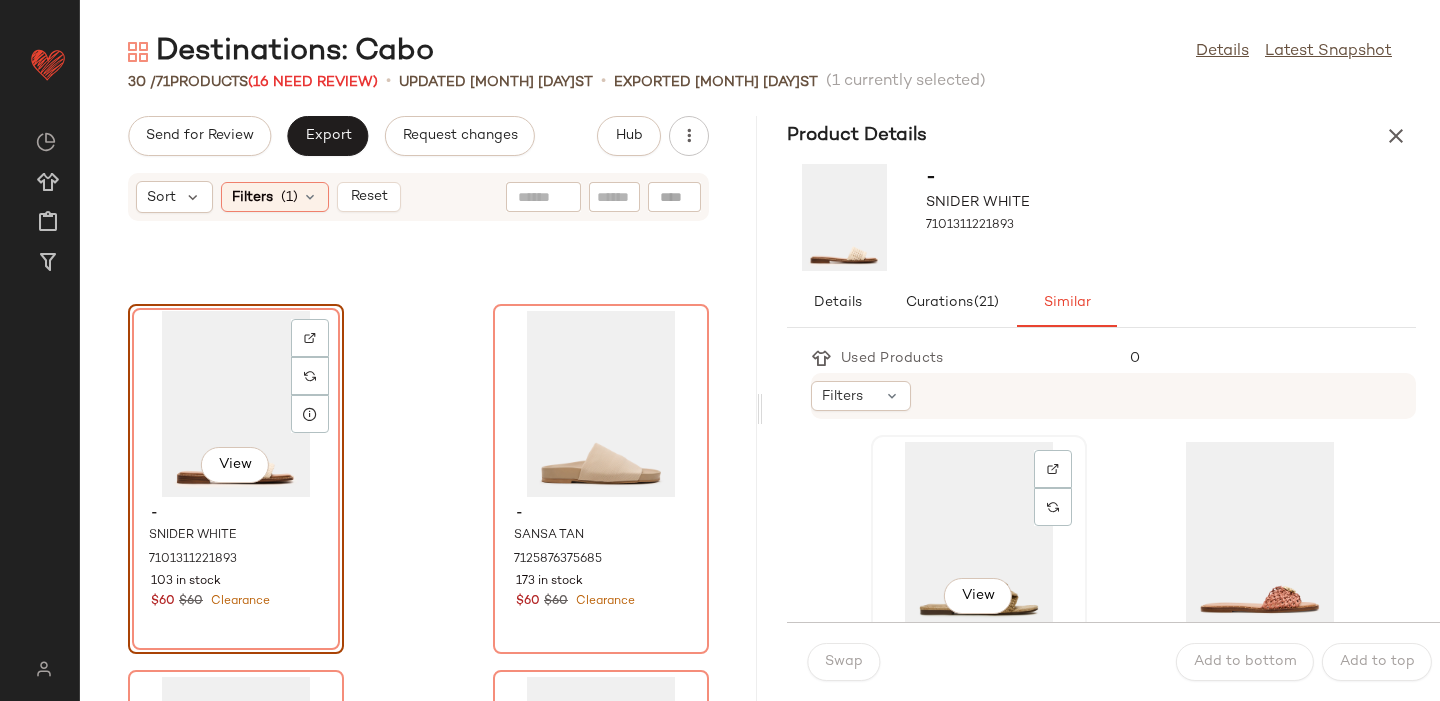 click on "View" 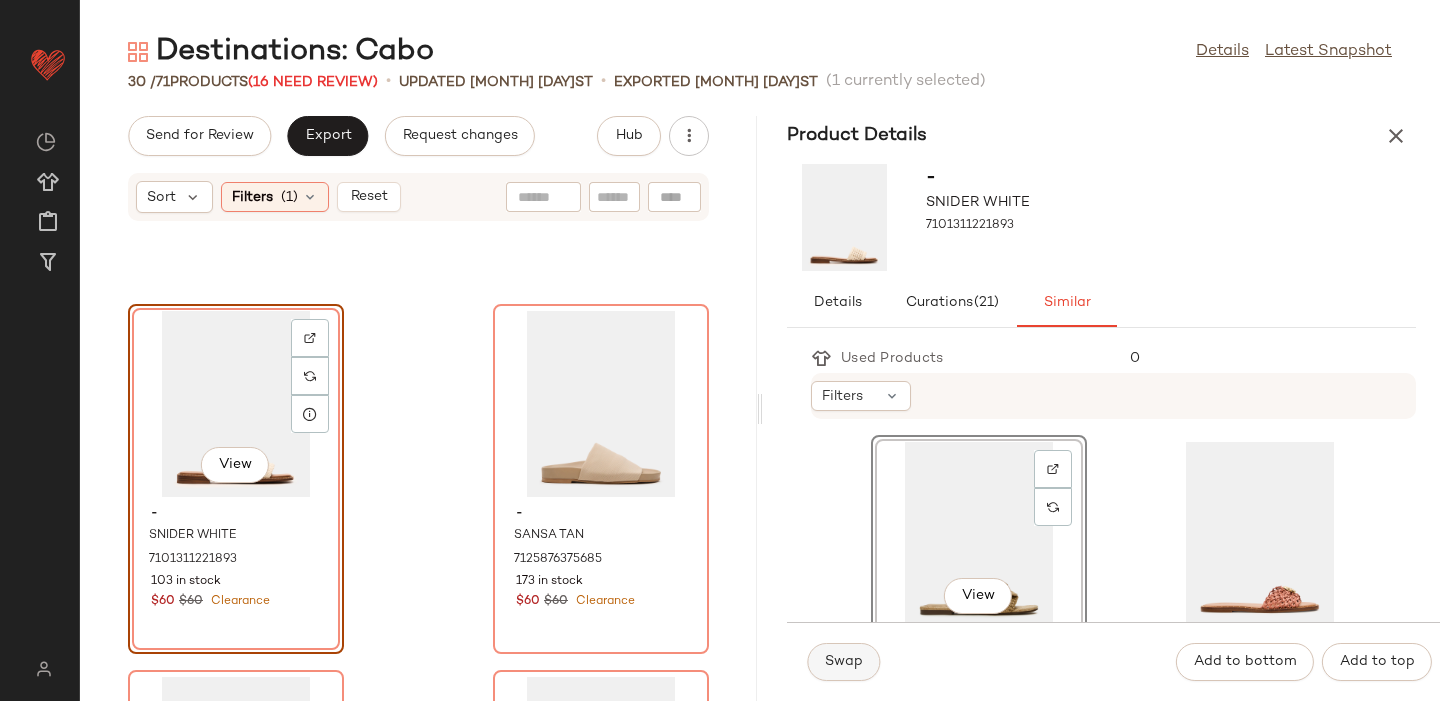 click on "Swap" 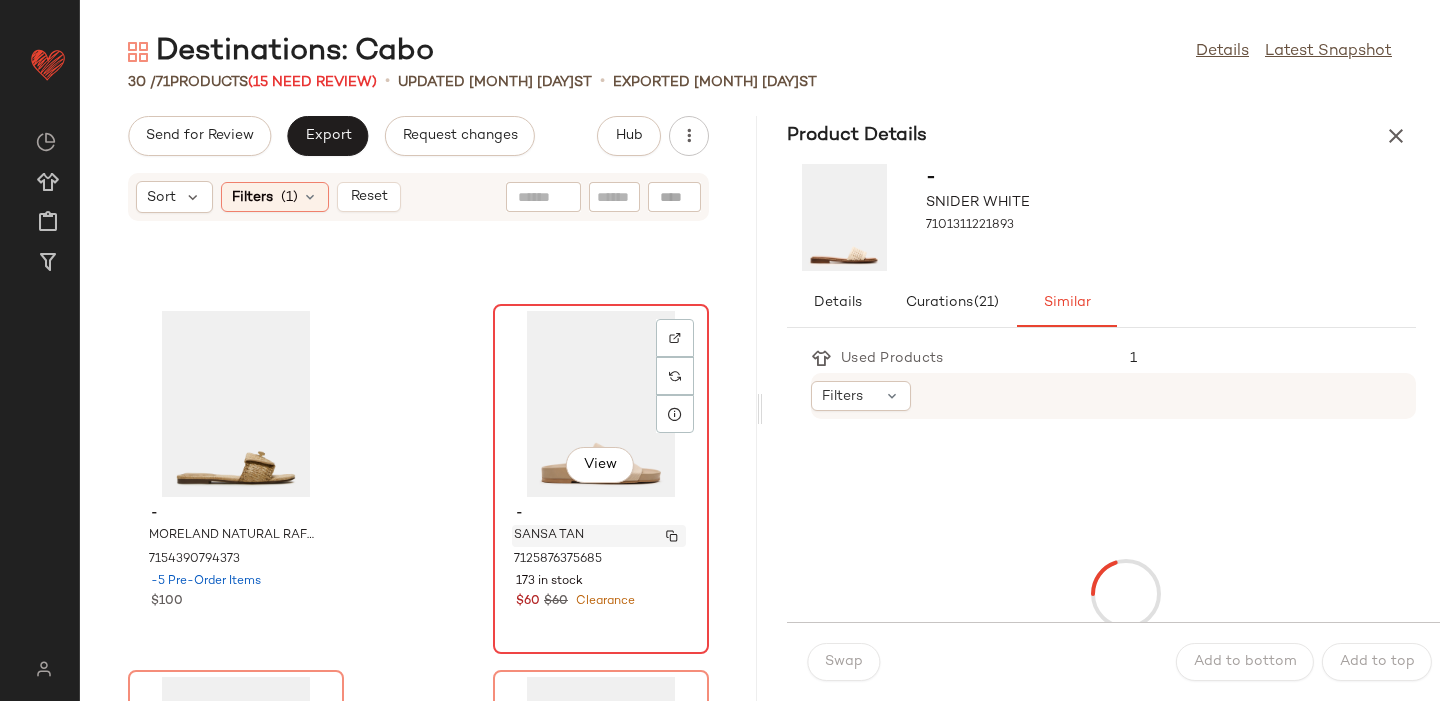 click on "SANSA TAN" at bounding box center (599, 536) 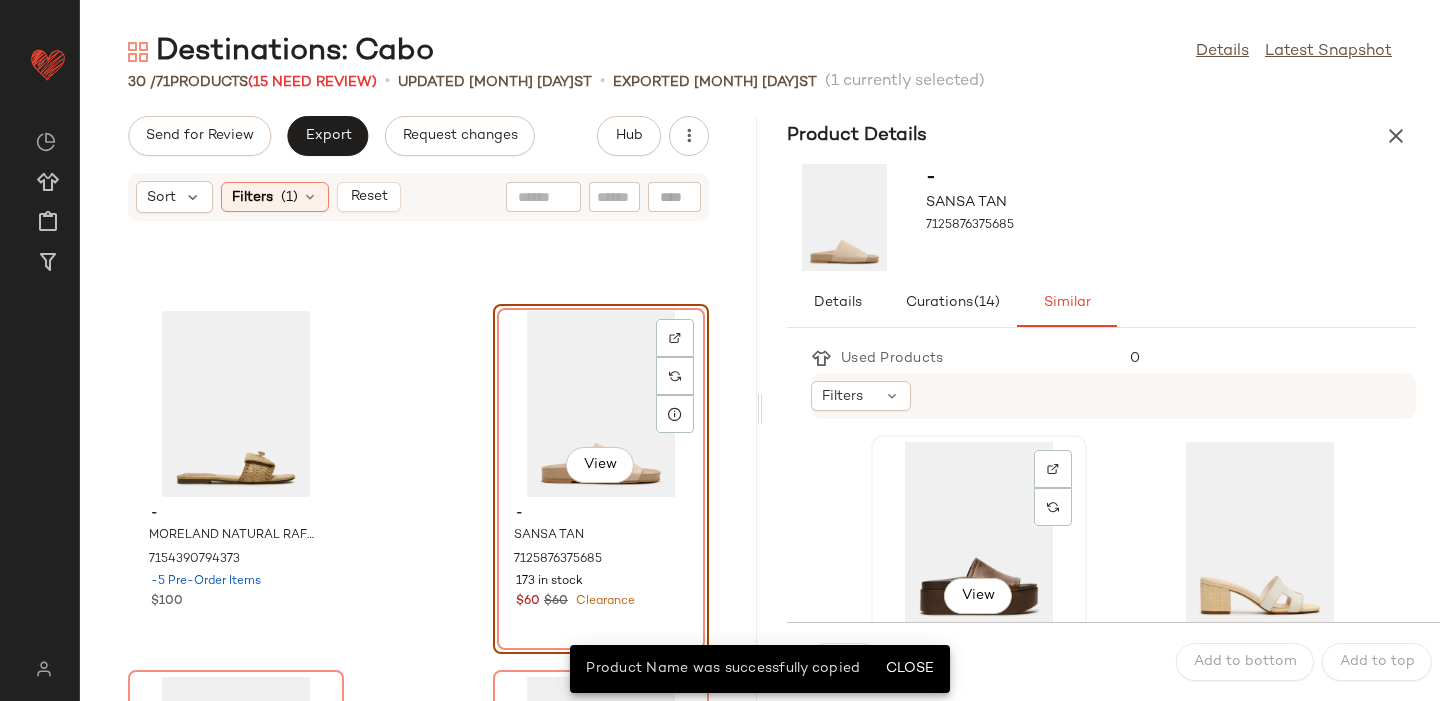click on "View" 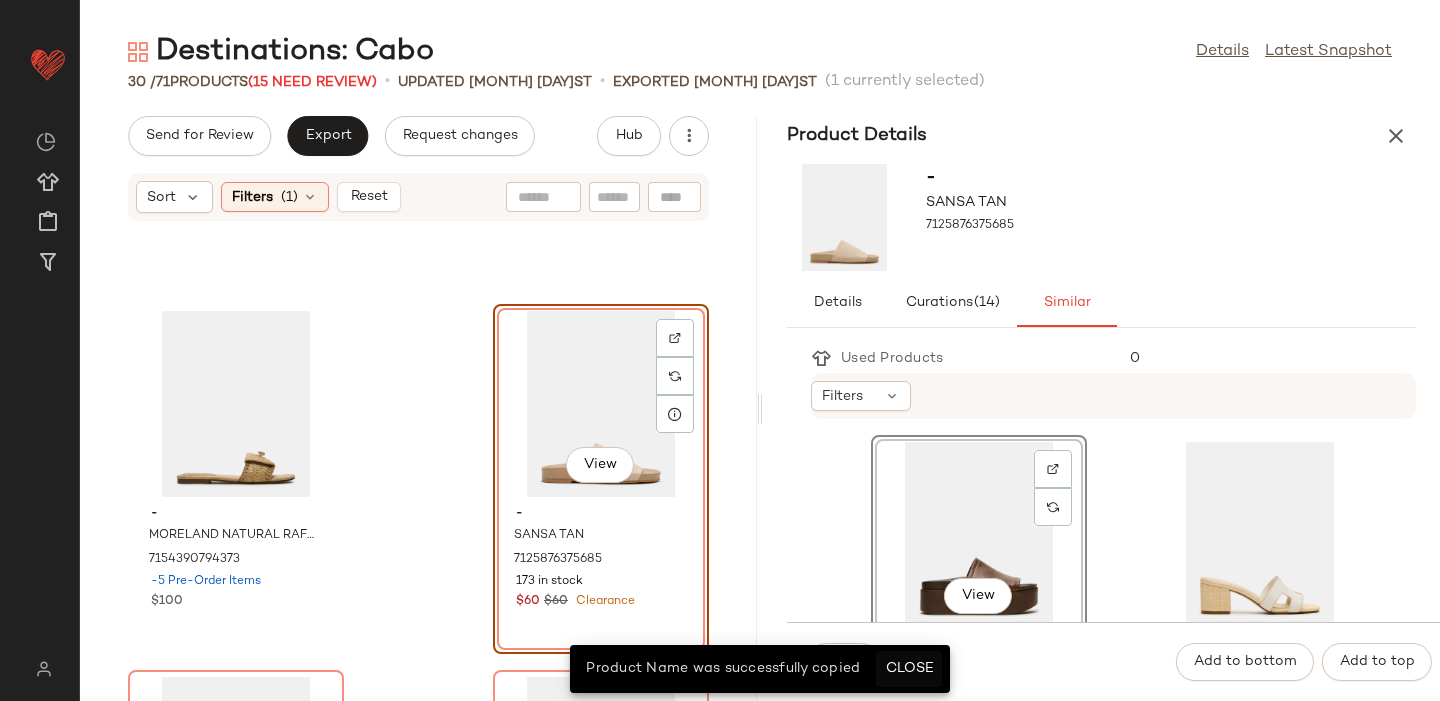 click on "Close" 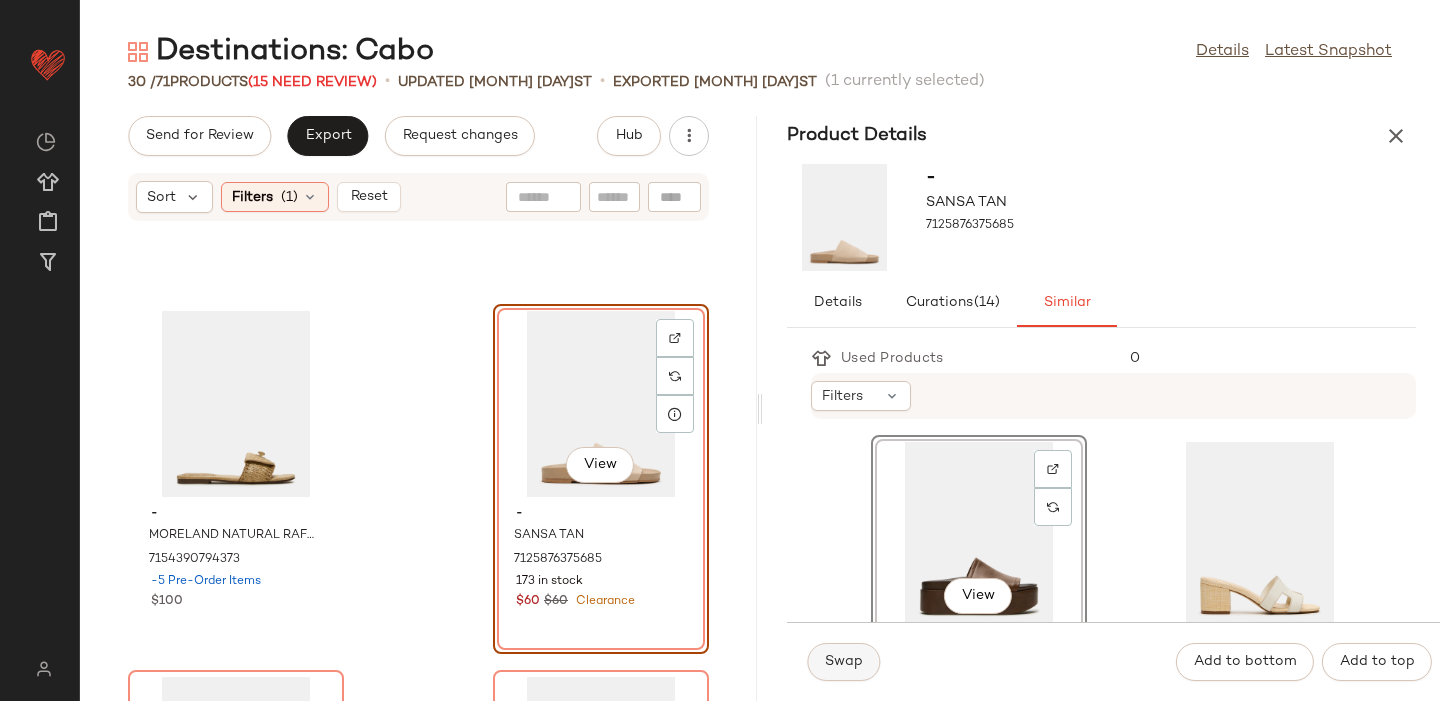 click on "Swap" 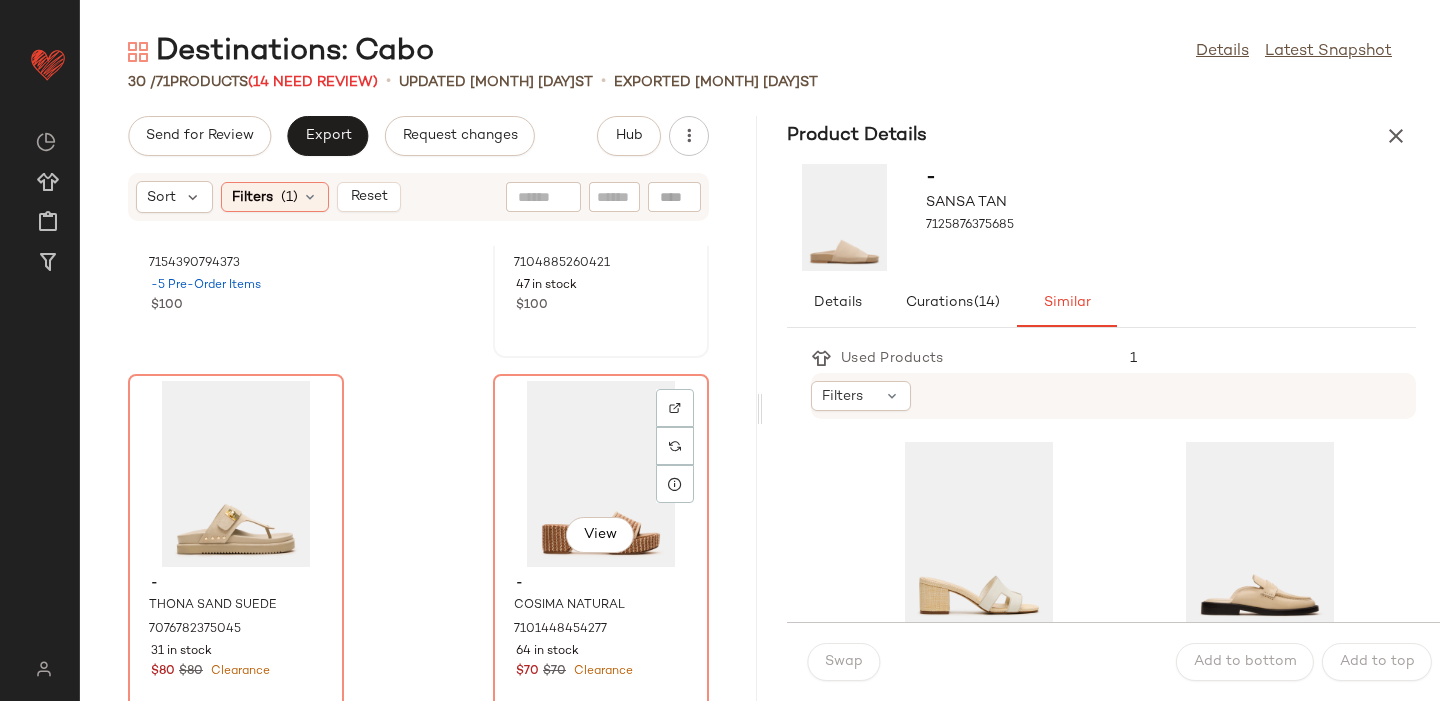 scroll, scrollTop: 2845, scrollLeft: 0, axis: vertical 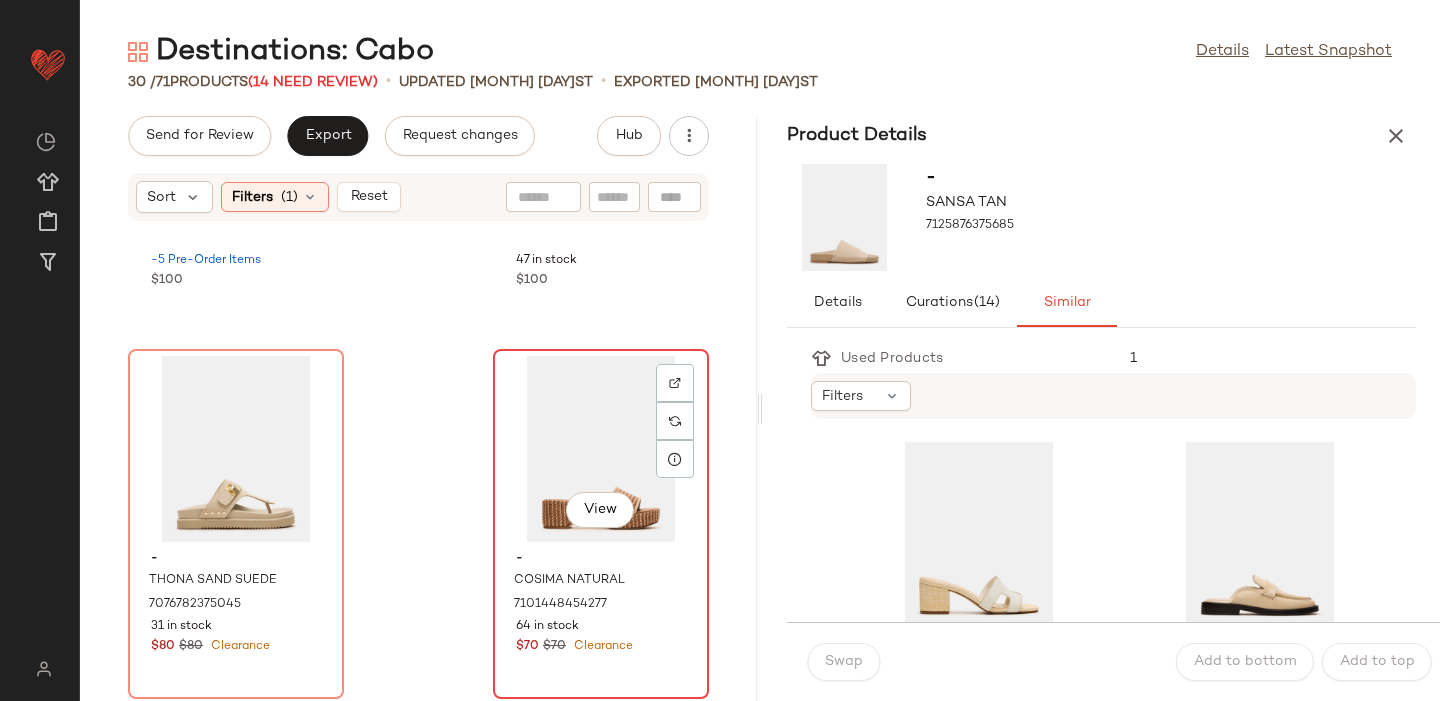 click on "- [PERSON] [PERSON] [NUMBER] in stock $[PRICE] $[PRICE] Clearance" at bounding box center (601, 600) 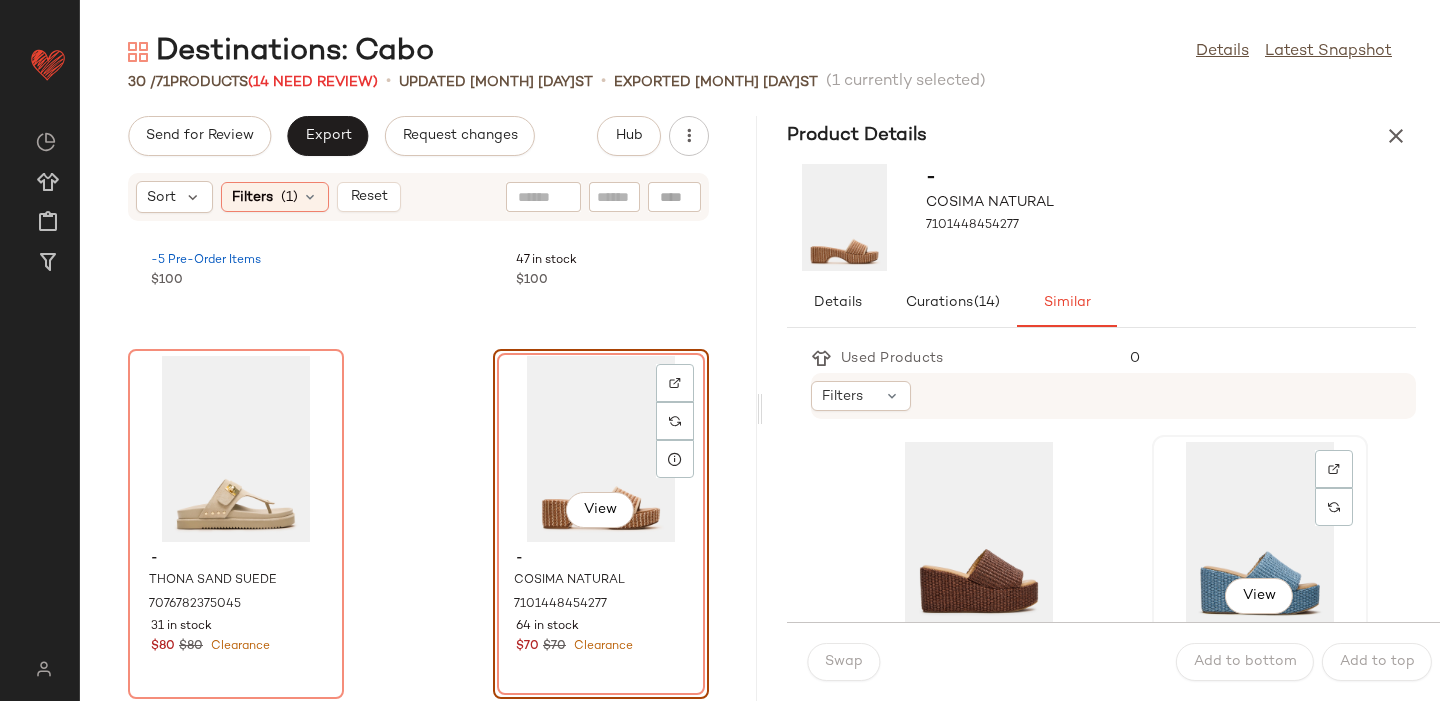 click on "View" 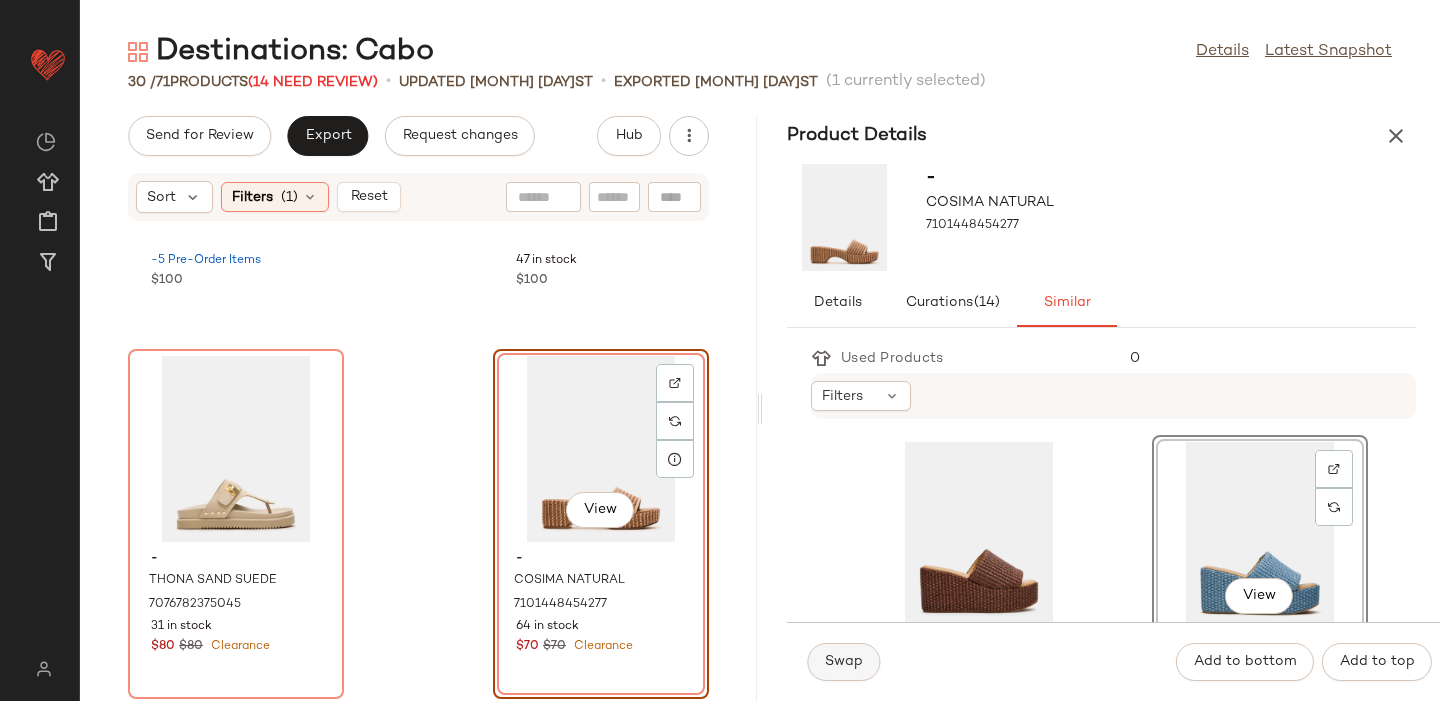 click on "Swap" at bounding box center [843, 662] 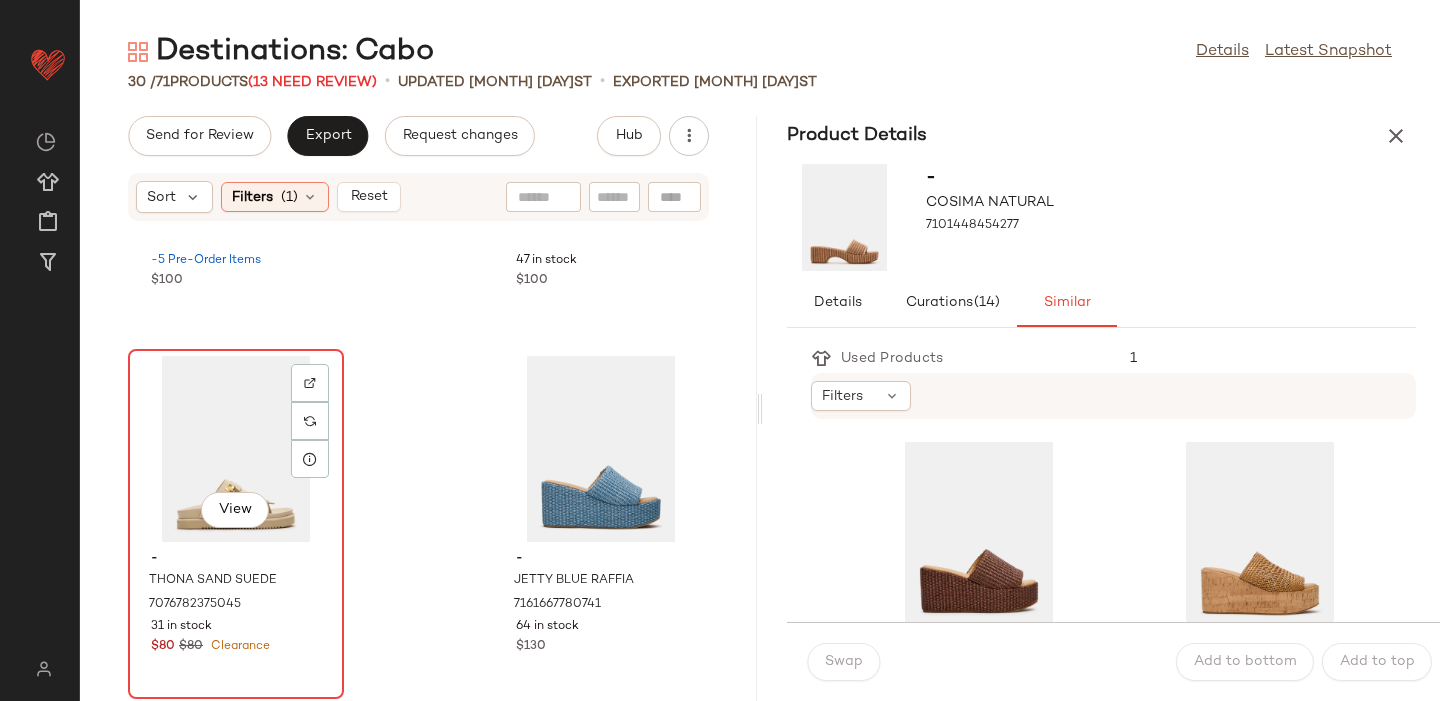 click on "$80 $80 Clearance" at bounding box center (236, 647) 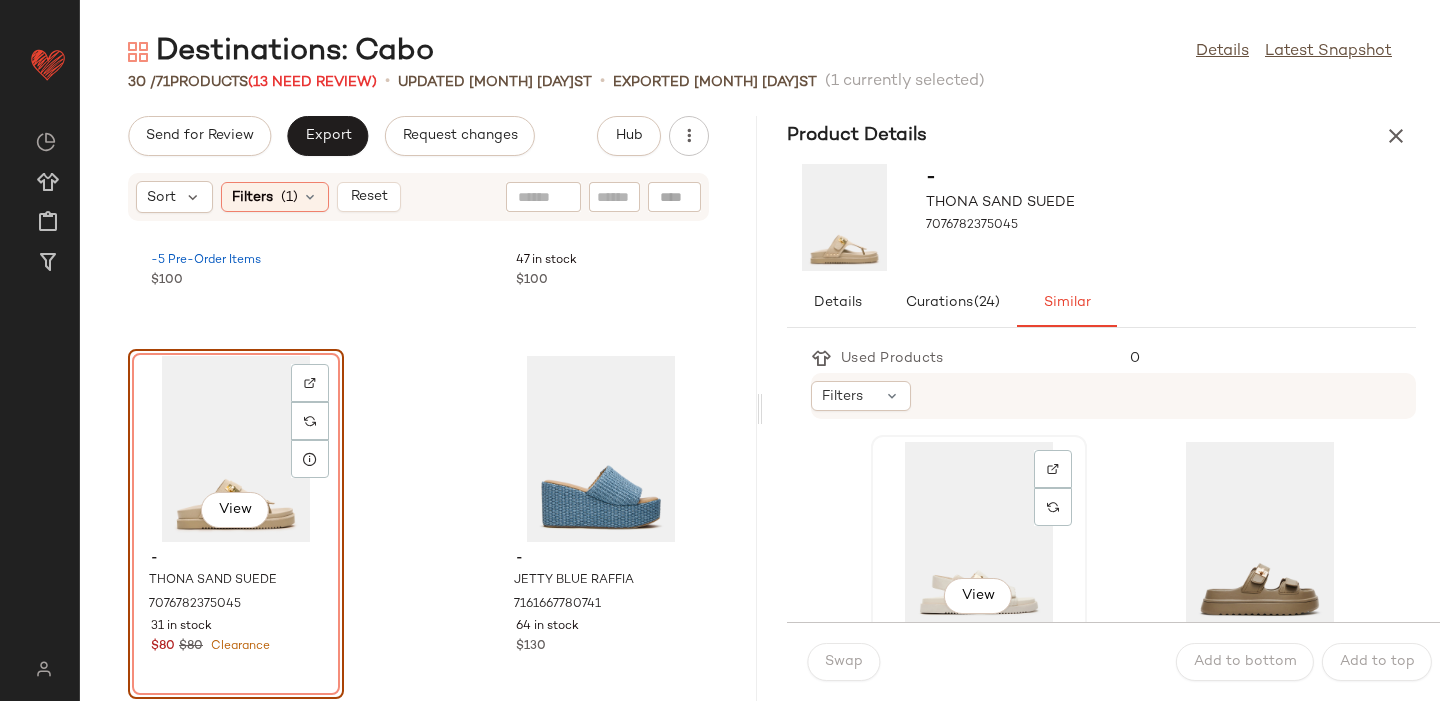 click on "View" 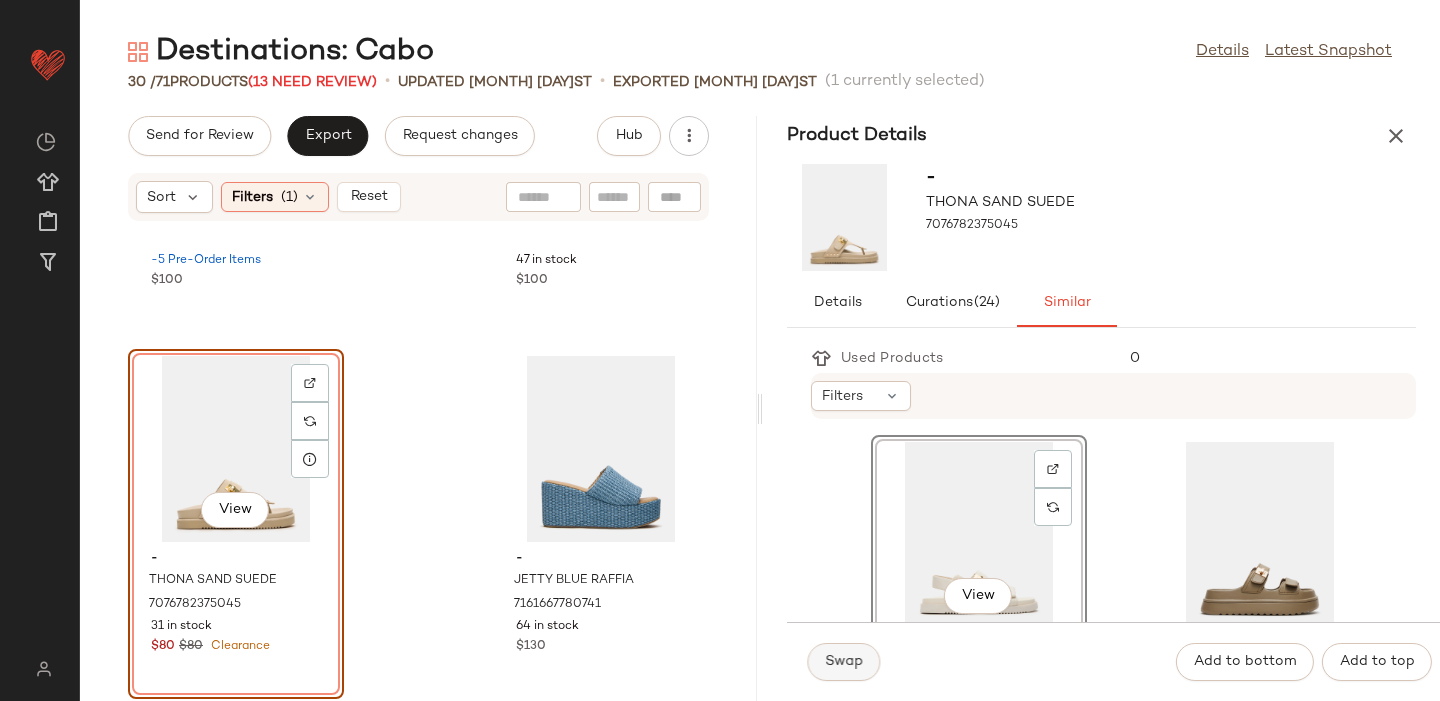 click on "Swap" 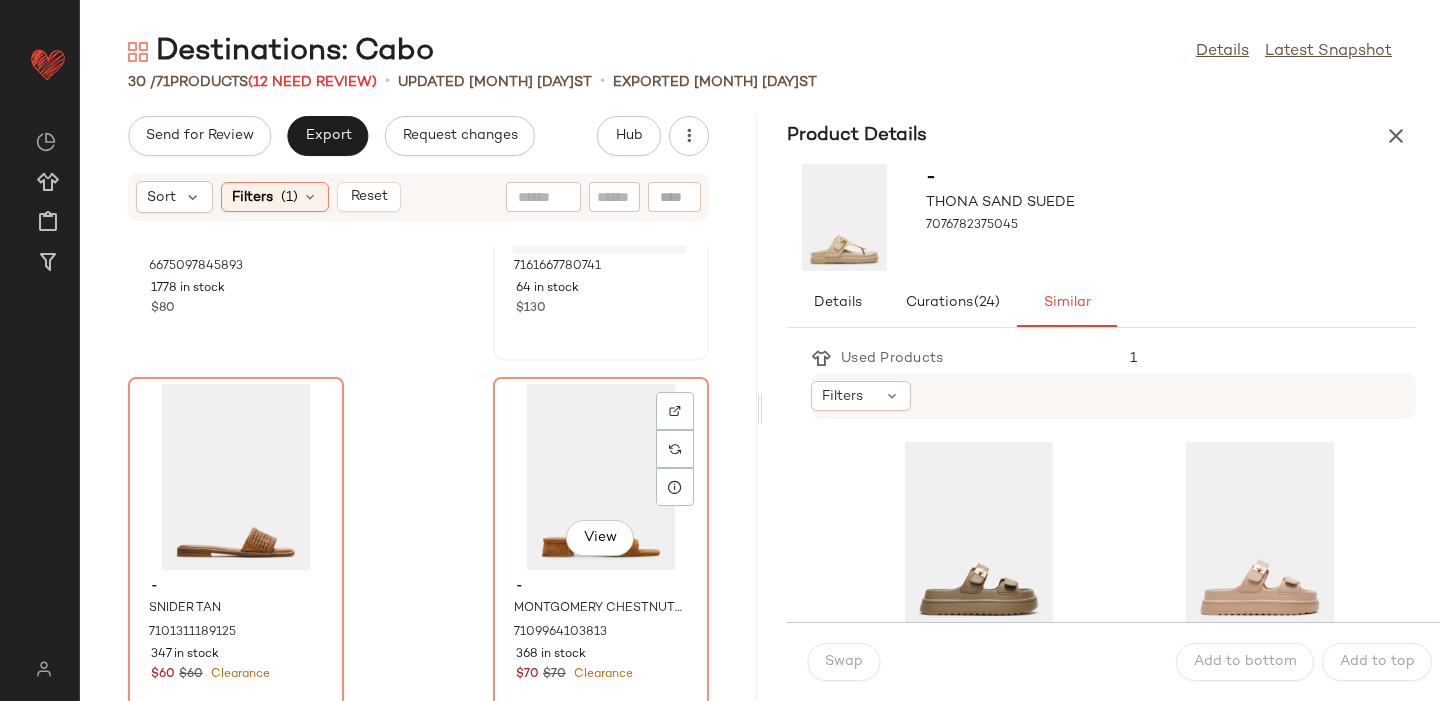 scroll, scrollTop: 3197, scrollLeft: 0, axis: vertical 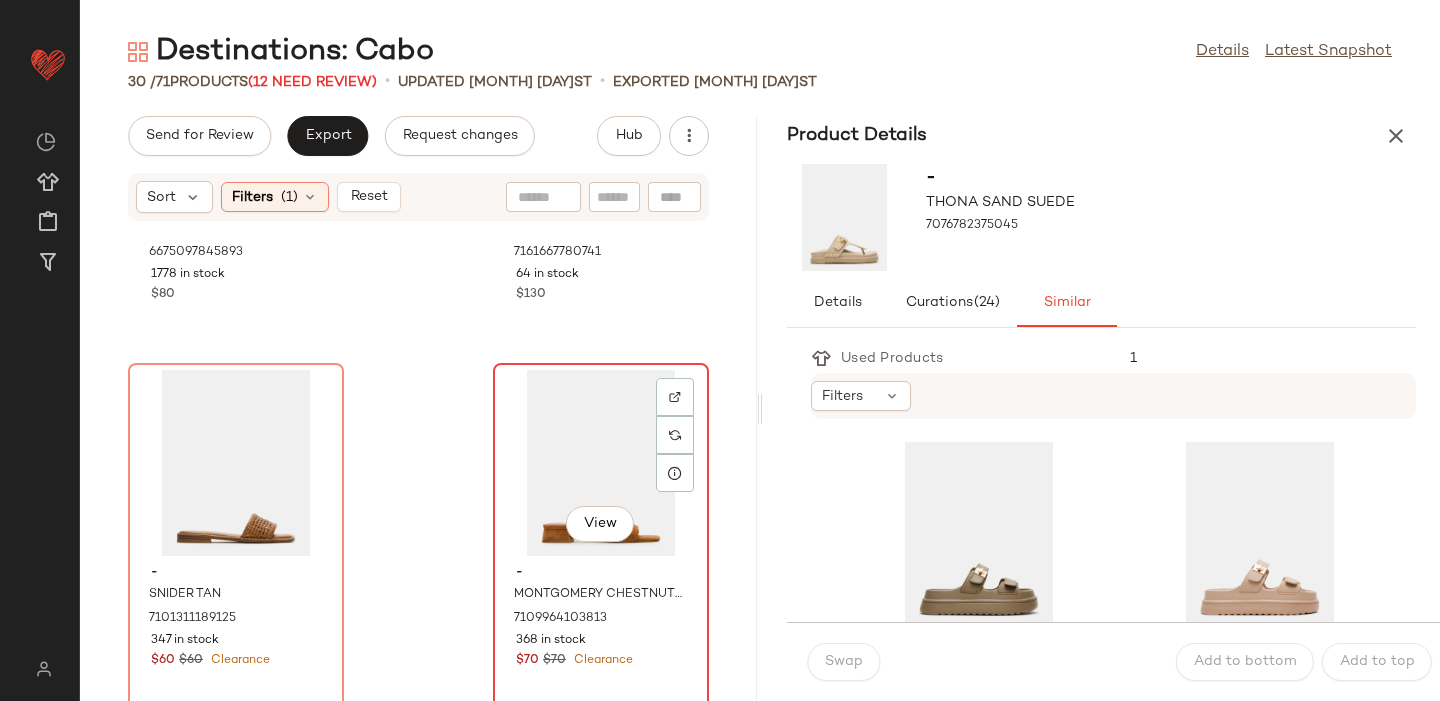 click on "368 in stock" at bounding box center (601, 641) 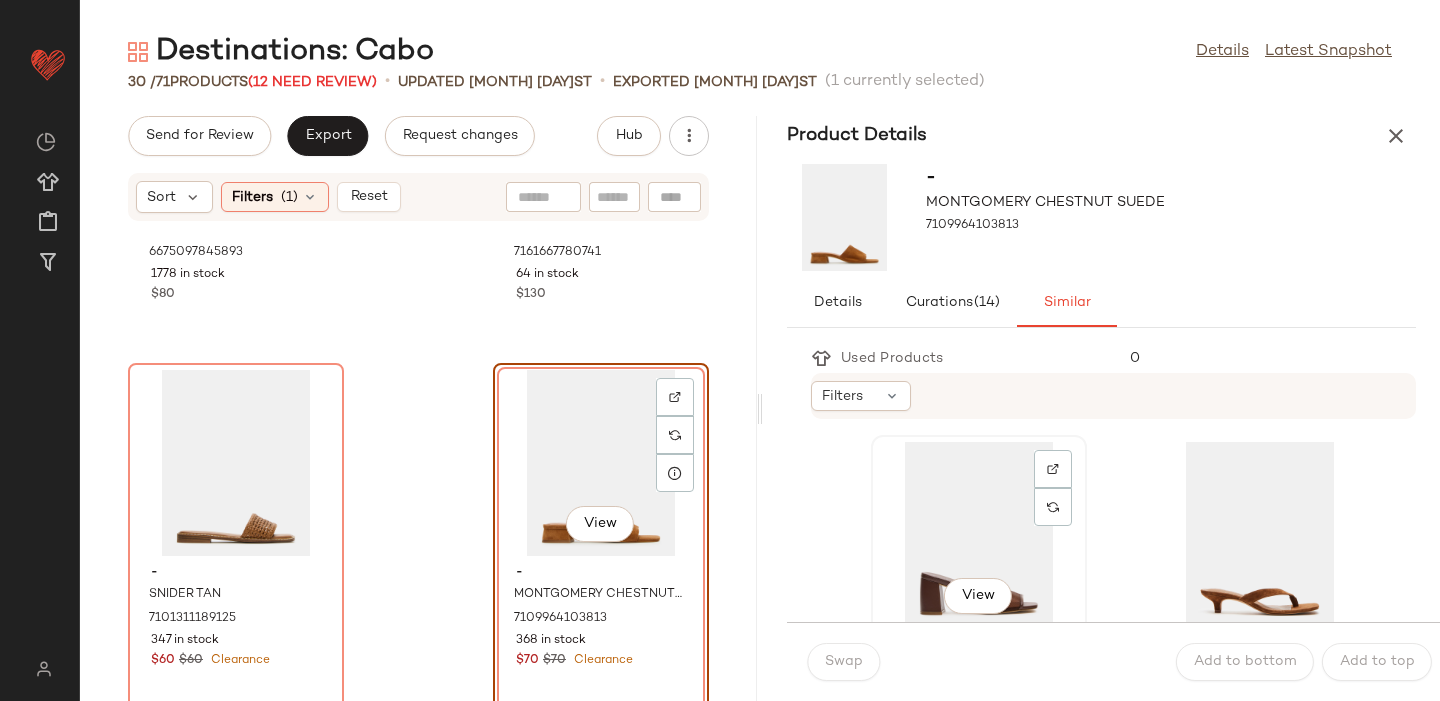 click on "View" 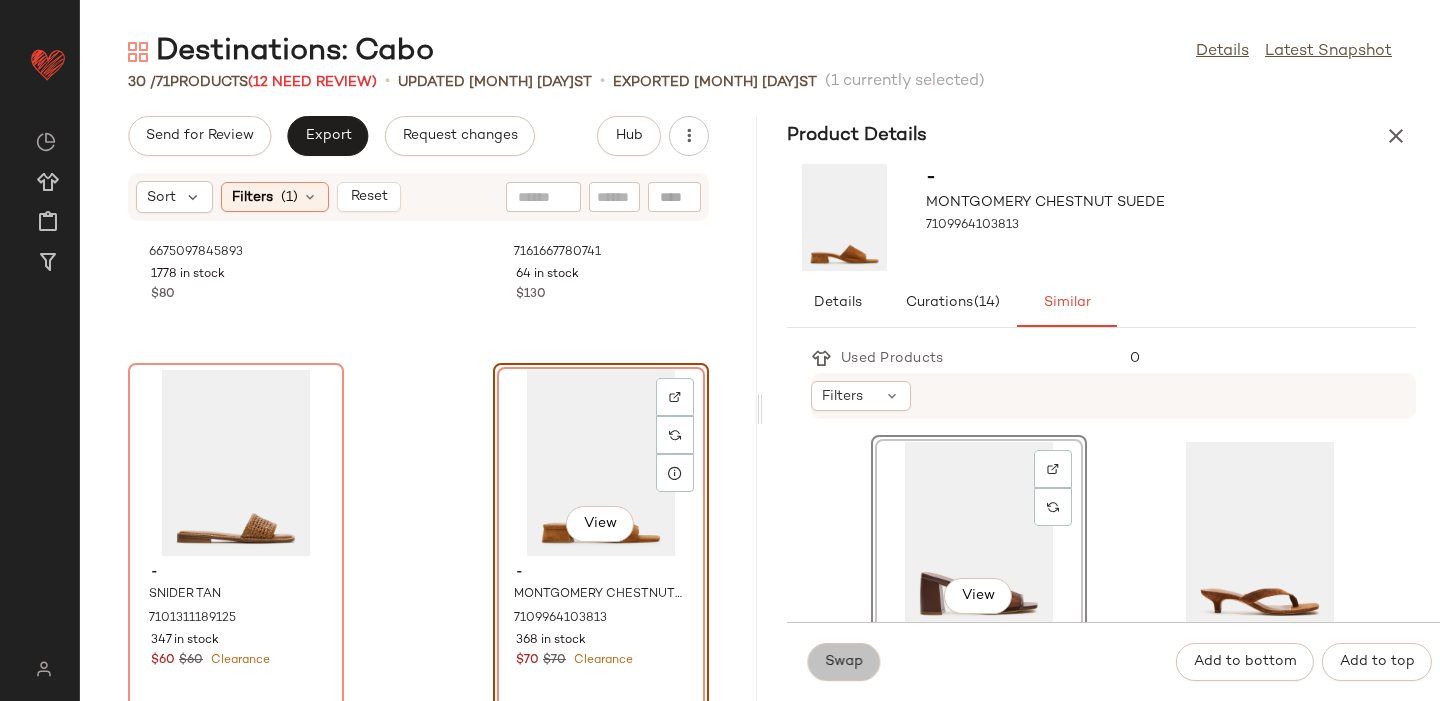 click on "Swap" at bounding box center (843, 662) 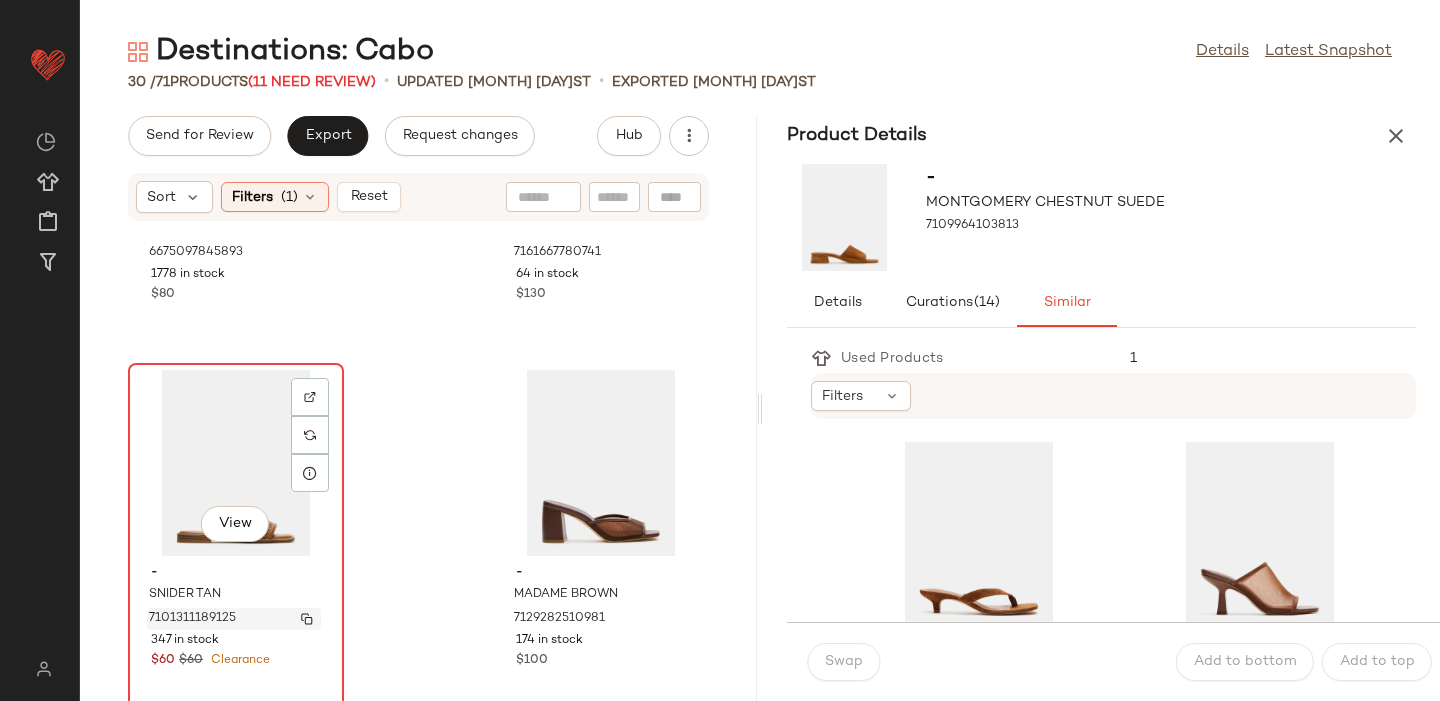 click at bounding box center (307, 619) 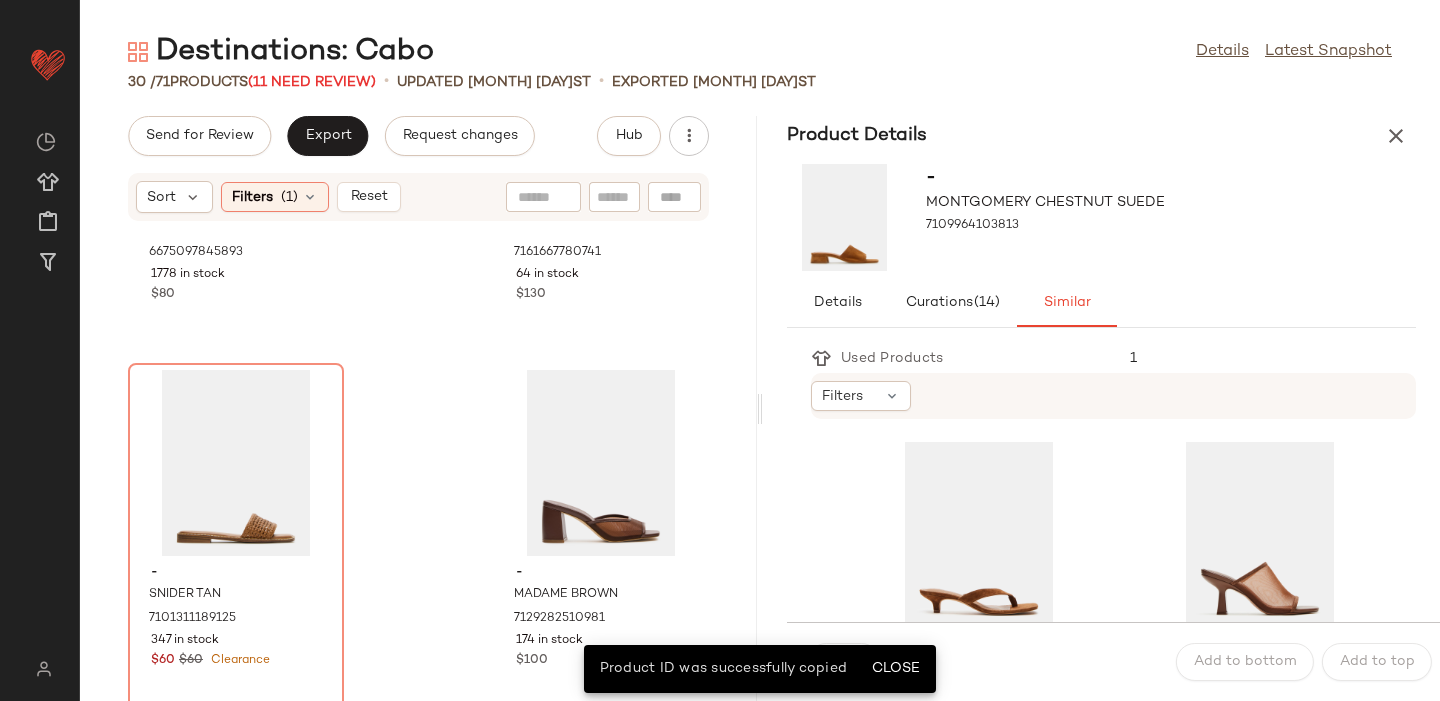 click on "Used Products 1 Filters - [NAME] [MATERIAL] [NUMBER] [PRICE] - [NAME] [MATERIAL] [NUMBER] [PRICE] - [NAME] [MATERIAL] [NUMBER] [PRICE] - [NAME] [MATERIAL] [NUMBER] [PRICE] - [NAME] [MATERIAL] [NUMBER] [PRICE] - [NAME] [MATERIAL] [NUMBER] [PRICE] - [NAME] [MATERIAL] [NUMBER] [PRICE] - [NAME] [MATERIAL] [NUMBER] [PRICE] - [NAME] [MATERIAL] [NUMBER] [PRICE] - [NAME] [MATERIAL] [NUMBER] [PRICE] - [NAME] [MATERIAL] [NUMBER] [PRICE] - [NAME] [MATERIAL] [NUMBER] [PRICE] - [NAME] [MATERIAL] [NUMBER] [PRICE] - [NAME] [MATERIAL] [NUMBER] [PRICE] - [NAME] [MATERIAL] [NUMBER] [PRICE] - [NAME] [MATERIAL] [NUMBER] [PRICE] - [NAME] [MATERIAL] [NUMBER] [PRICE] - [NAME] [MATERIAL] [NUMBER] [PRICE] - [NAME] [MATERIAL] [NUMBER] [PRICE] - [NAME] [MATERIAL] [NUMBER] [PRICE]" at bounding box center [1113, 483] 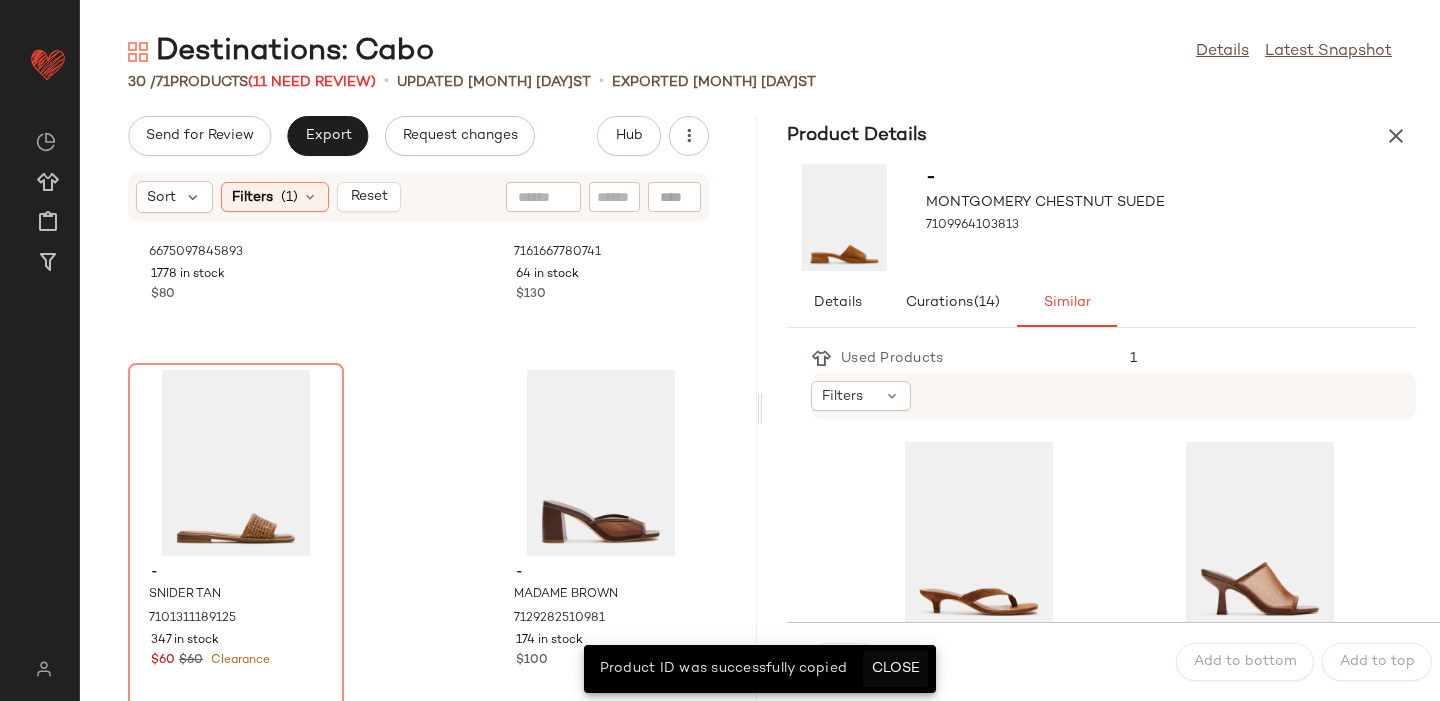 click on "Close" 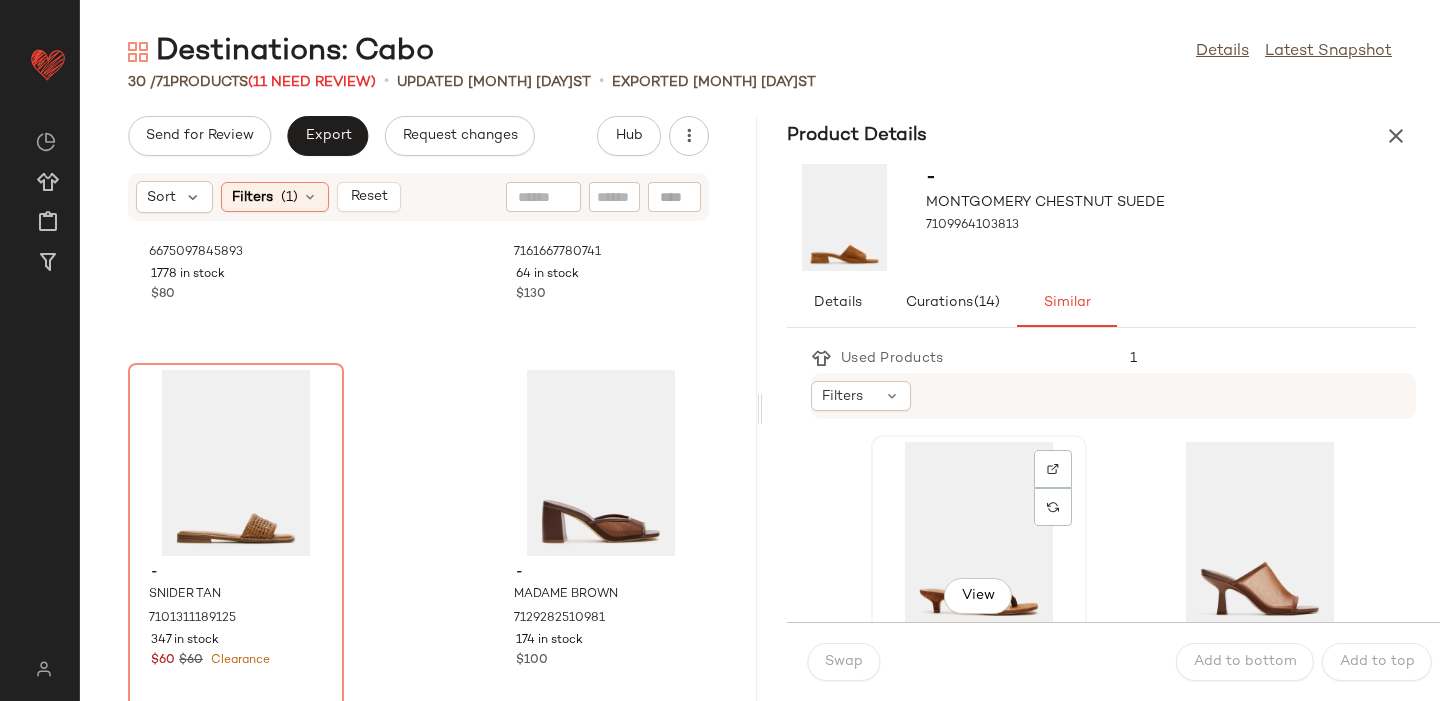click on "View" 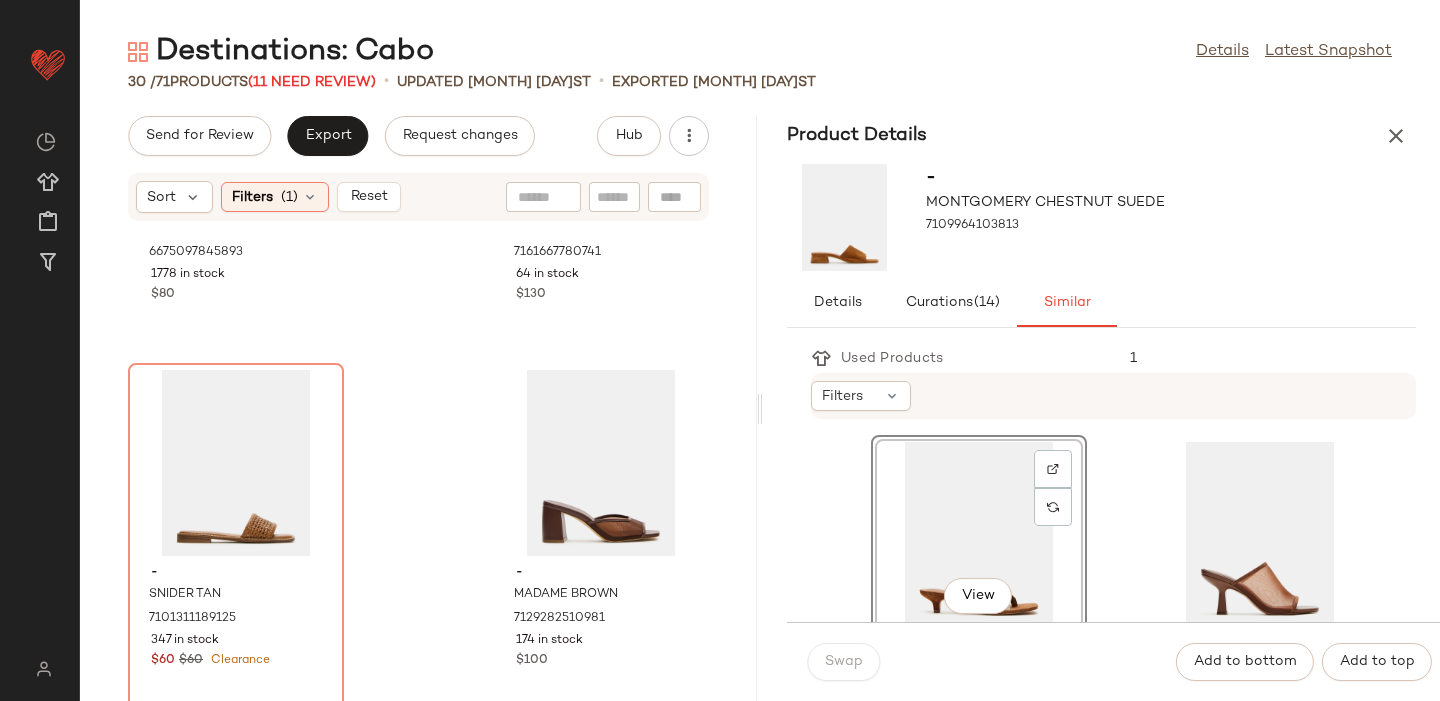 click on "Swap" at bounding box center (843, 662) 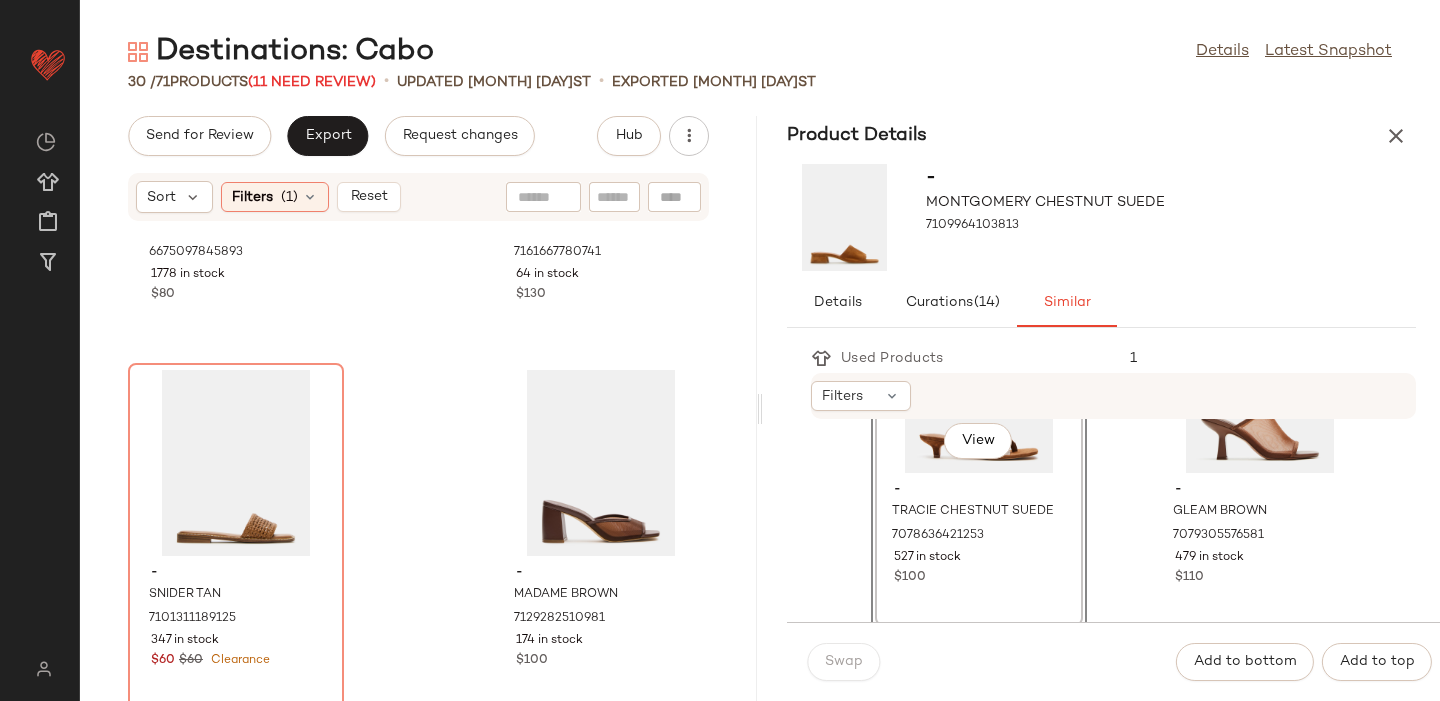 scroll, scrollTop: 160, scrollLeft: 0, axis: vertical 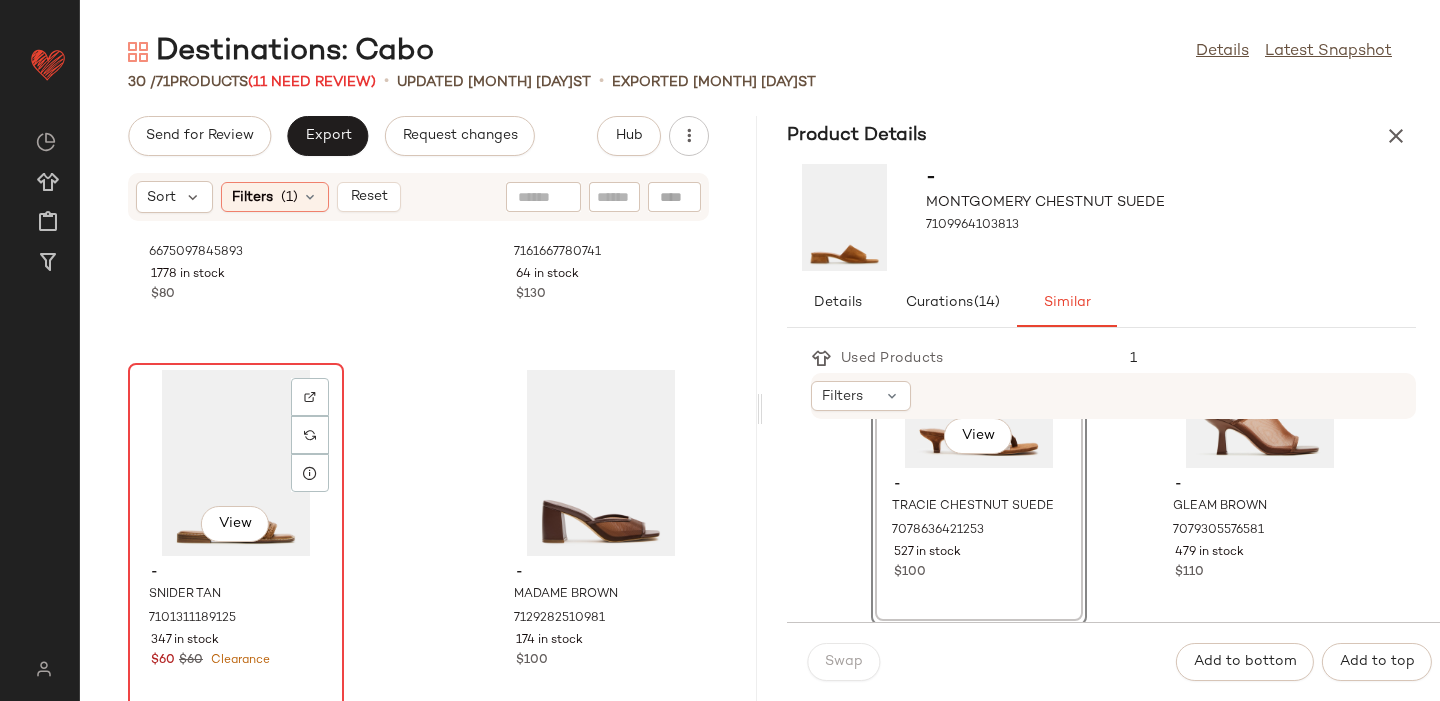 click on "-" at bounding box center (236, 573) 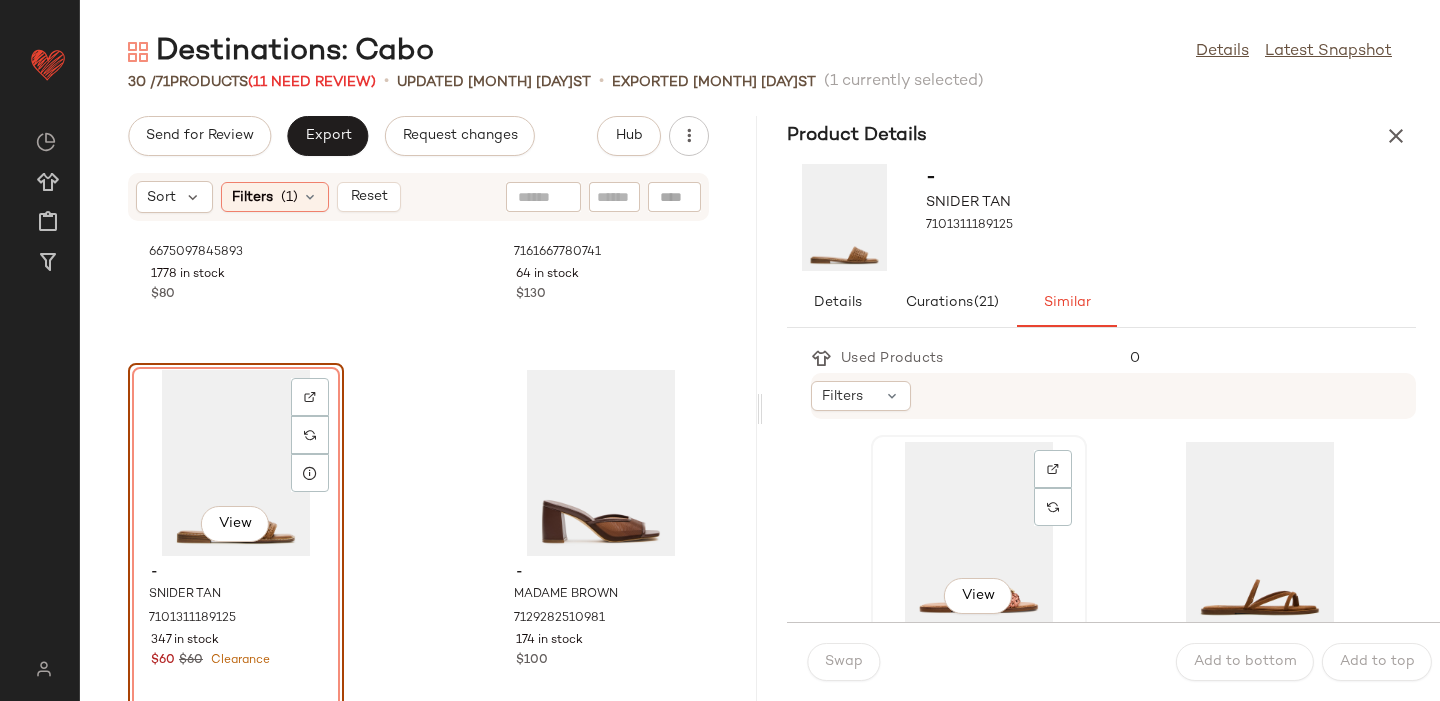 click on "View" 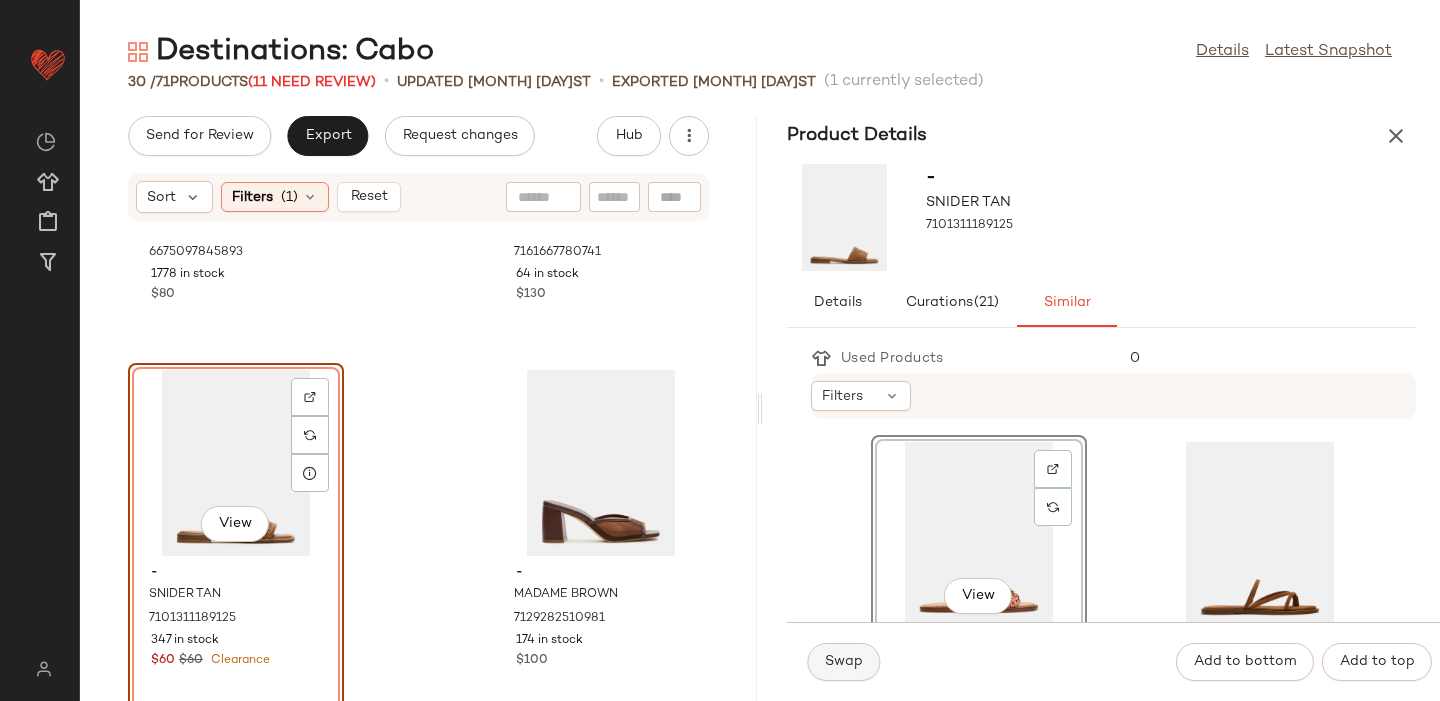 click on "Swap" 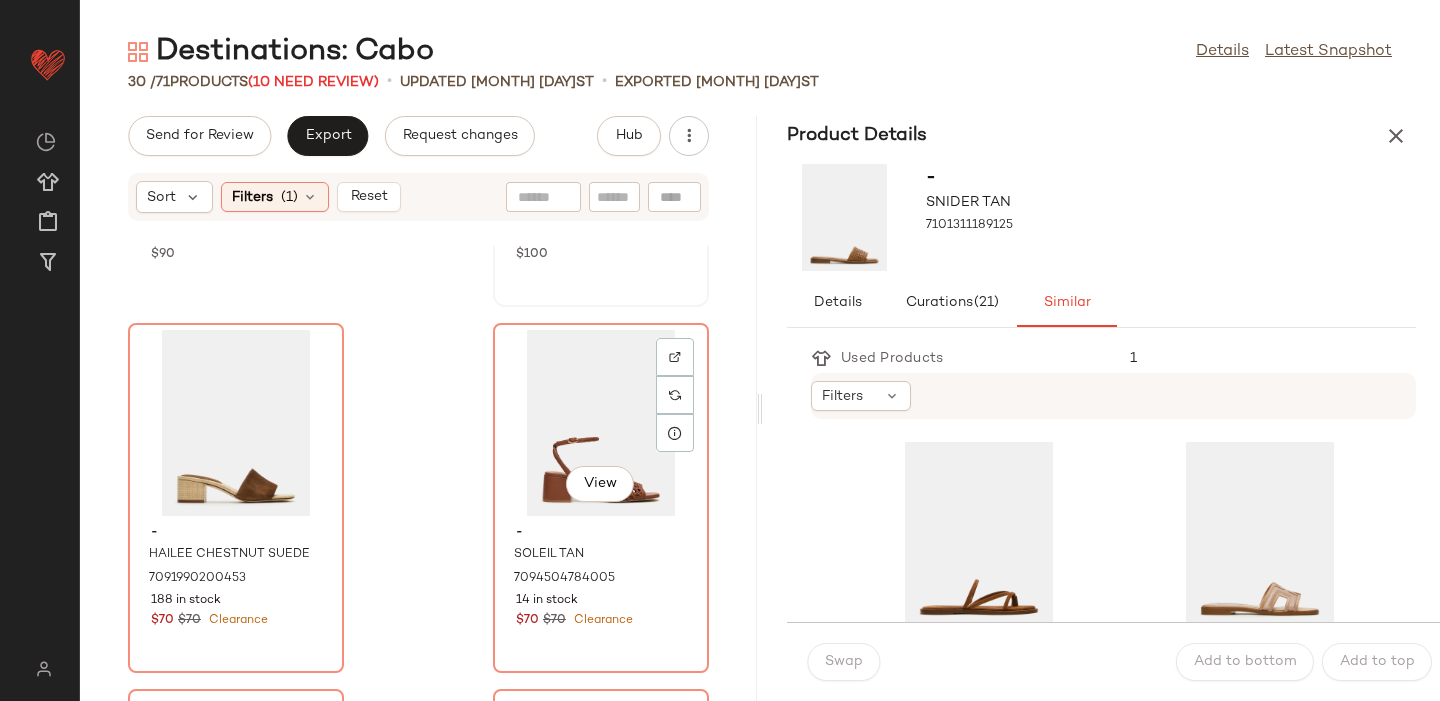 scroll, scrollTop: 3635, scrollLeft: 0, axis: vertical 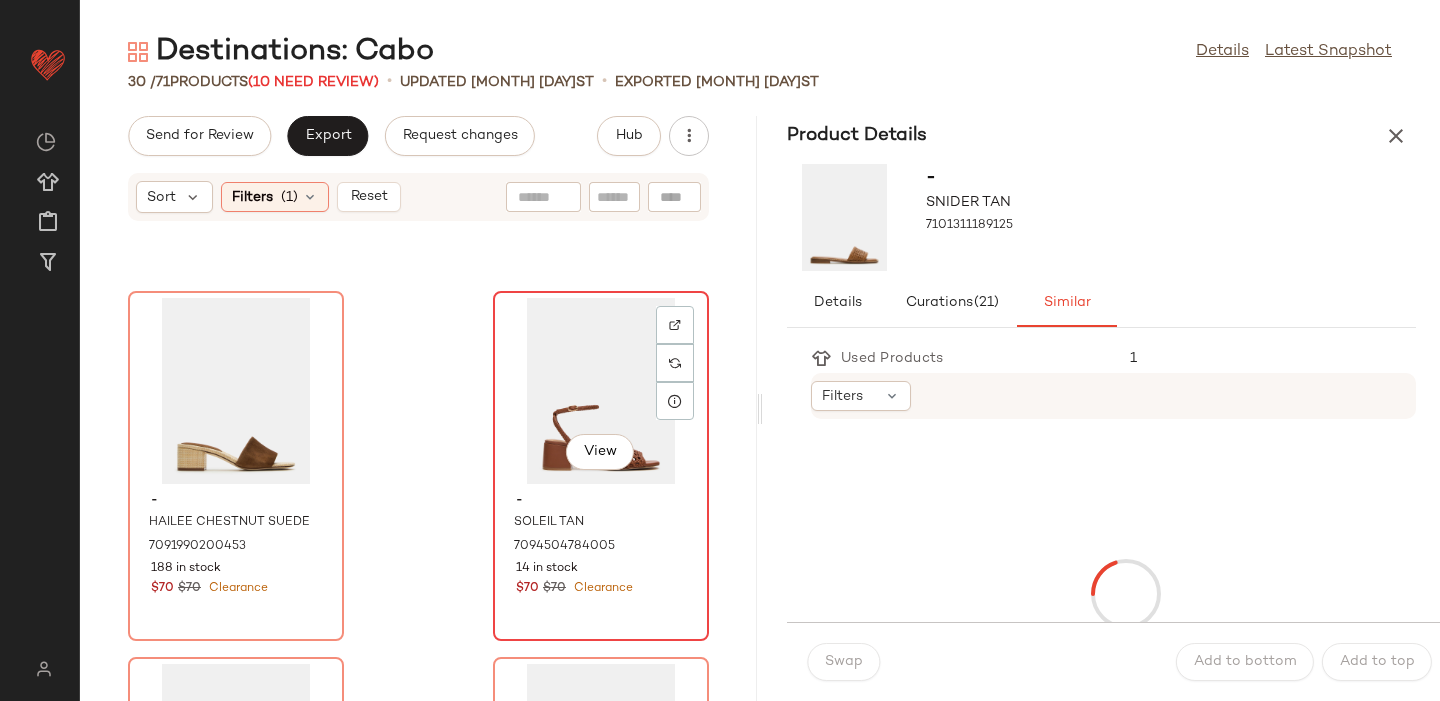 click on "14 in stock" at bounding box center [601, 569] 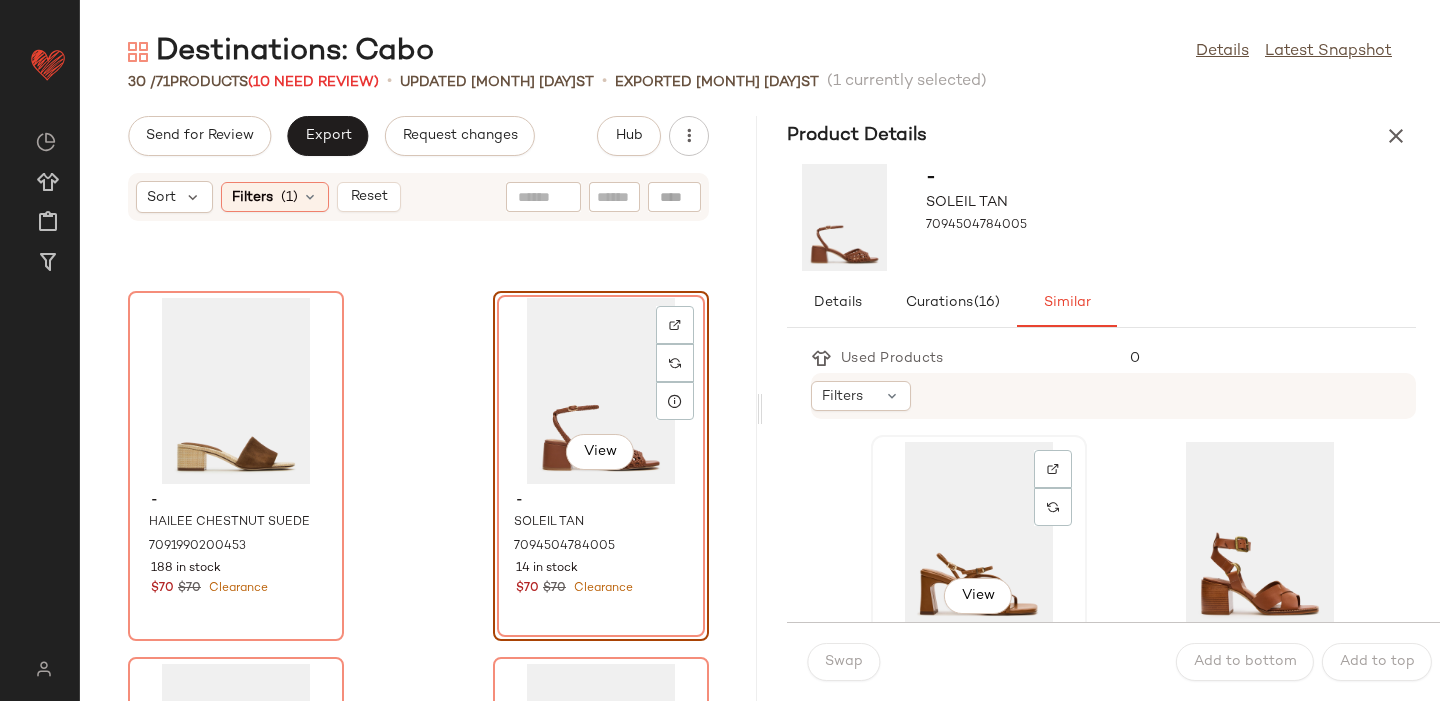 click on "View" 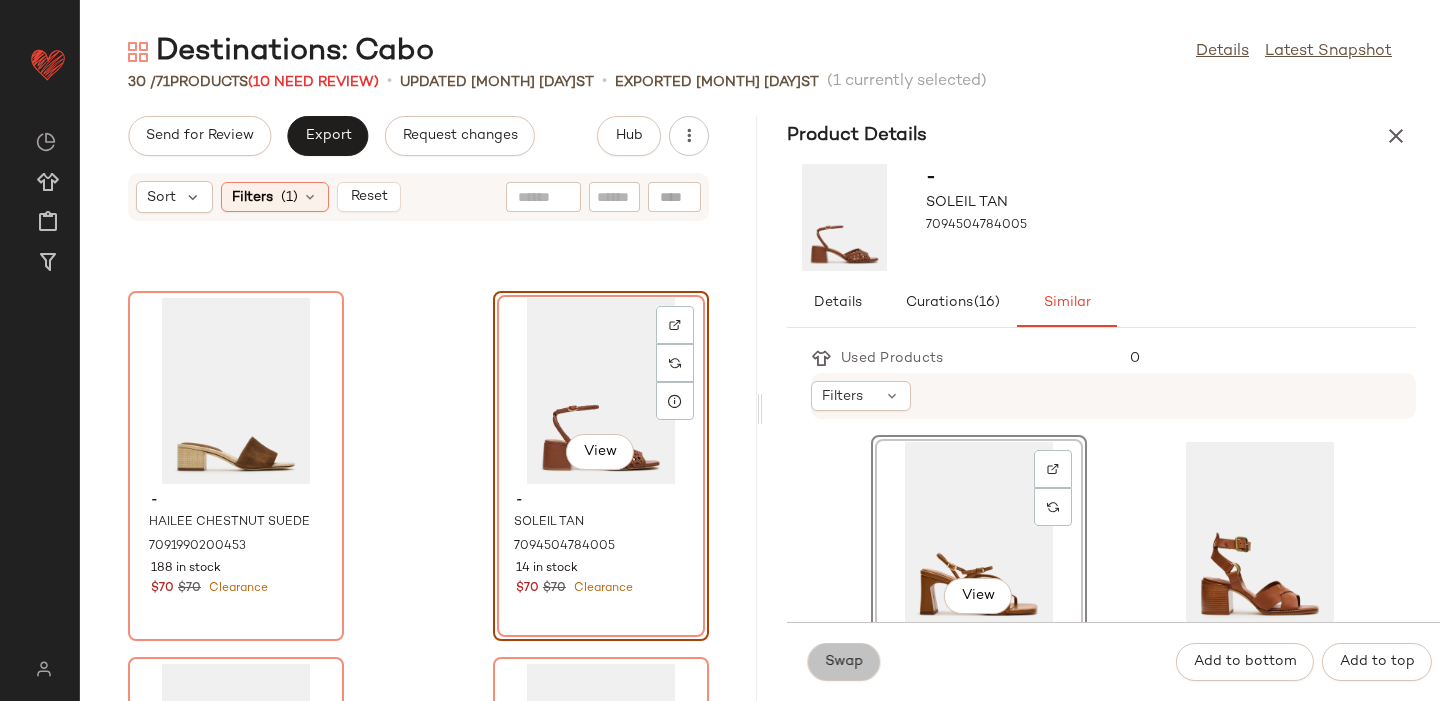 click on "Swap" 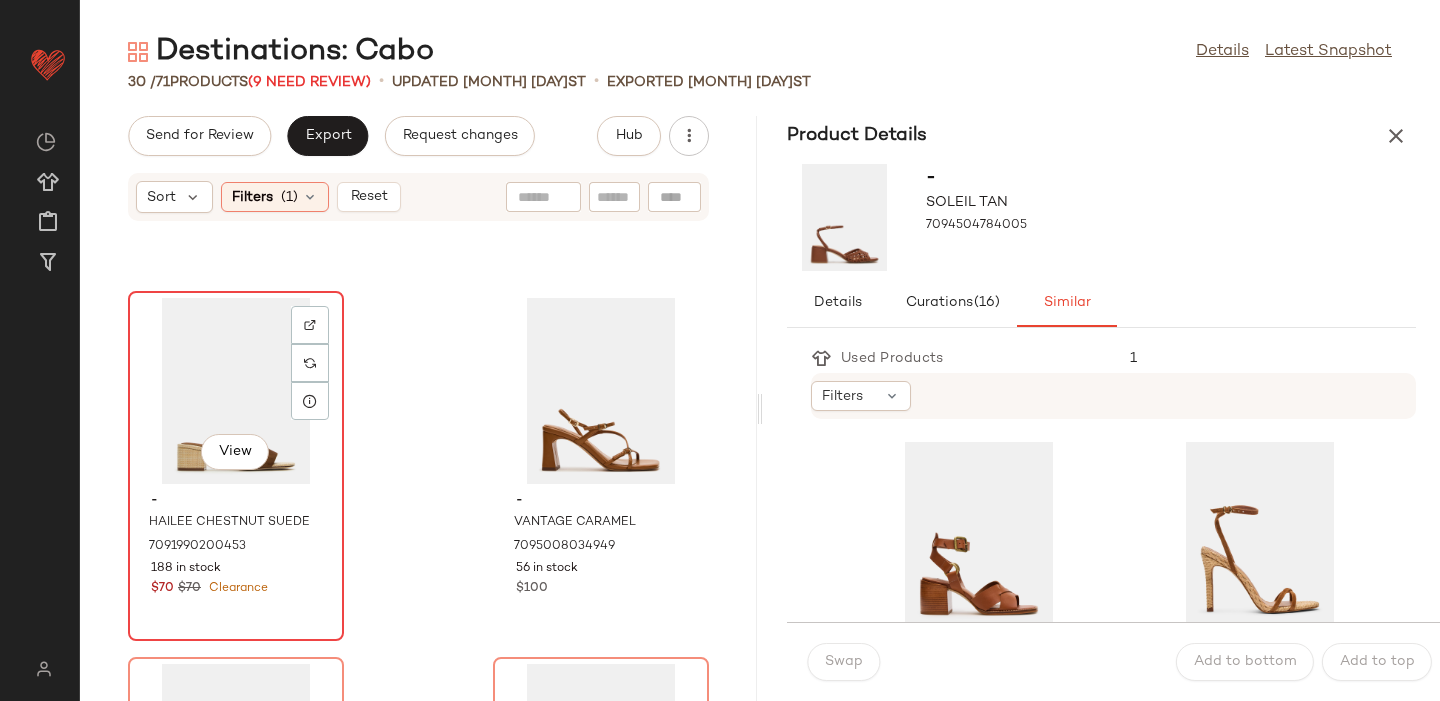 click on "View" 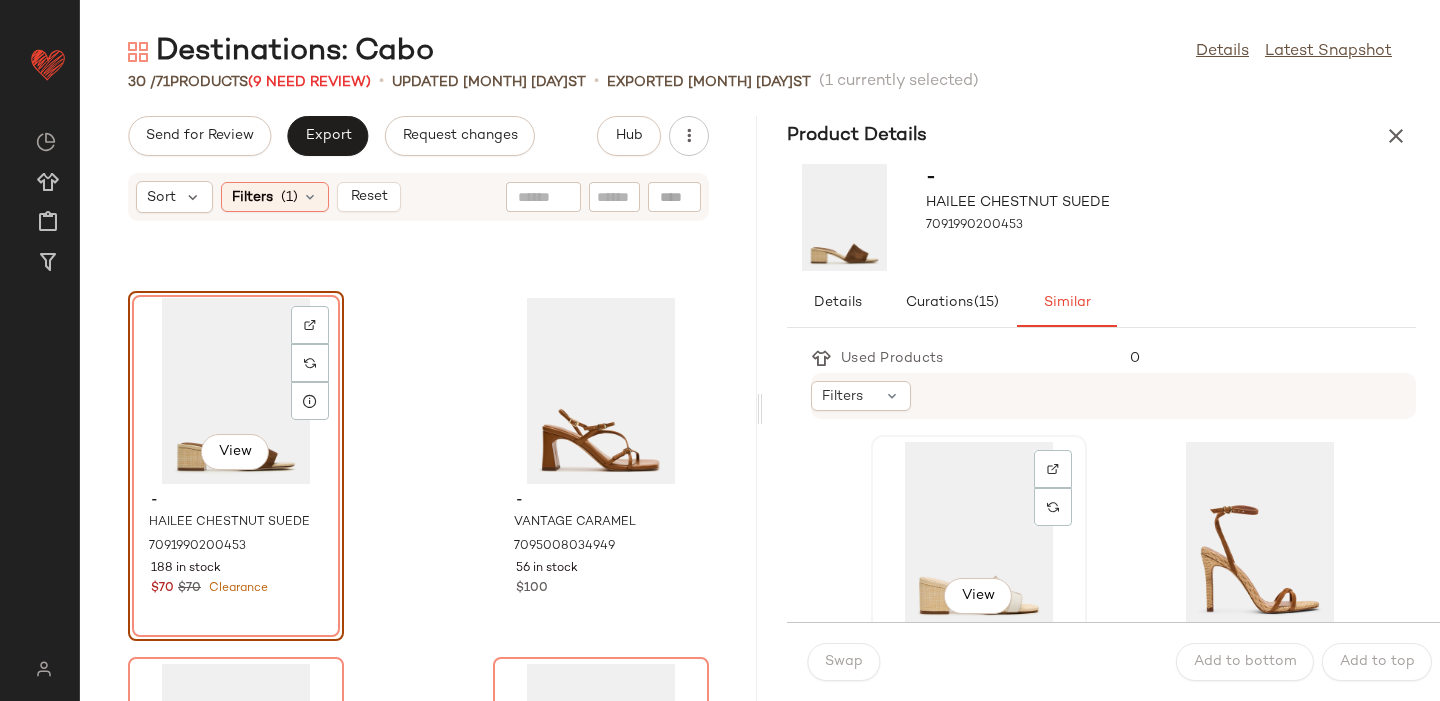 click on "View" 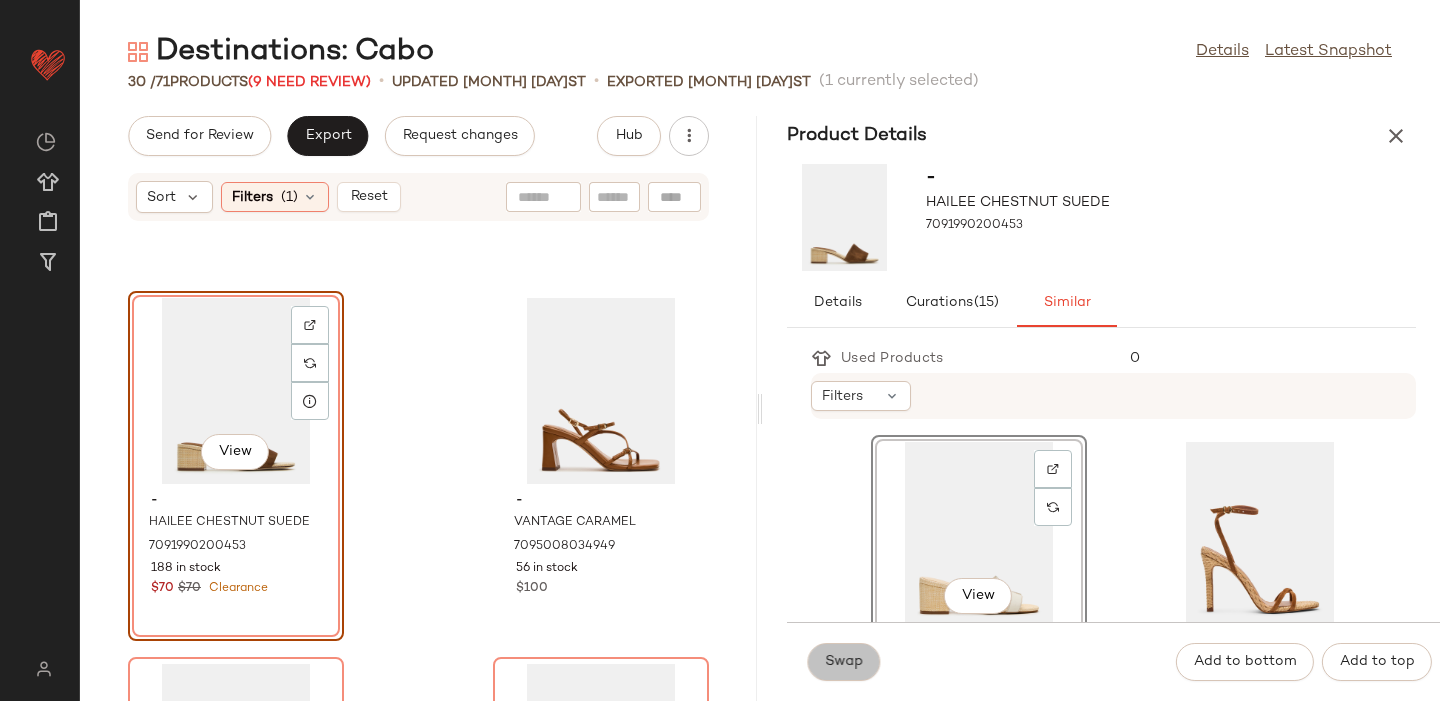 click on "Swap" at bounding box center [843, 662] 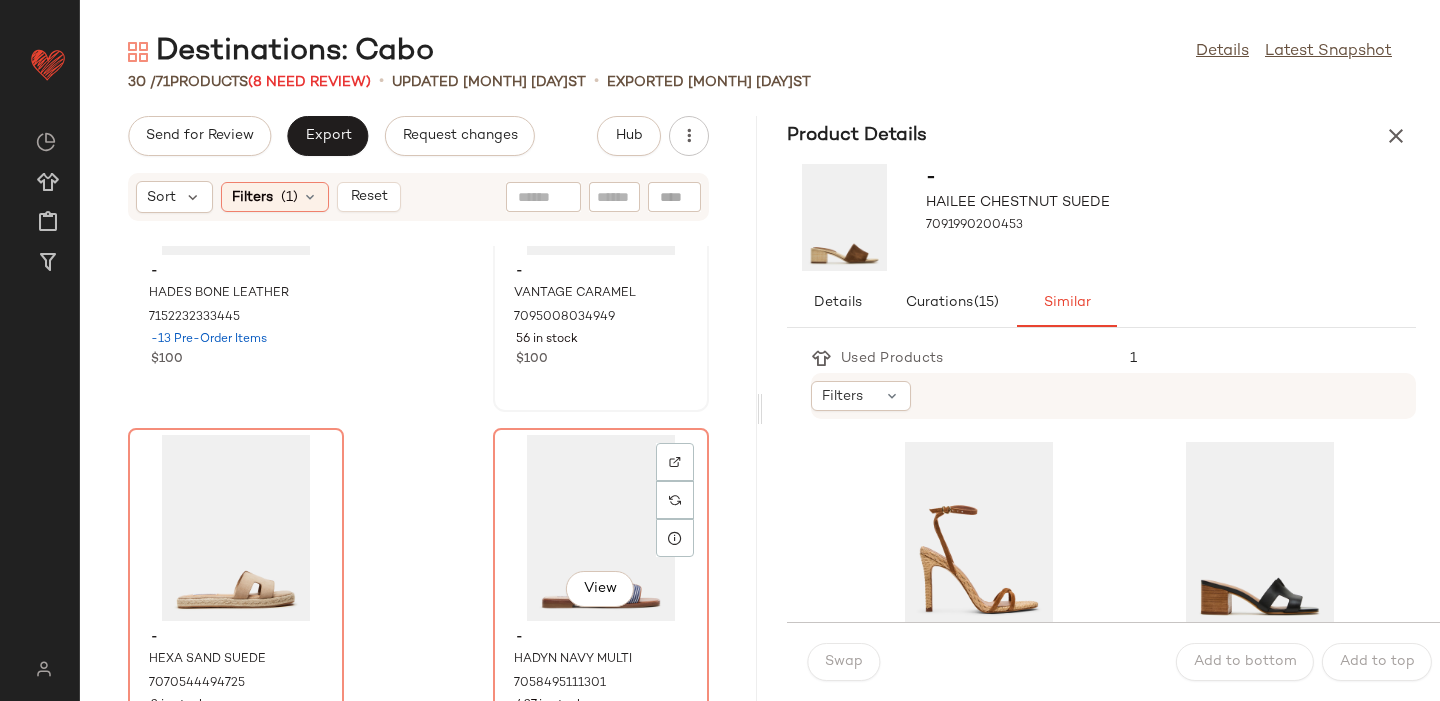 scroll, scrollTop: 3903, scrollLeft: 0, axis: vertical 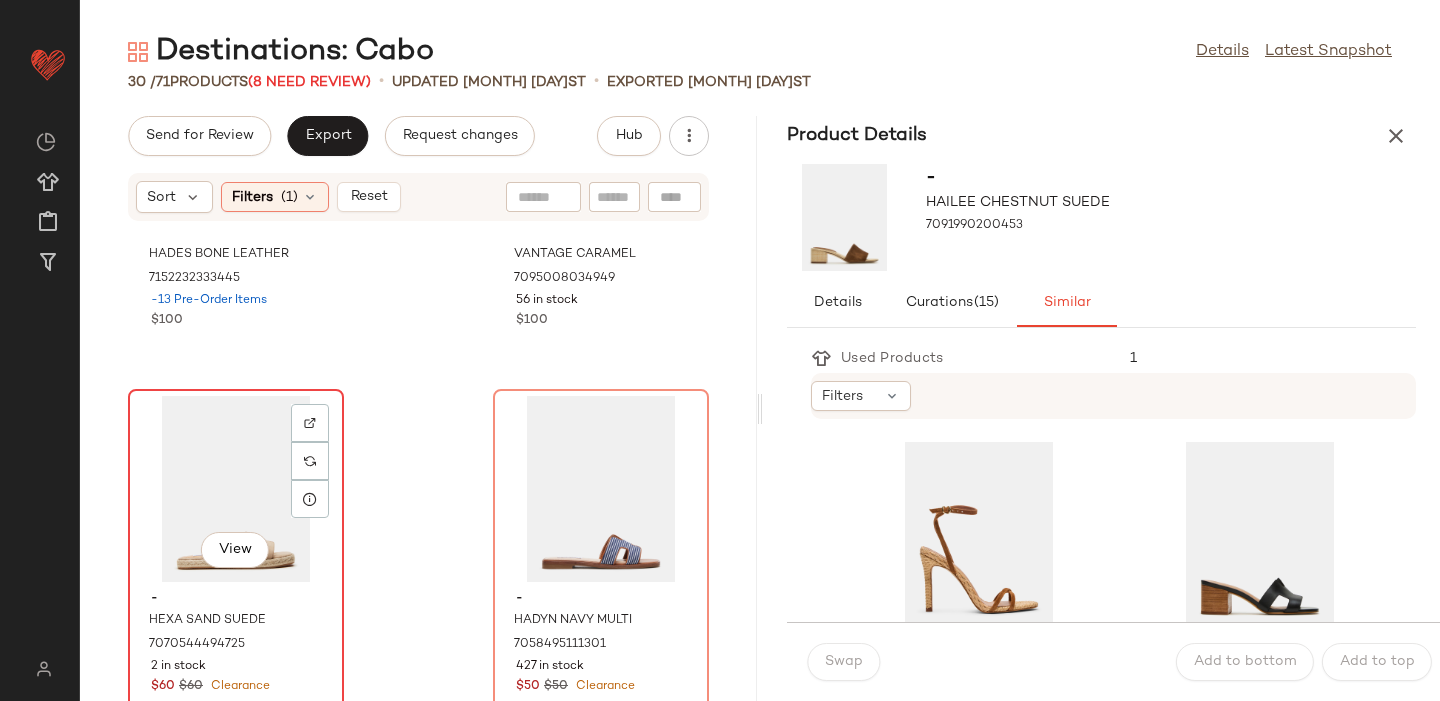click on "View" 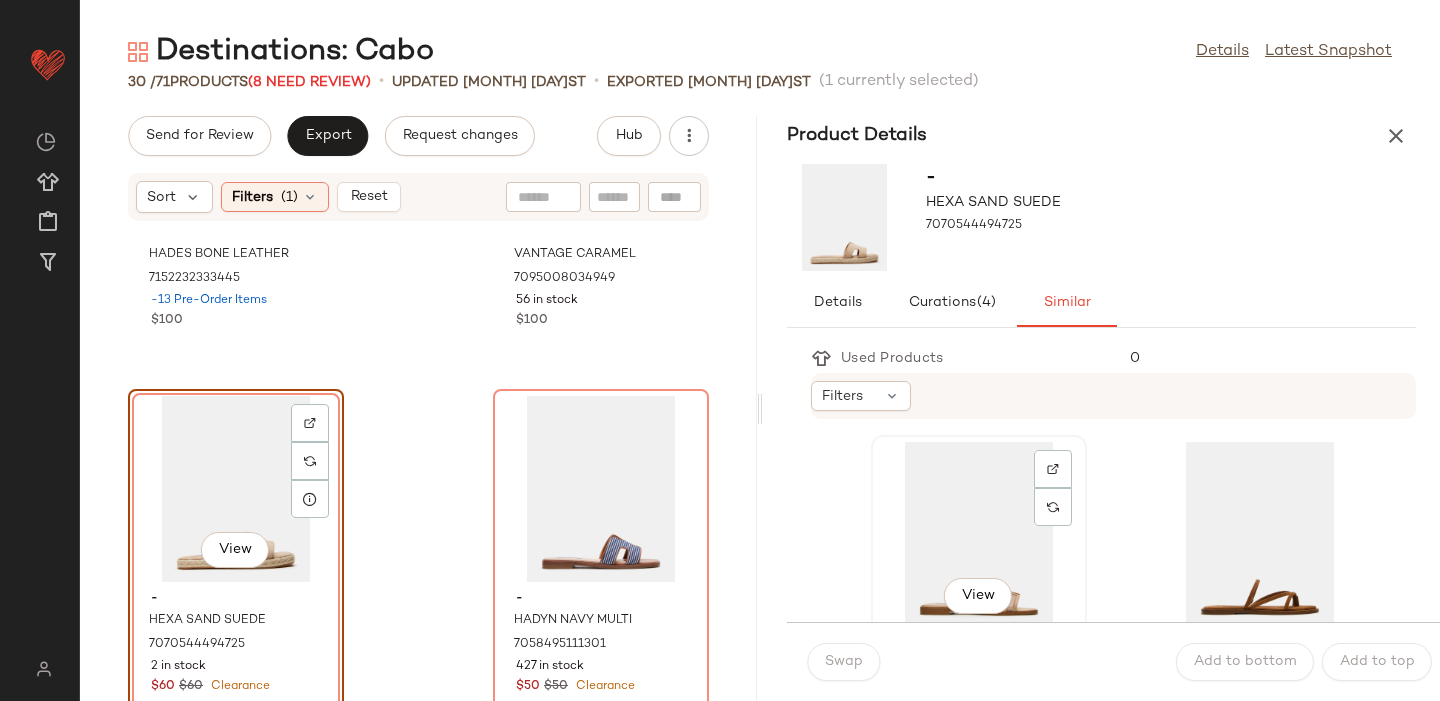 click on "View" 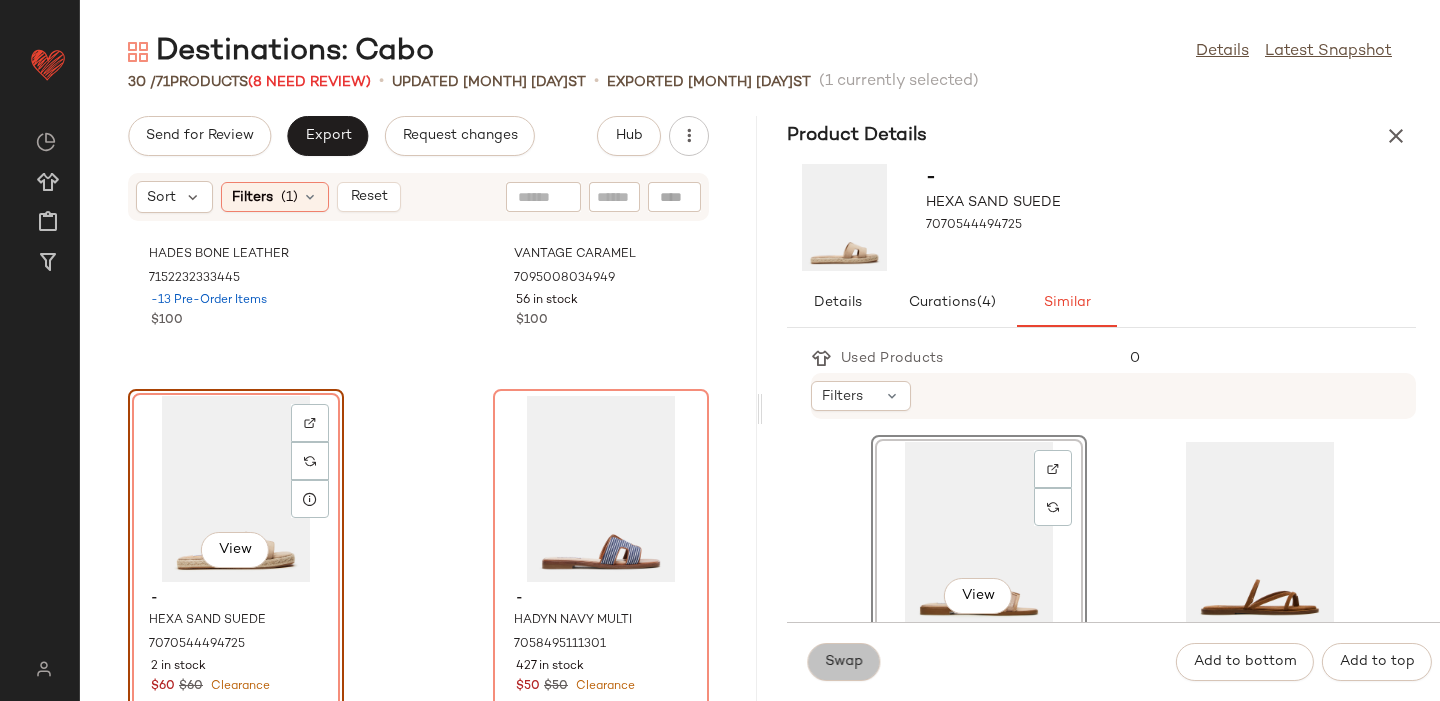 click on "Swap" at bounding box center (843, 662) 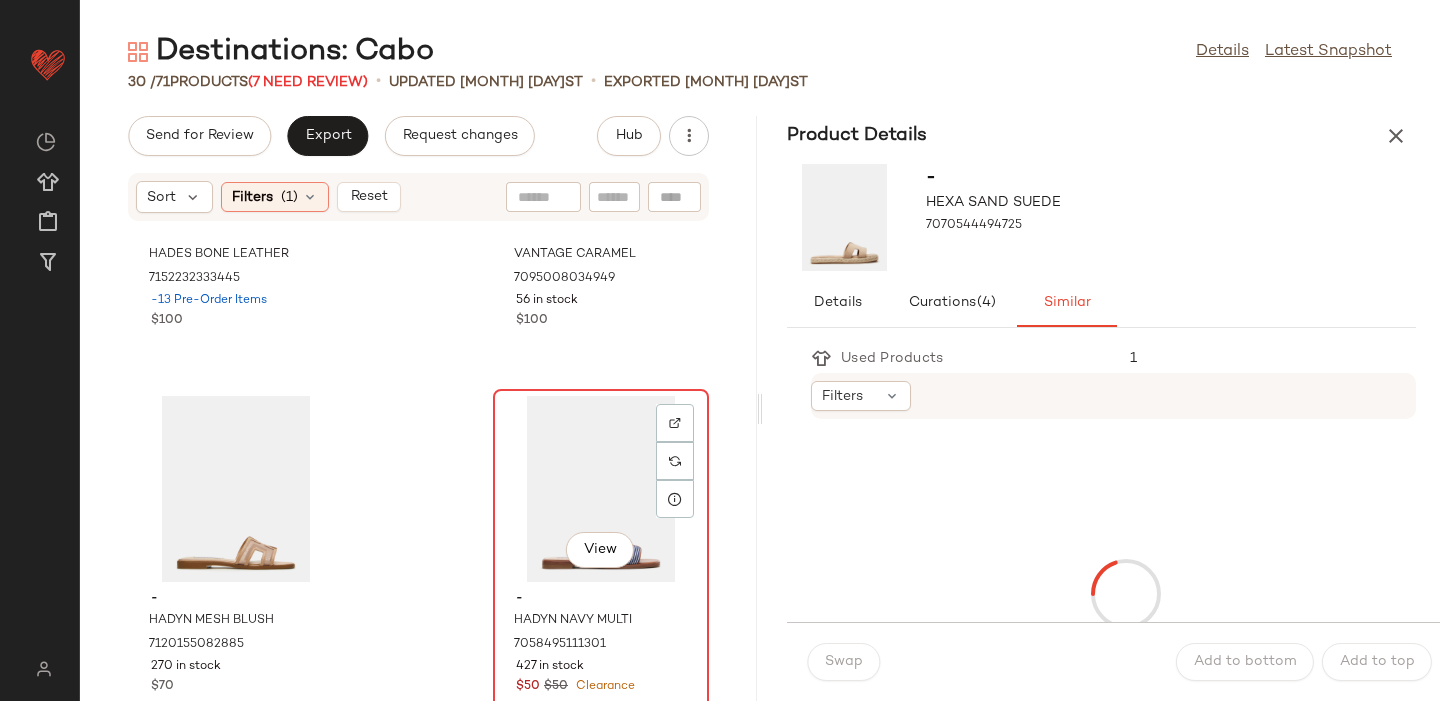 click on "View" 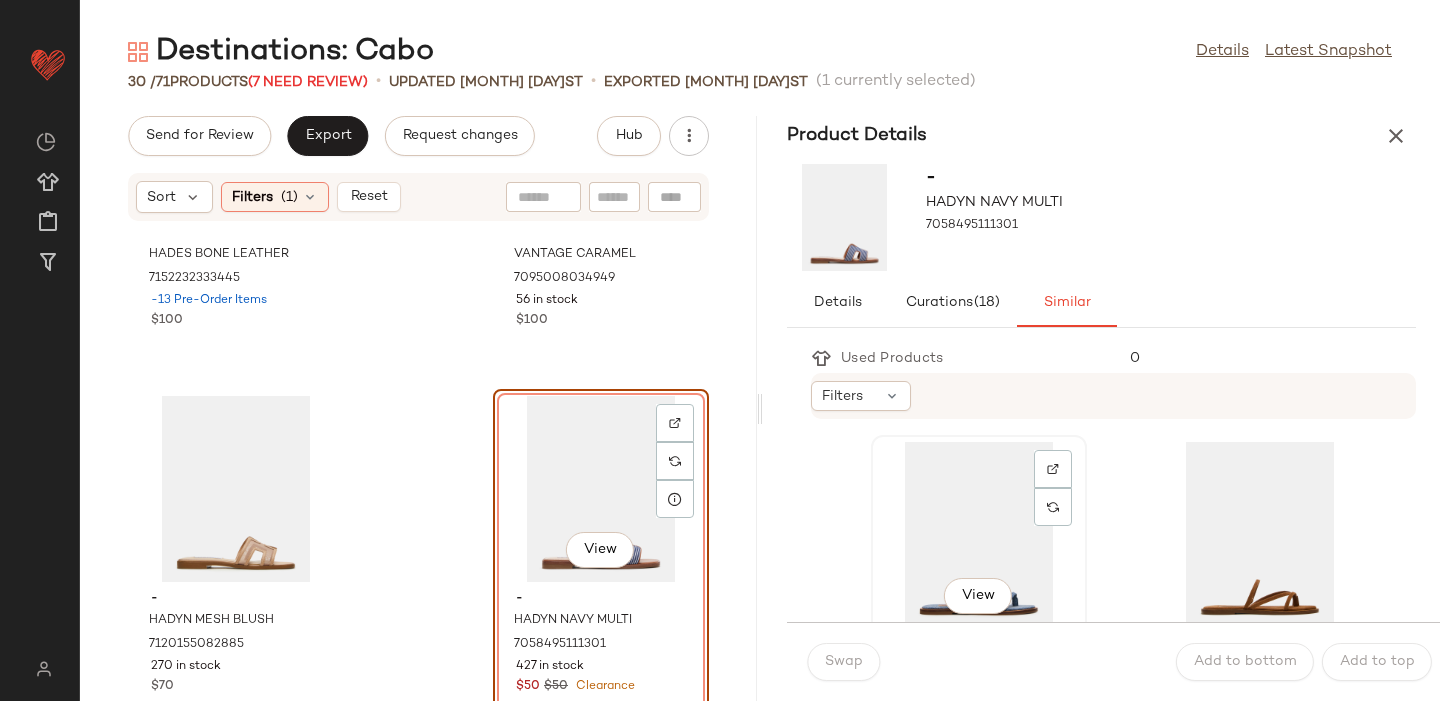 click on "View" 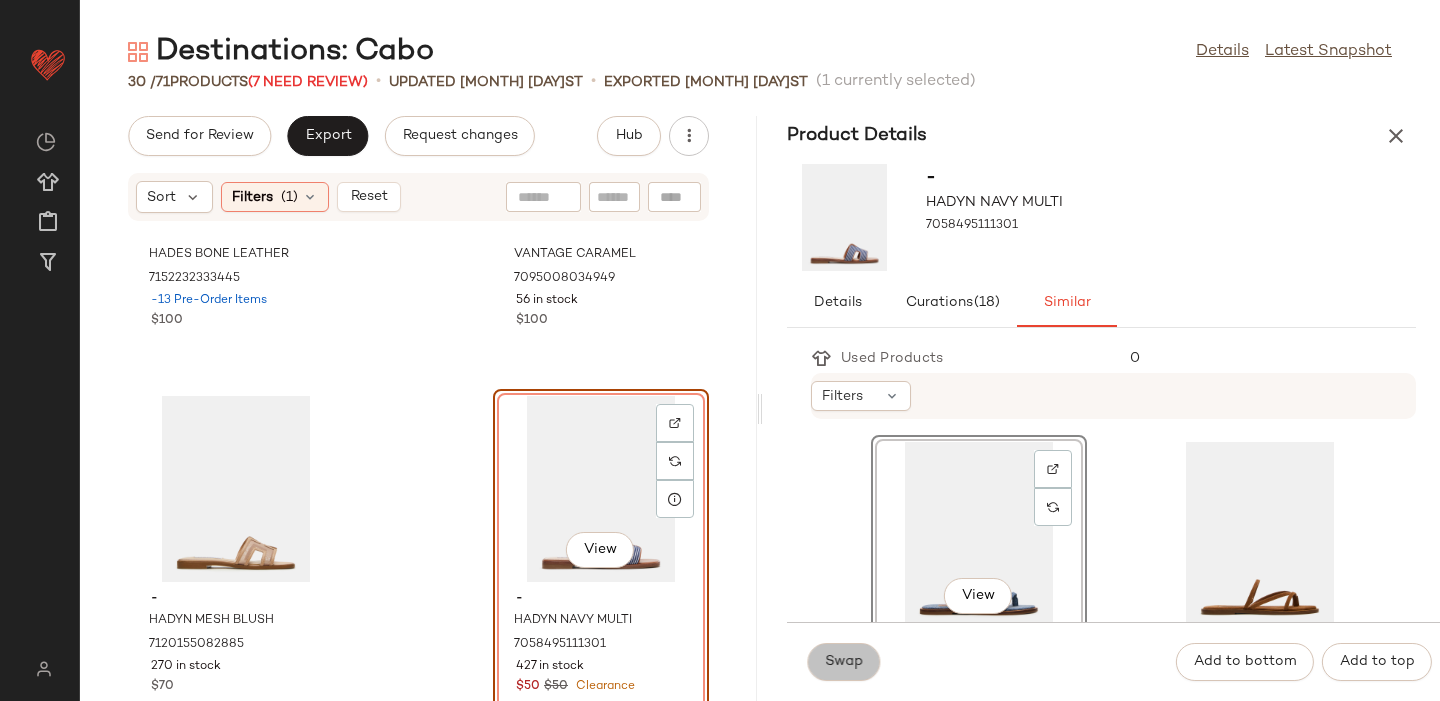 click on "Swap" at bounding box center [843, 662] 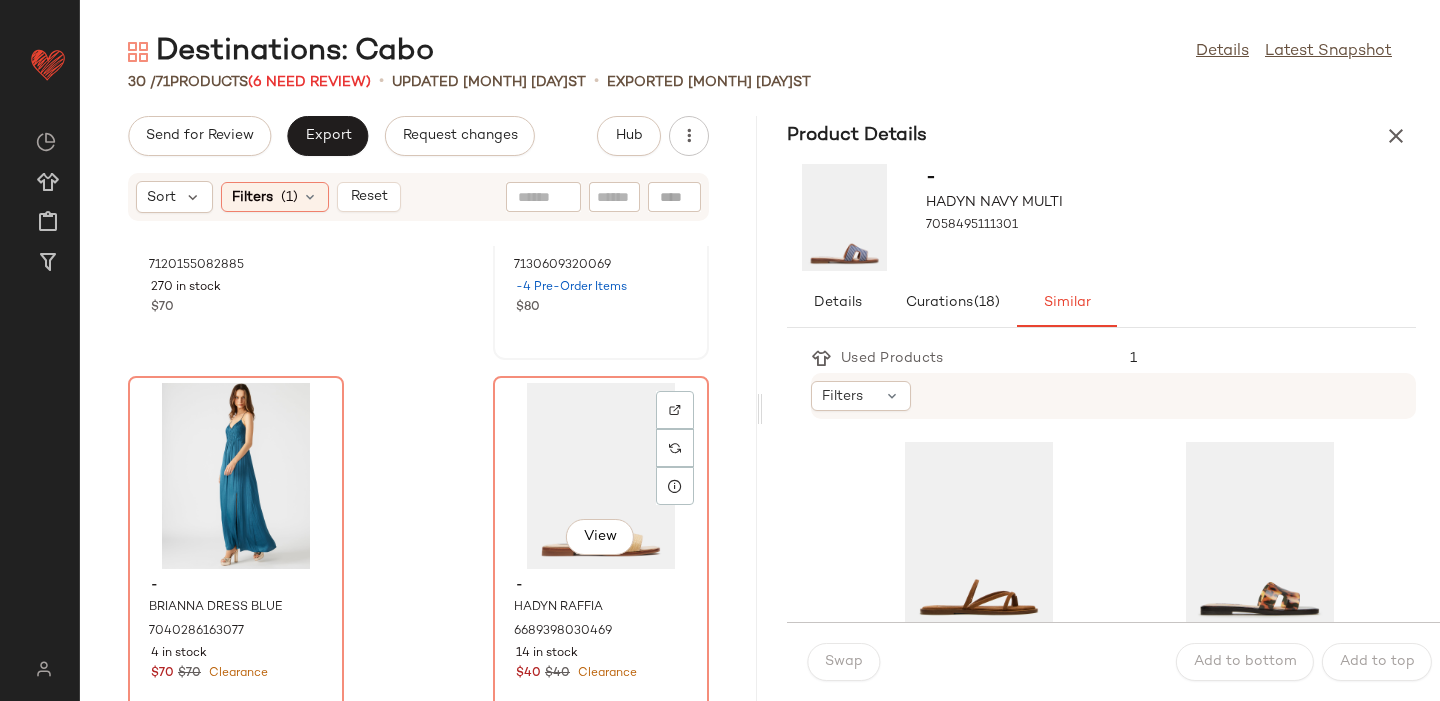 scroll, scrollTop: 4333, scrollLeft: 0, axis: vertical 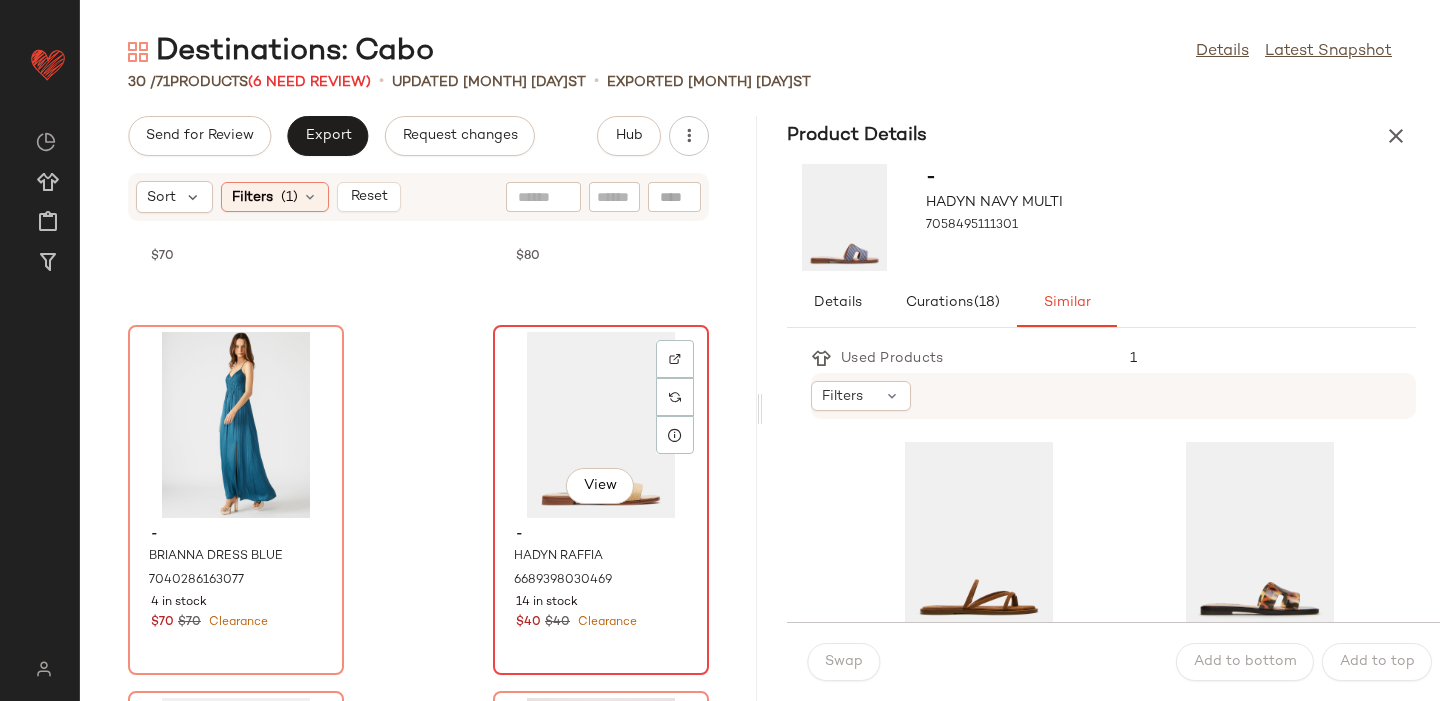 click on "View" 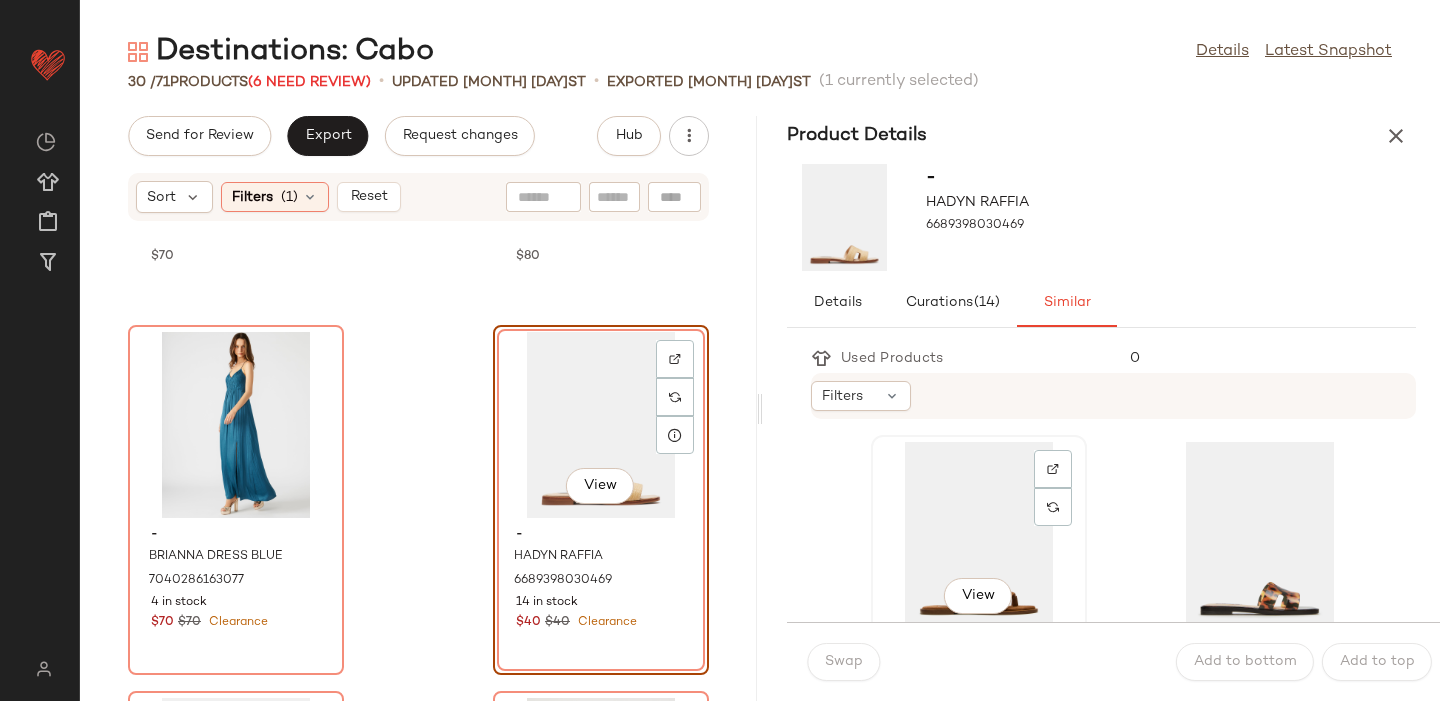 click on "View" 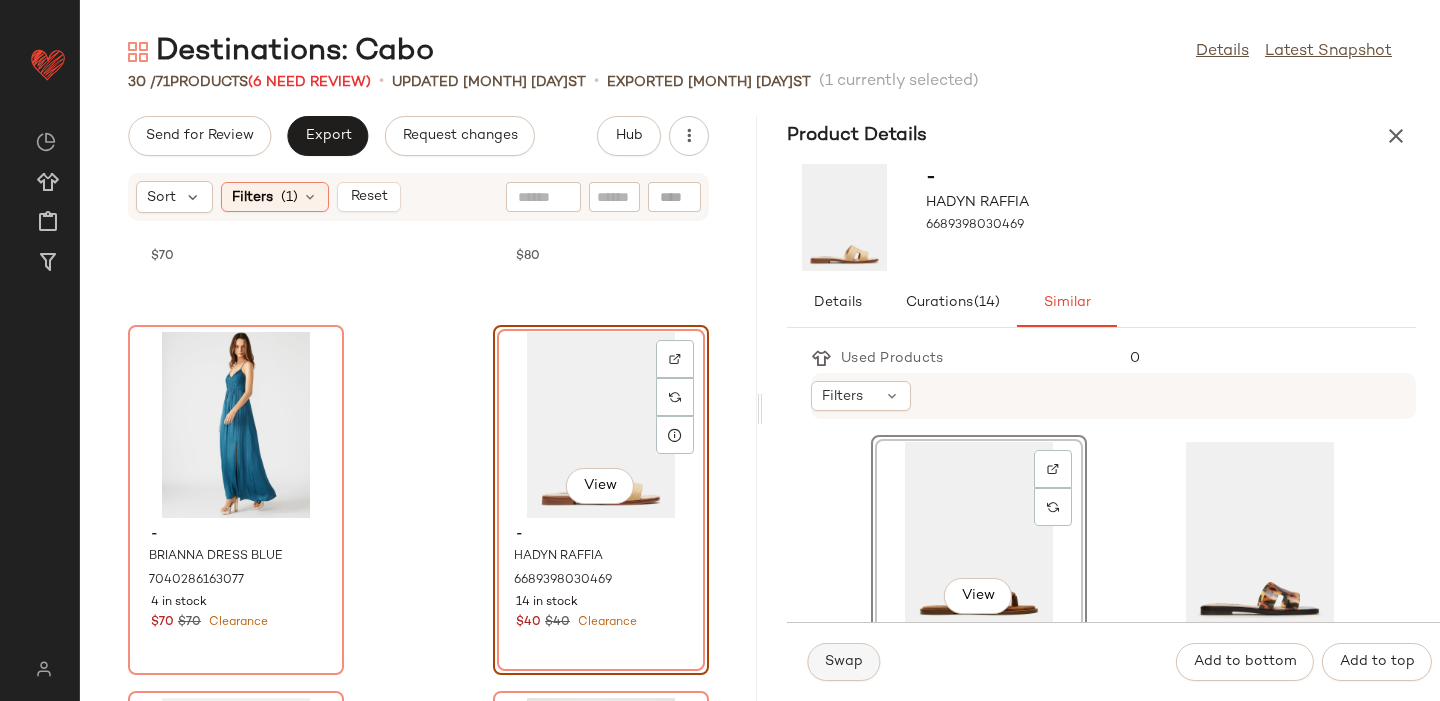click on "Swap" 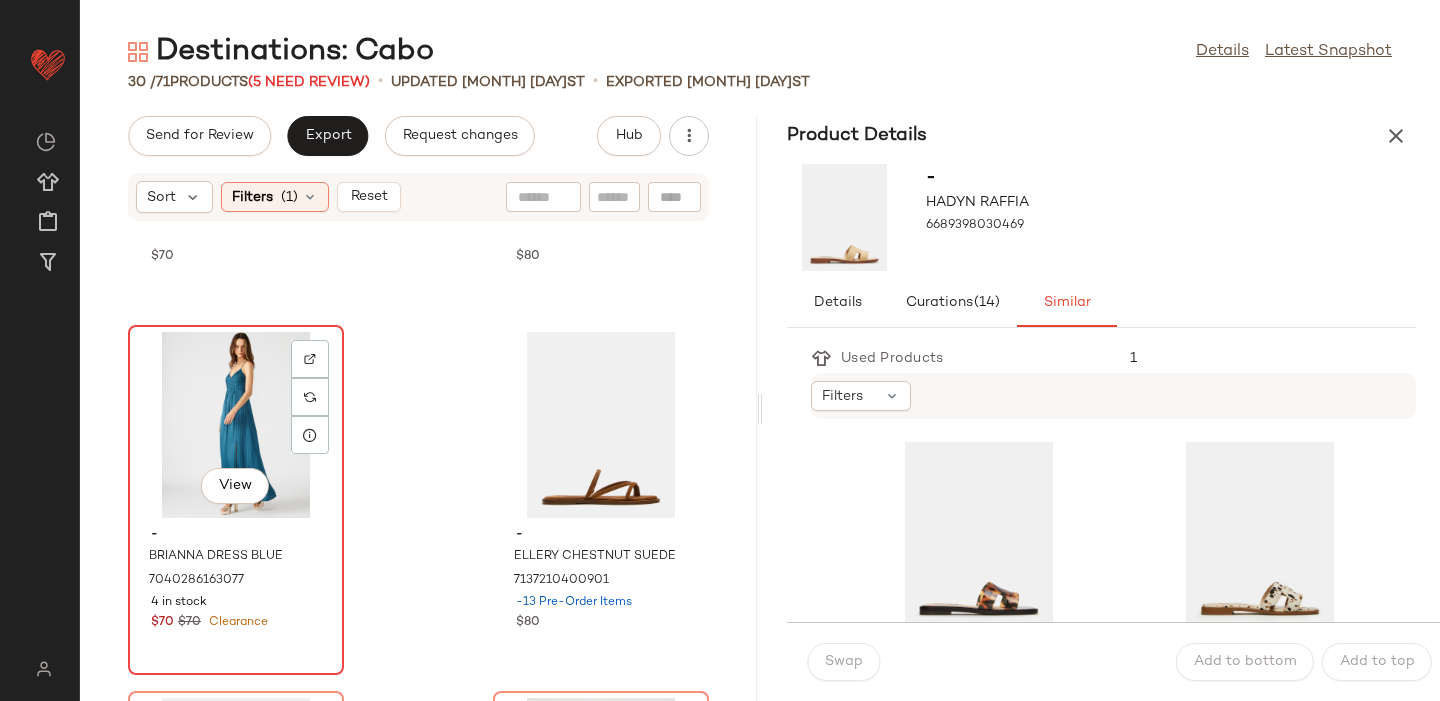 click on "View" 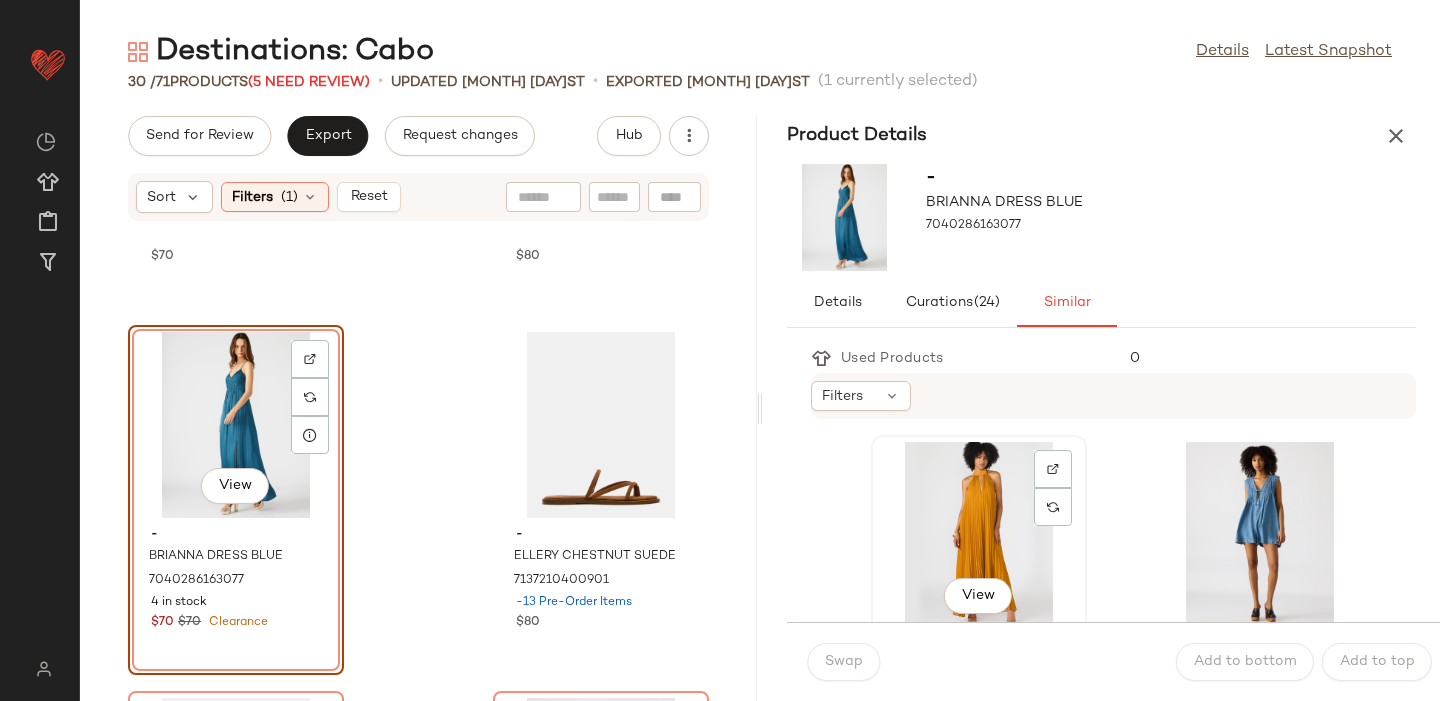 click on "View" 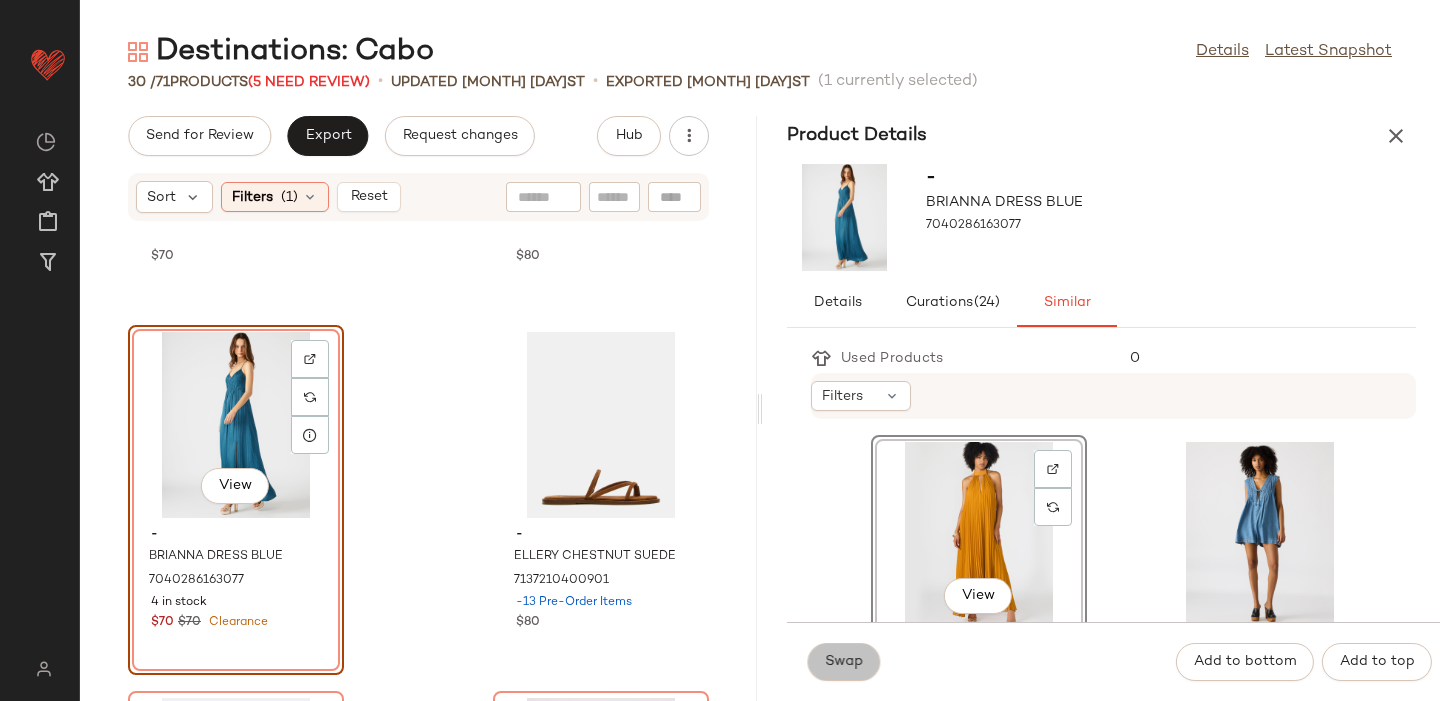 click on "Swap" 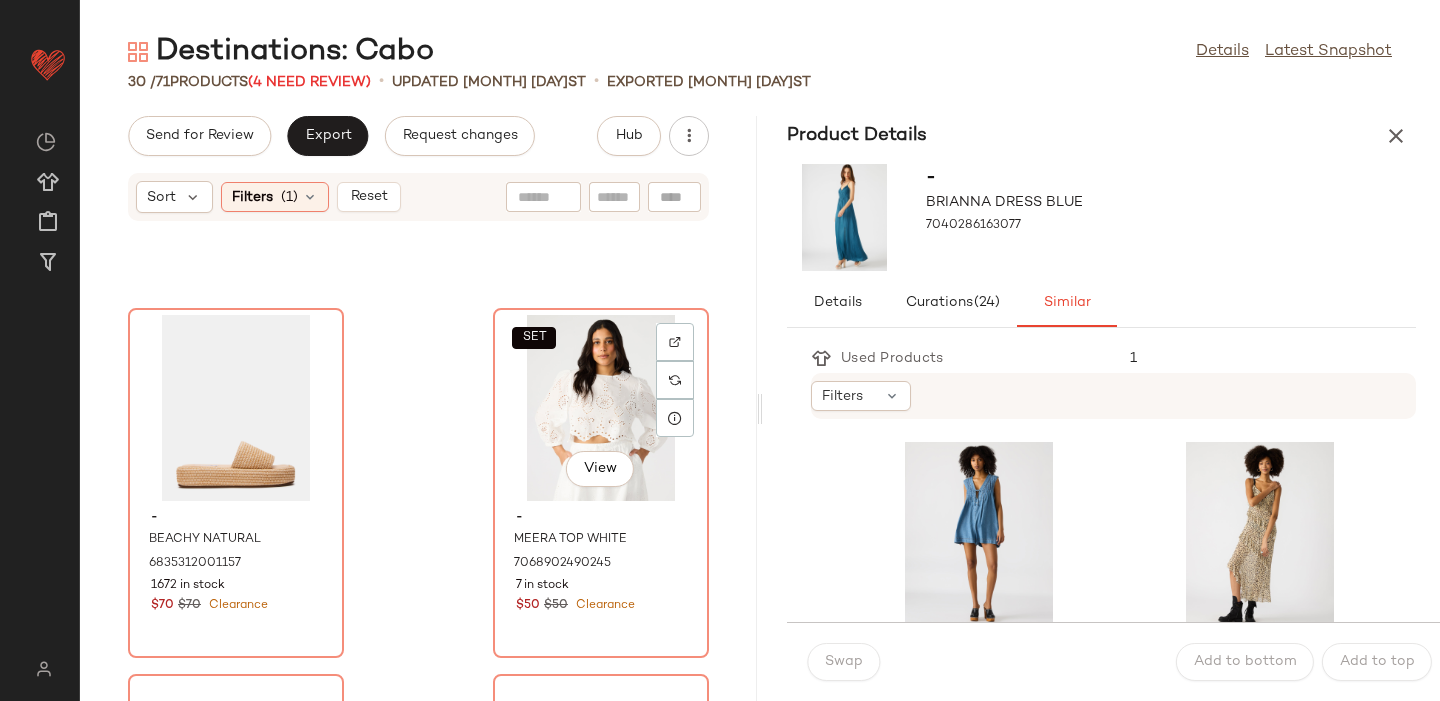 scroll, scrollTop: 4733, scrollLeft: 0, axis: vertical 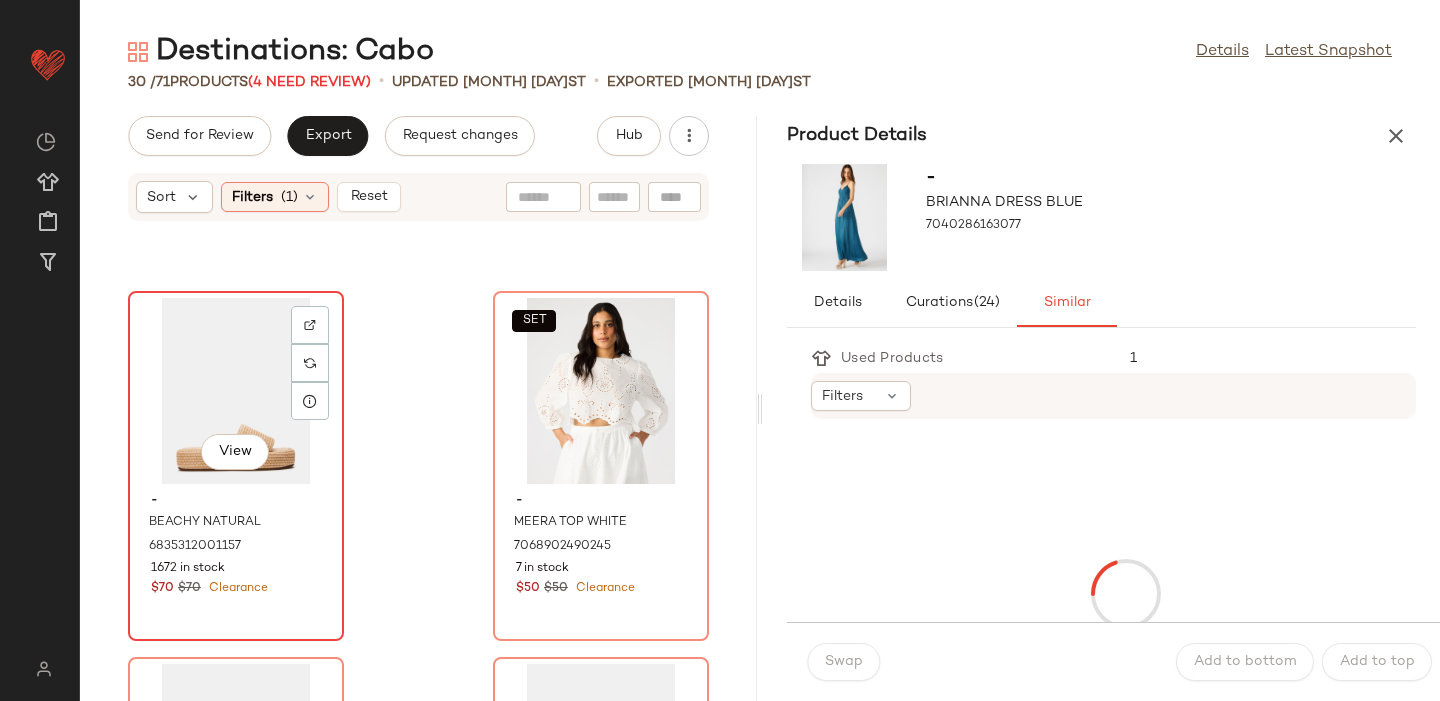 click on "View" 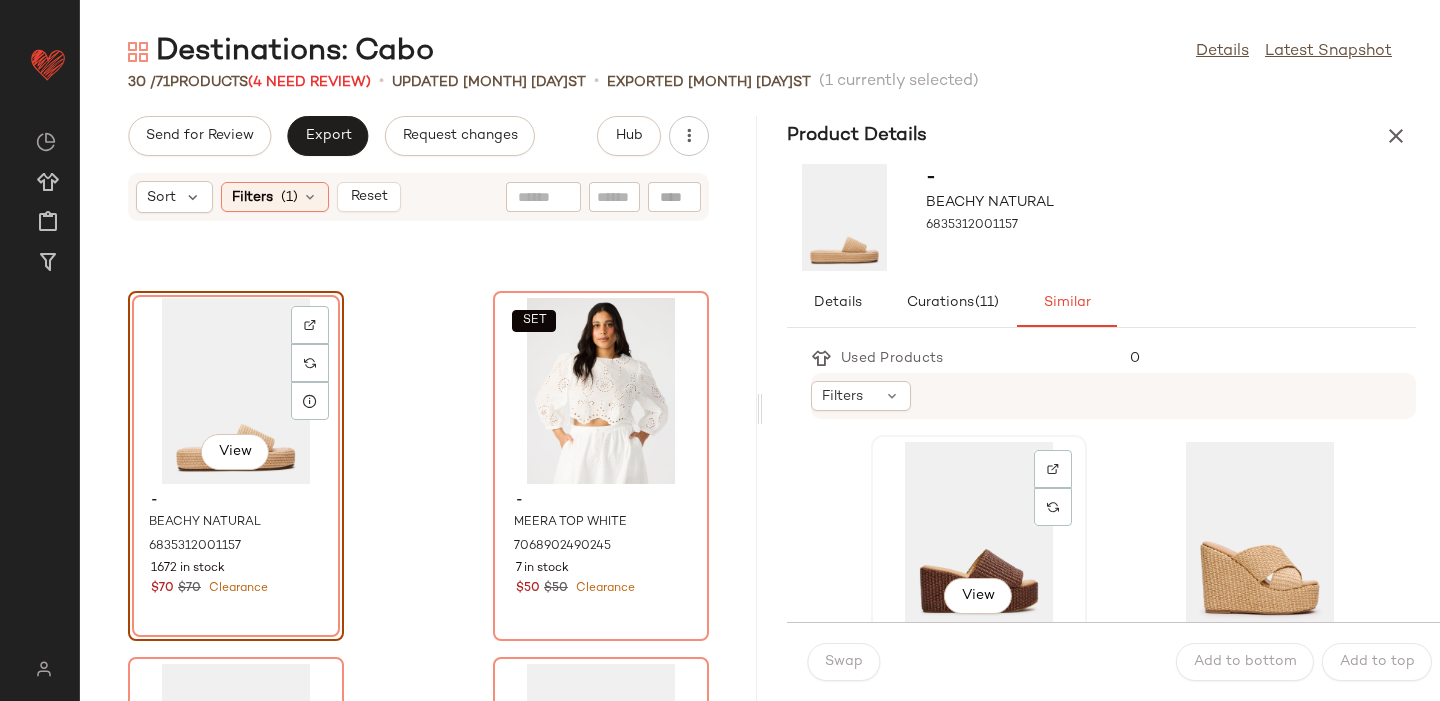 click on "View" 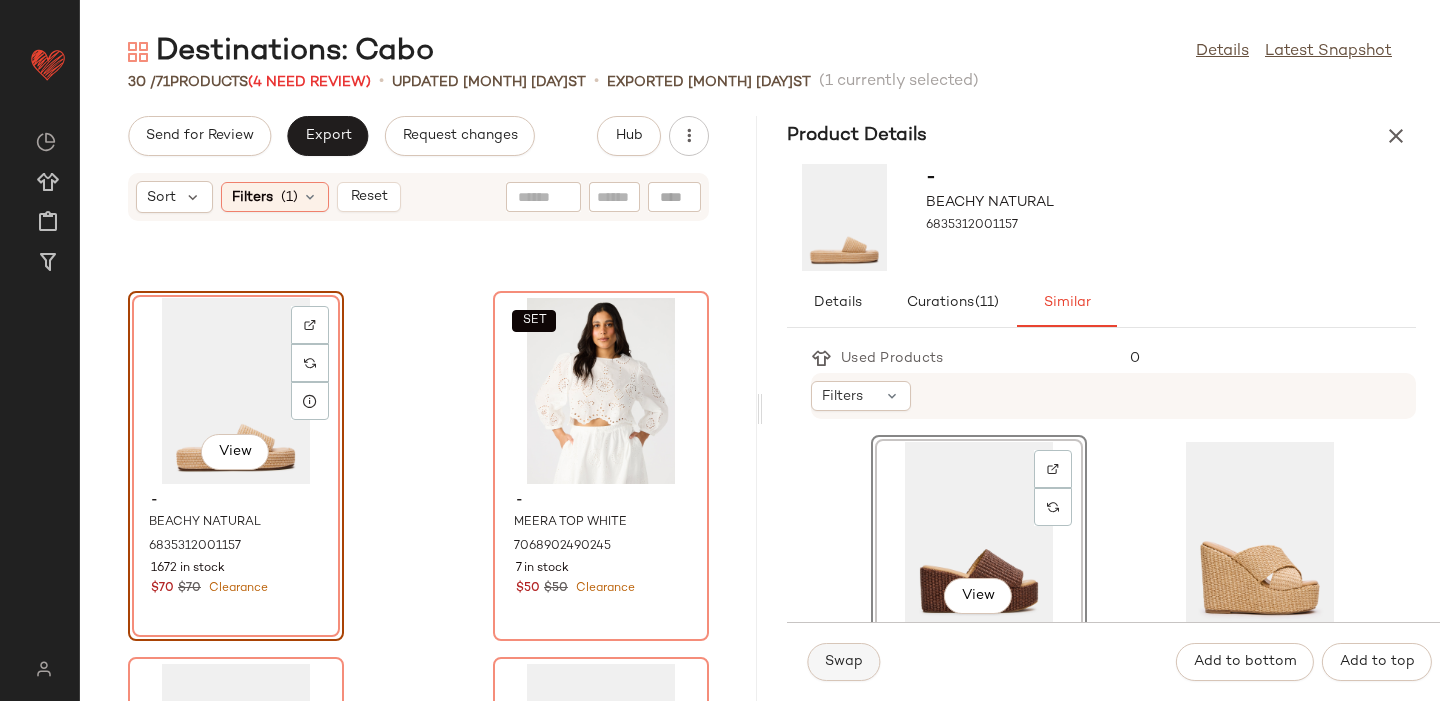 click on "Swap" 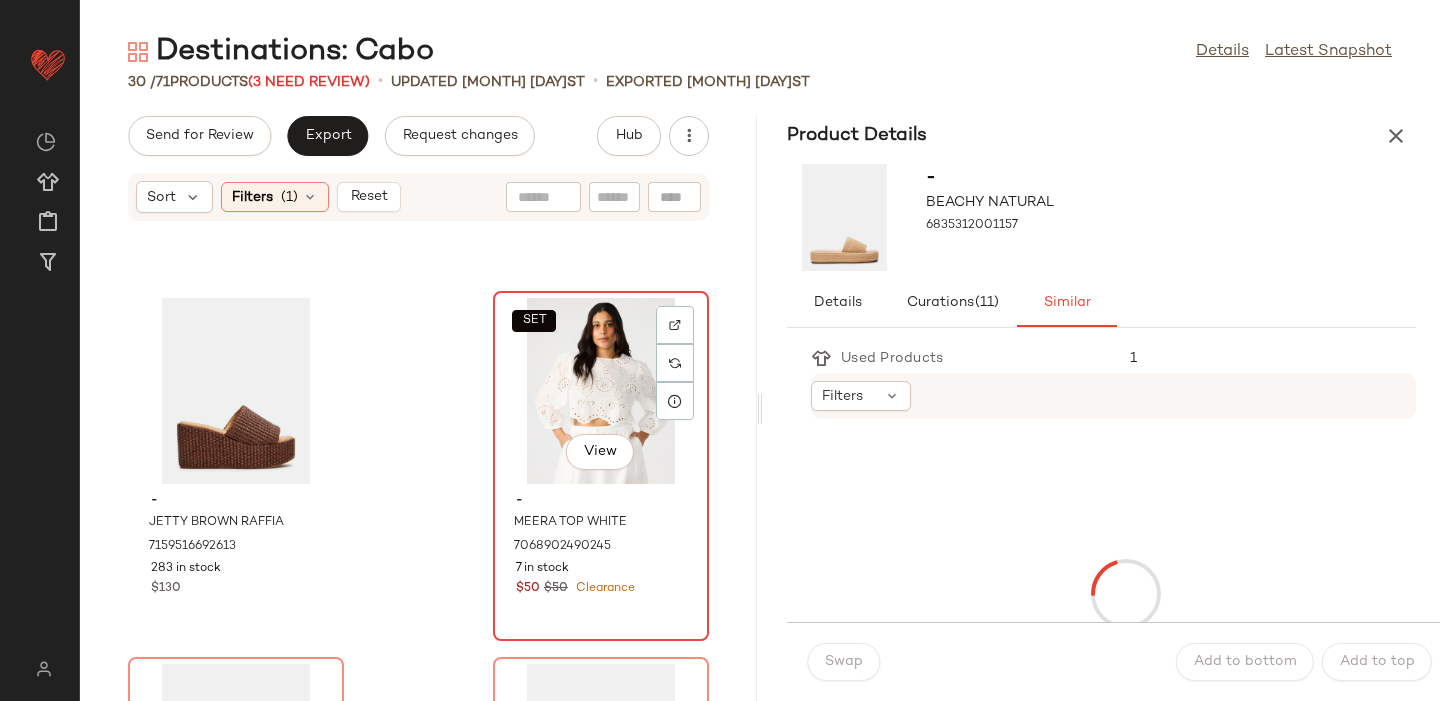 click on "SET   View" 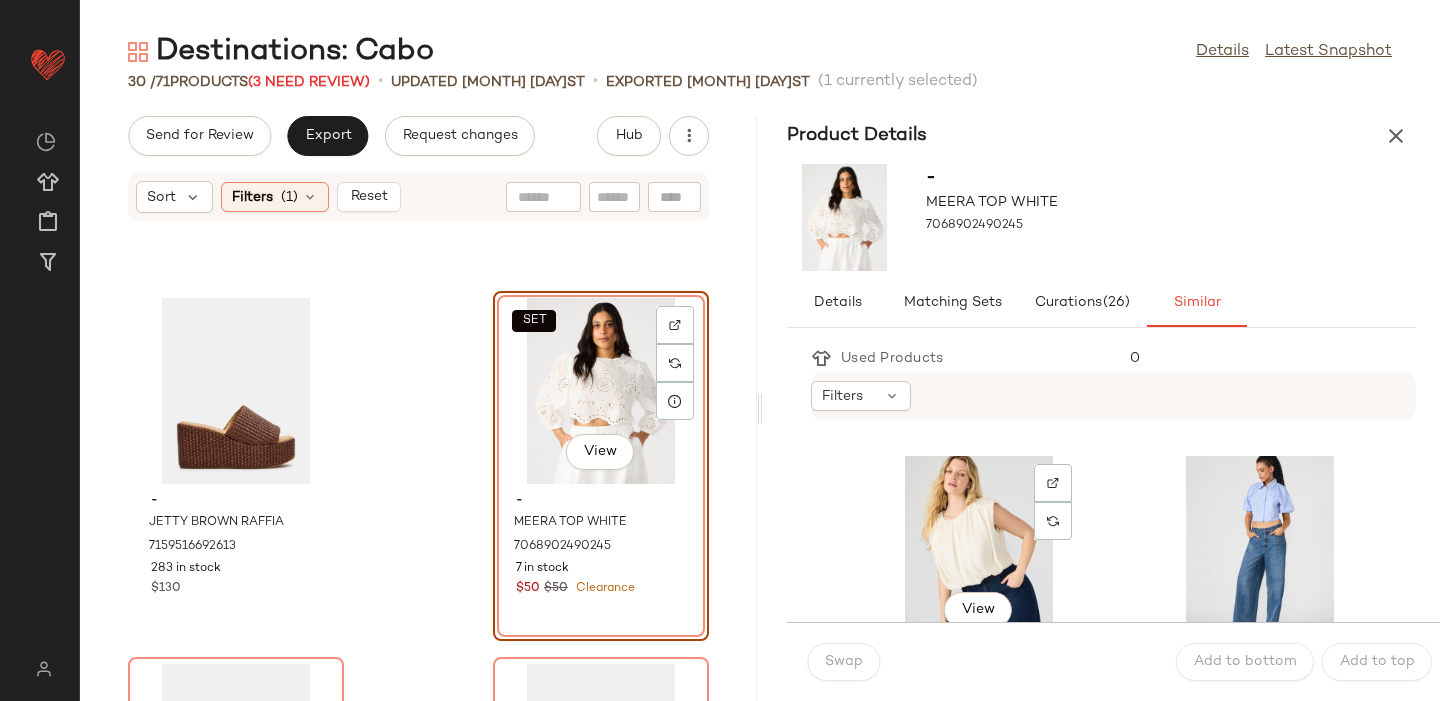 scroll, scrollTop: 1817, scrollLeft: 0, axis: vertical 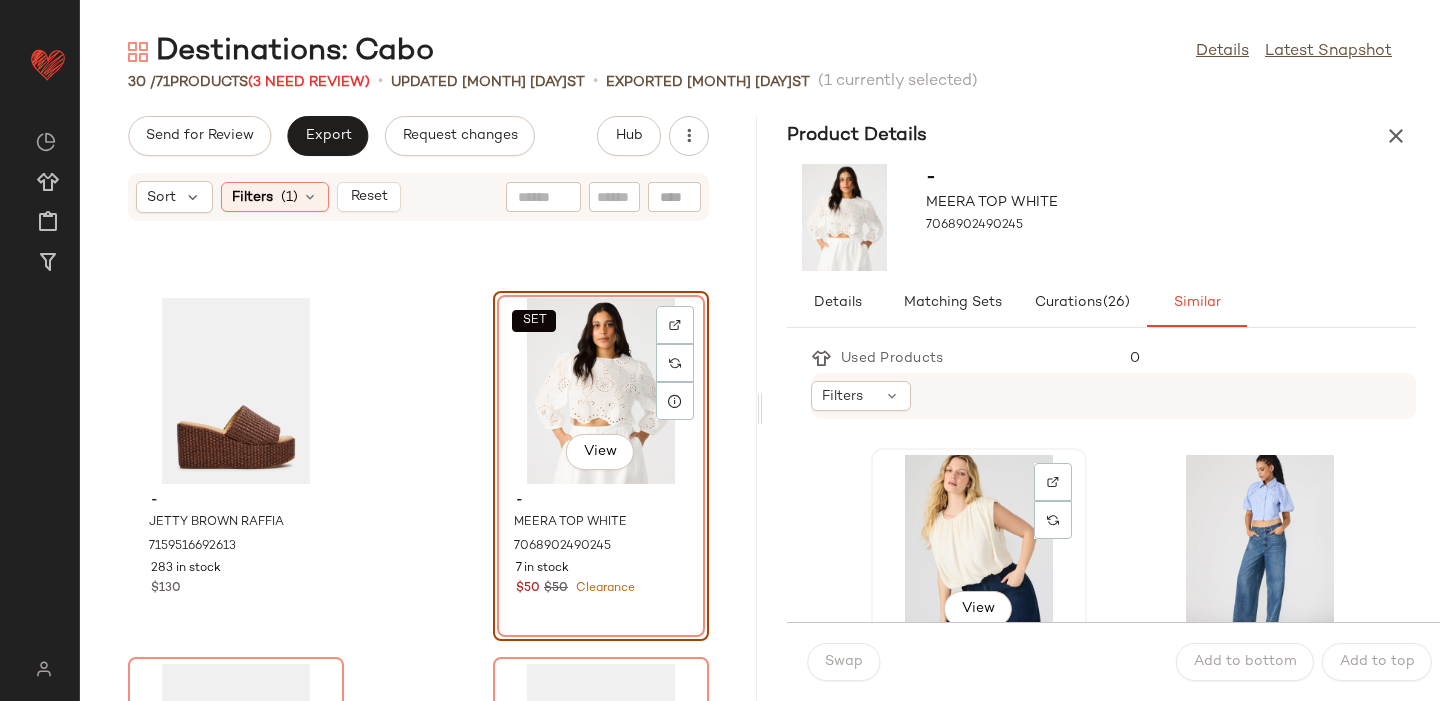 click on "View" 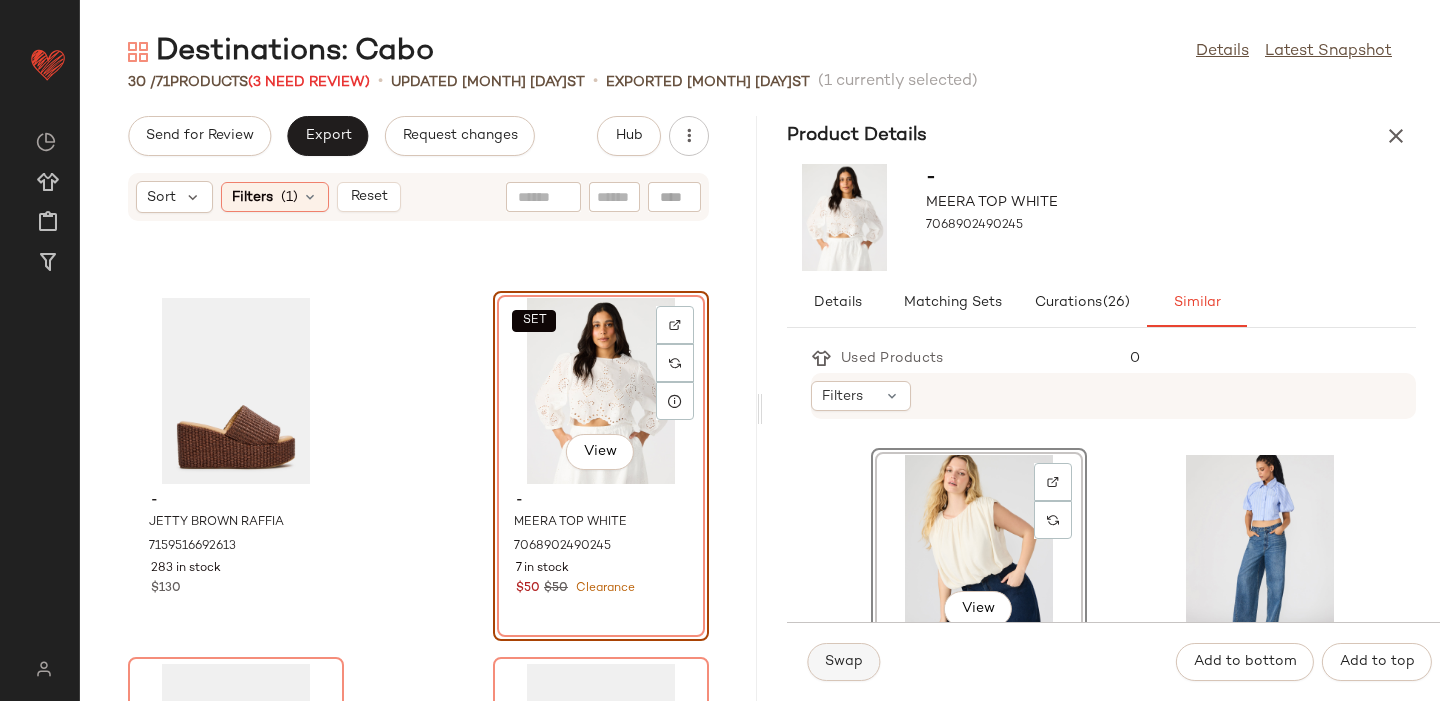 click on "Swap" 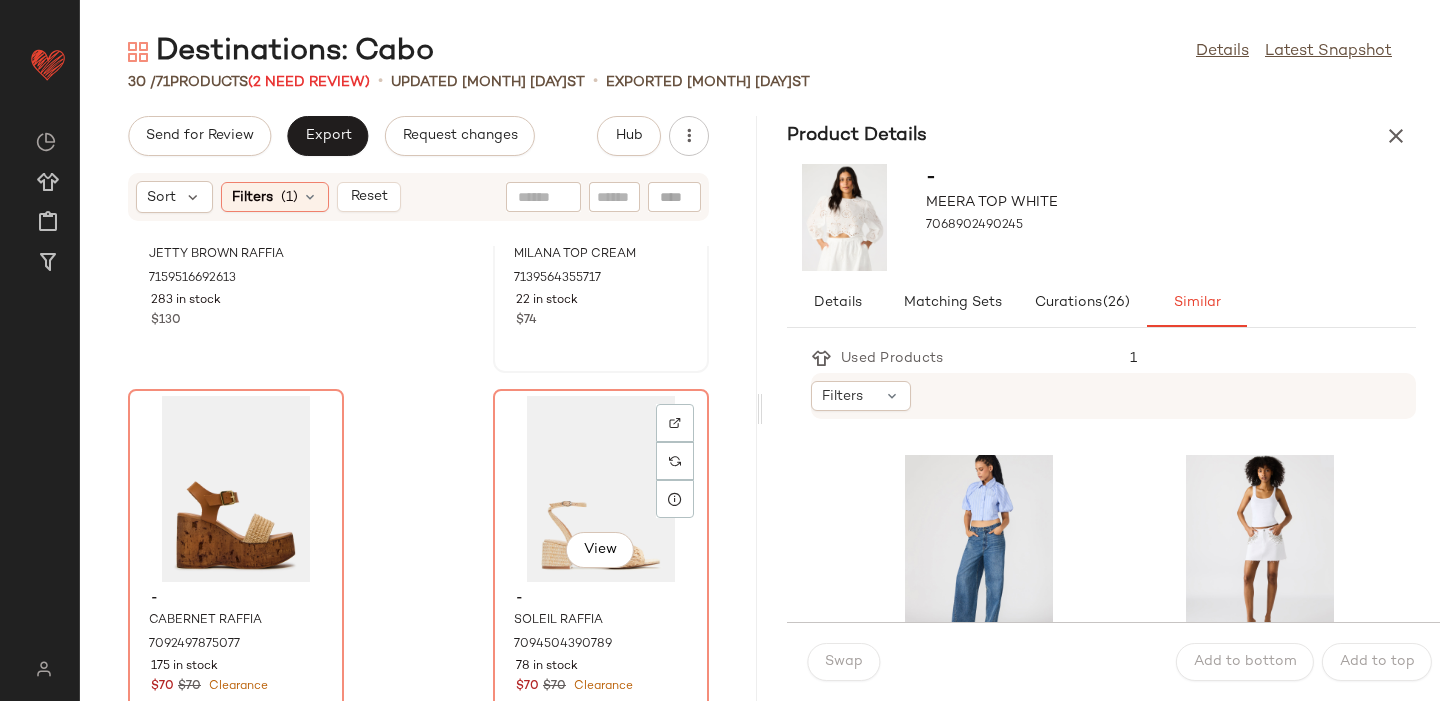 scroll, scrollTop: 5006, scrollLeft: 0, axis: vertical 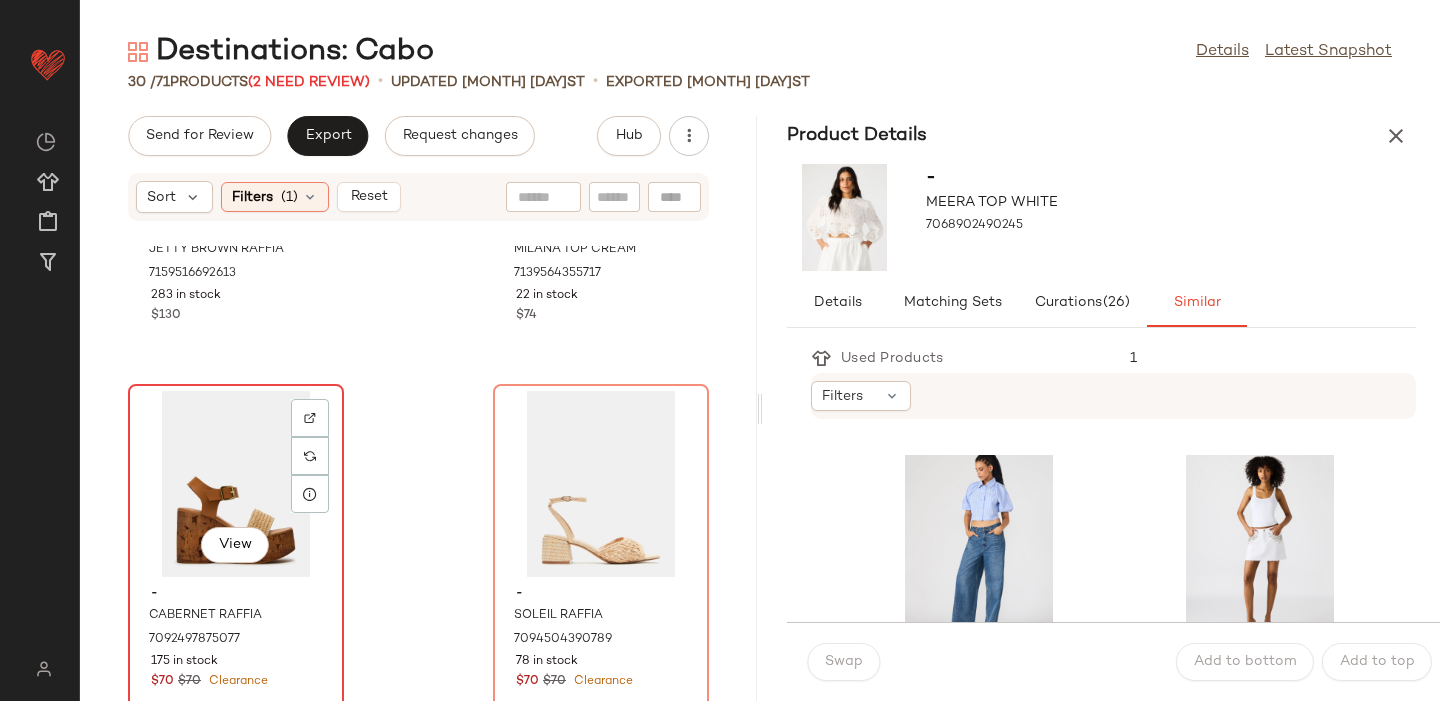 click on "View" 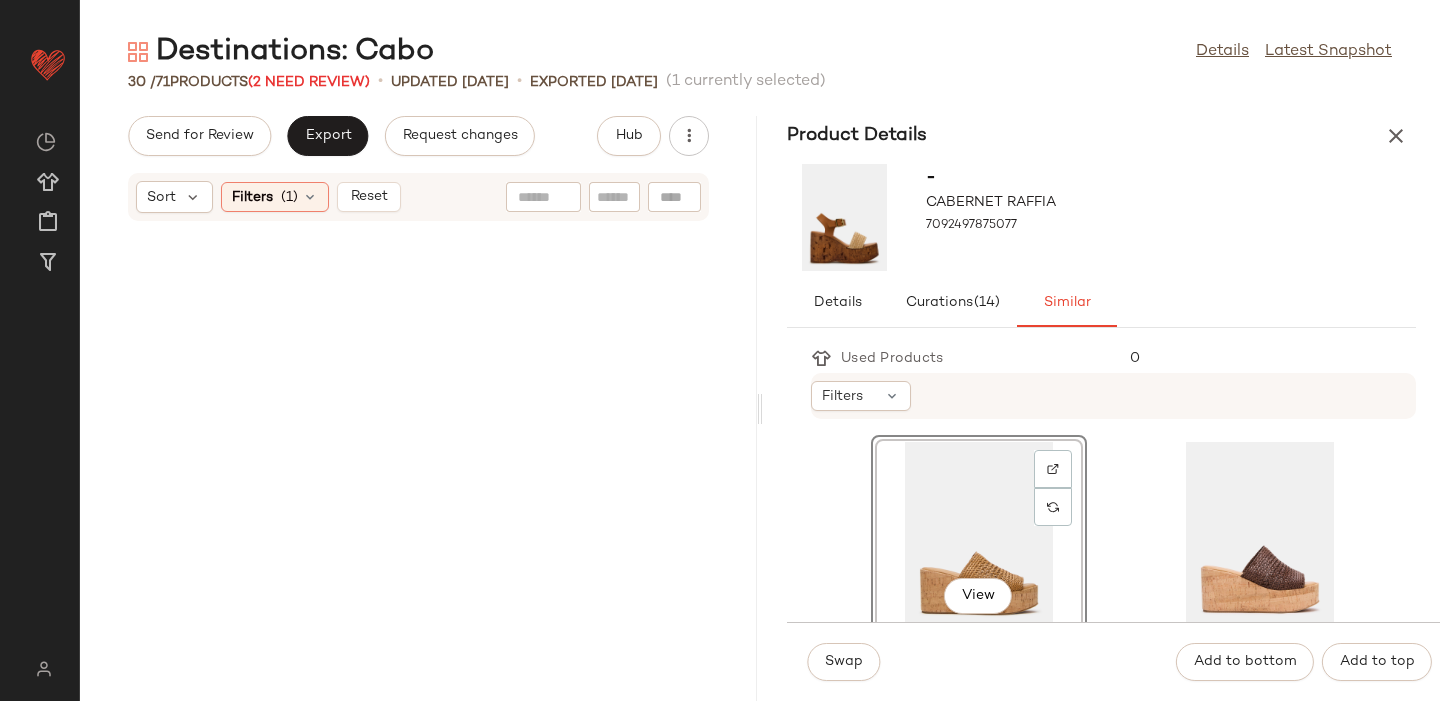 scroll, scrollTop: 0, scrollLeft: 0, axis: both 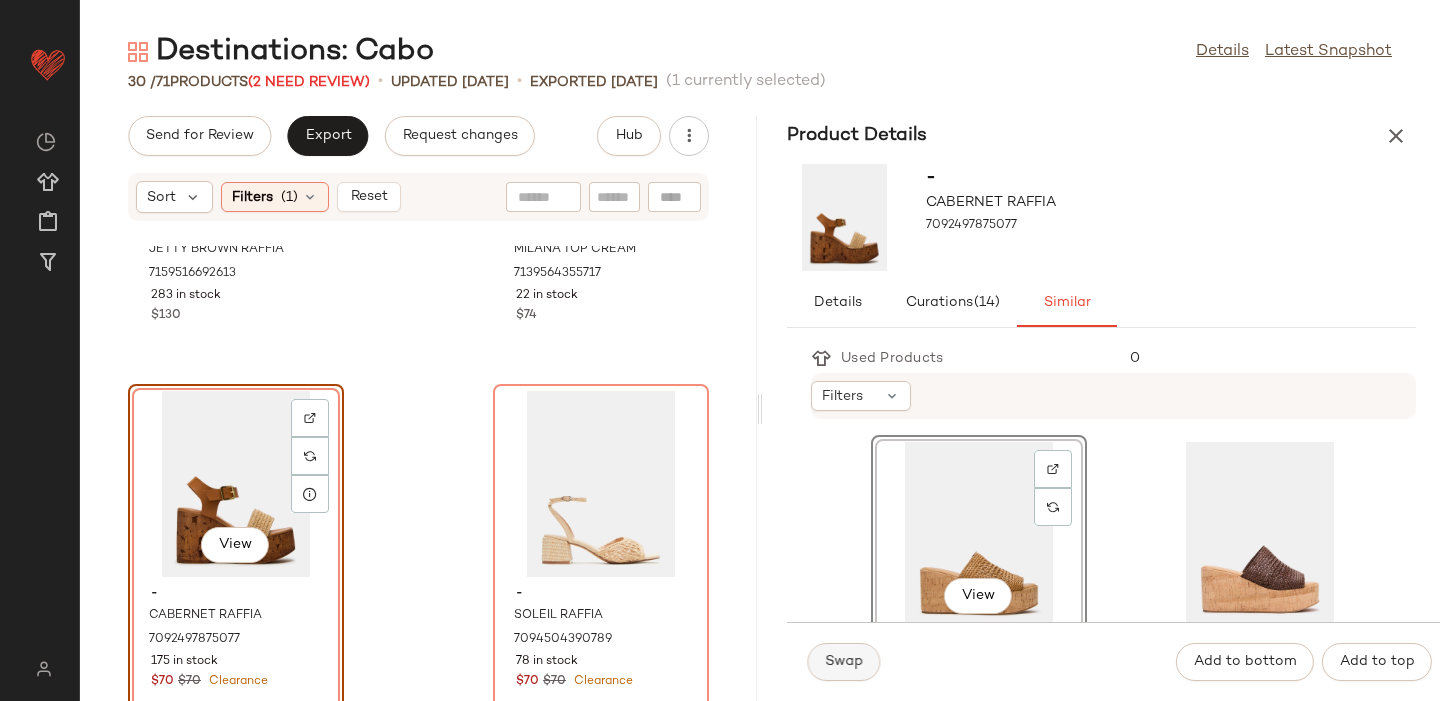 click on "Swap" 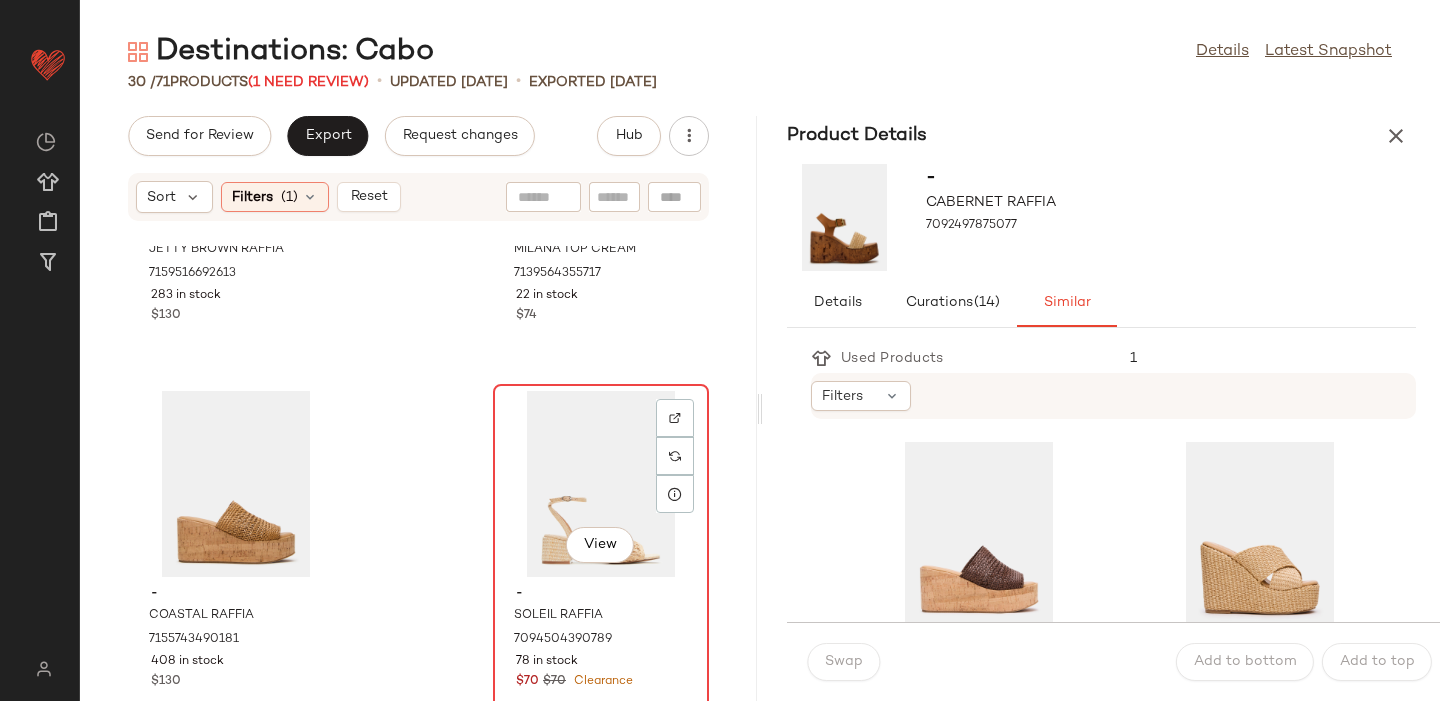 click on "View" 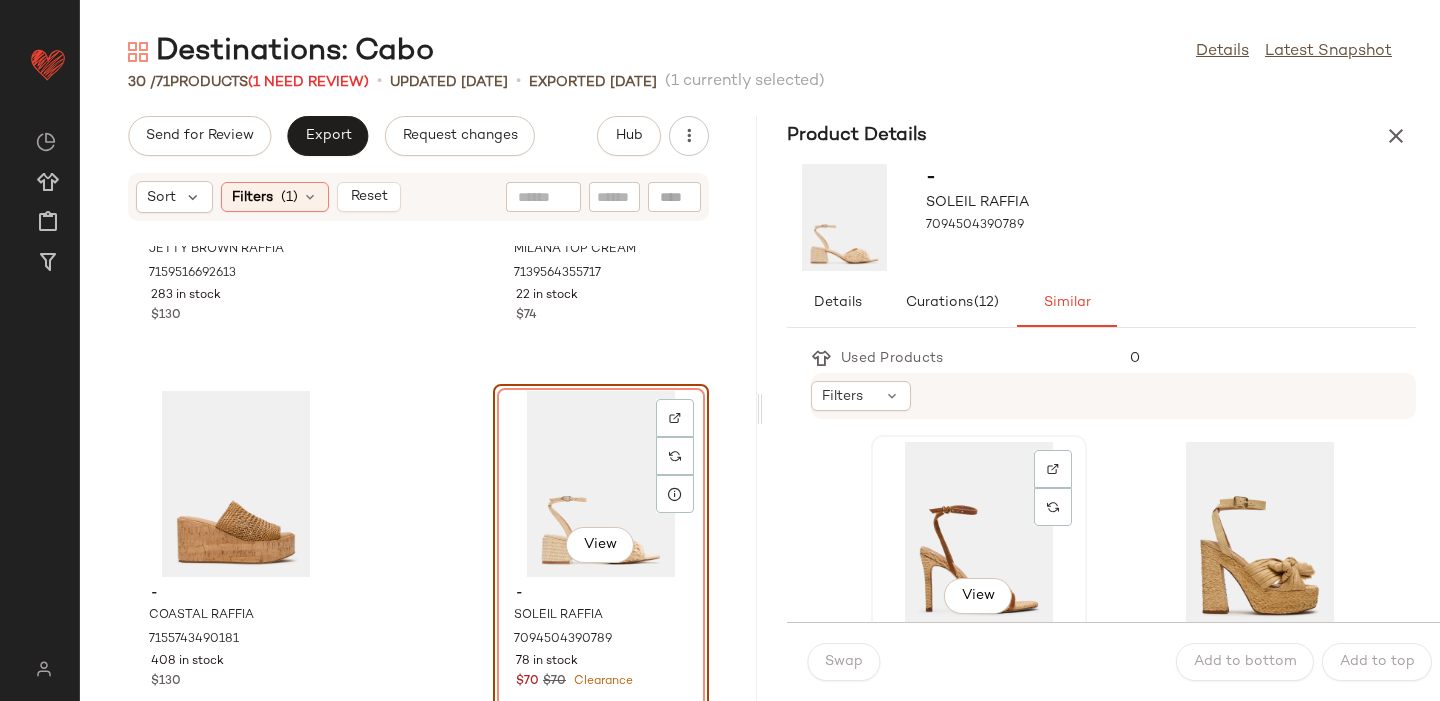 click on "View" 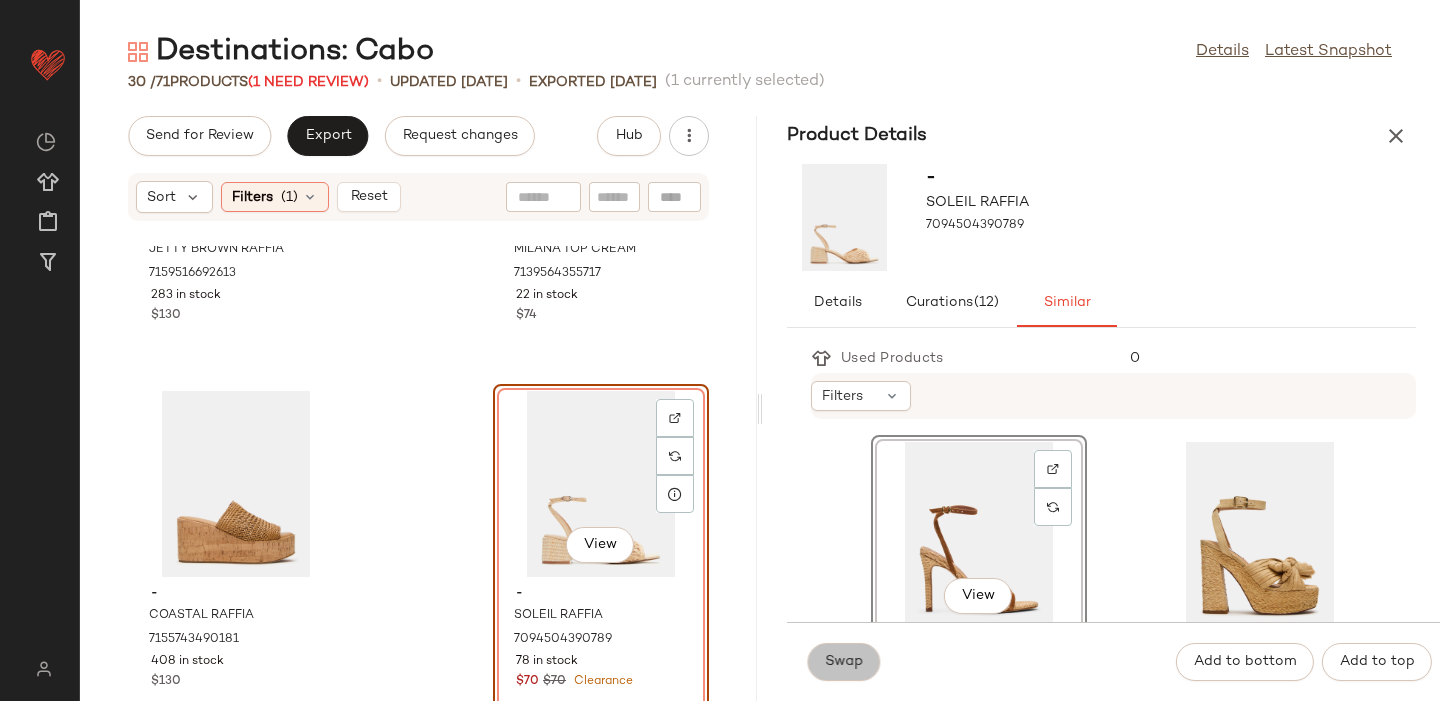 click on "Swap" at bounding box center (843, 662) 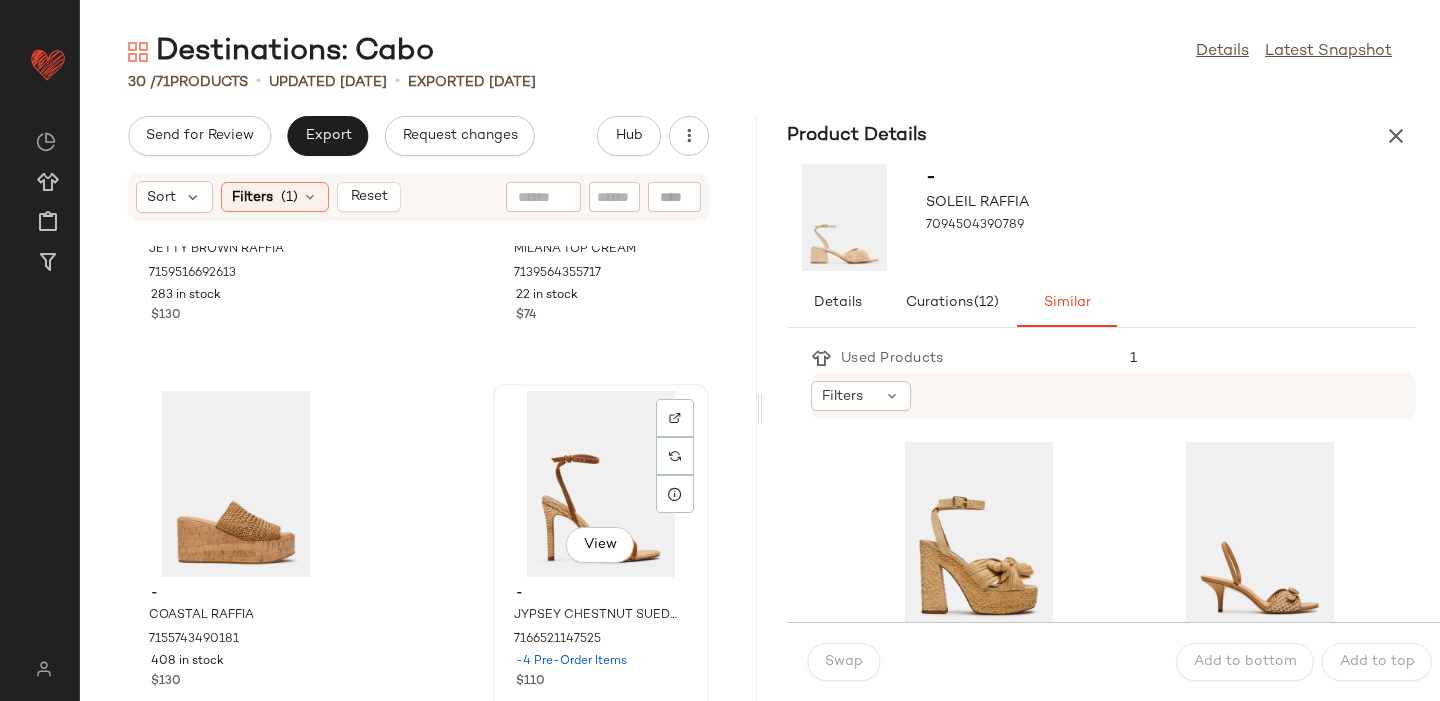 scroll, scrollTop: 5039, scrollLeft: 0, axis: vertical 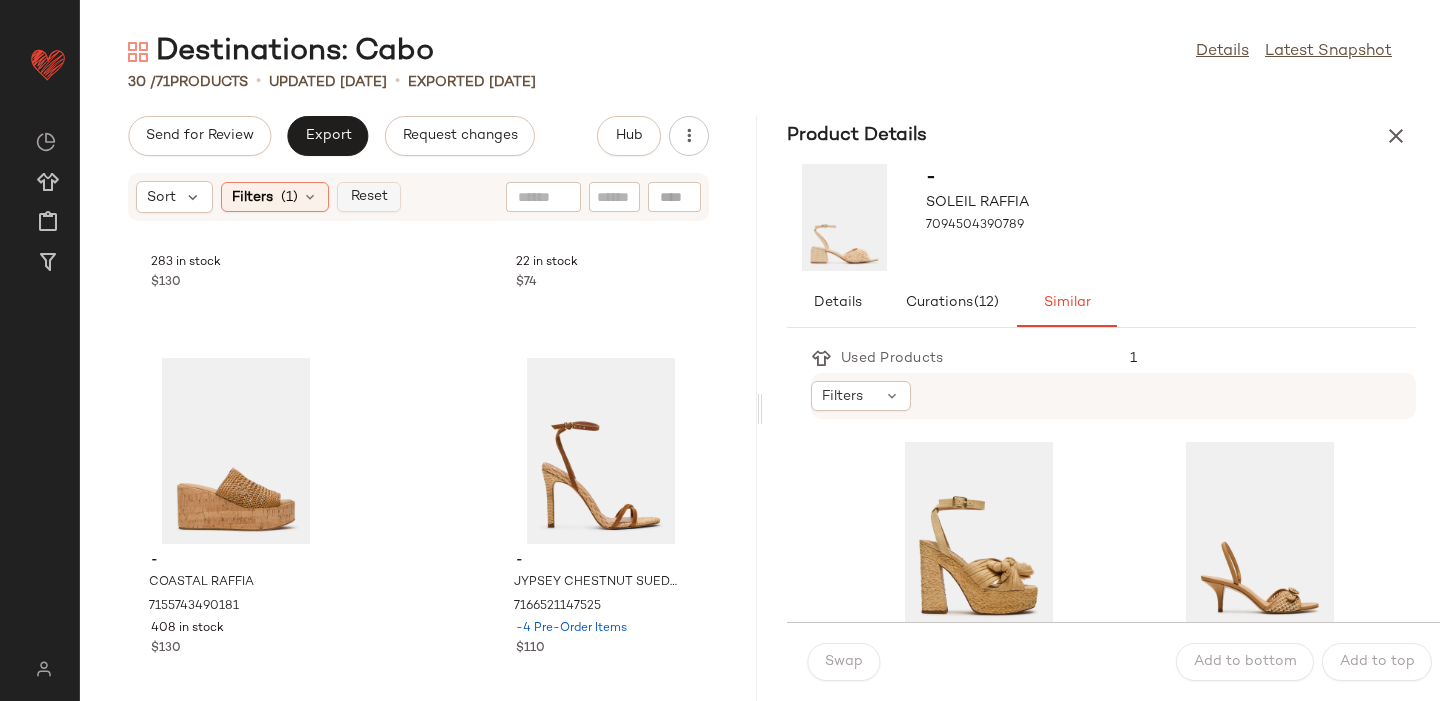 click on "Reset" 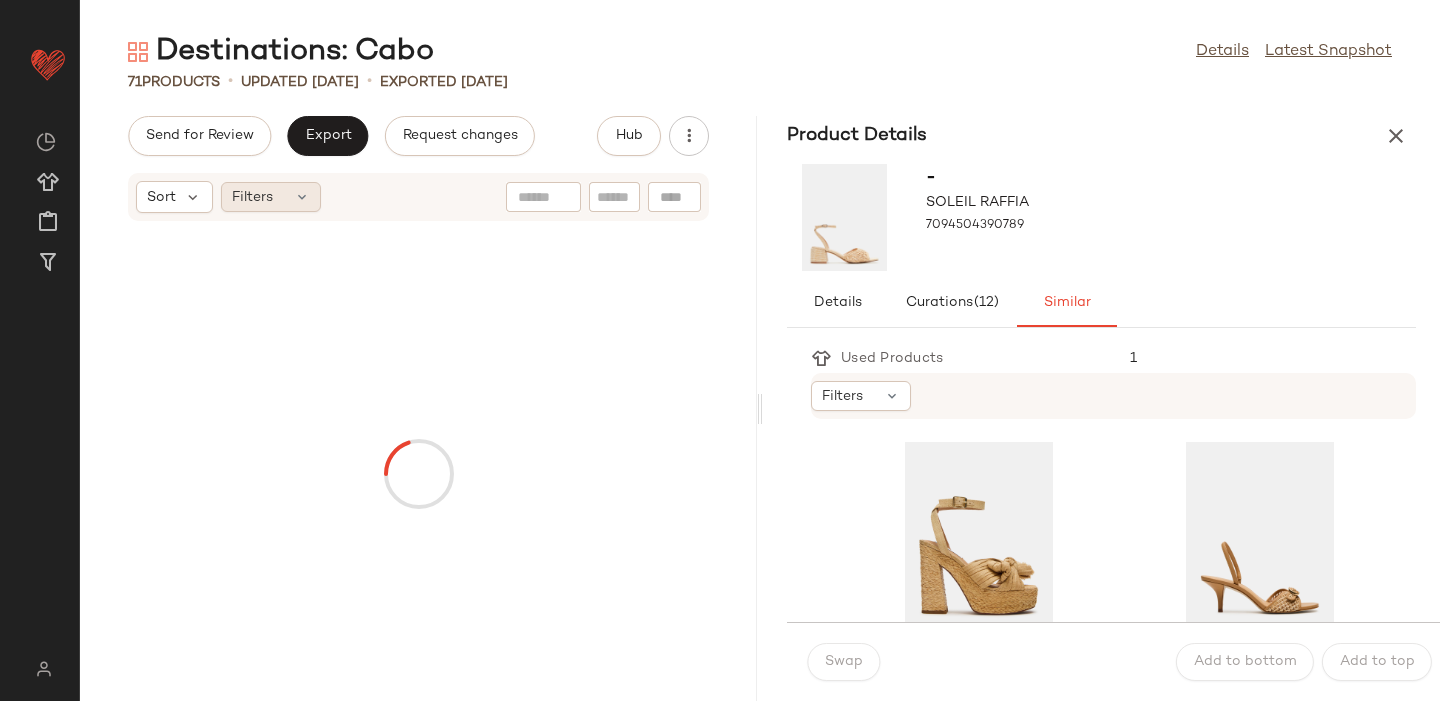 click on "Filters" at bounding box center (252, 197) 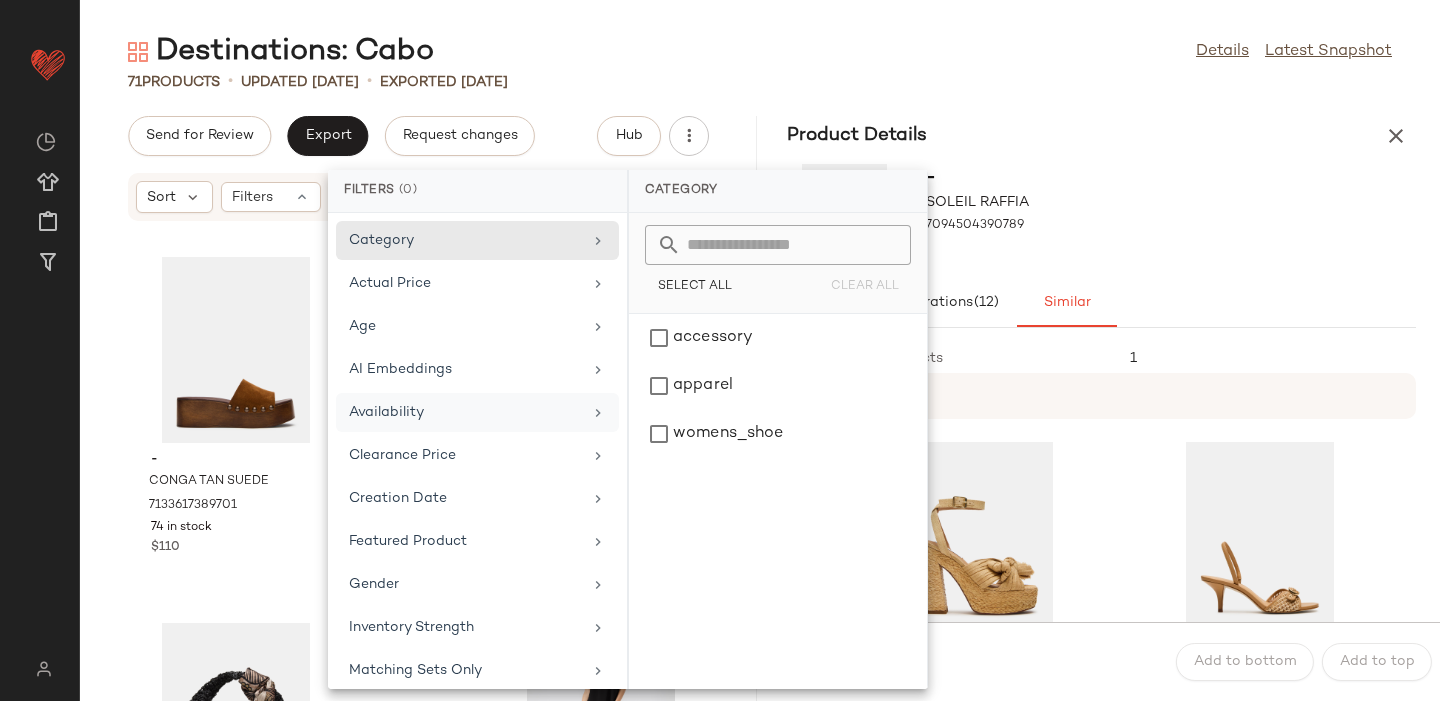 scroll, scrollTop: 185, scrollLeft: 0, axis: vertical 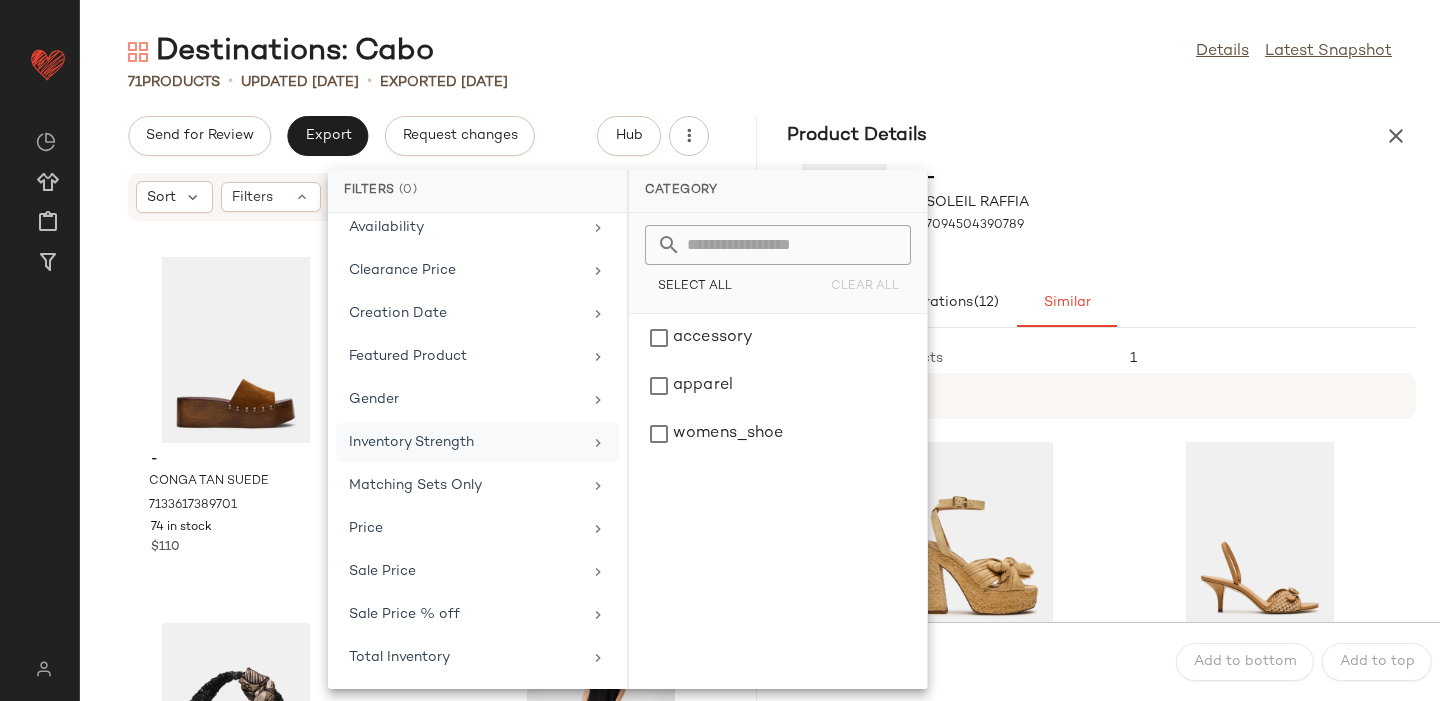 click on "Inventory Strength" at bounding box center [465, 442] 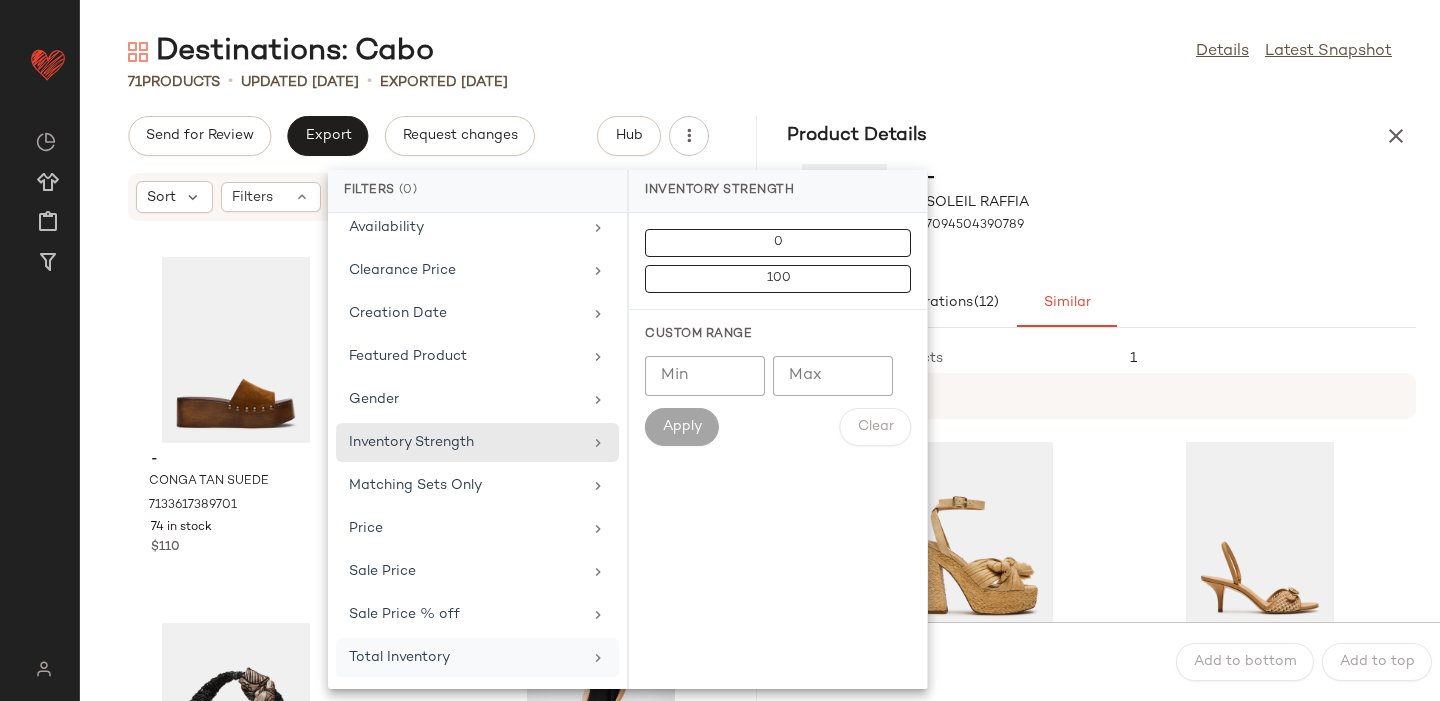 click on "Total Inventory" at bounding box center (465, 657) 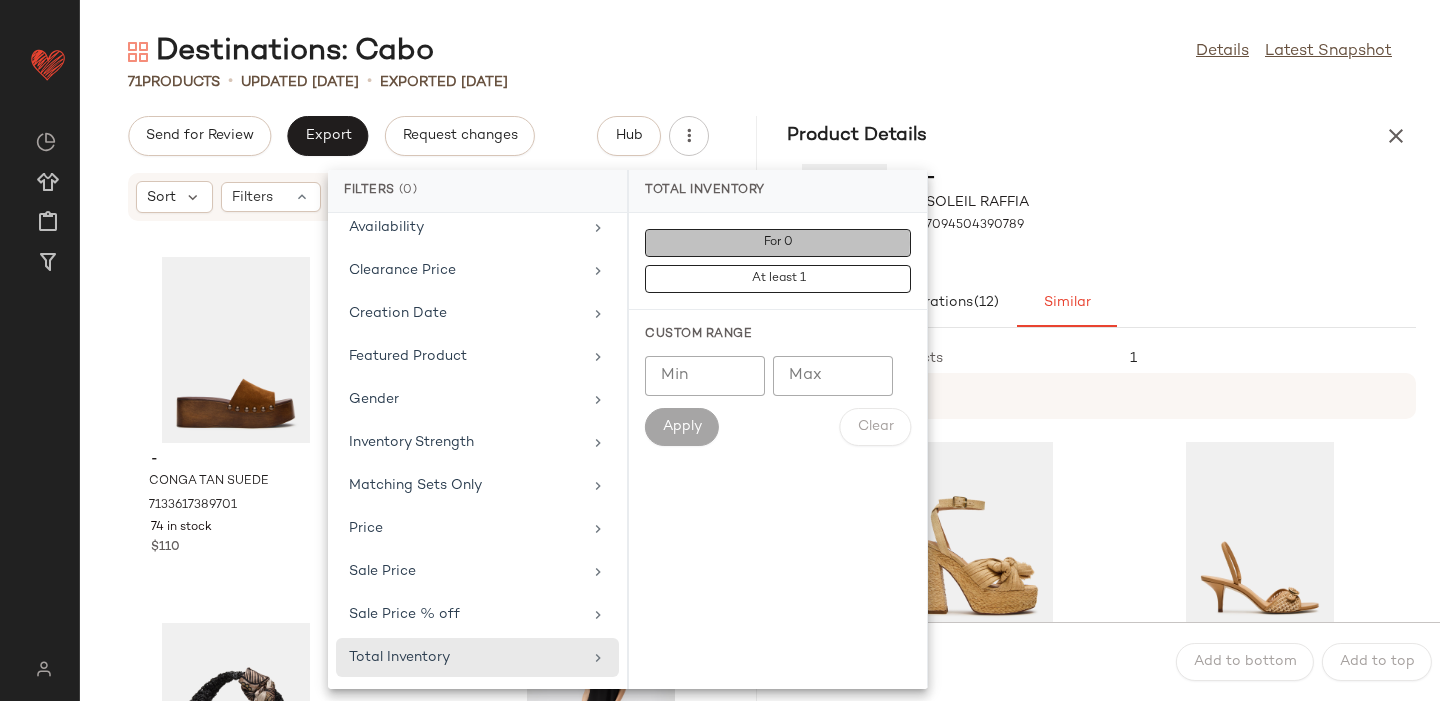 click on "For 0" 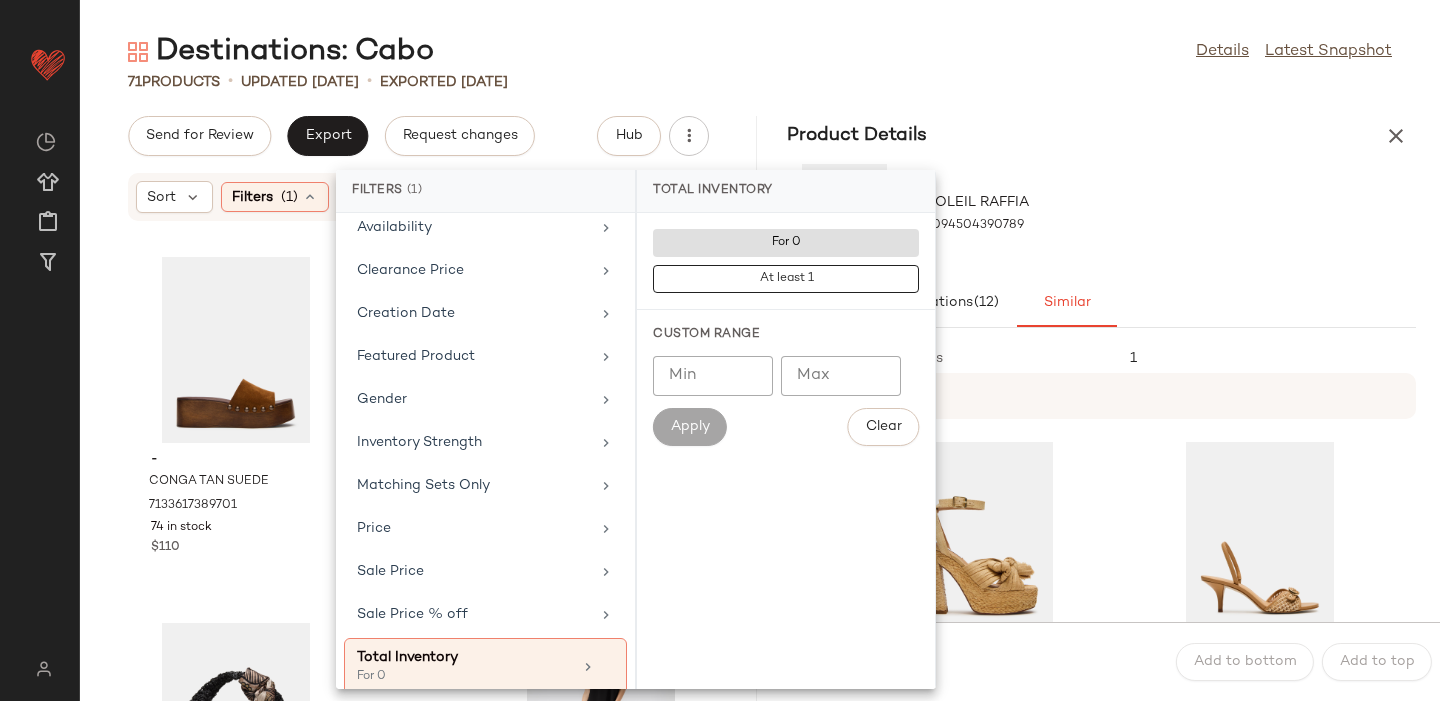 click on "Destinations: Cabo  Details   Latest Snapshot" 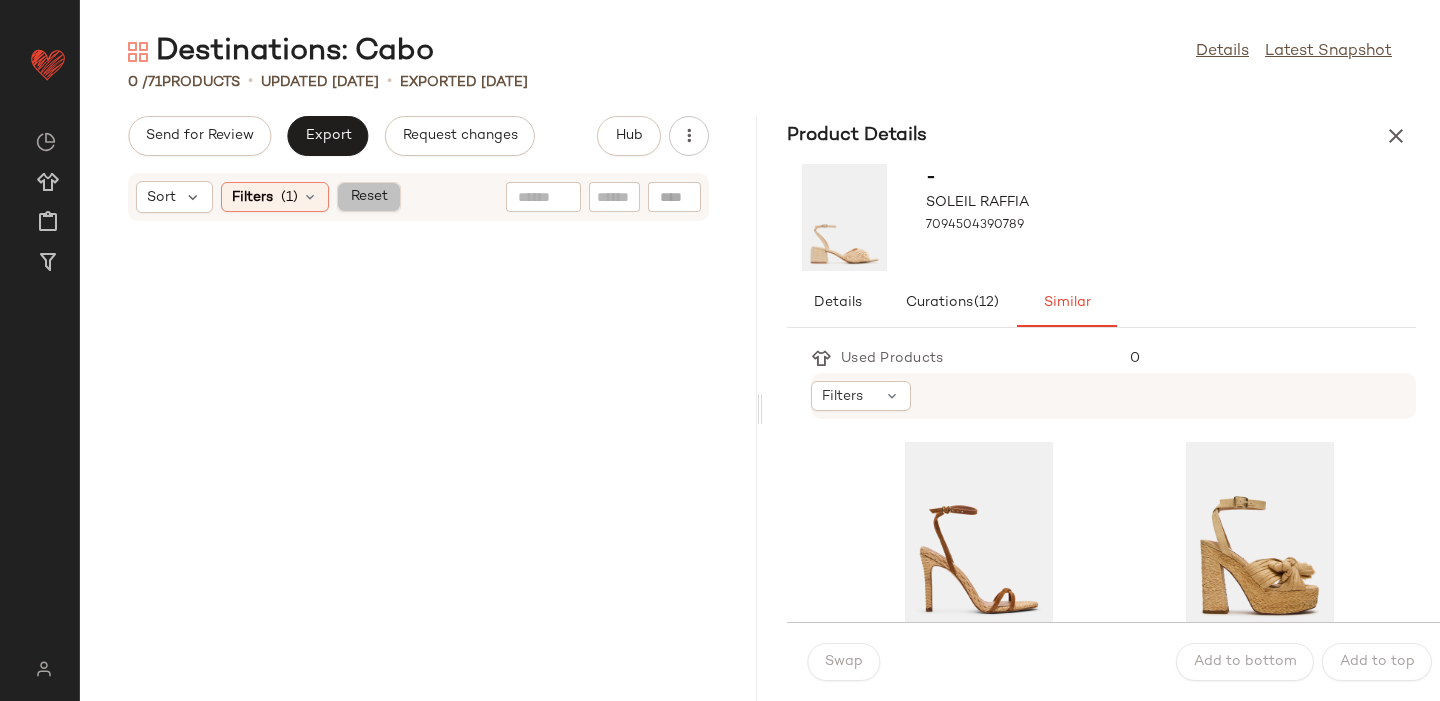 click on "Reset" 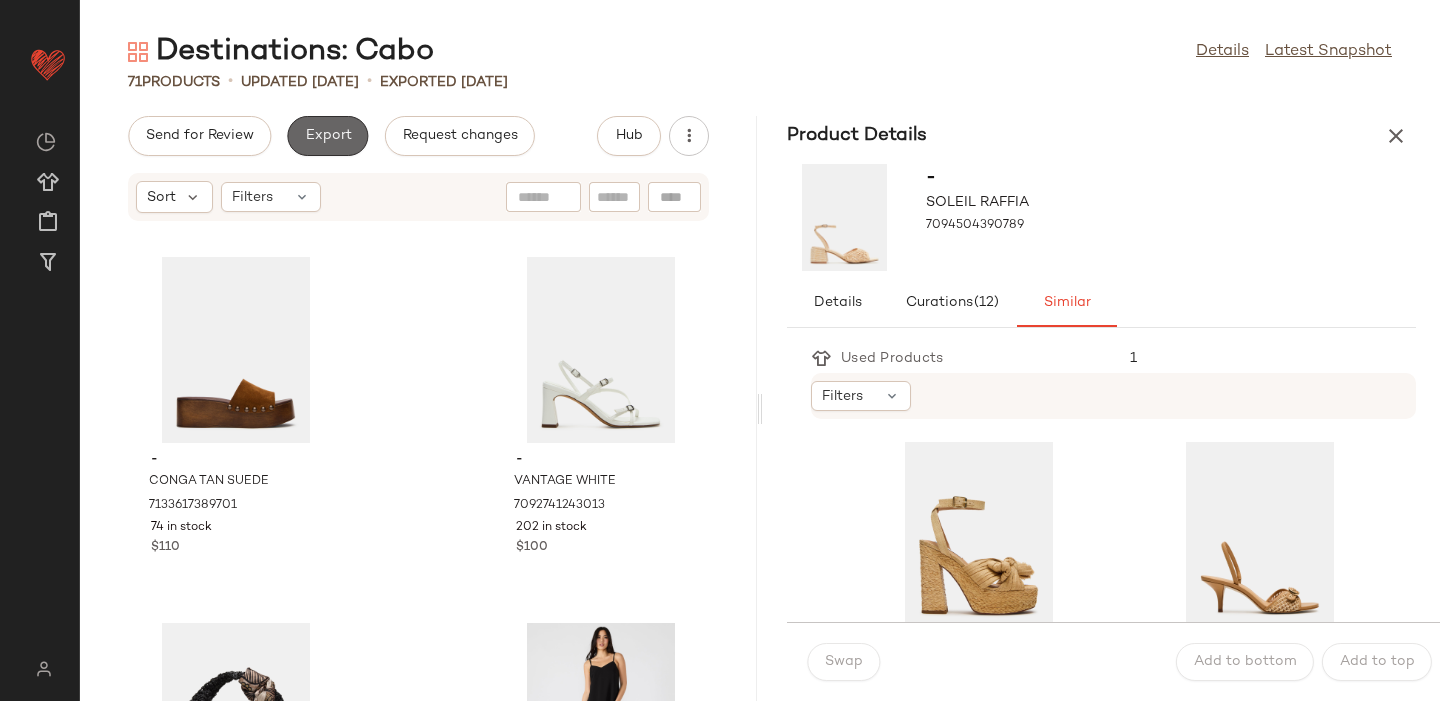 click on "Export" at bounding box center [327, 136] 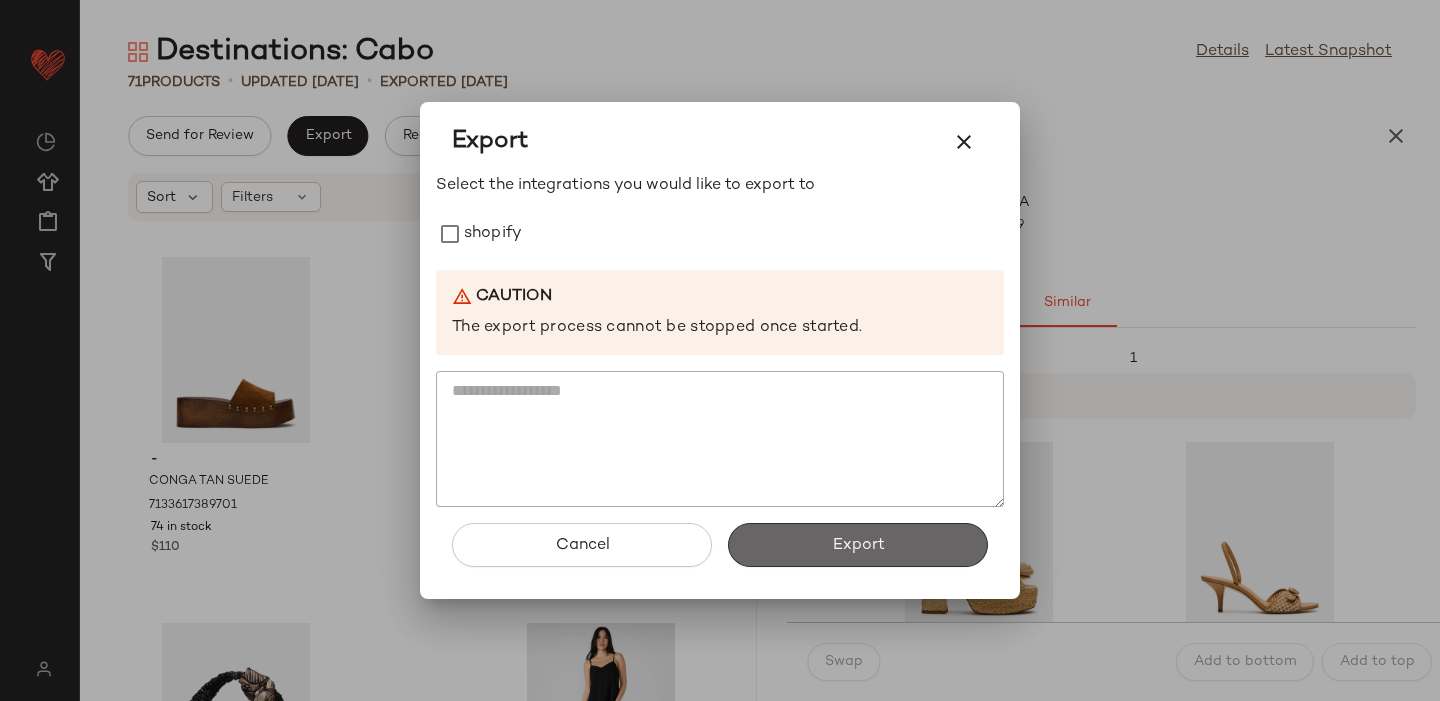 click on "Export" at bounding box center (858, 545) 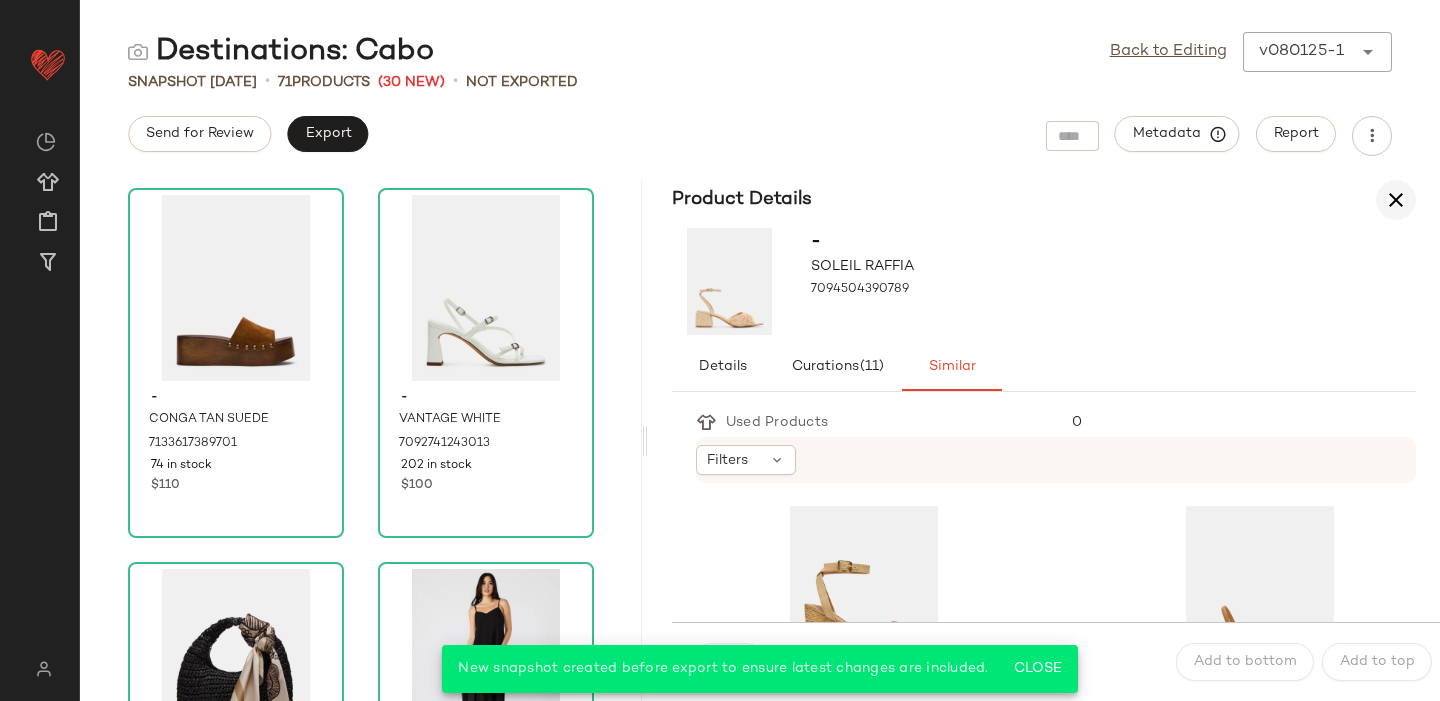 click at bounding box center (1396, 200) 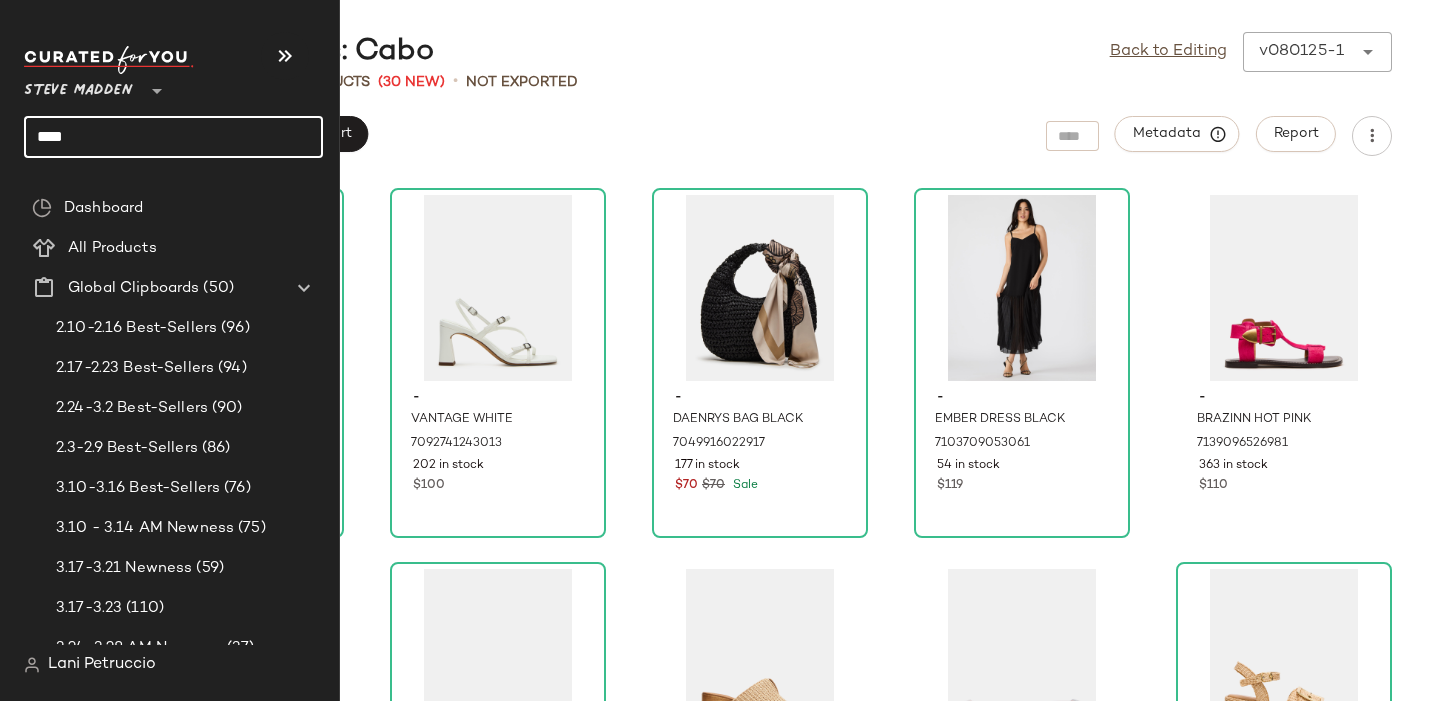 click on "****" 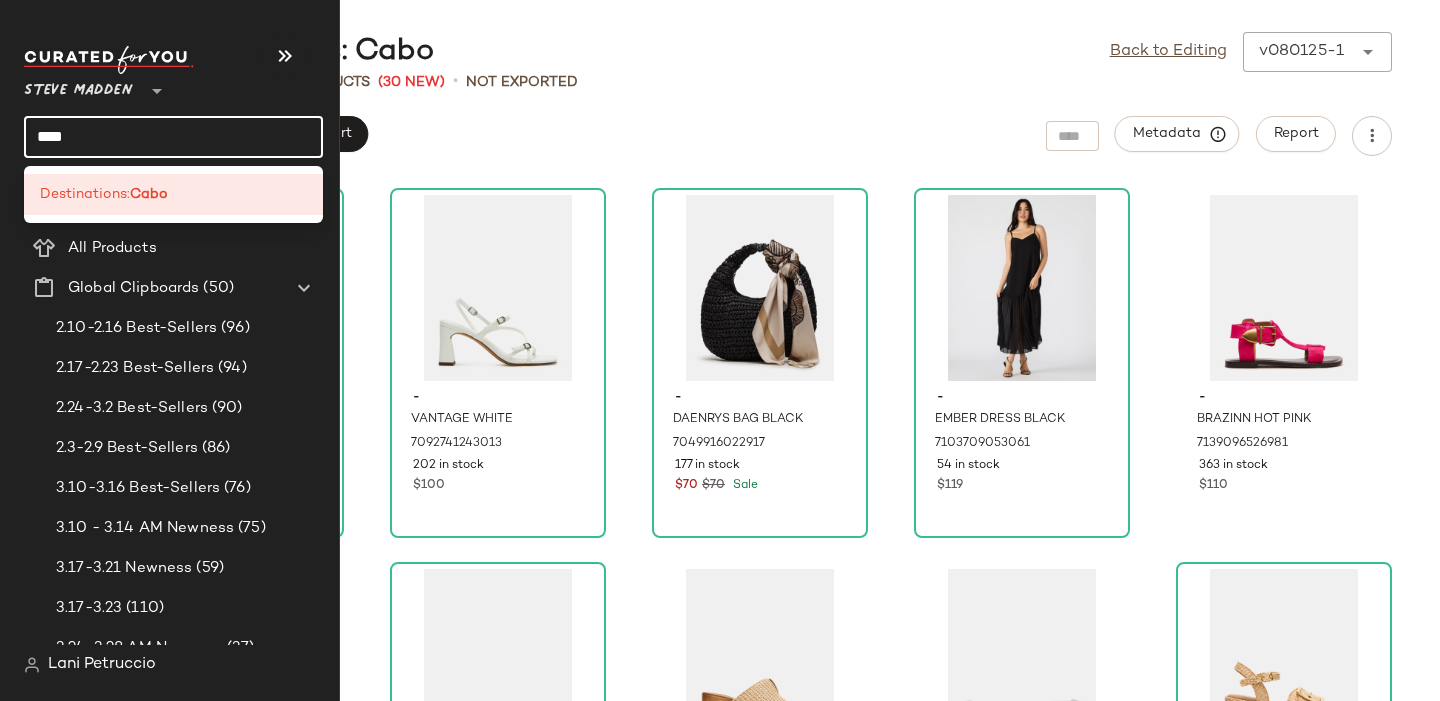 click on "****" 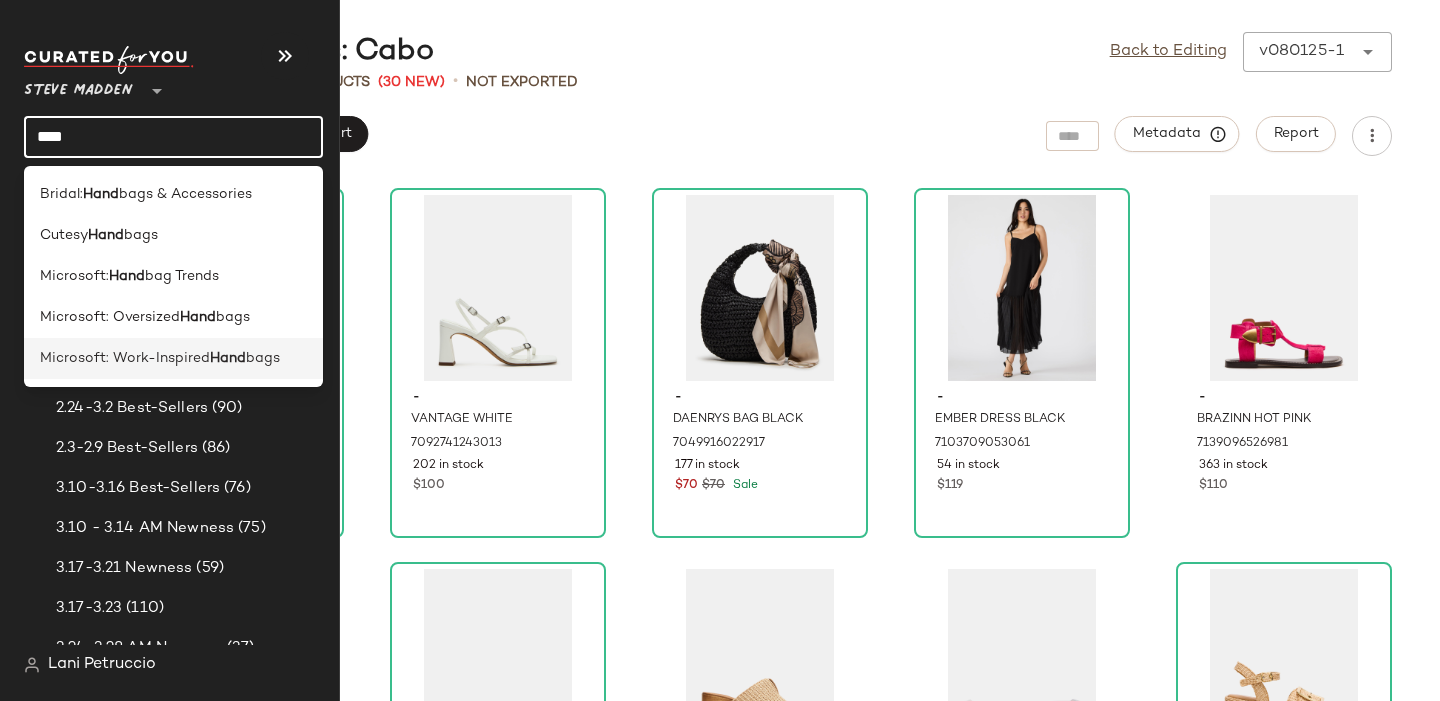 click on "Microsoft: Work-Inspired" at bounding box center [125, 358] 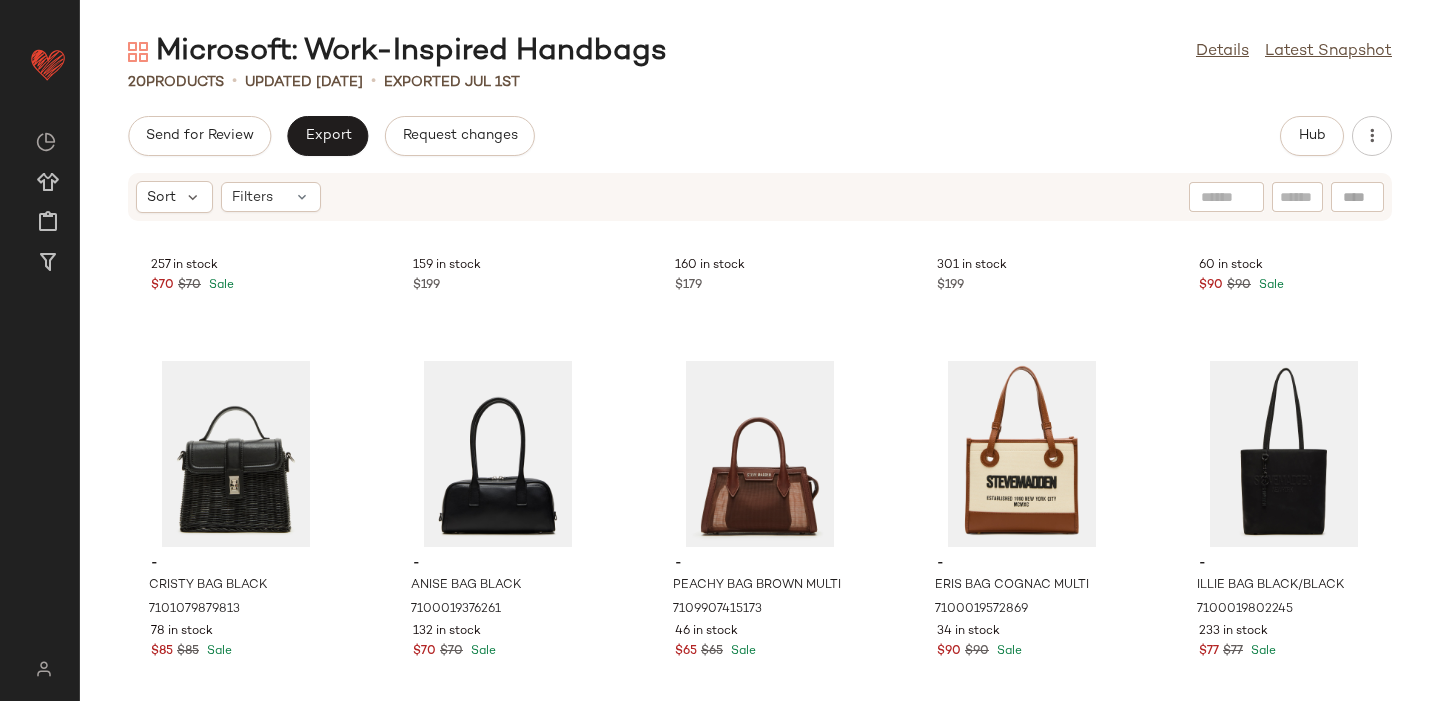 scroll, scrollTop: 1013, scrollLeft: 0, axis: vertical 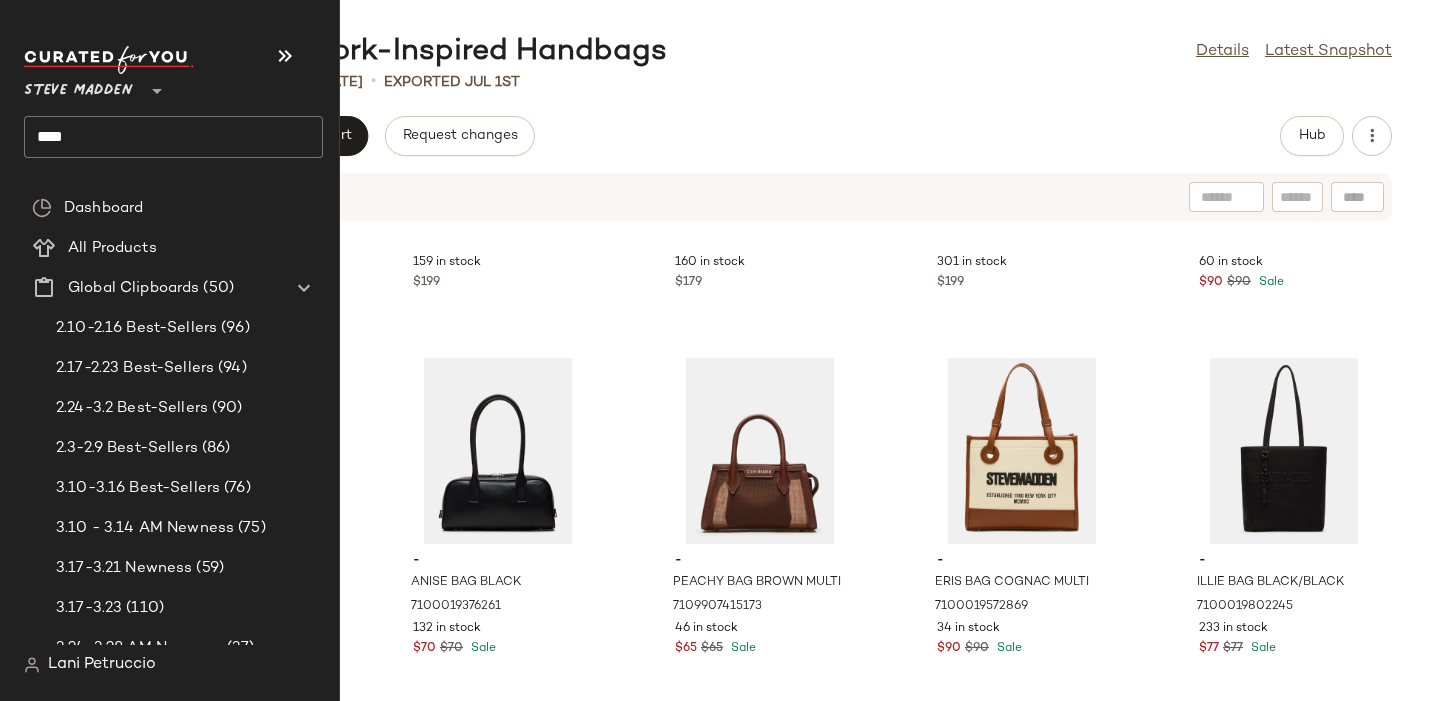 click on "****" 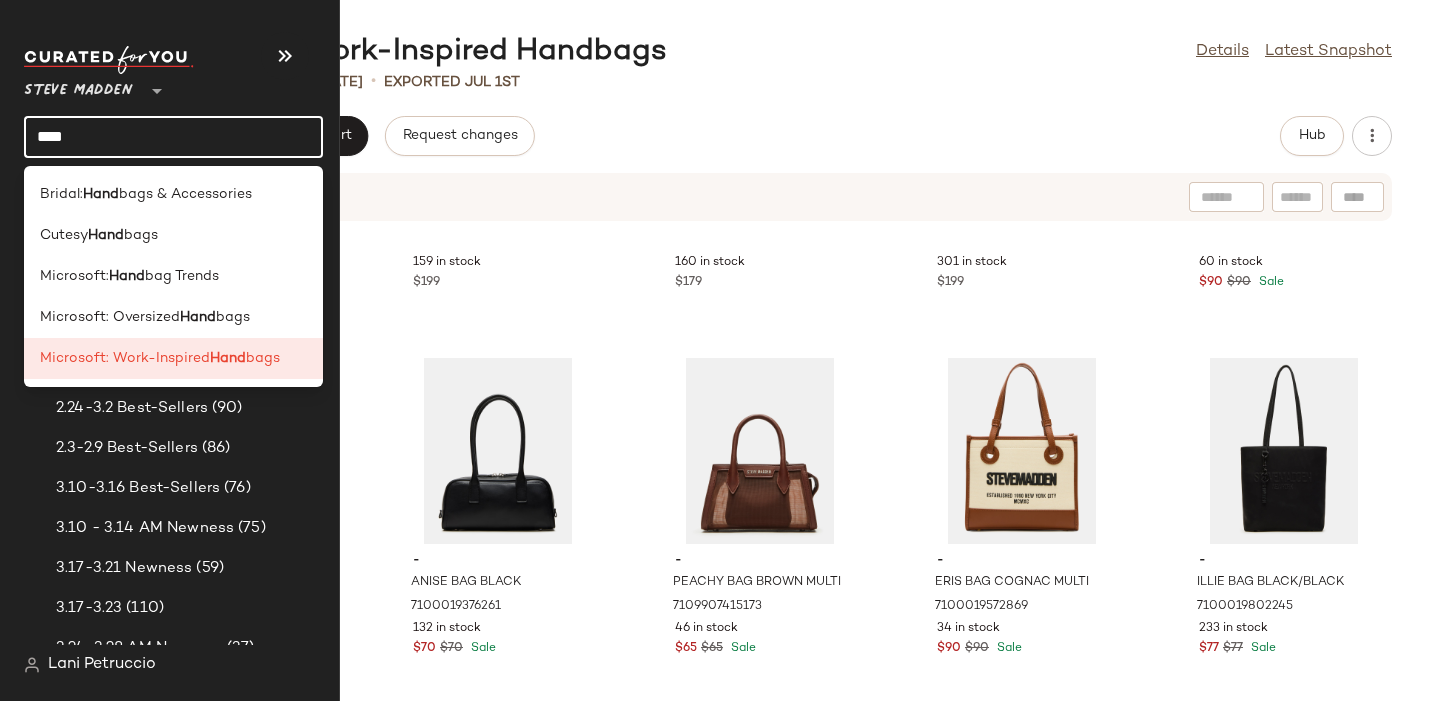 click on "****" 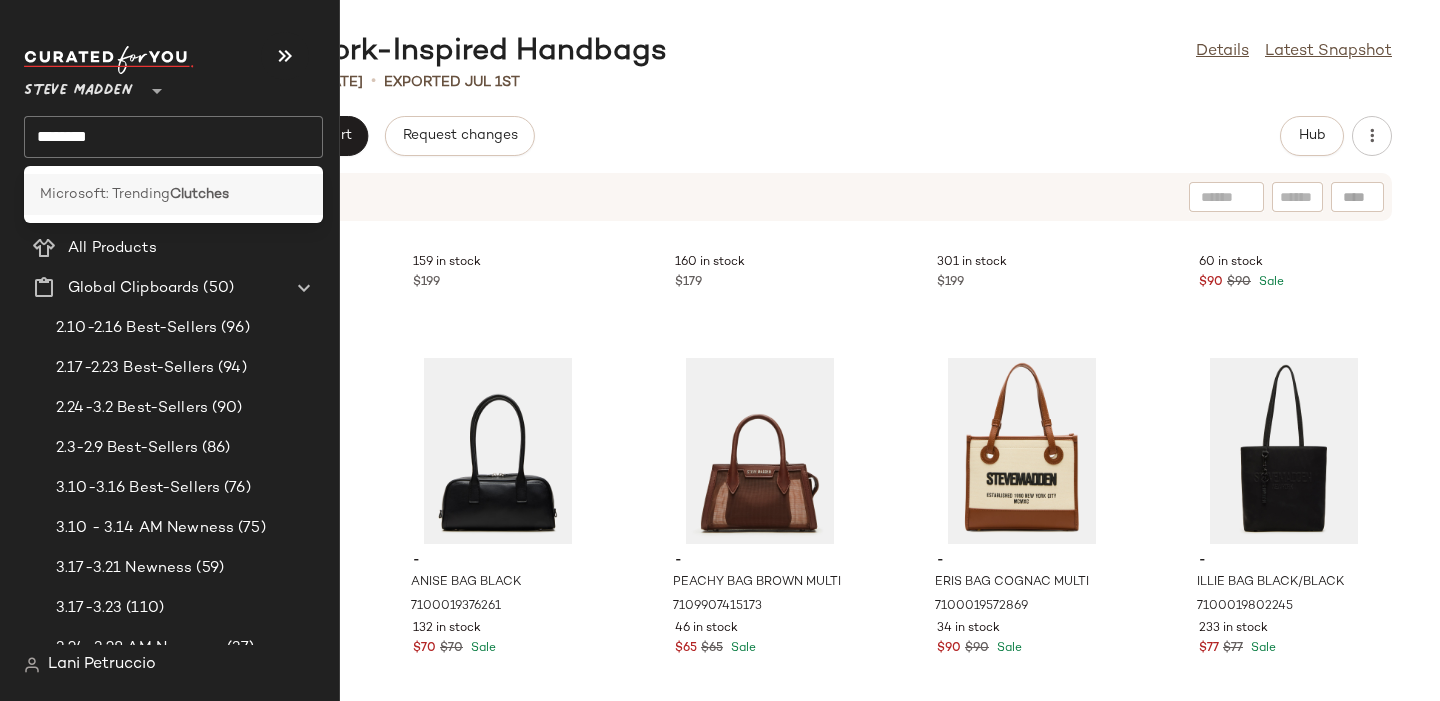 click on "Microsoft: Trending" at bounding box center (105, 194) 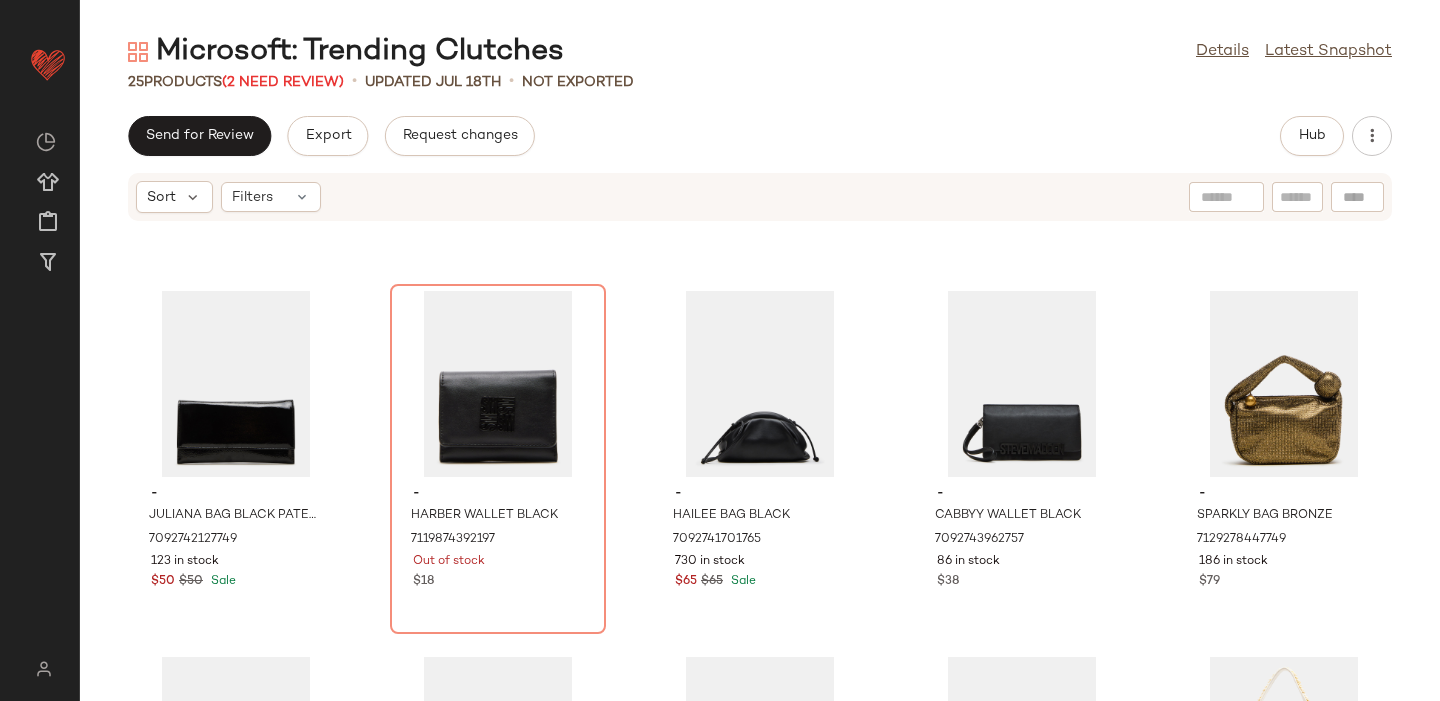 scroll, scrollTop: 1058, scrollLeft: 0, axis: vertical 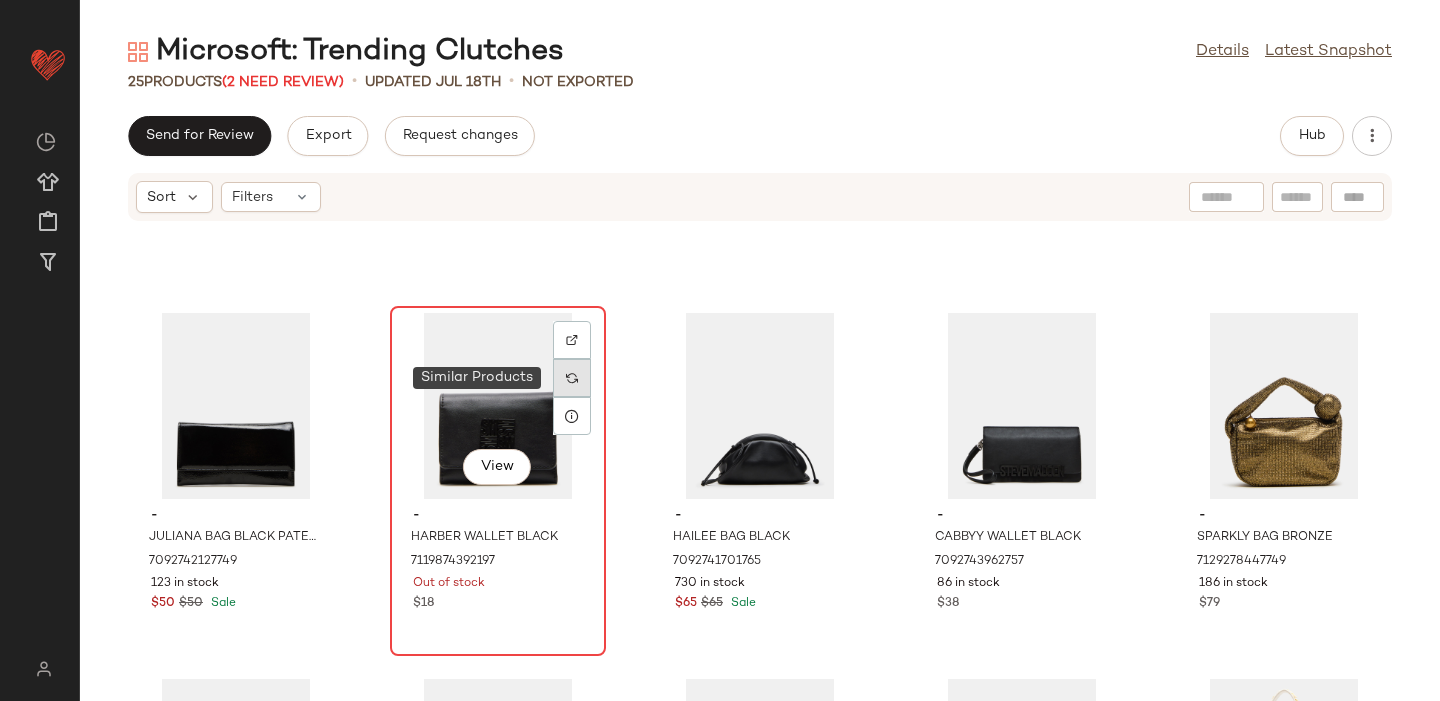 click 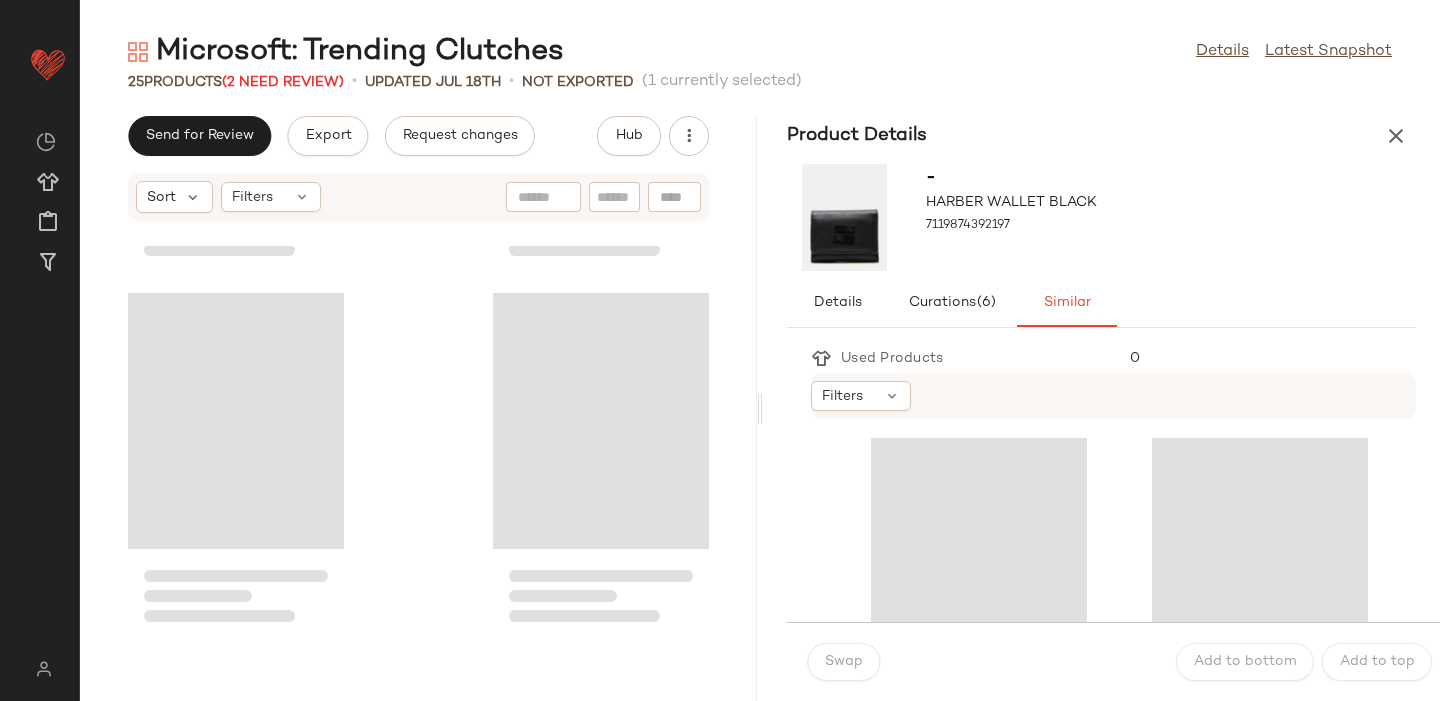 scroll, scrollTop: 2928, scrollLeft: 0, axis: vertical 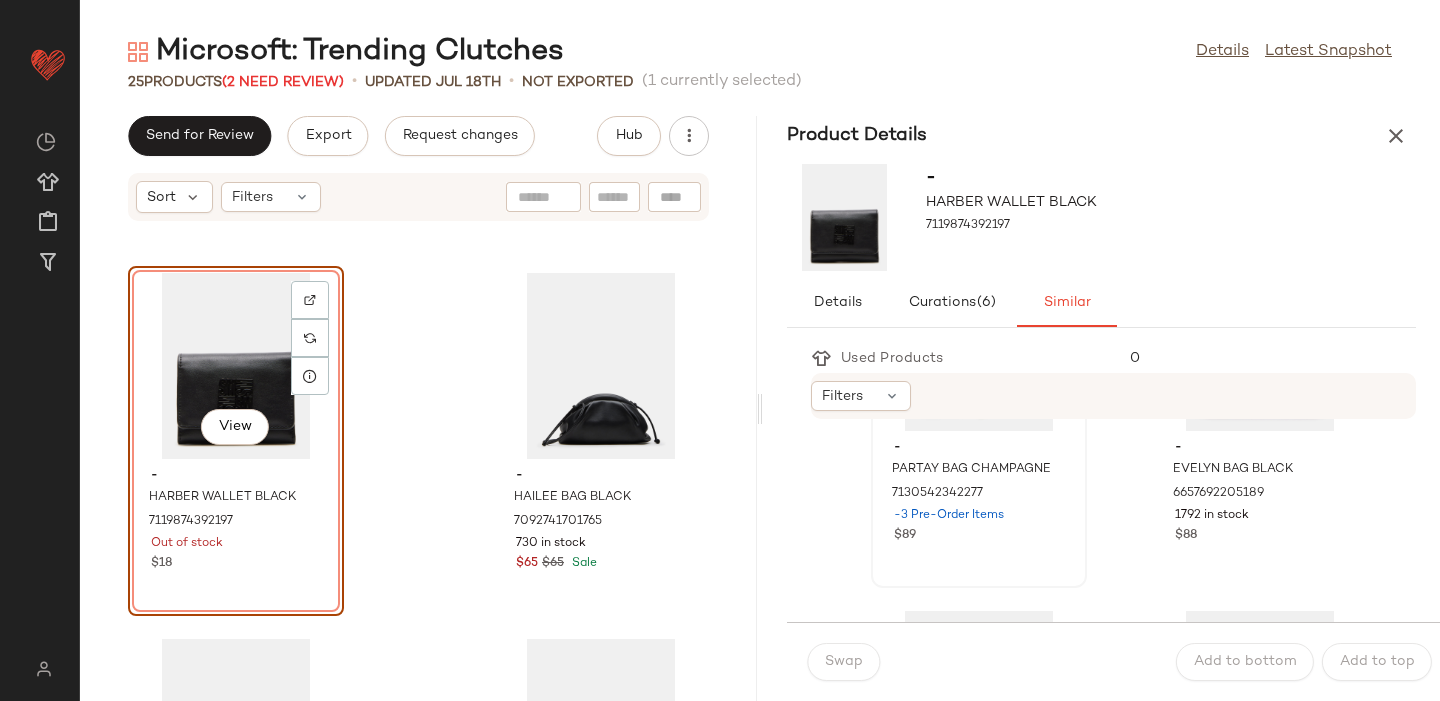click on "$89" at bounding box center [979, 536] 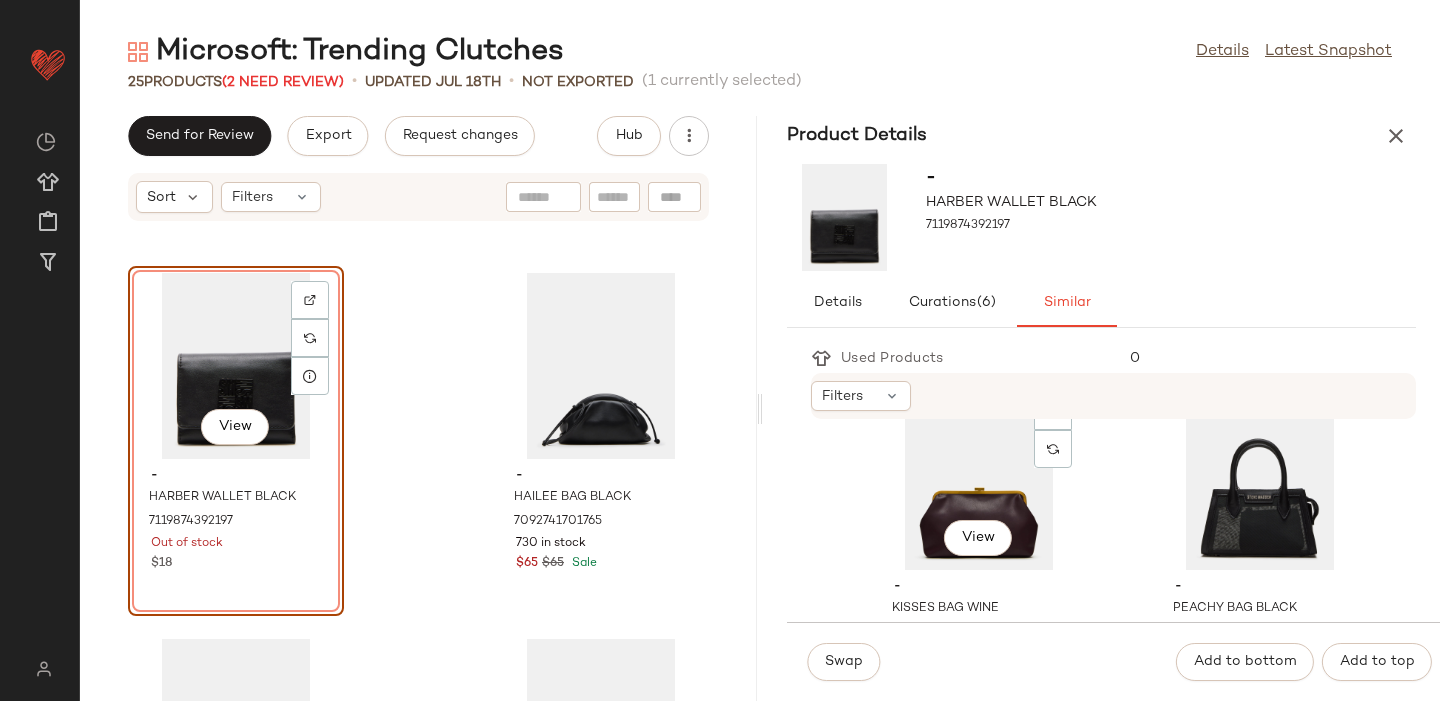 scroll, scrollTop: 2990, scrollLeft: 0, axis: vertical 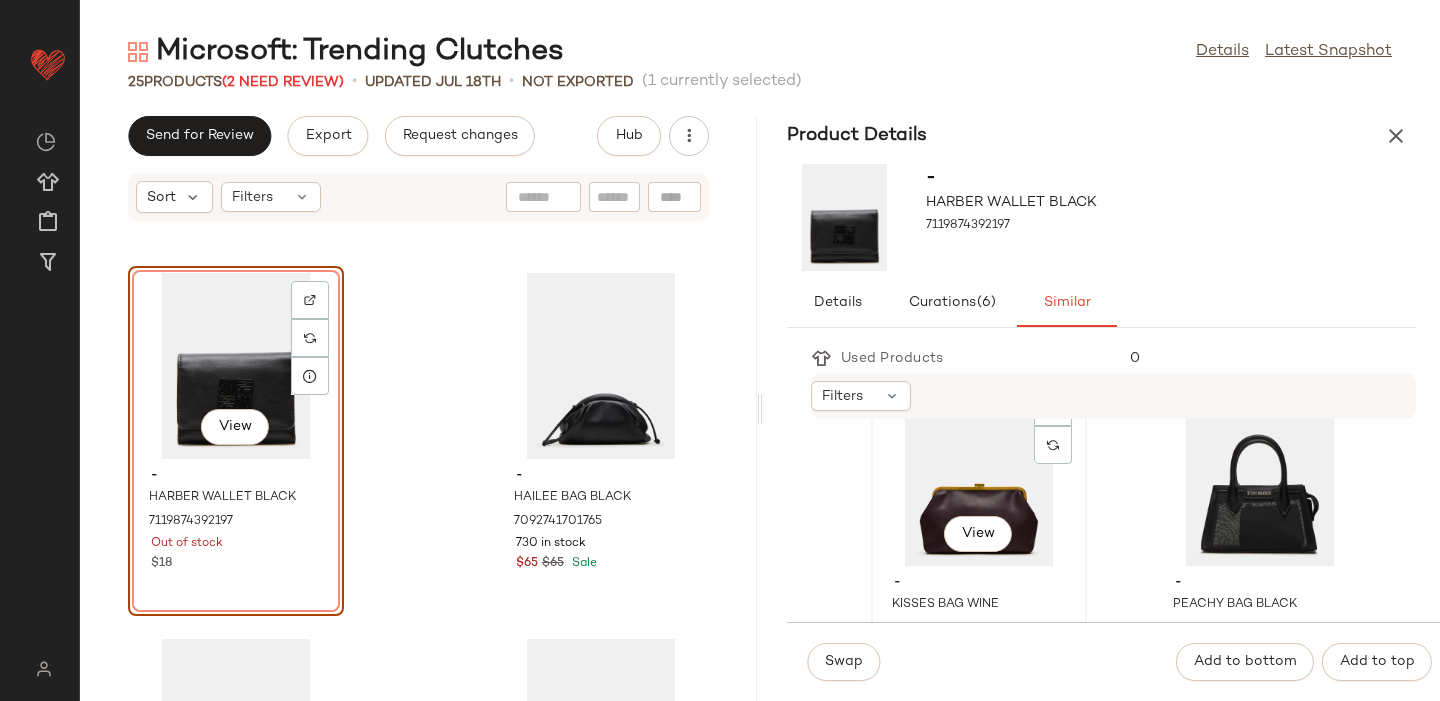 click on "-" at bounding box center (979, 583) 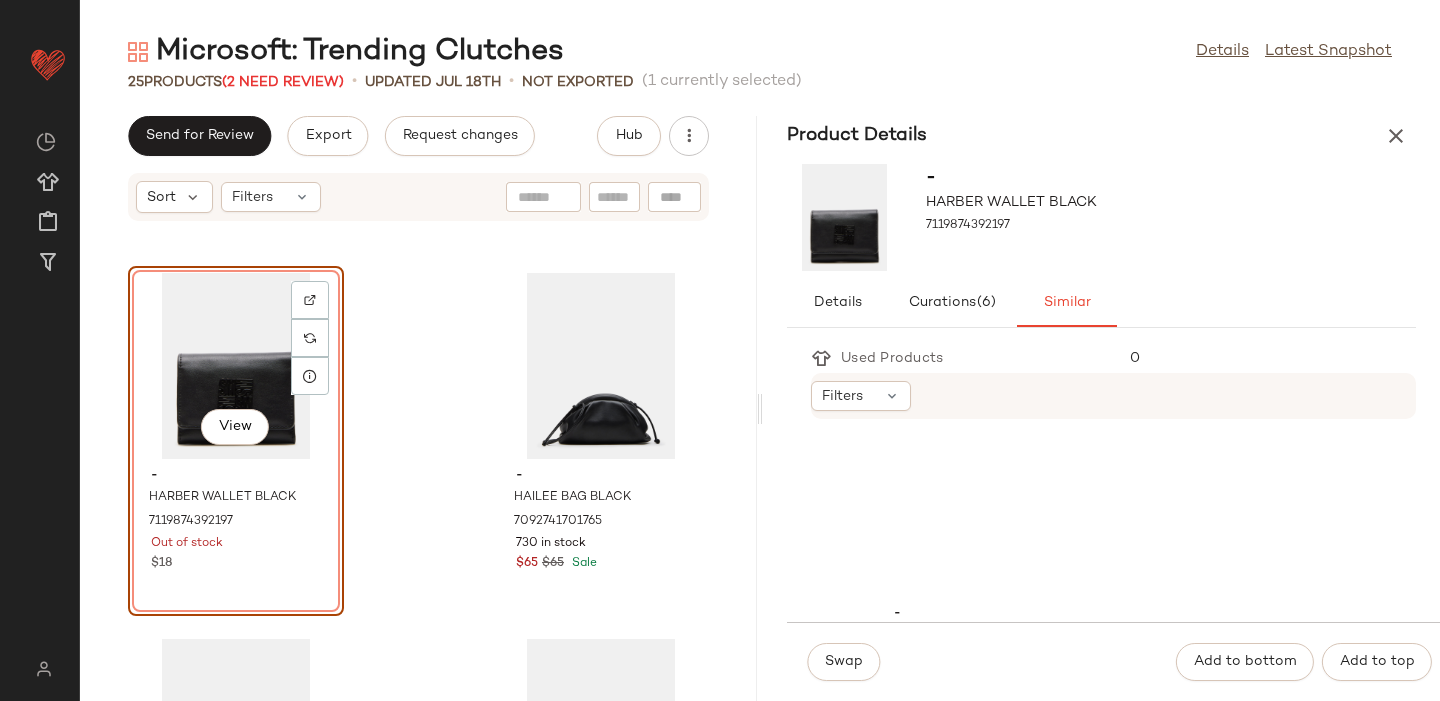 scroll, scrollTop: 4552, scrollLeft: 0, axis: vertical 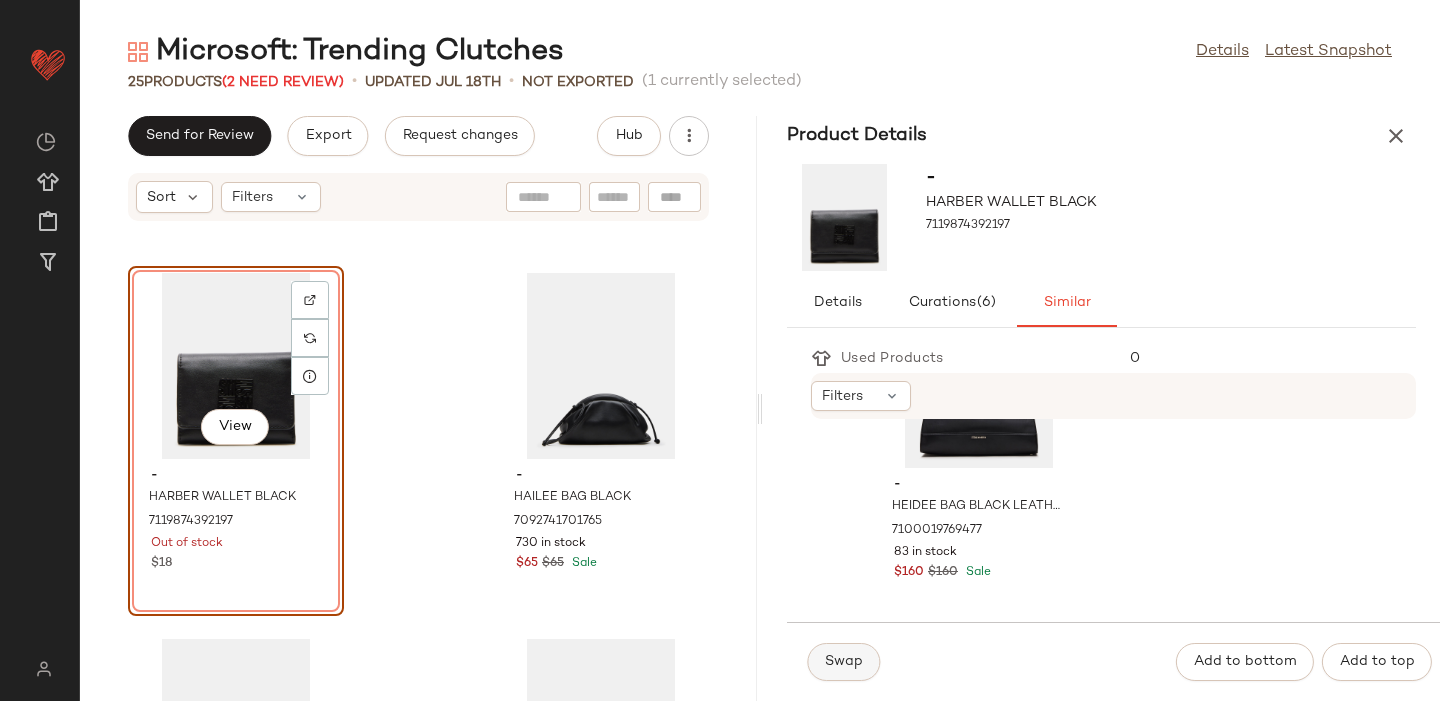 click on "Swap" 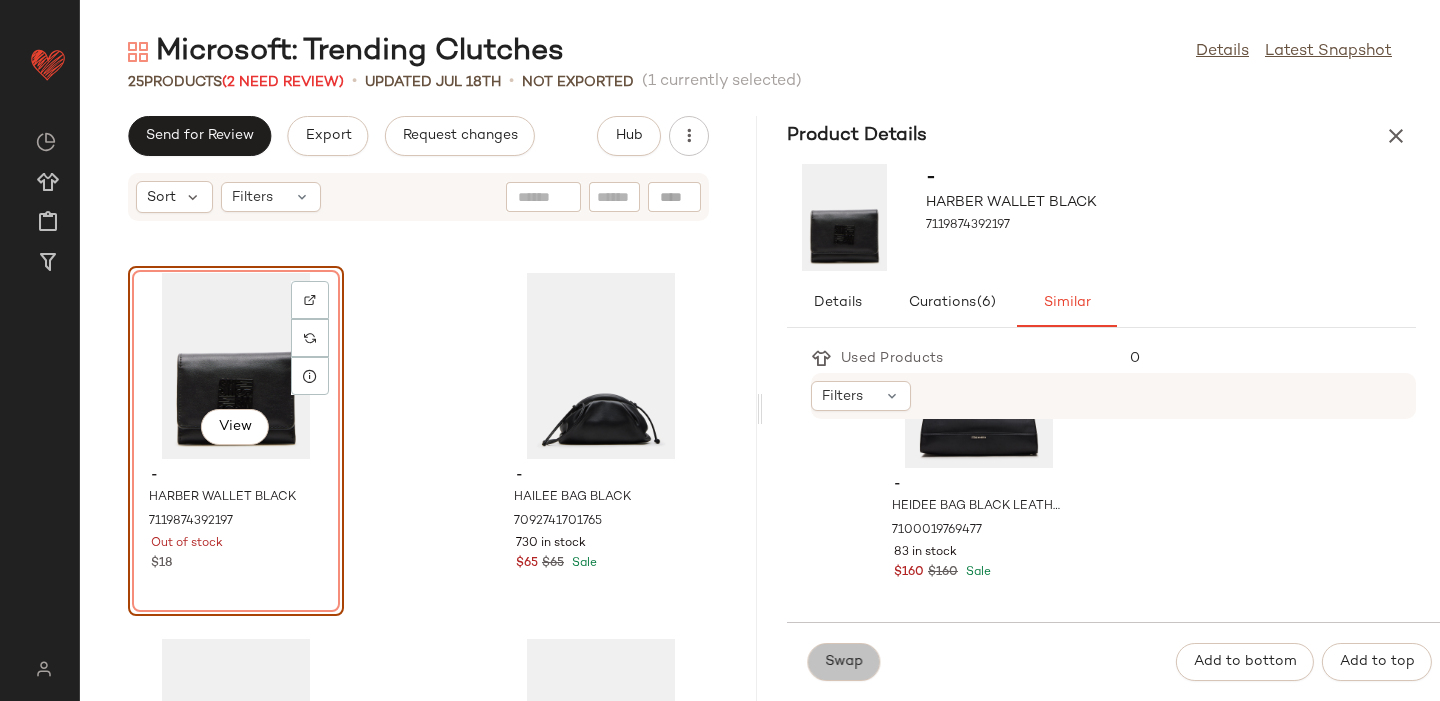 scroll, scrollTop: 4186, scrollLeft: 0, axis: vertical 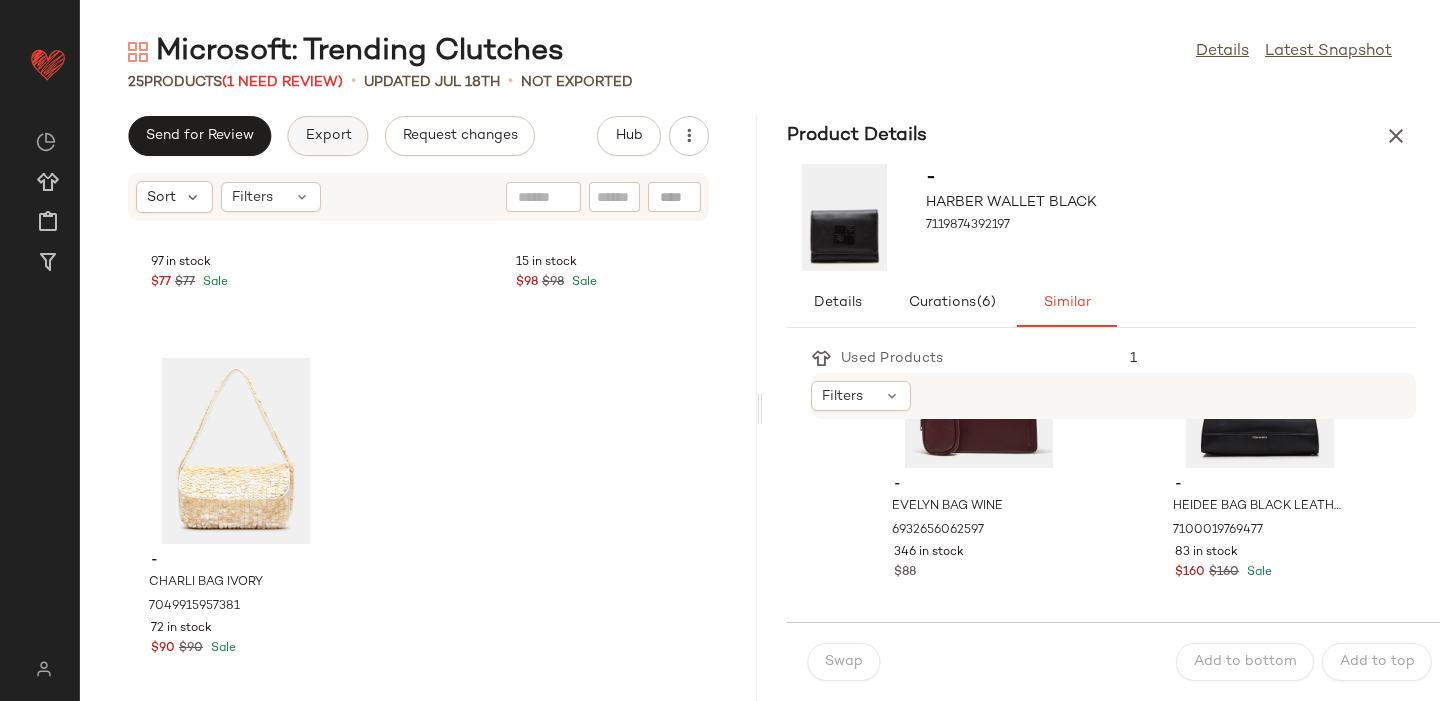 click on "Export" at bounding box center [327, 136] 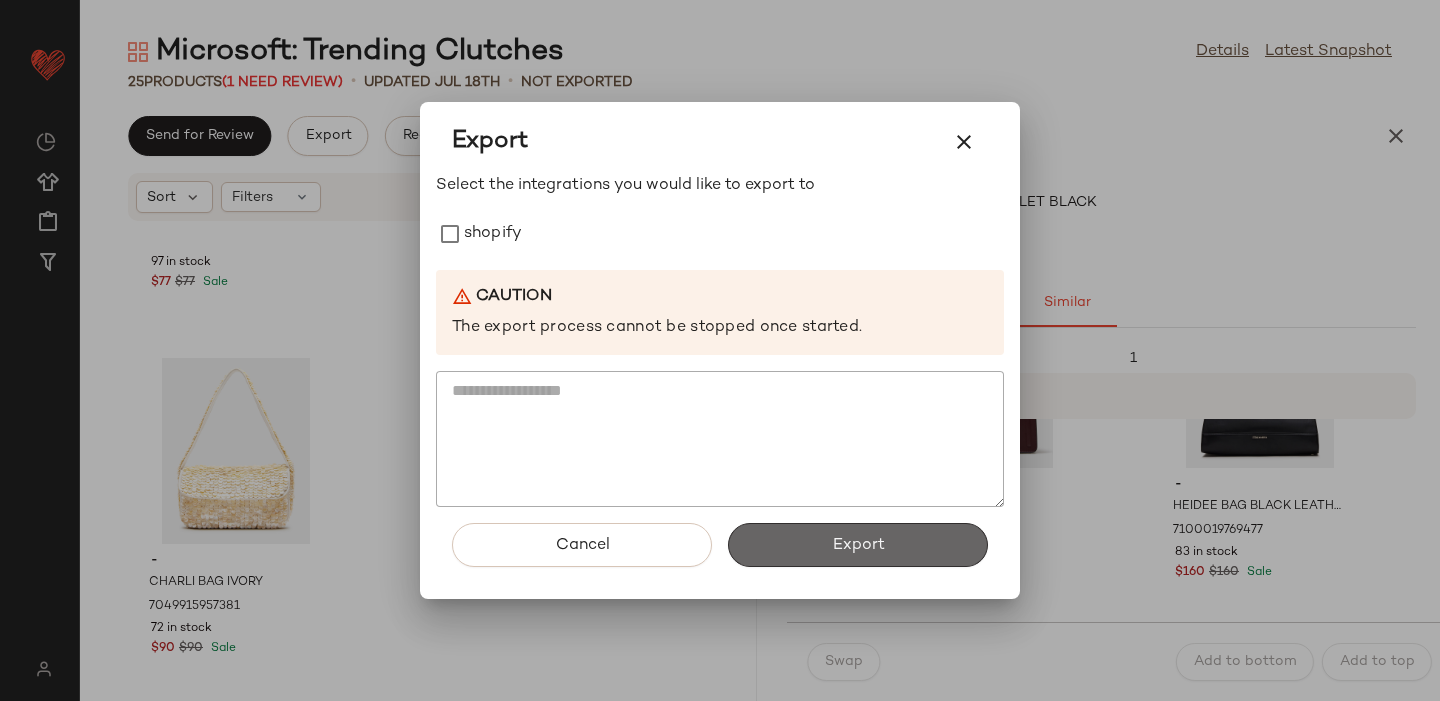 click on "Export" at bounding box center (858, 545) 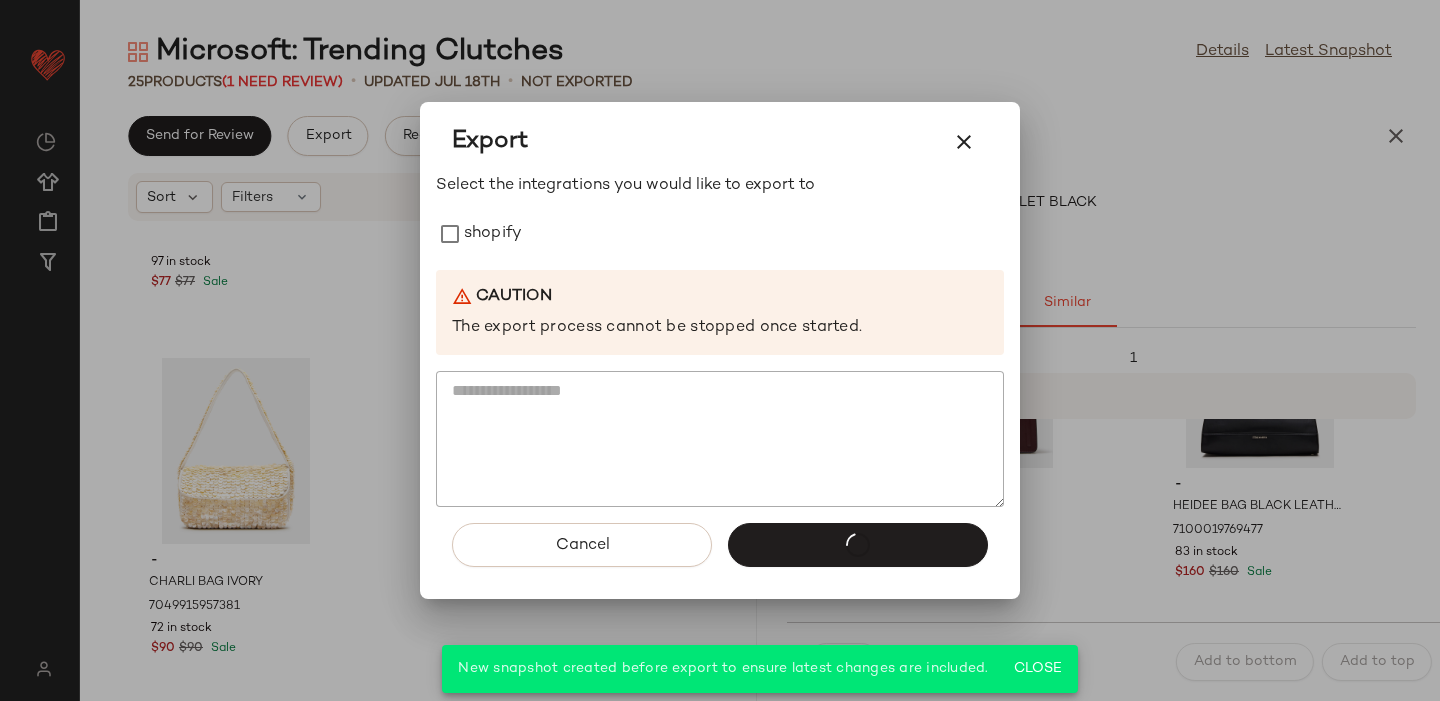scroll, scrollTop: 8578, scrollLeft: 0, axis: vertical 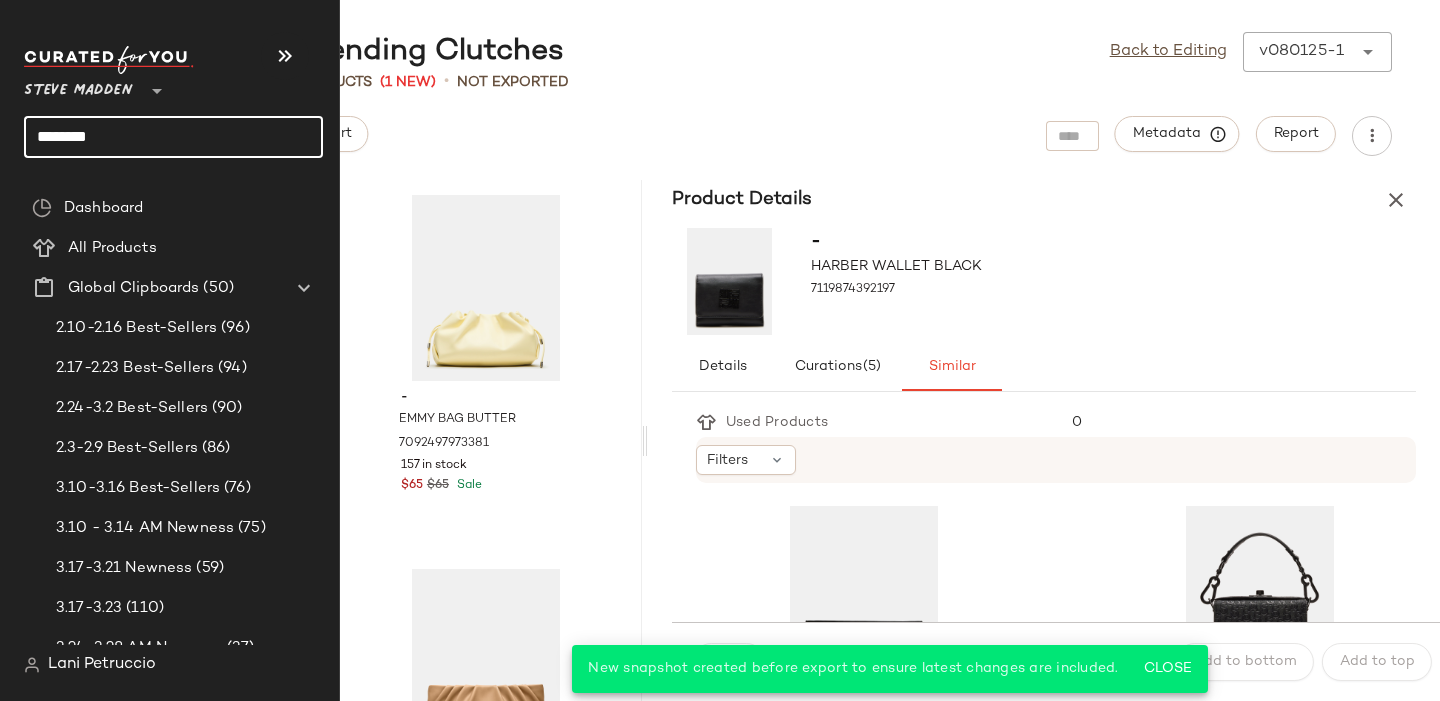 click on "********" 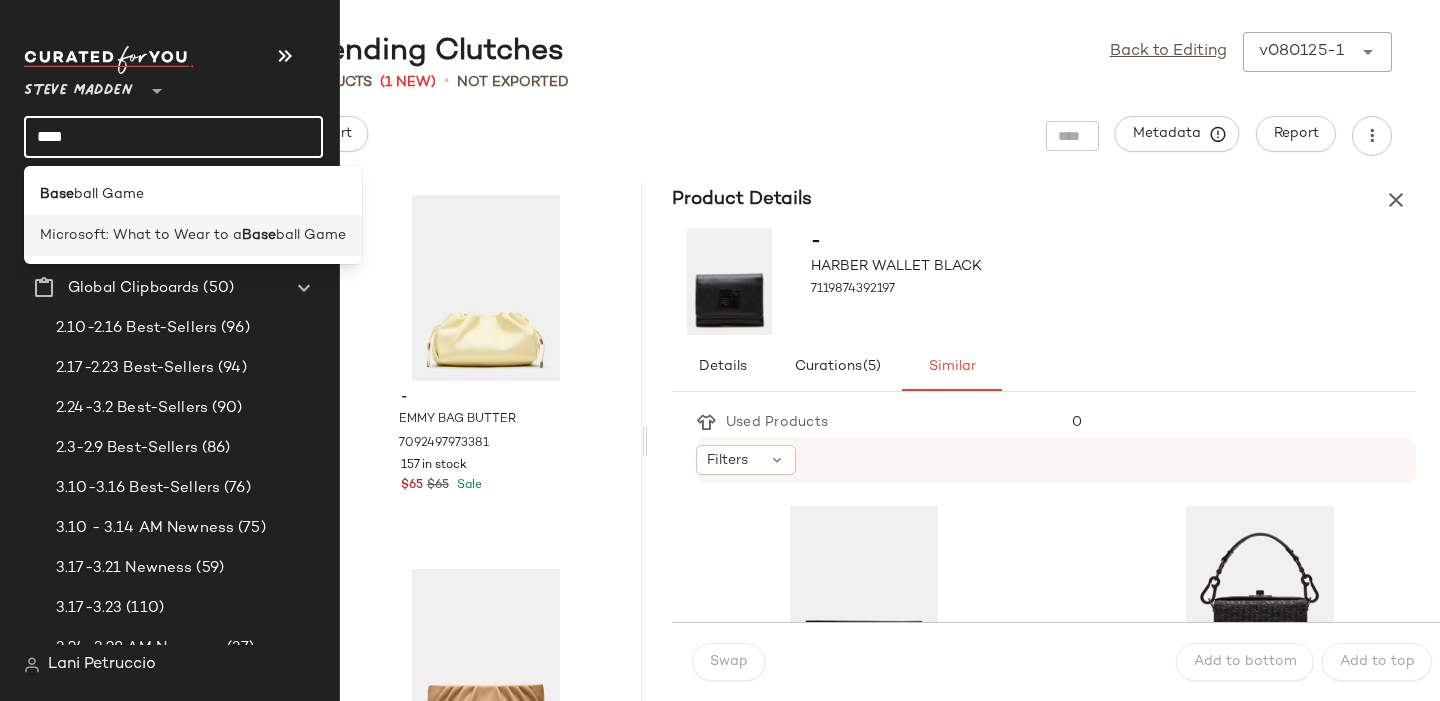 click on "Microsoft: What to Wear to a" at bounding box center [141, 235] 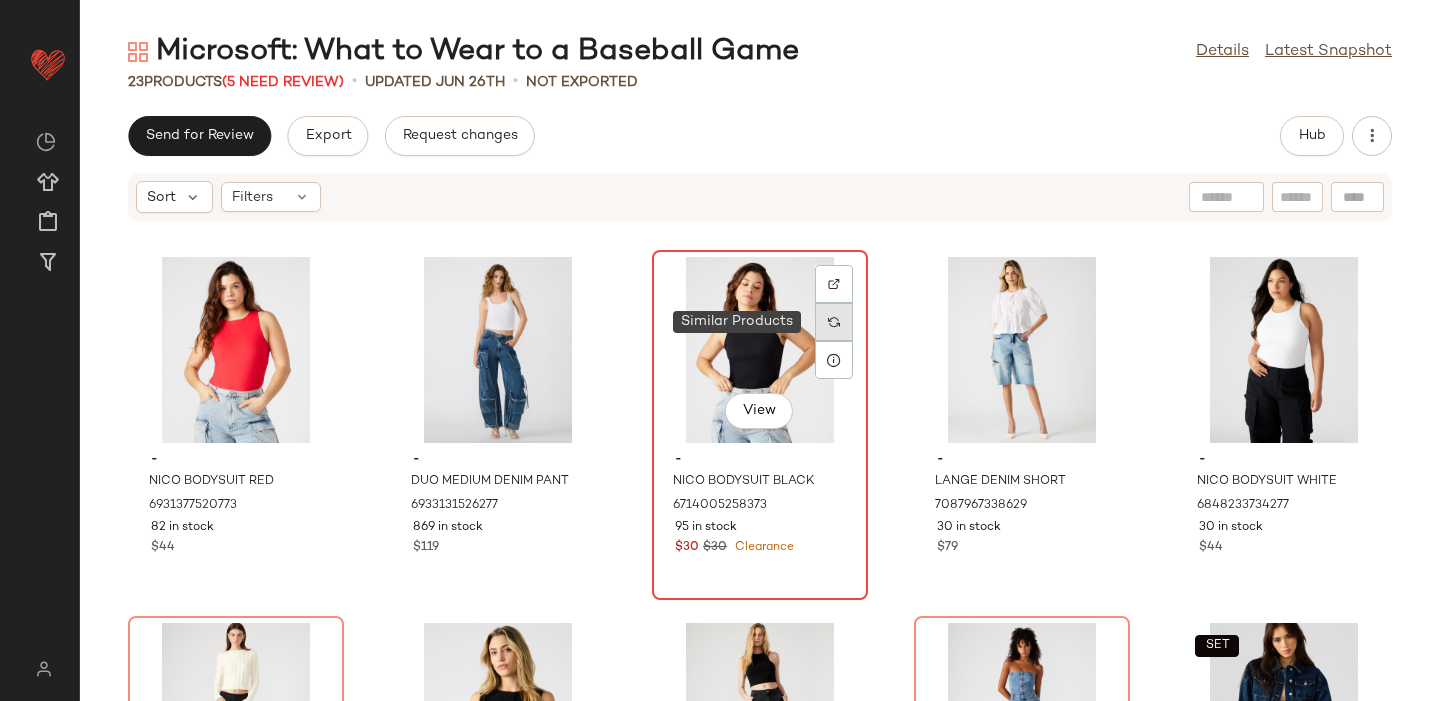 click 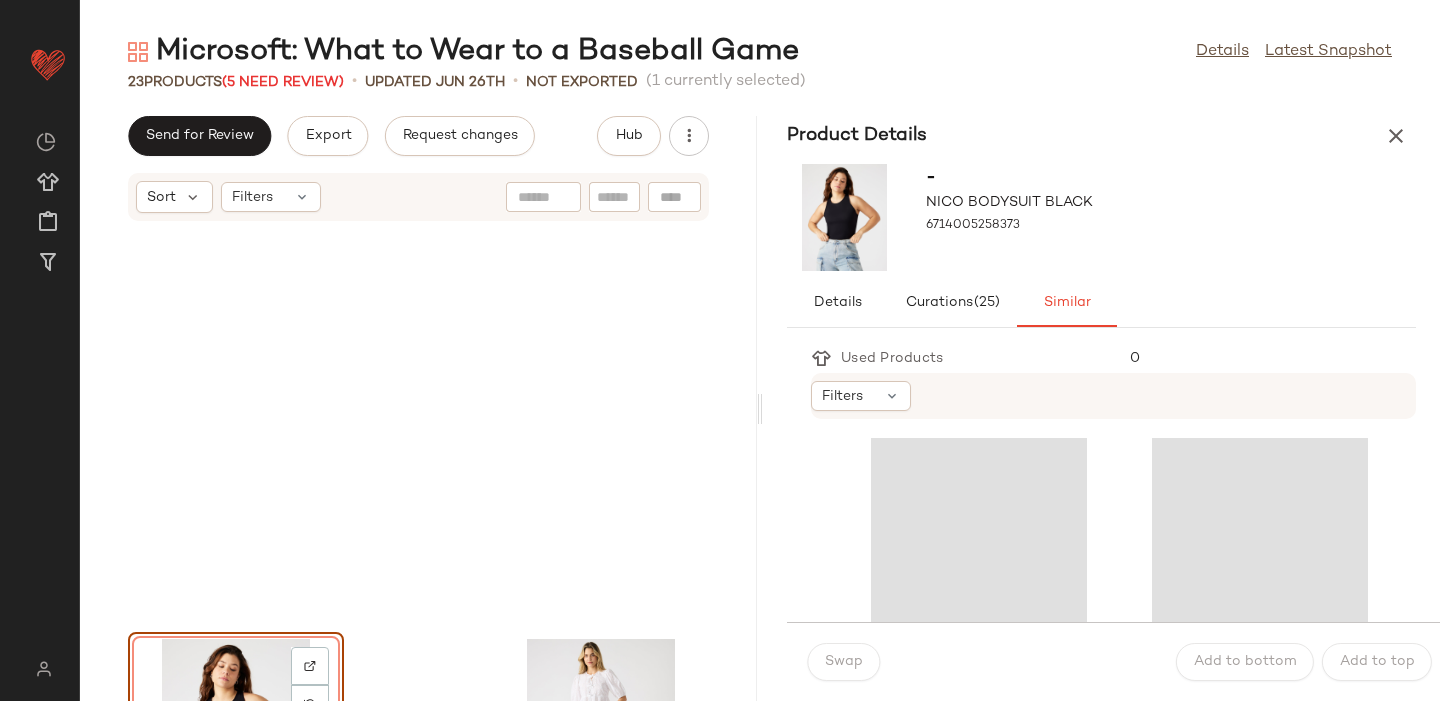 scroll, scrollTop: 382, scrollLeft: 0, axis: vertical 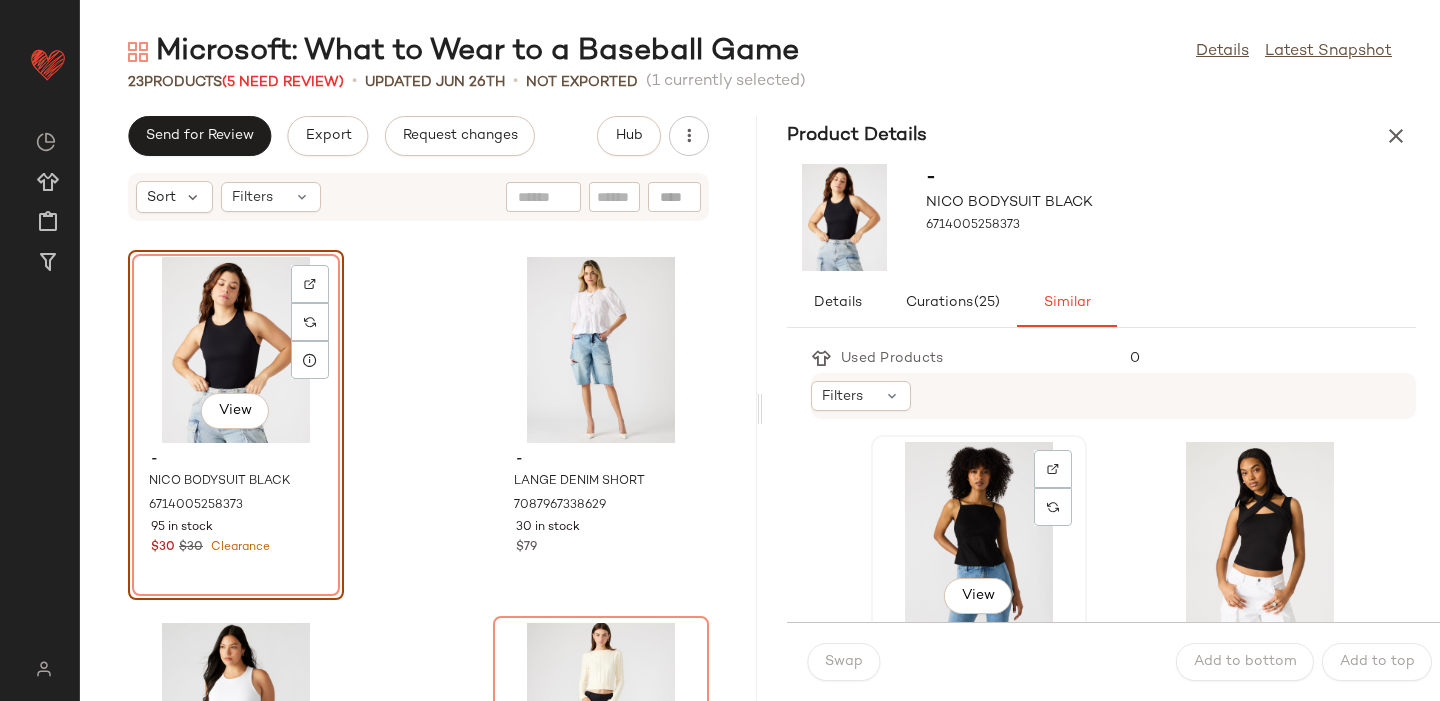 click on "View" 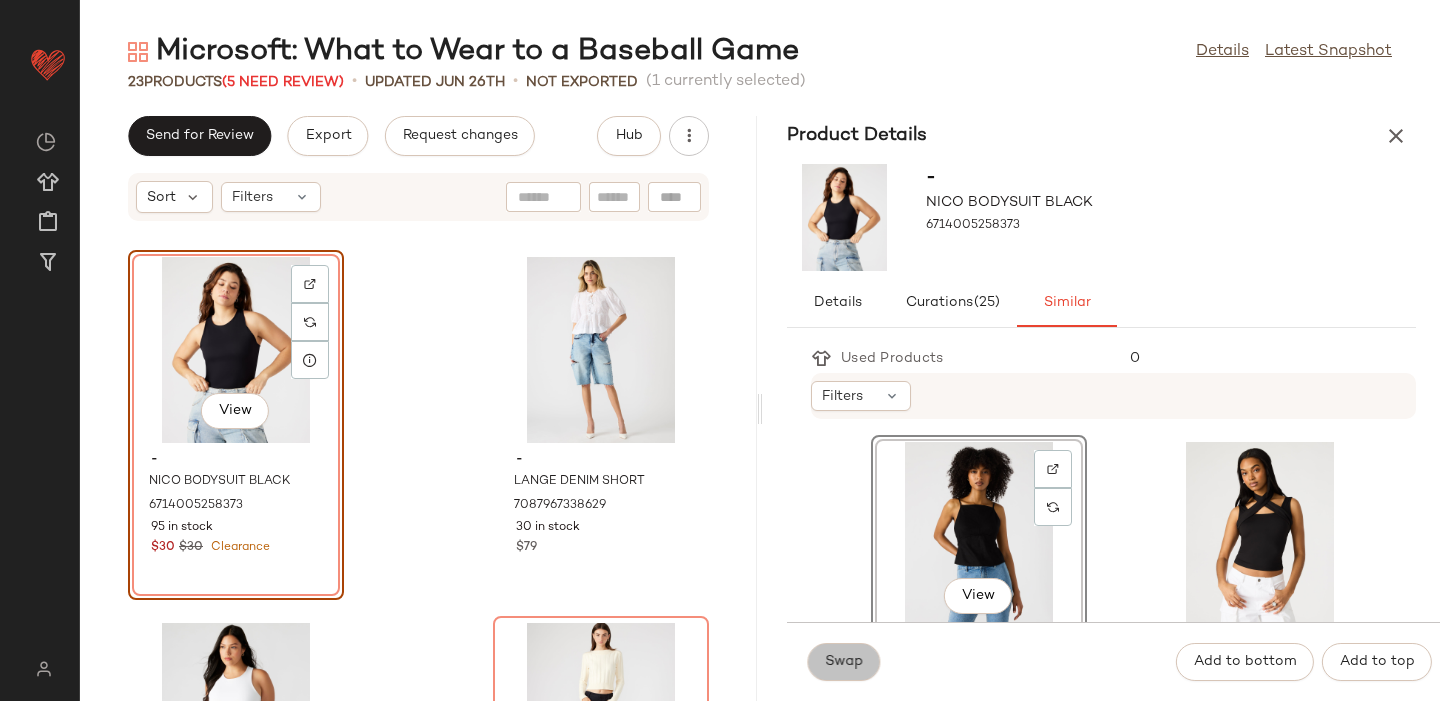 click on "Swap" 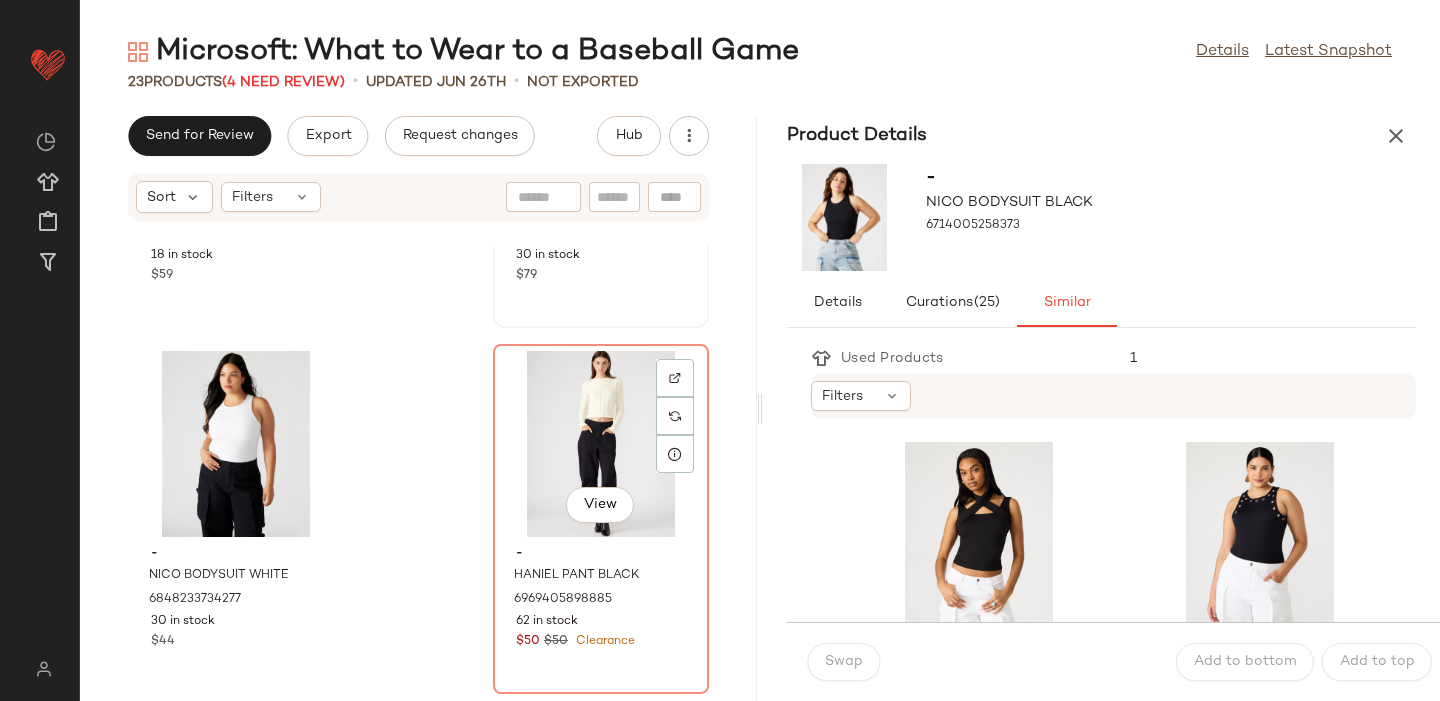 scroll, scrollTop: 718, scrollLeft: 0, axis: vertical 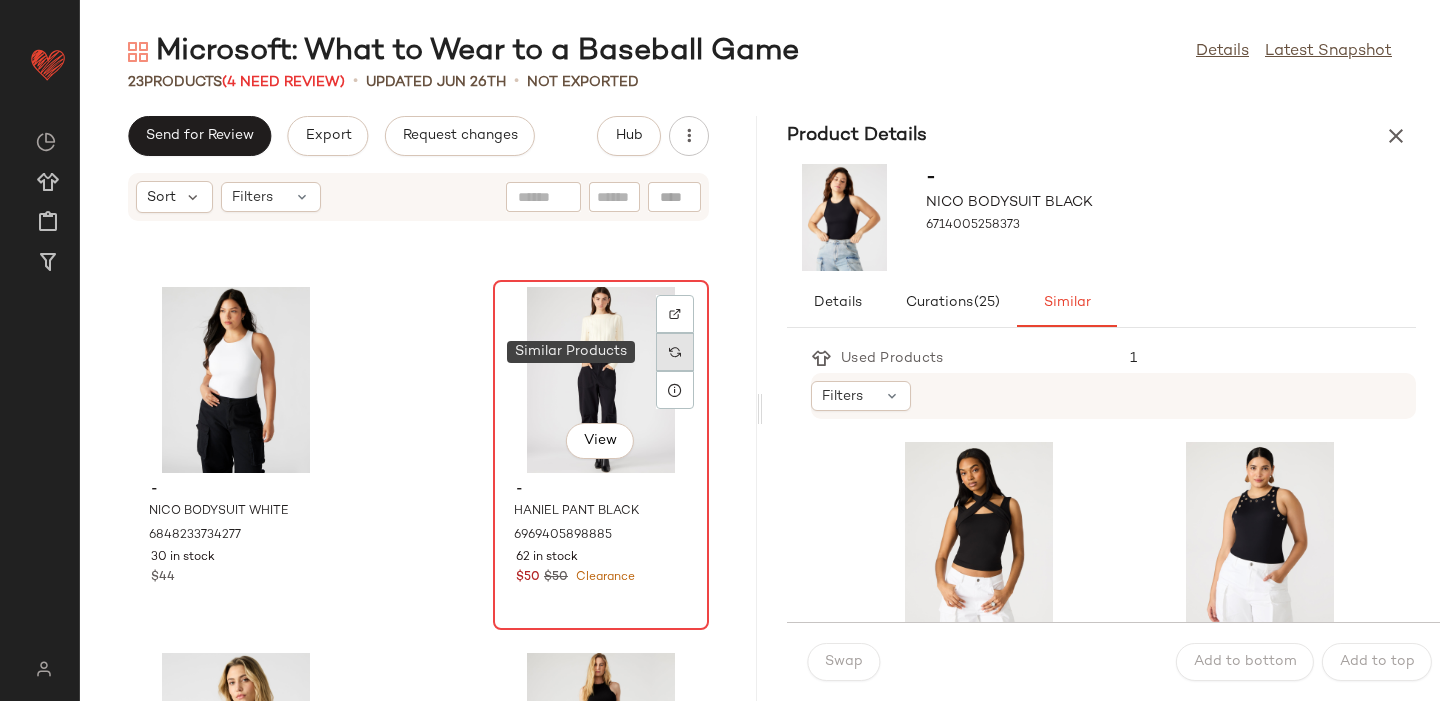 click 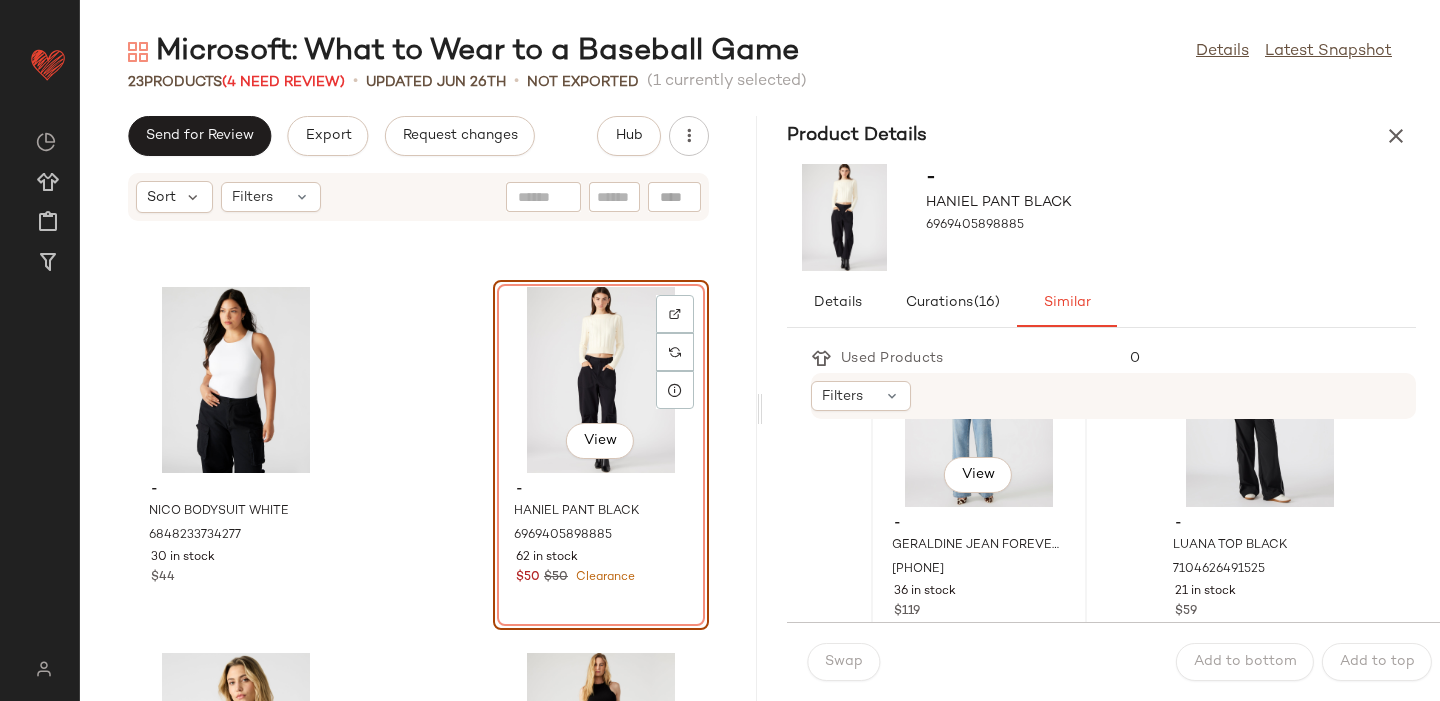 scroll, scrollTop: 128, scrollLeft: 0, axis: vertical 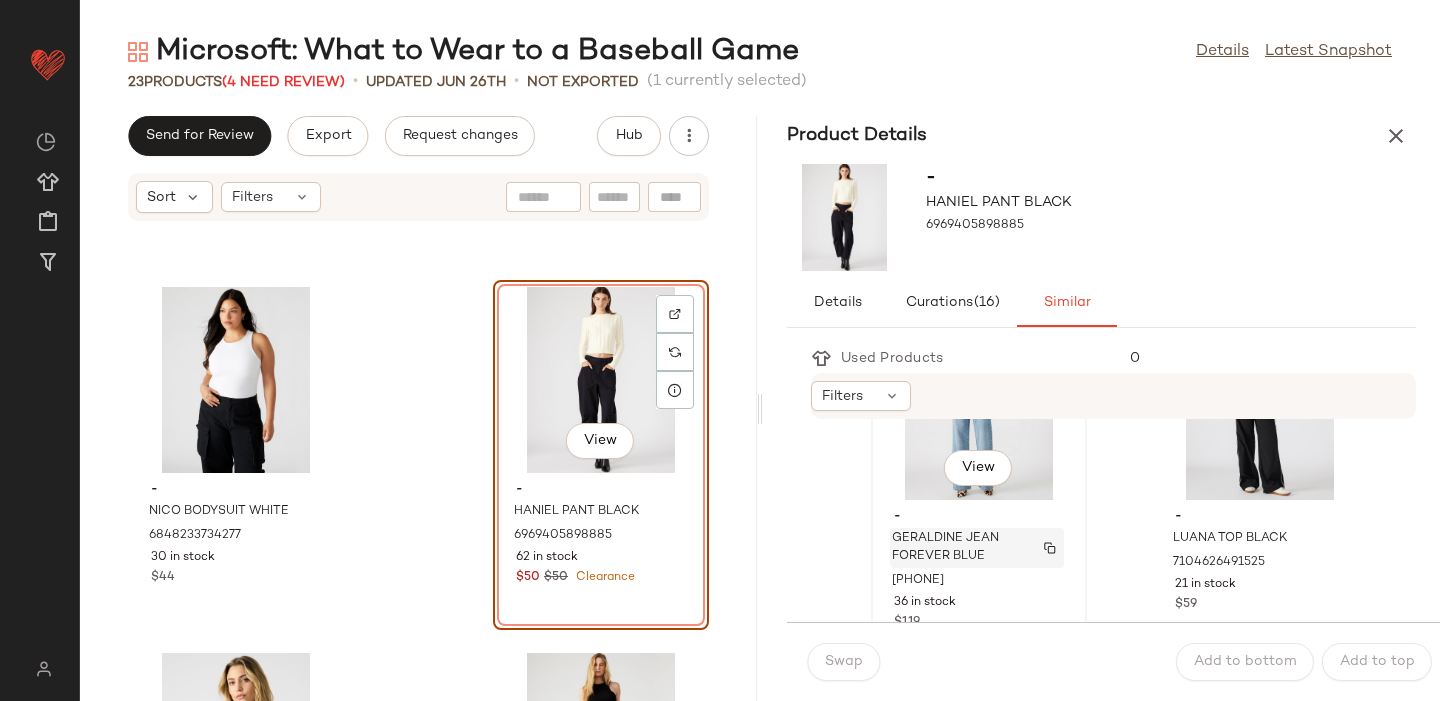 click on "[PERSON] [PERSON] [PERSON]" at bounding box center [958, 548] 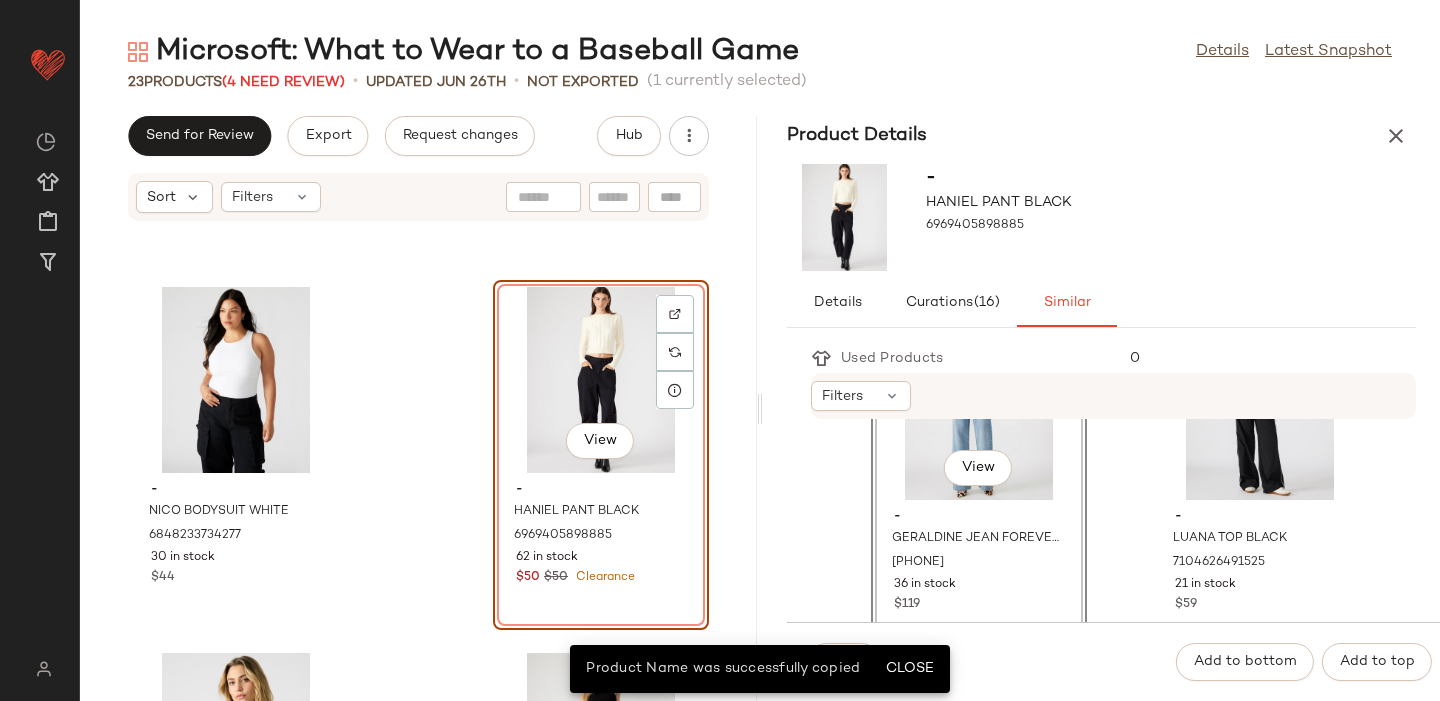 click on "View  - GERALDINE JEAN FOREVER BLUE 7139567042693 36 in stock $119" 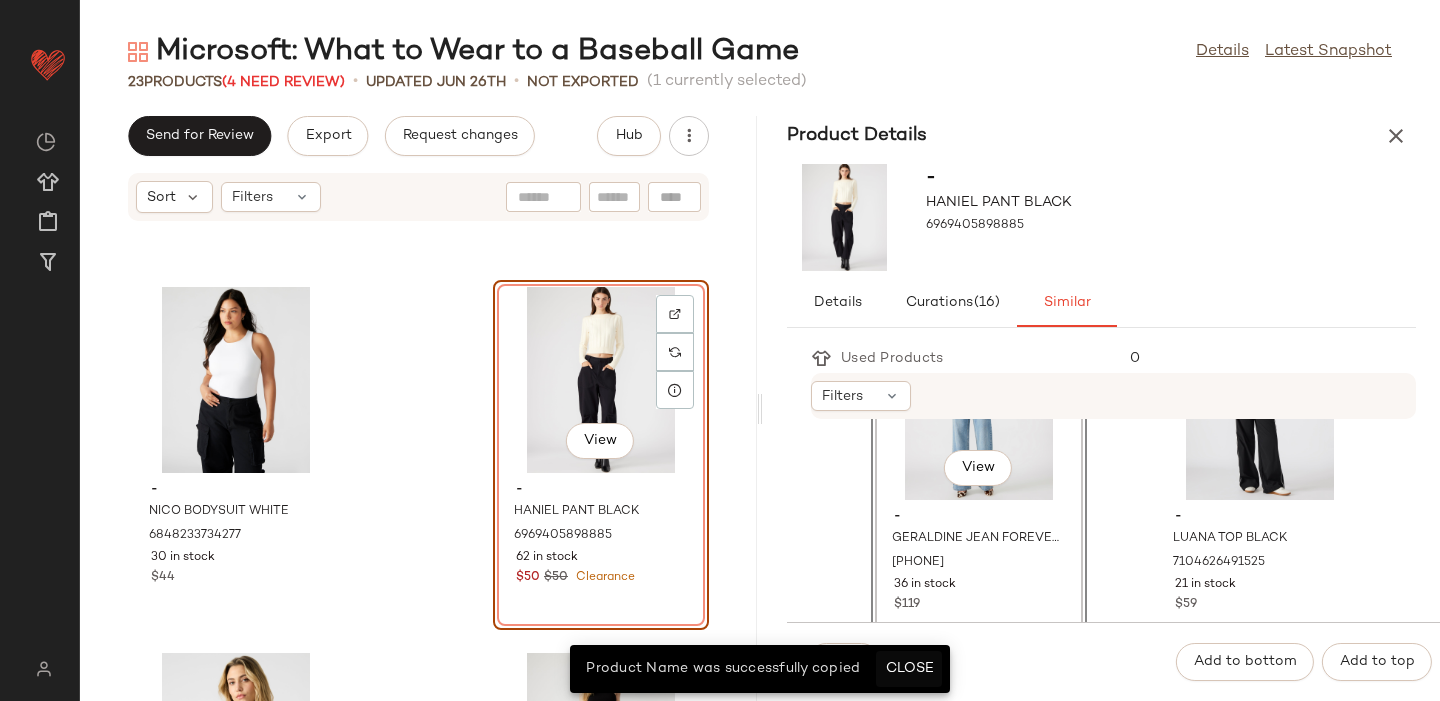 click on "Close" 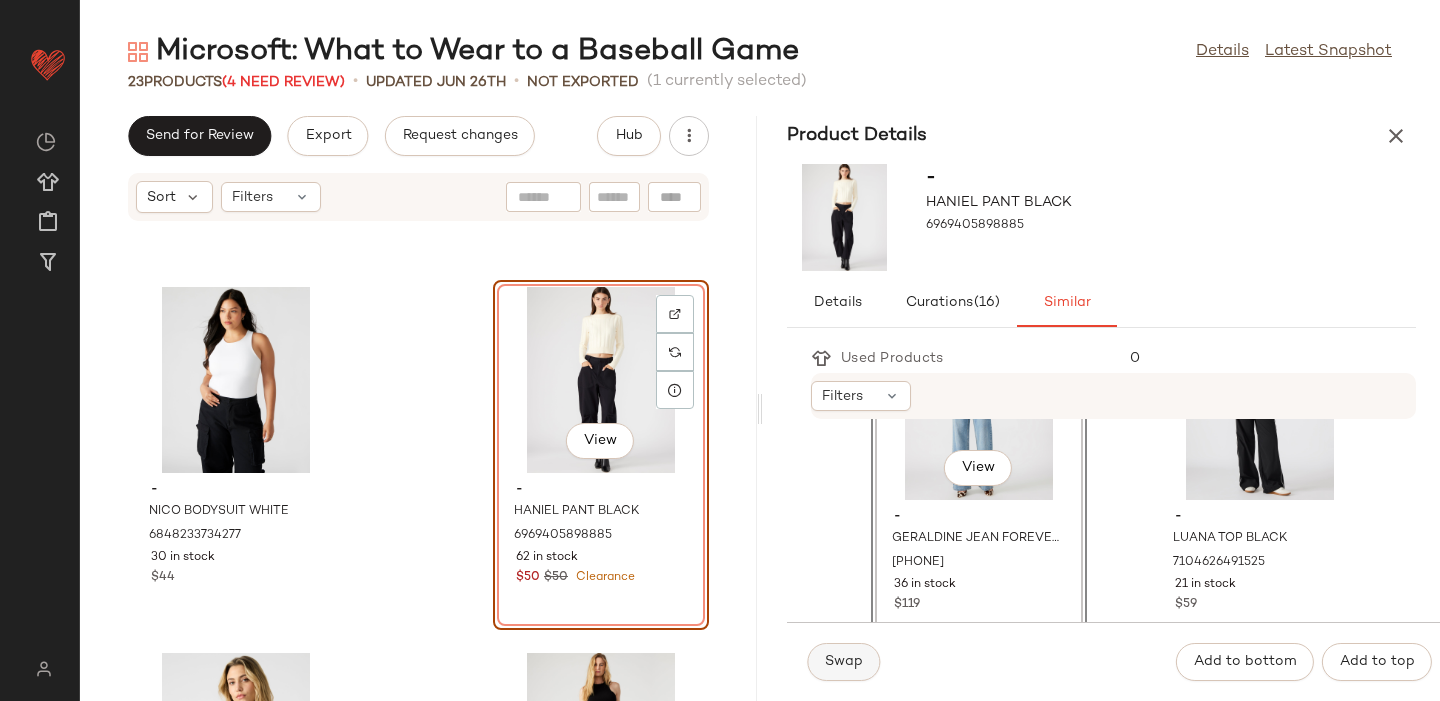 click on "Swap" at bounding box center [843, 662] 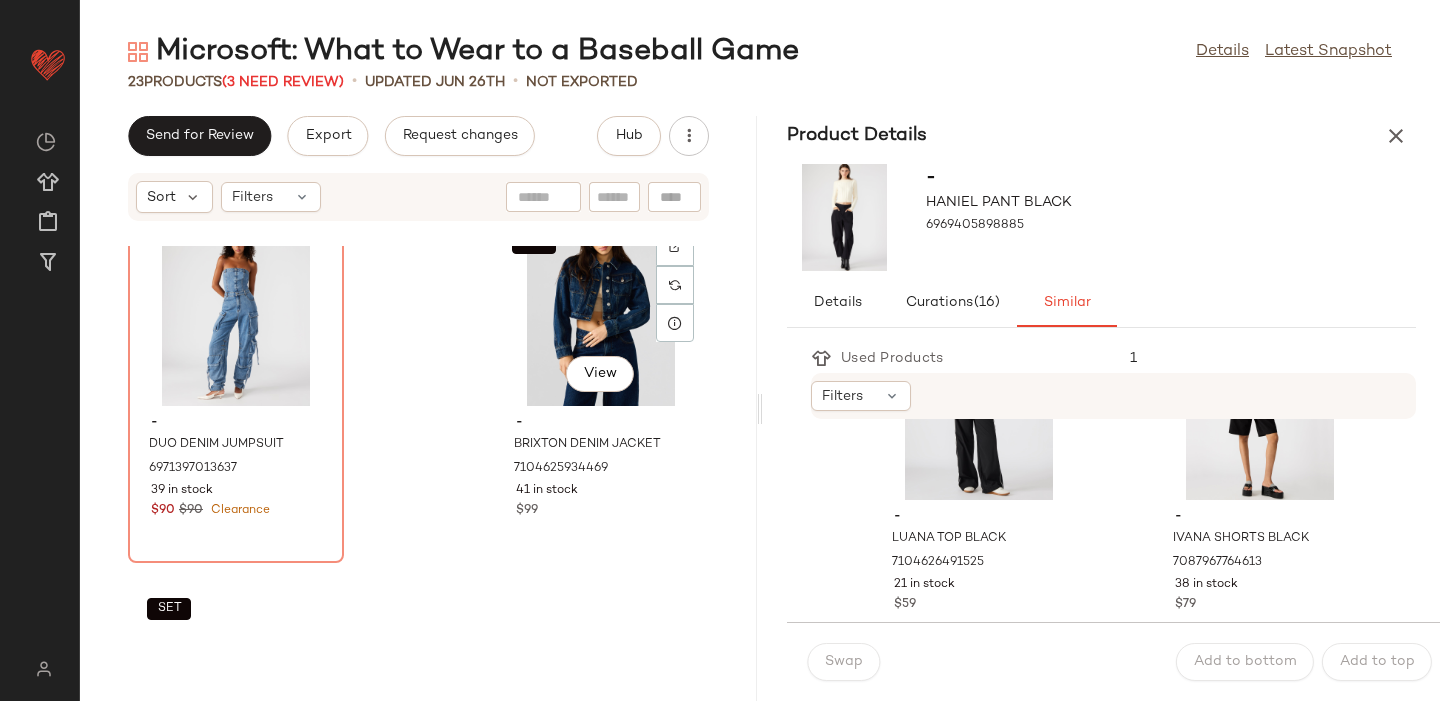 scroll, scrollTop: 1518, scrollLeft: 0, axis: vertical 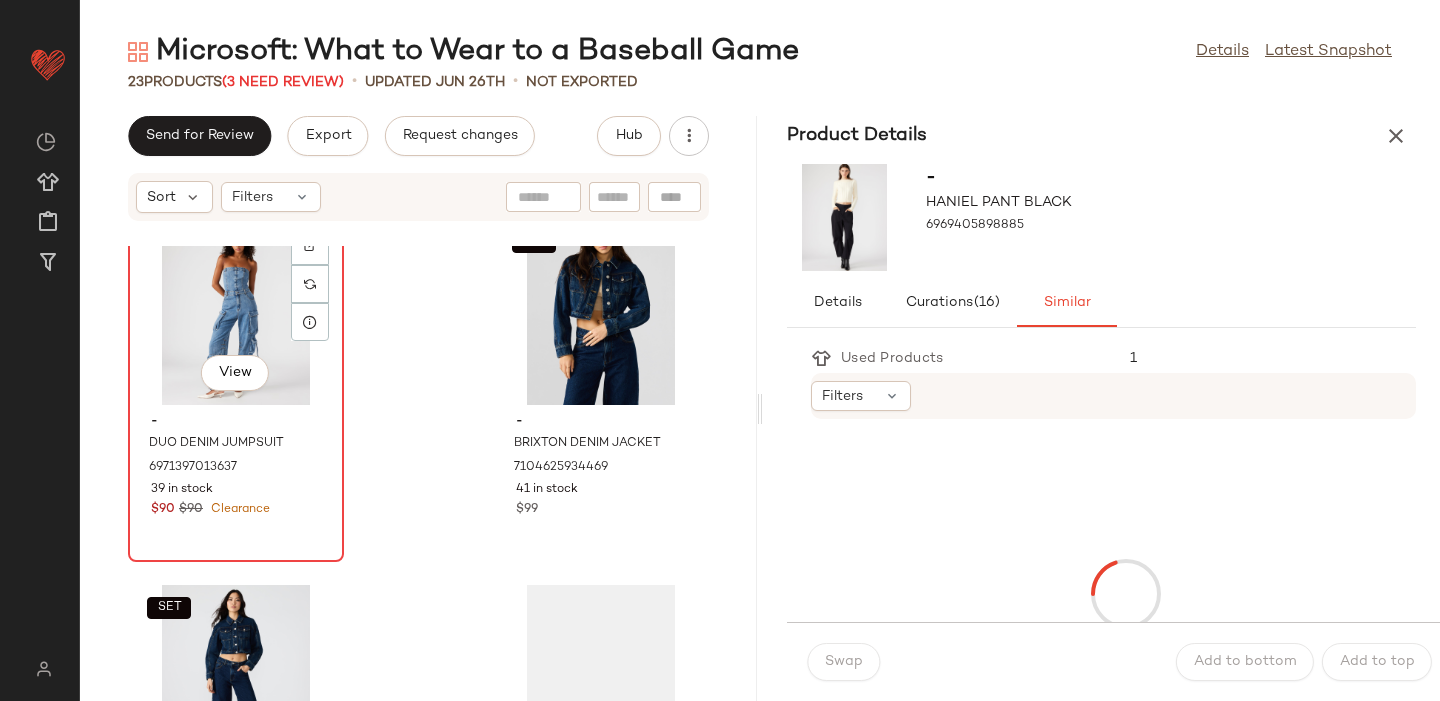 click on "-" at bounding box center [236, 422] 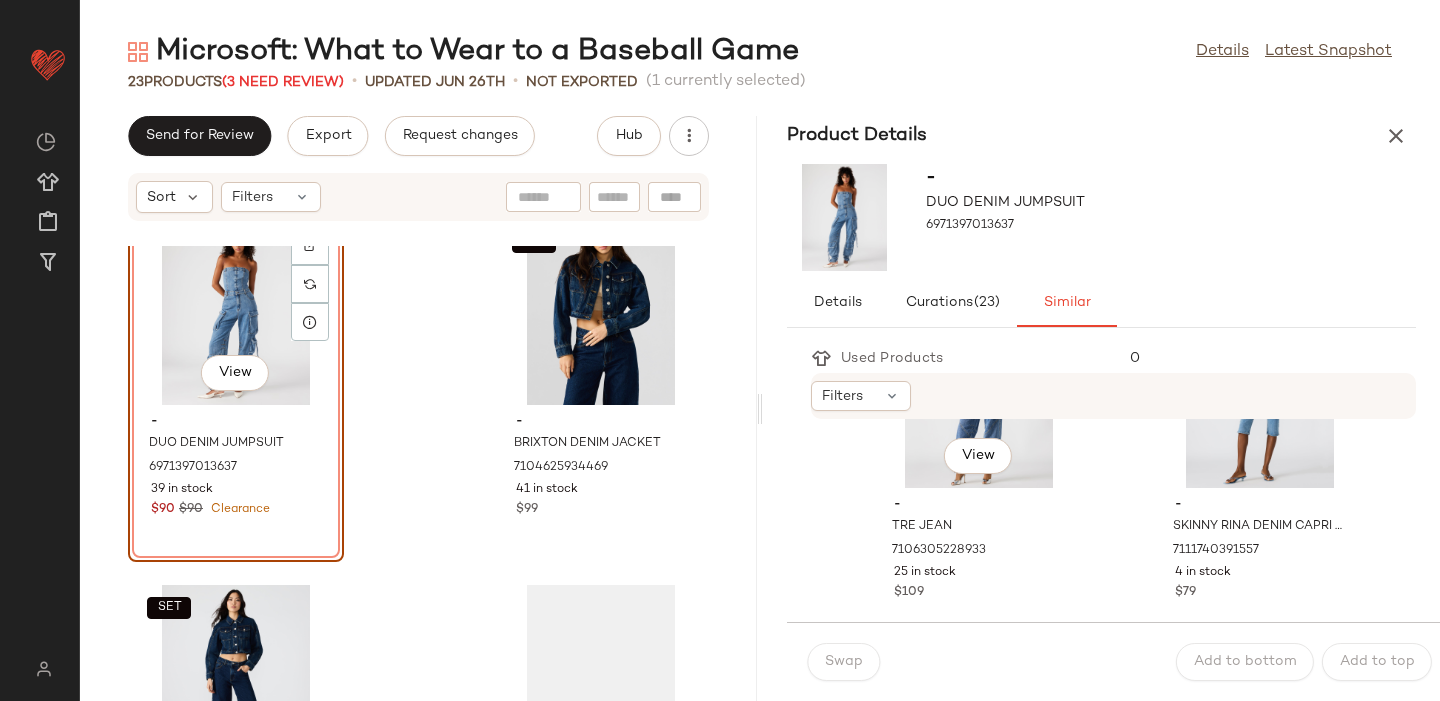 scroll, scrollTop: 509, scrollLeft: 0, axis: vertical 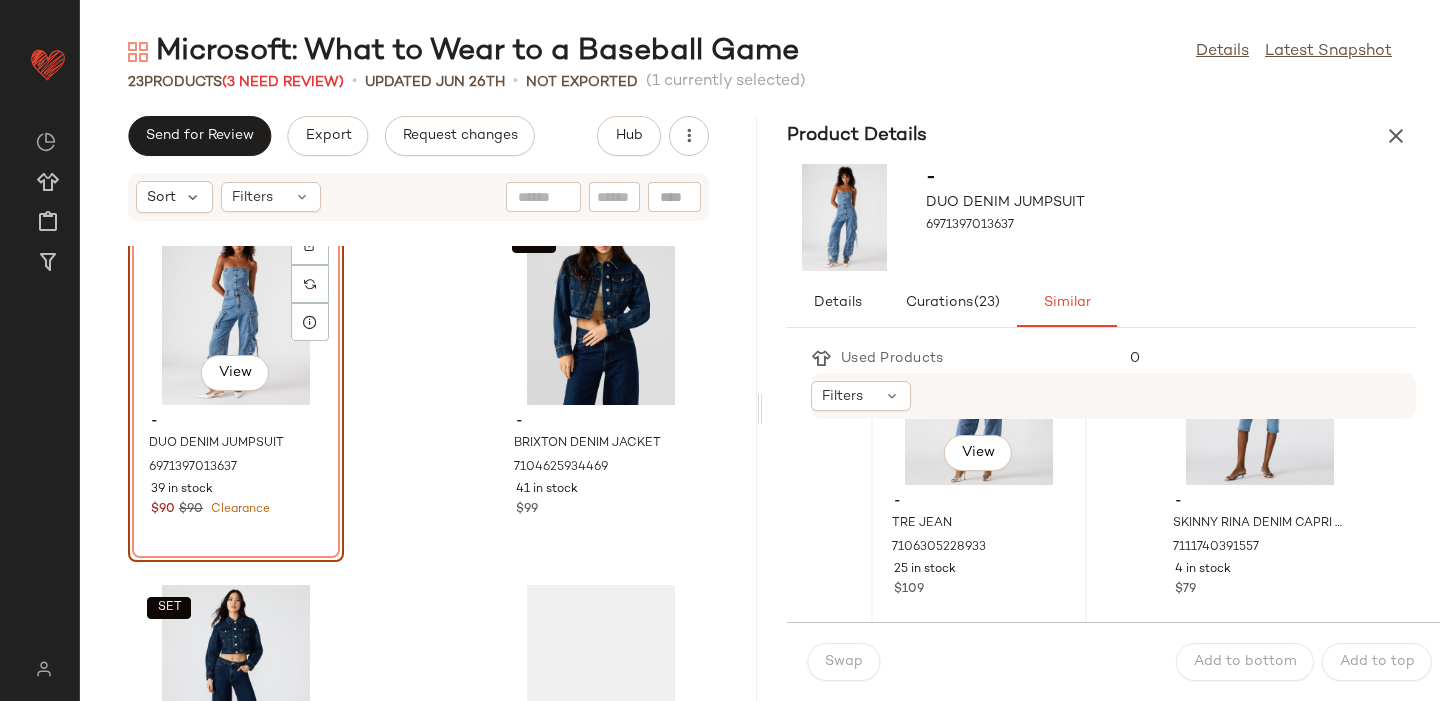 click on "25 in stock" at bounding box center (979, 570) 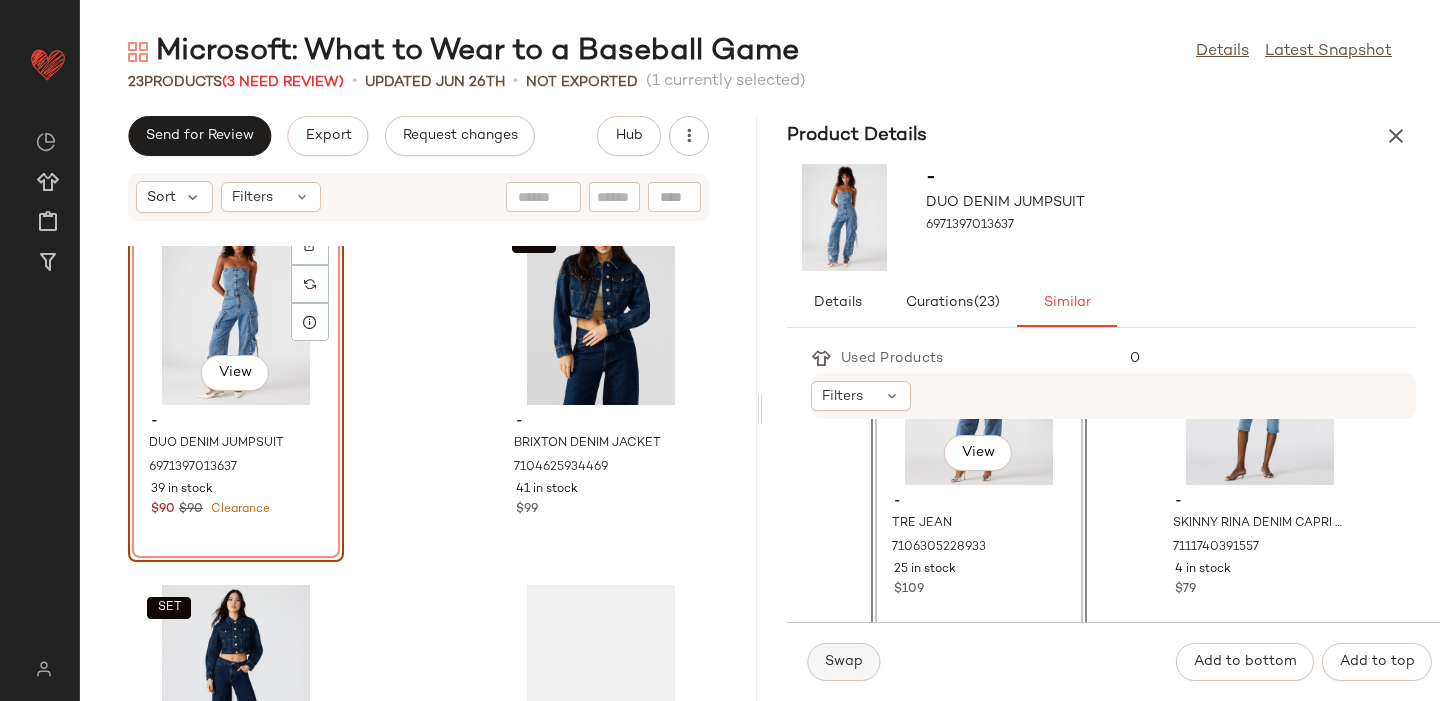 click on "Swap" 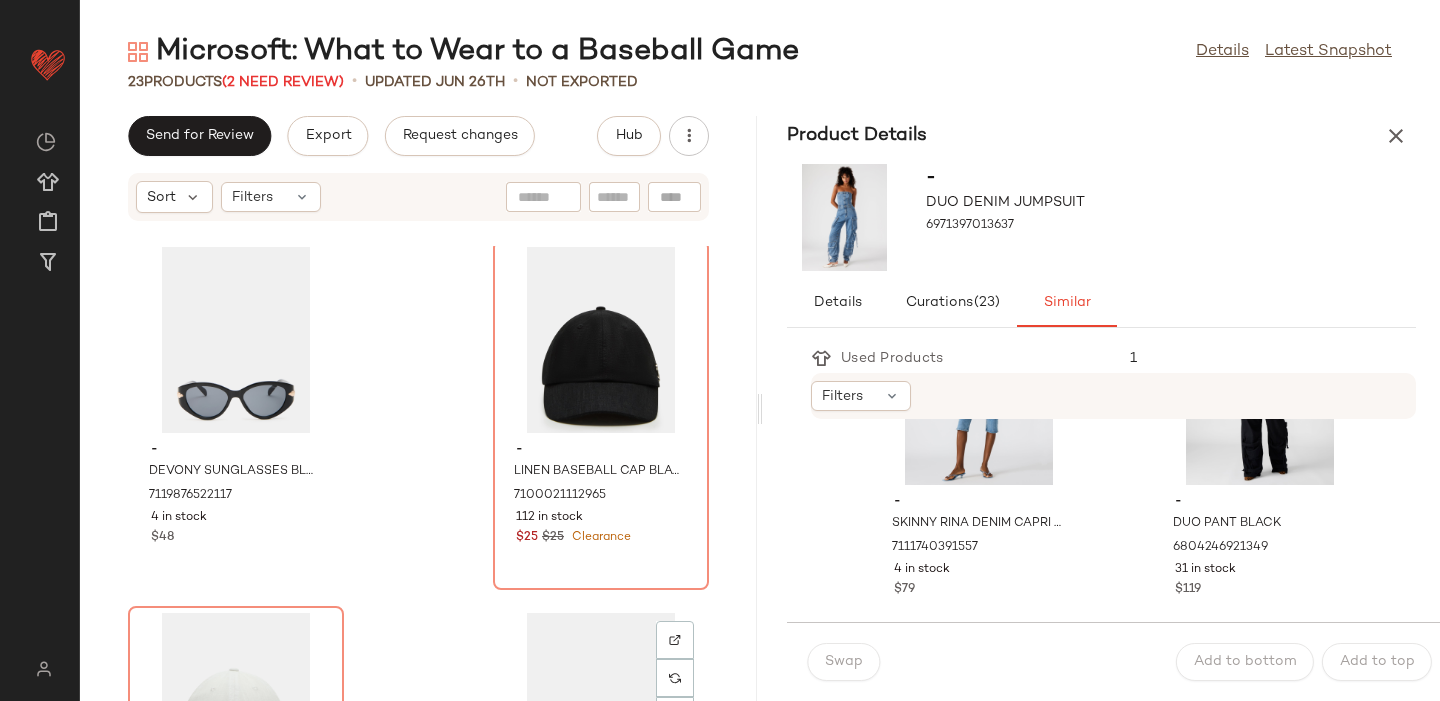 scroll, scrollTop: 2202, scrollLeft: 0, axis: vertical 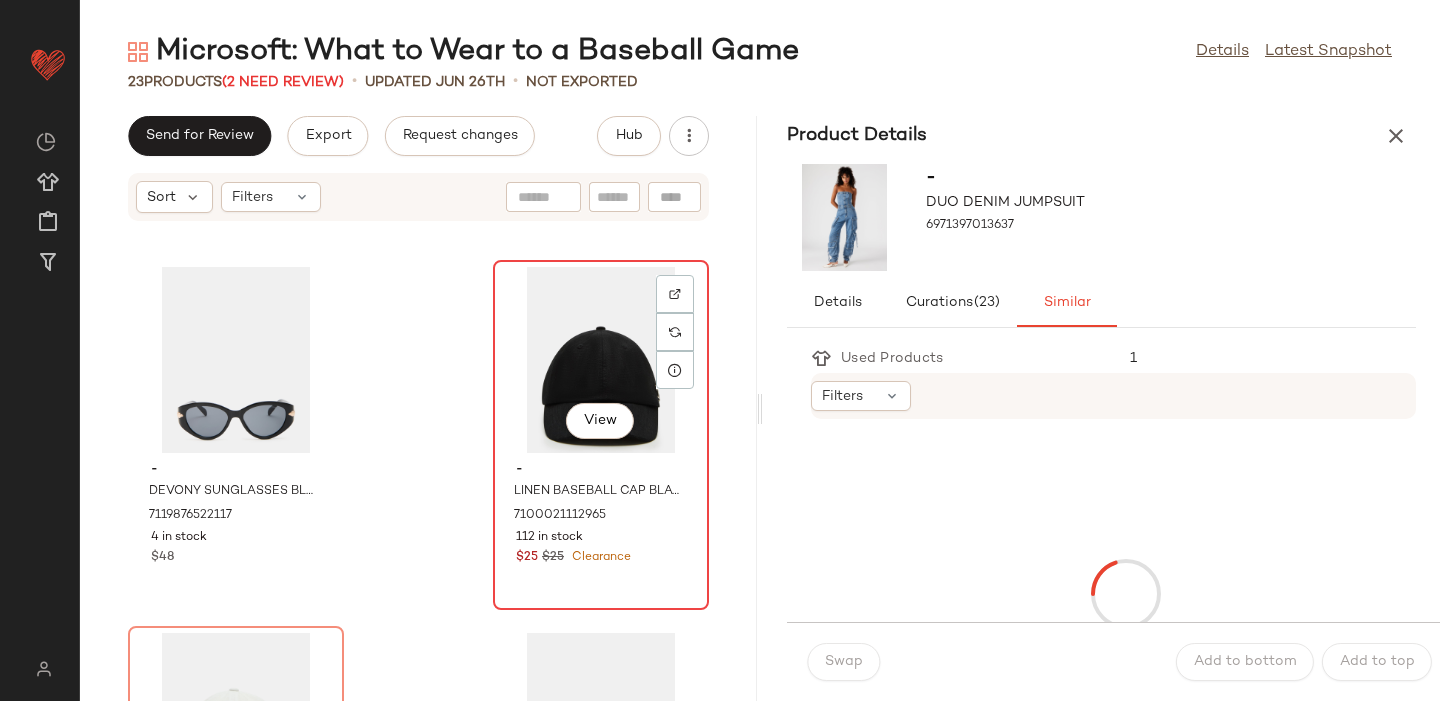 click on "112 in stock" at bounding box center [601, 538] 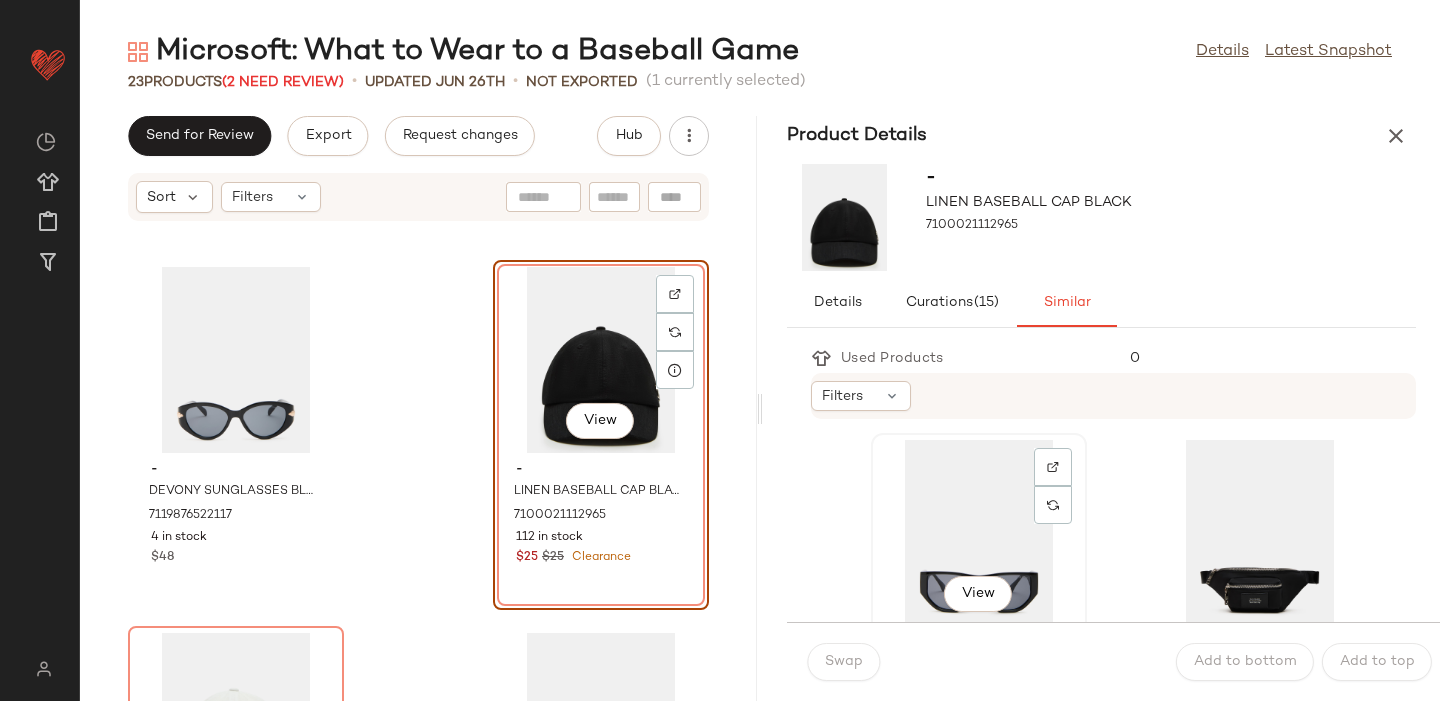 scroll, scrollTop: 0, scrollLeft: 0, axis: both 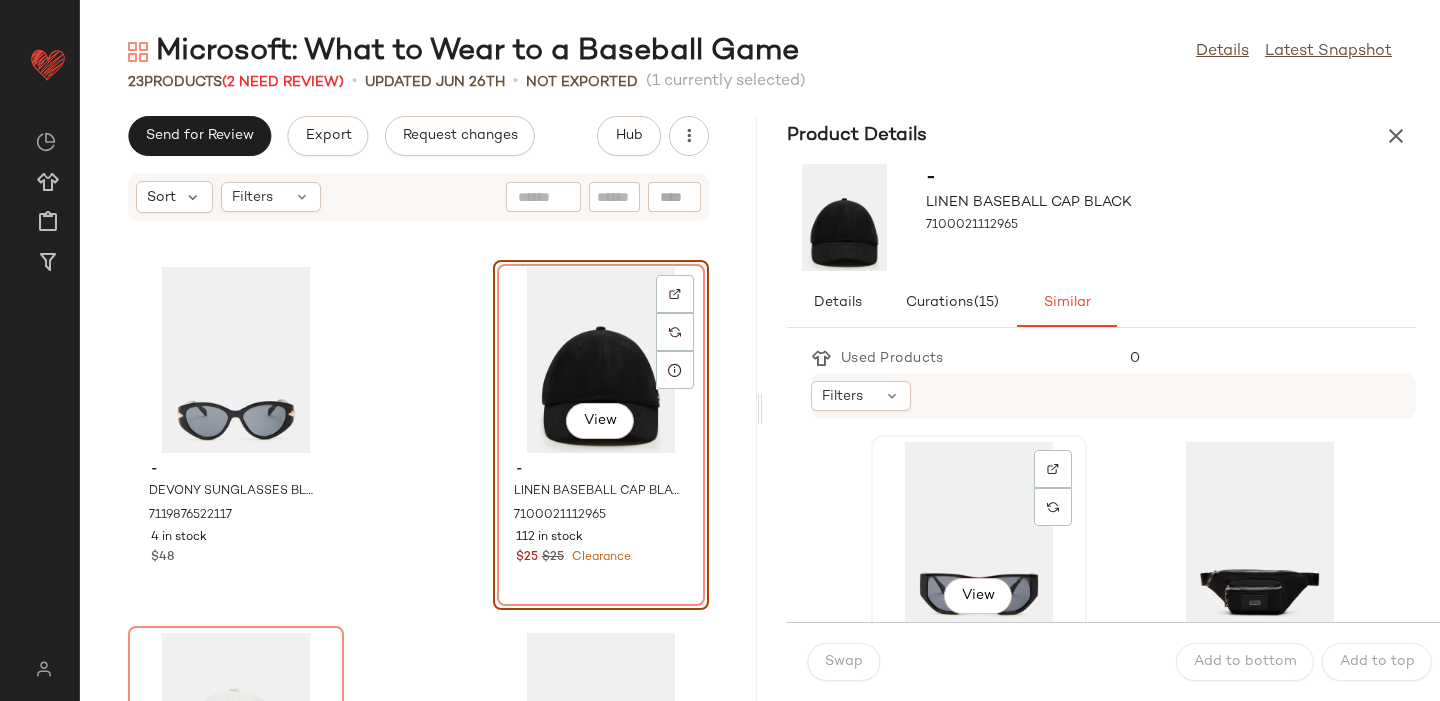 click on "View" 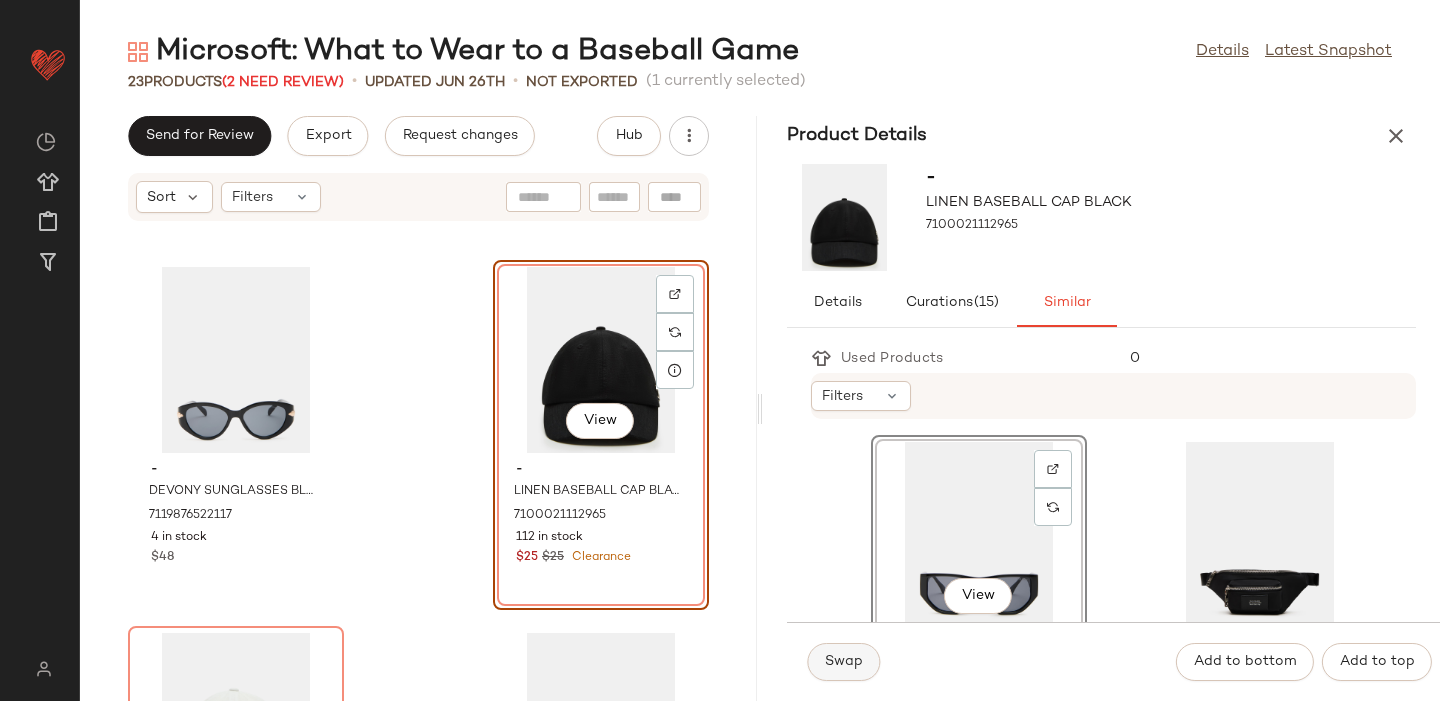 click on "Swap" 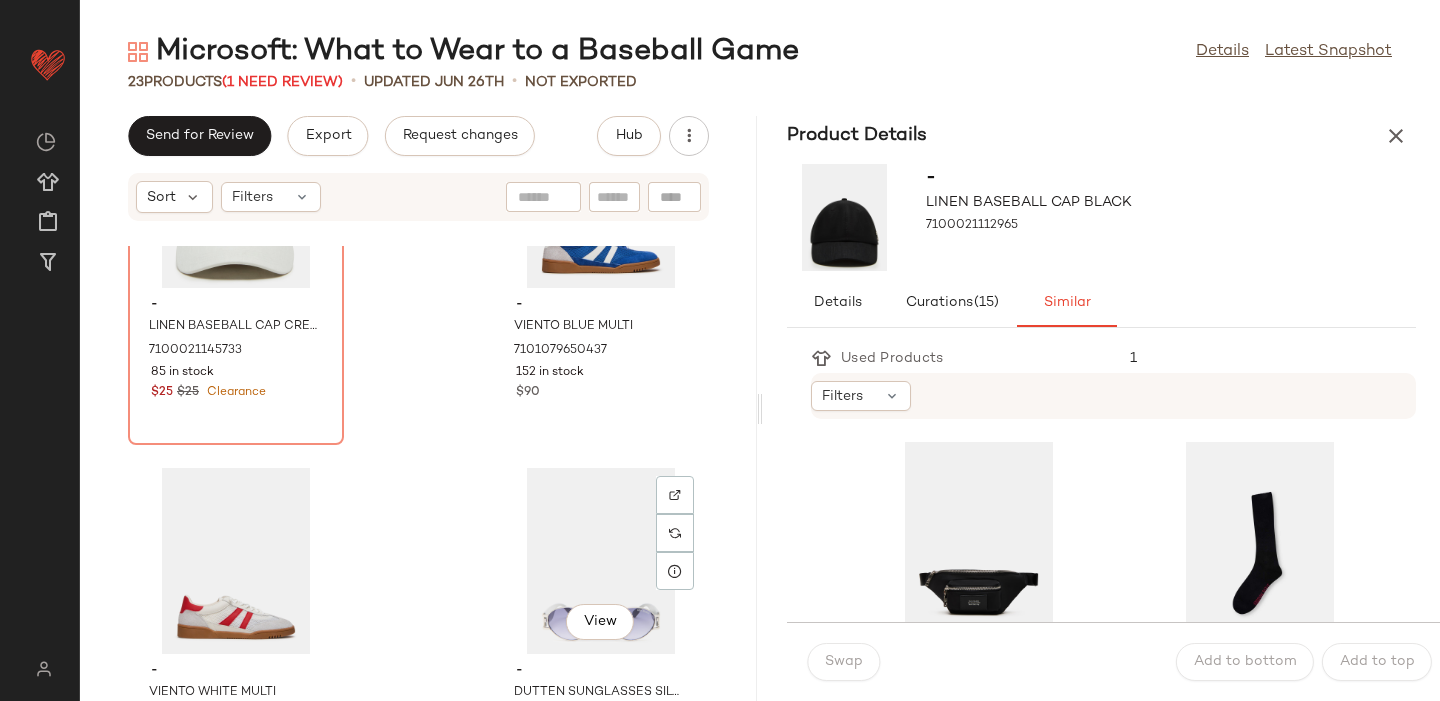 scroll, scrollTop: 2759, scrollLeft: 0, axis: vertical 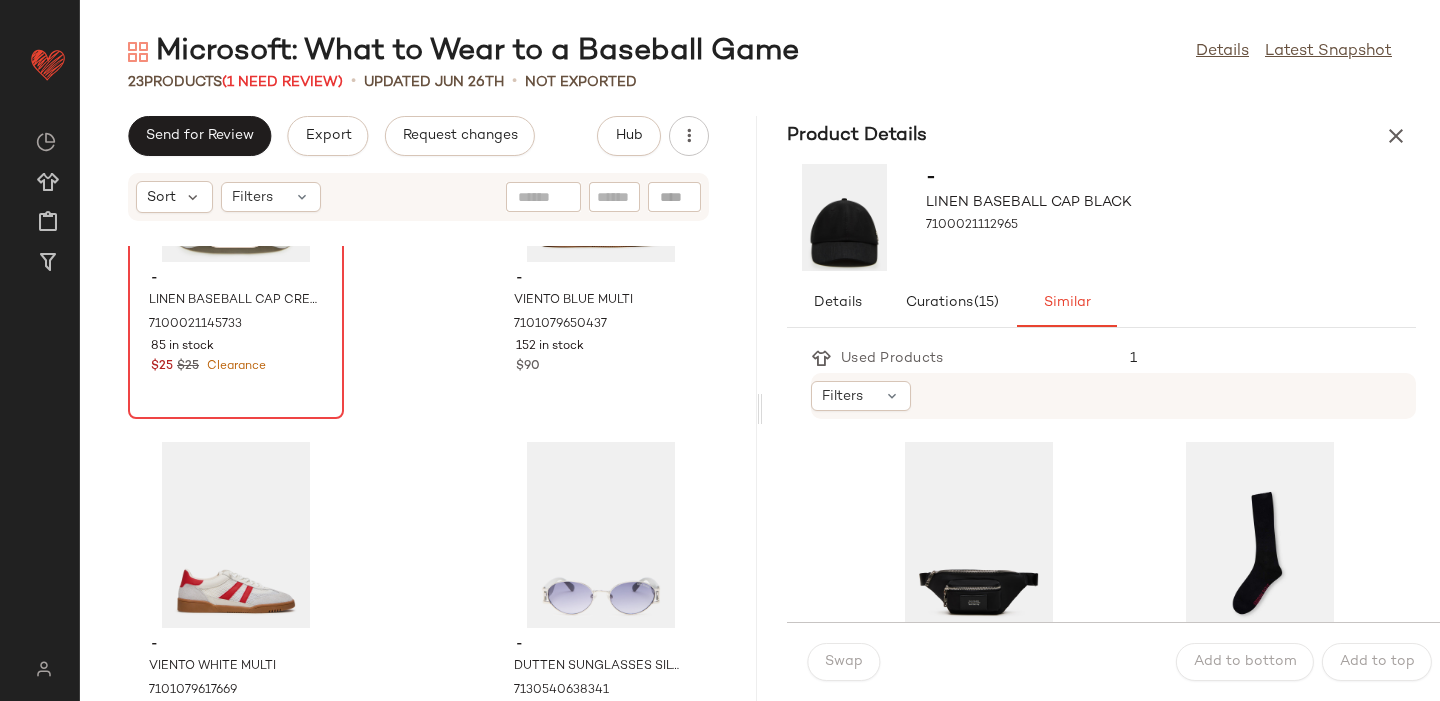 click on "View  - LINEN BASEBALL CAP CREAM 7100021145733 85 in stock $25 $25 Clearance" at bounding box center (236, 244) 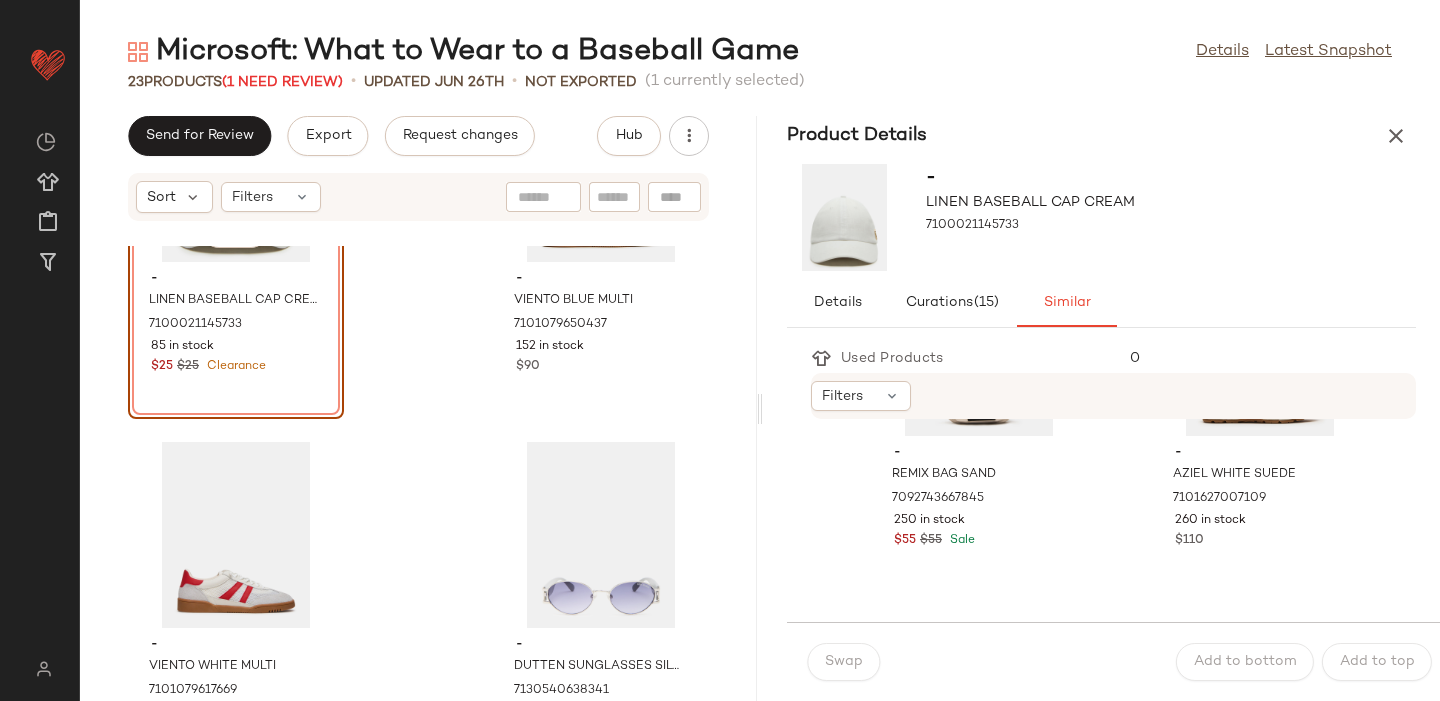 scroll, scrollTop: 561, scrollLeft: 0, axis: vertical 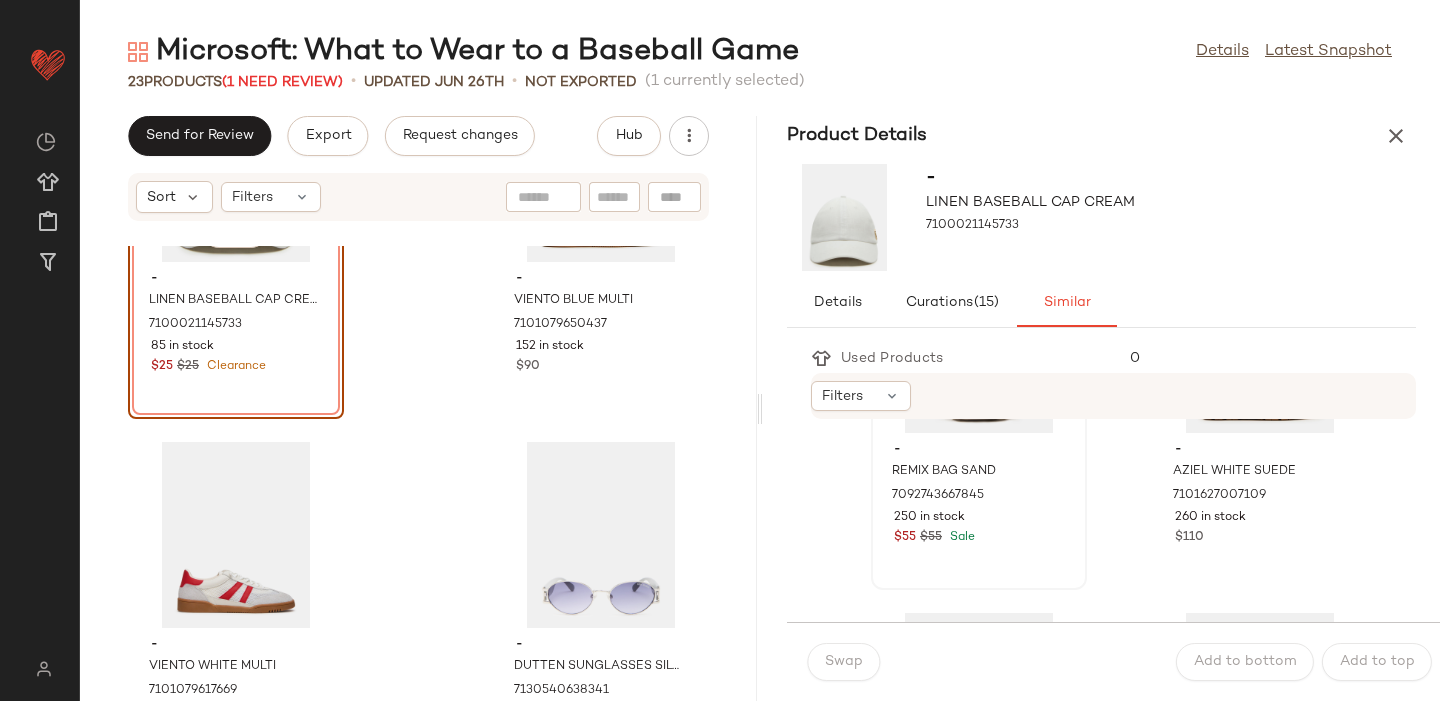 click on "250 in stock" at bounding box center (979, 518) 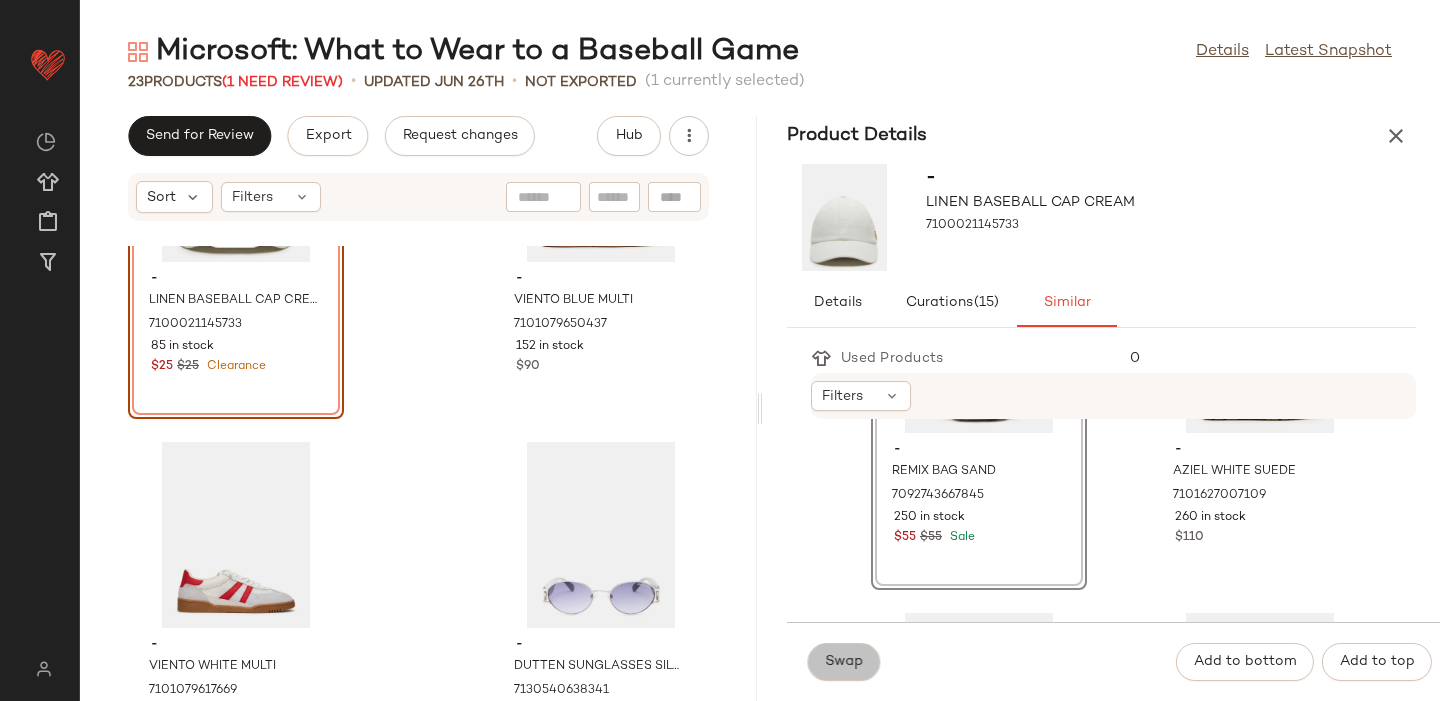 click on "Swap" 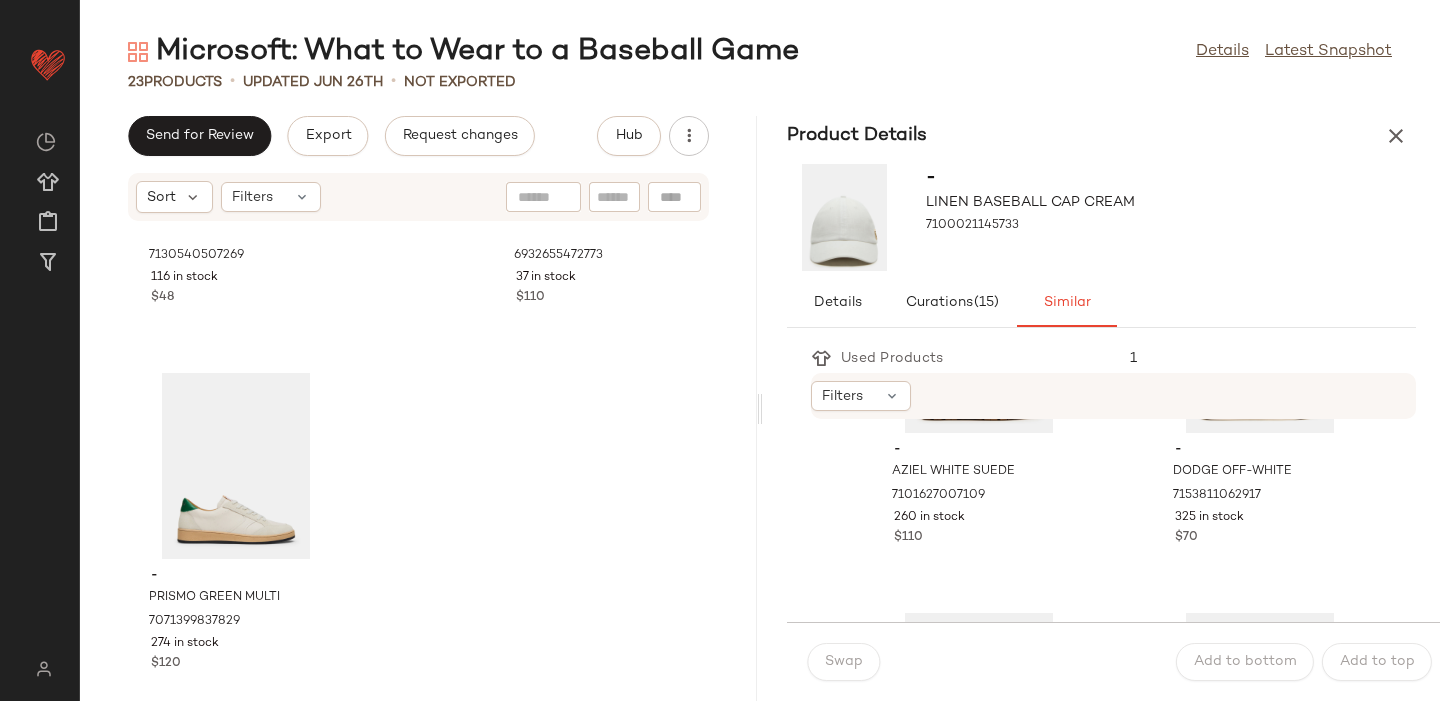 scroll, scrollTop: 3941, scrollLeft: 0, axis: vertical 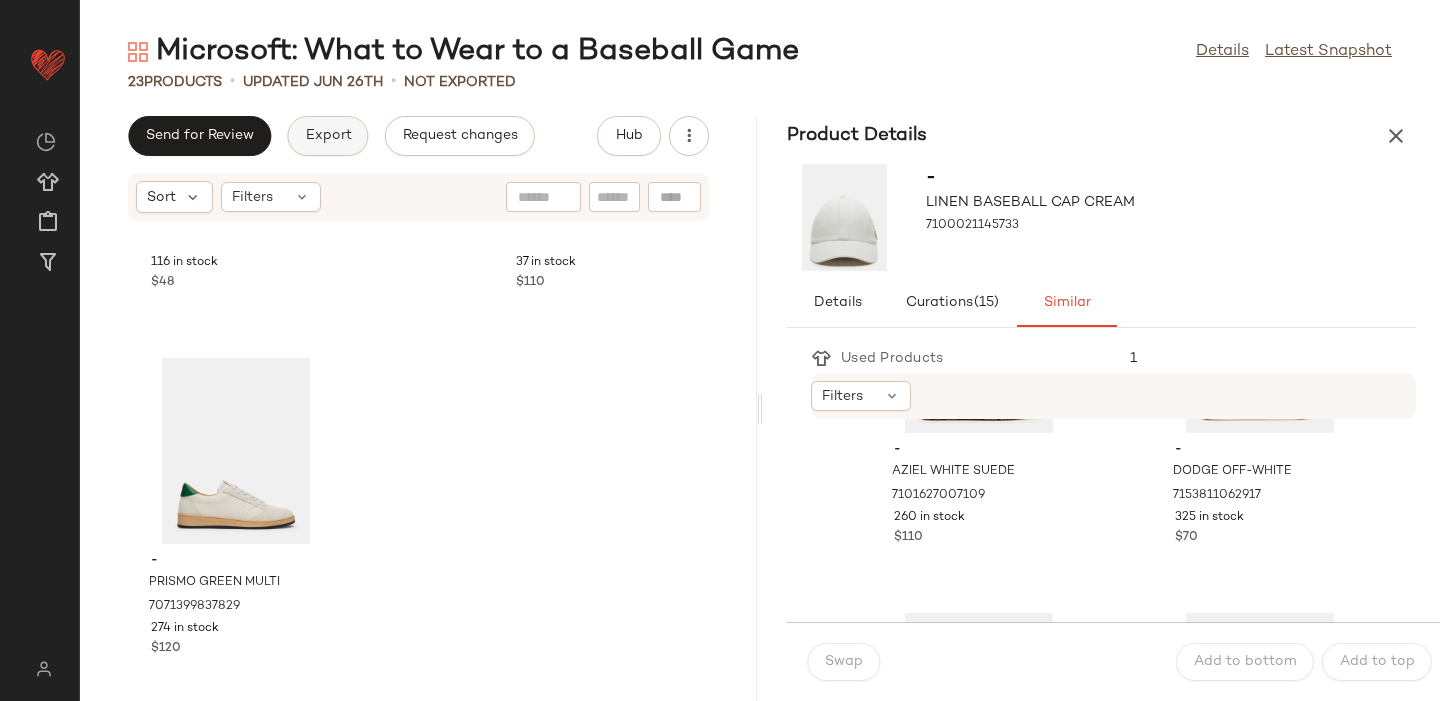click on "Export" 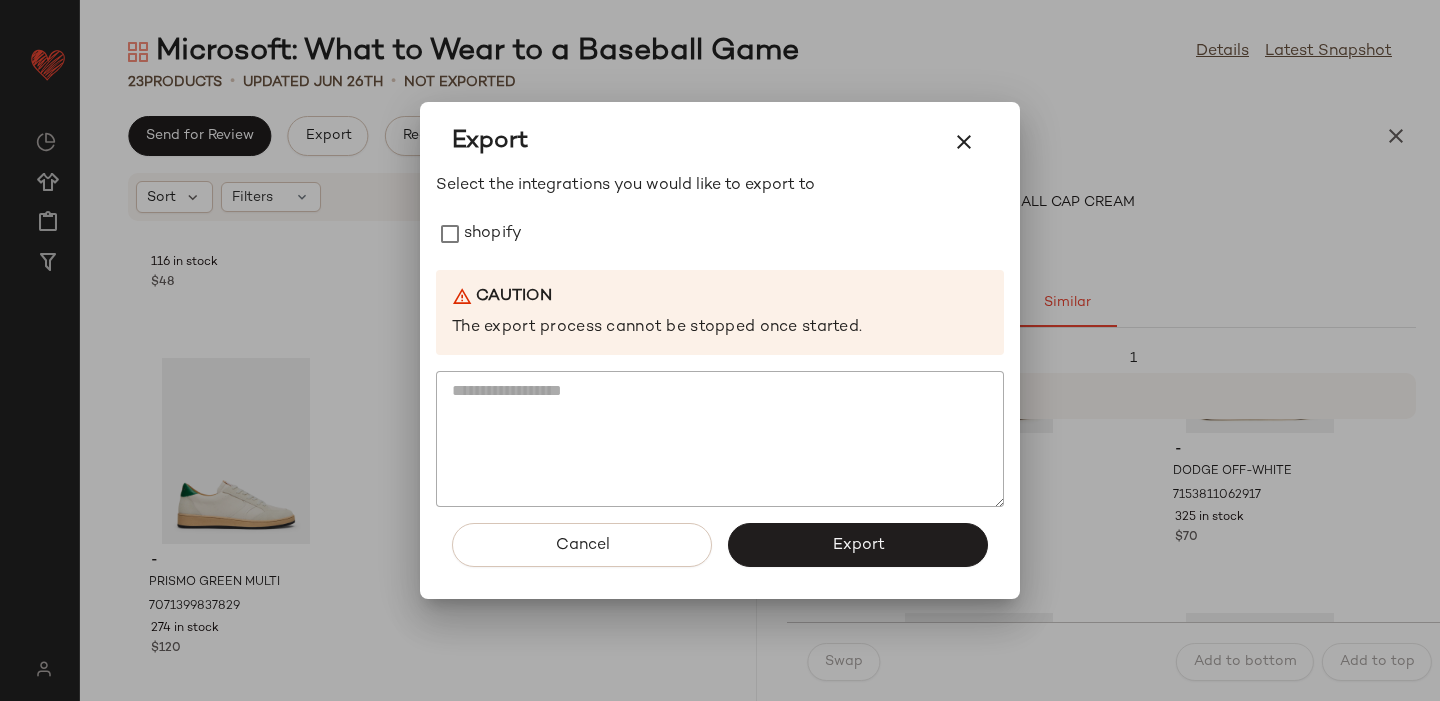 click on "Export" at bounding box center [858, 545] 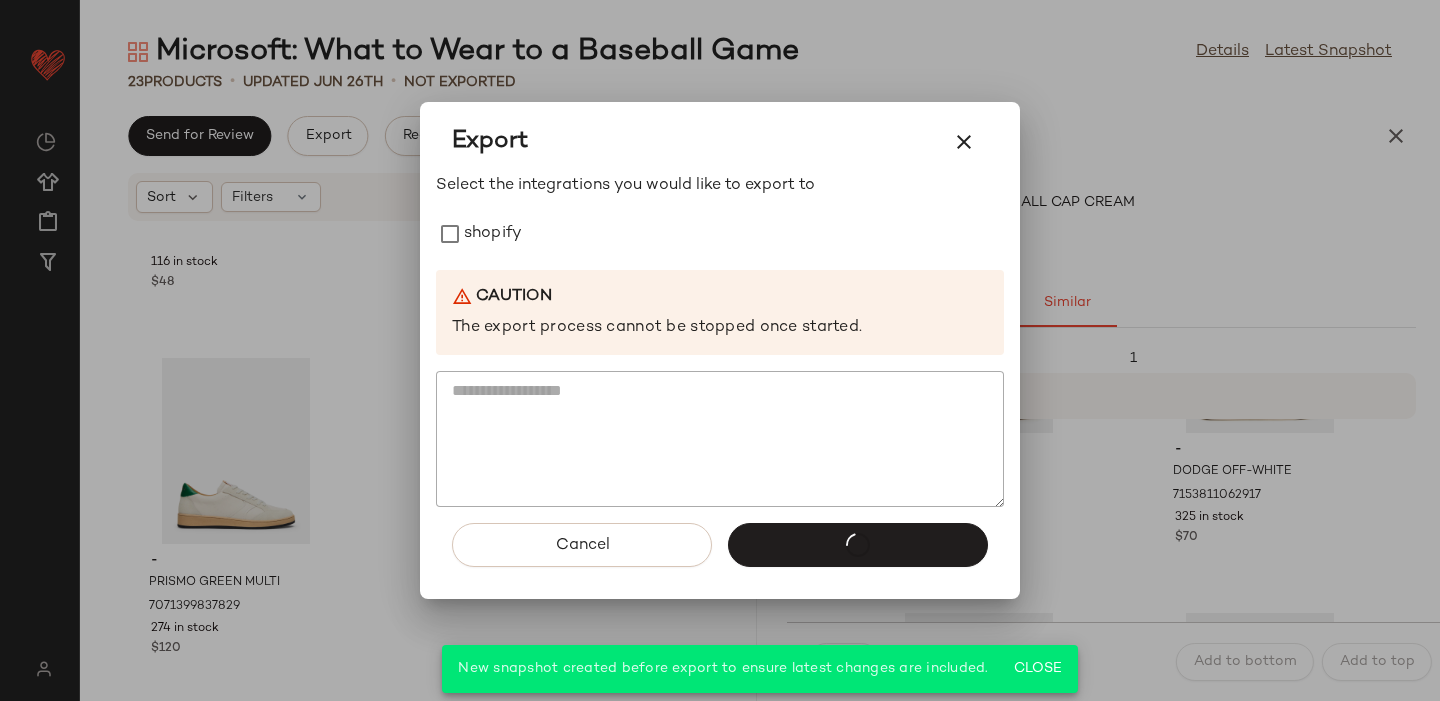 scroll, scrollTop: 927, scrollLeft: 0, axis: vertical 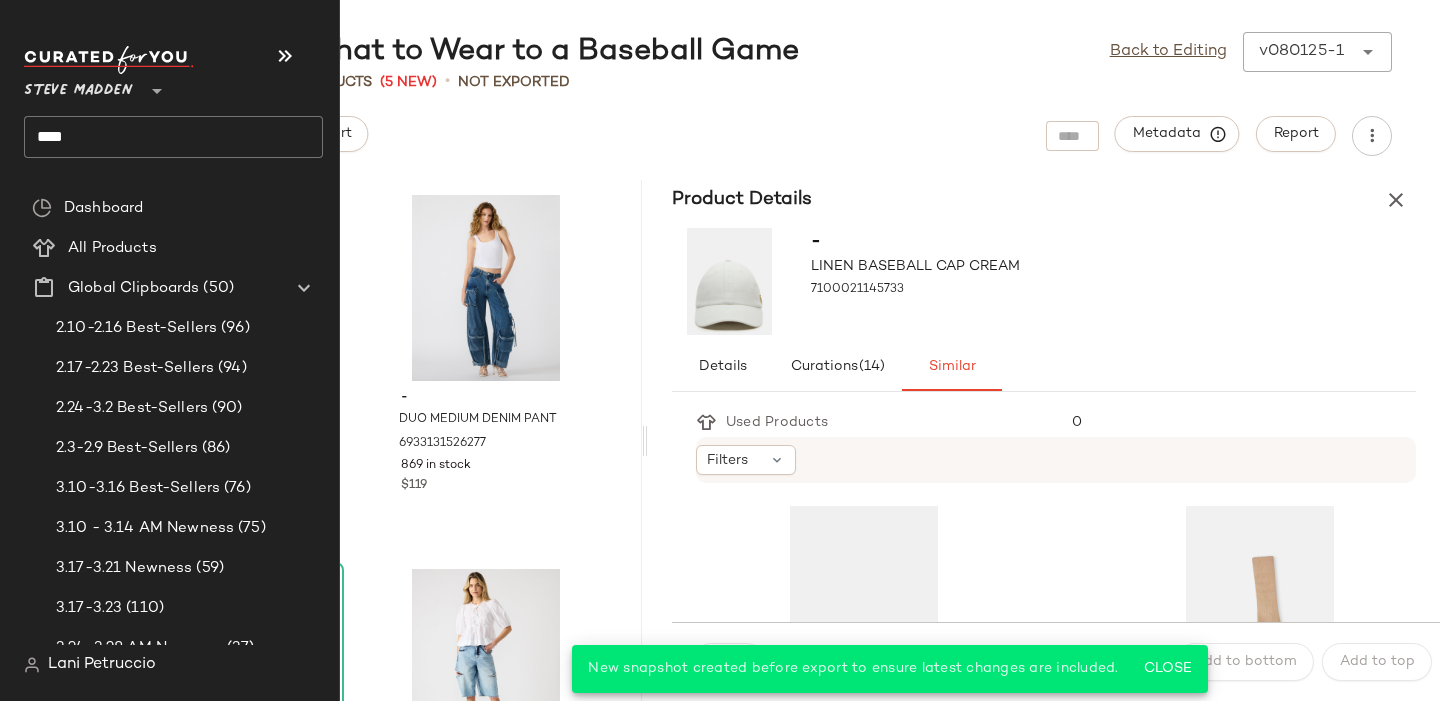 click on "****" 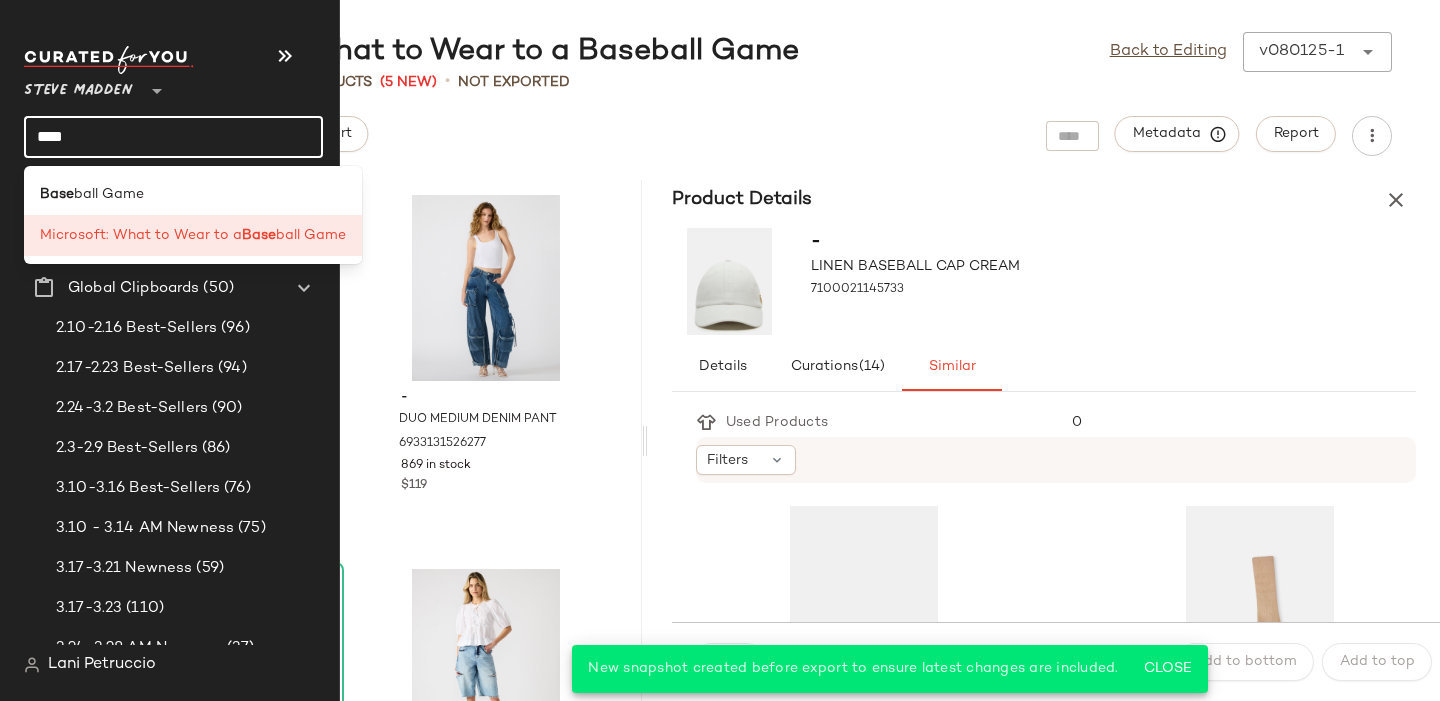 click on "****" 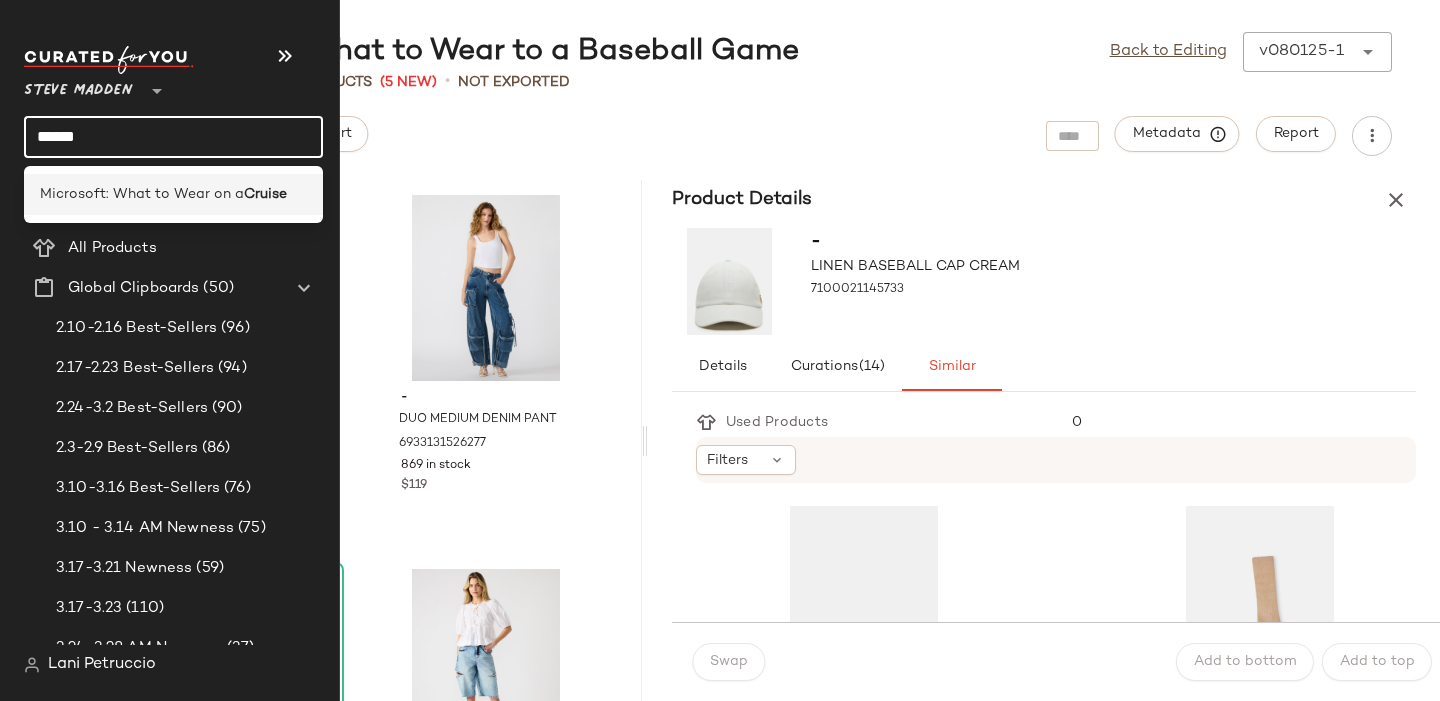 click on "Microsoft: What to Wear on a" at bounding box center (142, 194) 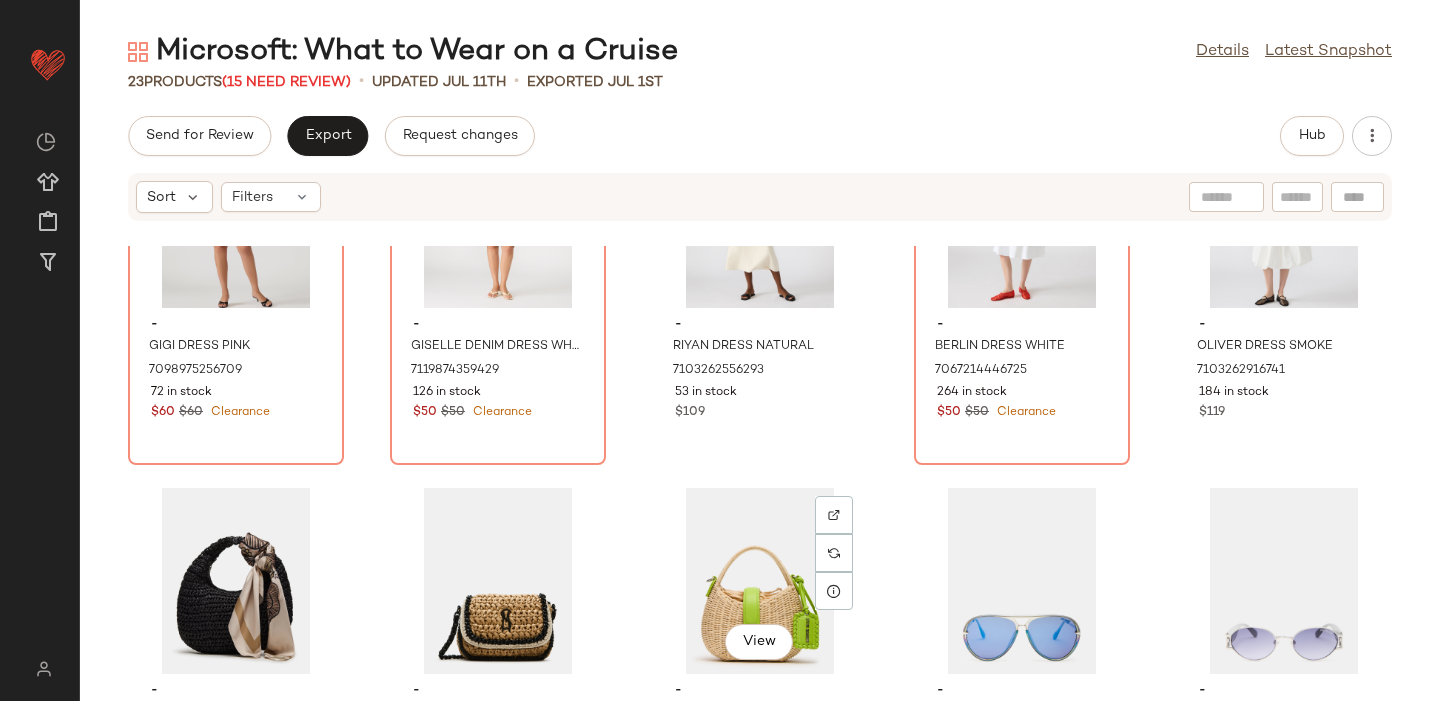 scroll, scrollTop: 0, scrollLeft: 0, axis: both 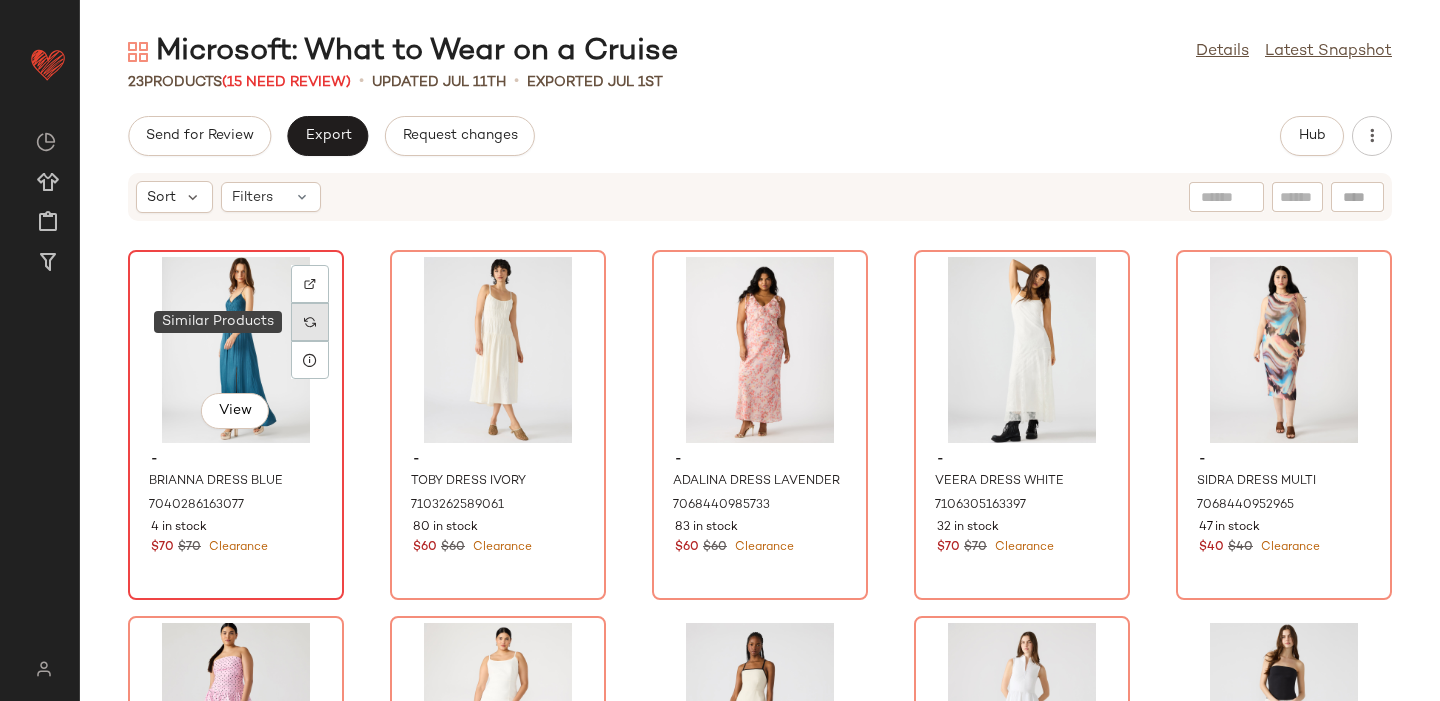 click 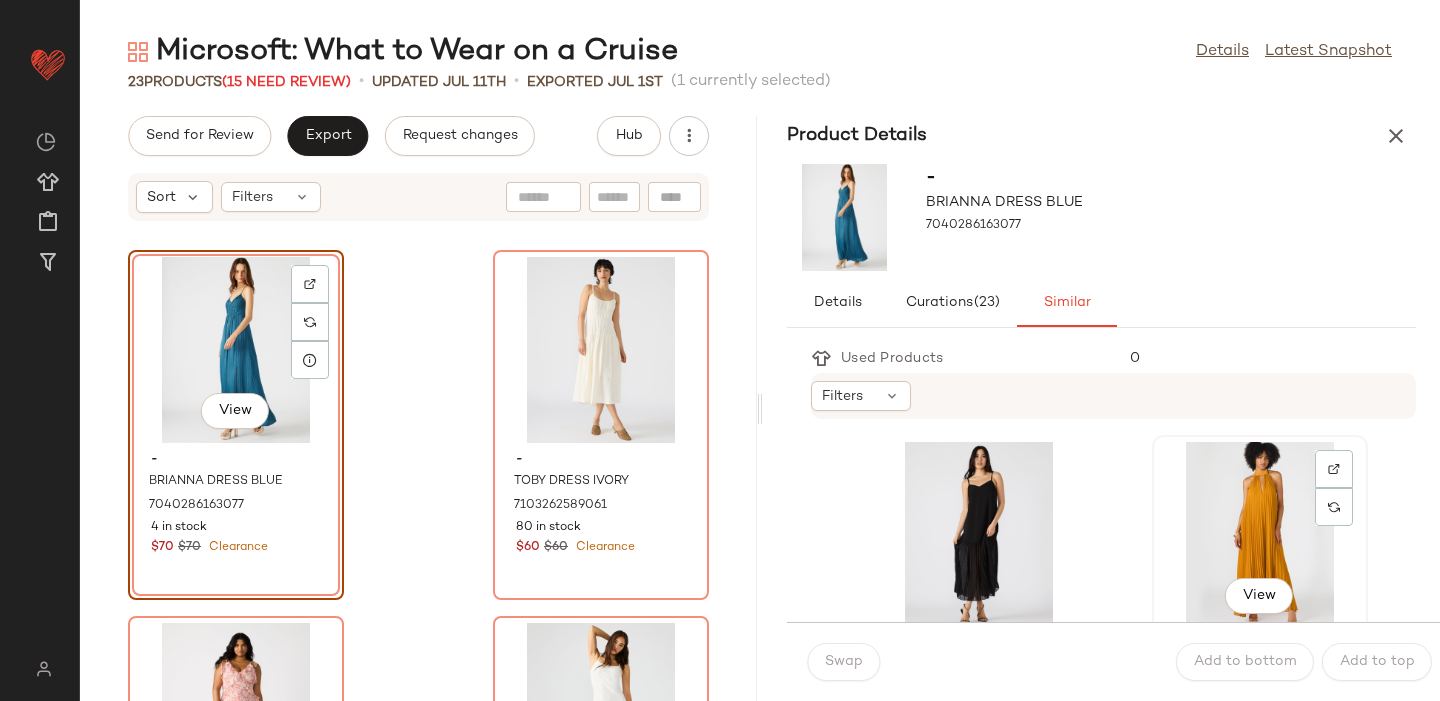 click on "View" 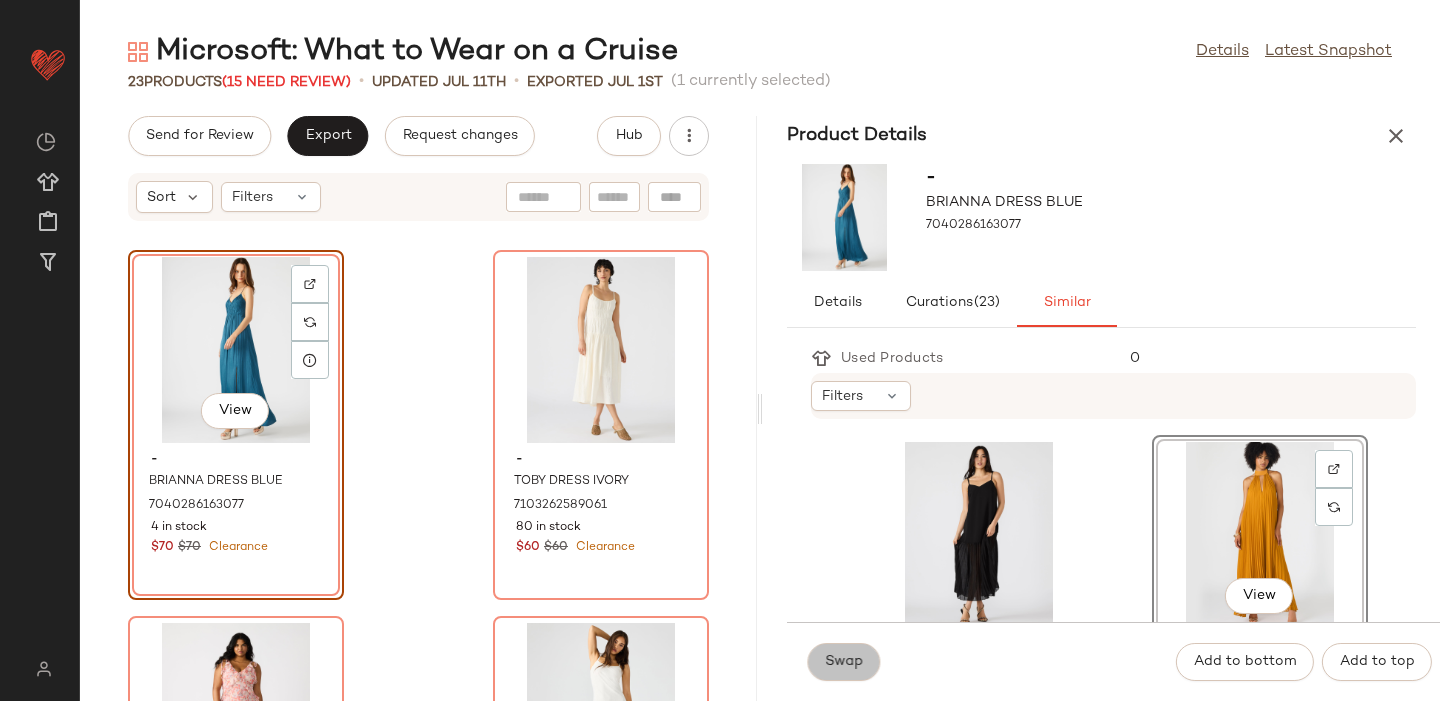 click on "Swap" 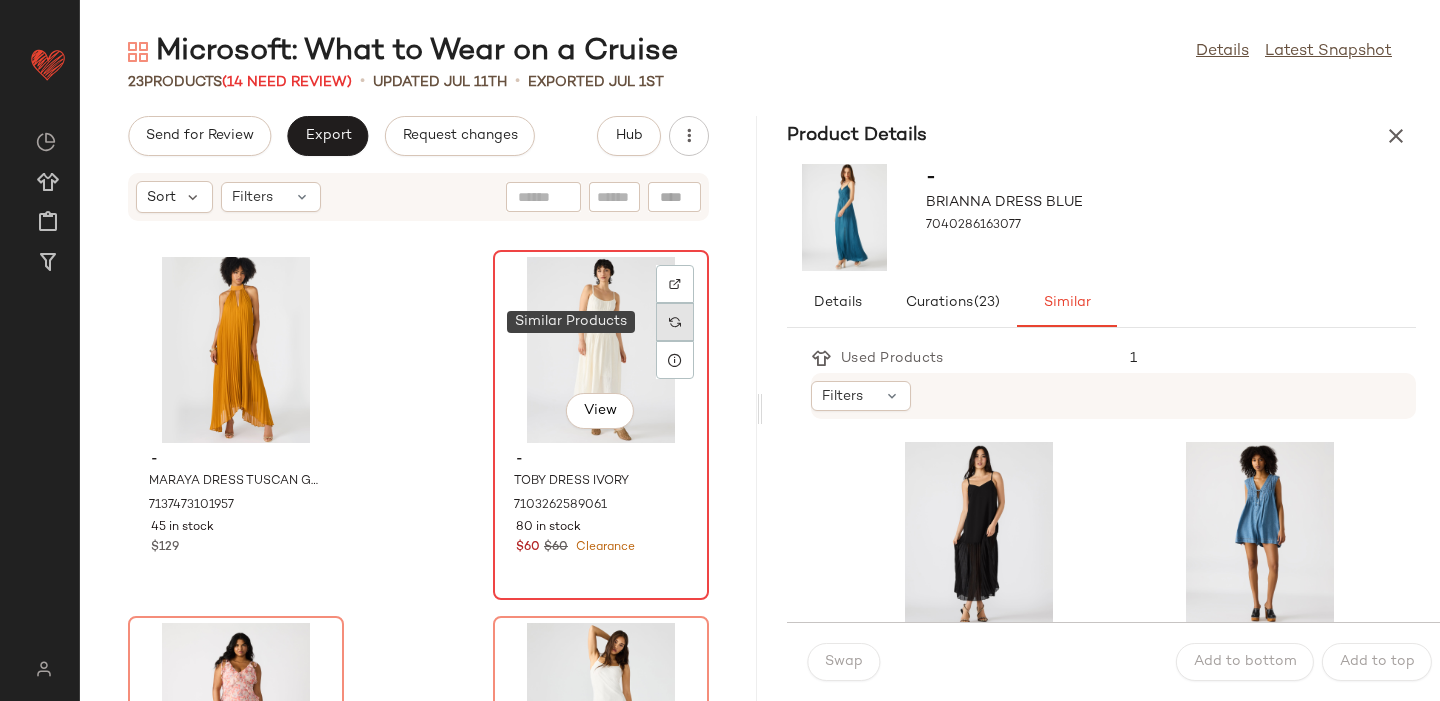 click 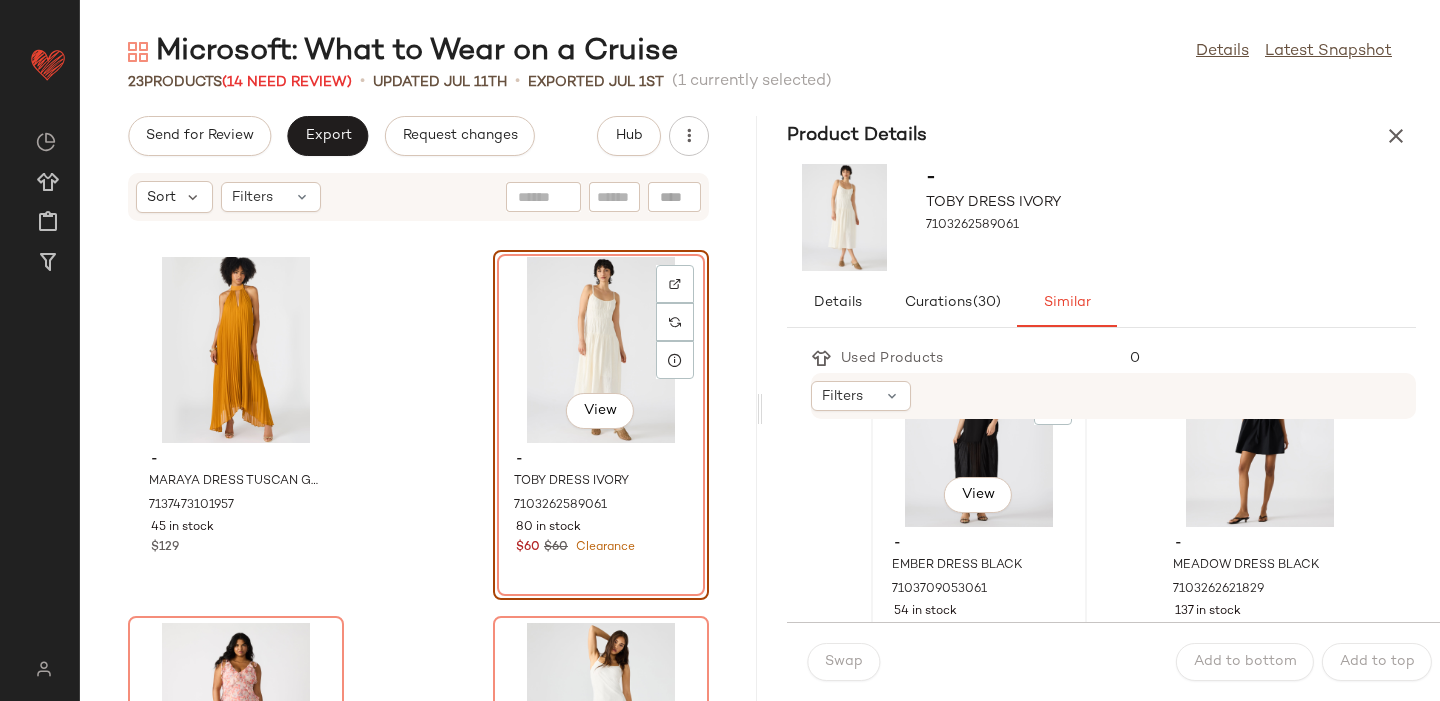 scroll, scrollTop: 103, scrollLeft: 0, axis: vertical 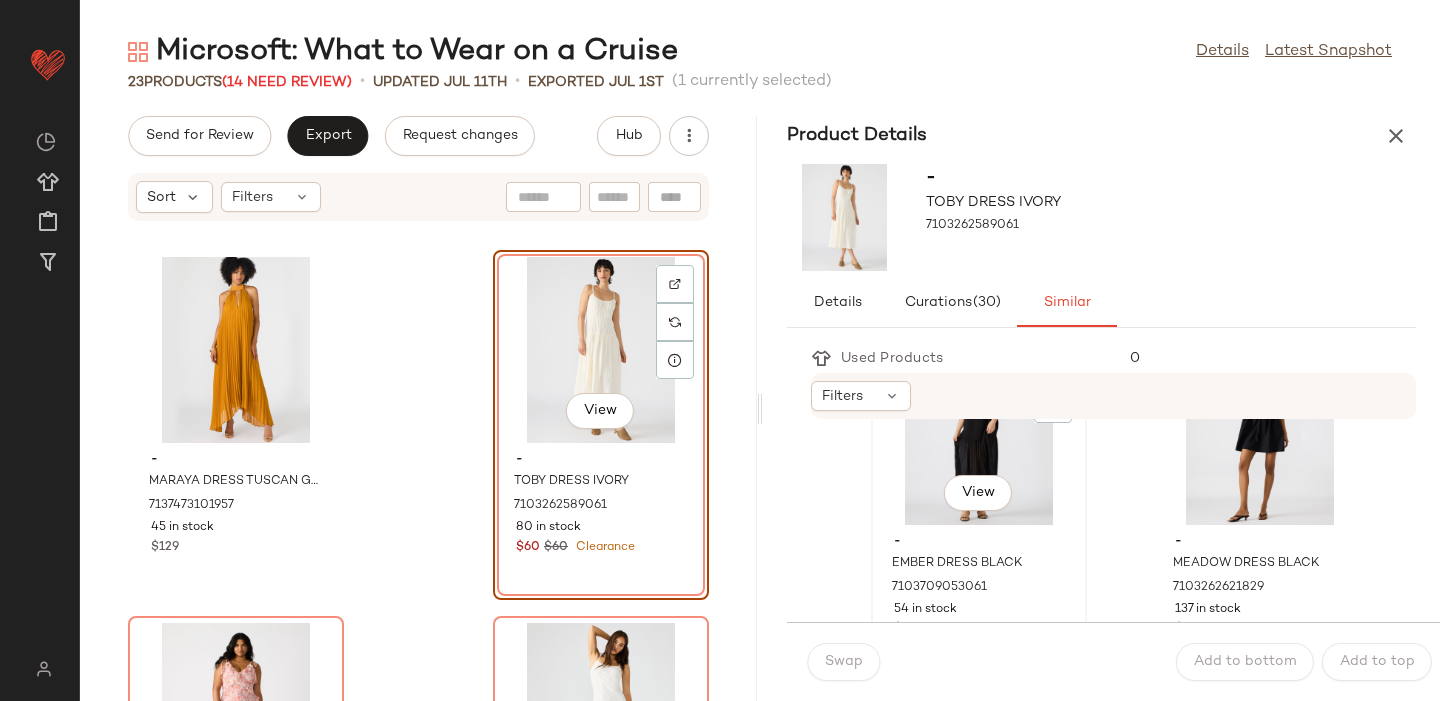 click on "View" 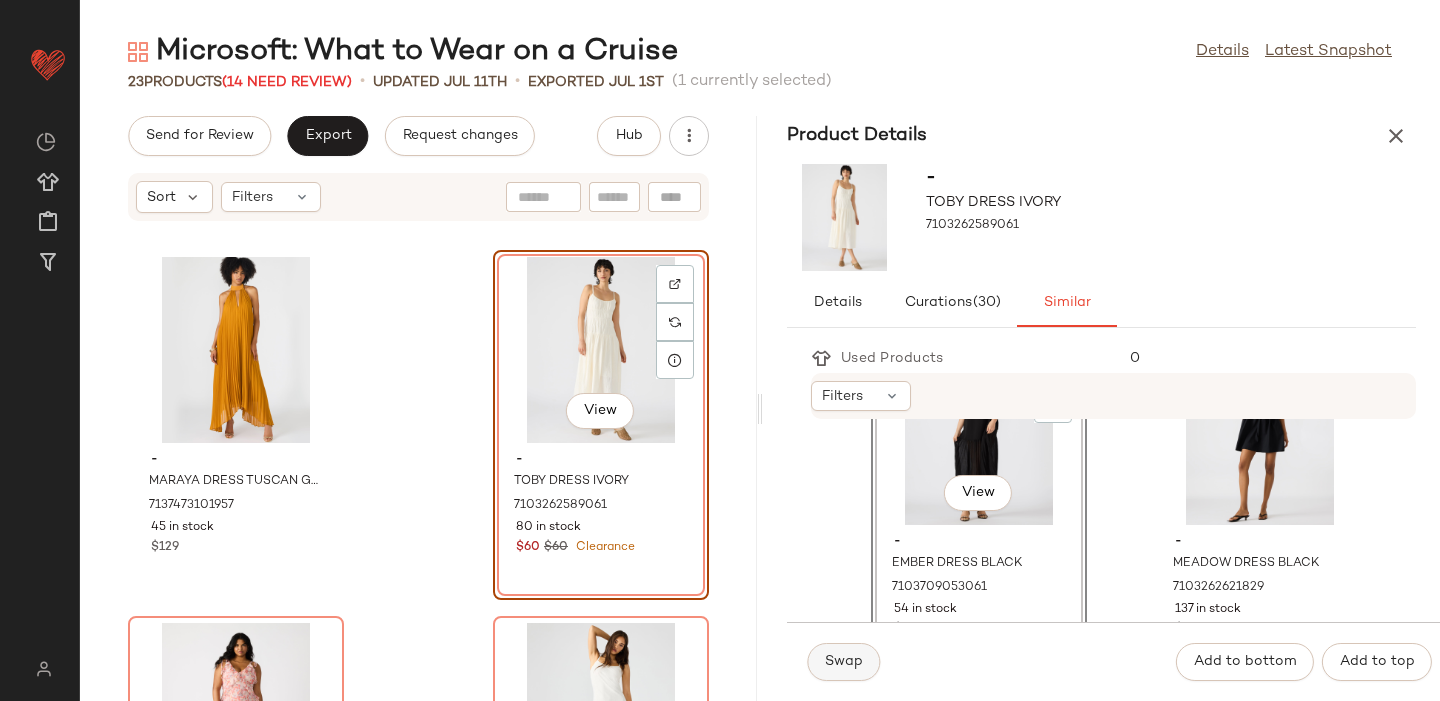 click on "Swap" 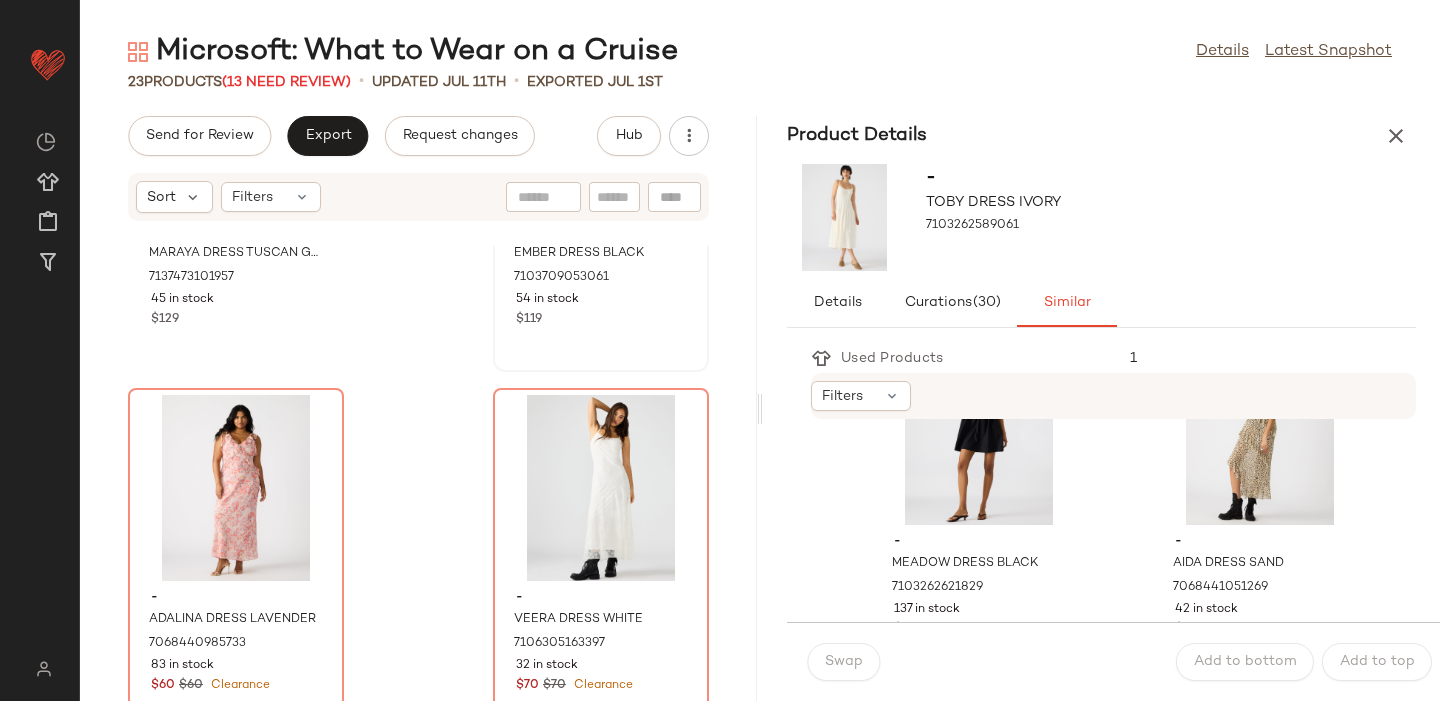 scroll, scrollTop: 270, scrollLeft: 0, axis: vertical 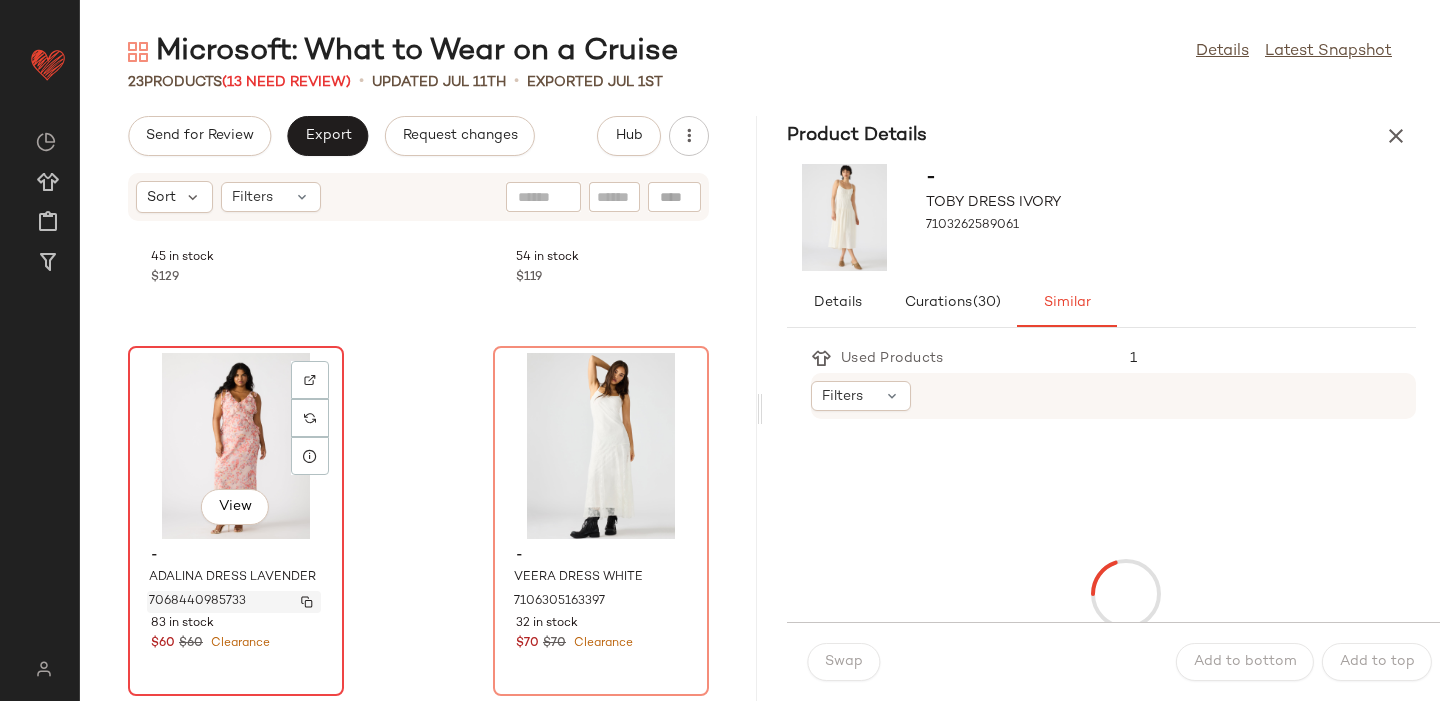 click on "7068440985733" at bounding box center (234, 602) 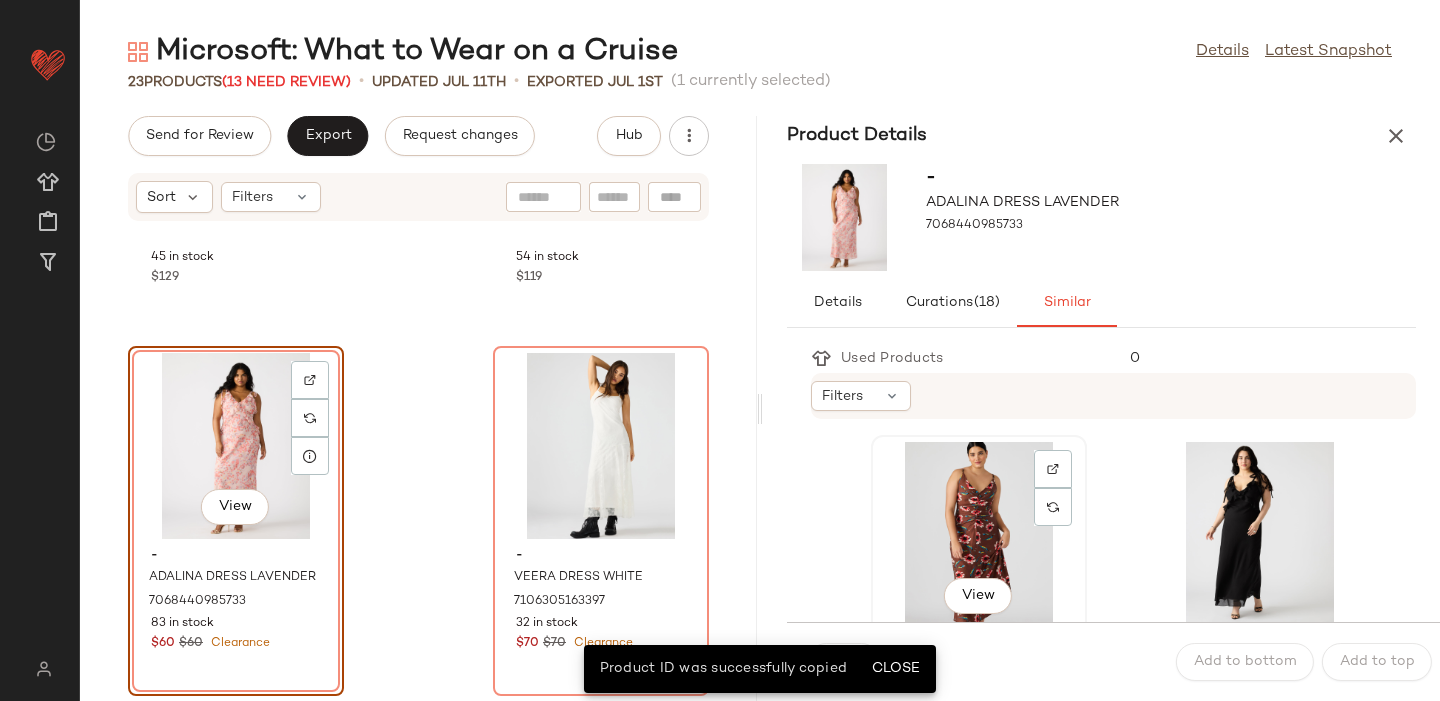 click on "View" 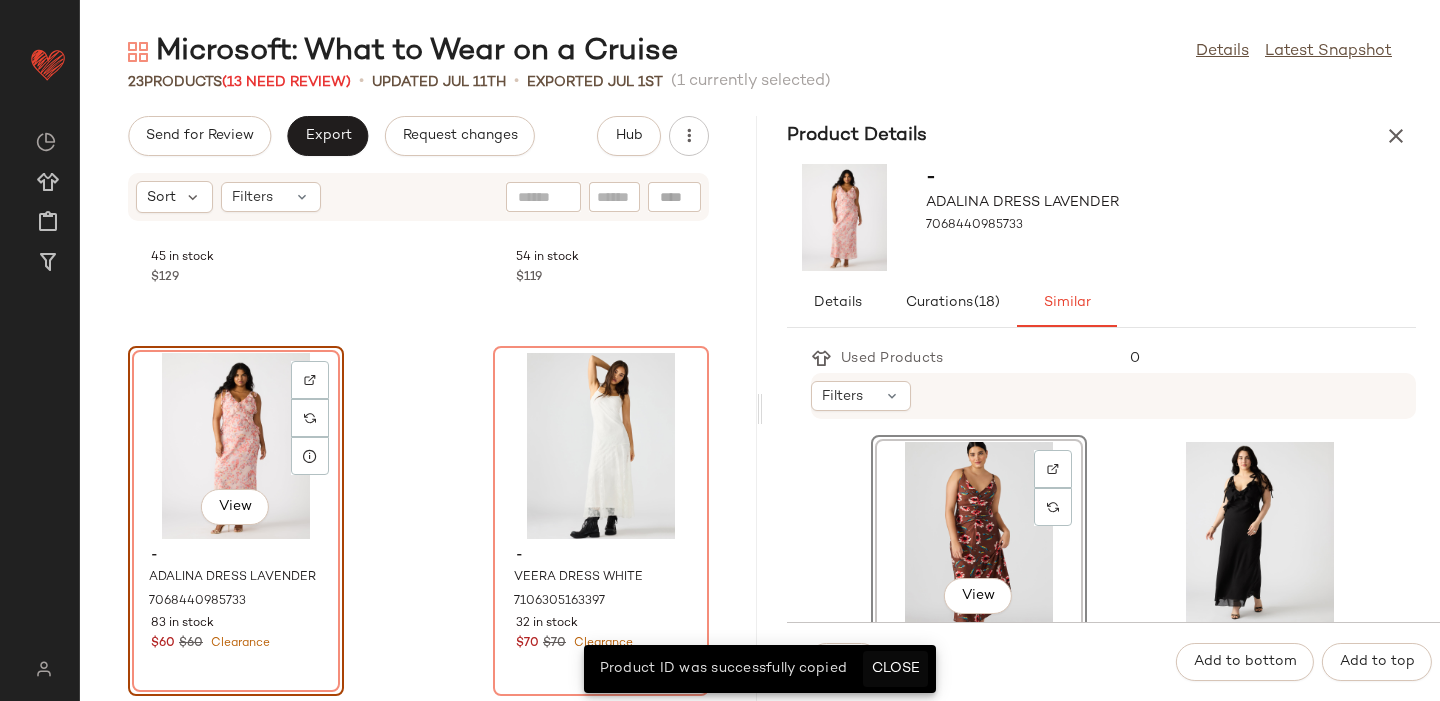 click on "Close" 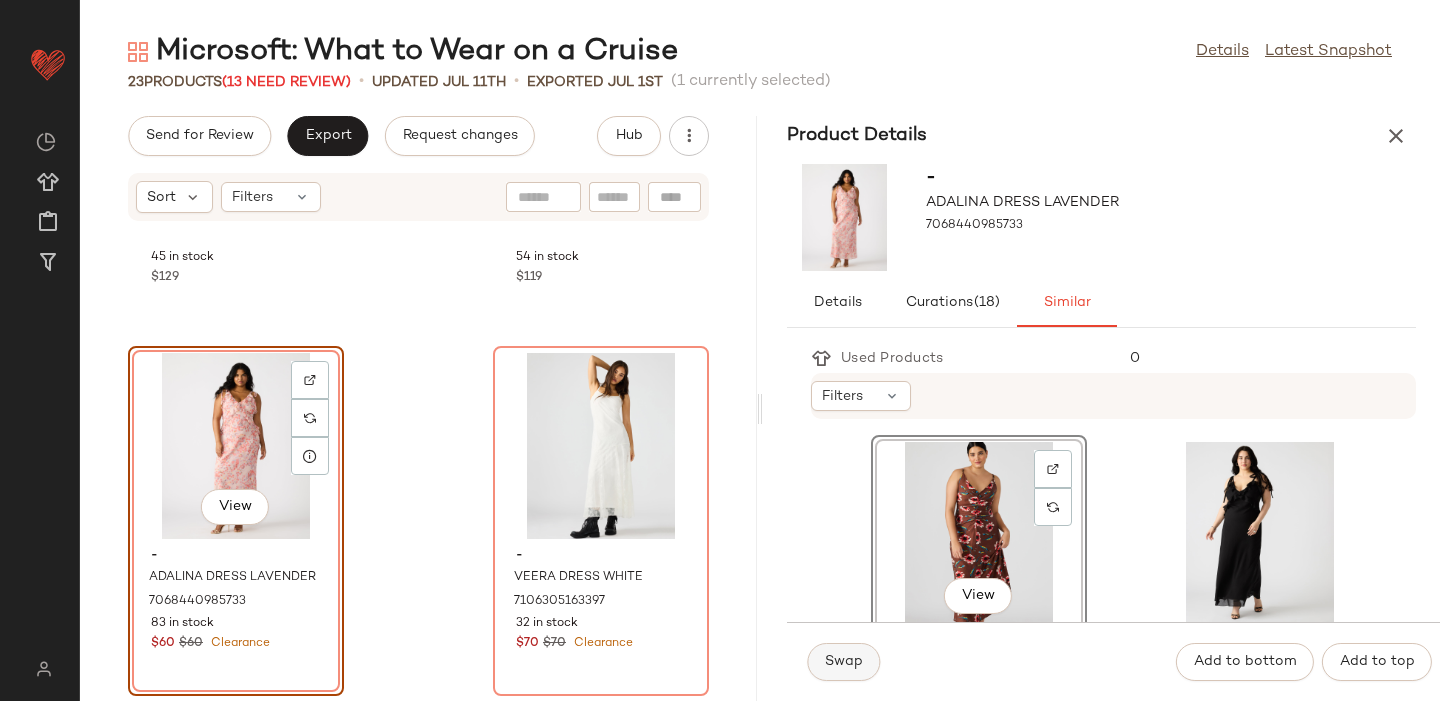 click on "Swap" 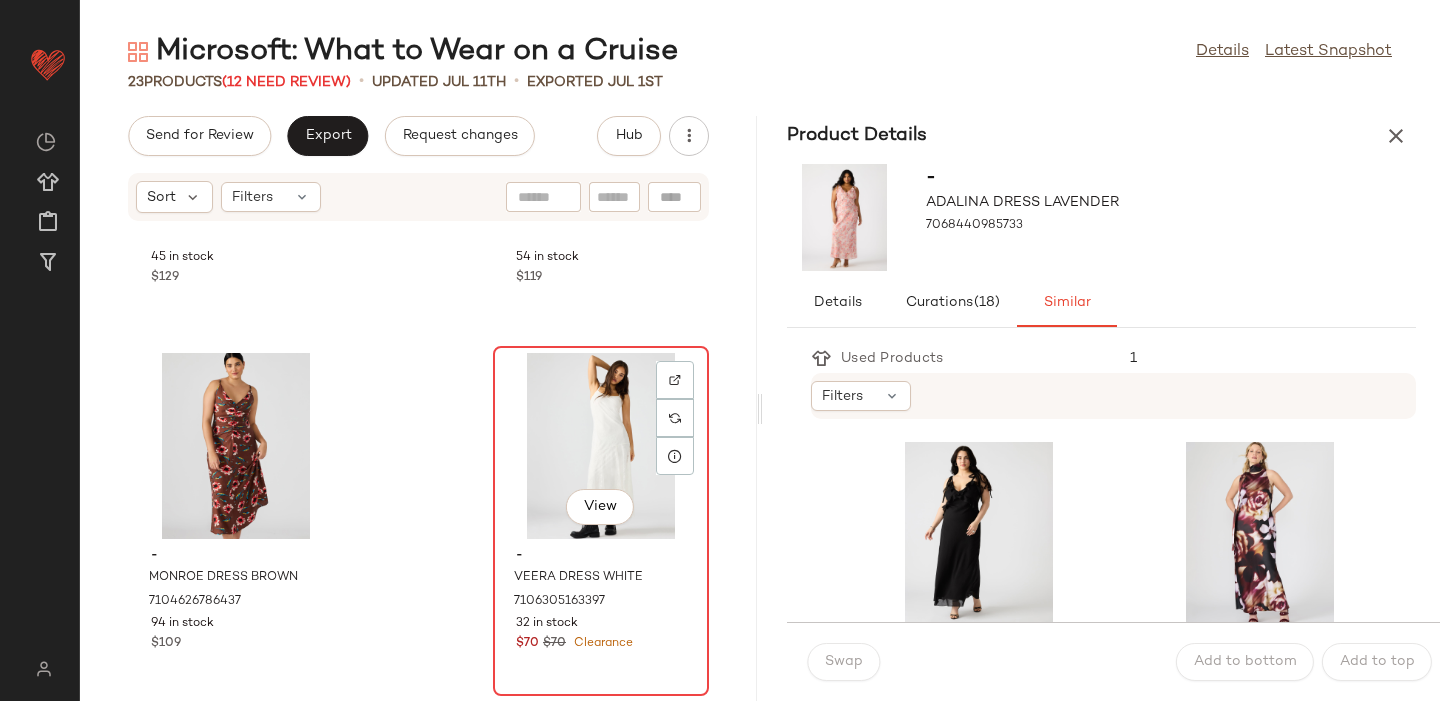click on "View  - VEERA DRESS WHITE 7106305163397 32 in stock $70 $70 Clearance" at bounding box center [601, 521] 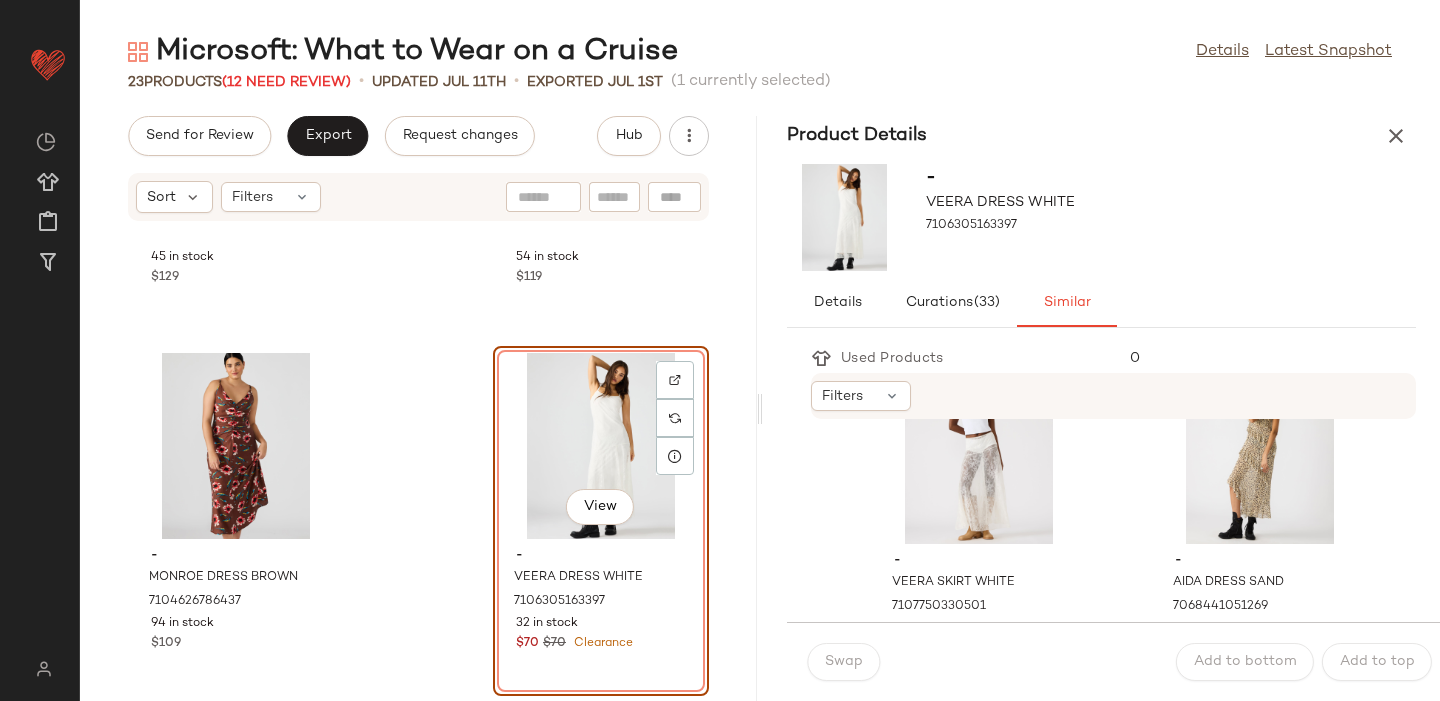 scroll, scrollTop: 88, scrollLeft: 0, axis: vertical 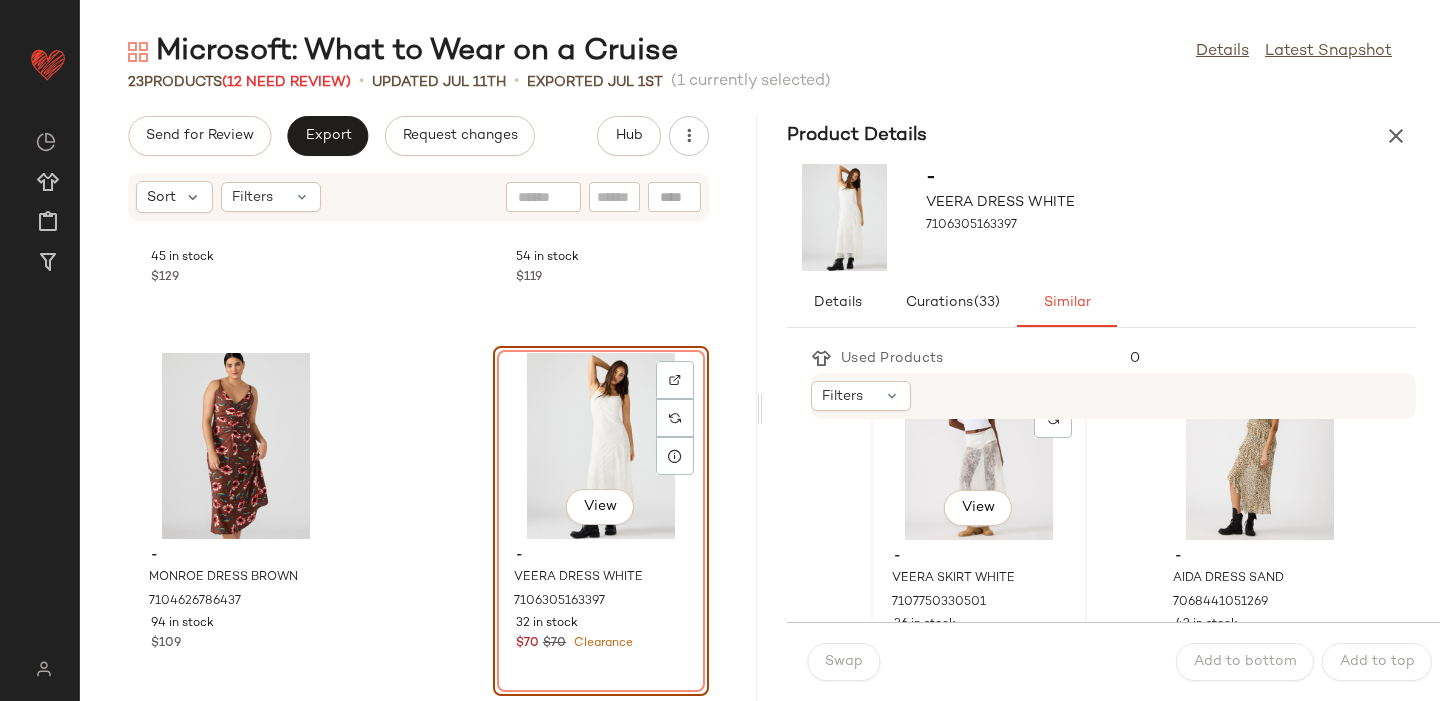 click on "View" 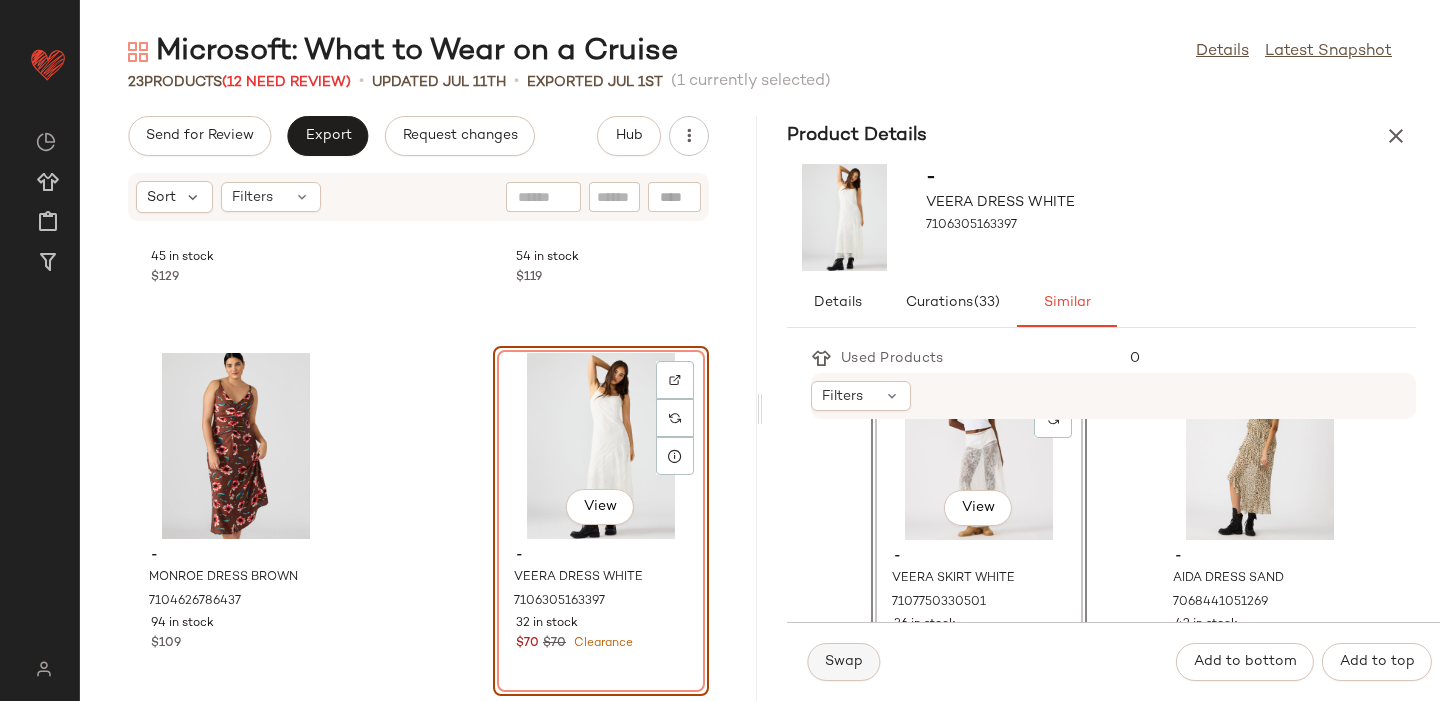 click on "Swap" 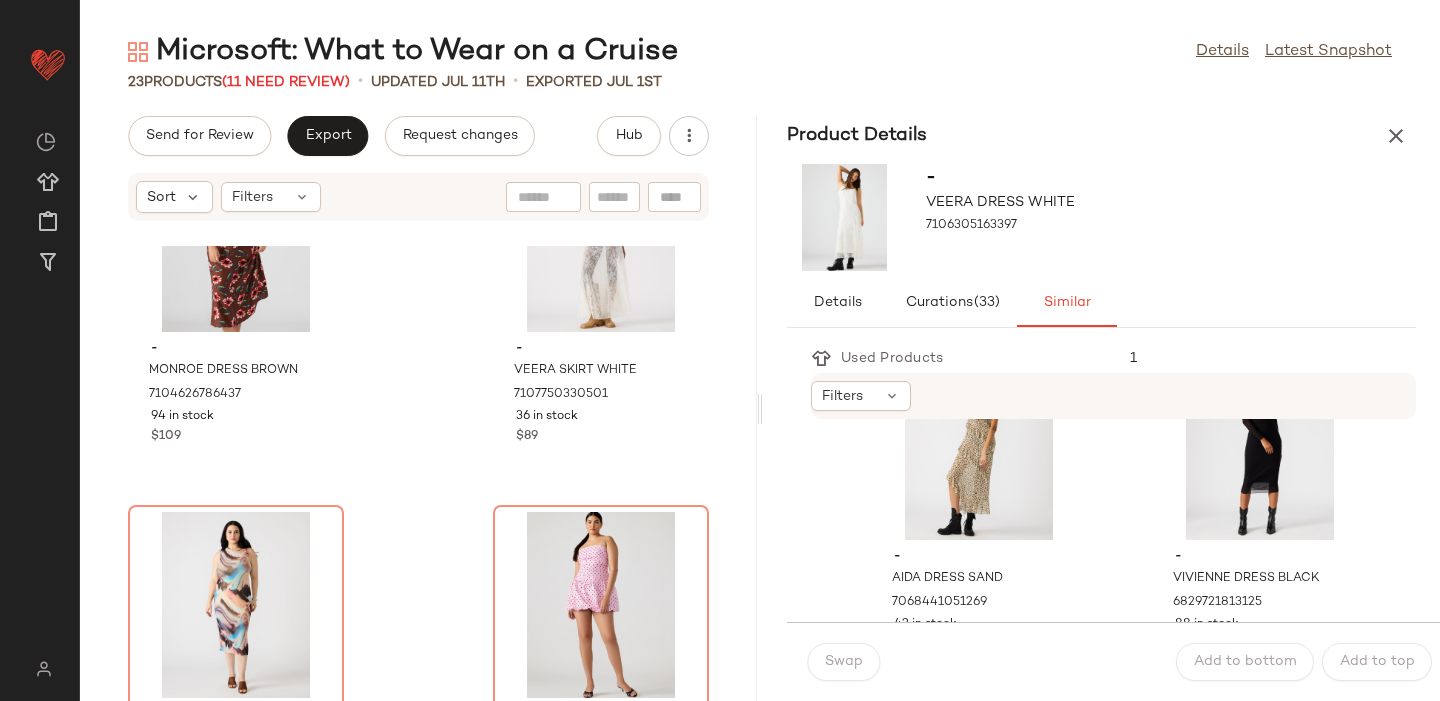 scroll, scrollTop: 532, scrollLeft: 0, axis: vertical 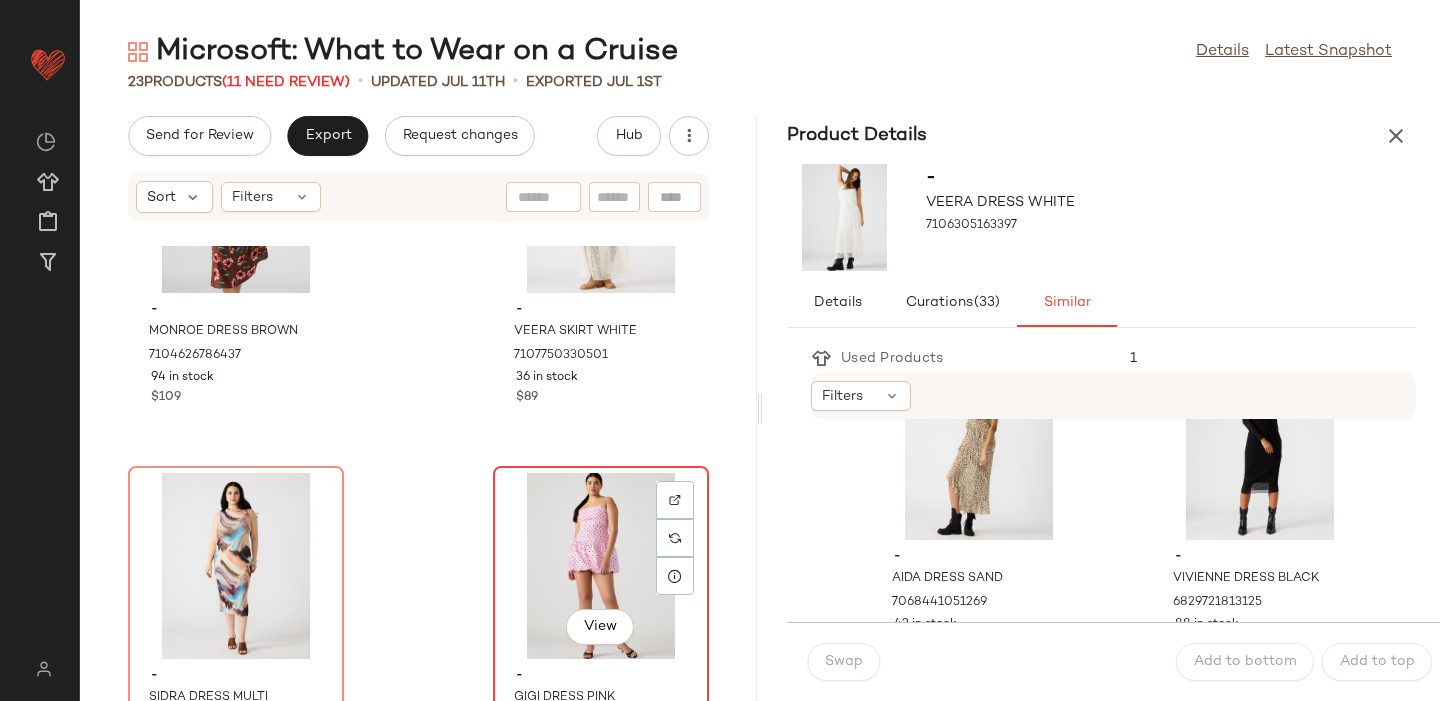 click on "View" 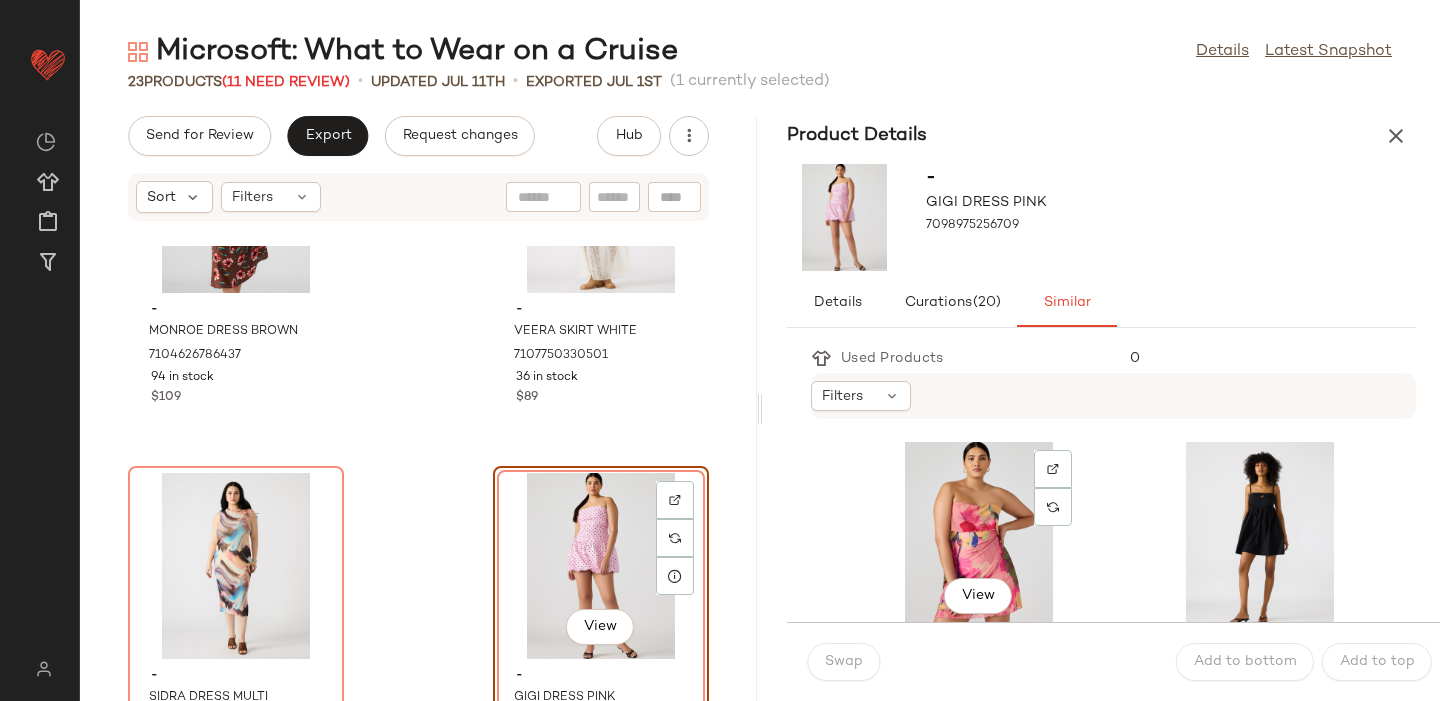 click on "View" 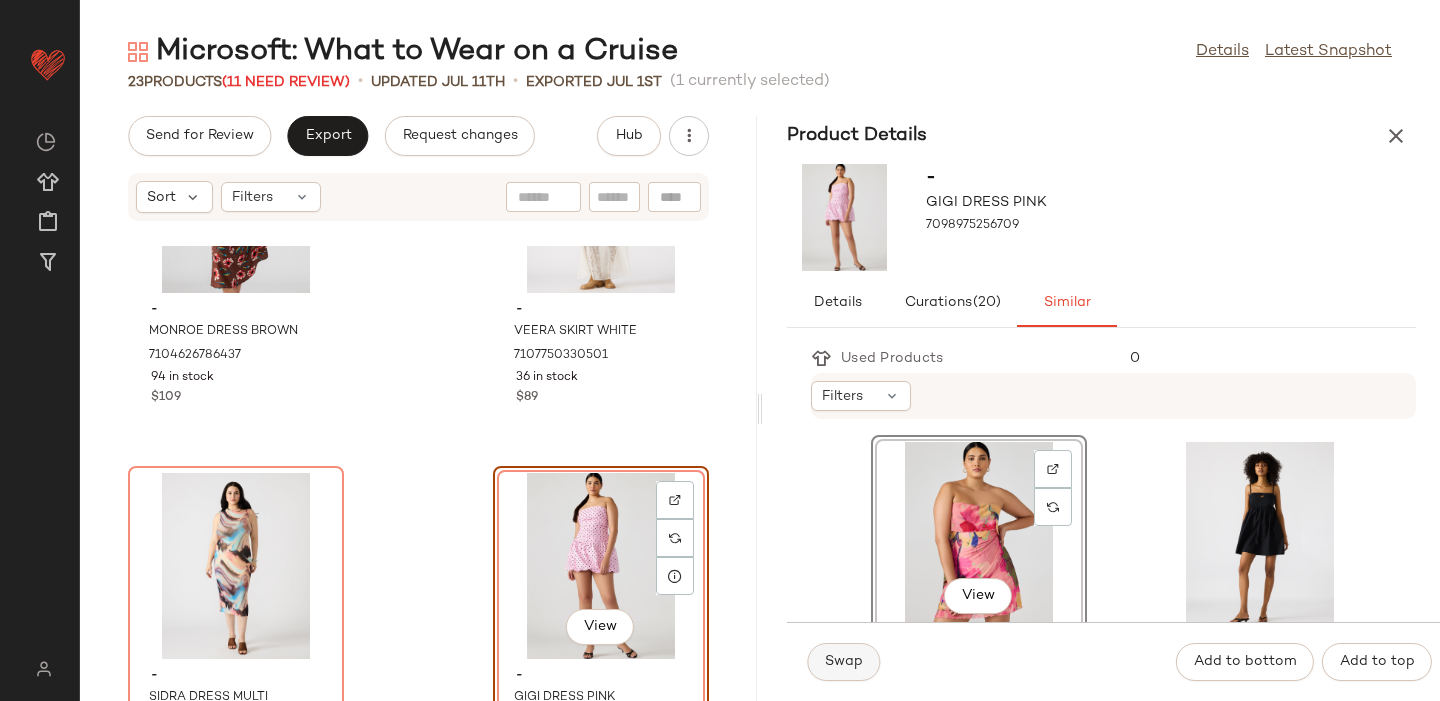 click on "Swap" at bounding box center [843, 662] 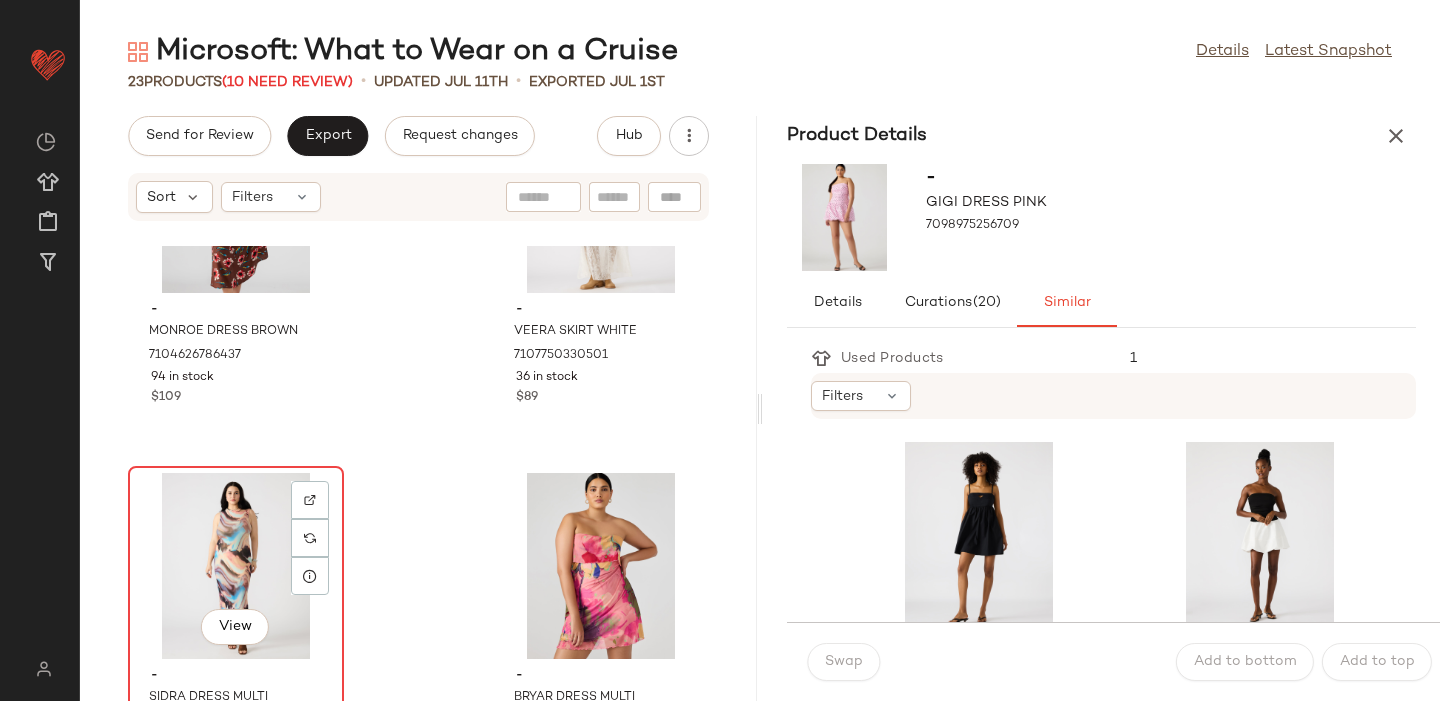 click on "View" 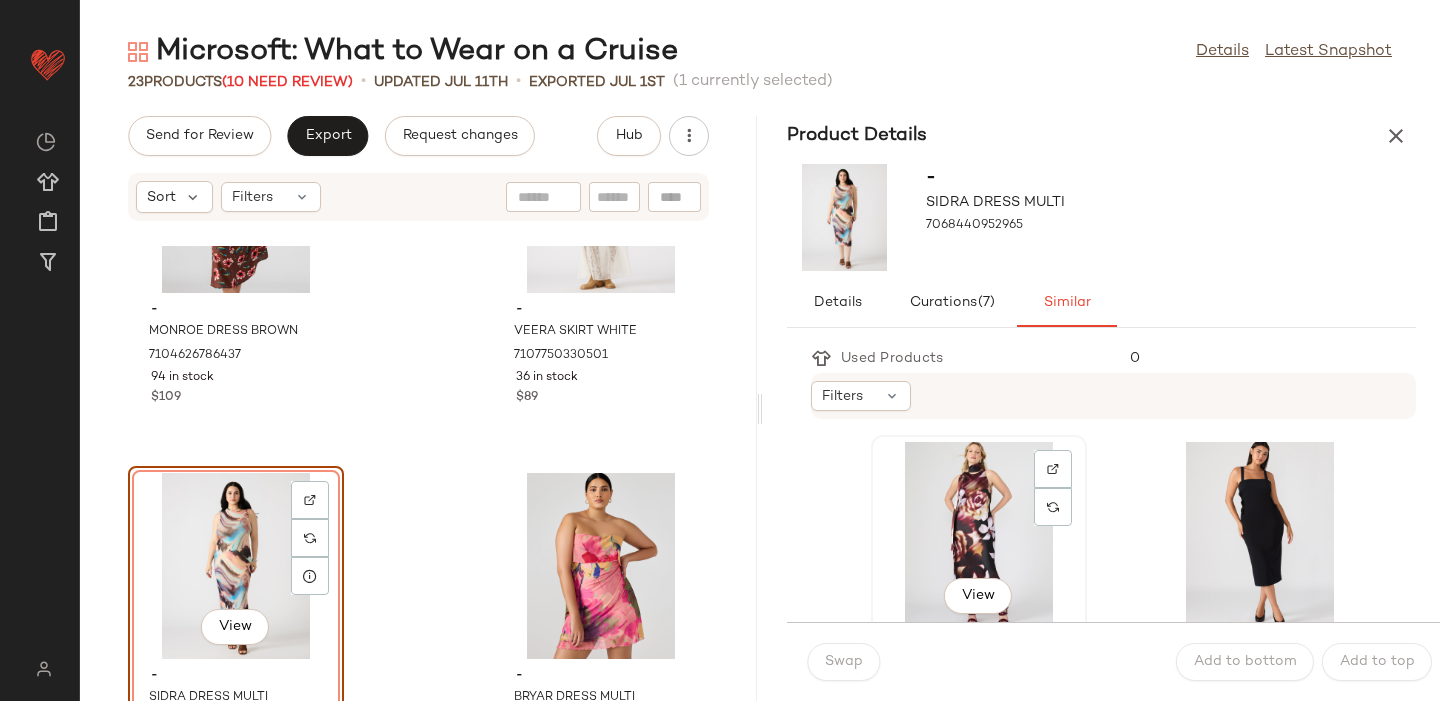 click on "View" 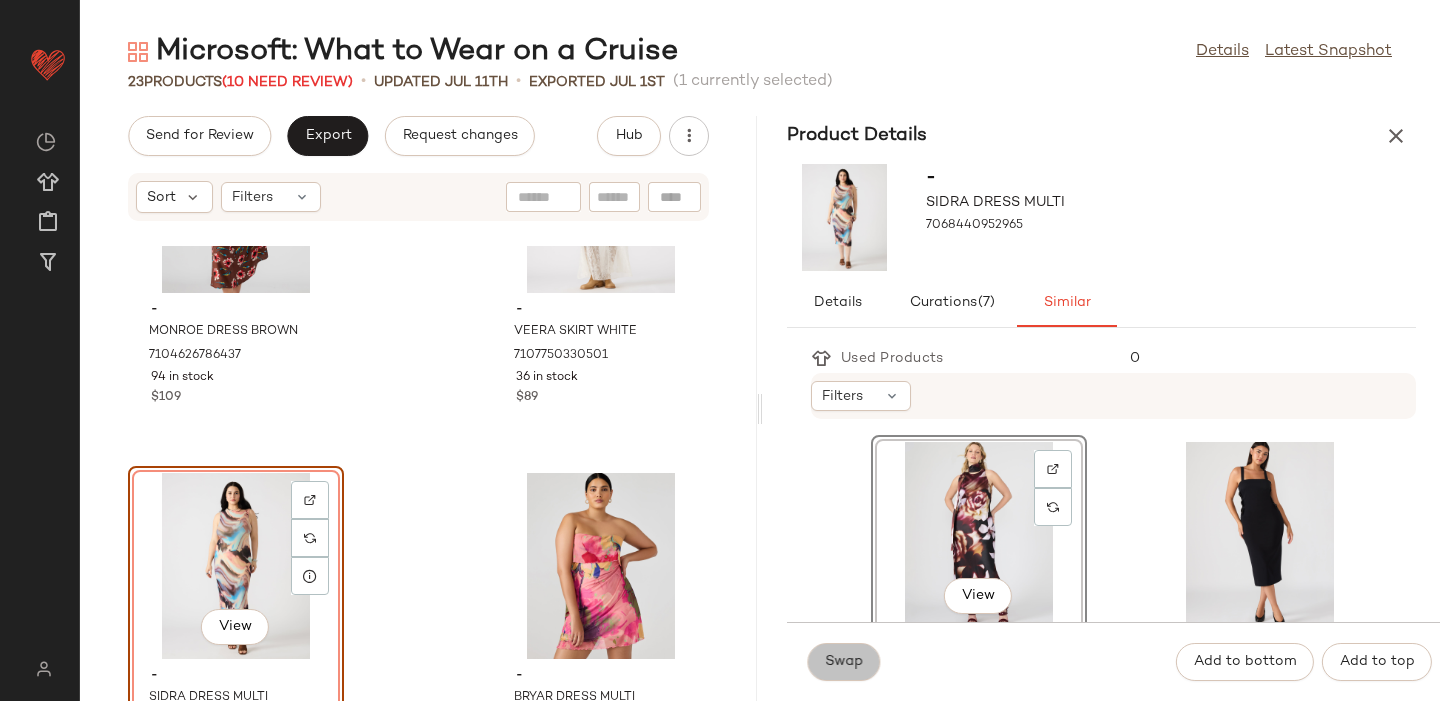 click on "Swap" 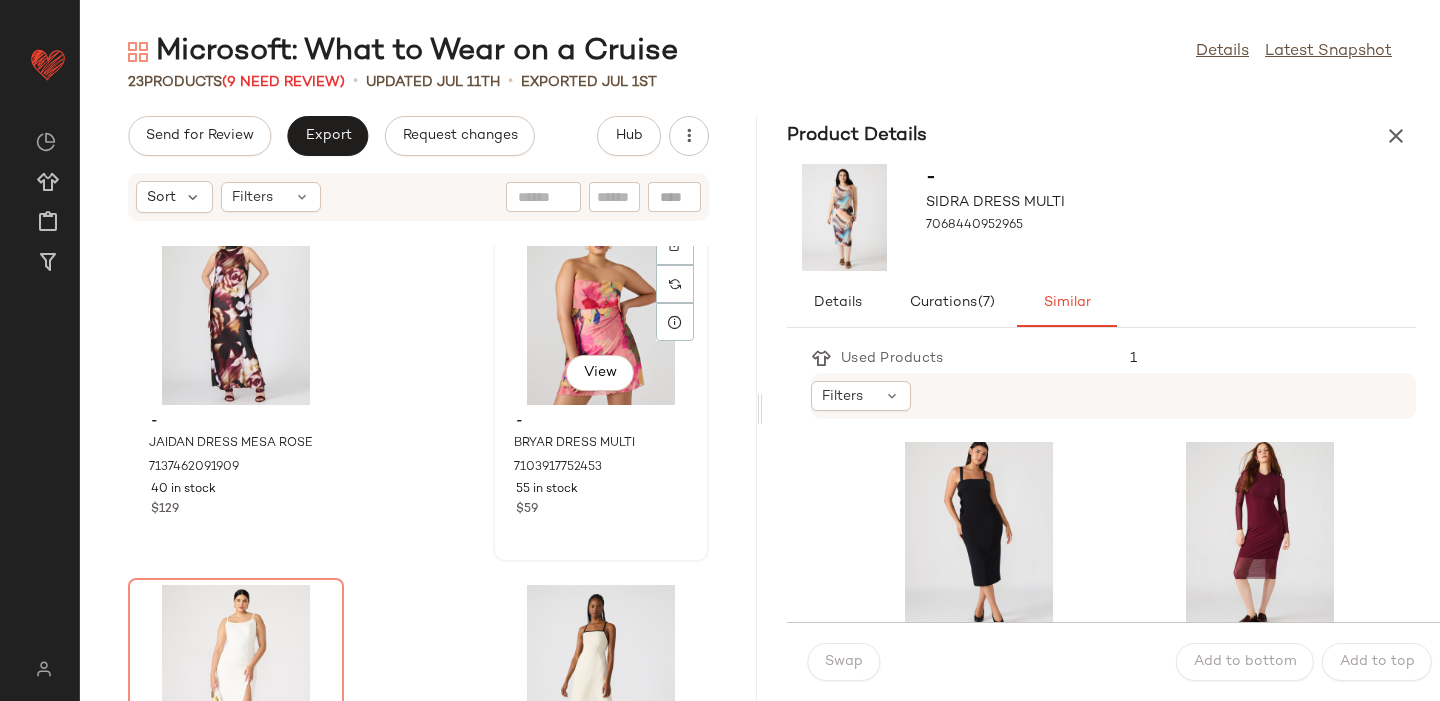 scroll, scrollTop: 962, scrollLeft: 0, axis: vertical 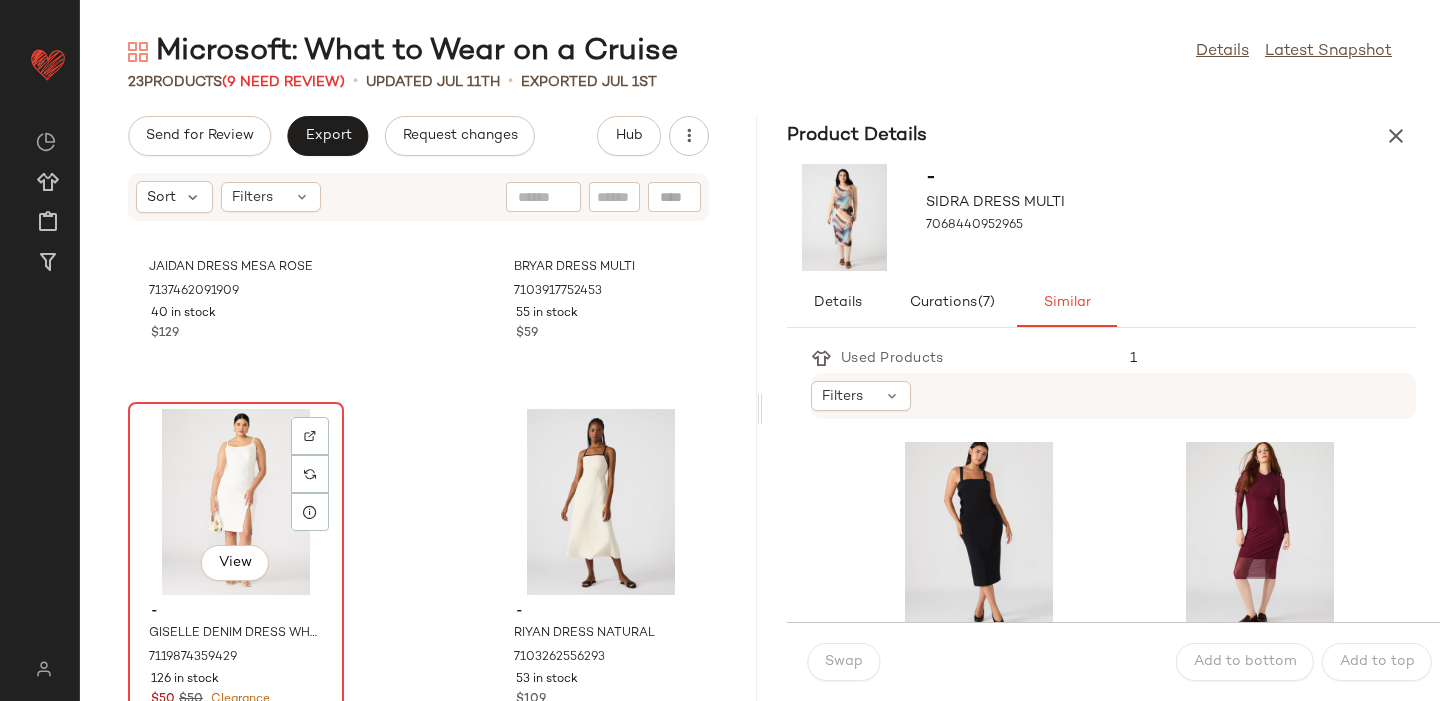 click on "View" 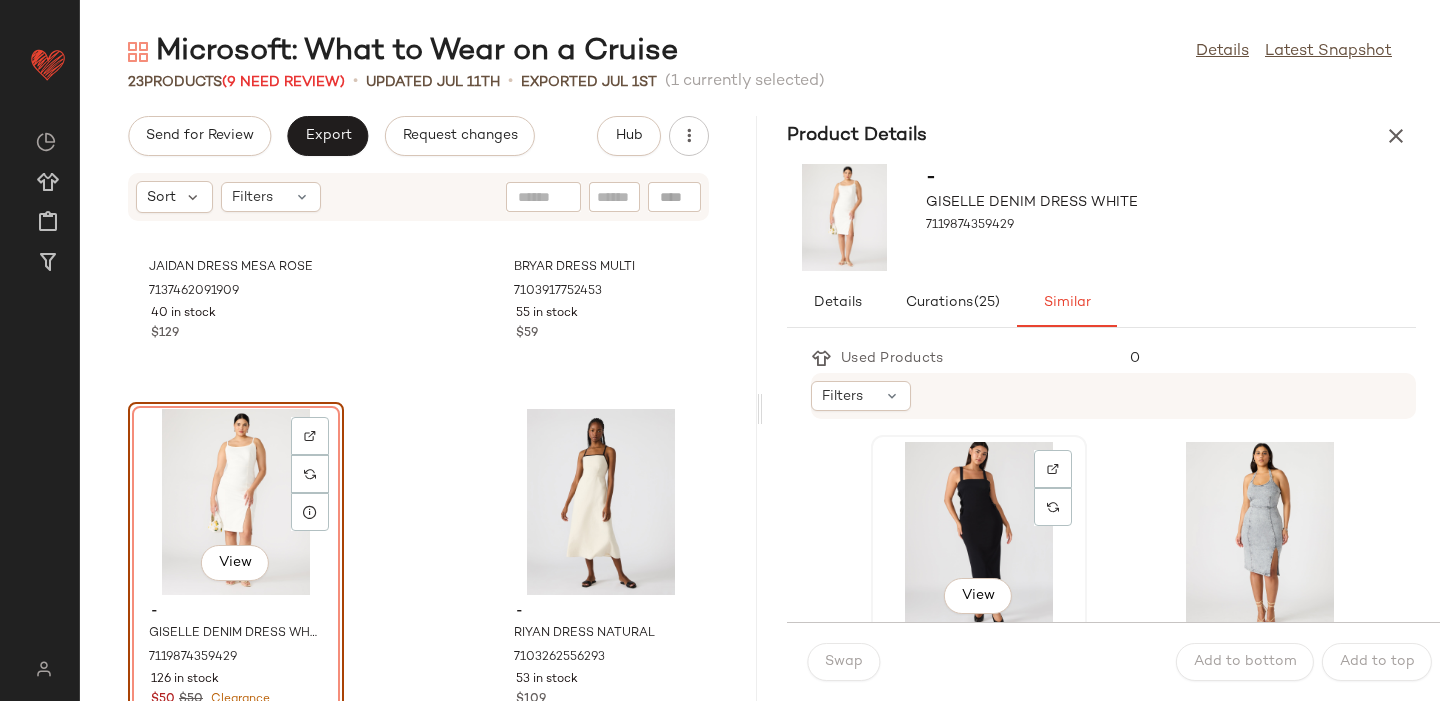 click on "View" 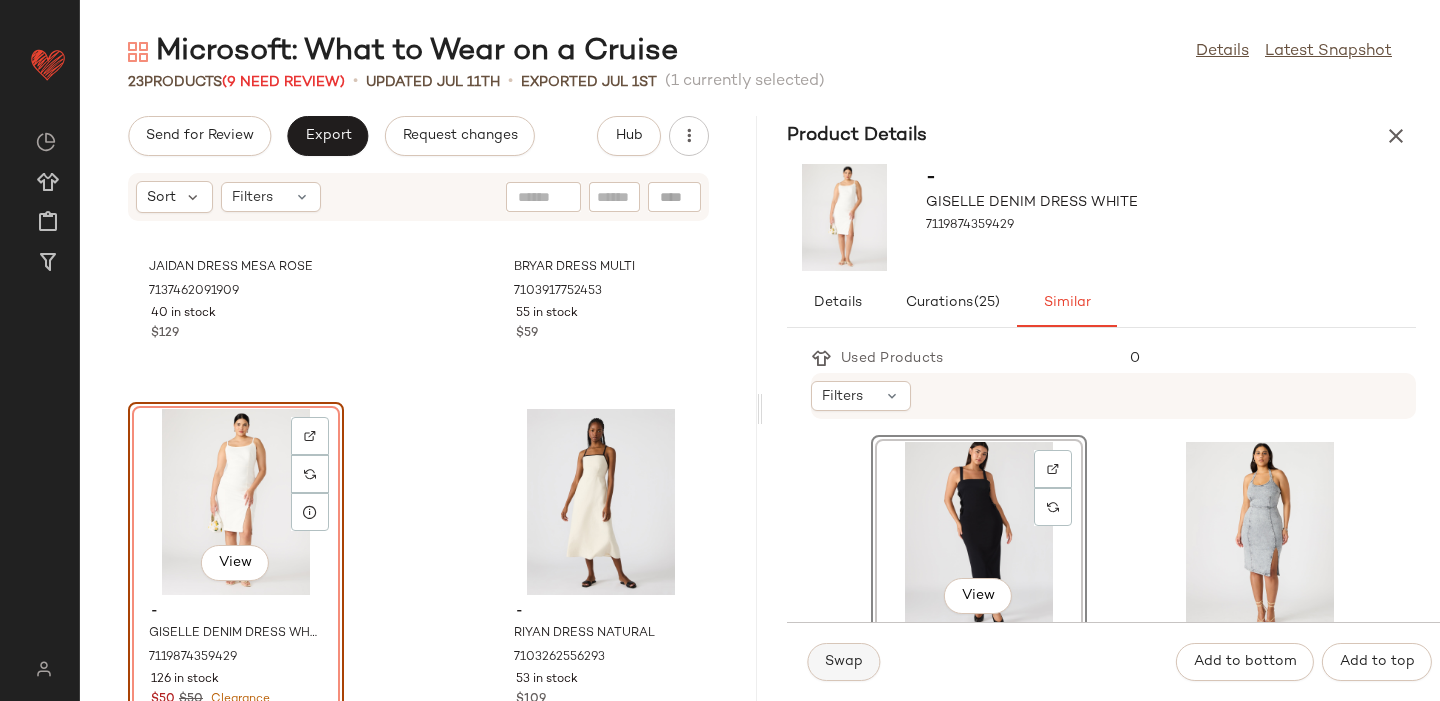 click on "Swap" at bounding box center (843, 662) 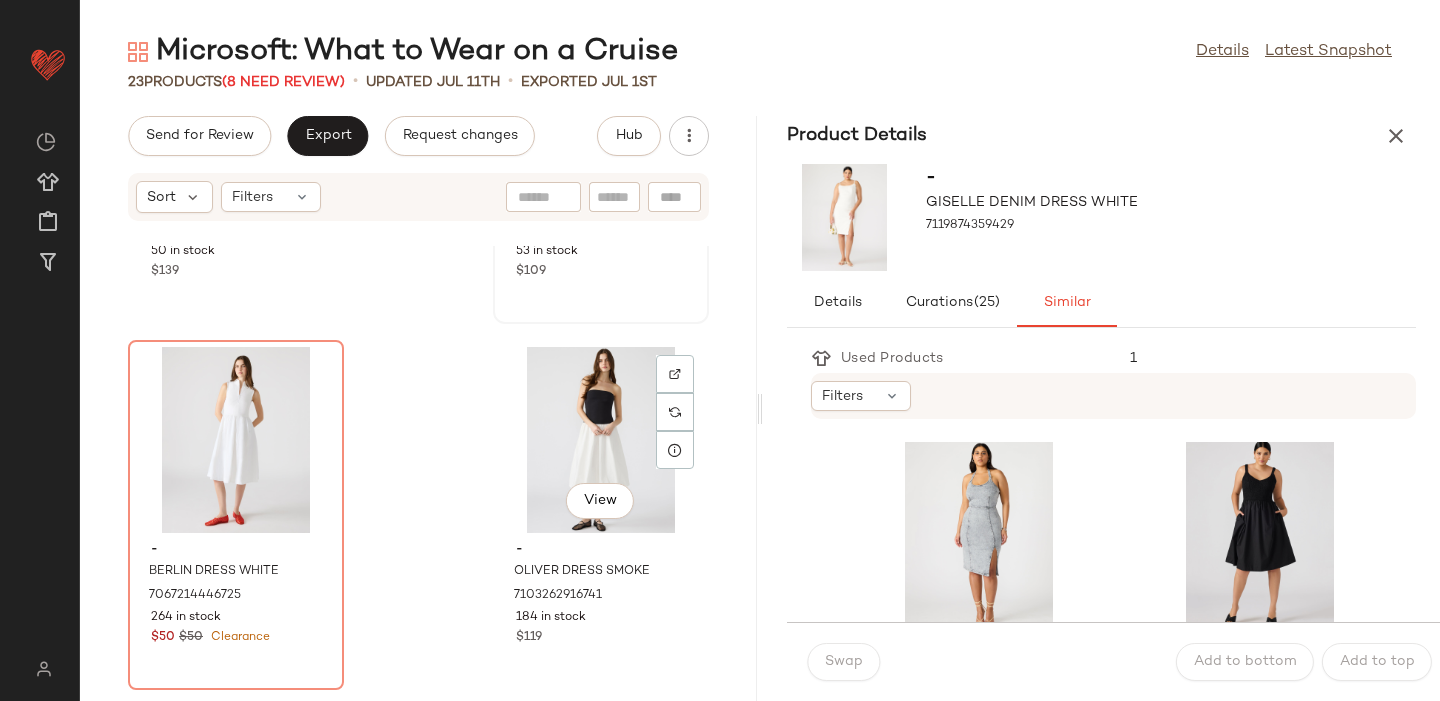 scroll, scrollTop: 1404, scrollLeft: 0, axis: vertical 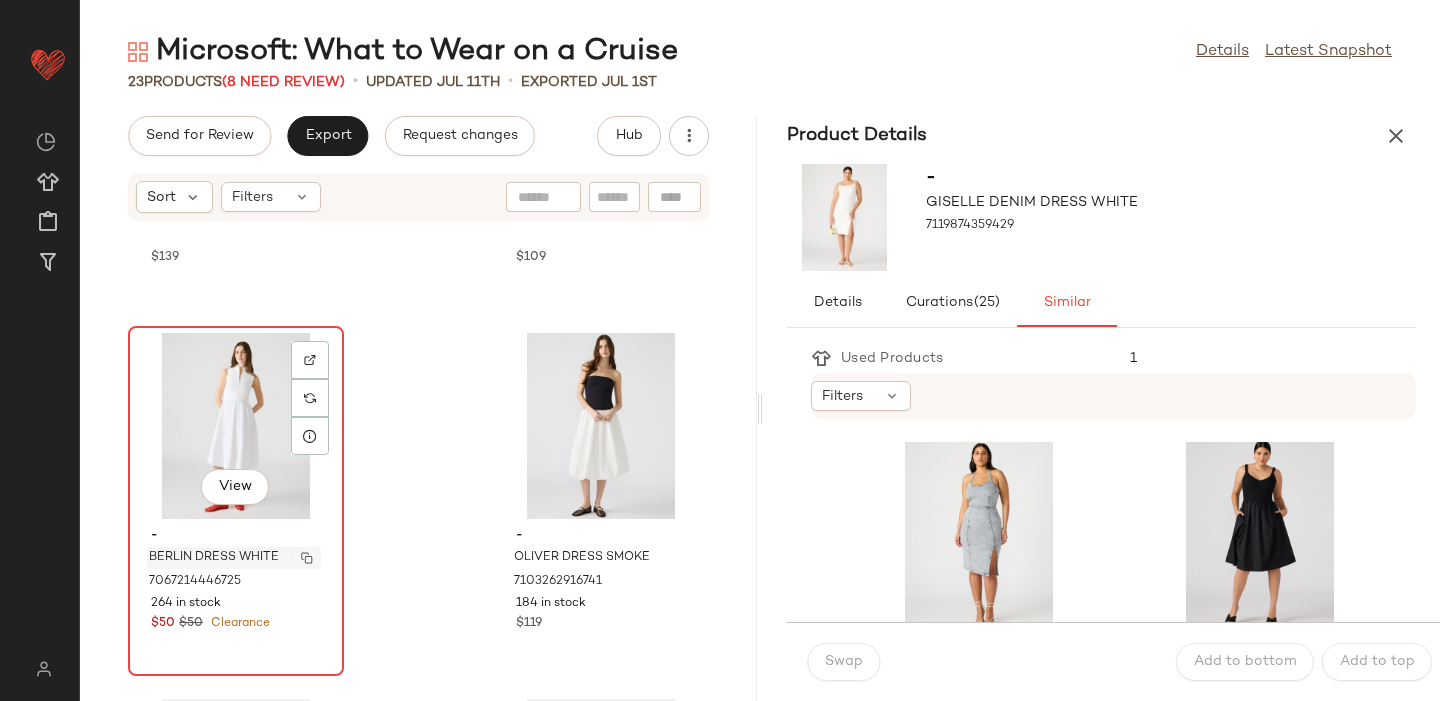click 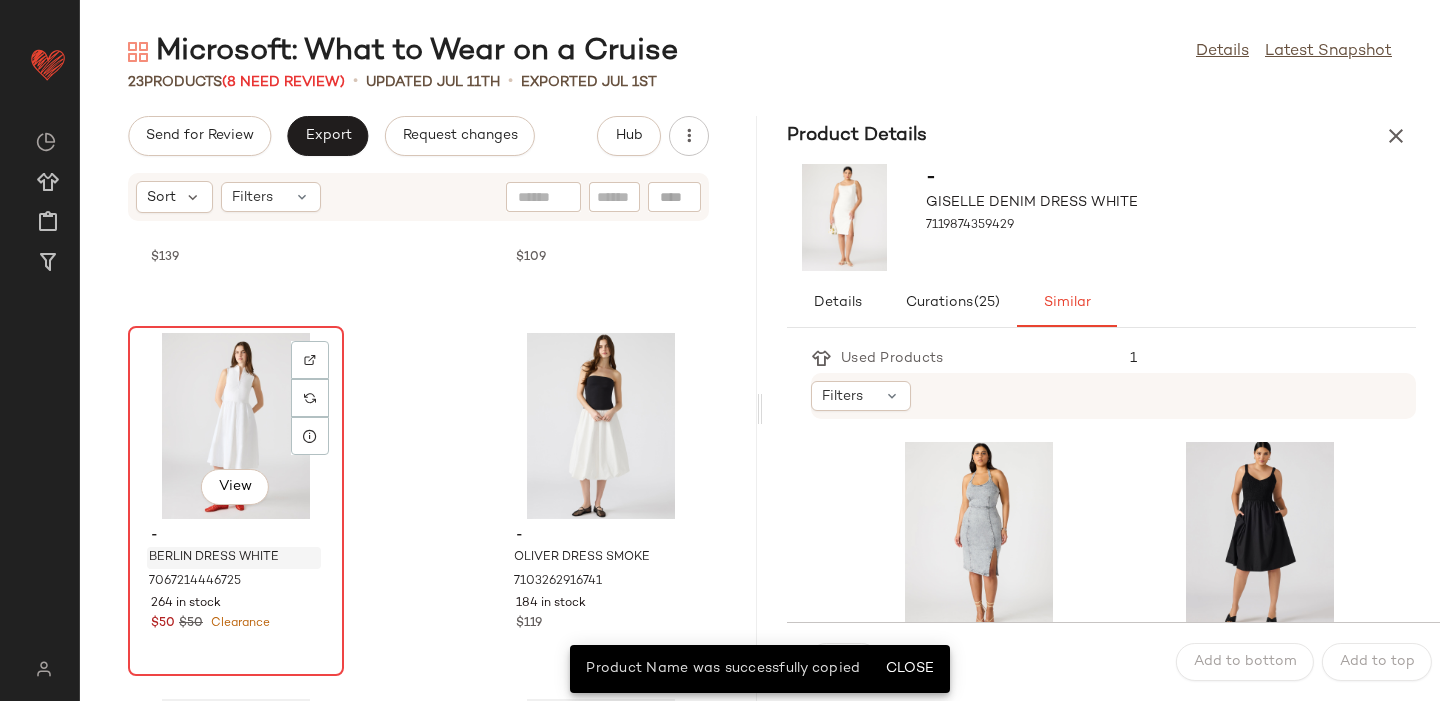 click on "$50 $50 Clearance" at bounding box center (236, 624) 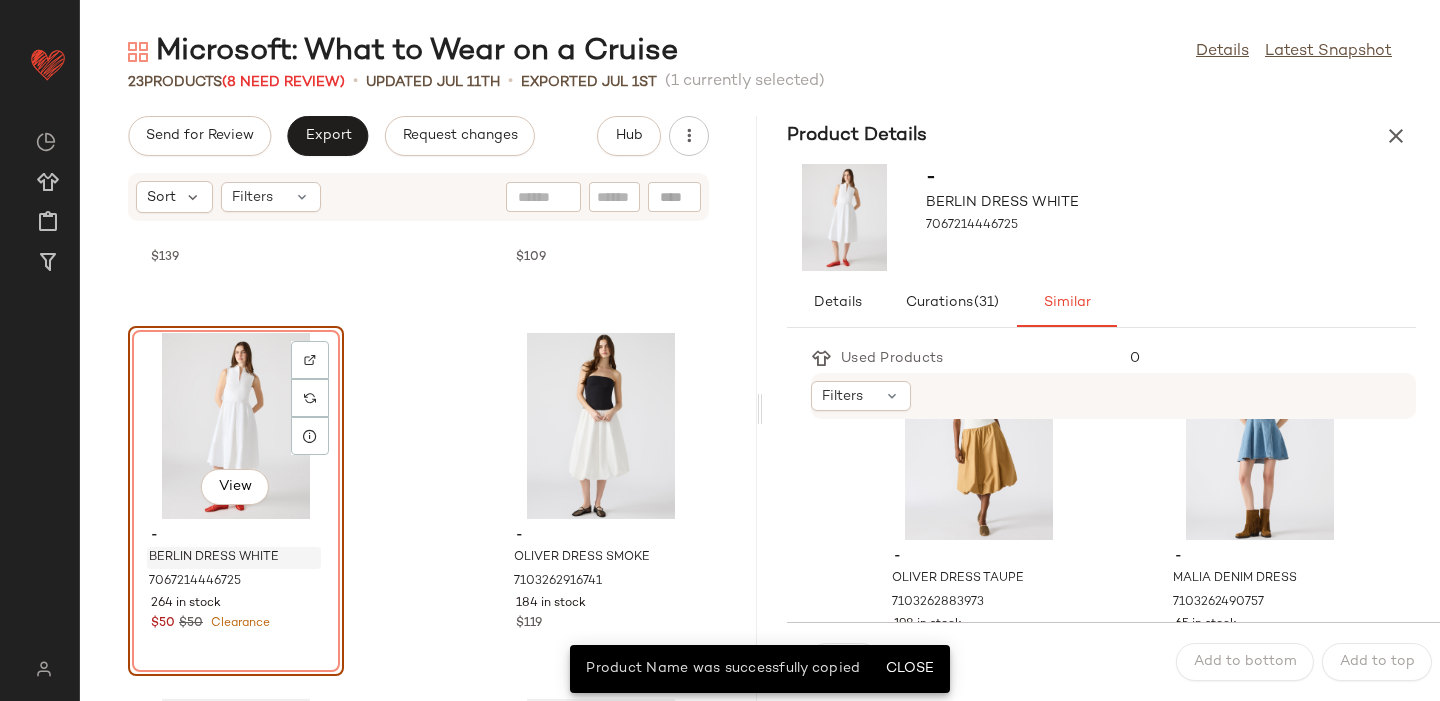 scroll, scrollTop: 455, scrollLeft: 0, axis: vertical 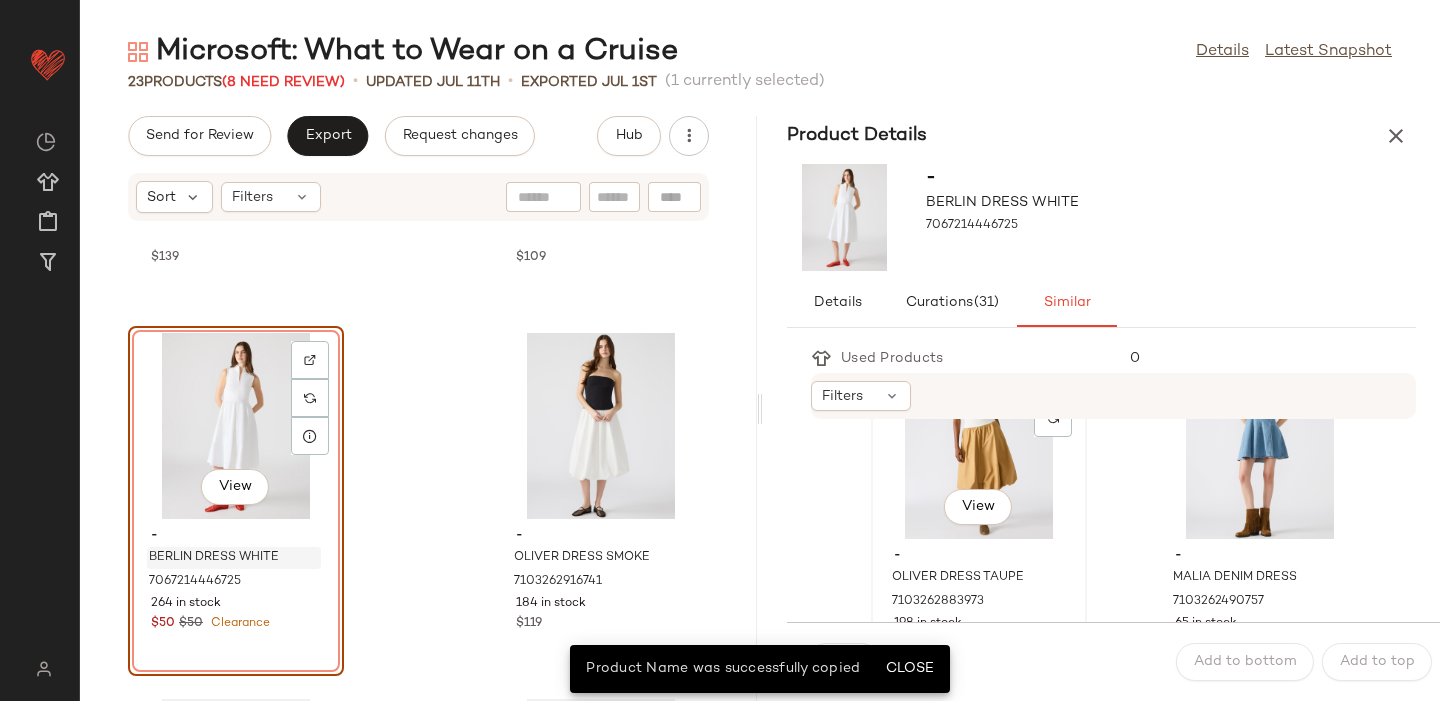 click on "-" at bounding box center (979, 556) 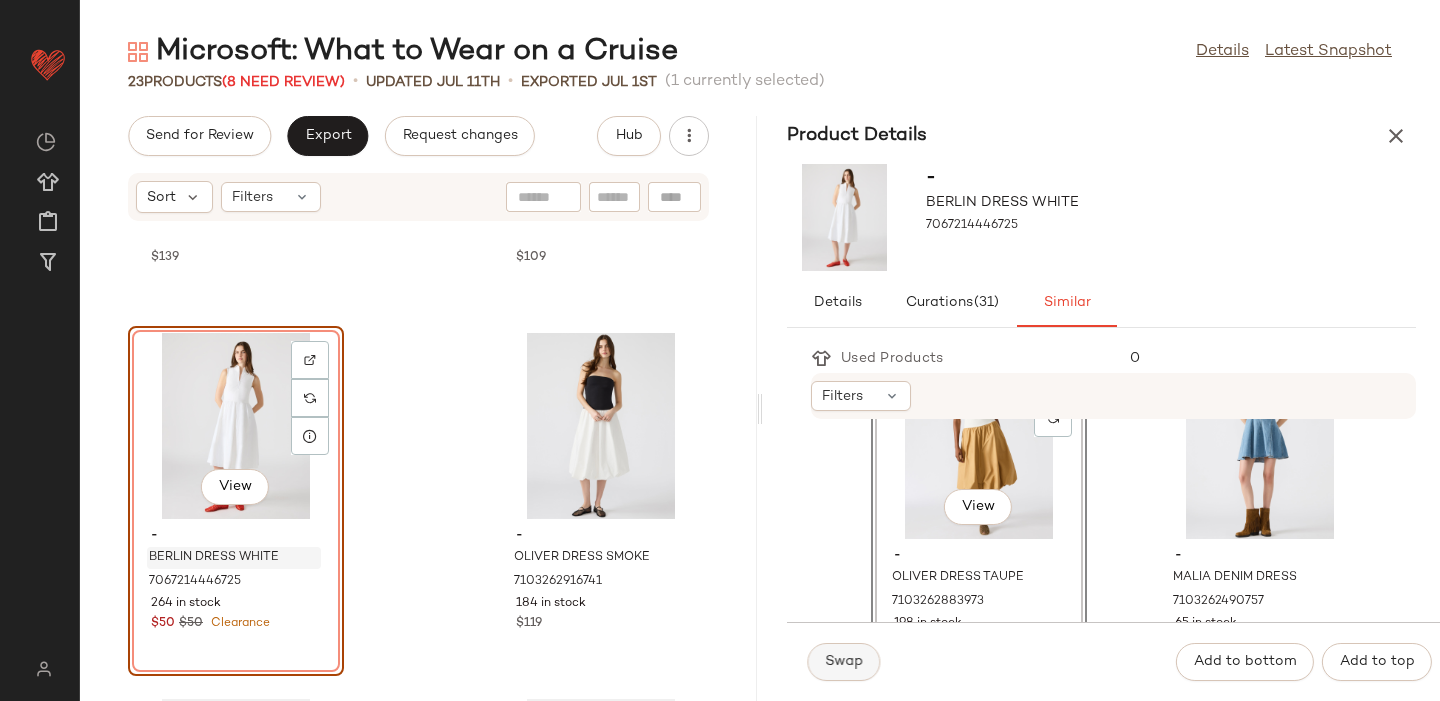click on "Swap" 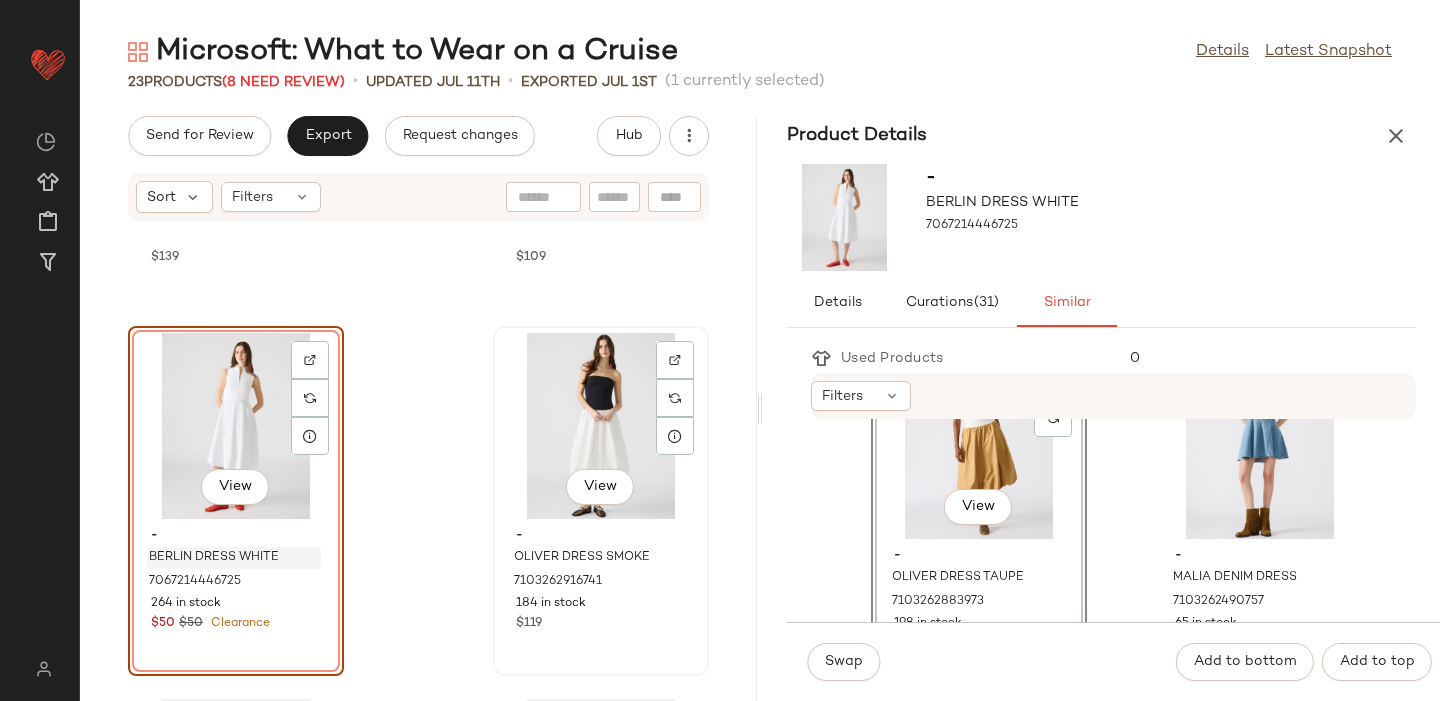 scroll, scrollTop: 1494, scrollLeft: 0, axis: vertical 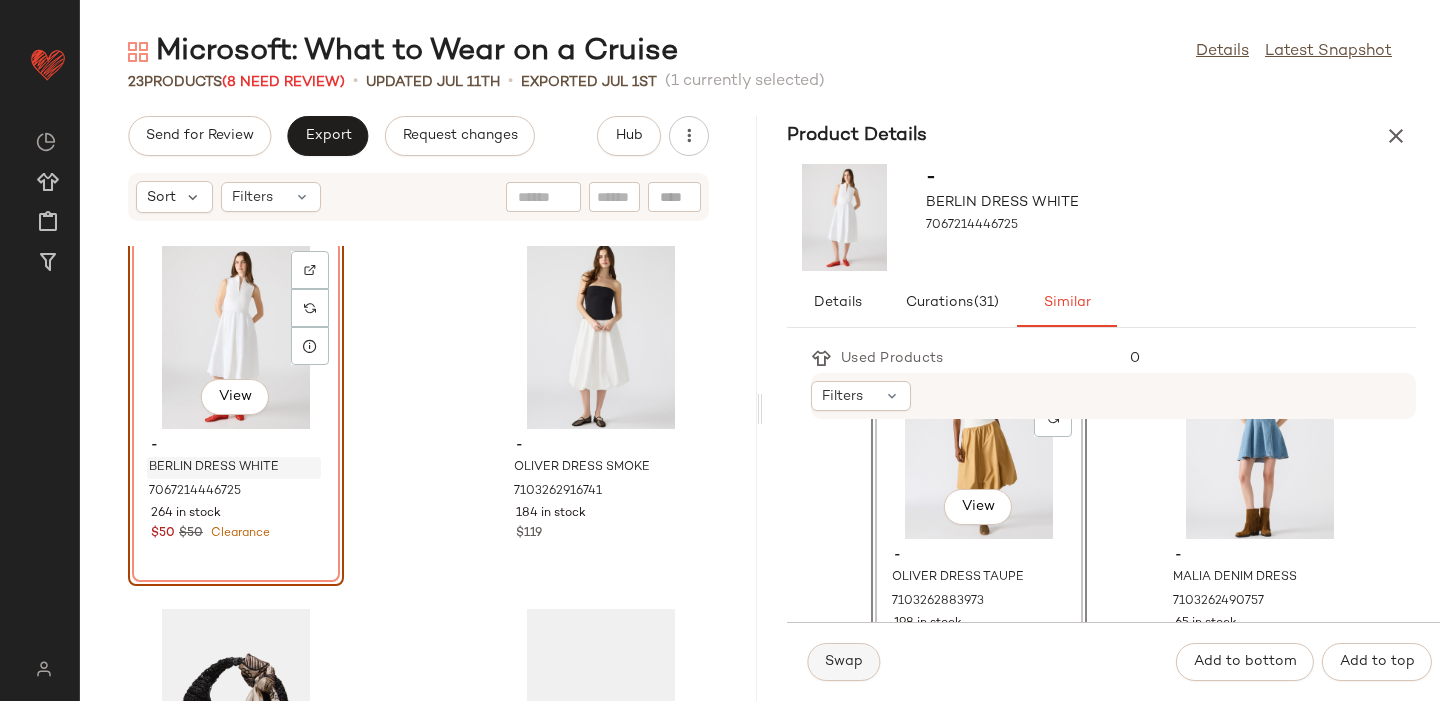 click on "Swap" at bounding box center (843, 662) 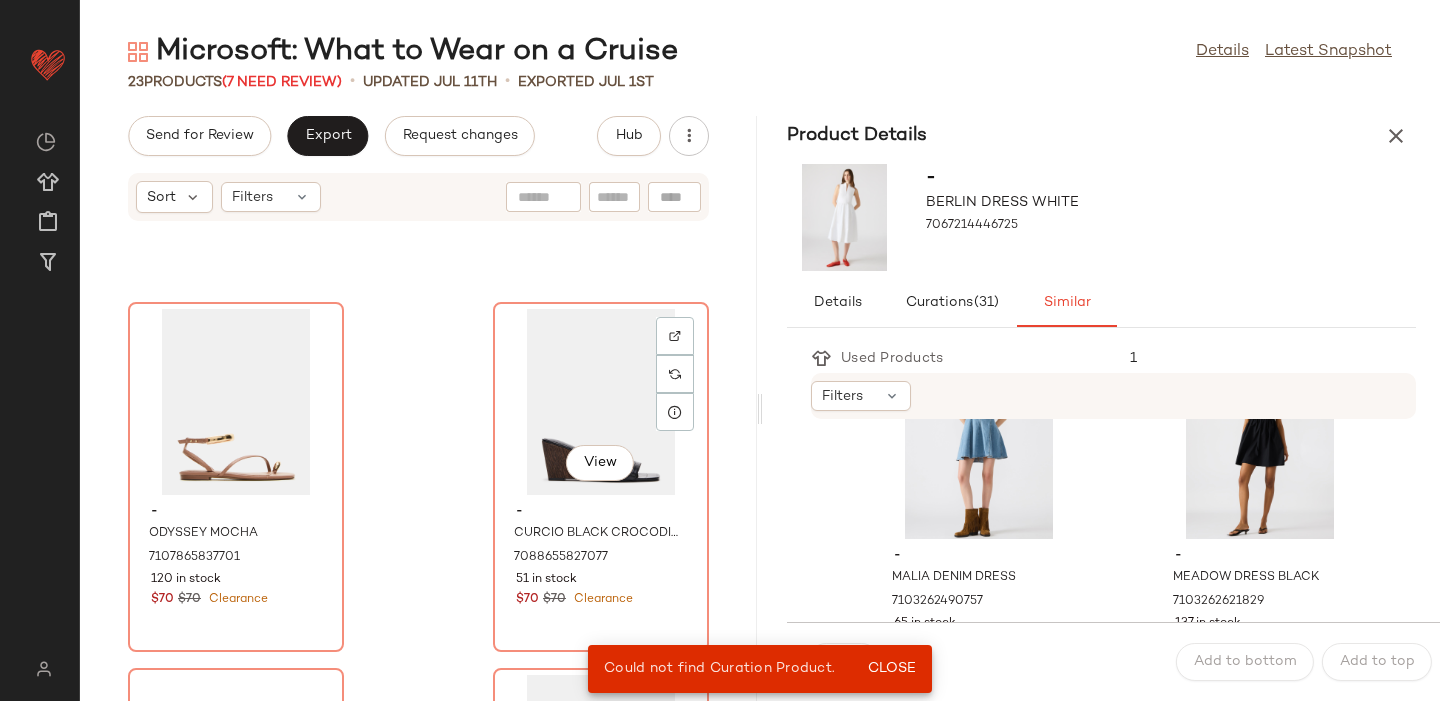 scroll, scrollTop: 2895, scrollLeft: 0, axis: vertical 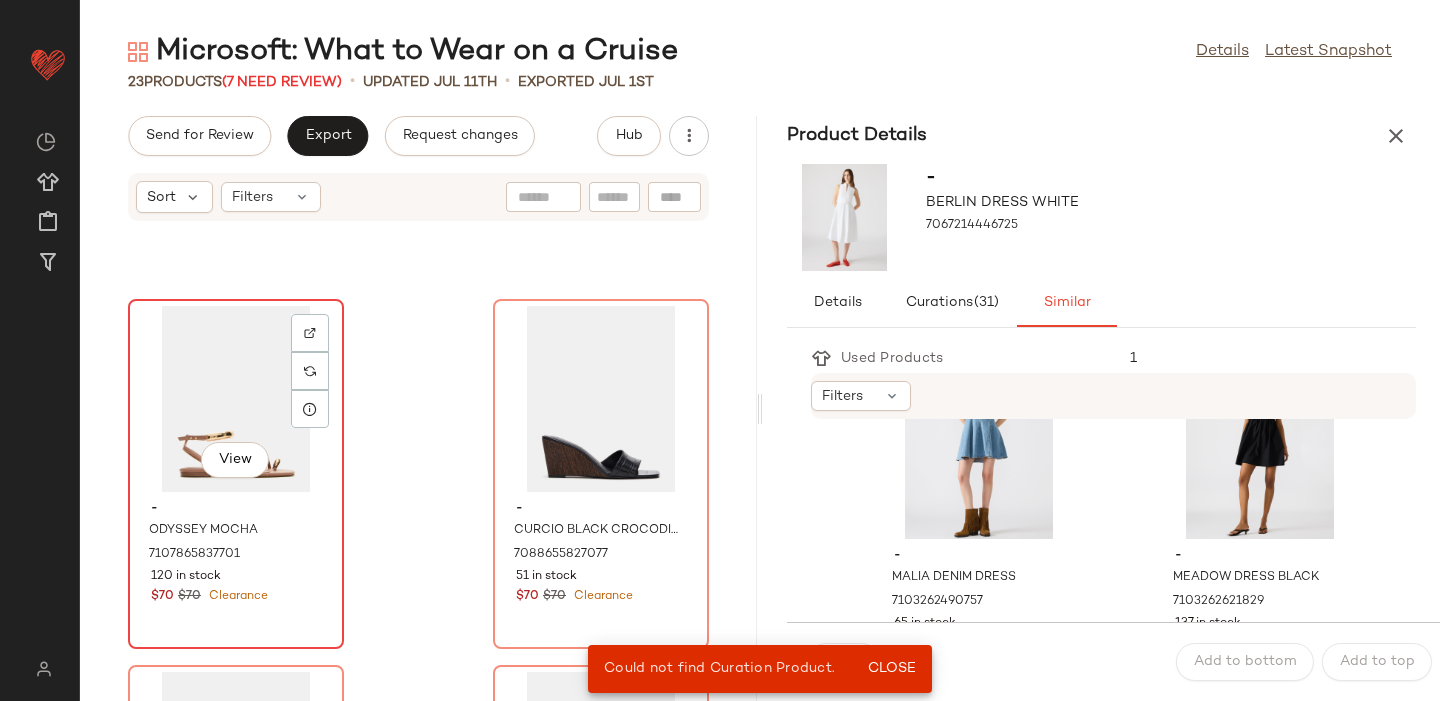 click on "120 in stock" at bounding box center [236, 577] 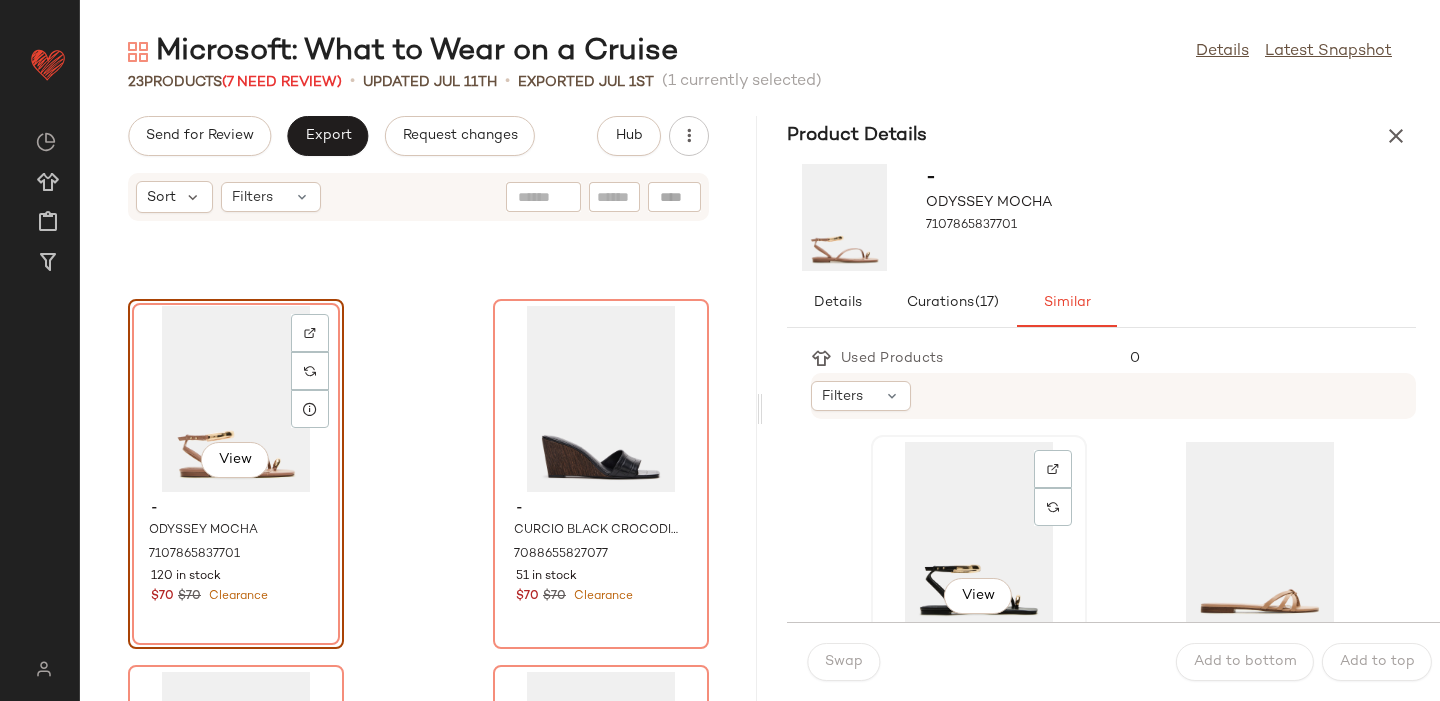 click on "View" 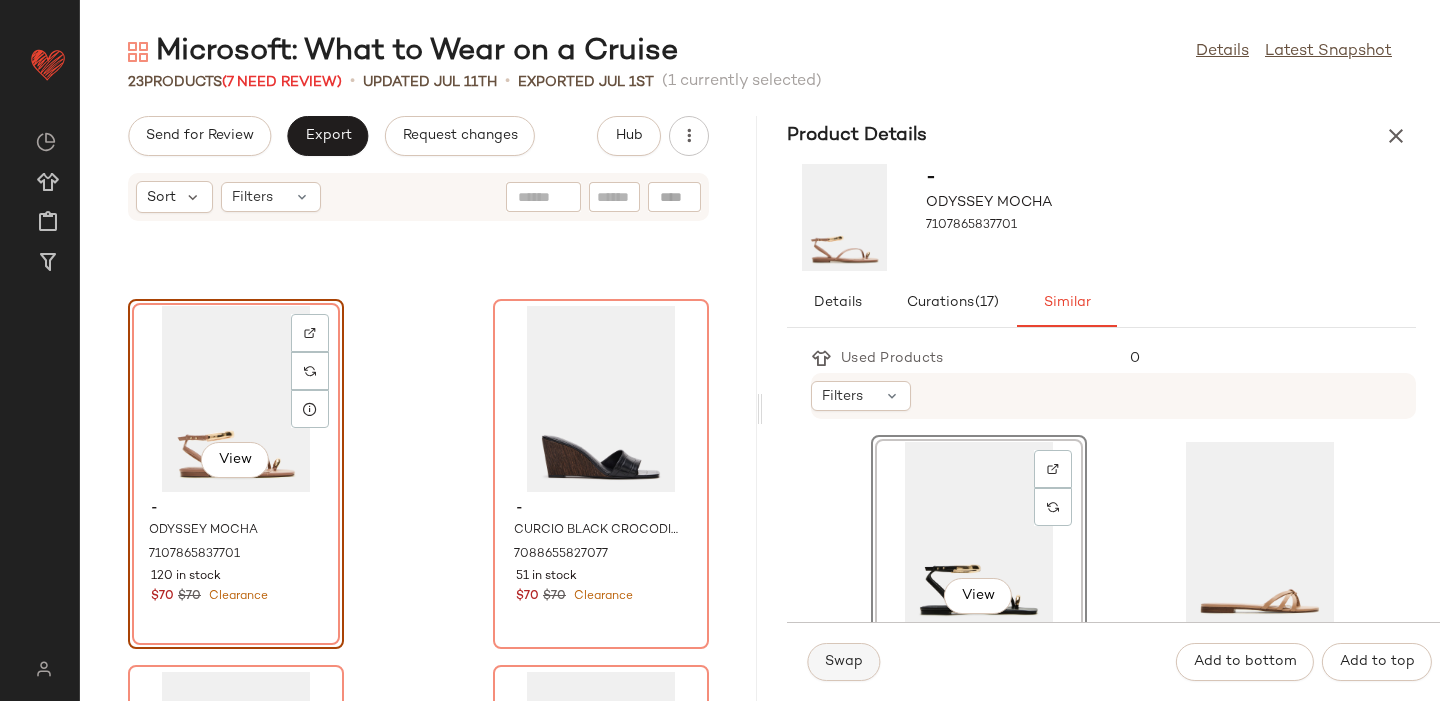 click on "Swap" at bounding box center [843, 662] 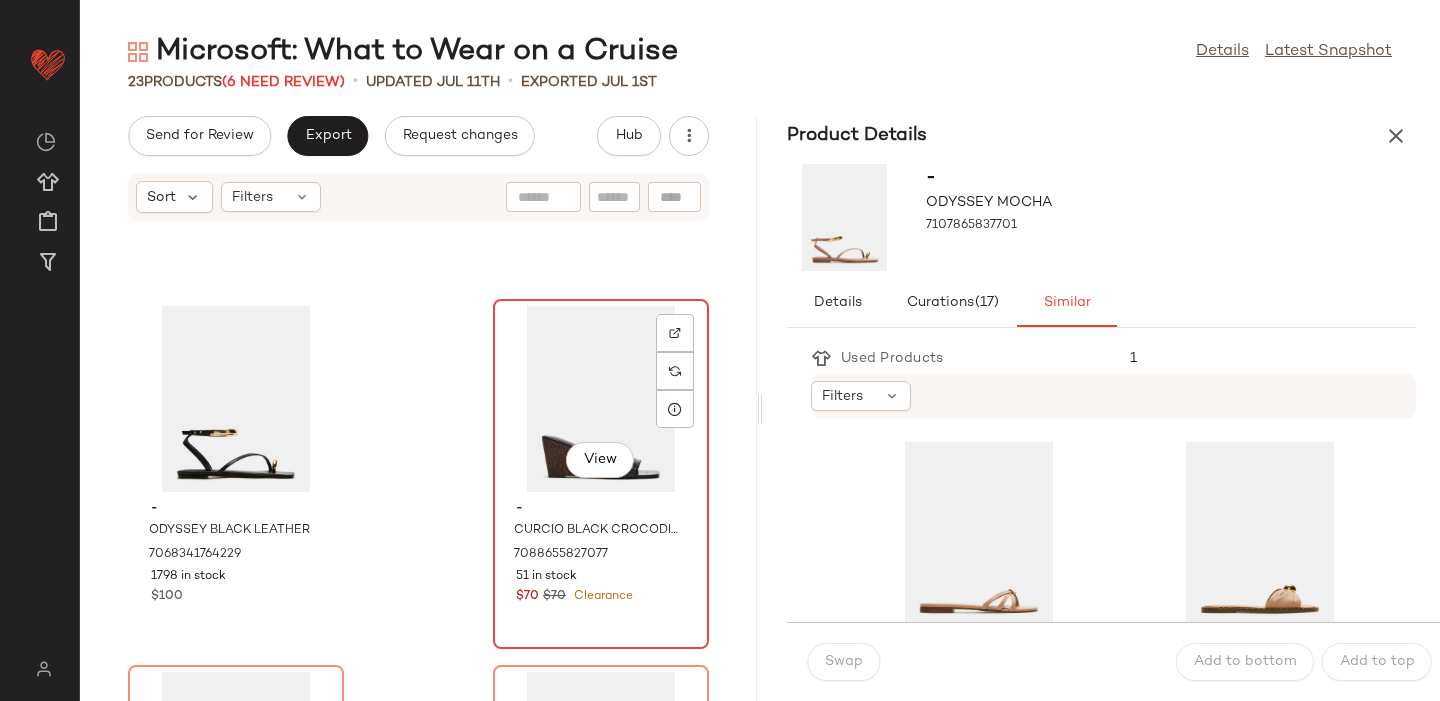 click on "View" 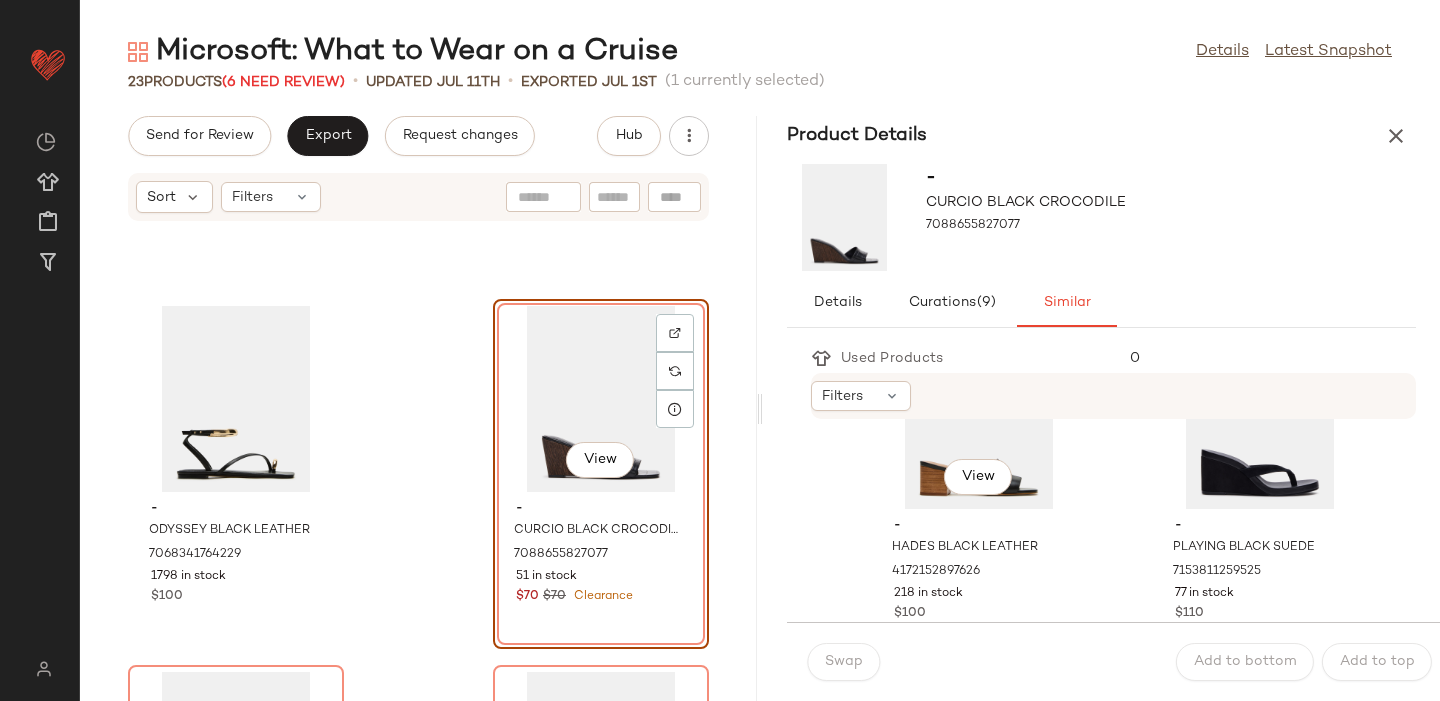 scroll, scrollTop: 120, scrollLeft: 0, axis: vertical 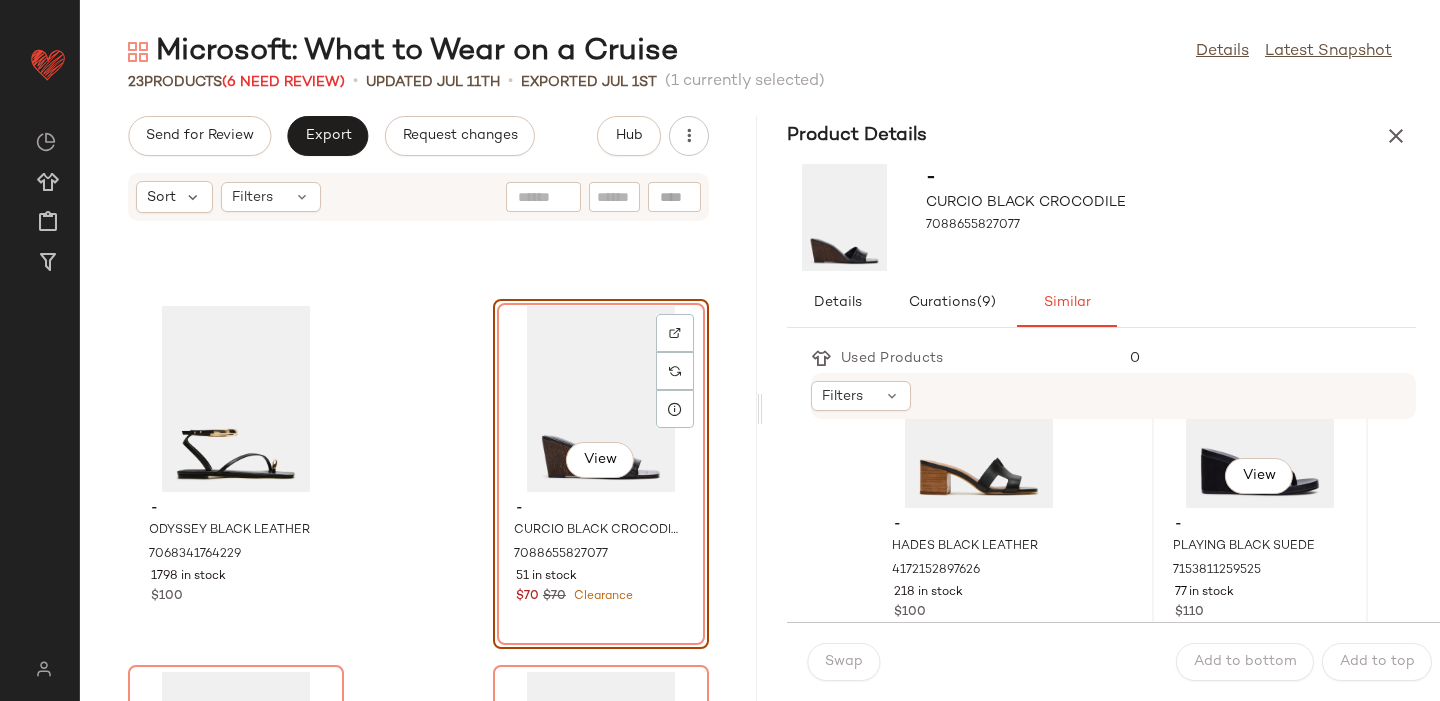 click on "View" 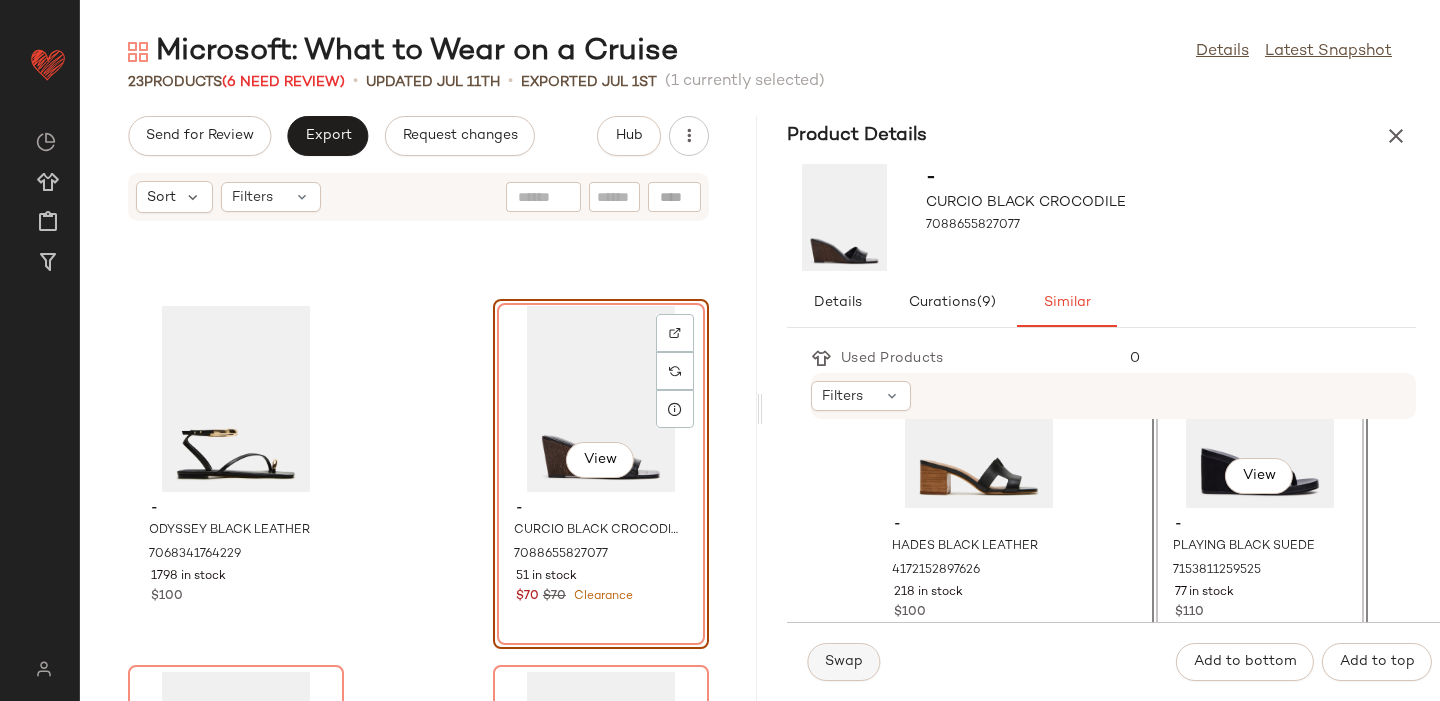 click on "Swap" 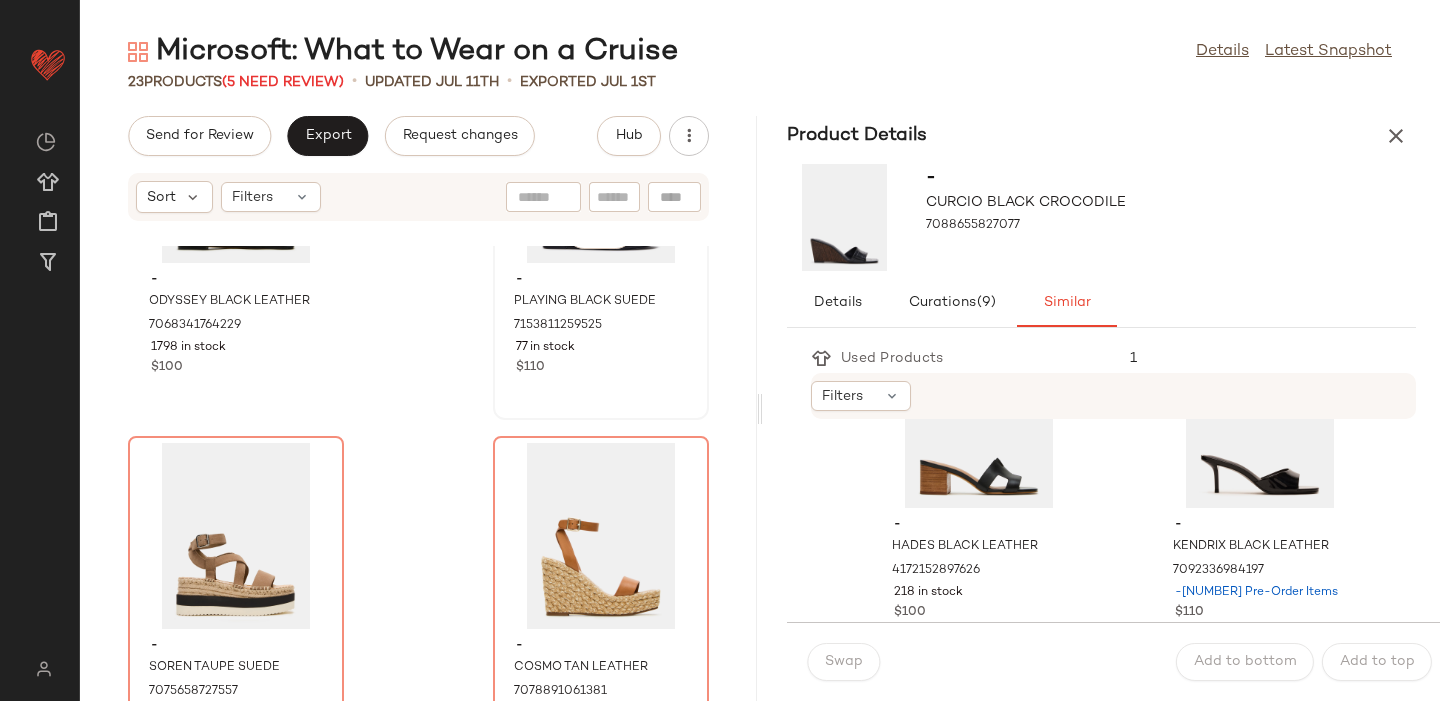 scroll, scrollTop: 3125, scrollLeft: 0, axis: vertical 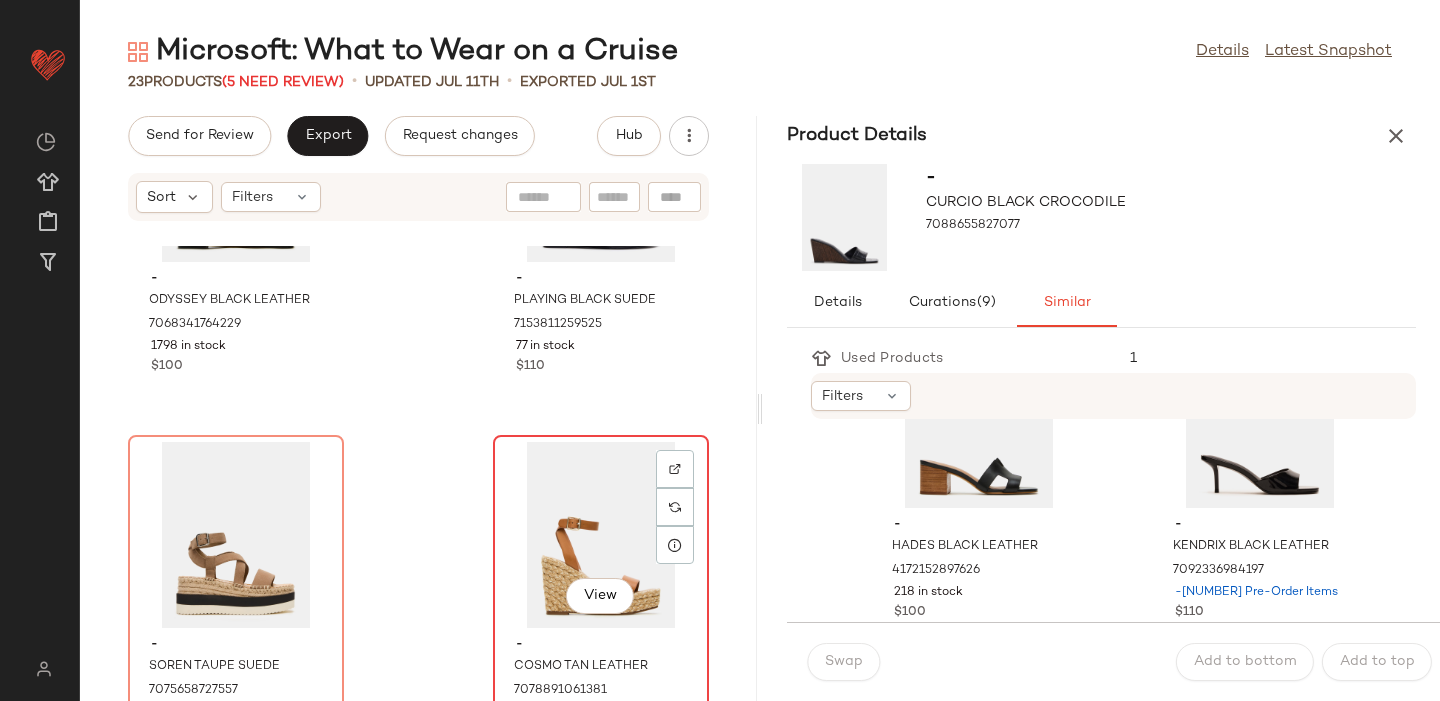 click on "View" 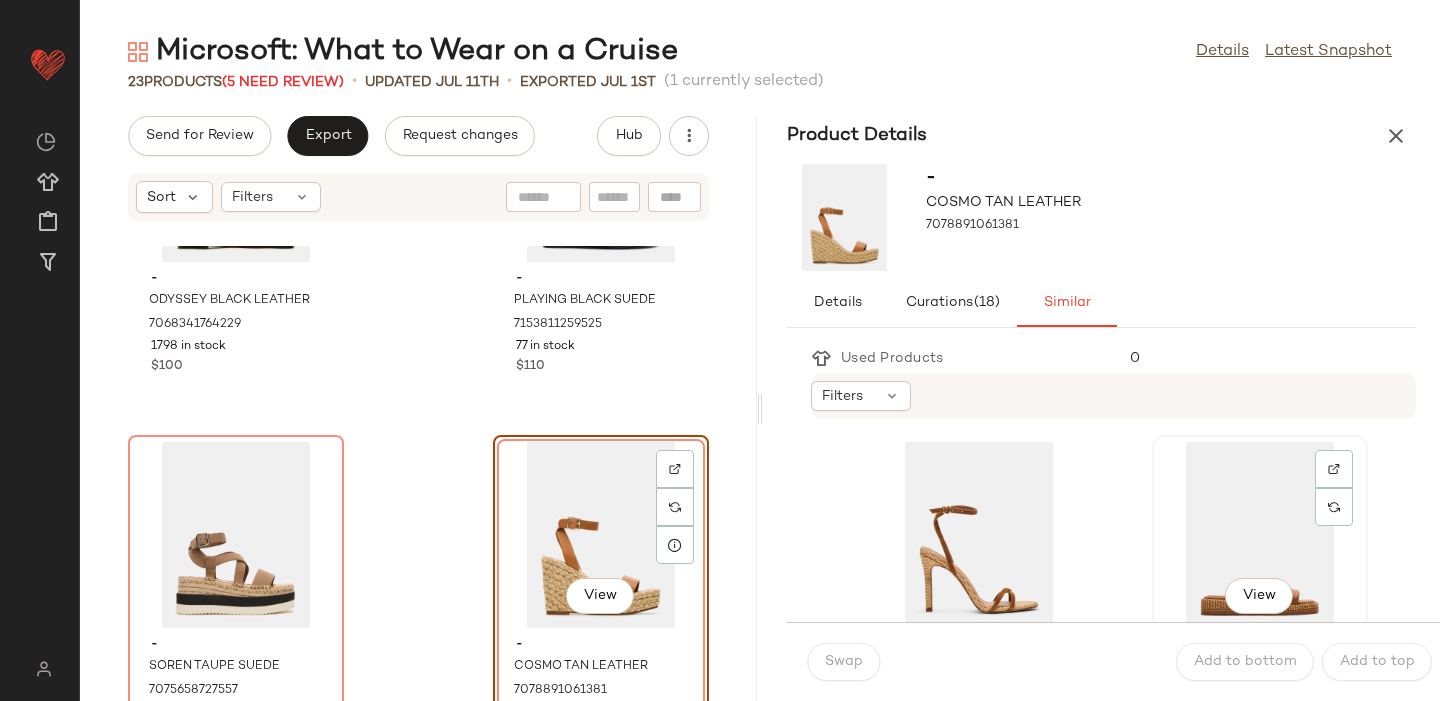 click on "View" 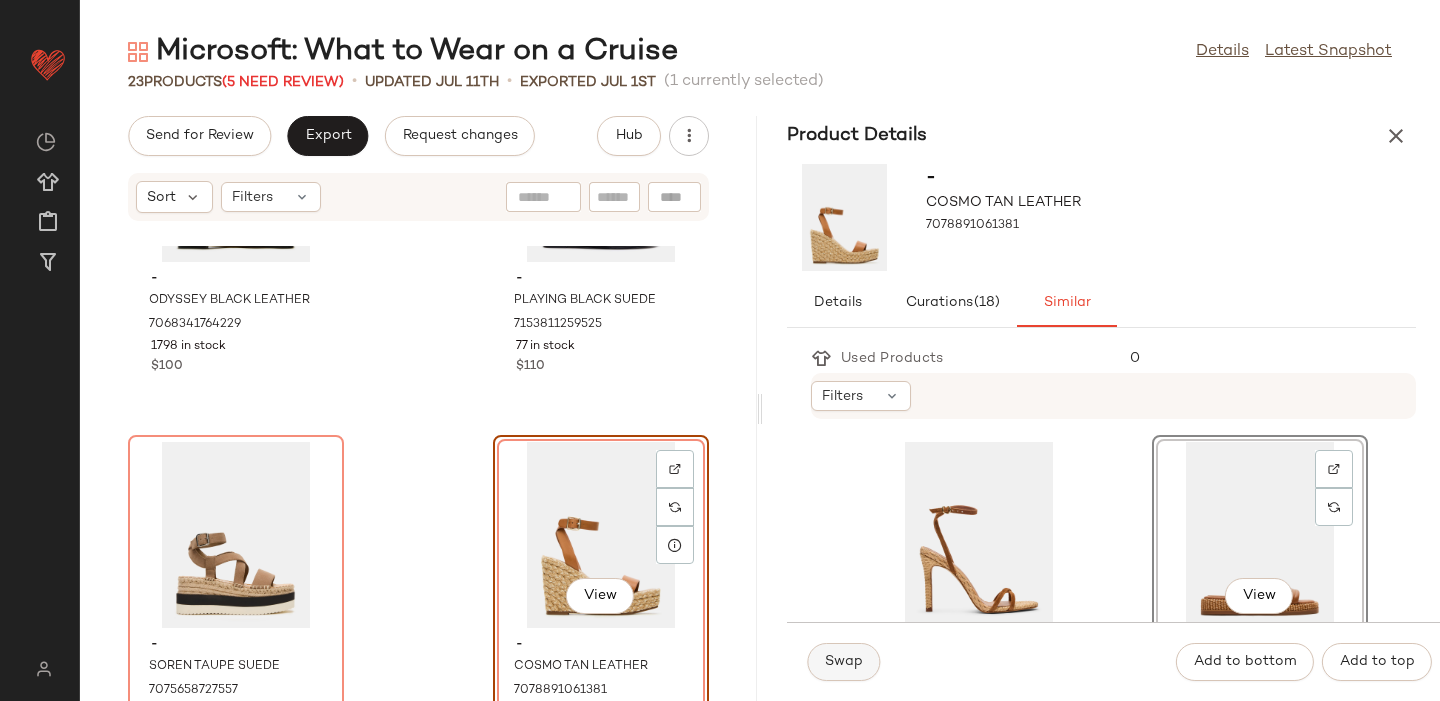 click on "Swap" 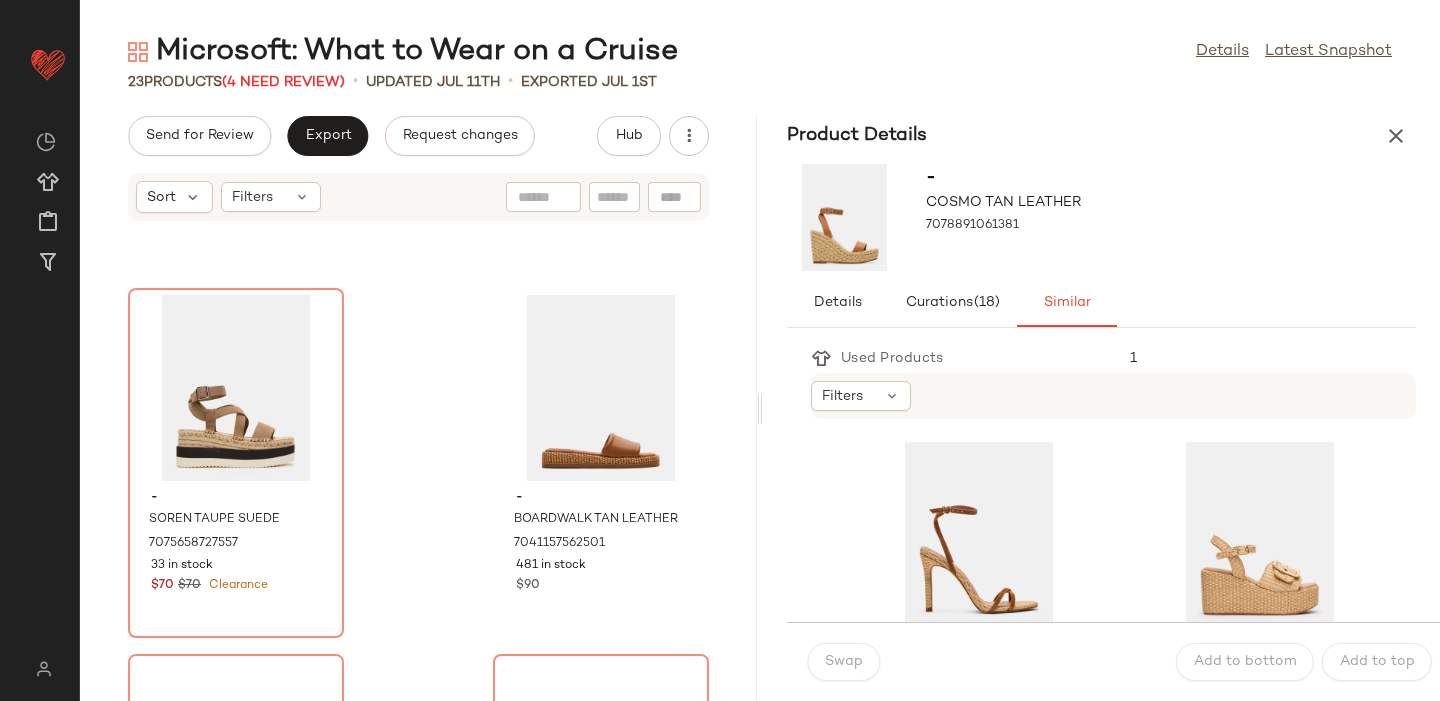 scroll, scrollTop: 3274, scrollLeft: 0, axis: vertical 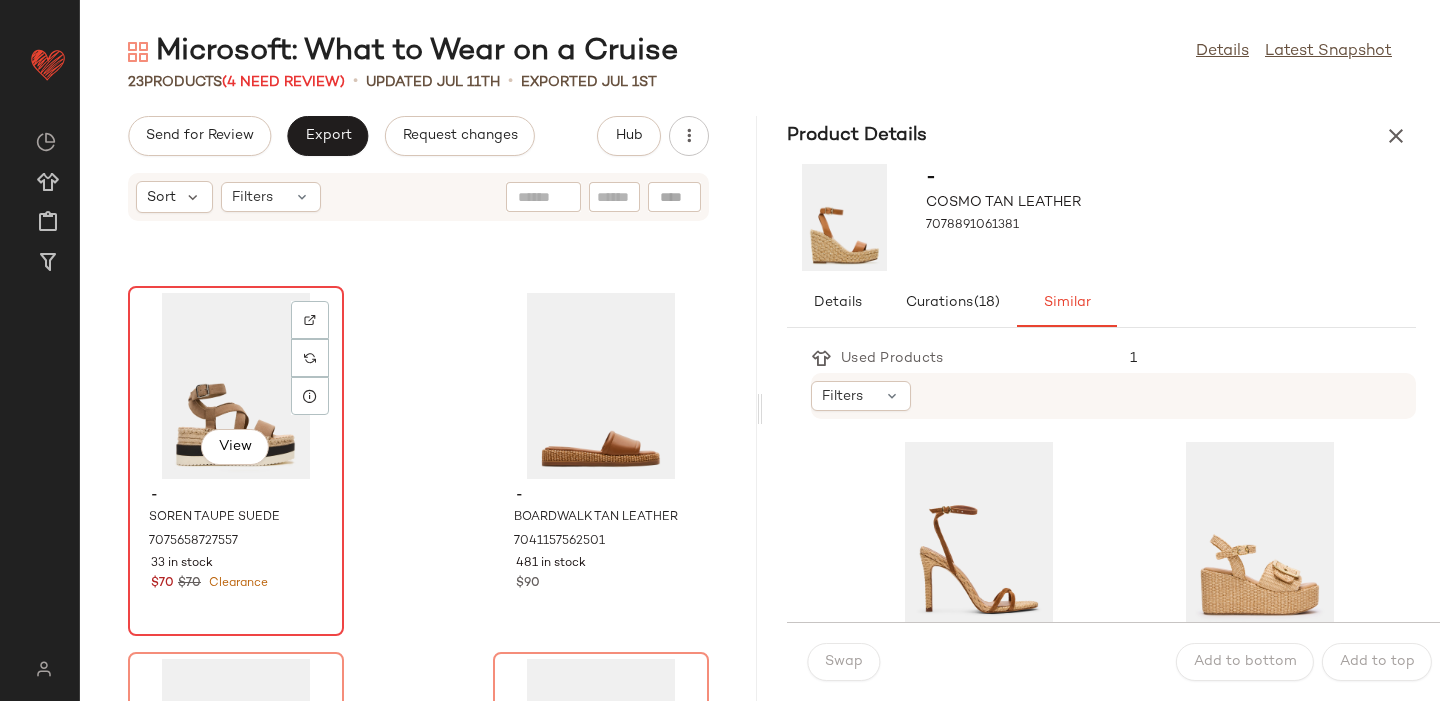 click on "View" 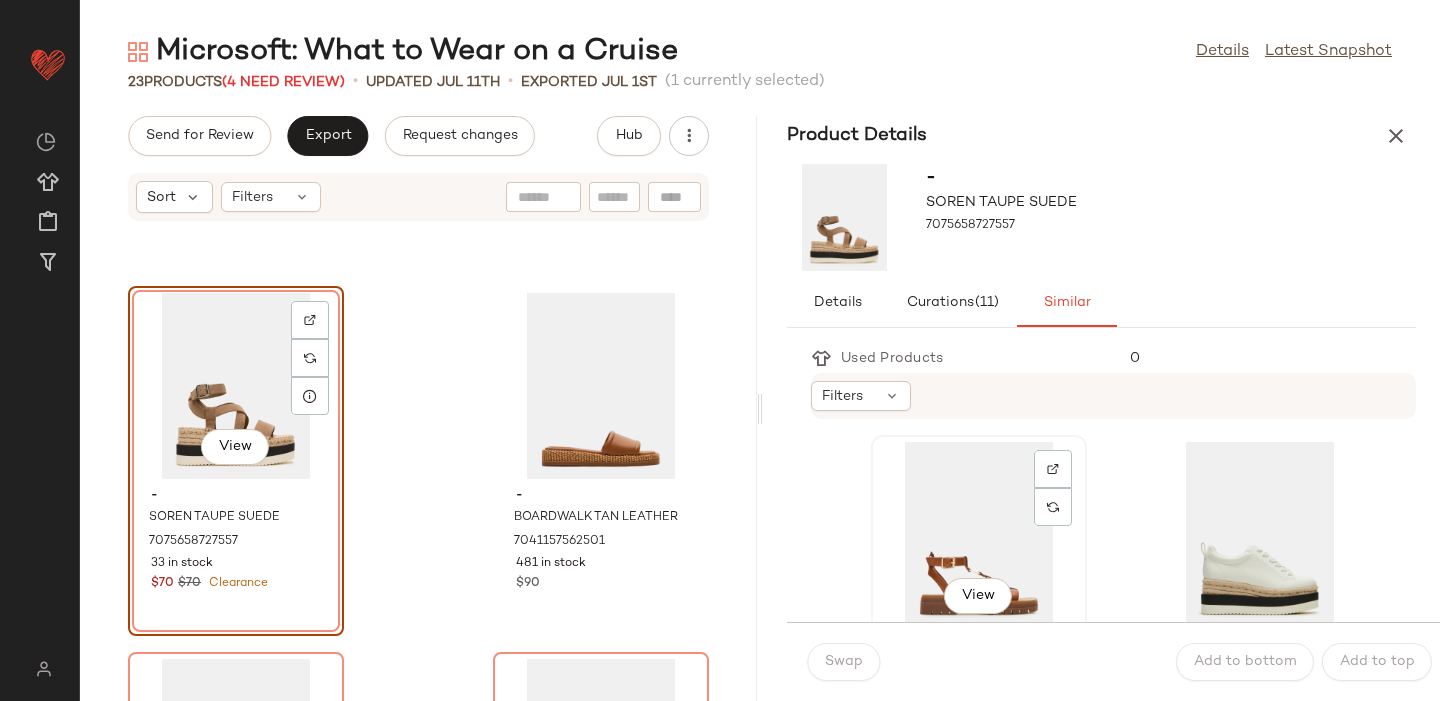 click on "View" 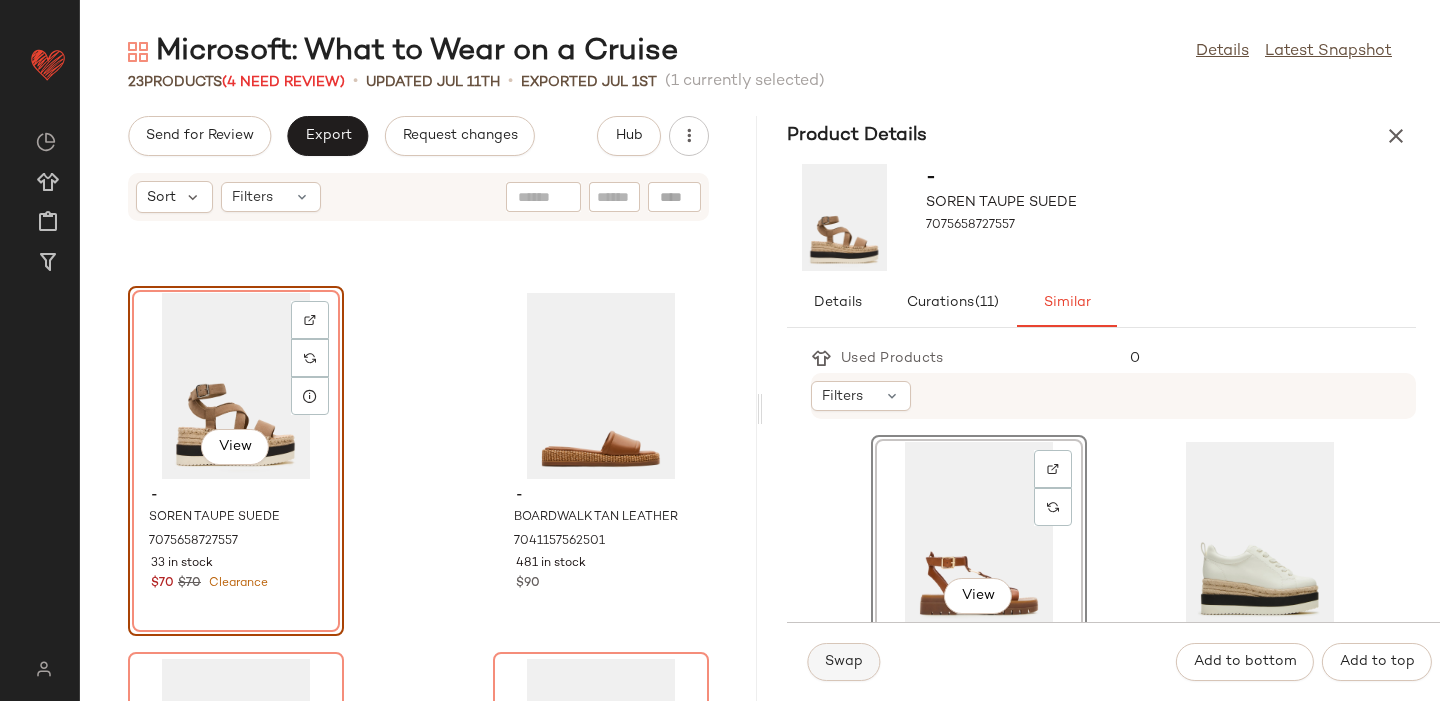 click on "Swap" at bounding box center (843, 662) 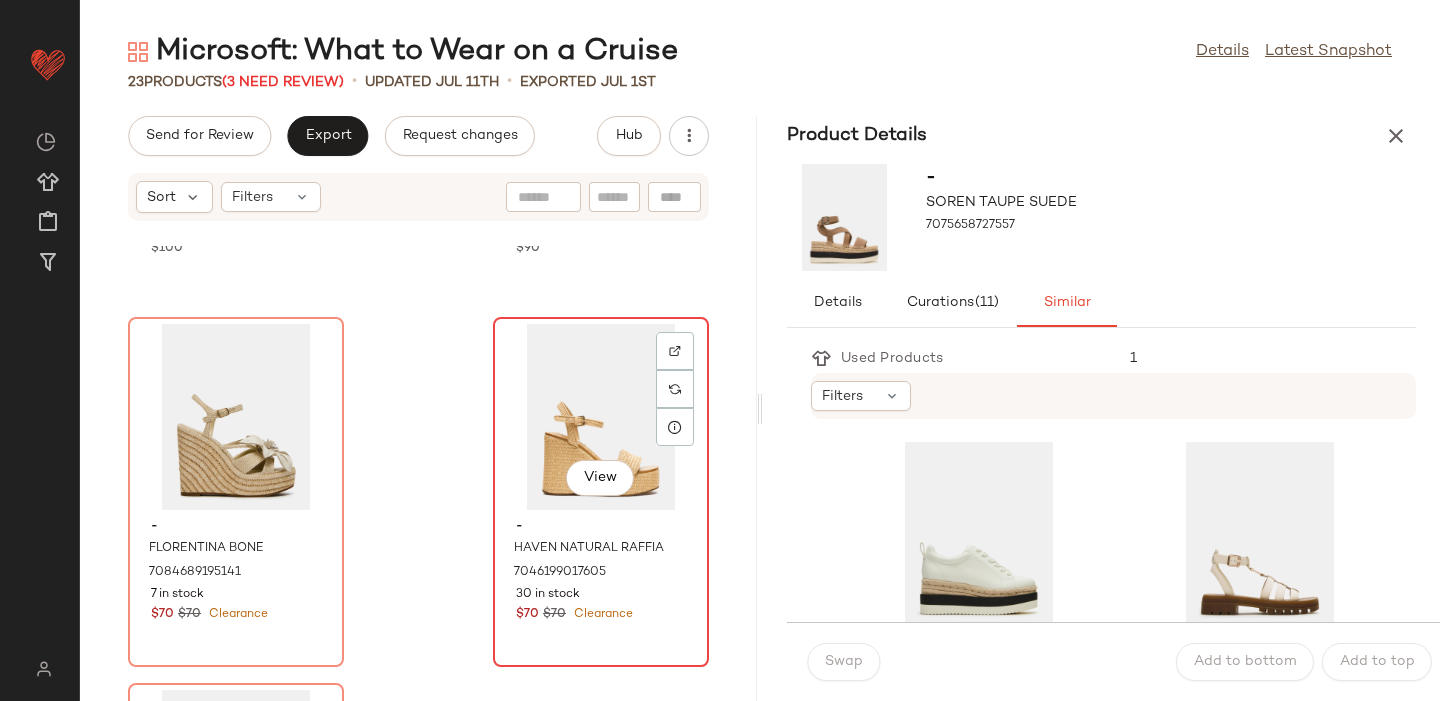 scroll, scrollTop: 3619, scrollLeft: 0, axis: vertical 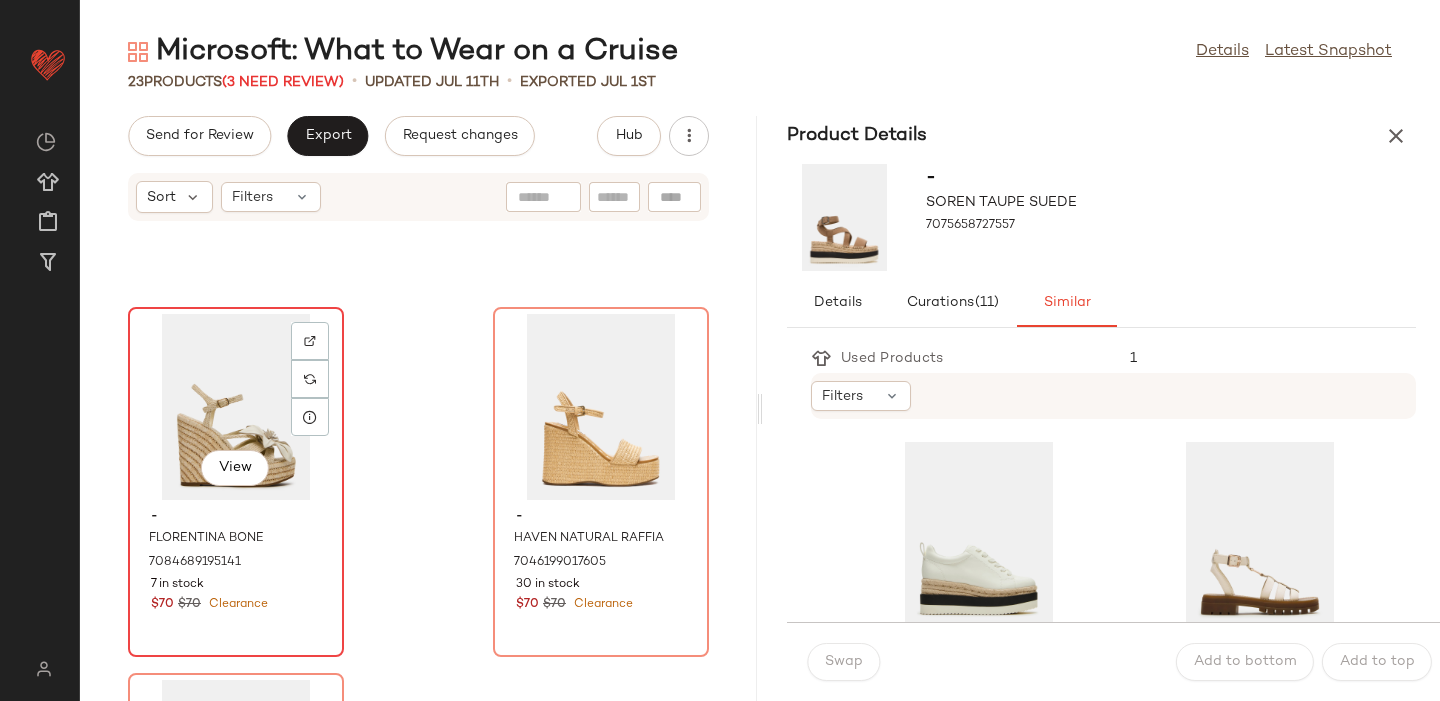 click on "View" 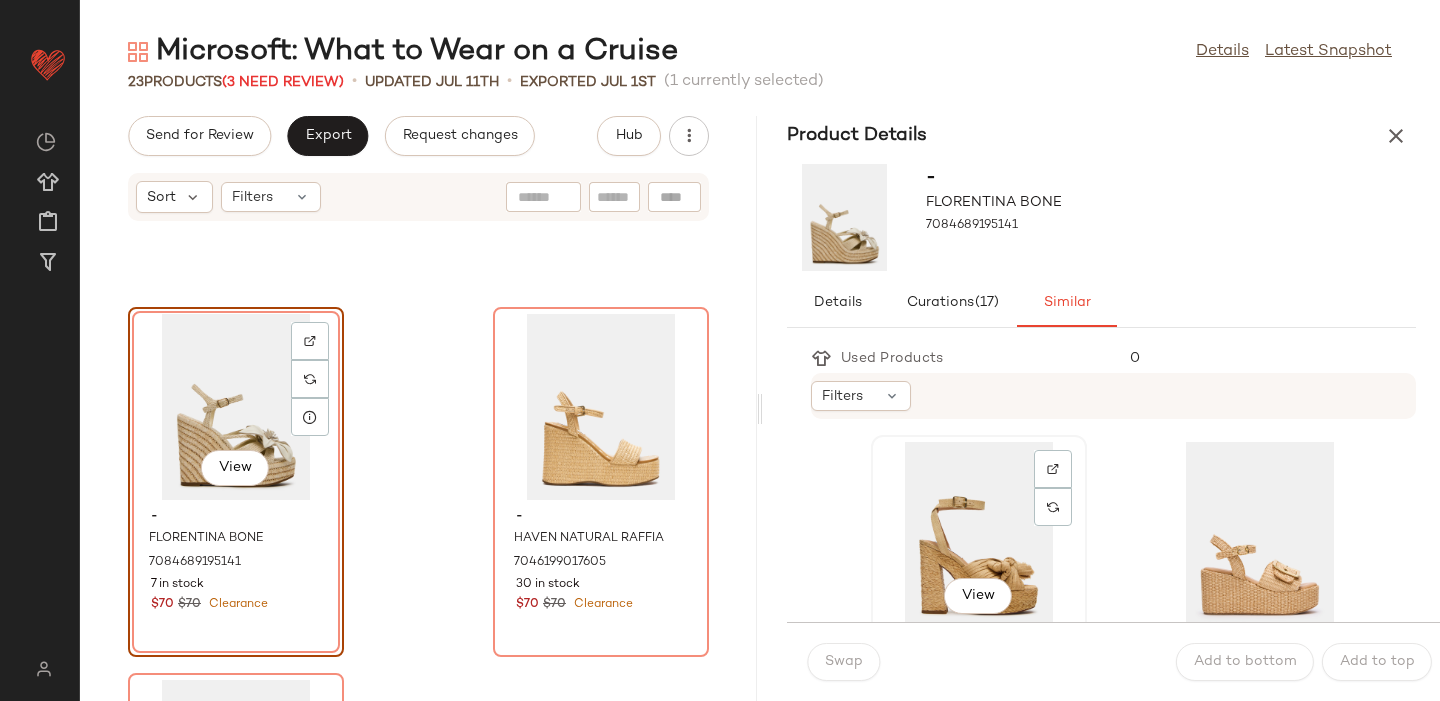 click on "View" 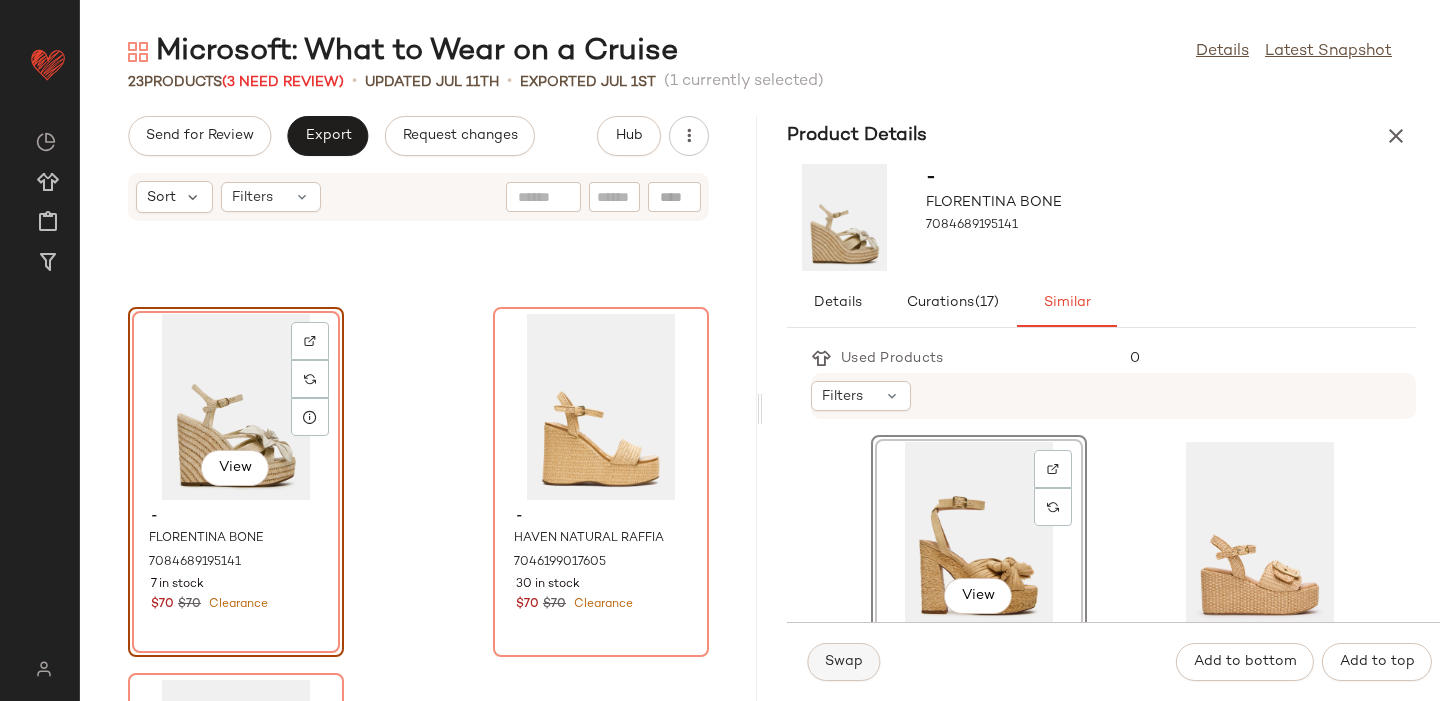 click on "Swap" 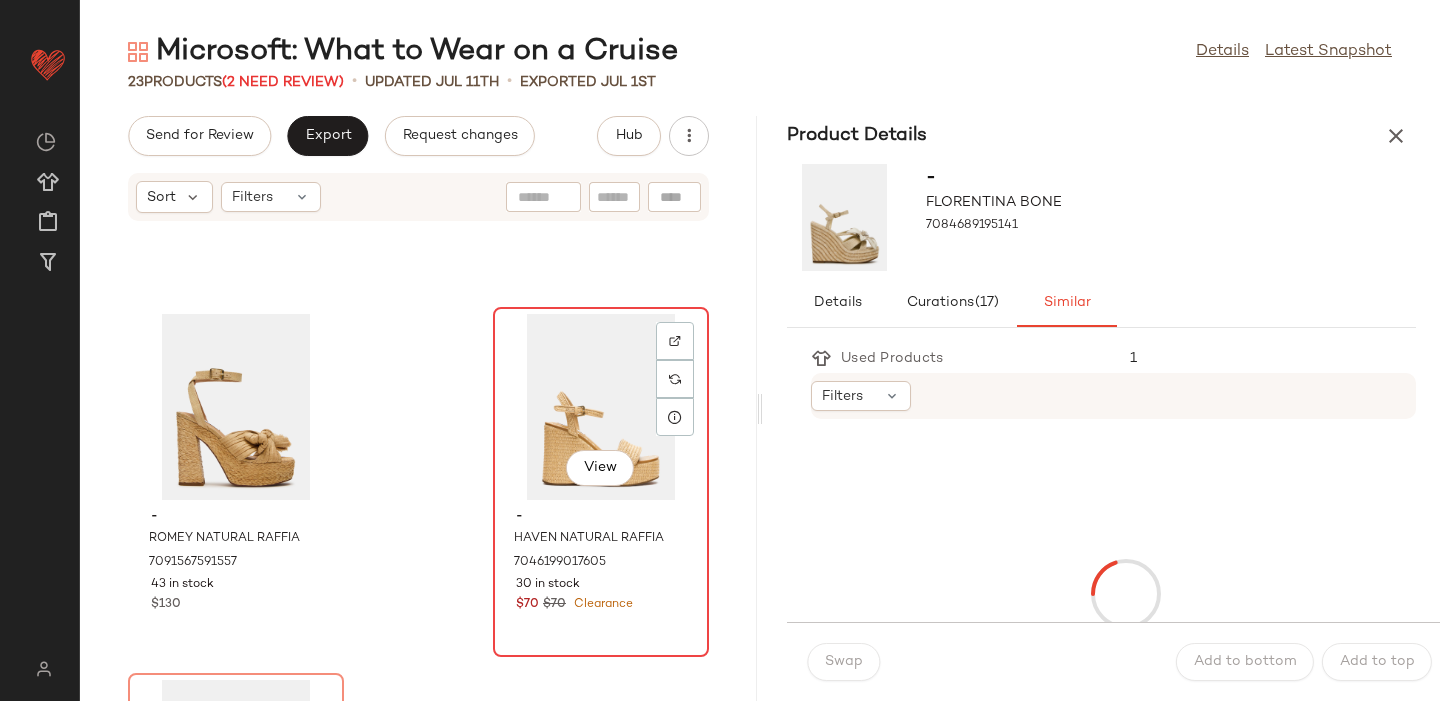 click on "View" 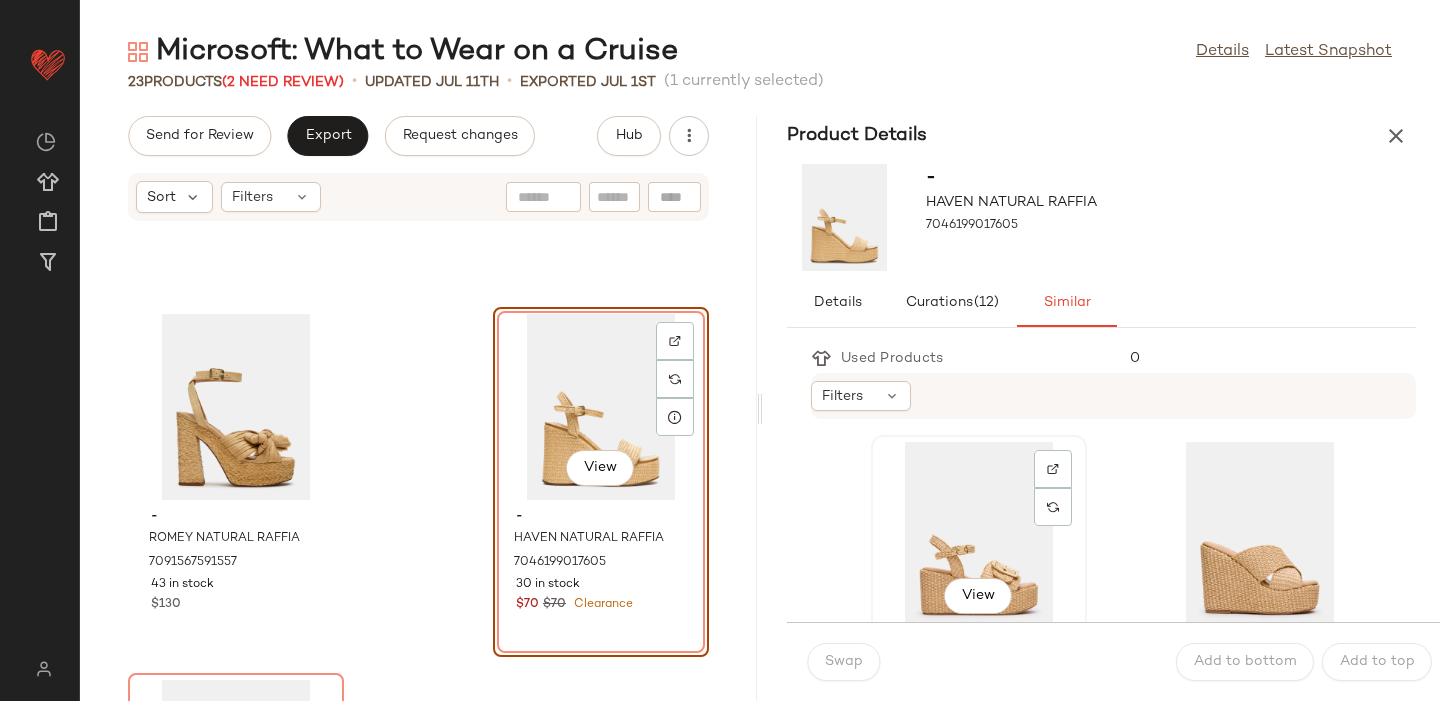 click on "View" 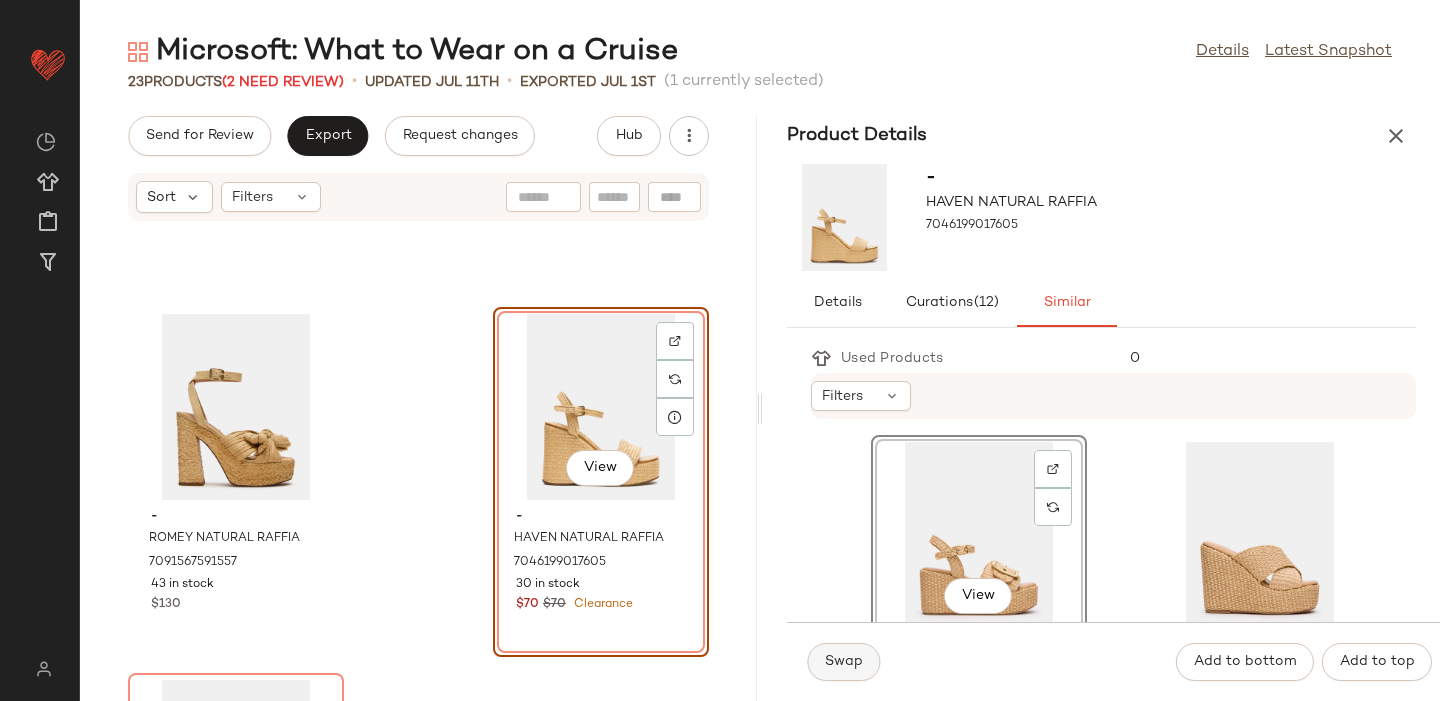 click on "Swap" 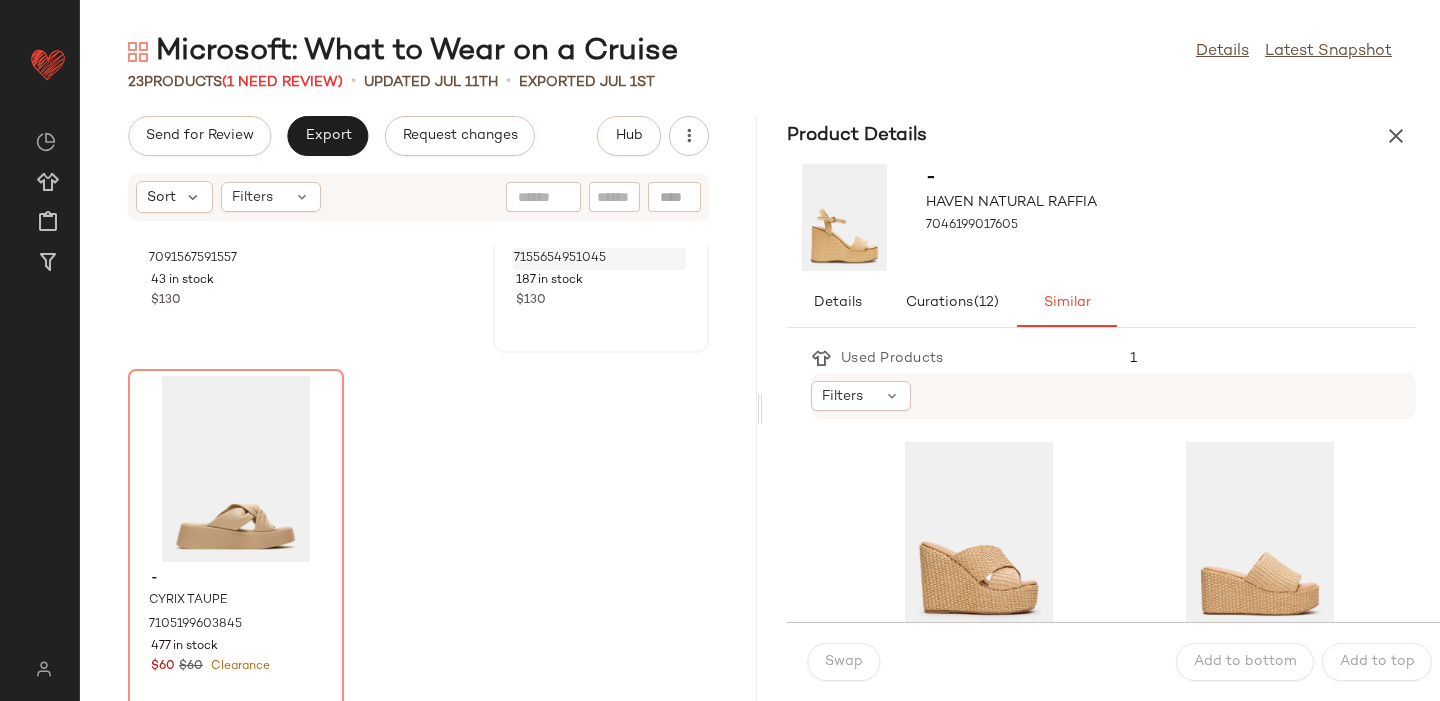 scroll, scrollTop: 3941, scrollLeft: 0, axis: vertical 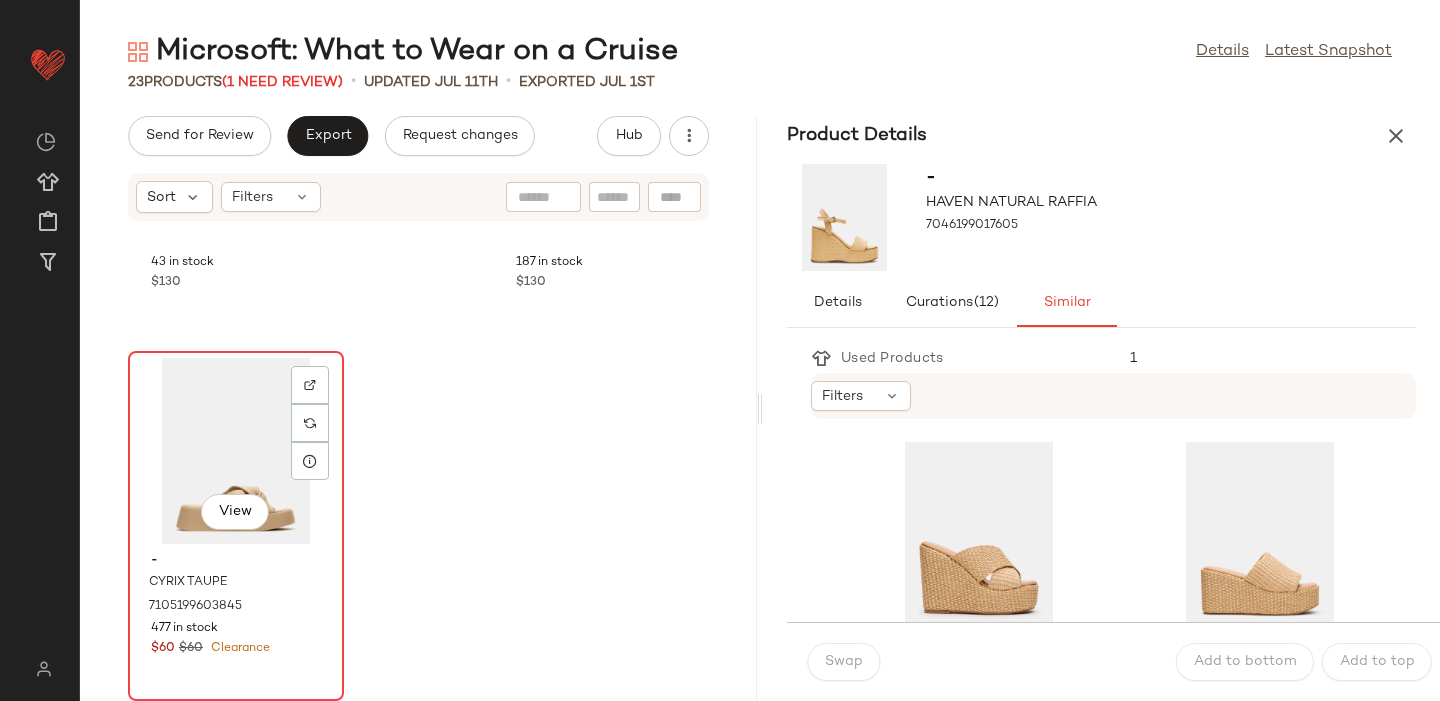 click on "View" 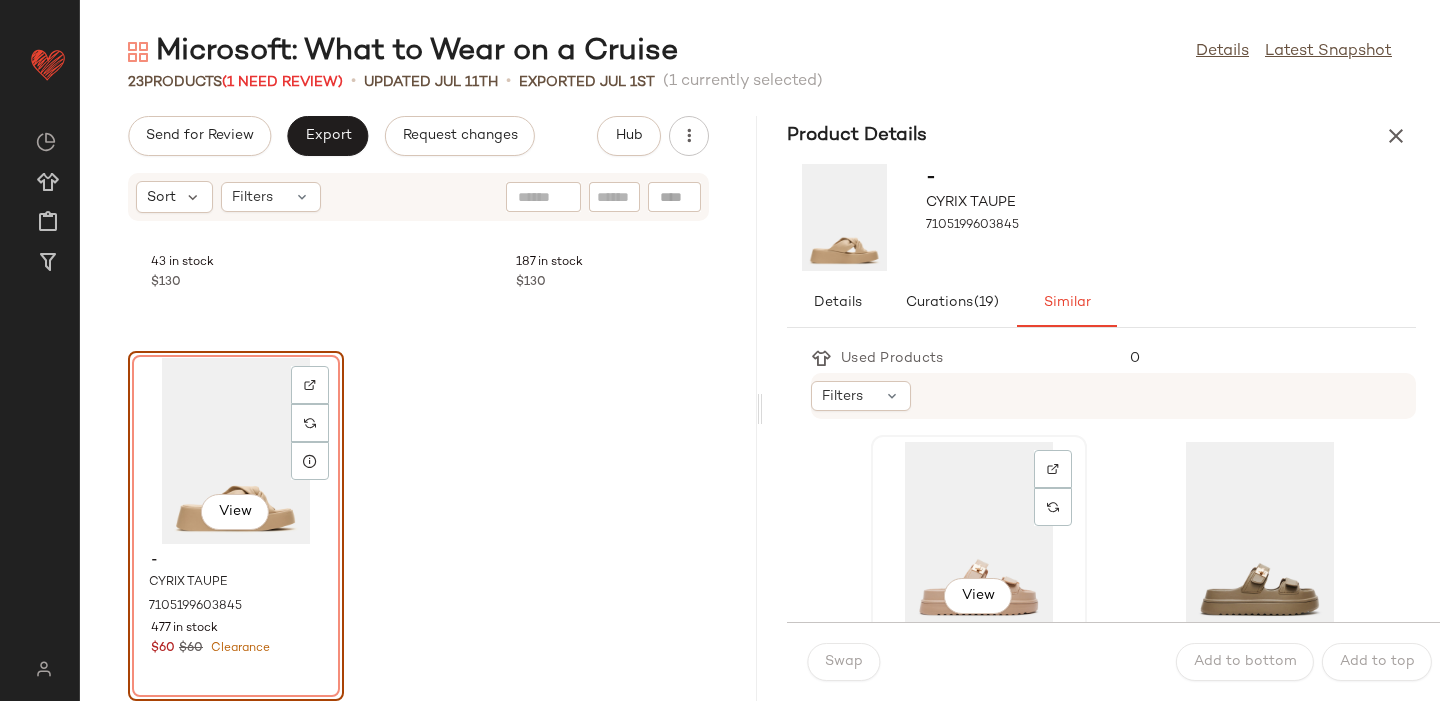 click on "View" 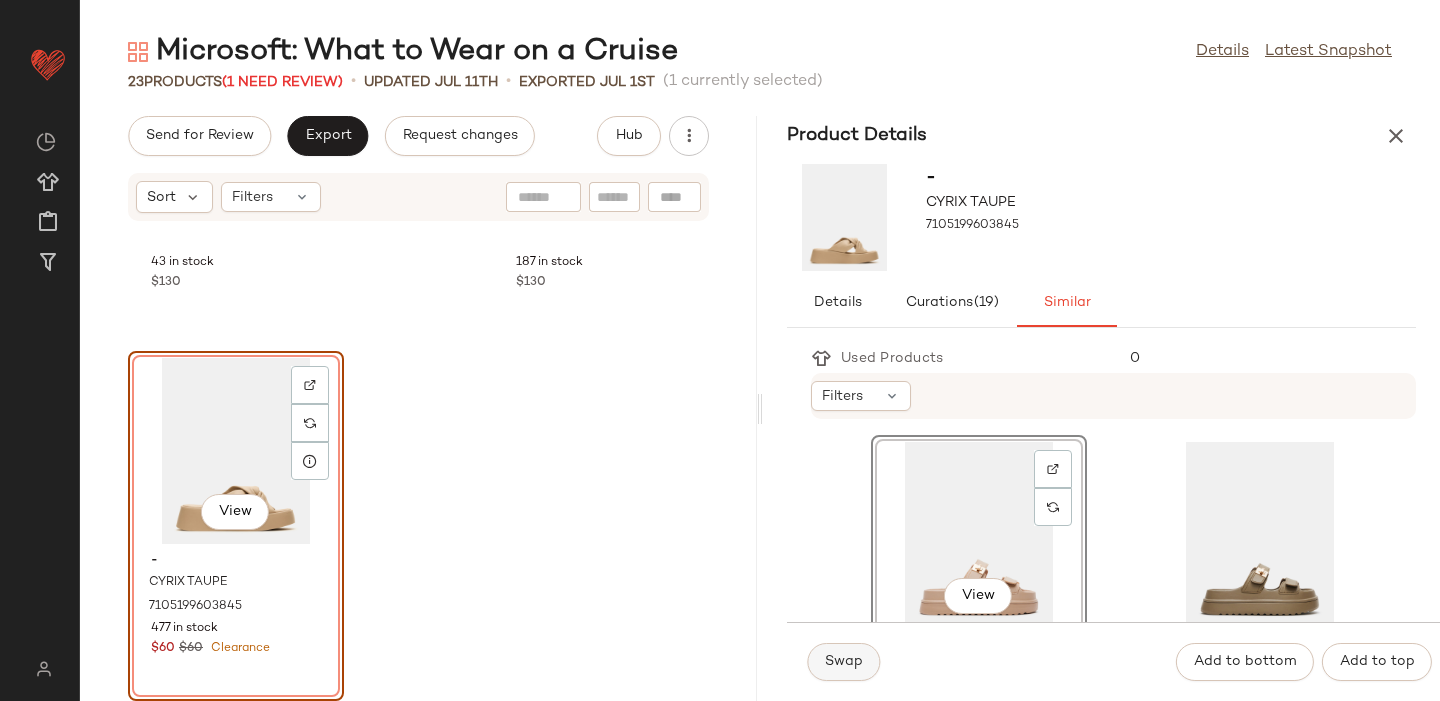 click on "Swap" 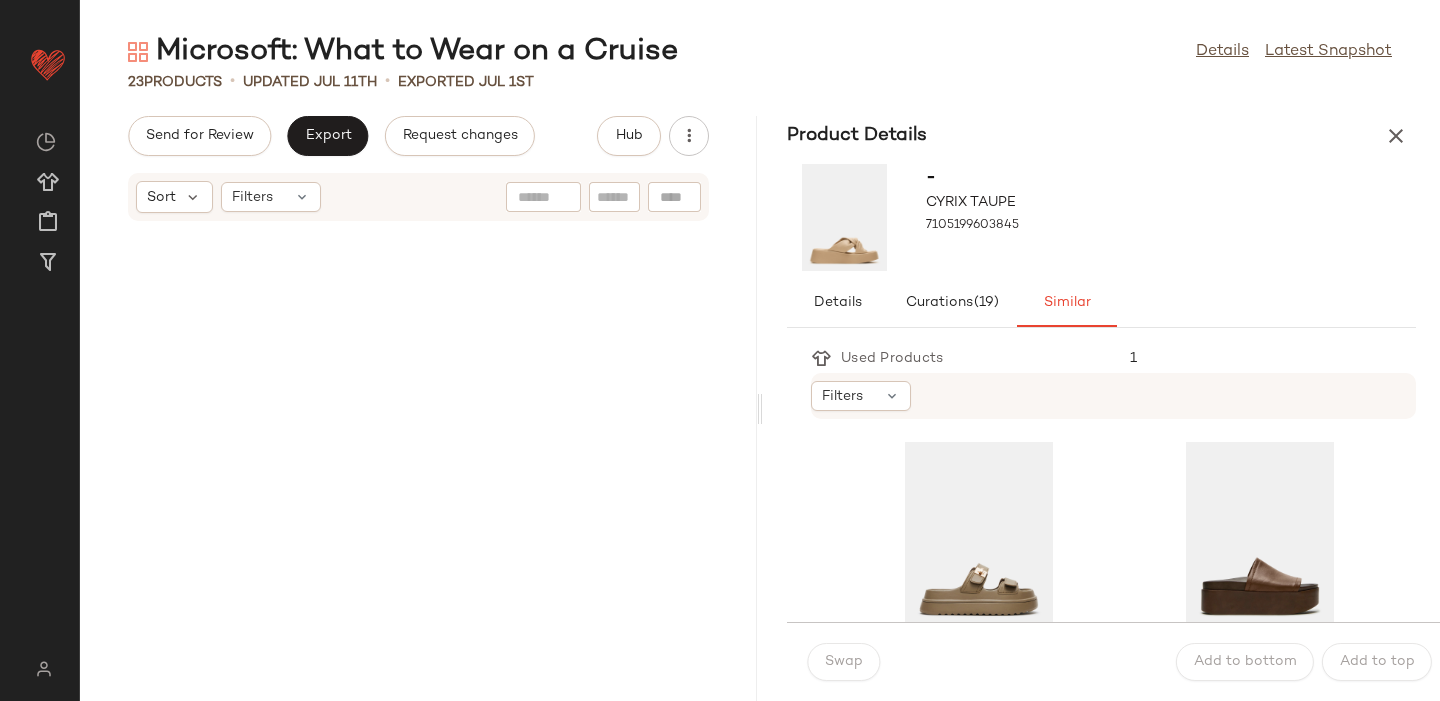 scroll, scrollTop: 0, scrollLeft: 0, axis: both 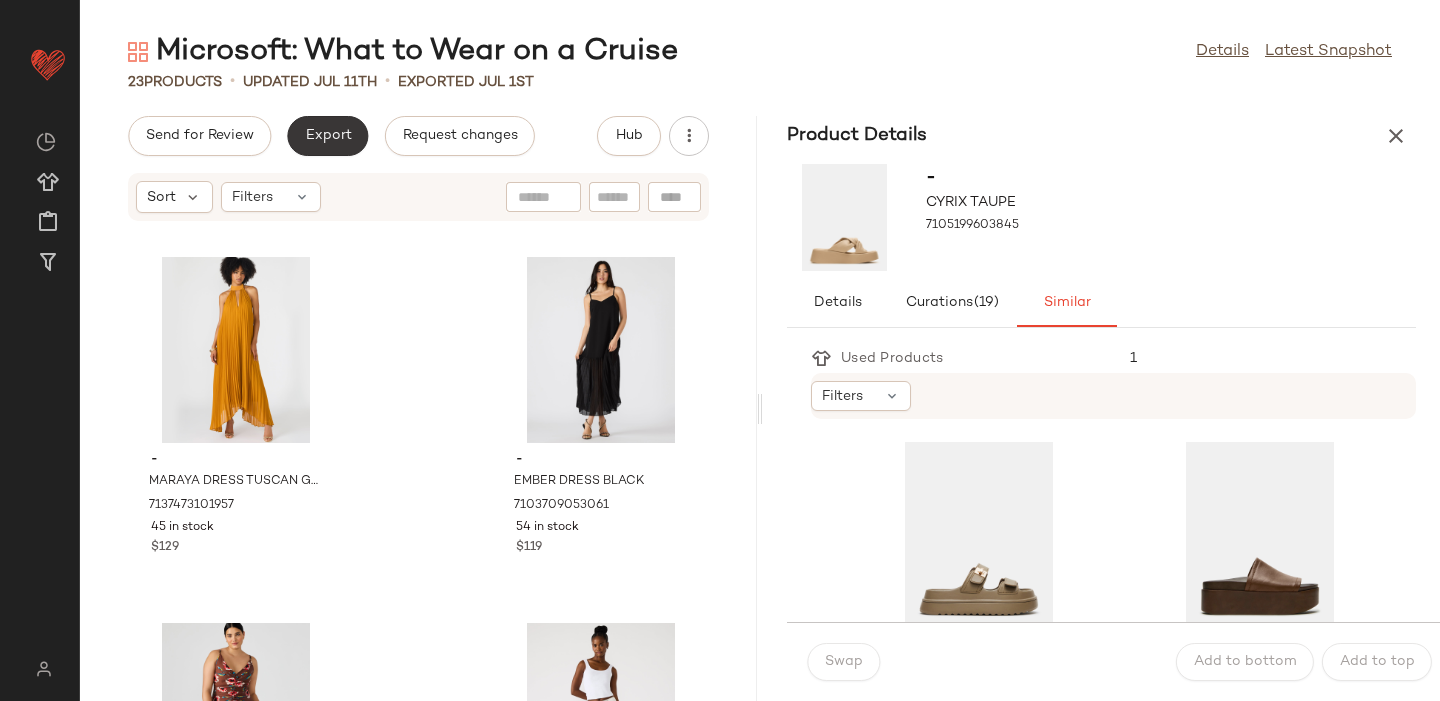 click on "Export" 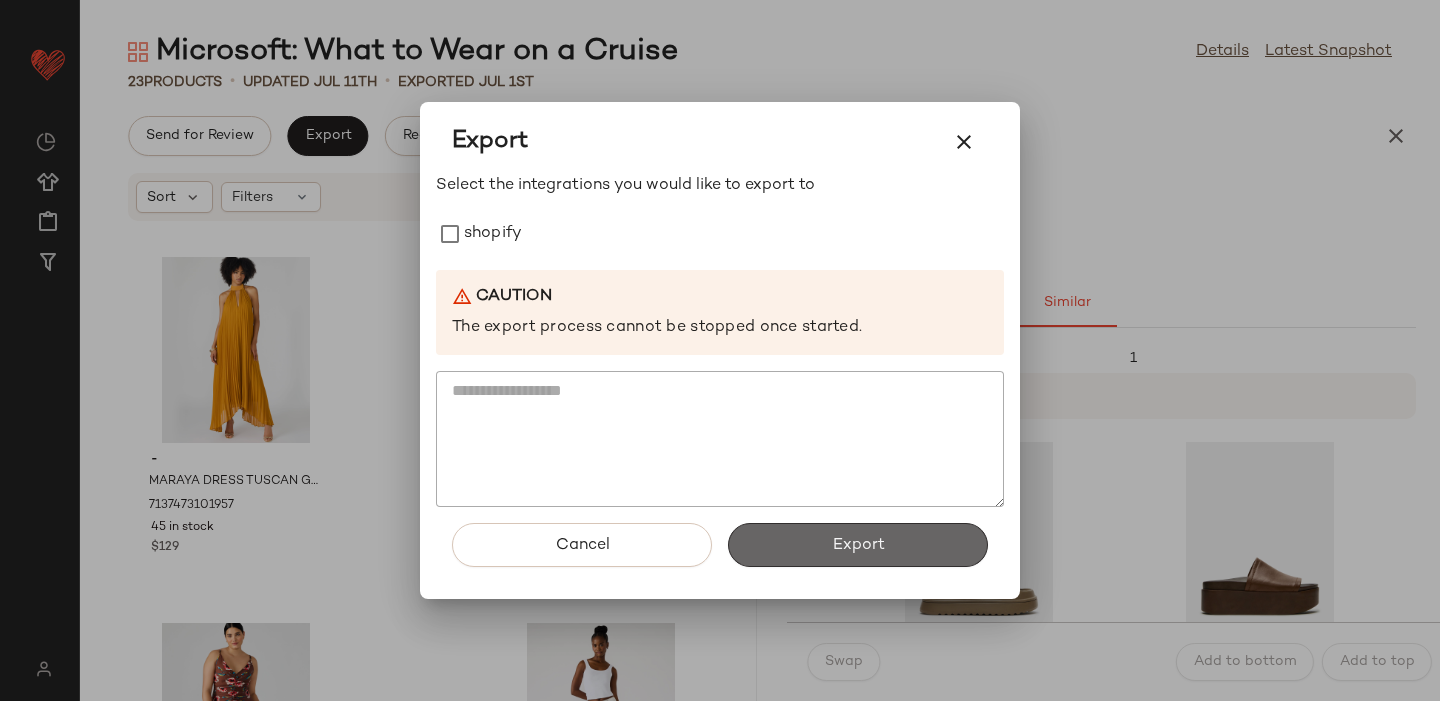 click on "Export" at bounding box center (858, 545) 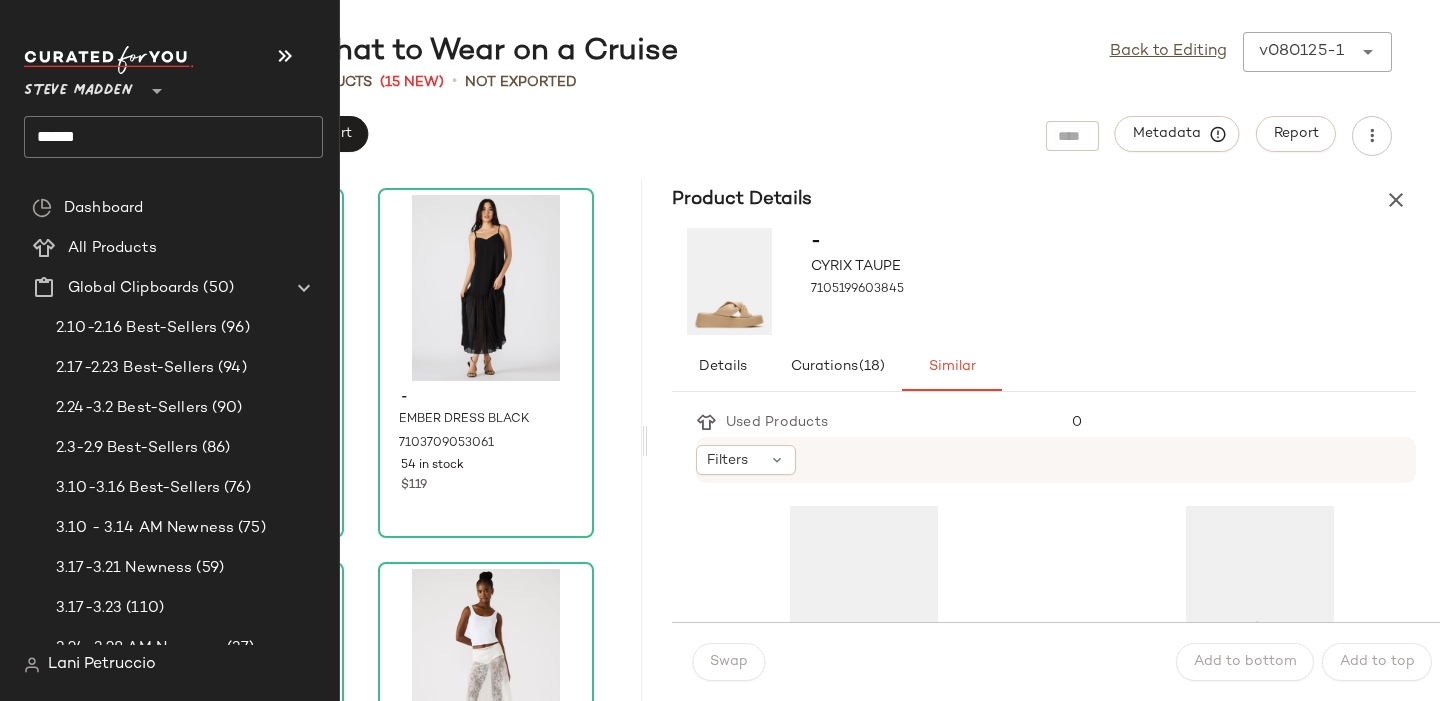 click on "******" 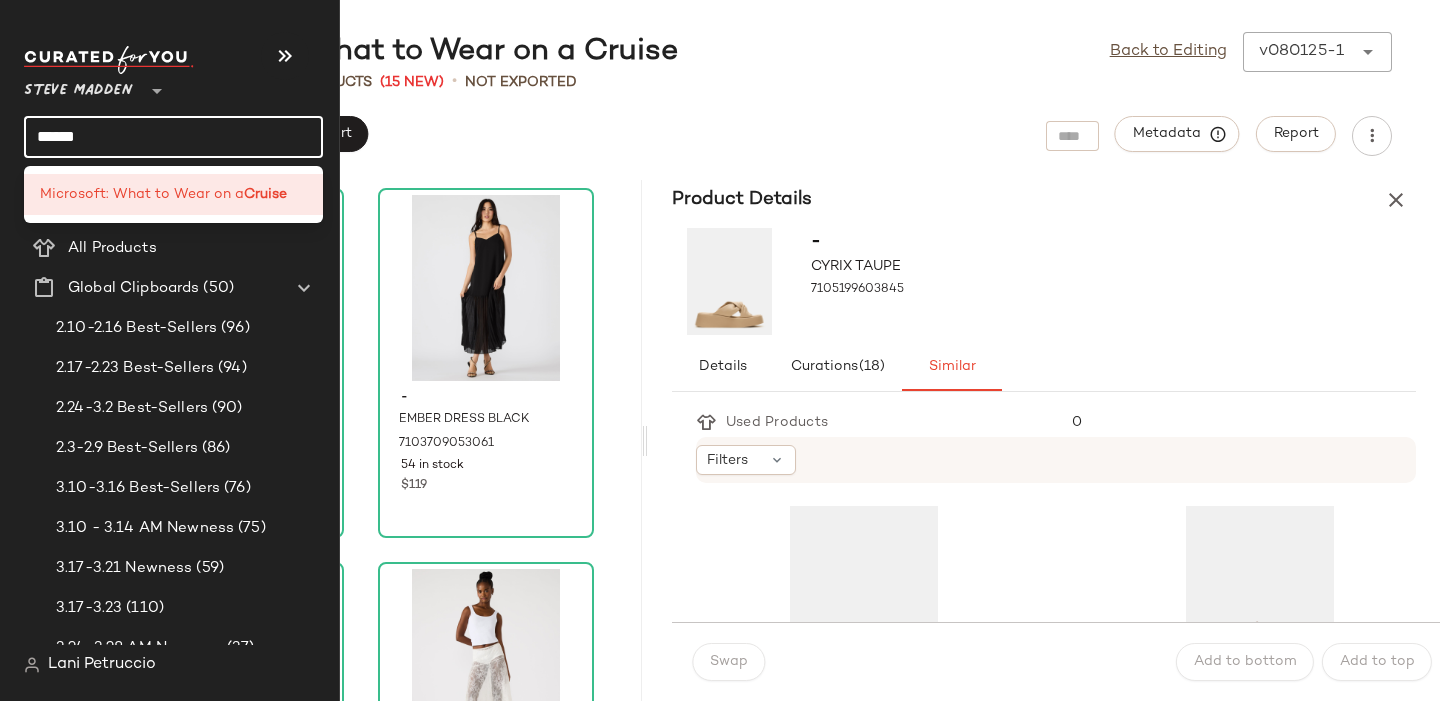 click on "******" 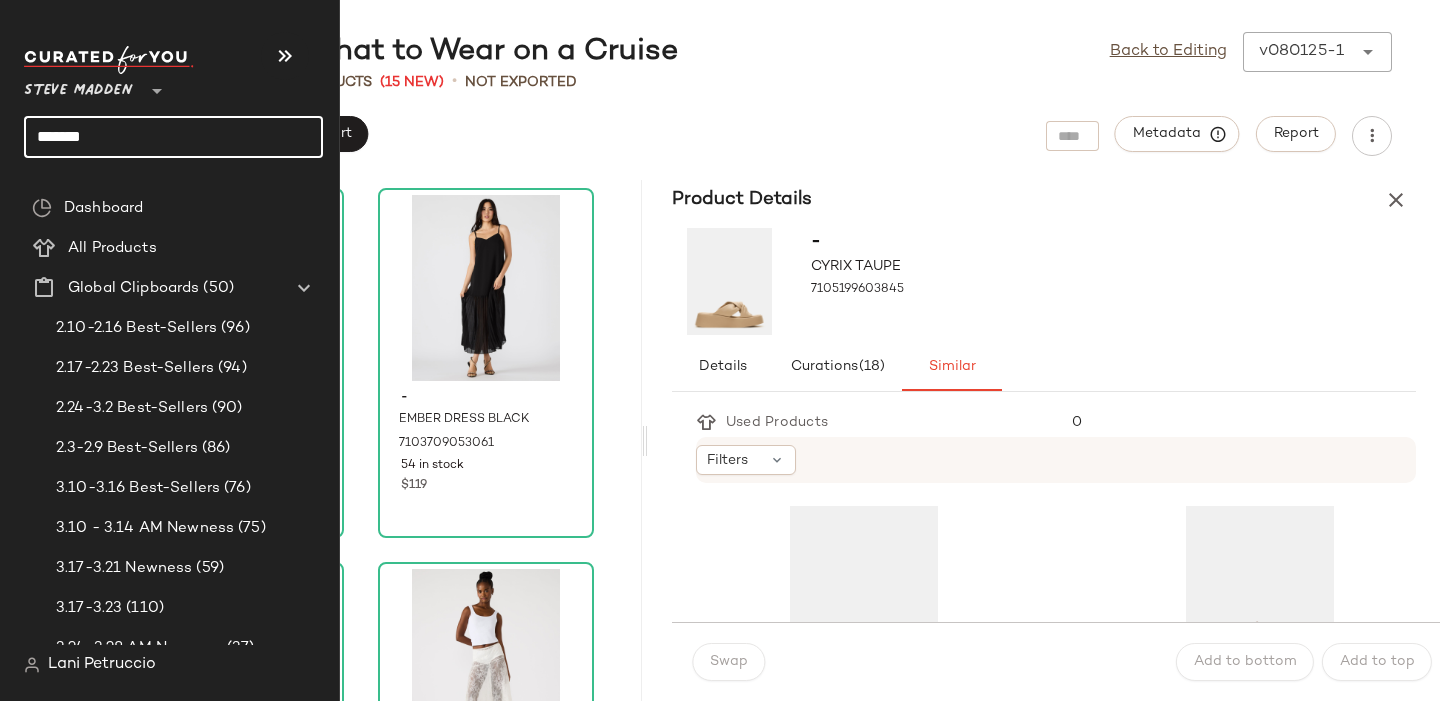 click on "*******" 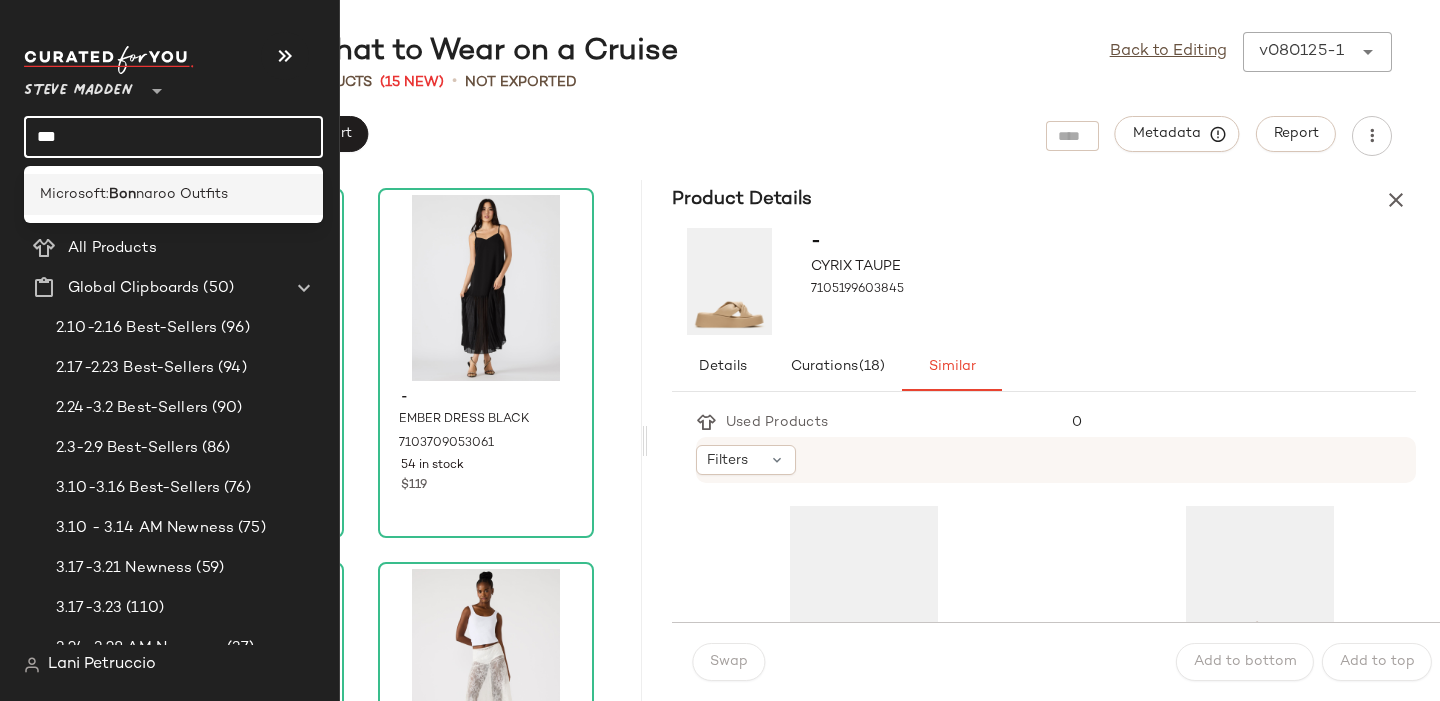 click on "Microsoft:" at bounding box center [74, 194] 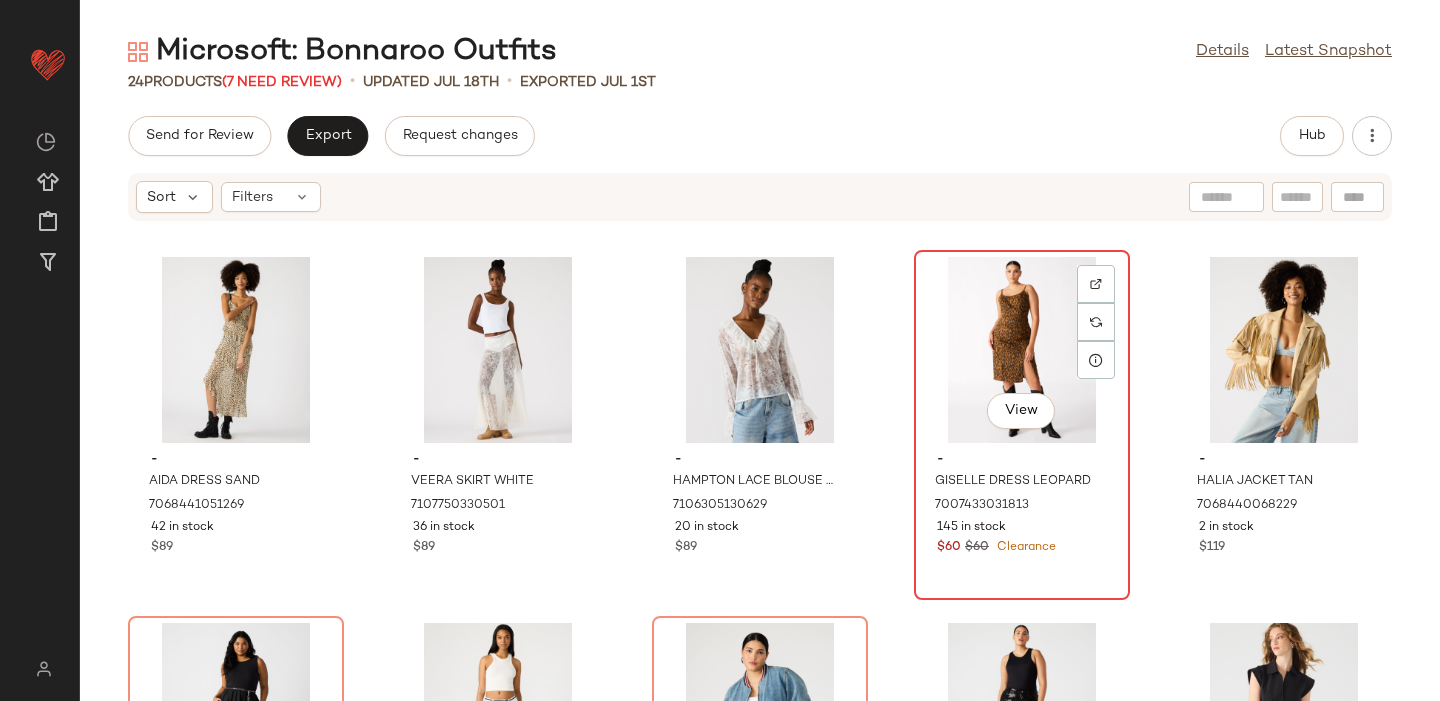 click on "View" 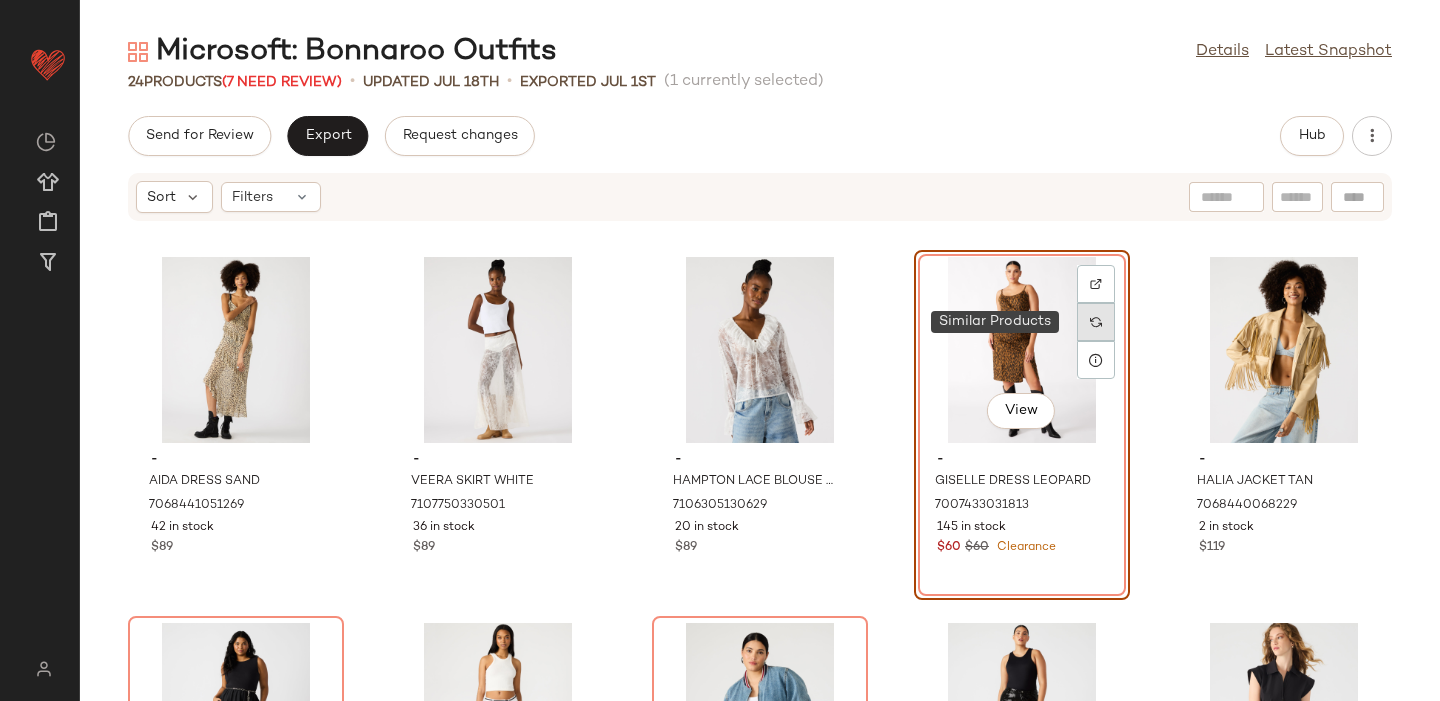 click 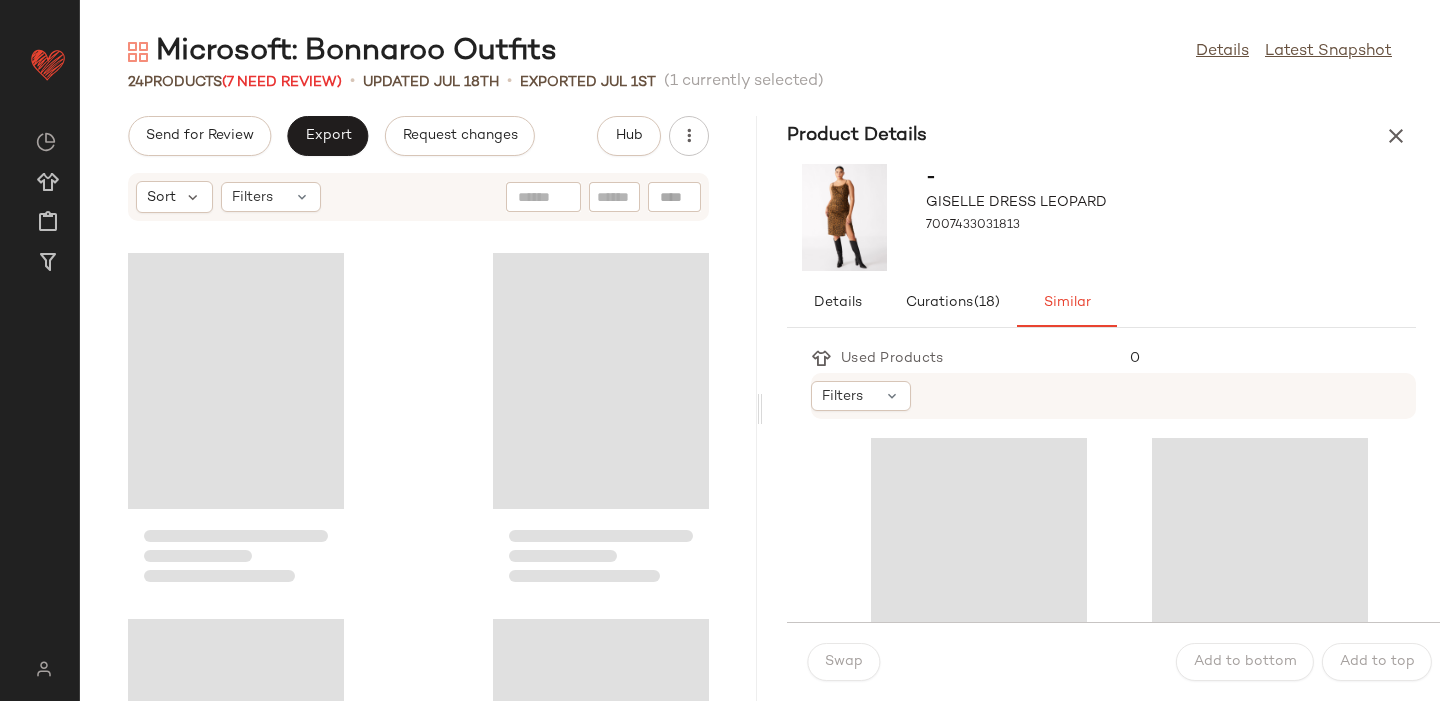 scroll, scrollTop: 382, scrollLeft: 0, axis: vertical 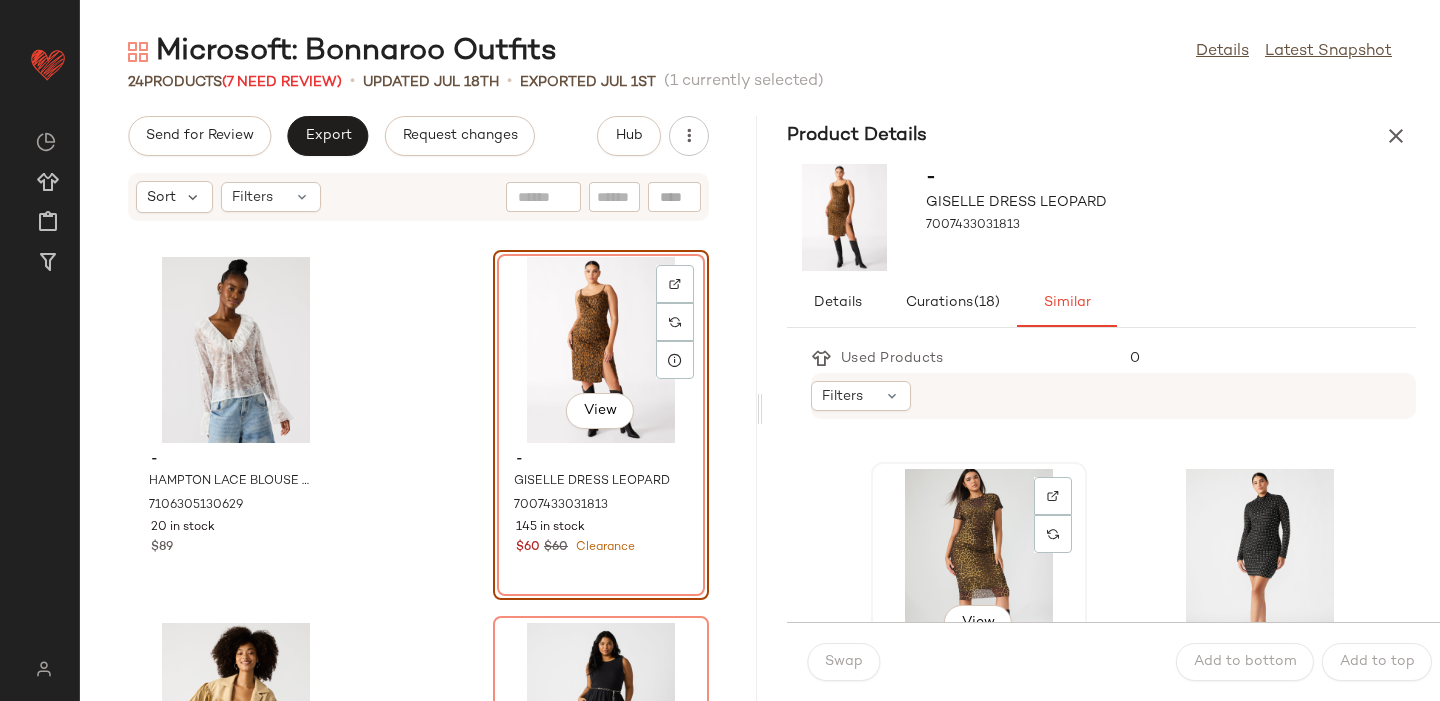 click on "View" 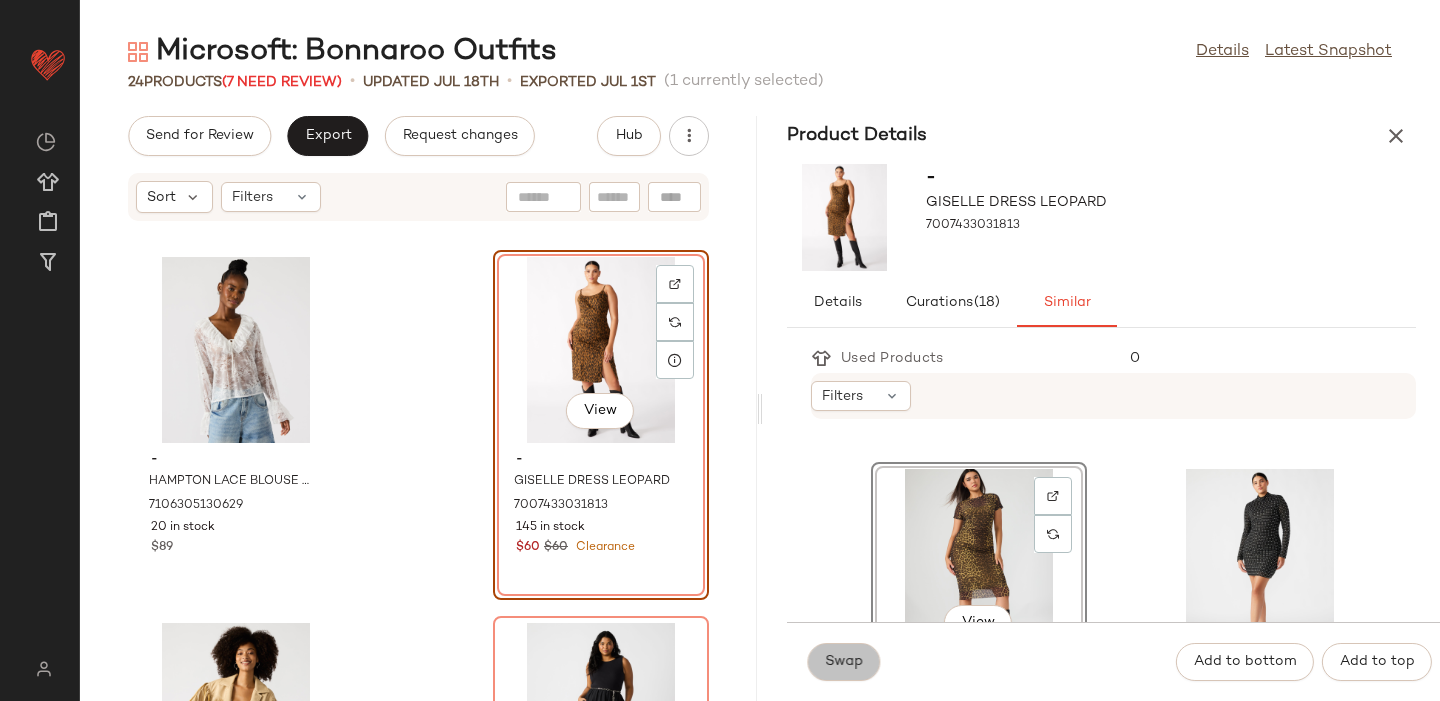 click on "Swap" 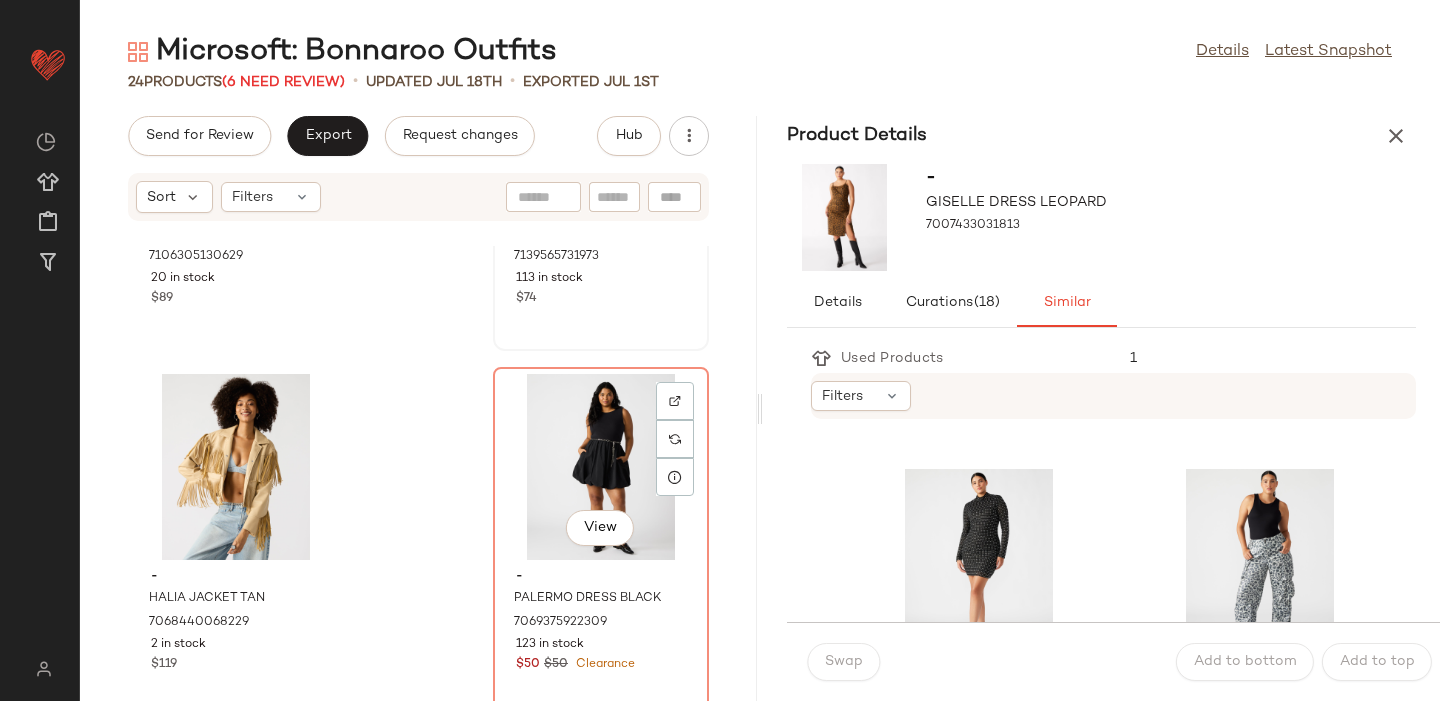 scroll, scrollTop: 648, scrollLeft: 0, axis: vertical 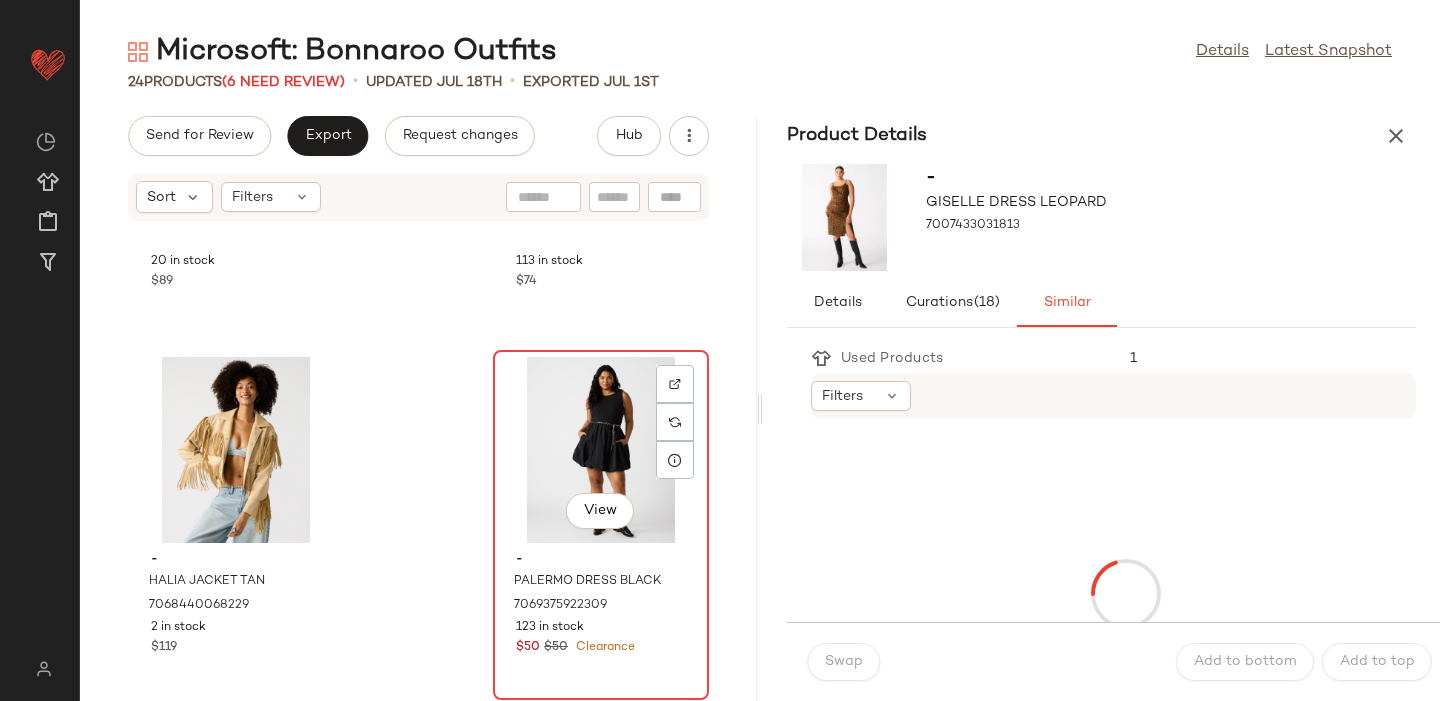 click on "View" 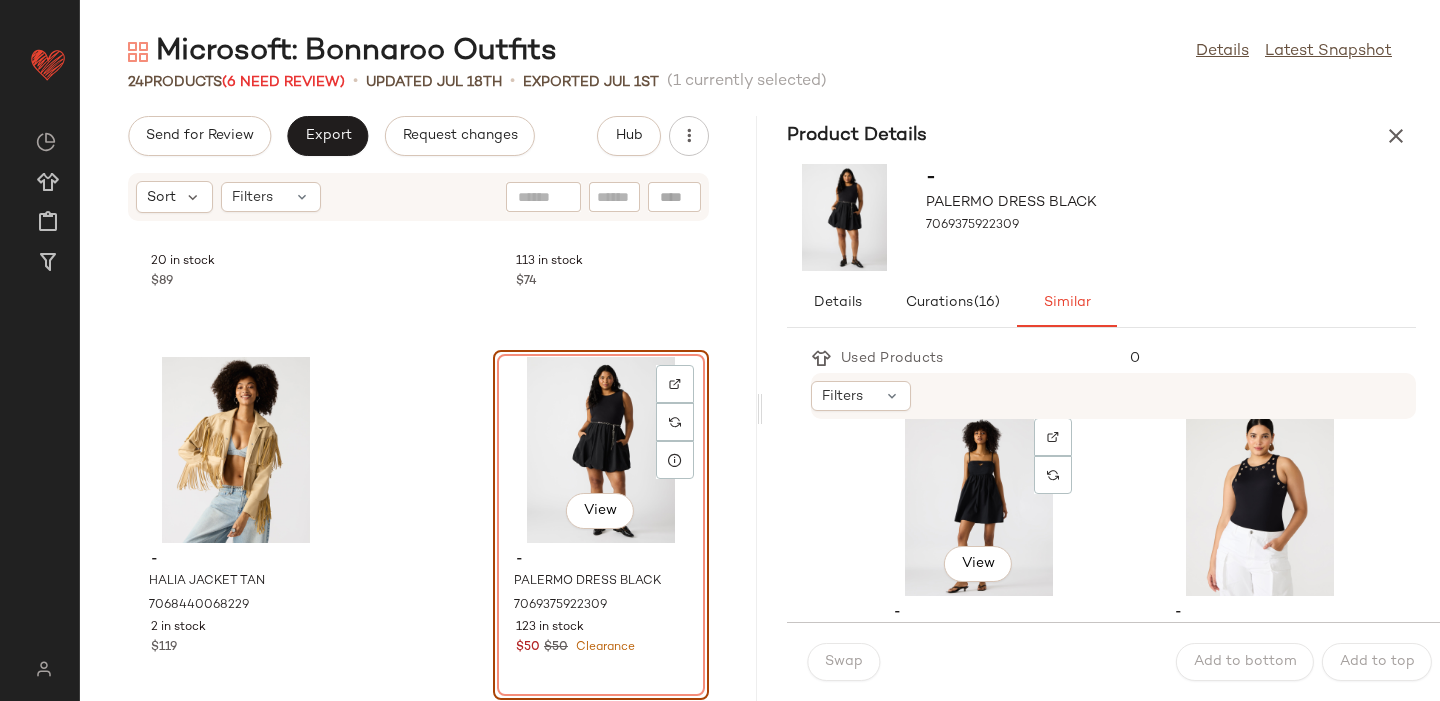 scroll, scrollTop: 400, scrollLeft: 0, axis: vertical 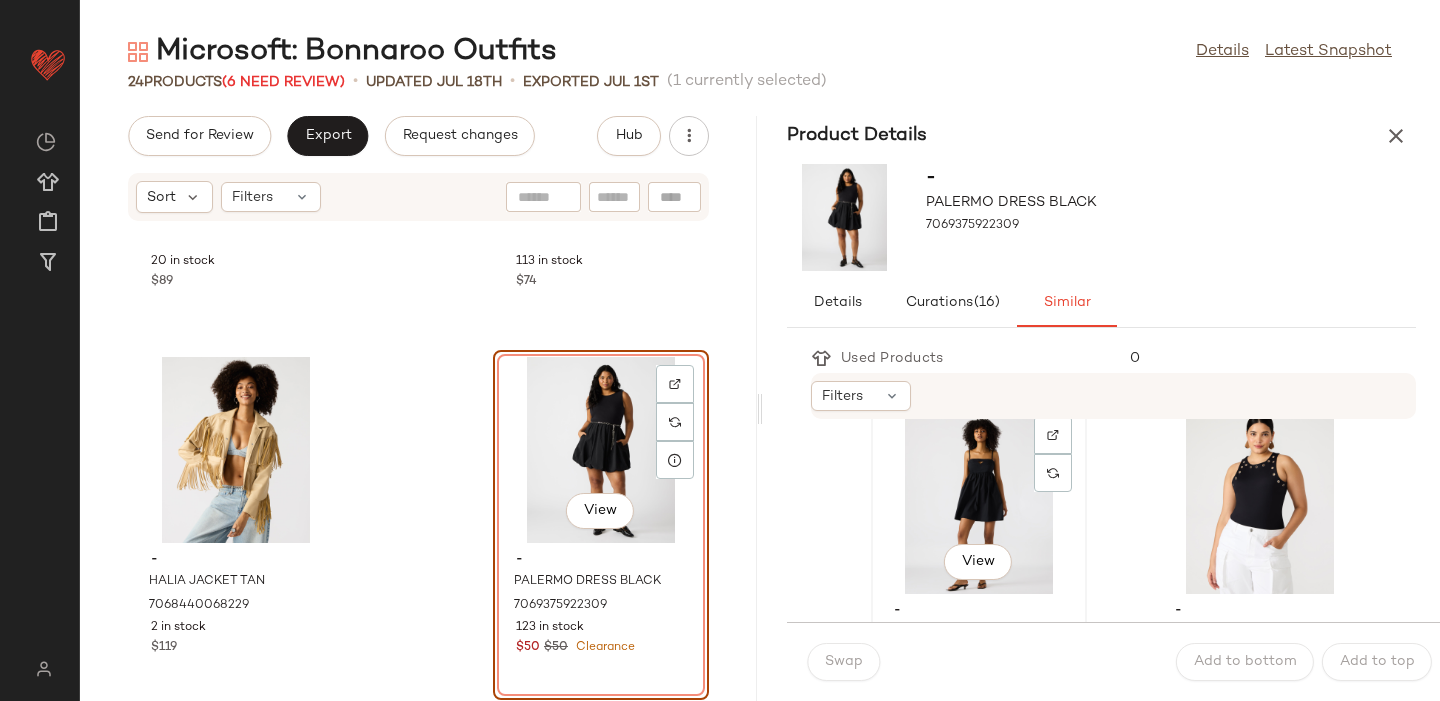 click on "View" 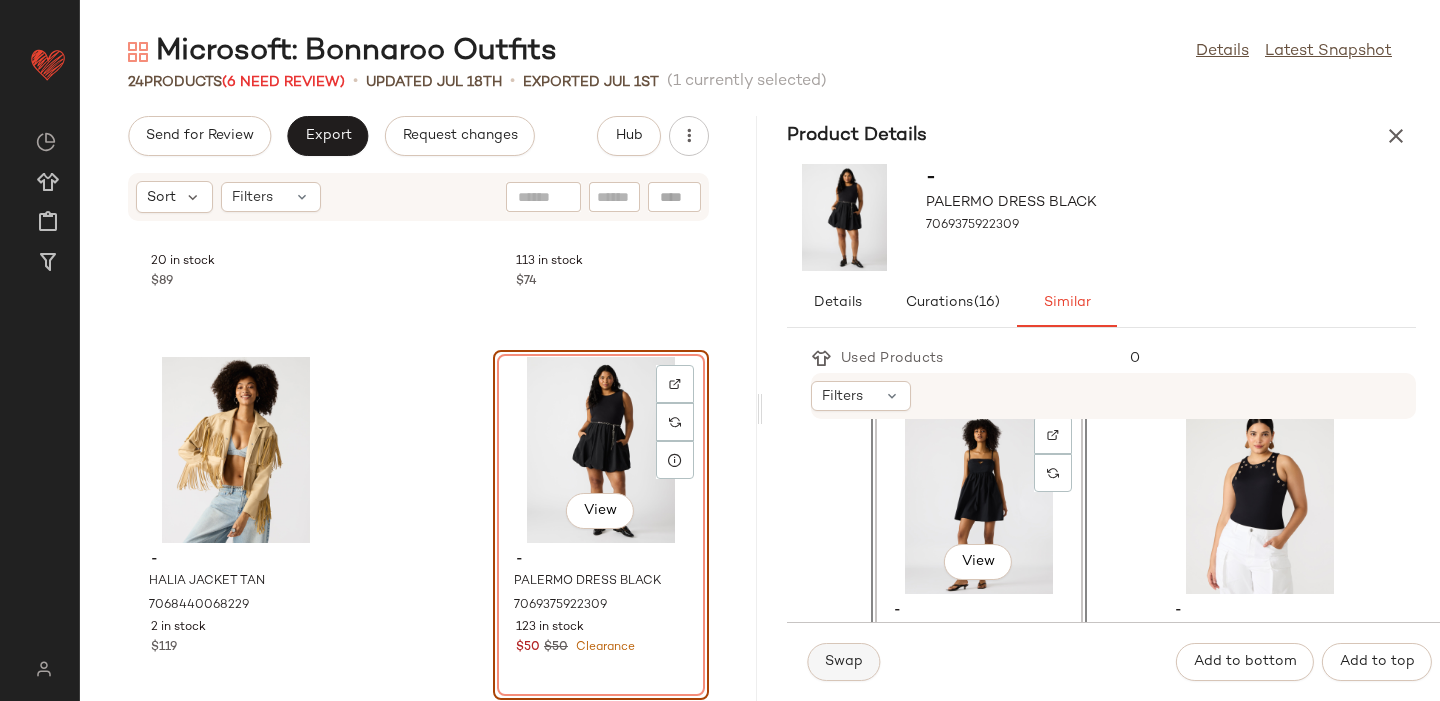click on "Swap" 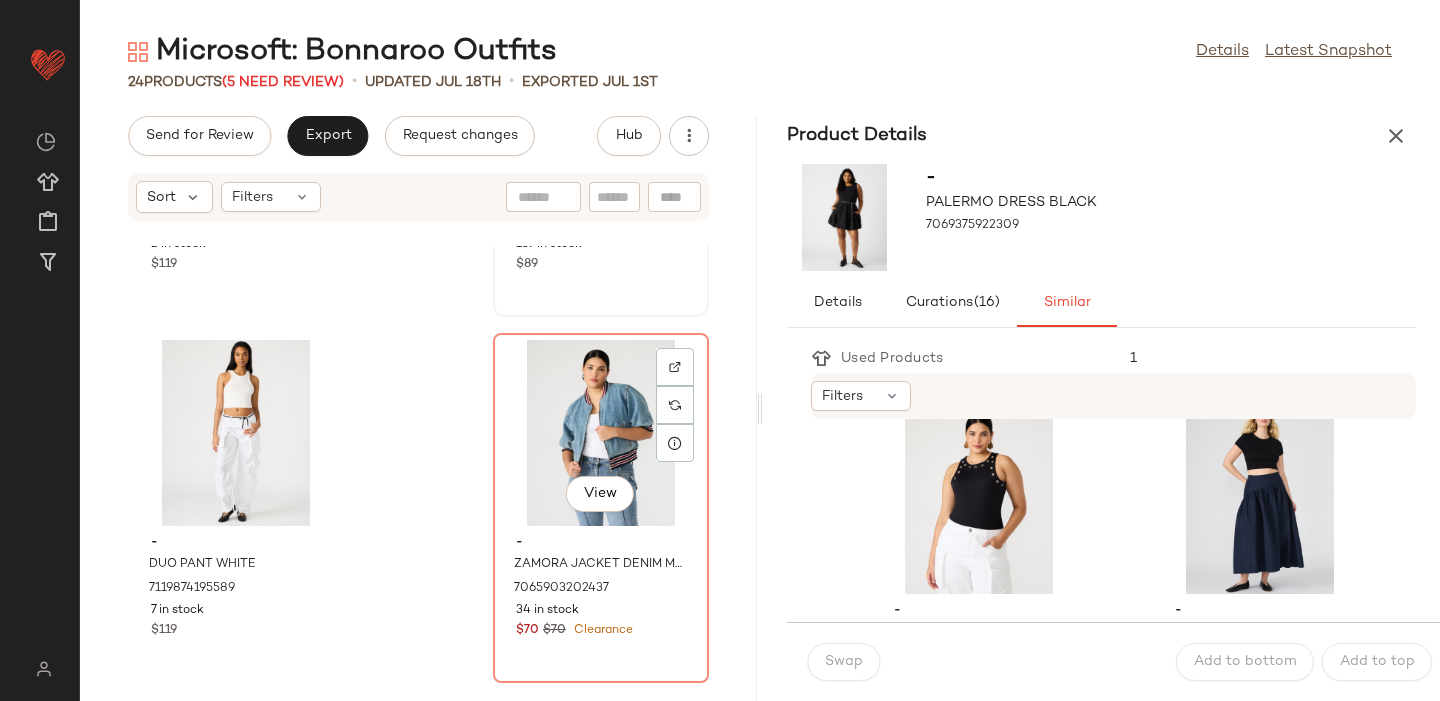 scroll, scrollTop: 1033, scrollLeft: 0, axis: vertical 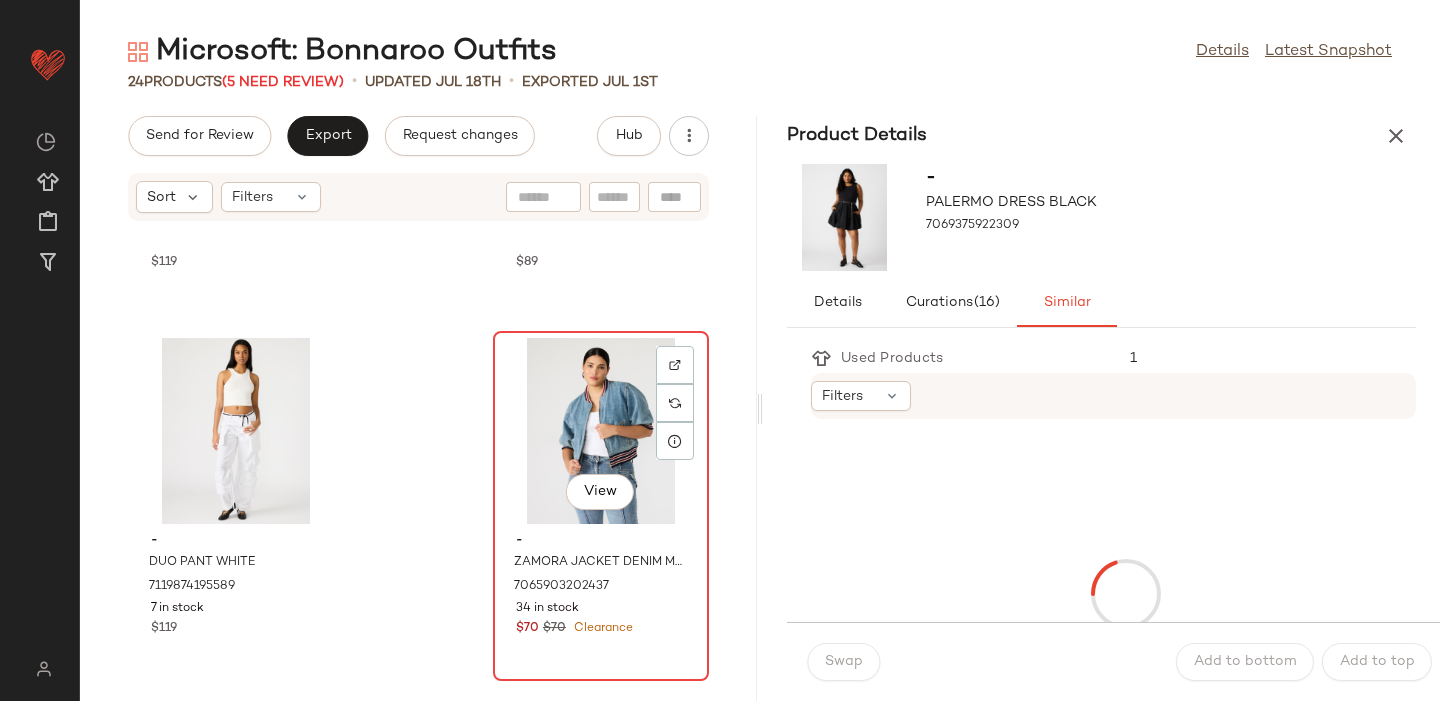 click on "View" 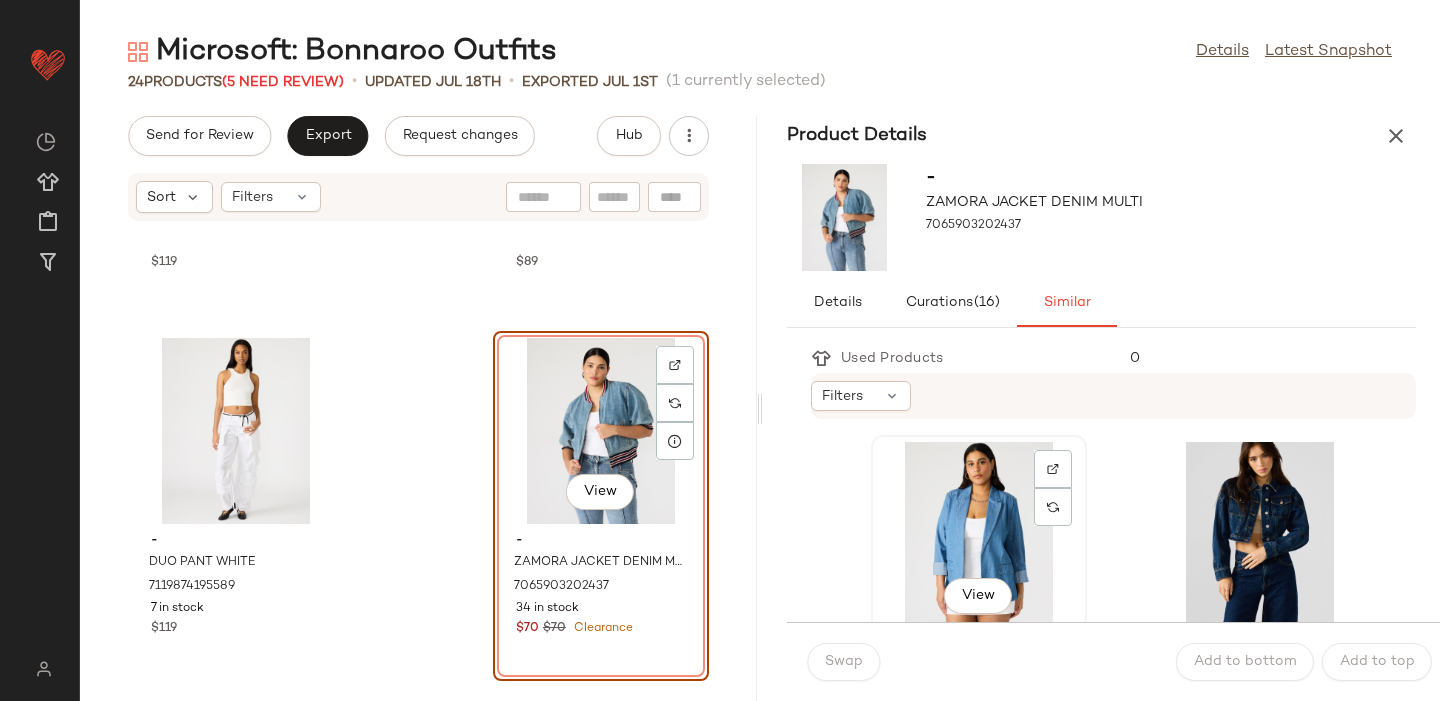 scroll, scrollTop: 1, scrollLeft: 0, axis: vertical 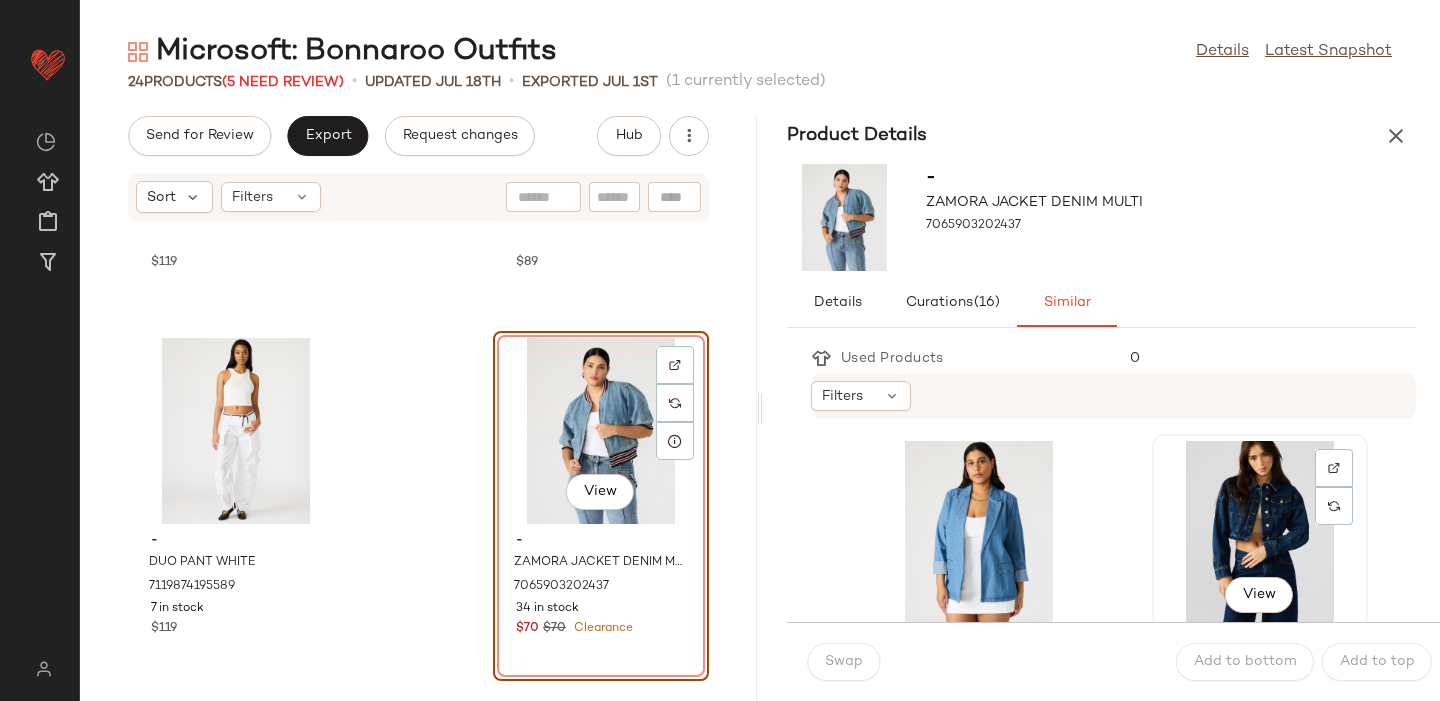 click on "View" 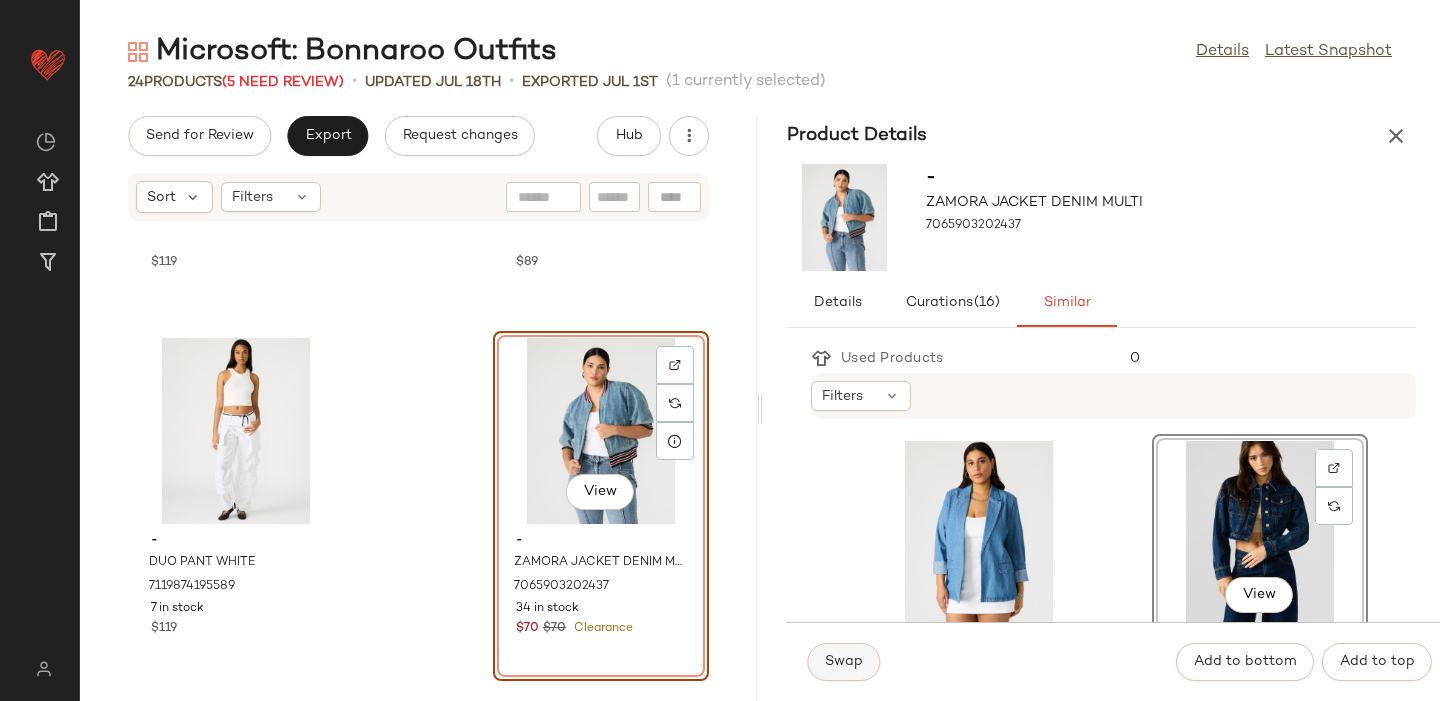 click on "Swap" 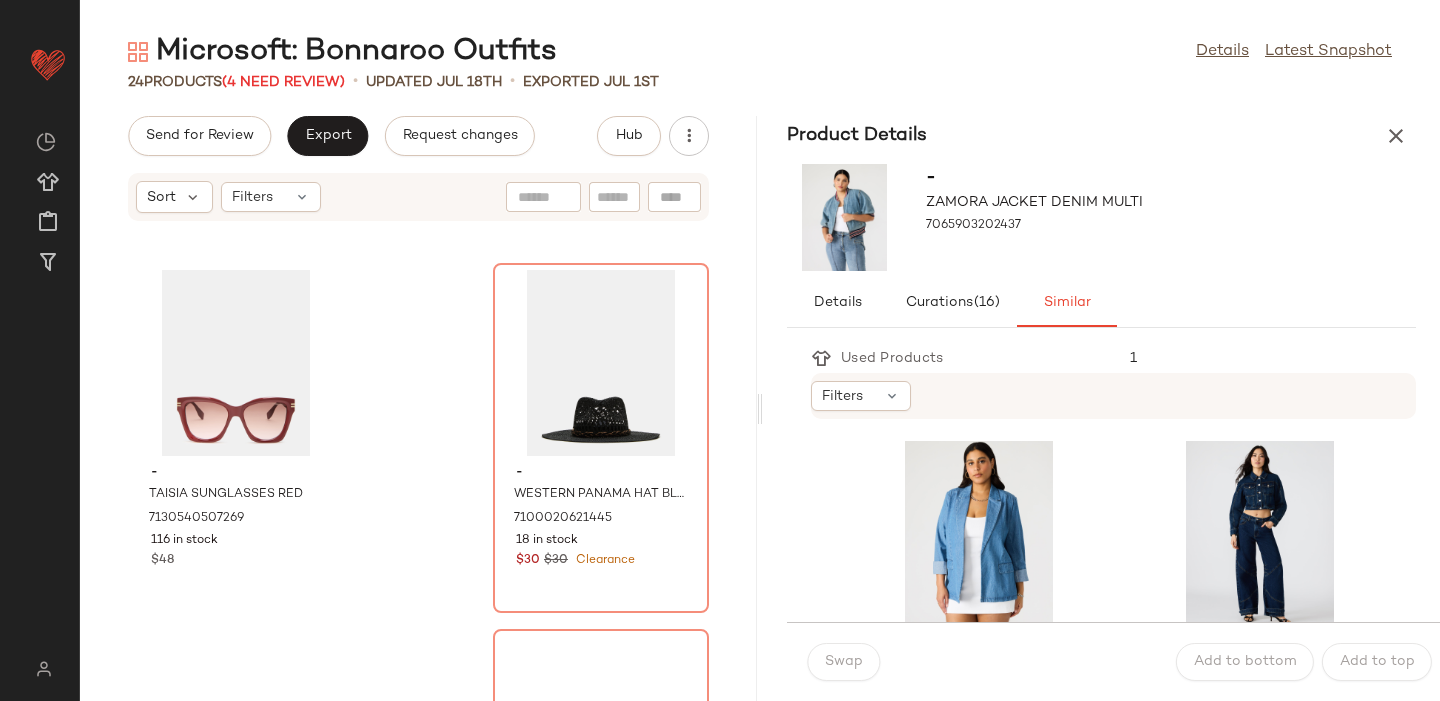 scroll, scrollTop: 2566, scrollLeft: 0, axis: vertical 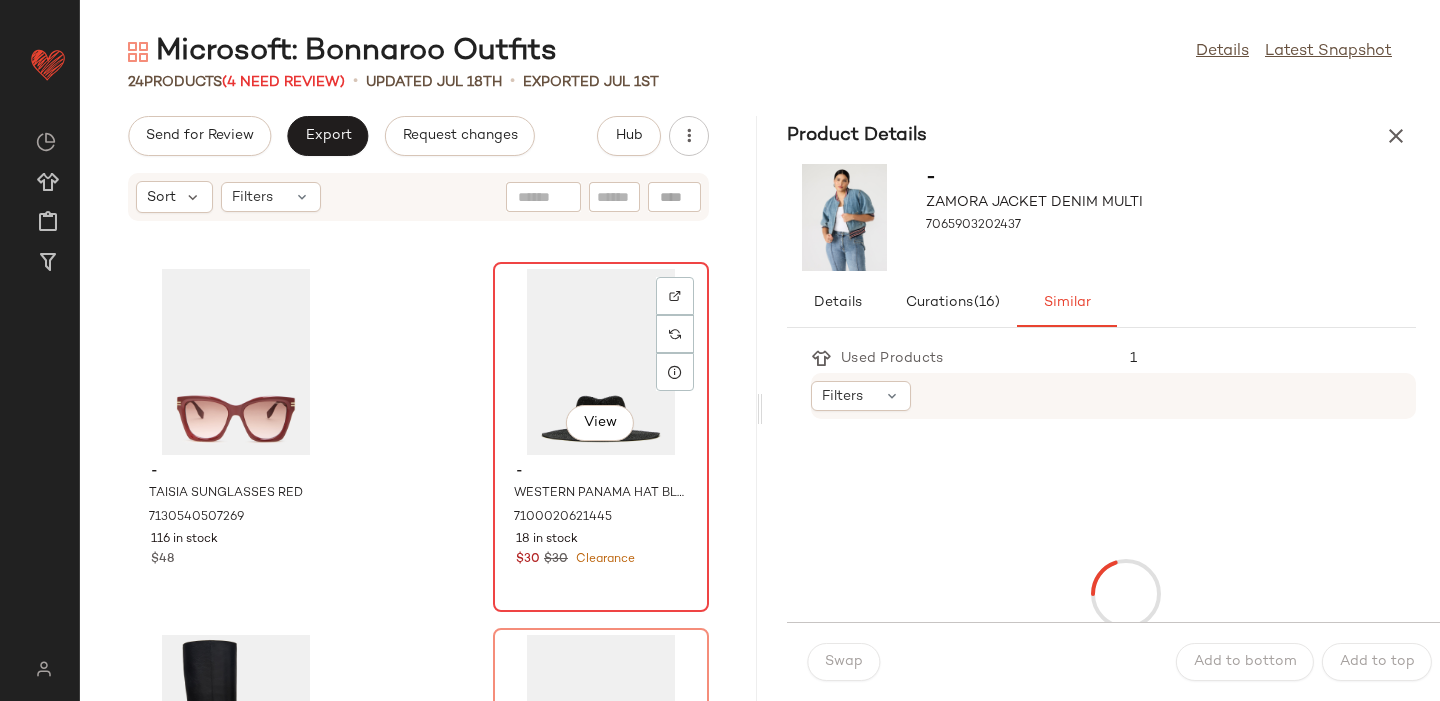 click on "View" 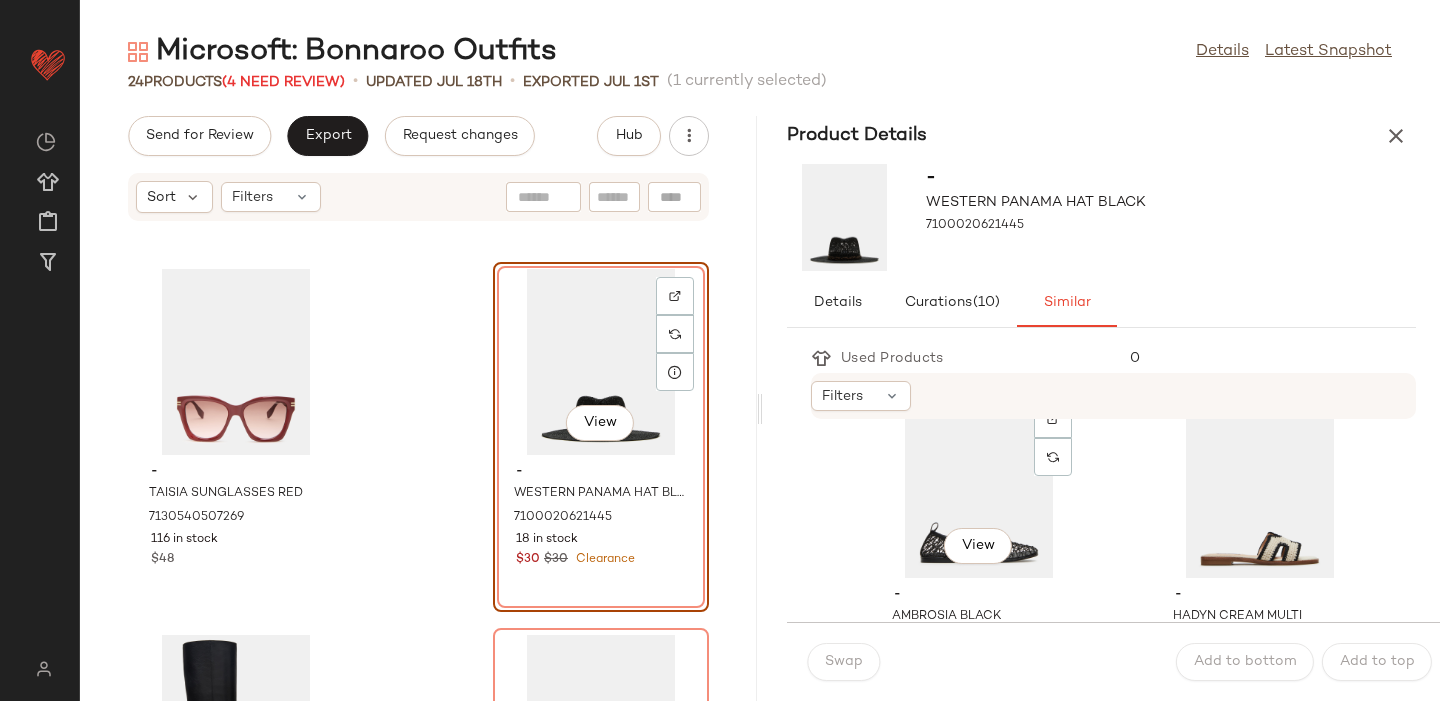 scroll, scrollTop: 30, scrollLeft: 0, axis: vertical 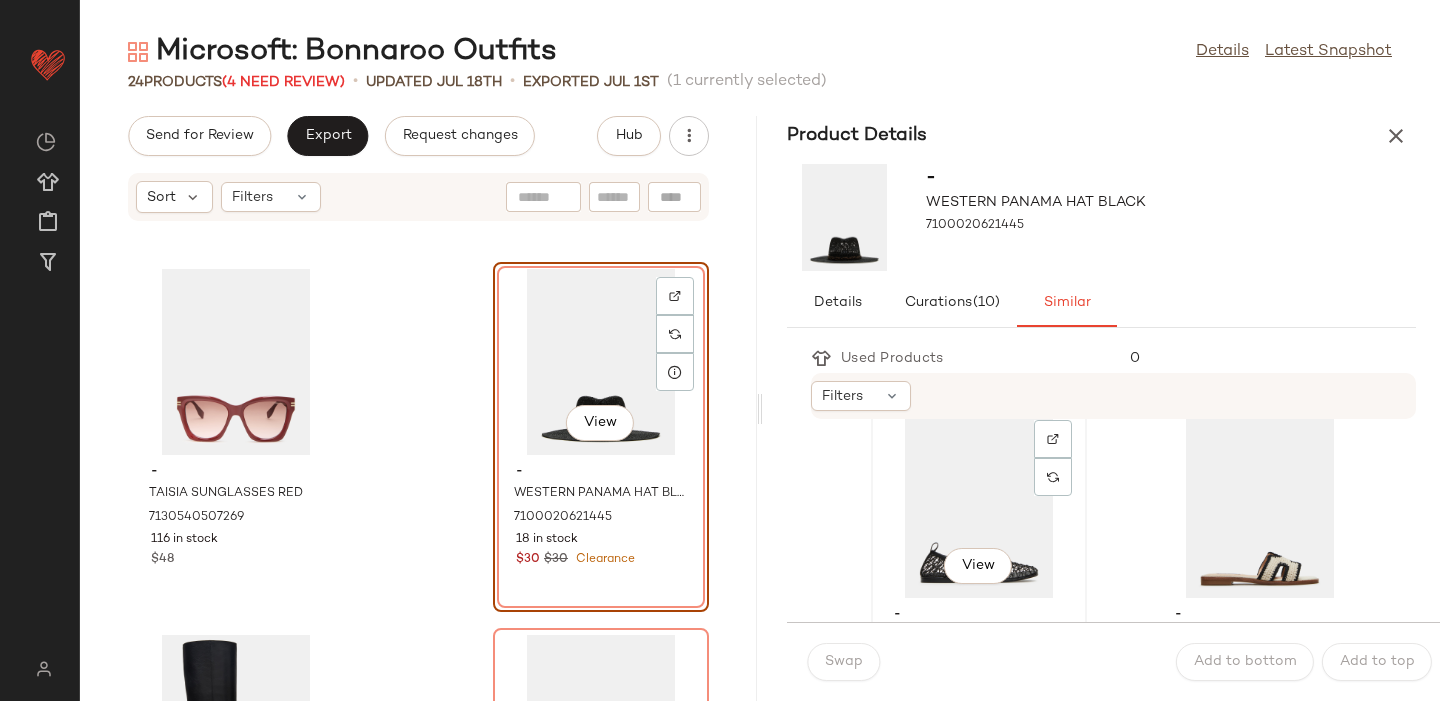 click on "View" 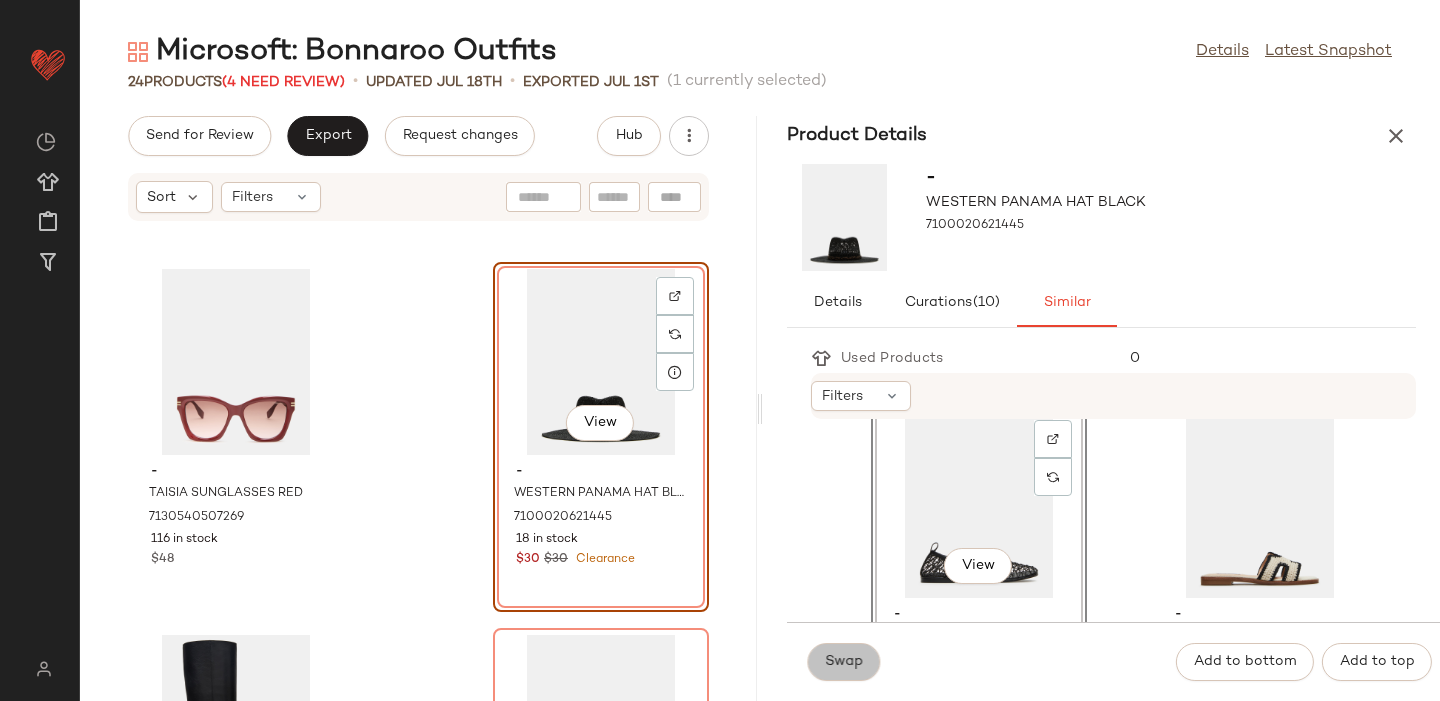 click on "Swap" 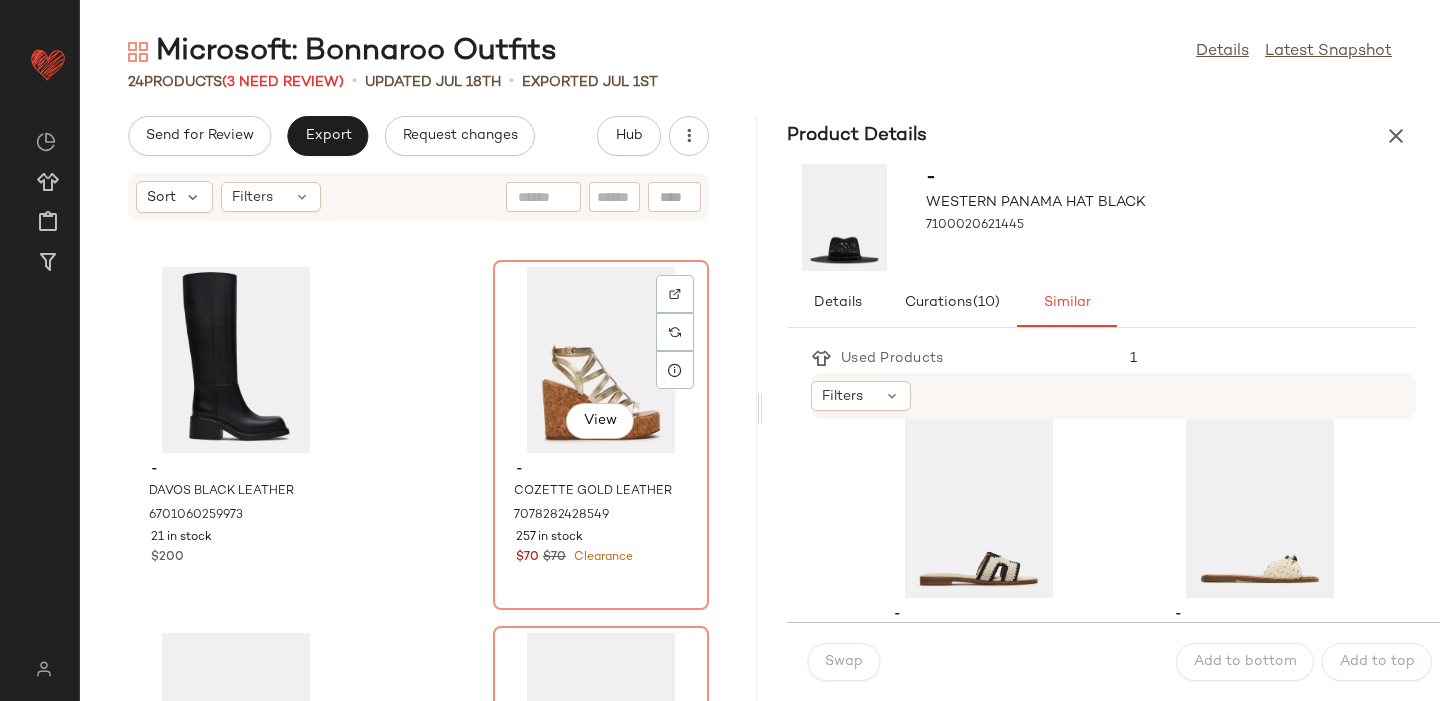 scroll, scrollTop: 2943, scrollLeft: 0, axis: vertical 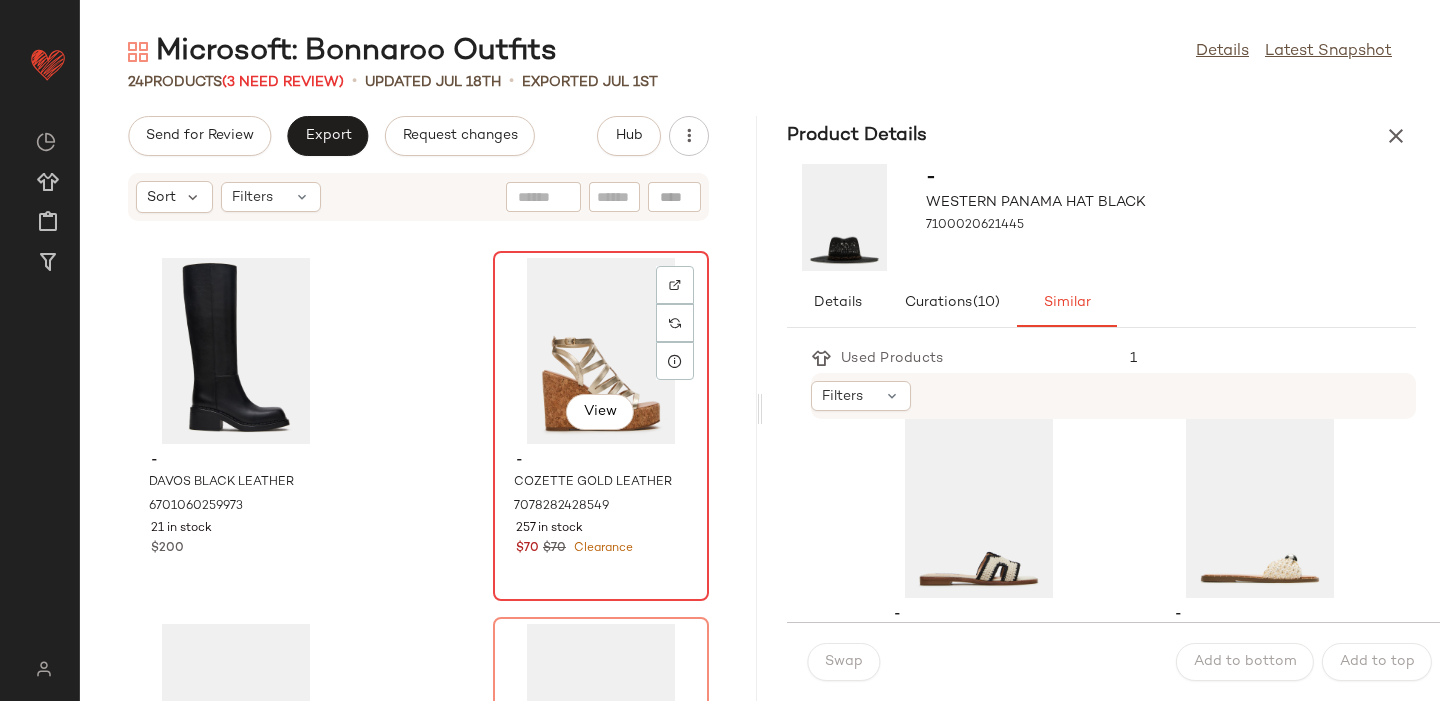 click on "View" 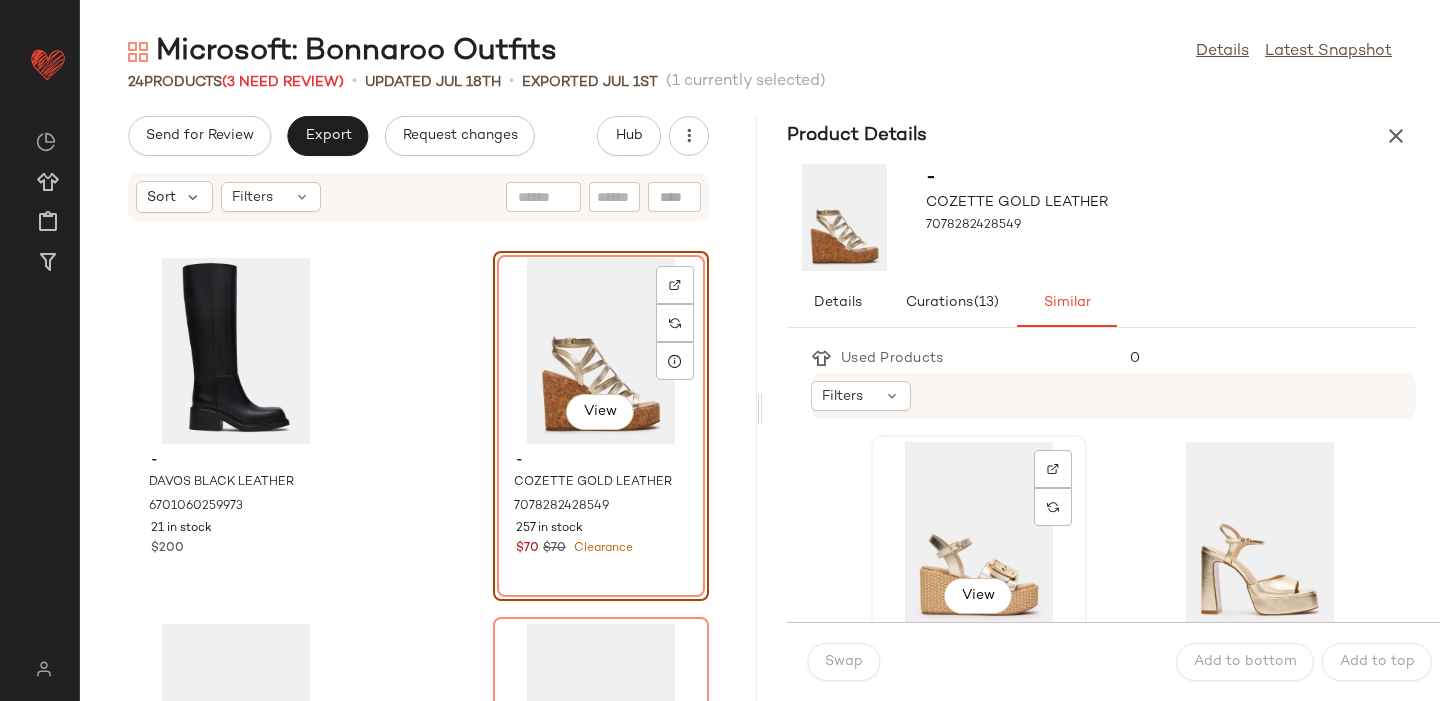 click on "View" 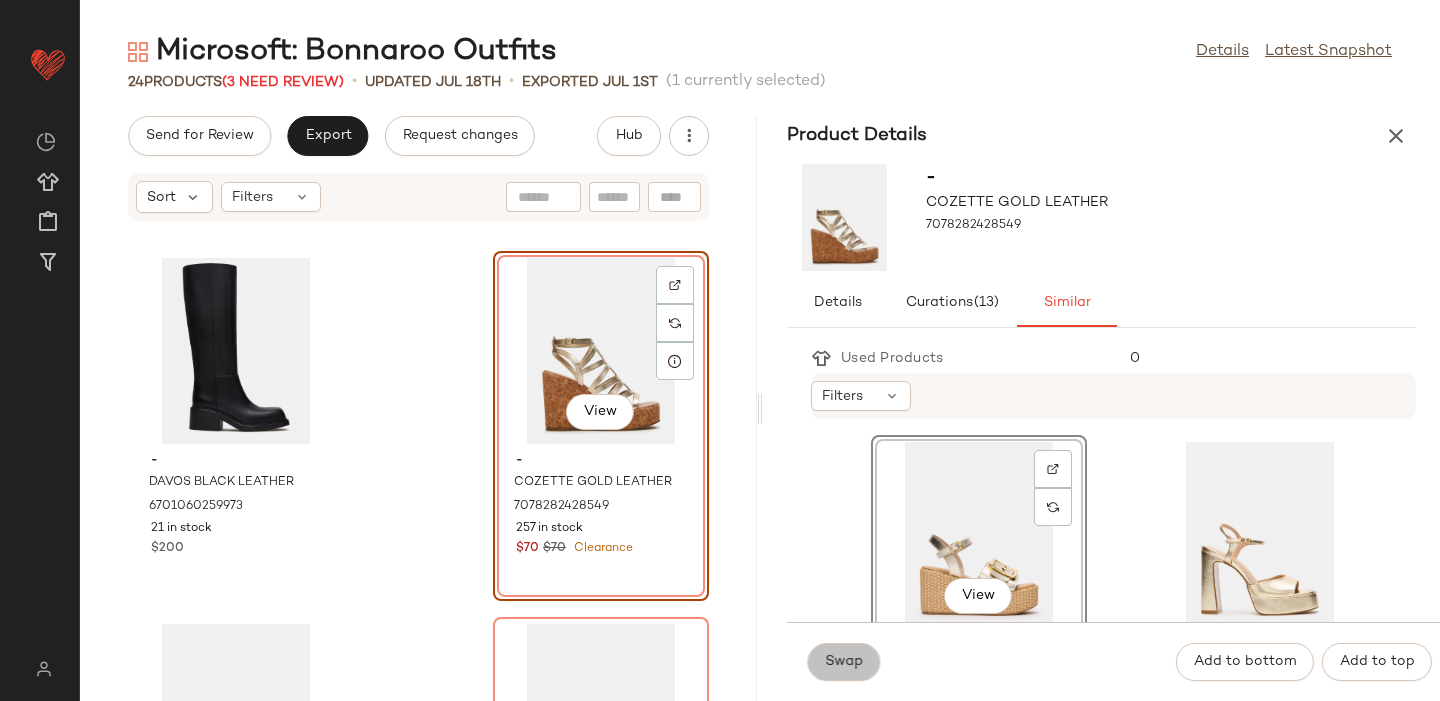 click on "Swap" 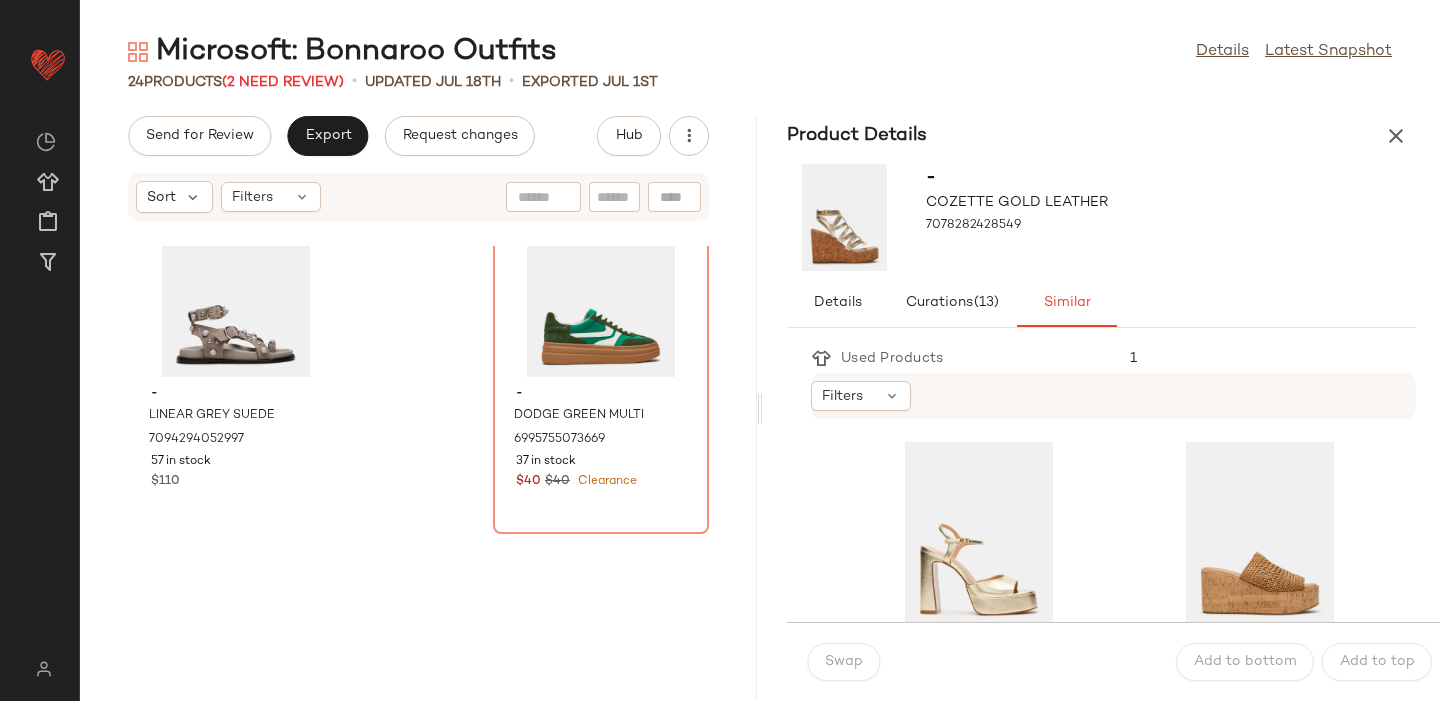 scroll, scrollTop: 3388, scrollLeft: 0, axis: vertical 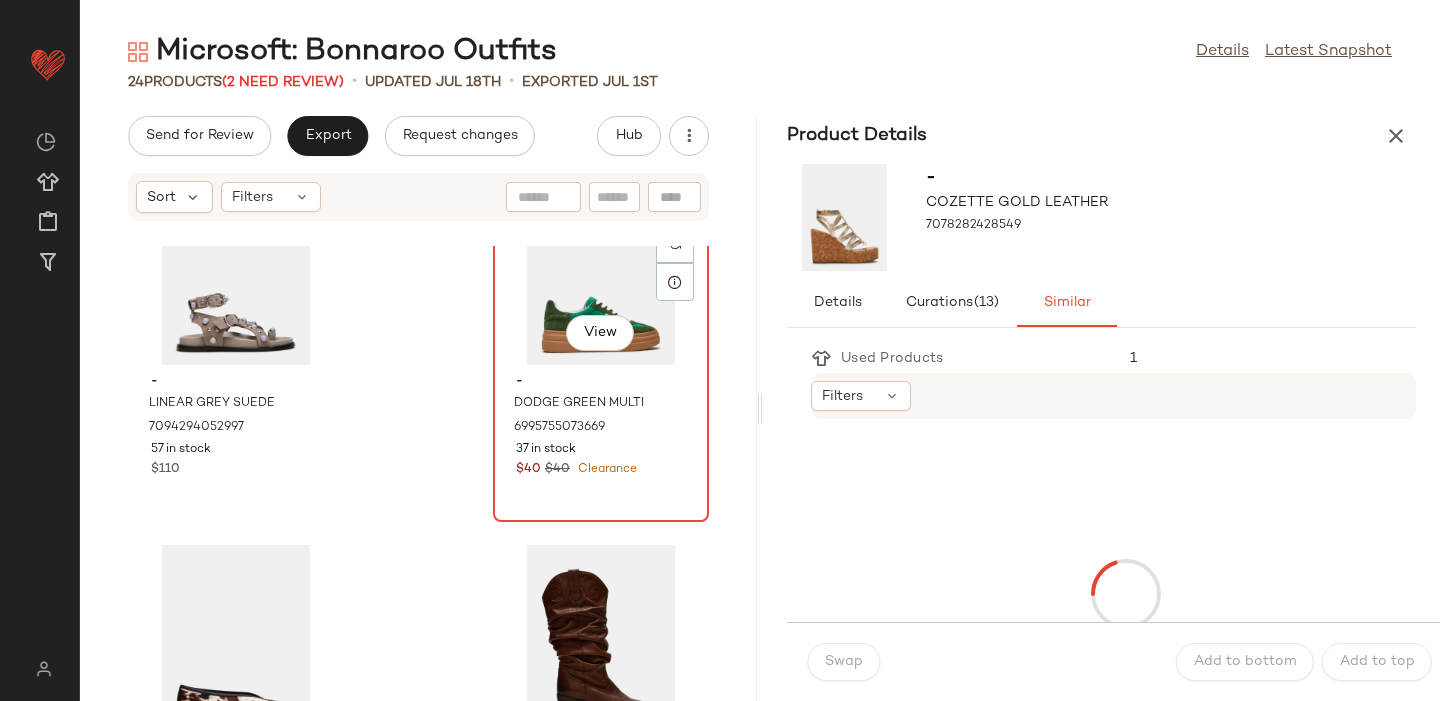 click on "View" 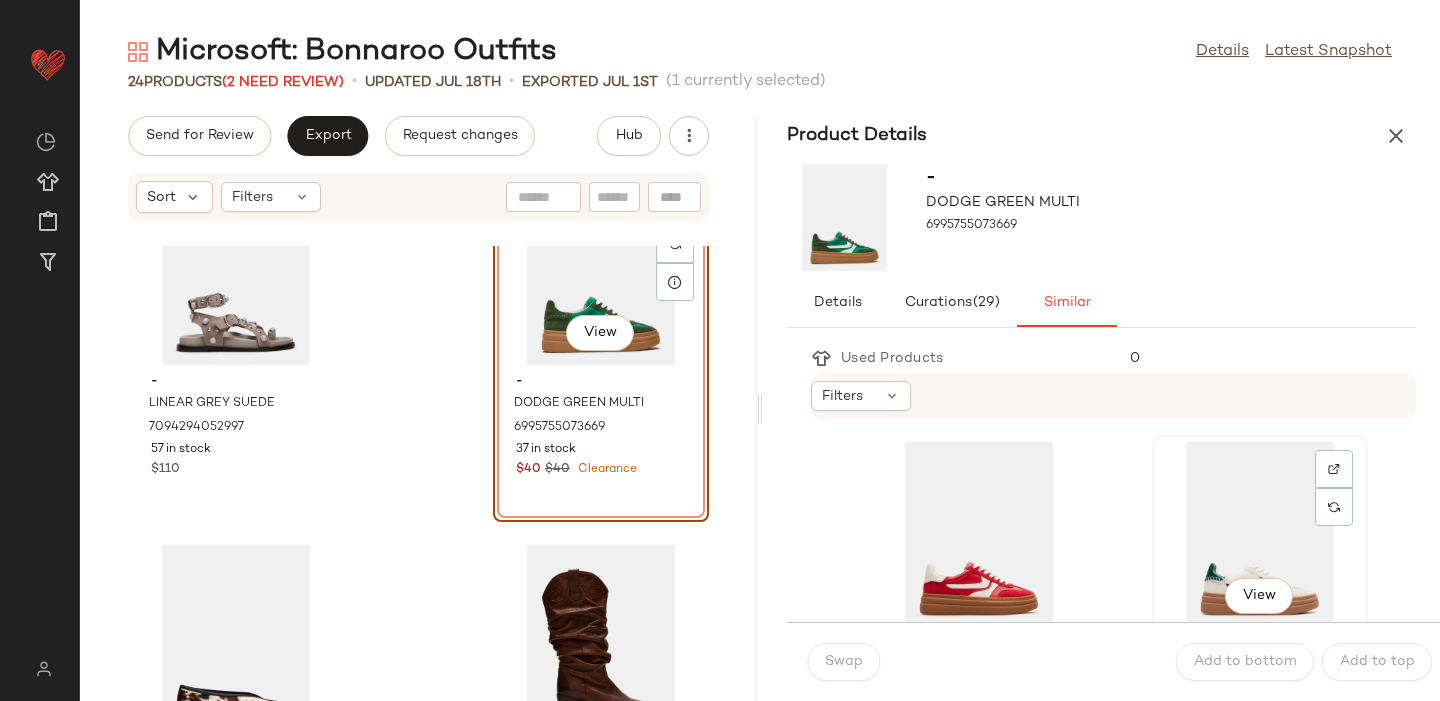 click on "View" 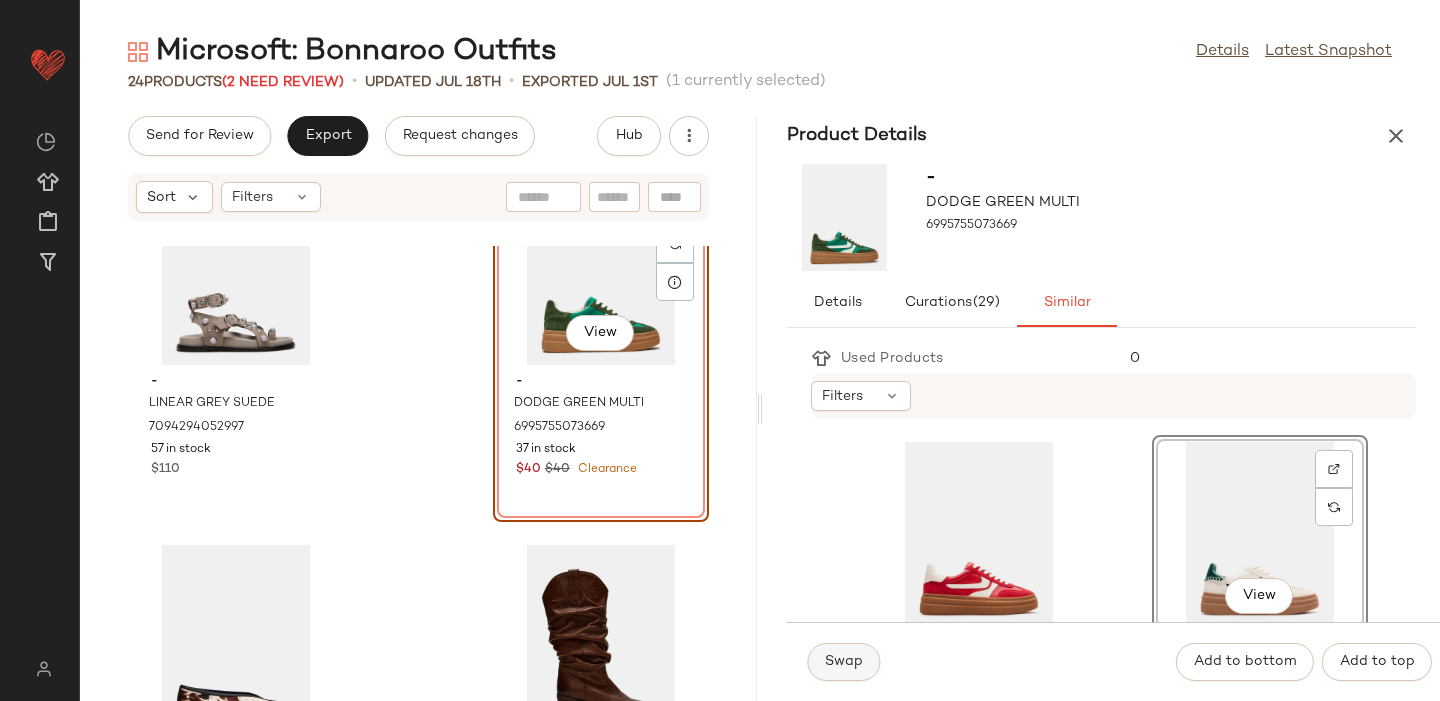 click on "Swap" 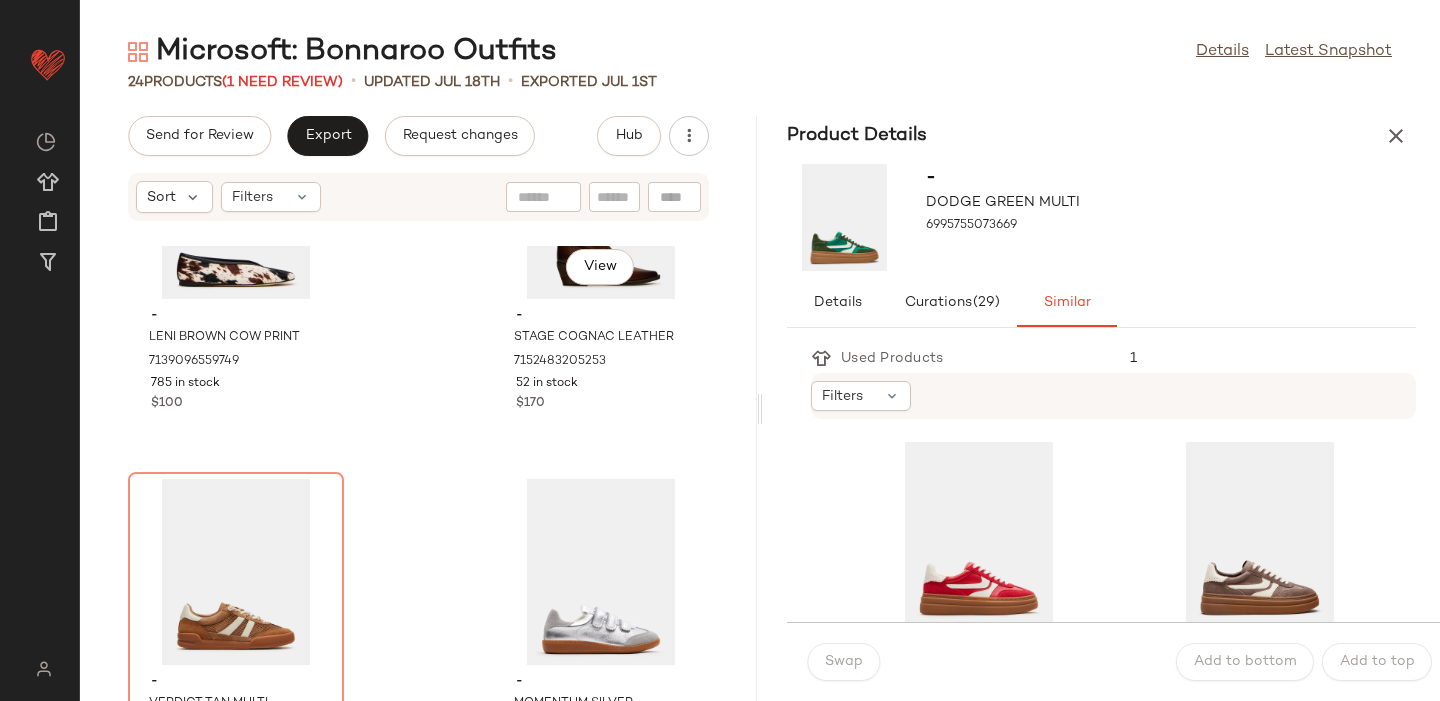 scroll, scrollTop: 3941, scrollLeft: 0, axis: vertical 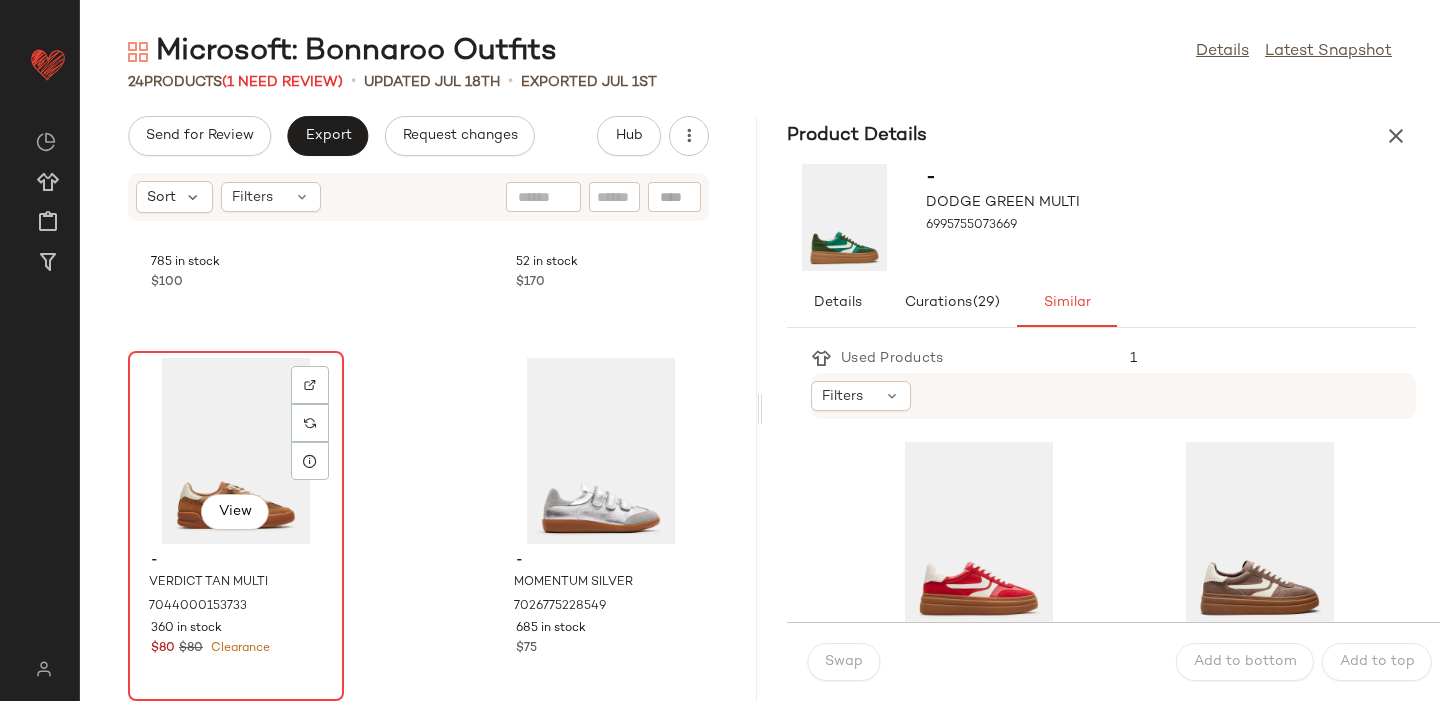 click on "View" 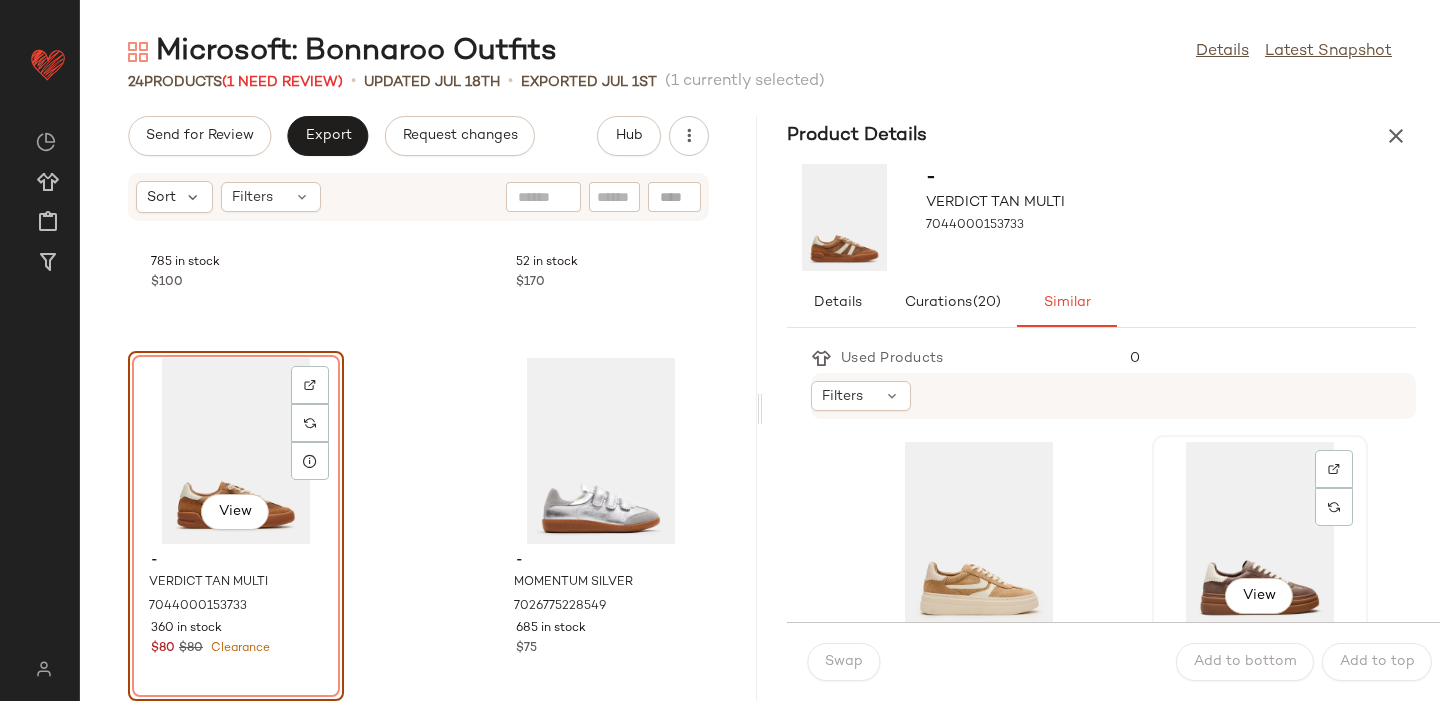 click on "View" 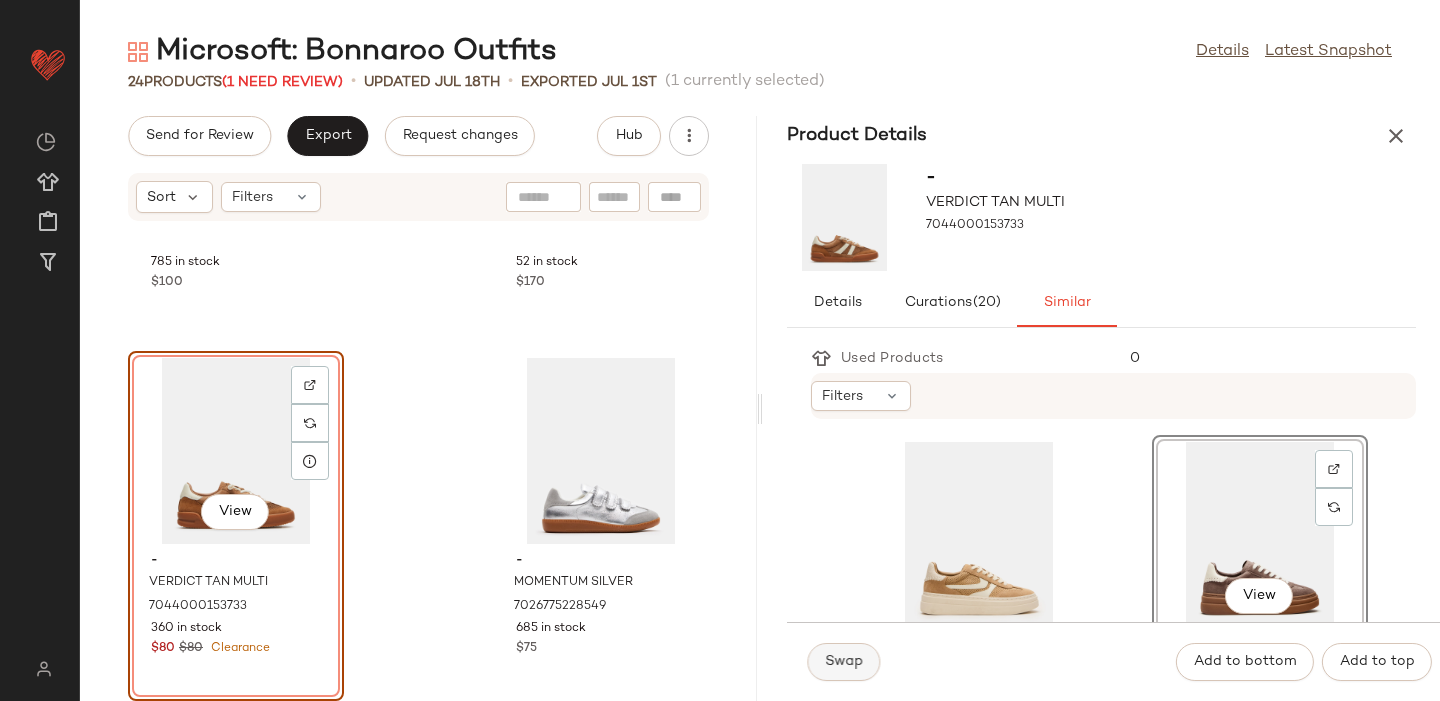 click on "Swap" 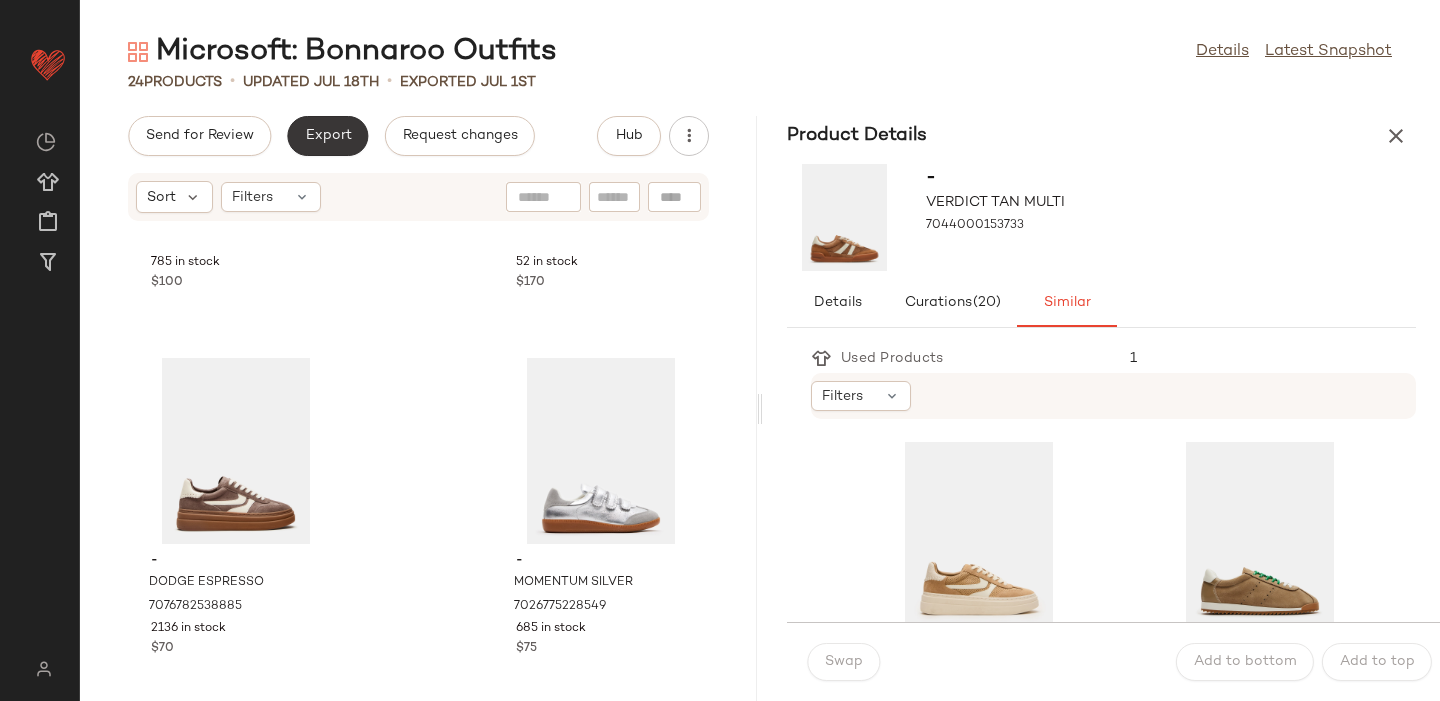 click on "Export" at bounding box center (327, 136) 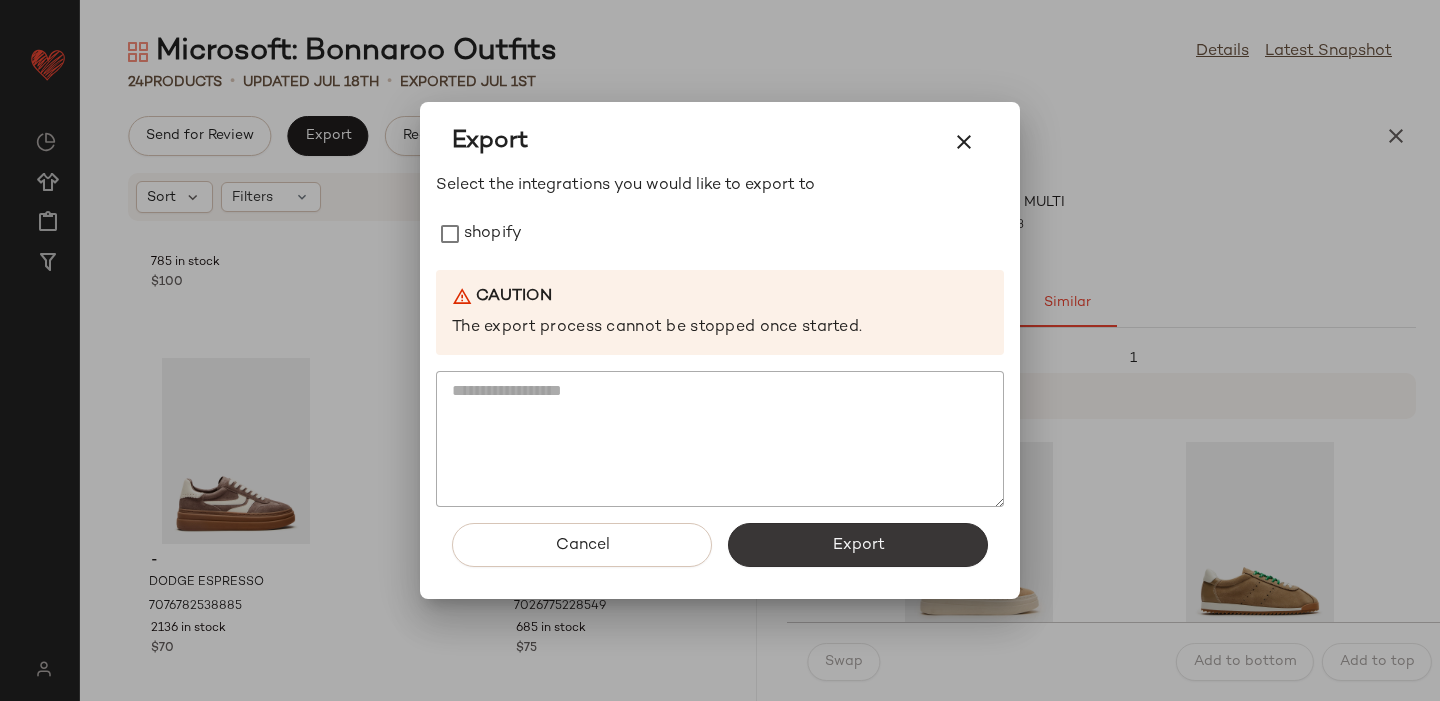 click on "Export" at bounding box center [858, 545] 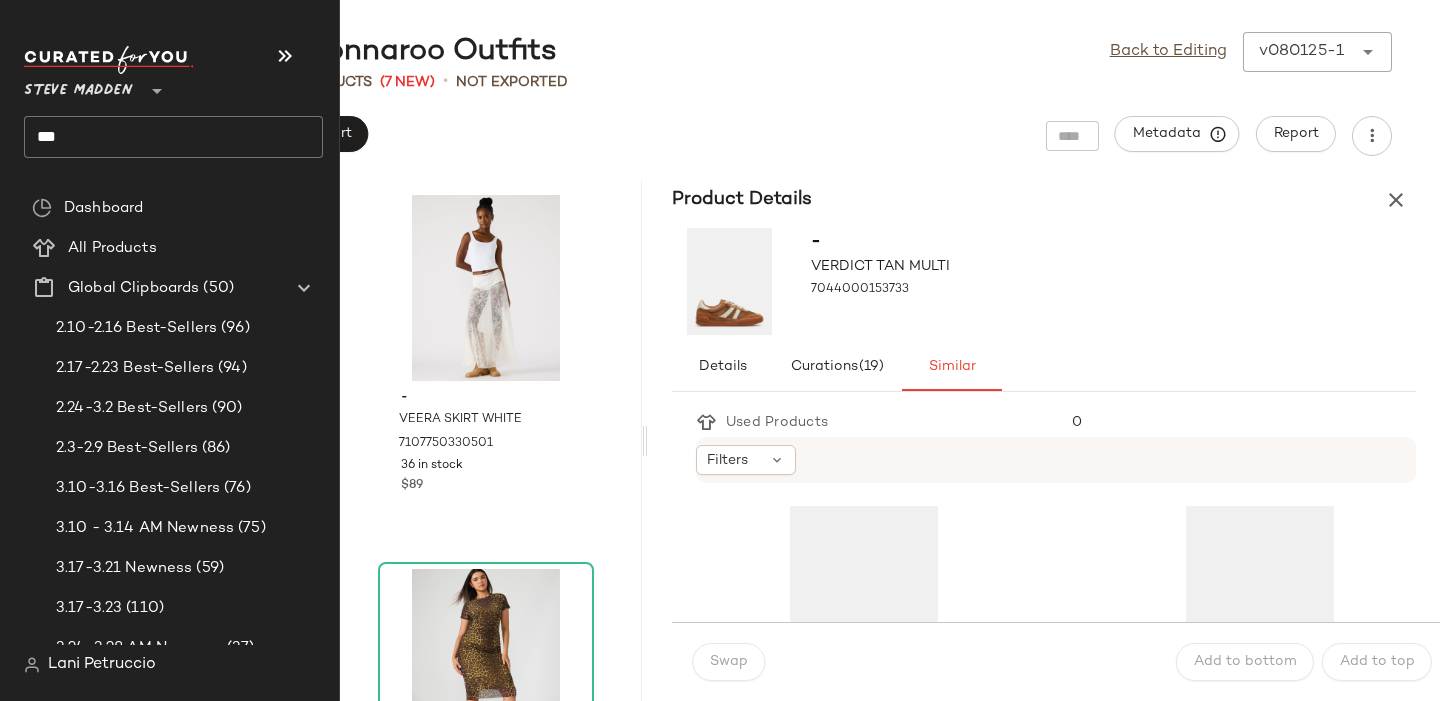 click on "***" 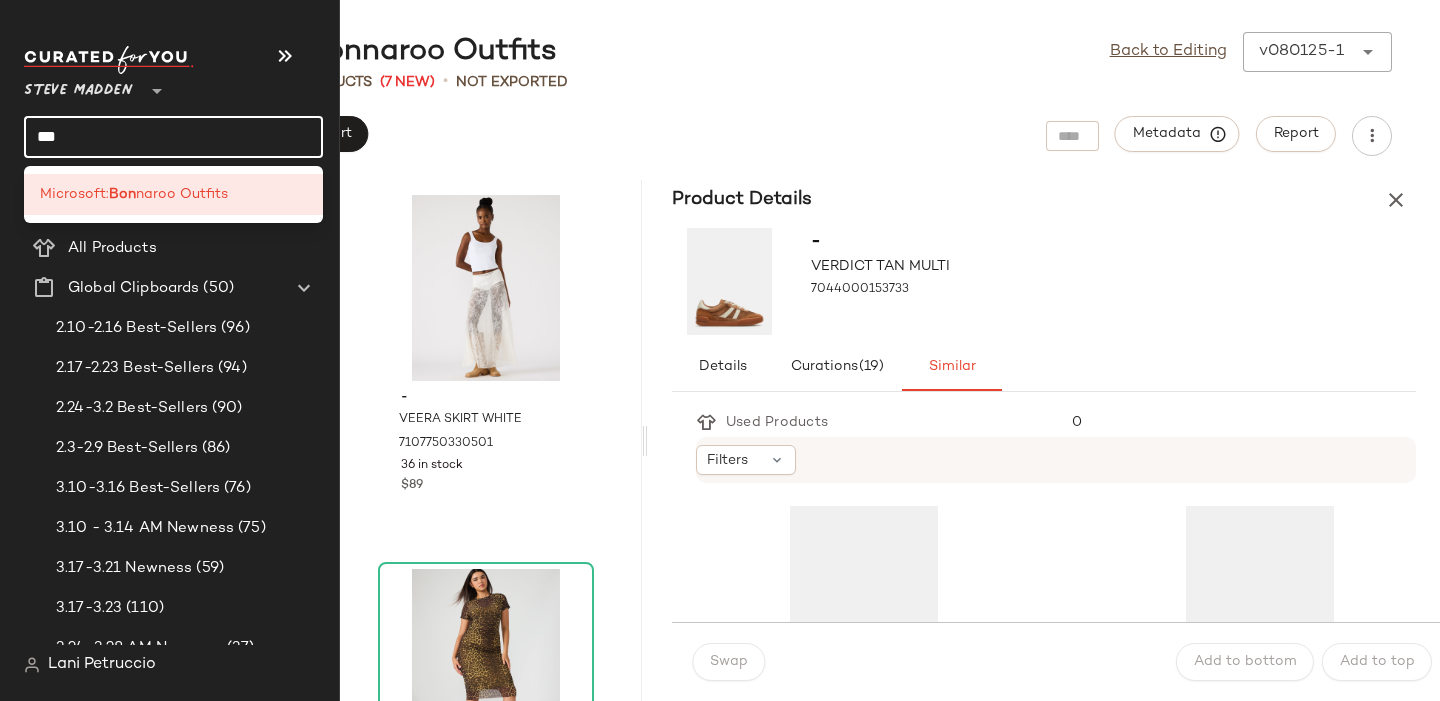 click on "***" 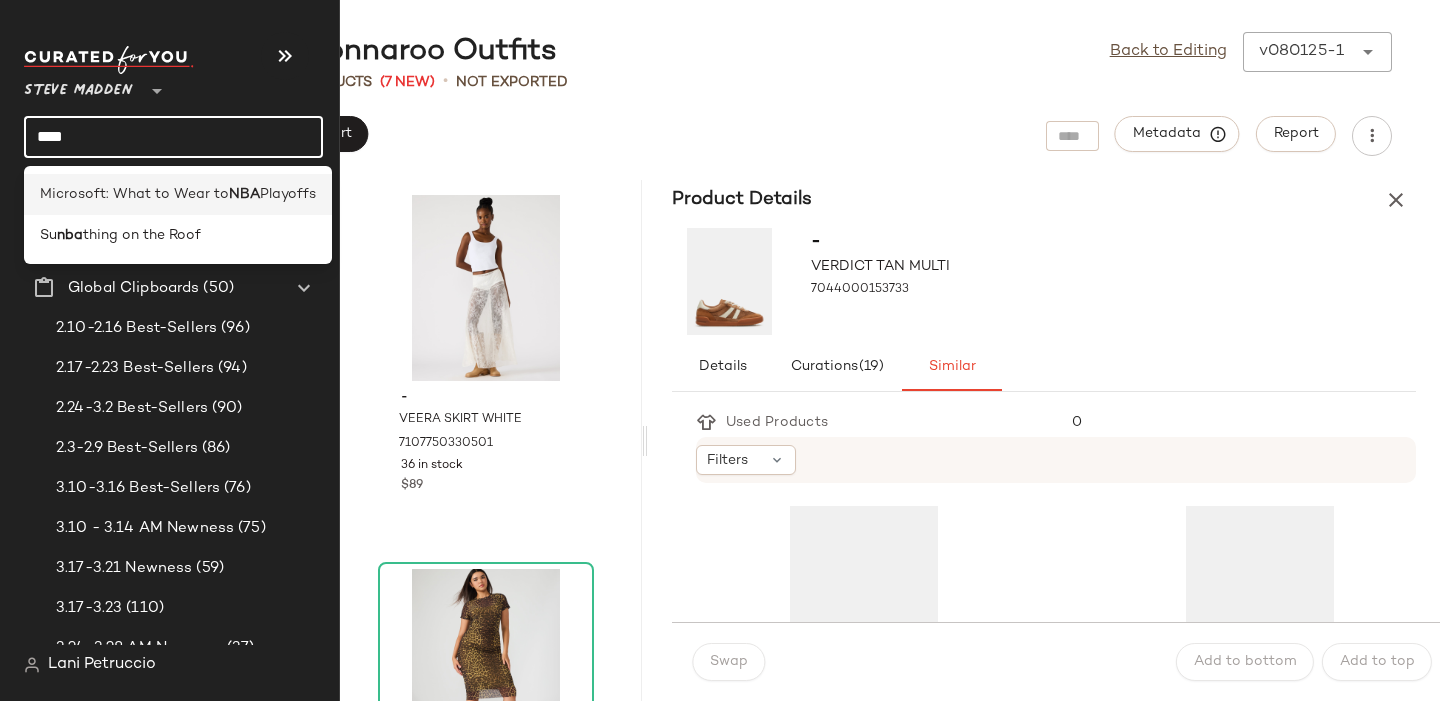 click on "Microsoft: What to Wear to" at bounding box center (134, 194) 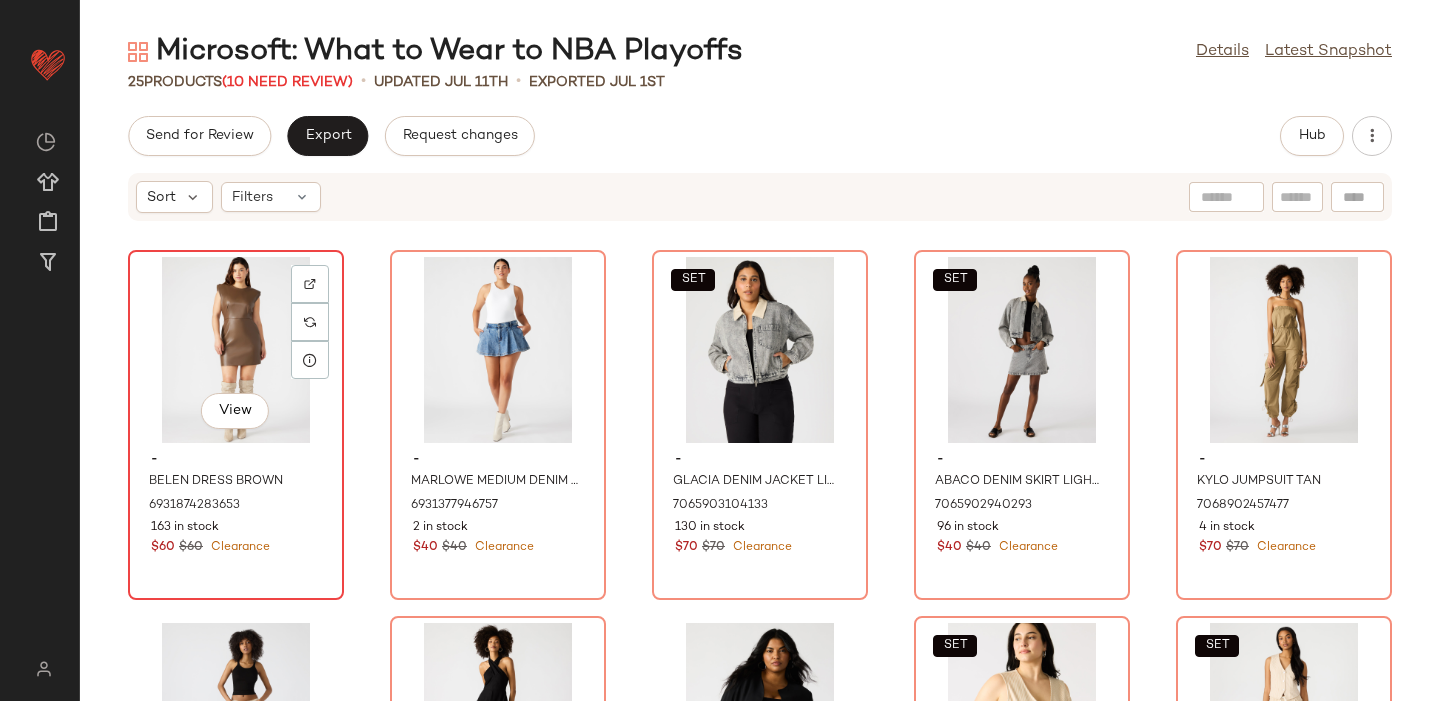click on "View" 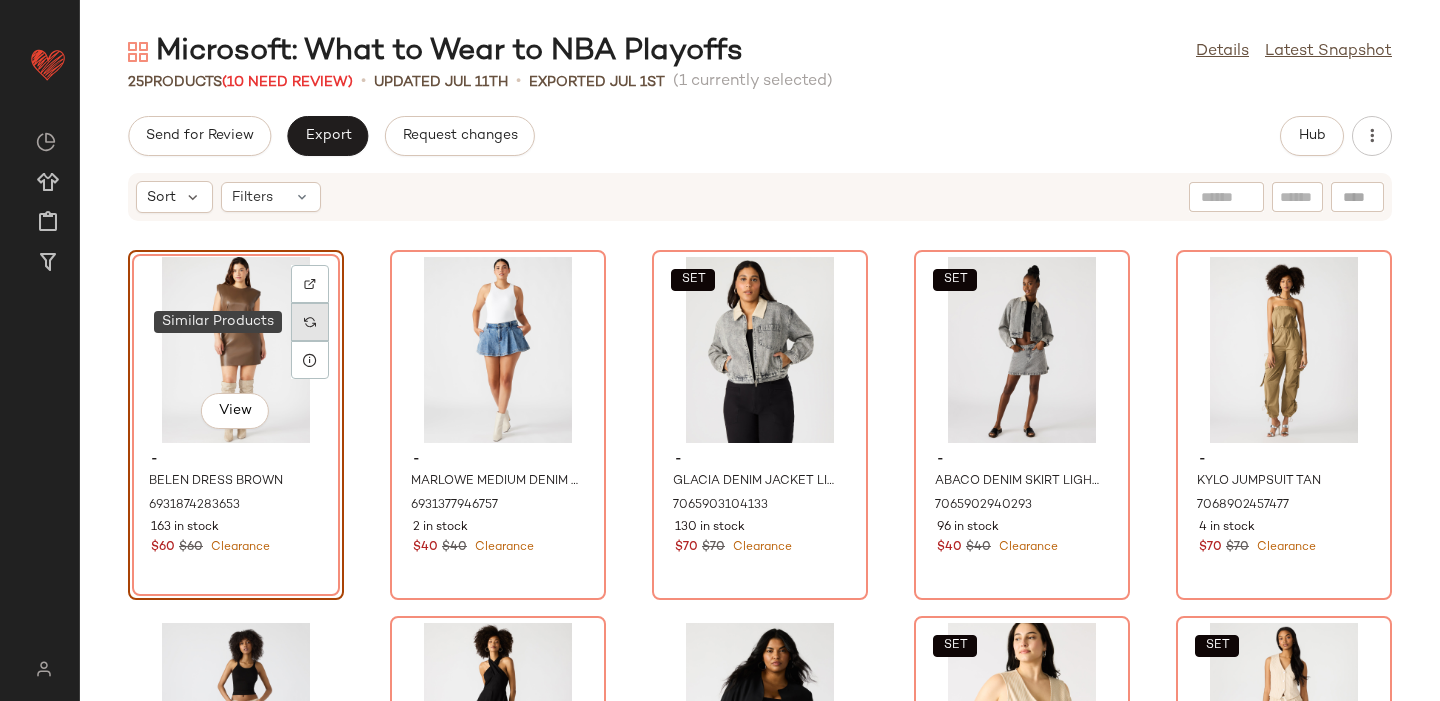 click 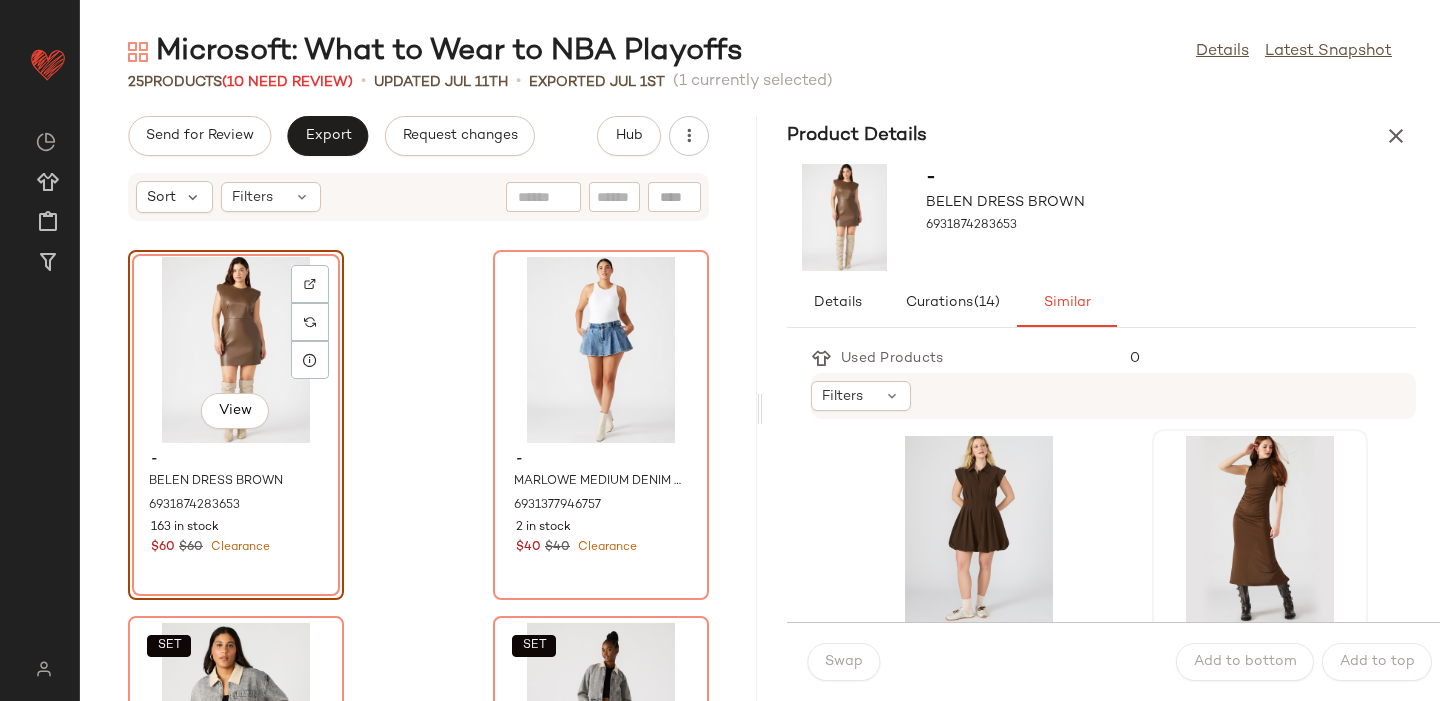 scroll, scrollTop: 0, scrollLeft: 0, axis: both 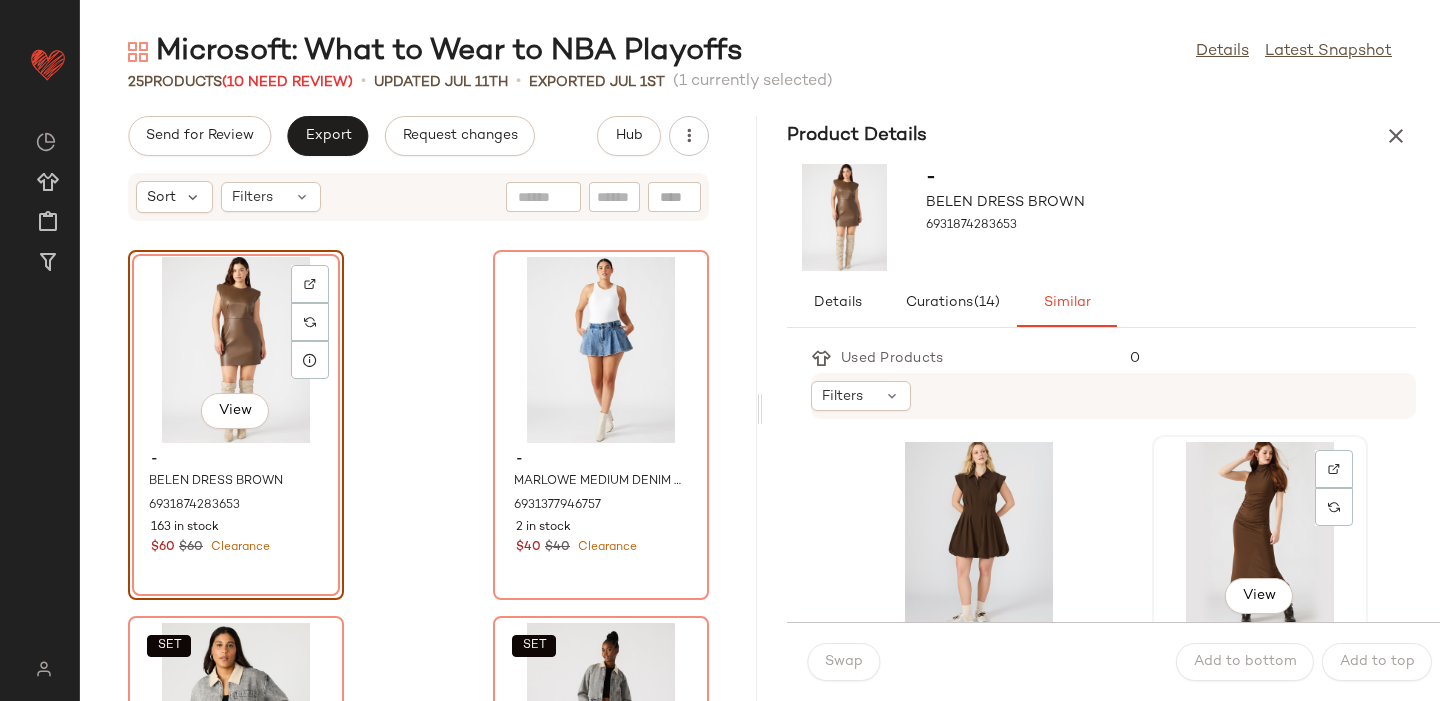 click on "View" 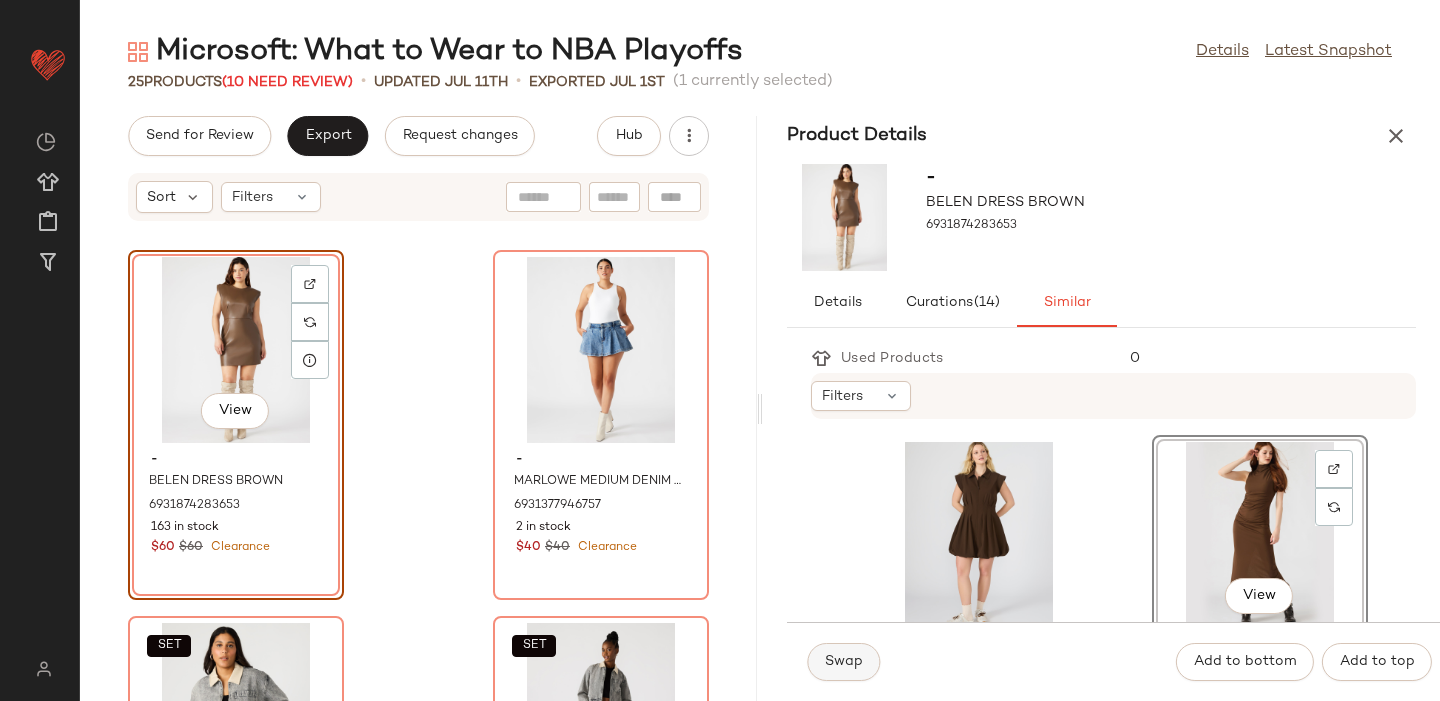 click on "Swap" 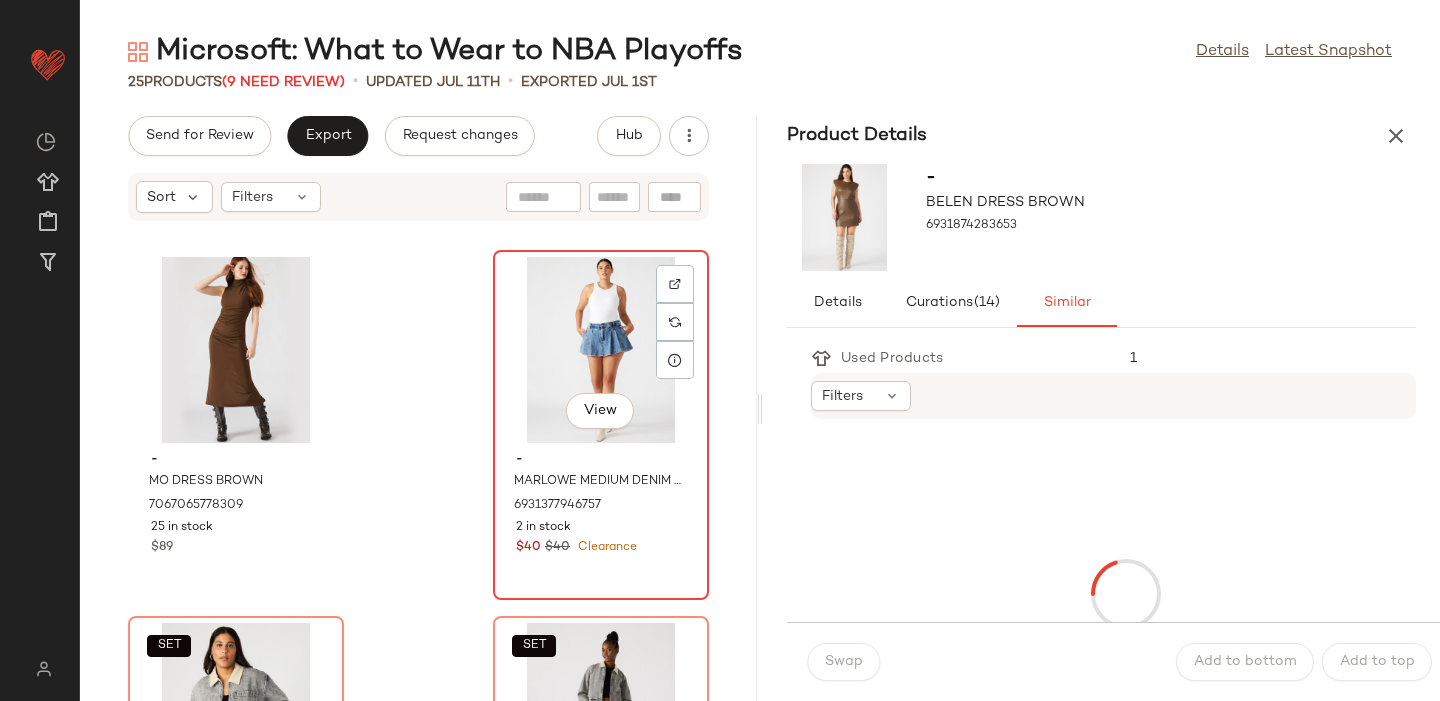 click on "View" 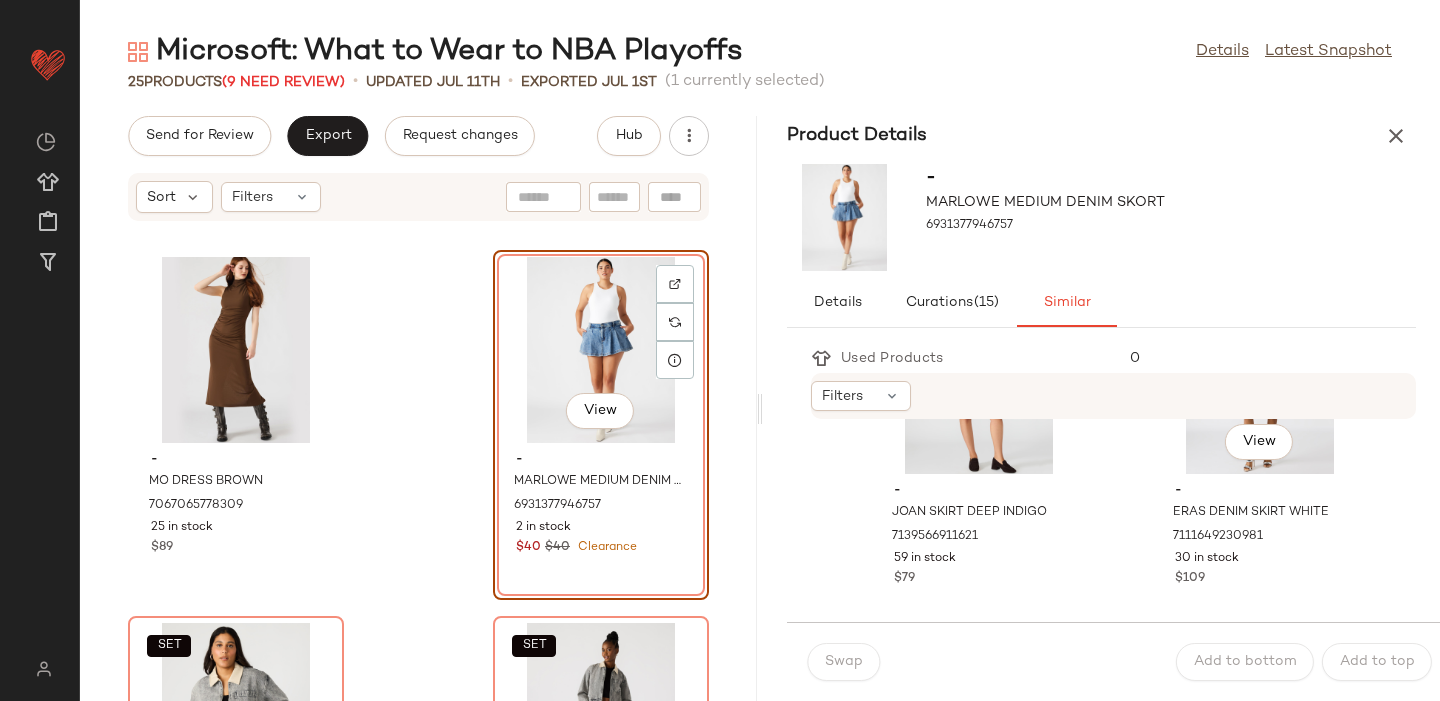 scroll, scrollTop: 565, scrollLeft: 0, axis: vertical 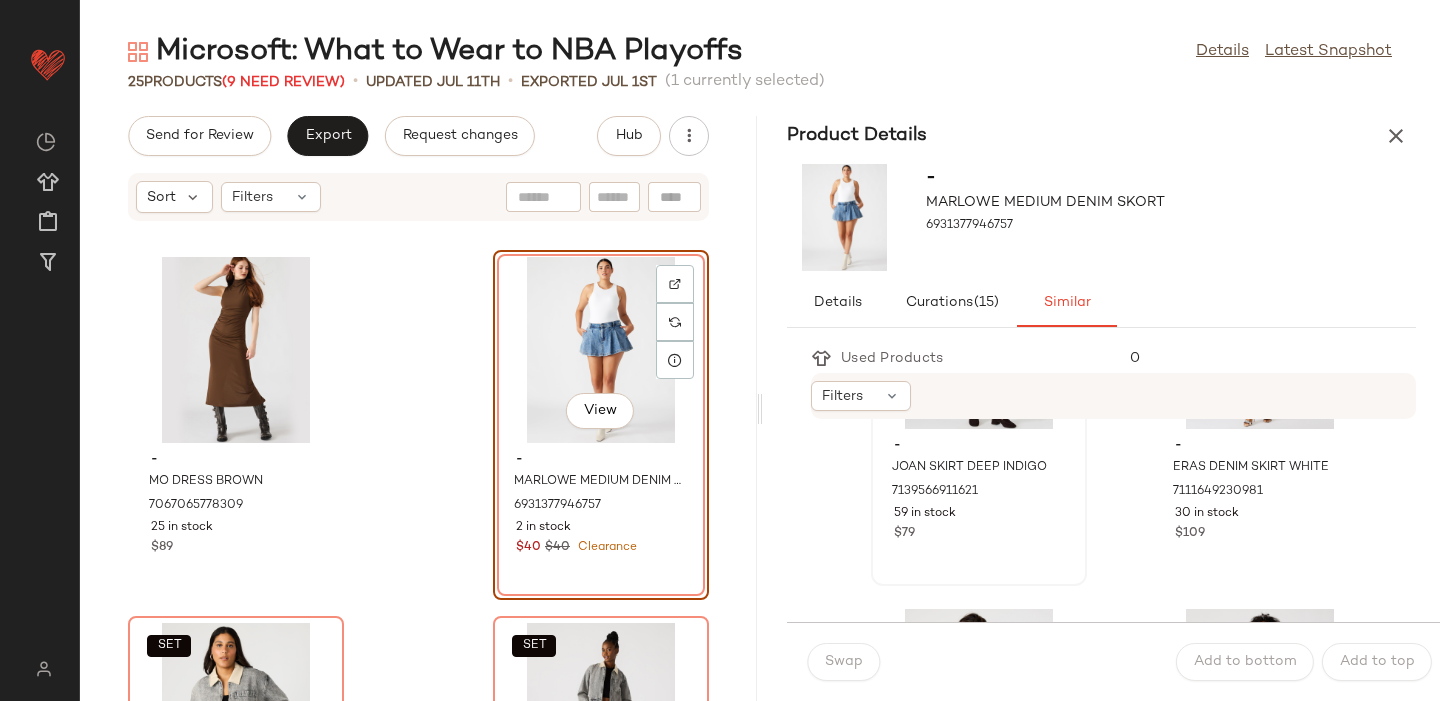 click on "59 in stock" at bounding box center (979, 514) 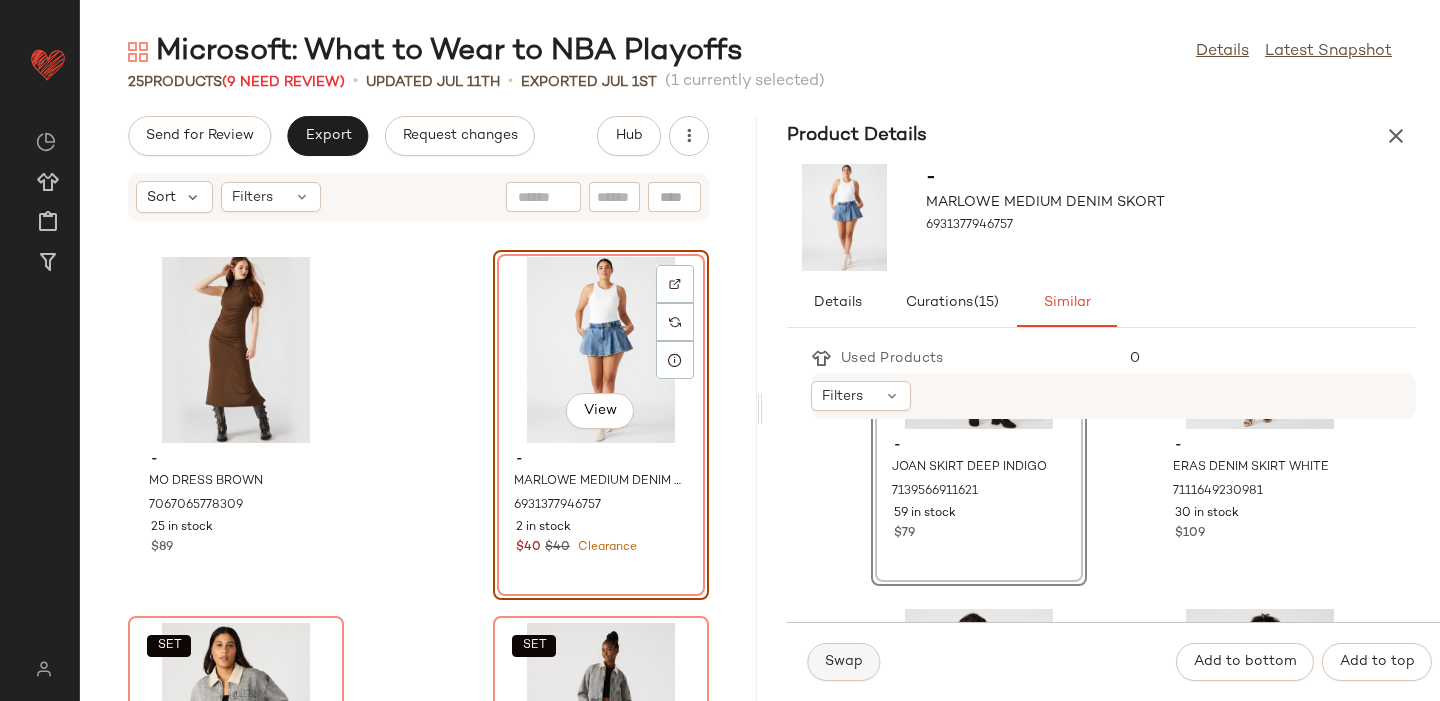 click on "Swap" 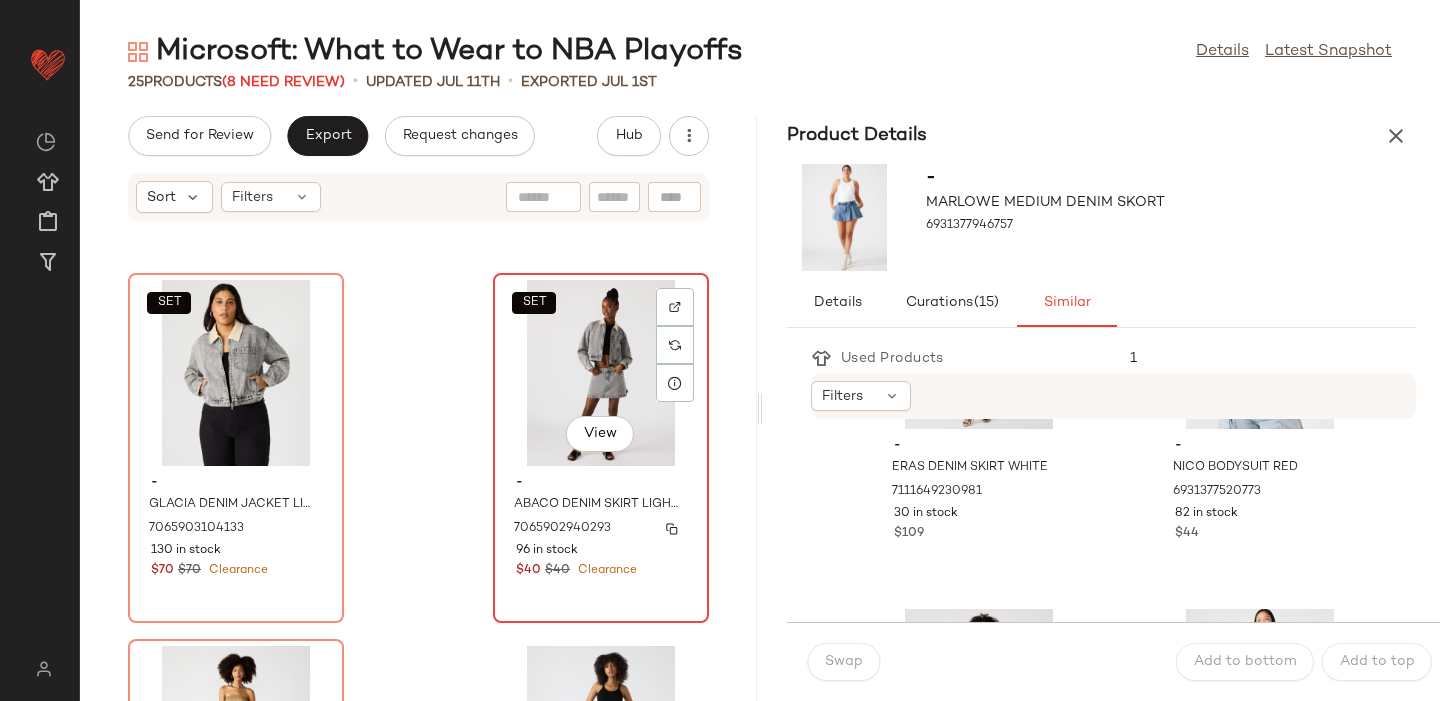 scroll, scrollTop: 363, scrollLeft: 0, axis: vertical 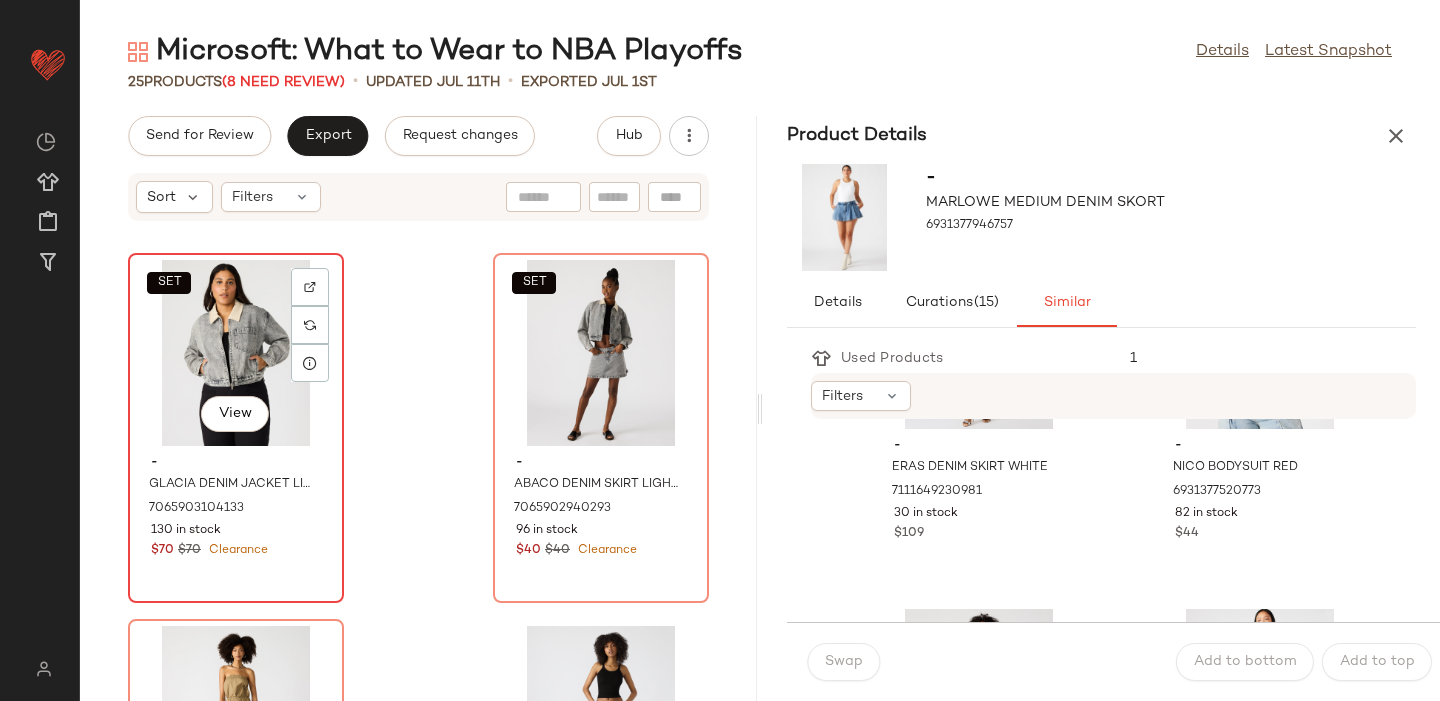 click on "SET   View" 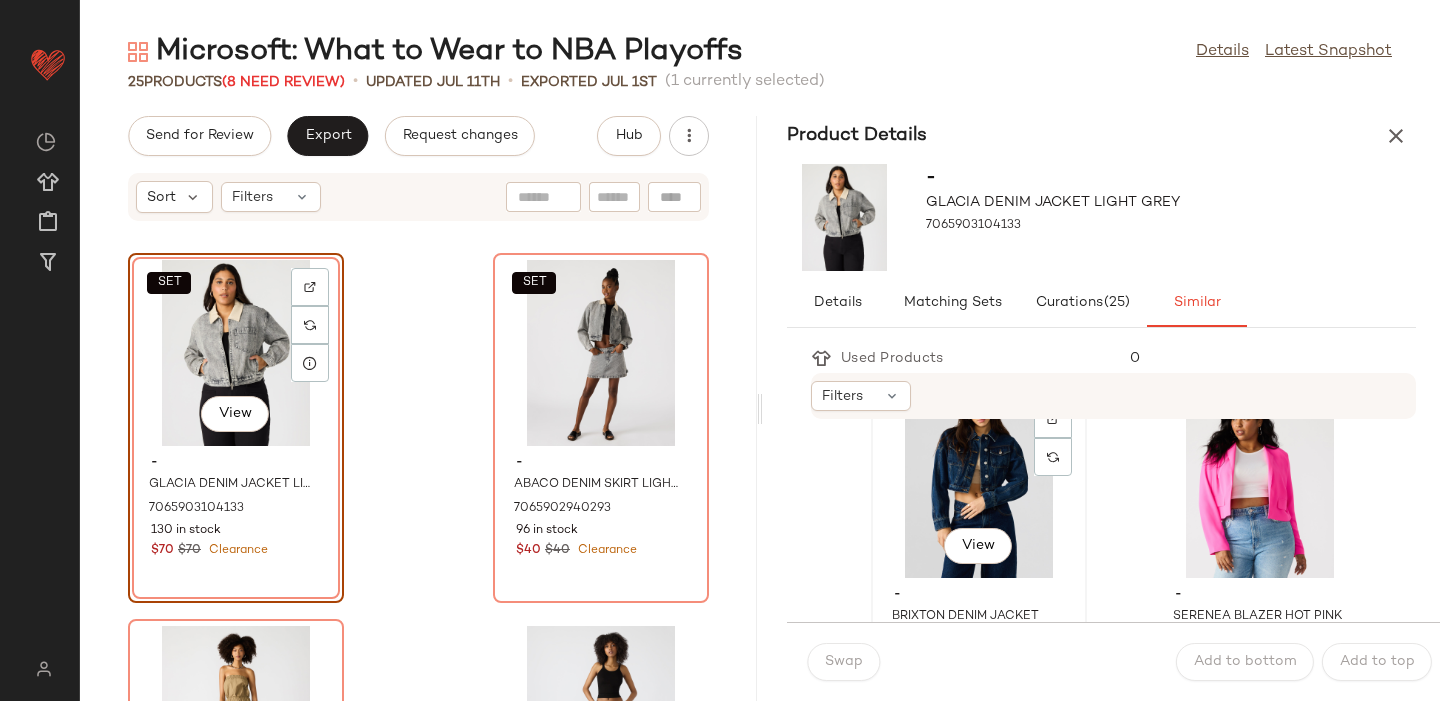 scroll, scrollTop: 783, scrollLeft: 0, axis: vertical 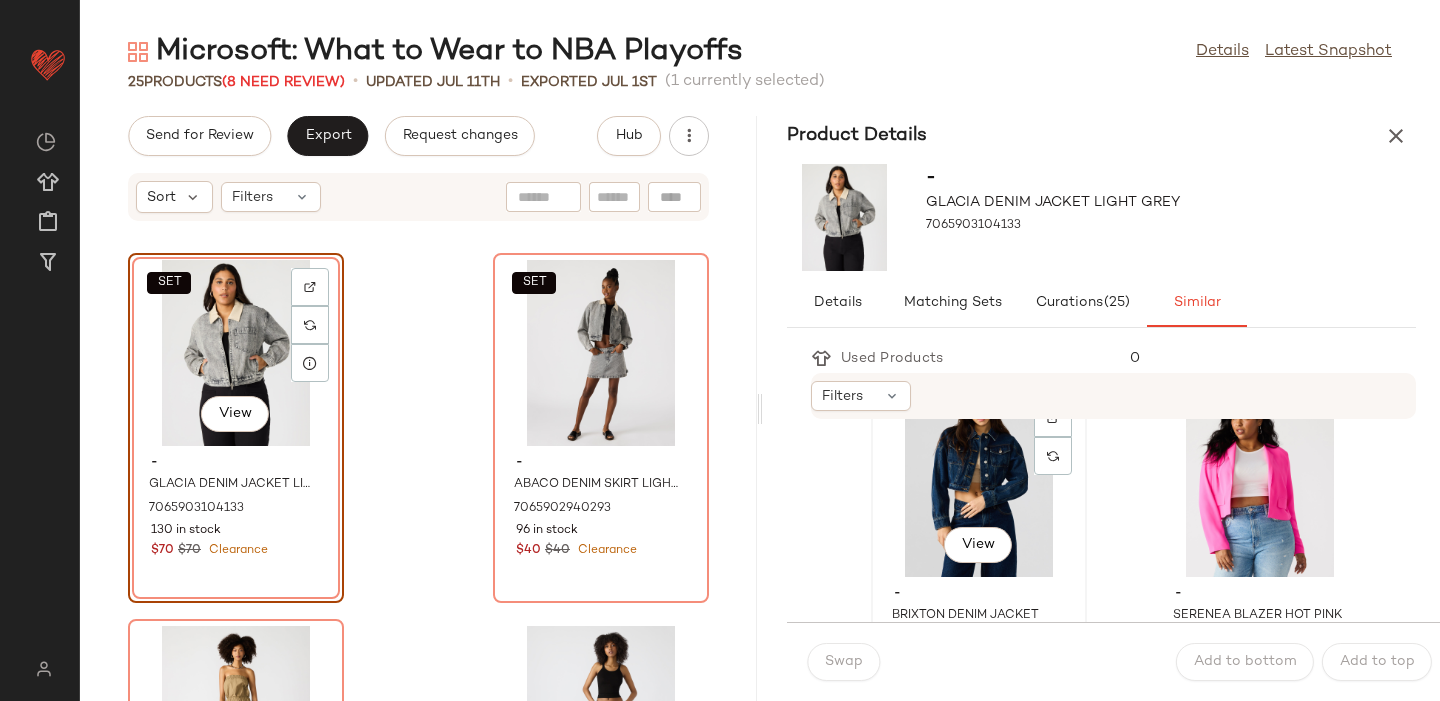 click on "View" 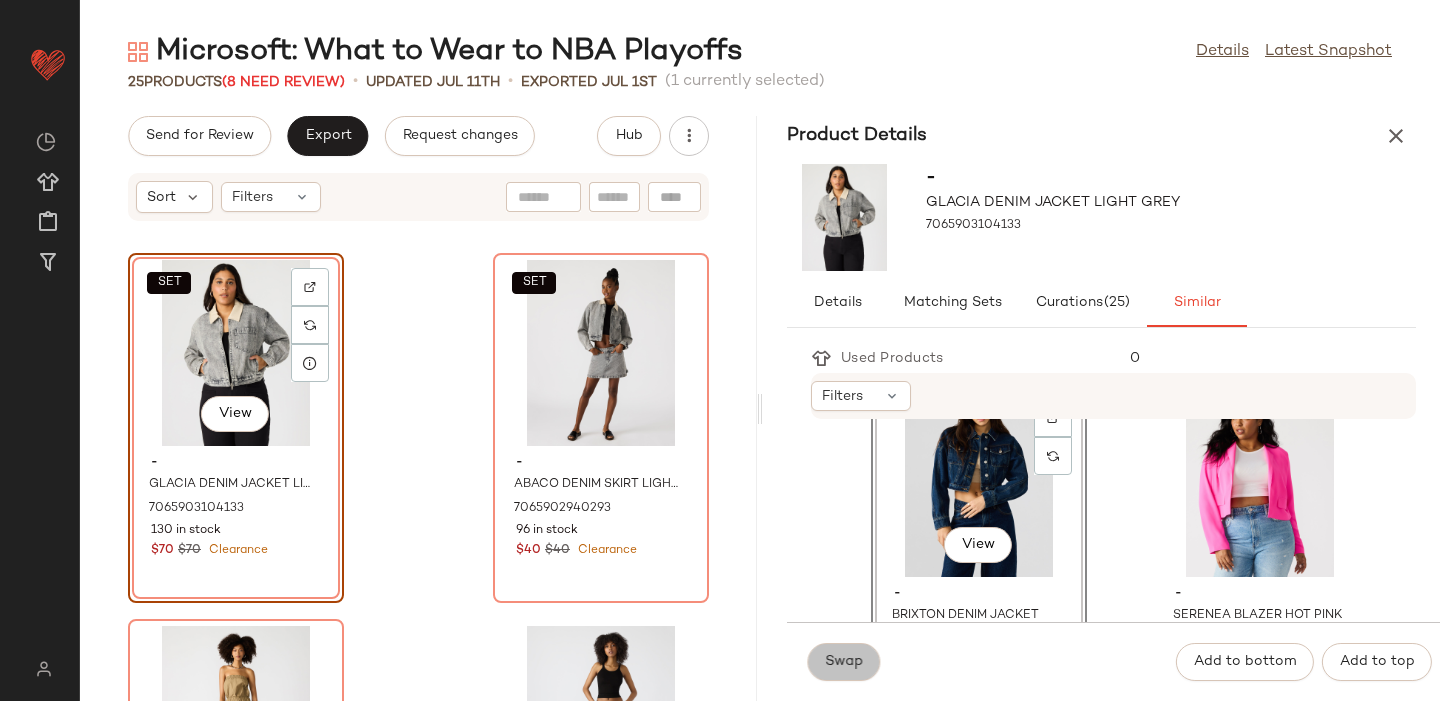 click on "Swap" 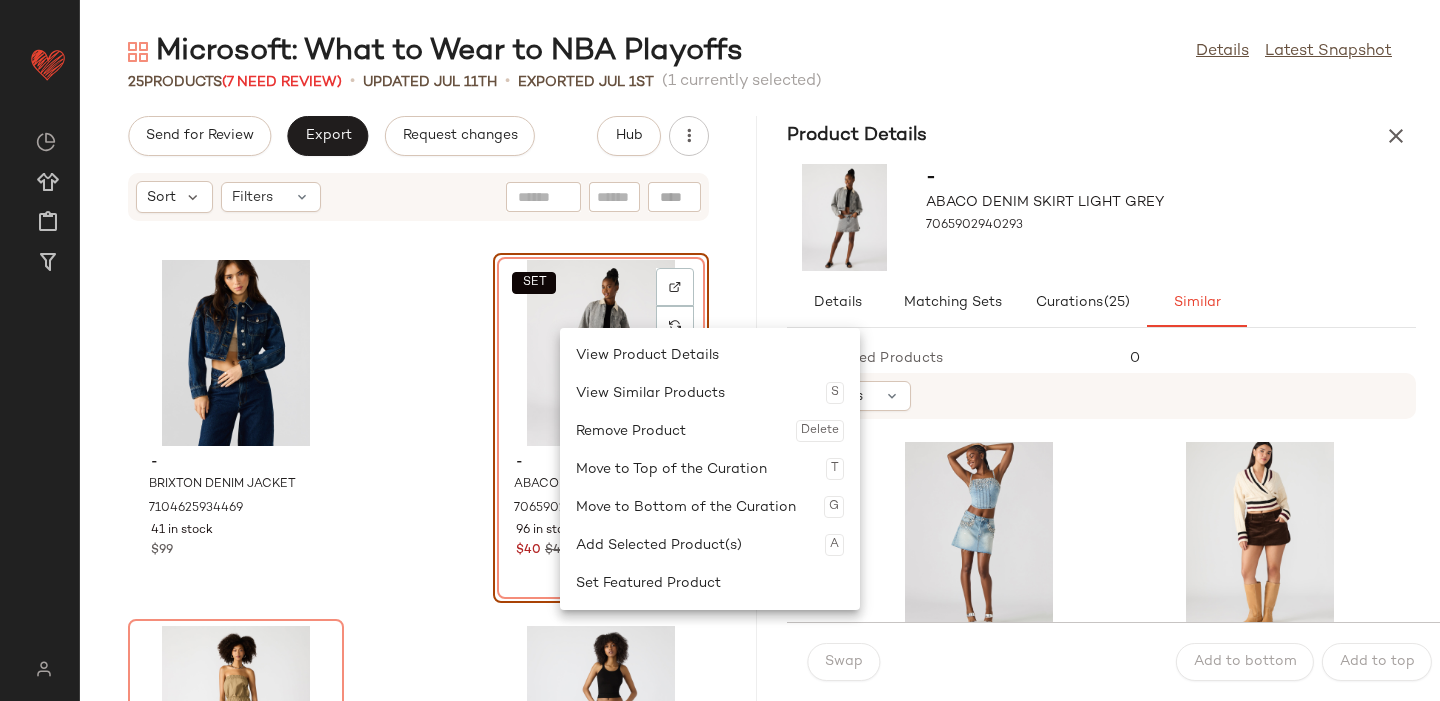 click on "- ERAS DENIM SKIRT 7111649099909 27 in stock $109 - SIMONA SKIRT DARK ESPRESSO 7141535285381 36 in stock $79 - ERAS DENIM TOP 7111545815173 34 in stock $109 - TRE DARK WASH JEAN 7111897251973 184 in stock $119 - ERAS DENIM SKIRT WHITE 7111649230981 30 in stock $109 - JUSTINA BARN JACKET DEEP INDIGO 7139565764741 74 in stock $129 - ZEPHYRA JACKET BLACK 6931873038469 2 in stock $119 - LEILA DENIM TOP DARK BLUE 7104626458757 44 in stock $89 - BREA VEST FOREVER BLUE 7139565109381 23 in stock $79 - PARC JACKET CAFE AU LAIT 7139565142149 75 in stock $119 - LAKE DENIM DRESS CREAM 7068441018501 61 in stock $119 - LUMI JACKET BONE 7065901990021 134 in stock $119 - ROONEY JACKET HEATHER GREY 7139565437061 88 in stock $119 - AMARI DRESS BLACK/WHITE 7109616992389 25 in stock $89 - SIRUS DENIM JACKET INDIGO 7111717978245 175 in stock $109 - JUSTINA BARN JACKET OATMEAL 7139087057029 120 in stock $124 - BREA SHORT FOREVER BLUE 7139566616709 35 in stock $79 - GERALDINE JEAN FOREVER BLUE 7139567042693 36 in stock $119 - $59 -" 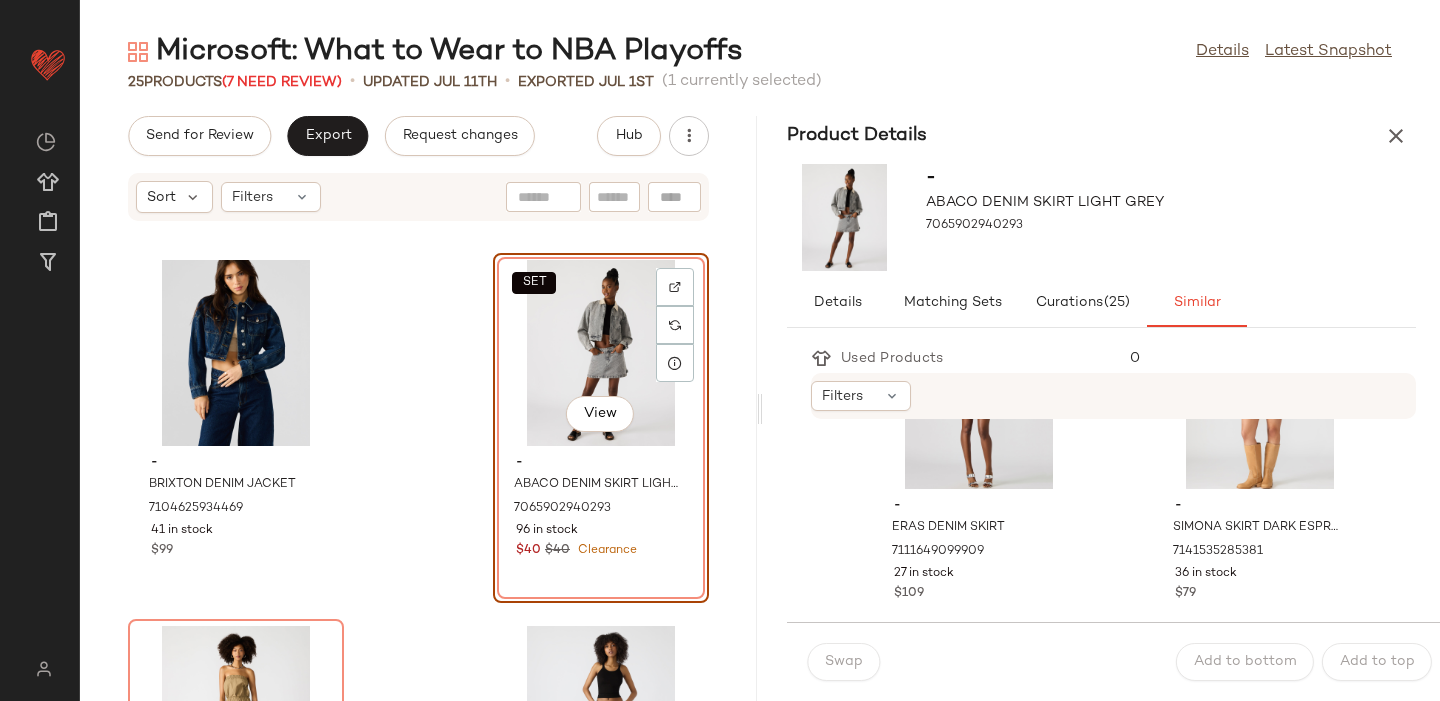 scroll, scrollTop: 140, scrollLeft: 0, axis: vertical 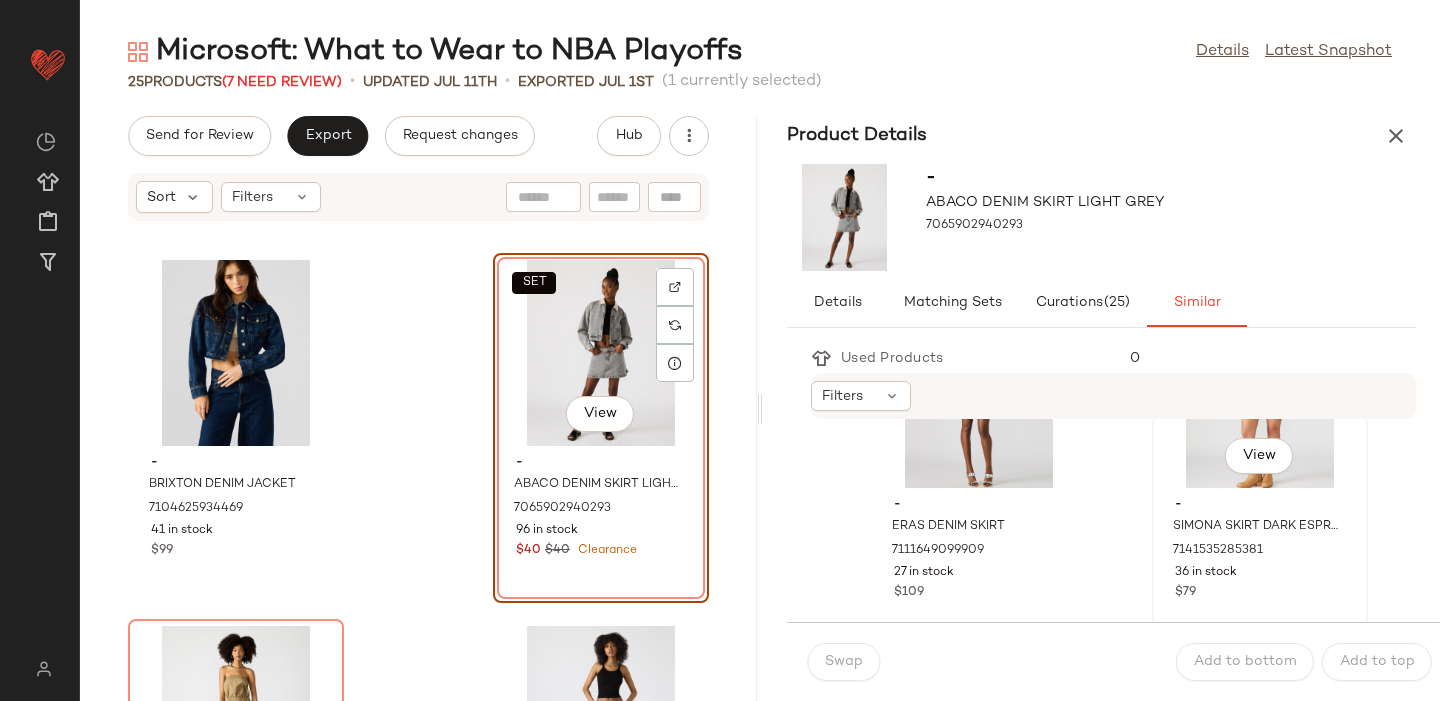 click on "View" 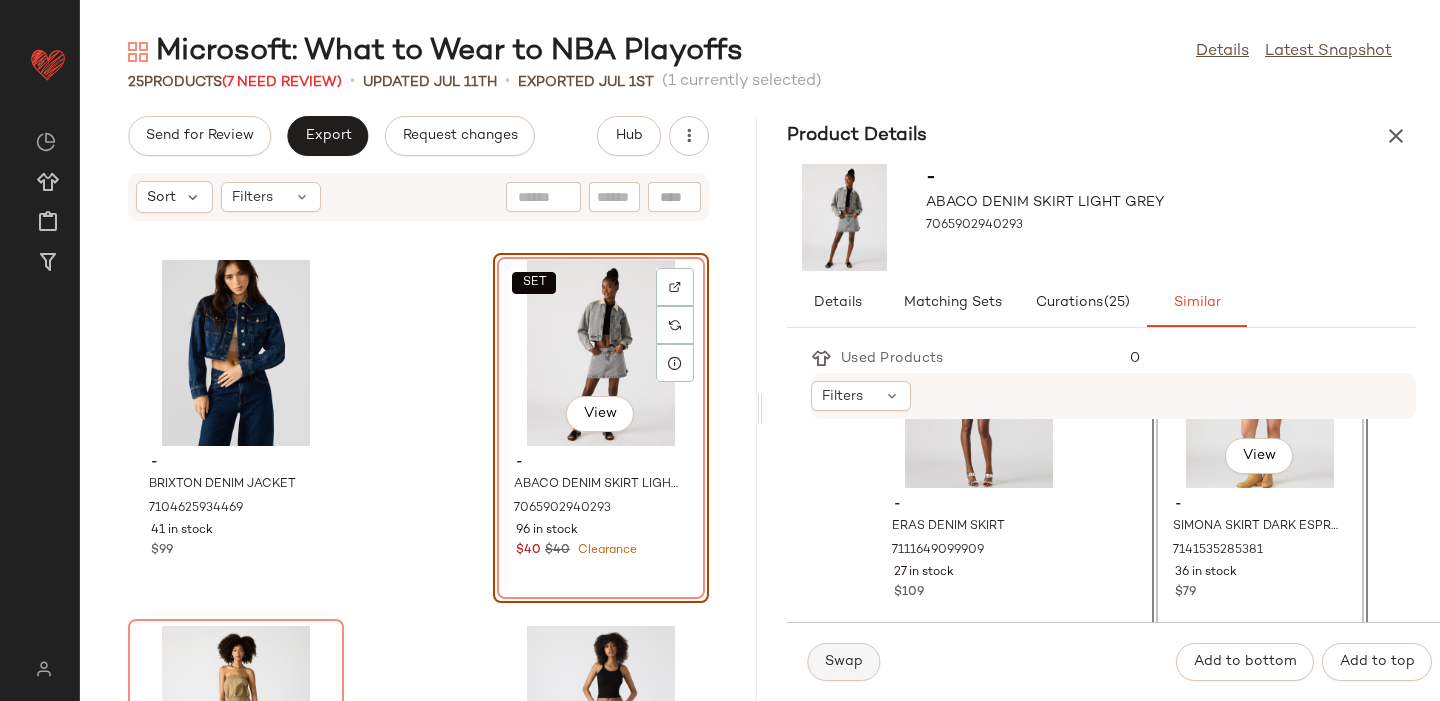 click on "Swap" at bounding box center [843, 662] 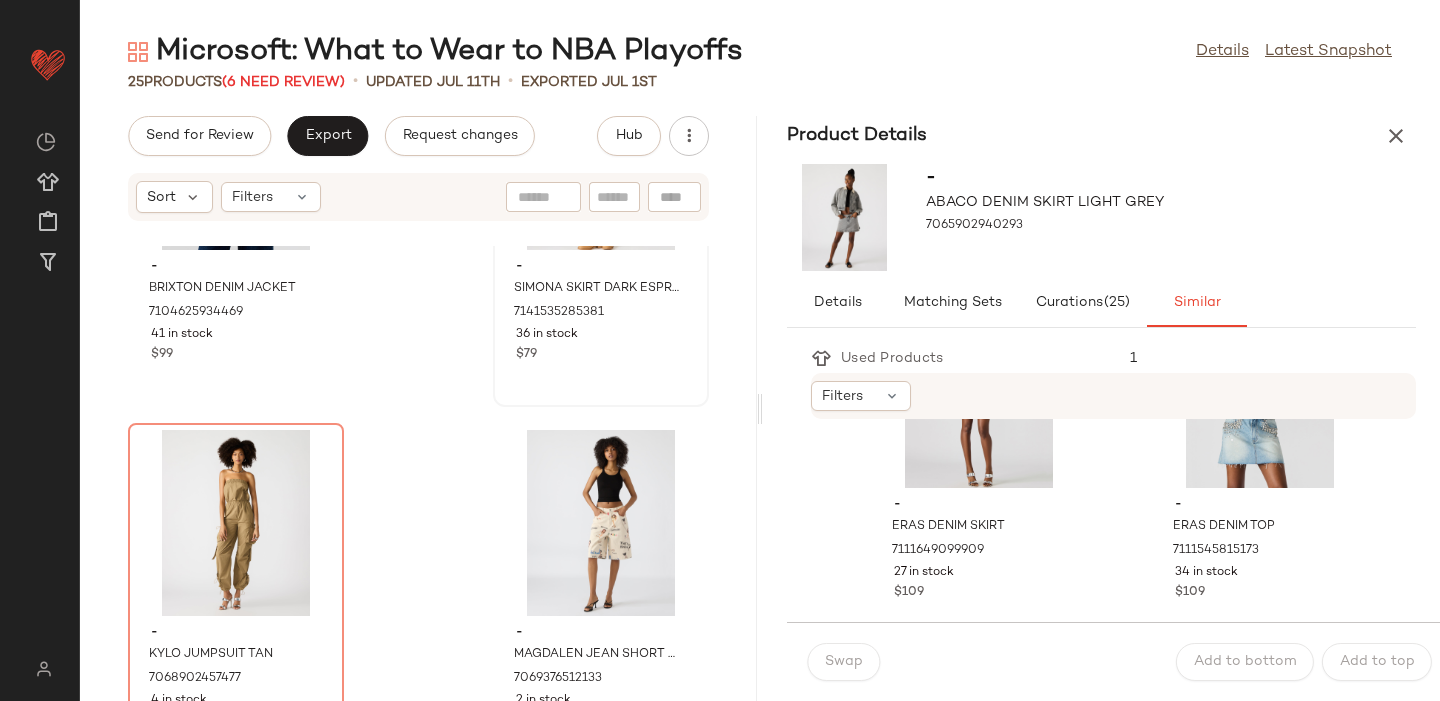scroll, scrollTop: 622, scrollLeft: 0, axis: vertical 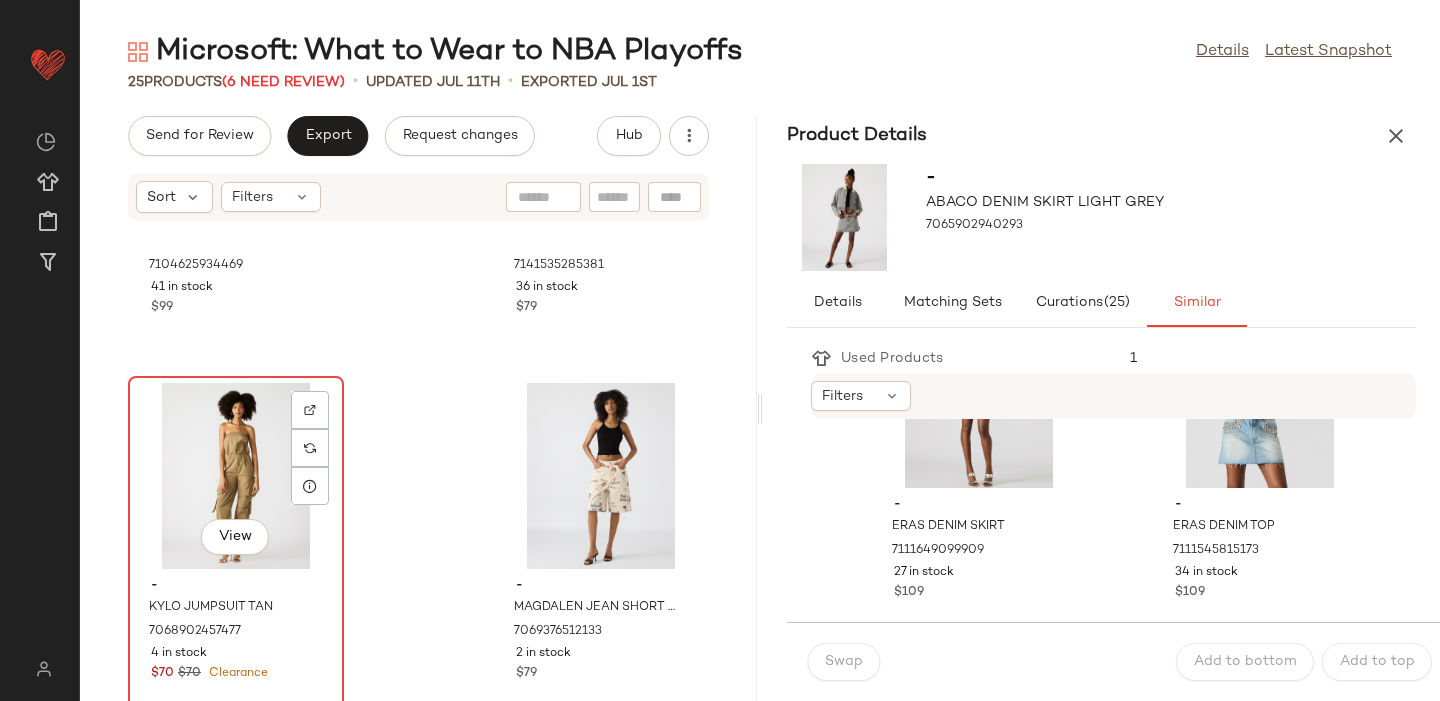 click on "View" 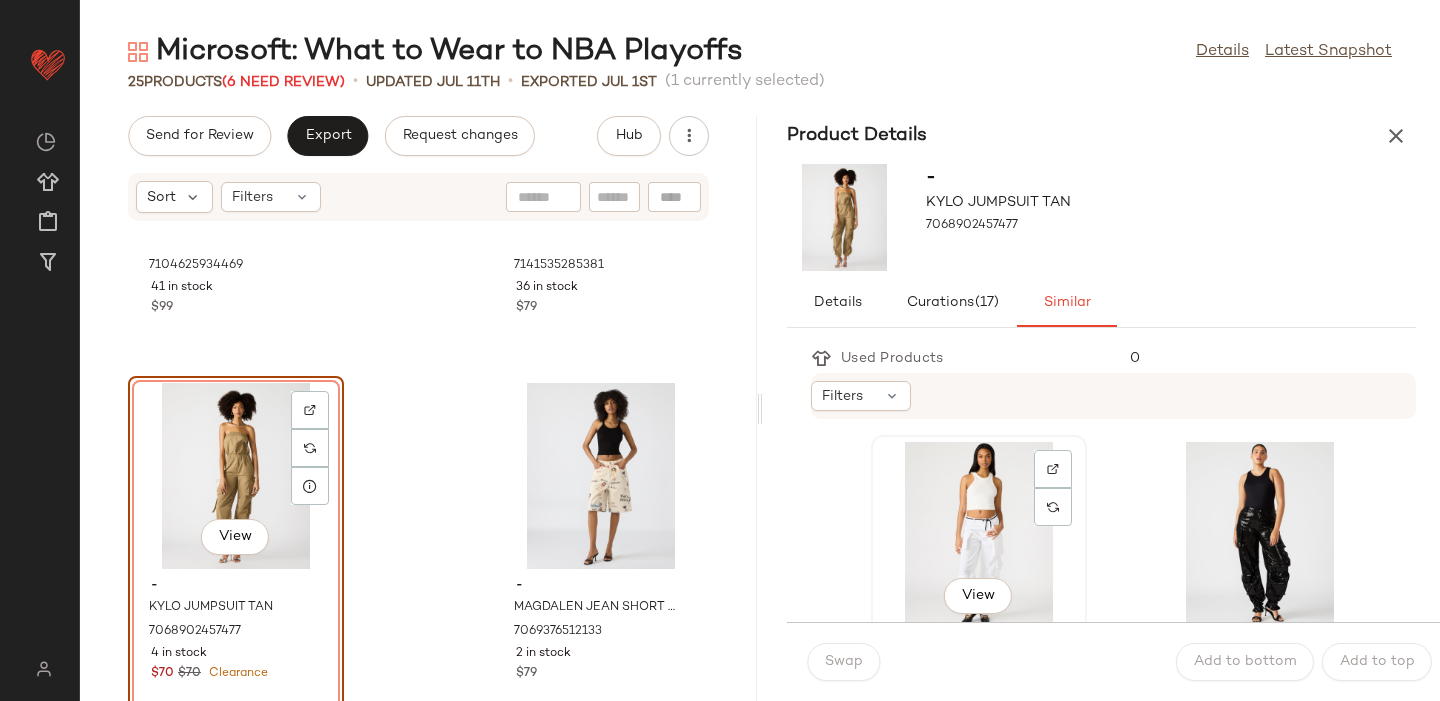 click on "View" 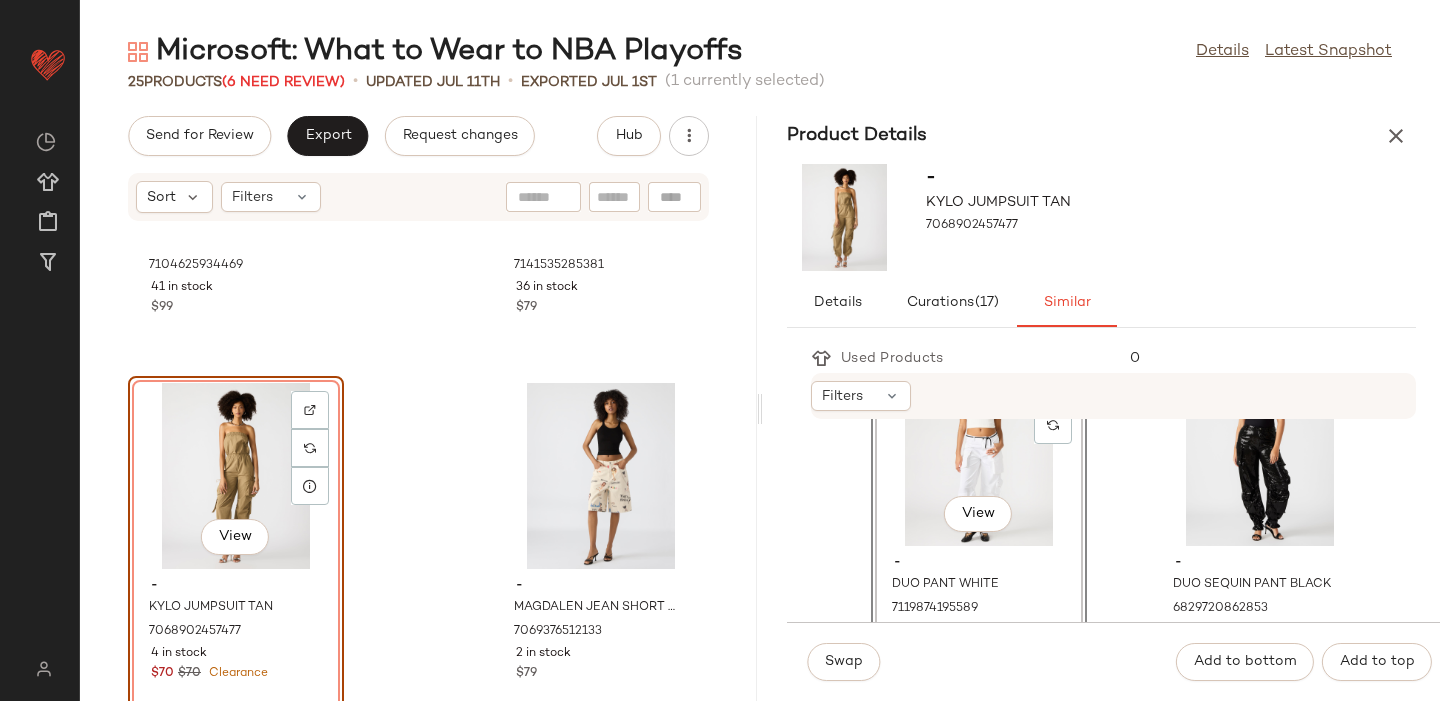 scroll, scrollTop: 88, scrollLeft: 0, axis: vertical 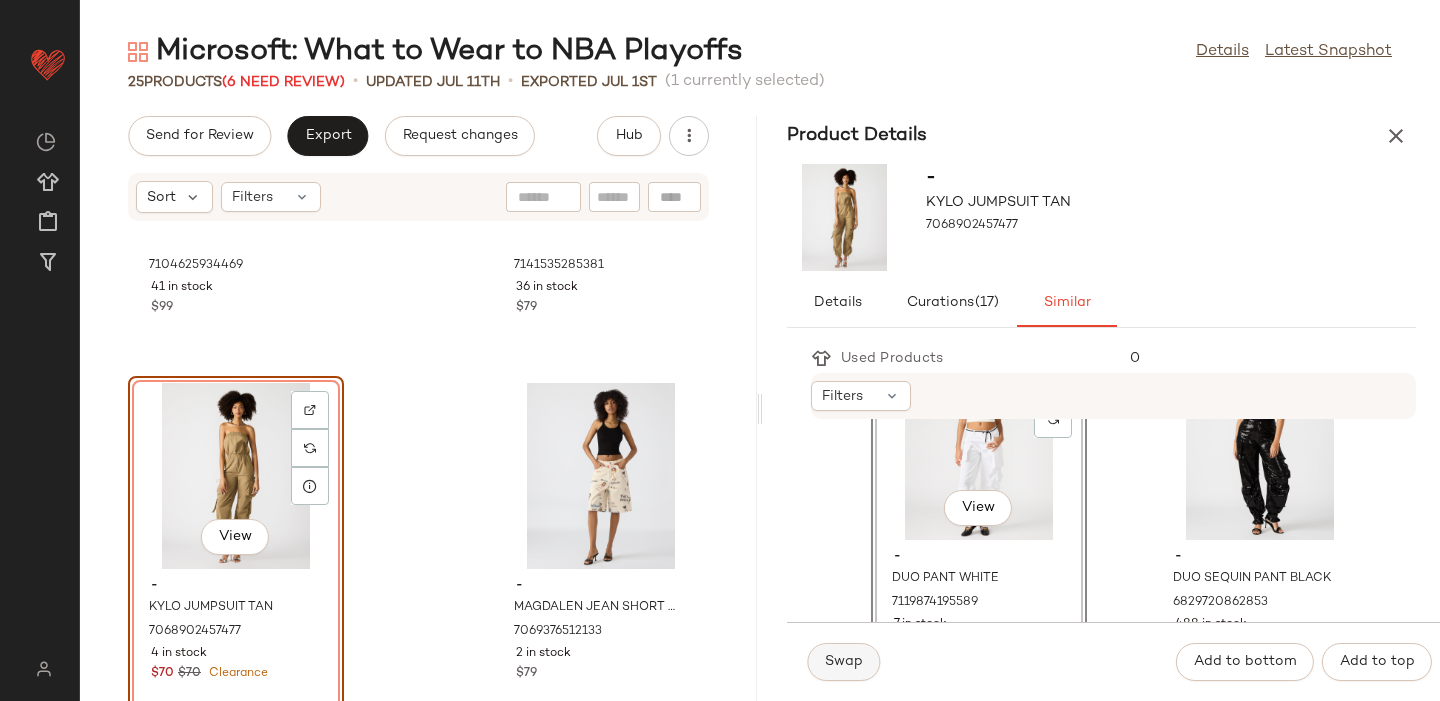 click on "Swap" at bounding box center [843, 662] 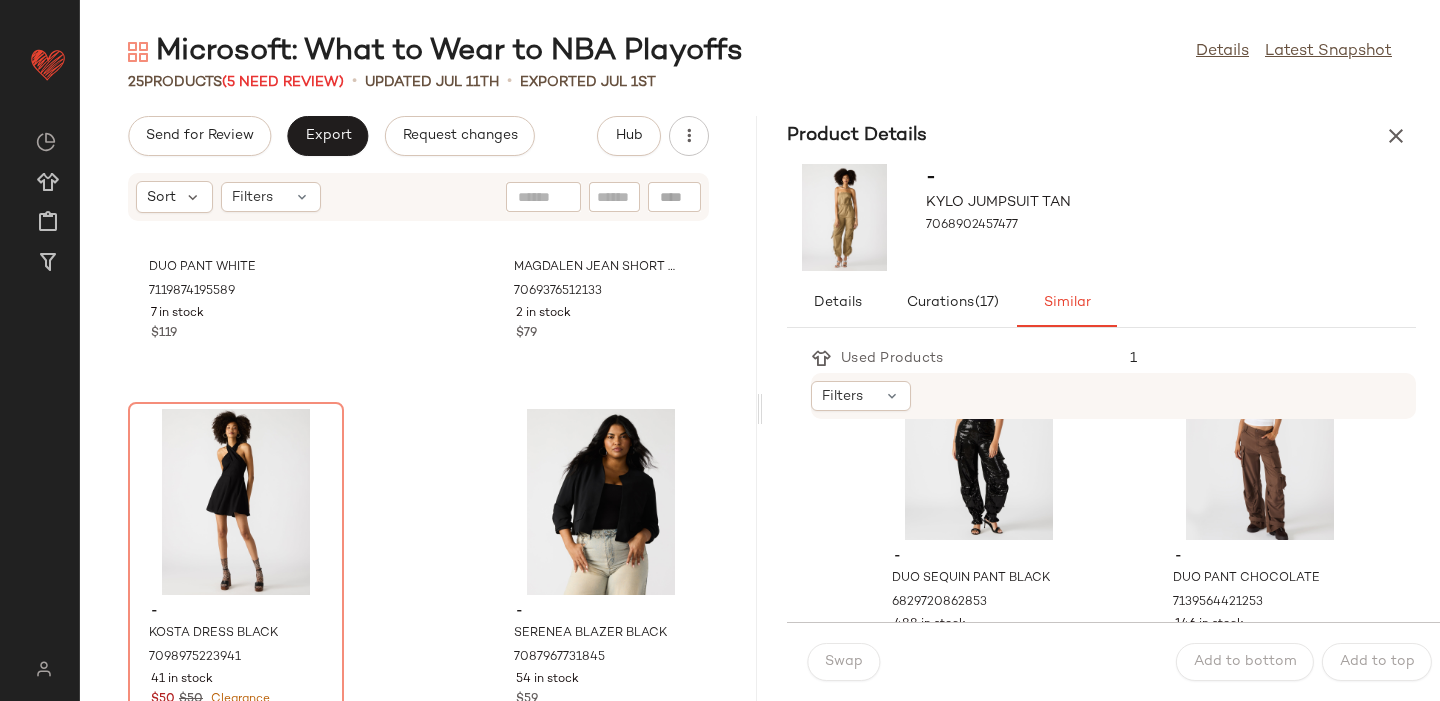 scroll, scrollTop: 991, scrollLeft: 0, axis: vertical 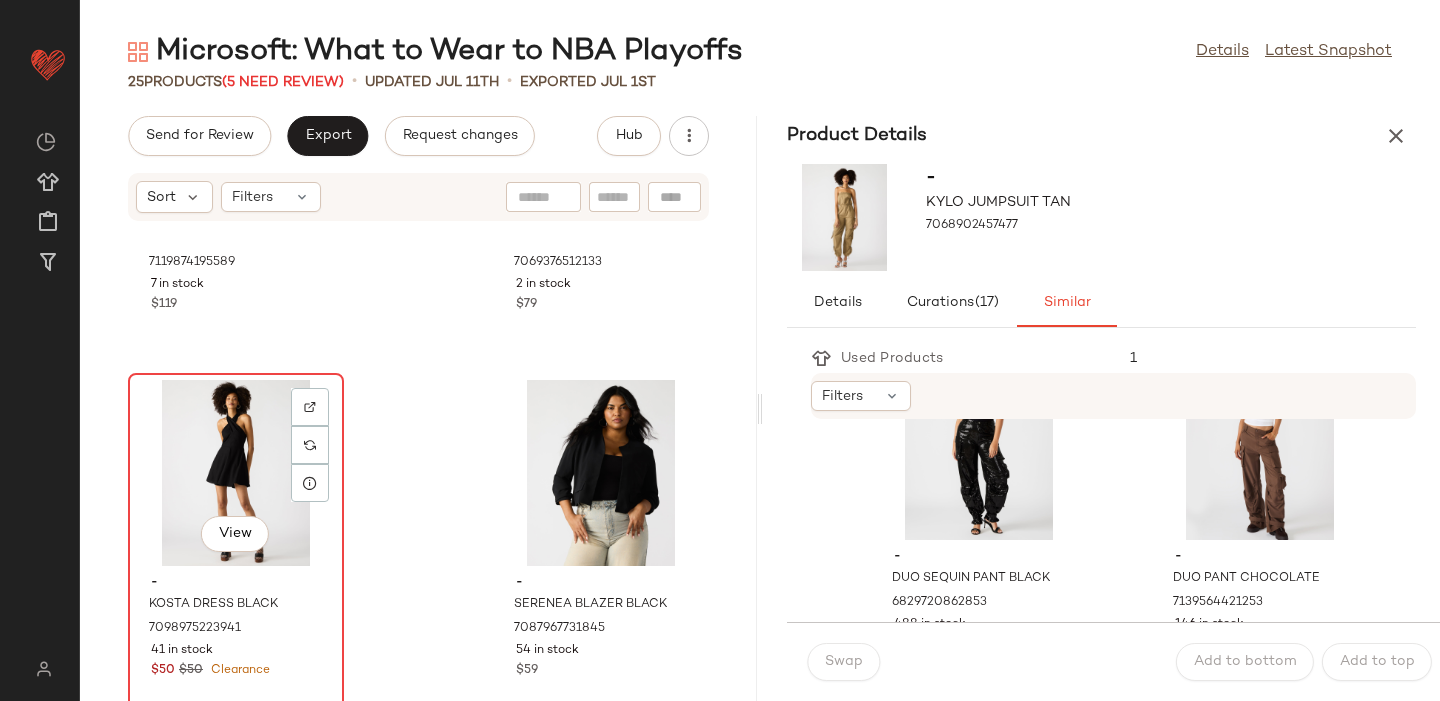 click on "View" 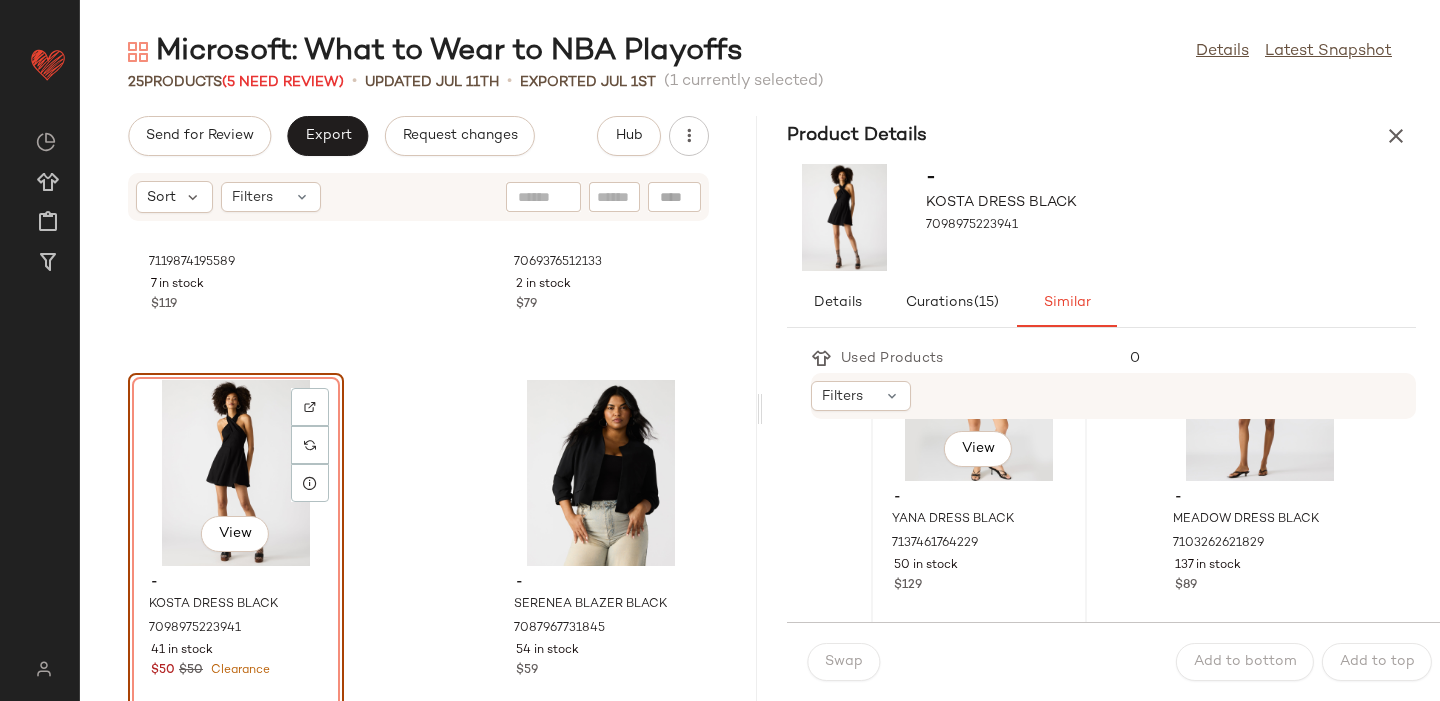 scroll, scrollTop: 192, scrollLeft: 0, axis: vertical 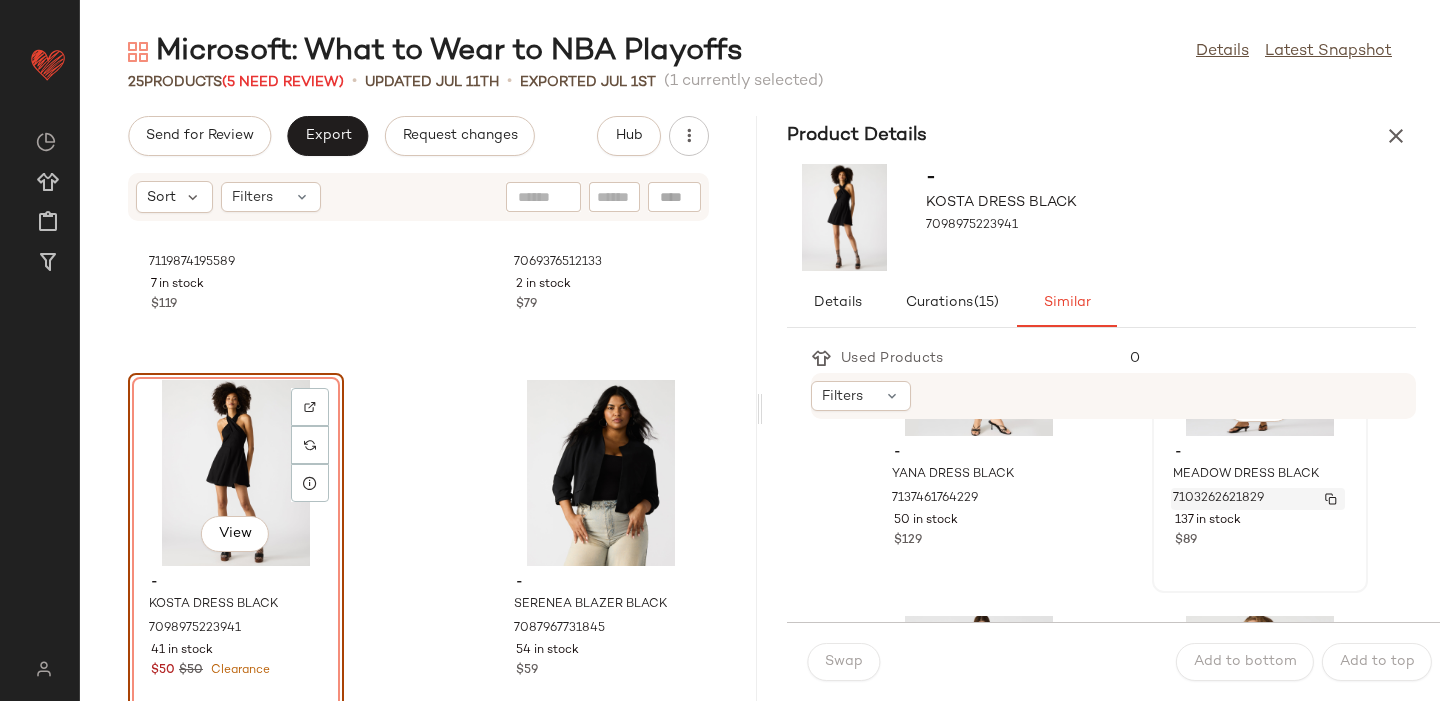 click on "7103262621829" at bounding box center (1218, 499) 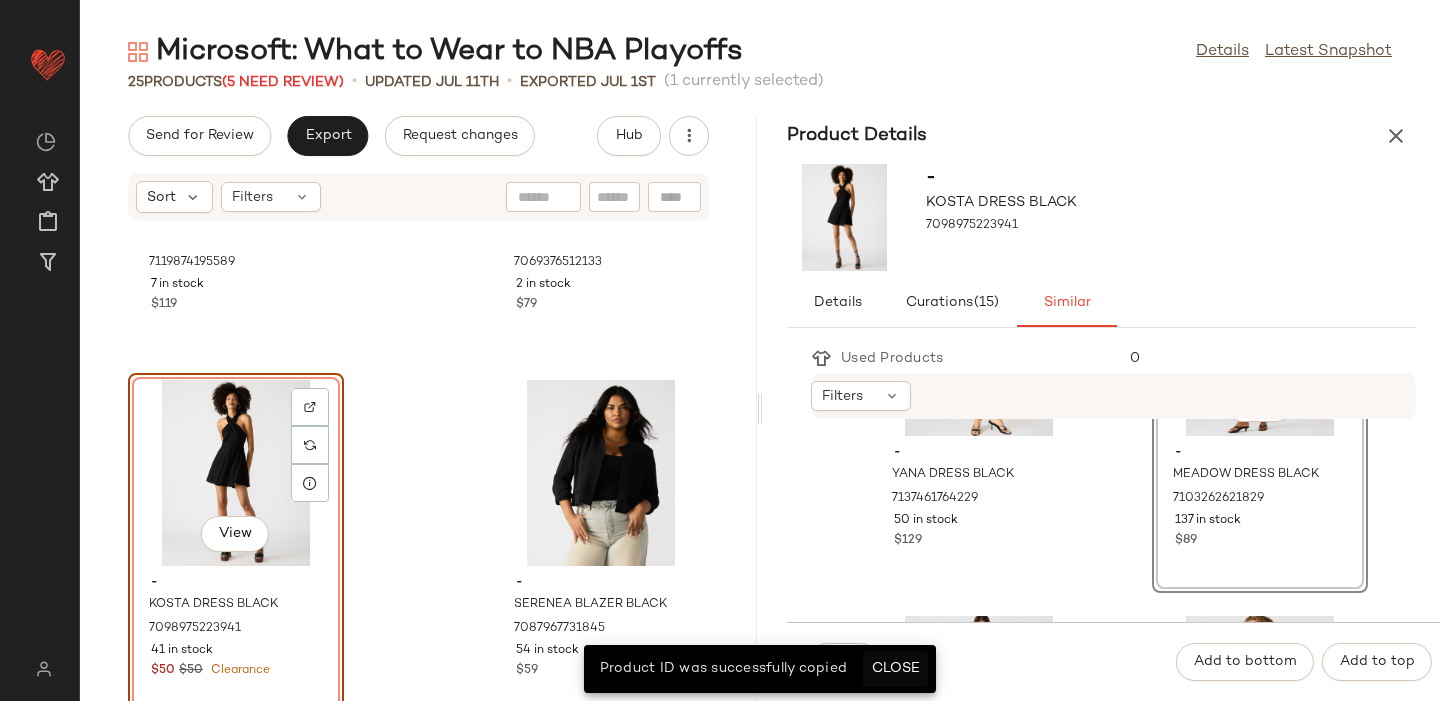 click on "Close" 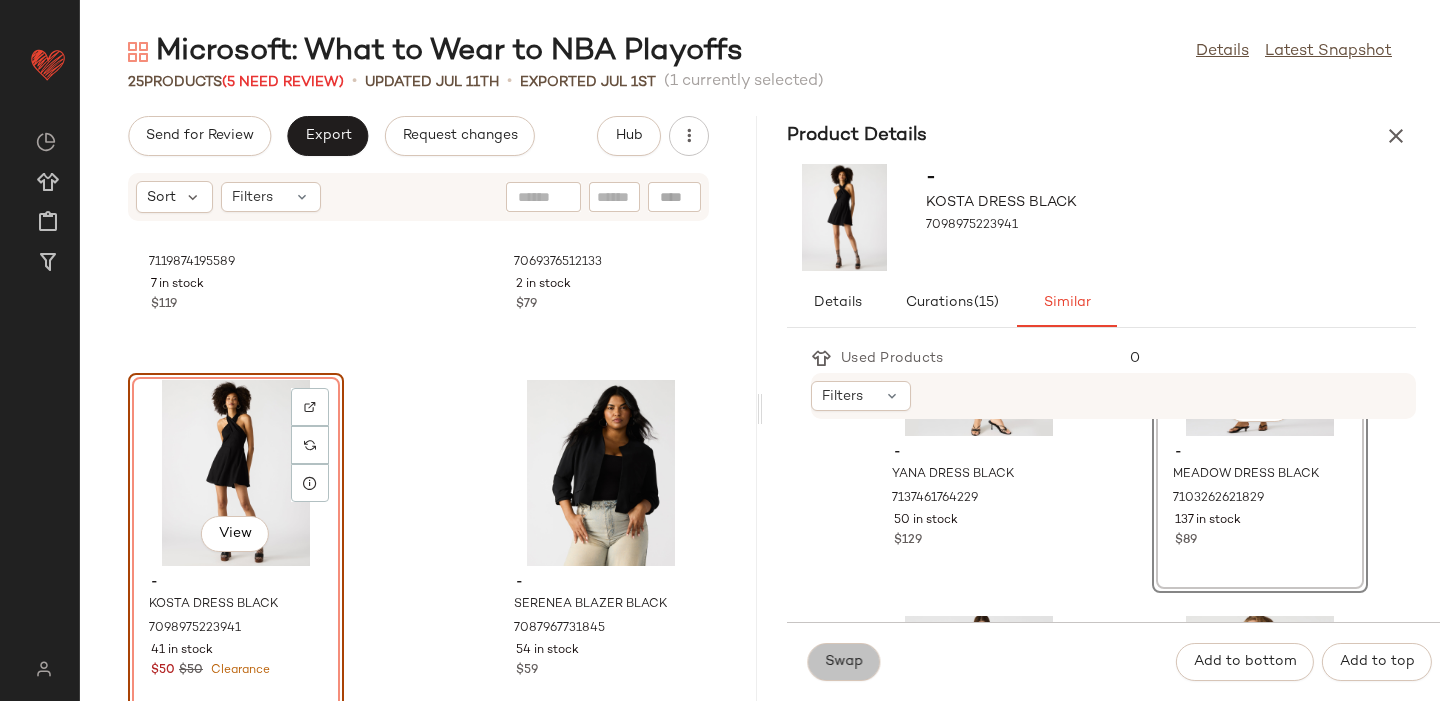 click on "Swap" at bounding box center (843, 662) 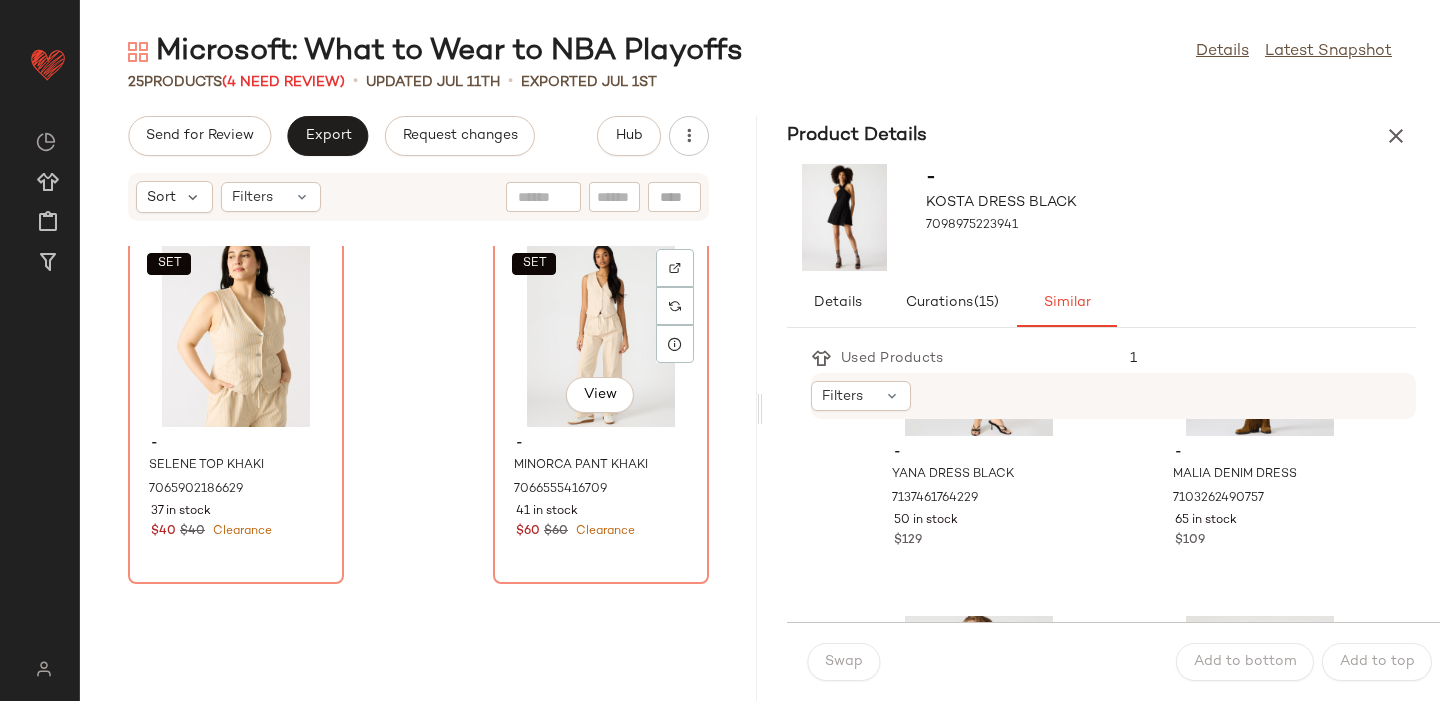 scroll, scrollTop: 1497, scrollLeft: 0, axis: vertical 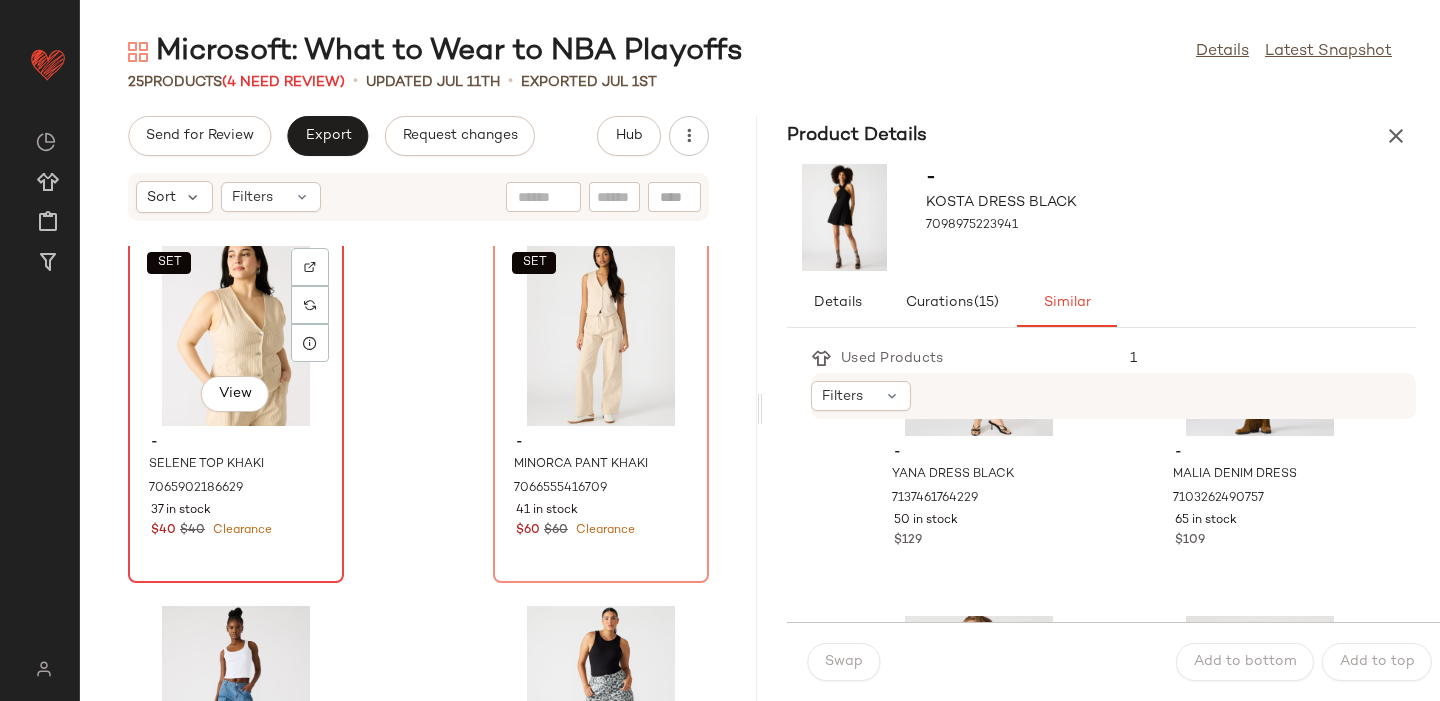 click on "SET   View" 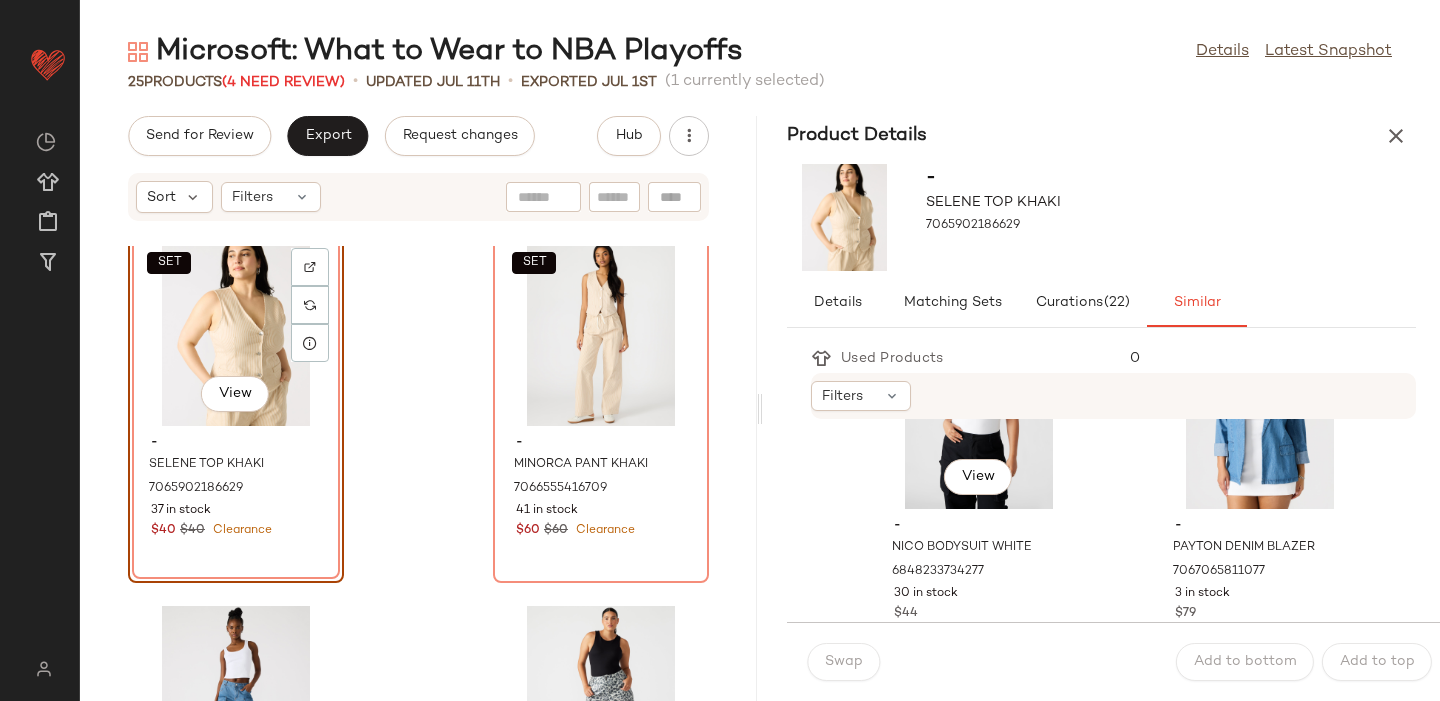 scroll, scrollTop: 859, scrollLeft: 0, axis: vertical 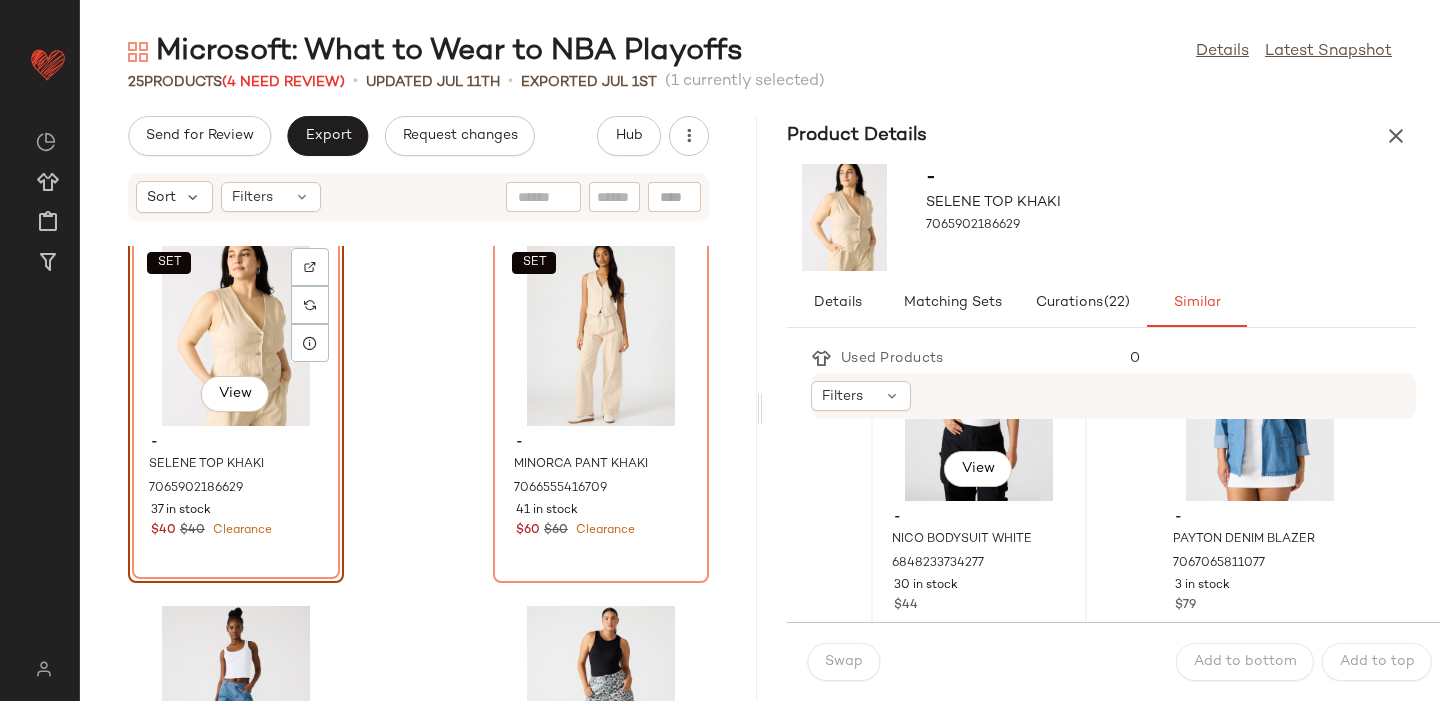 click on "View" 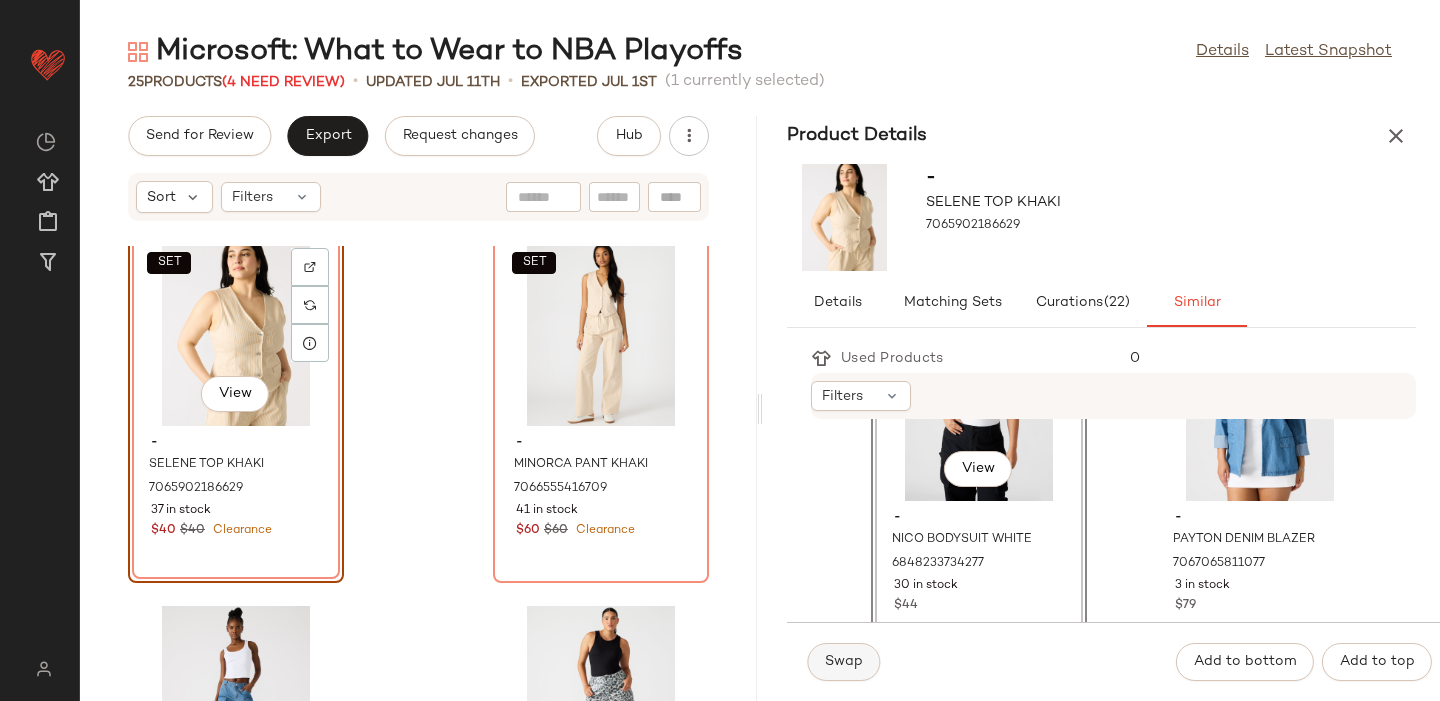click on "Swap" at bounding box center [843, 662] 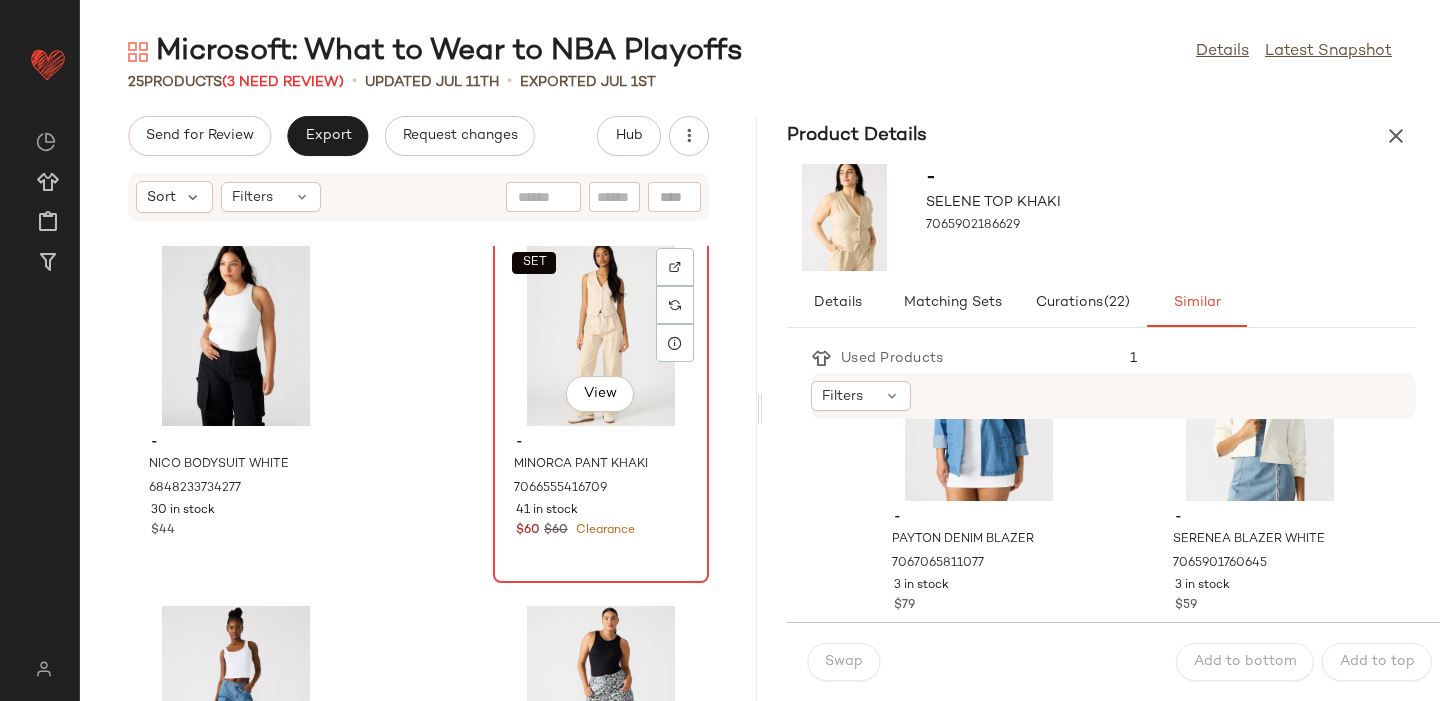 click on "SET   View" 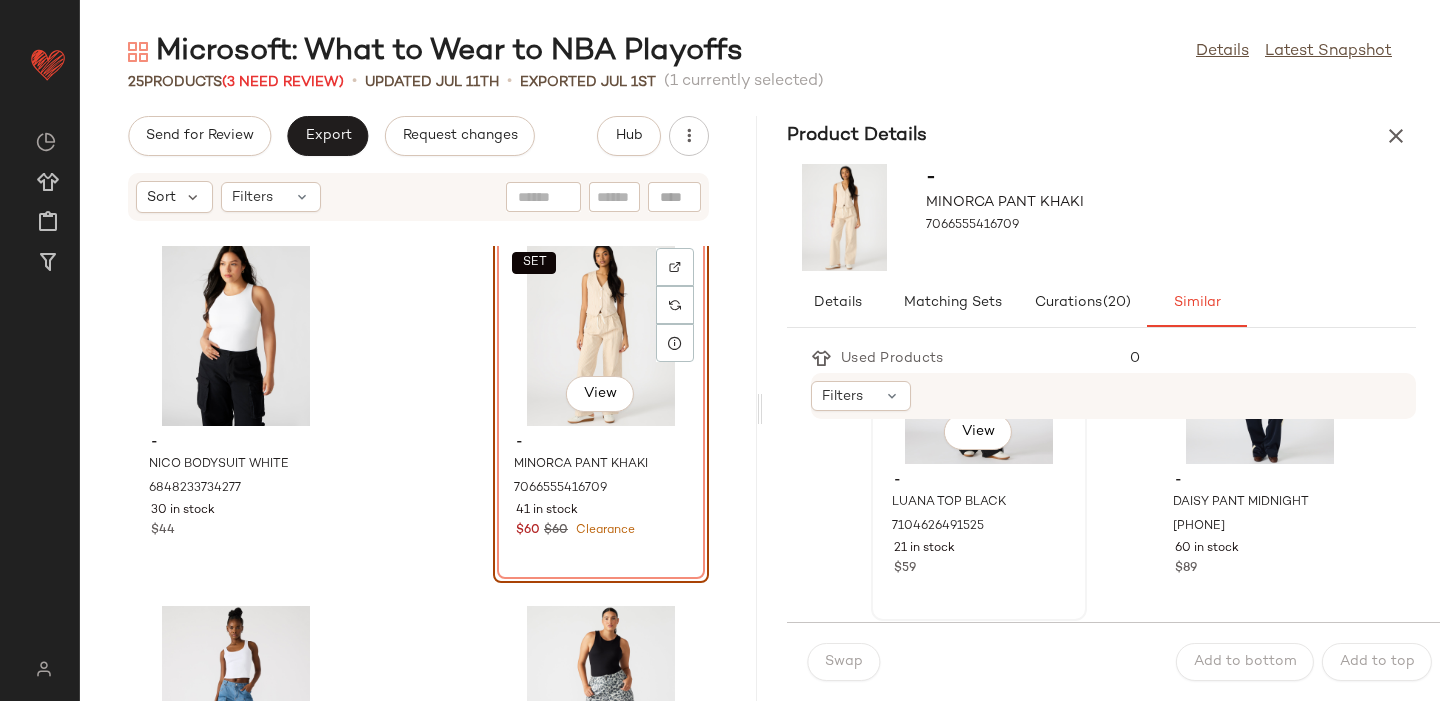 scroll, scrollTop: 162, scrollLeft: 0, axis: vertical 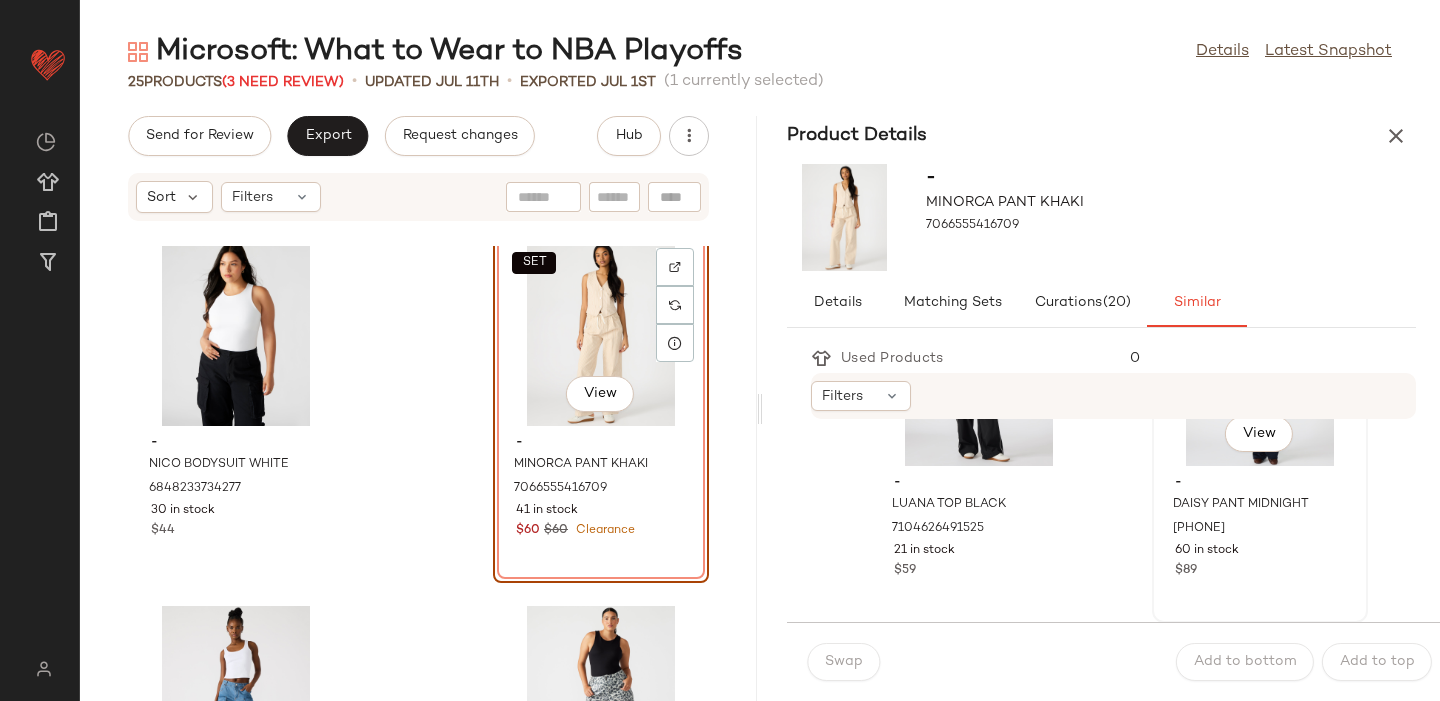 click on "View  - DAISY PANT MIDNIGHT 7139565961349 60 in stock $89" at bounding box center [1260, 448] 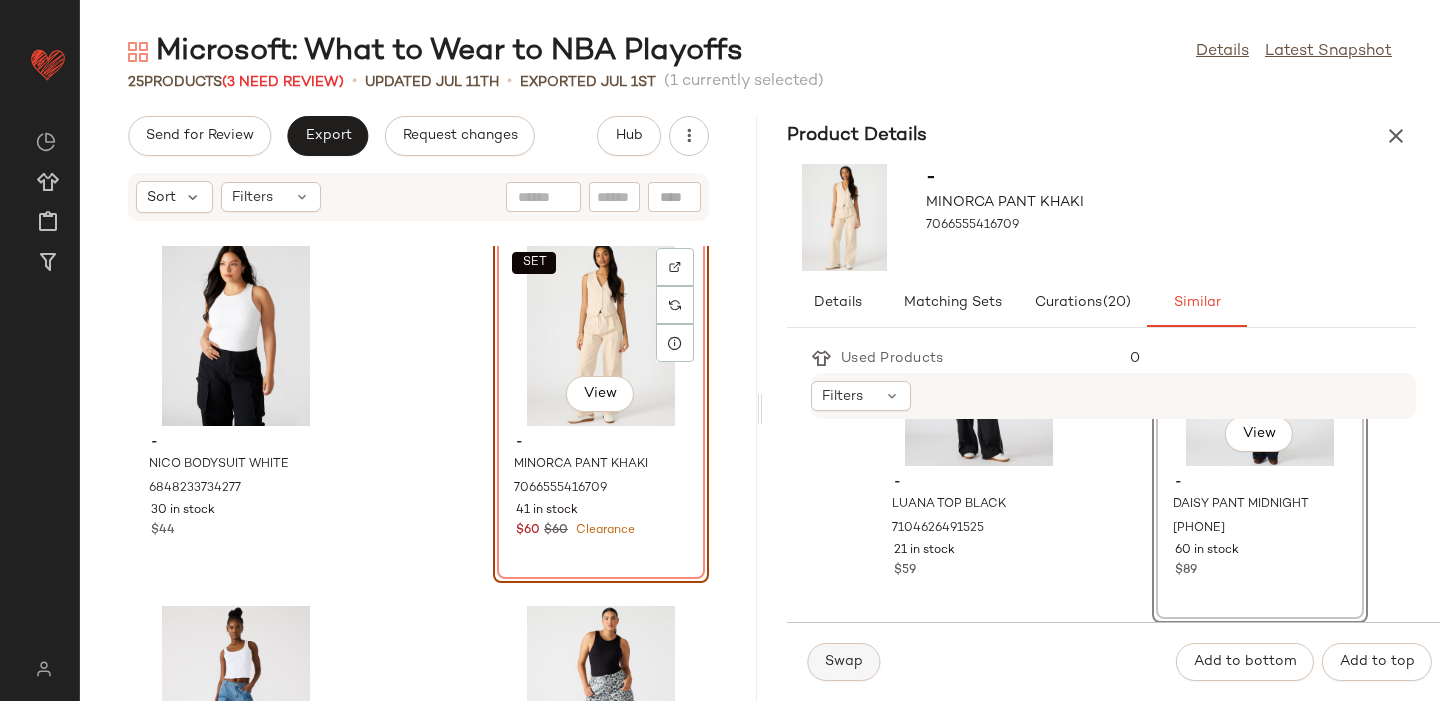 click on "Swap" 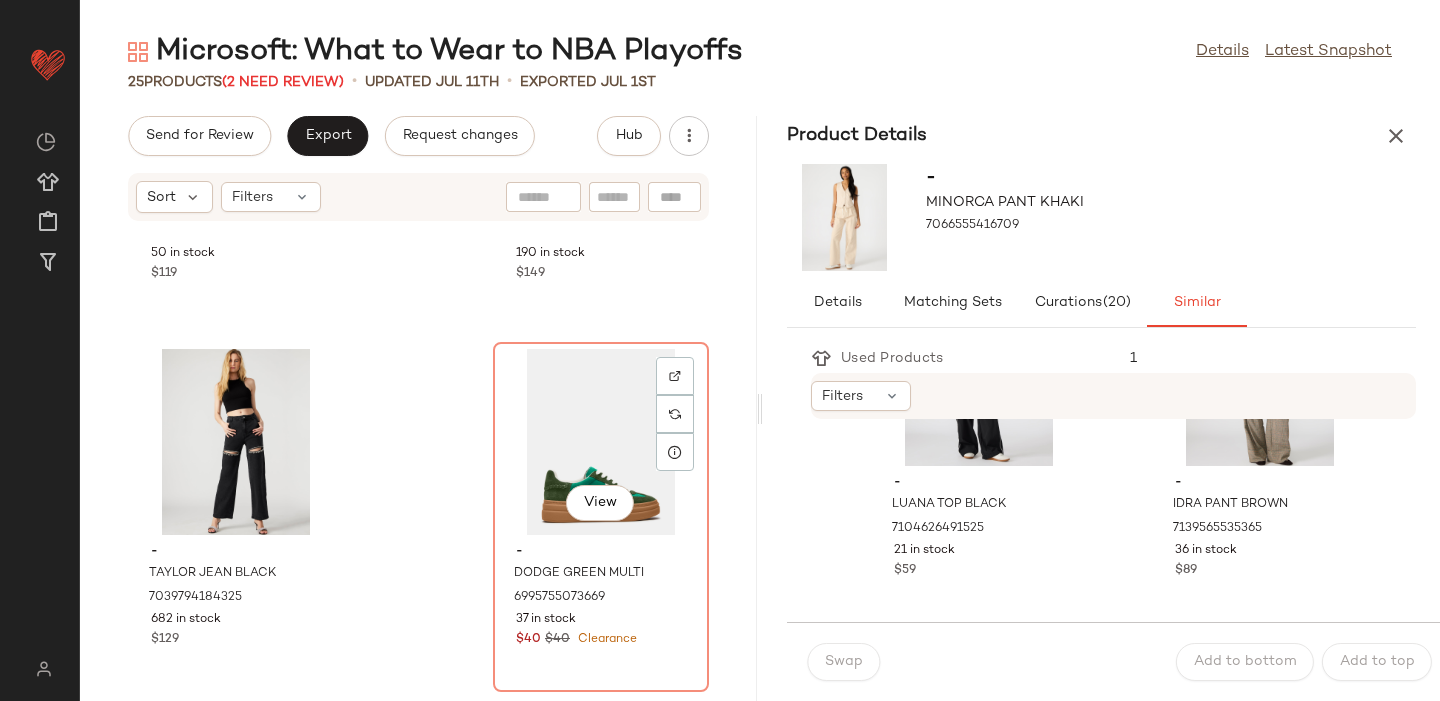 scroll, scrollTop: 2123, scrollLeft: 0, axis: vertical 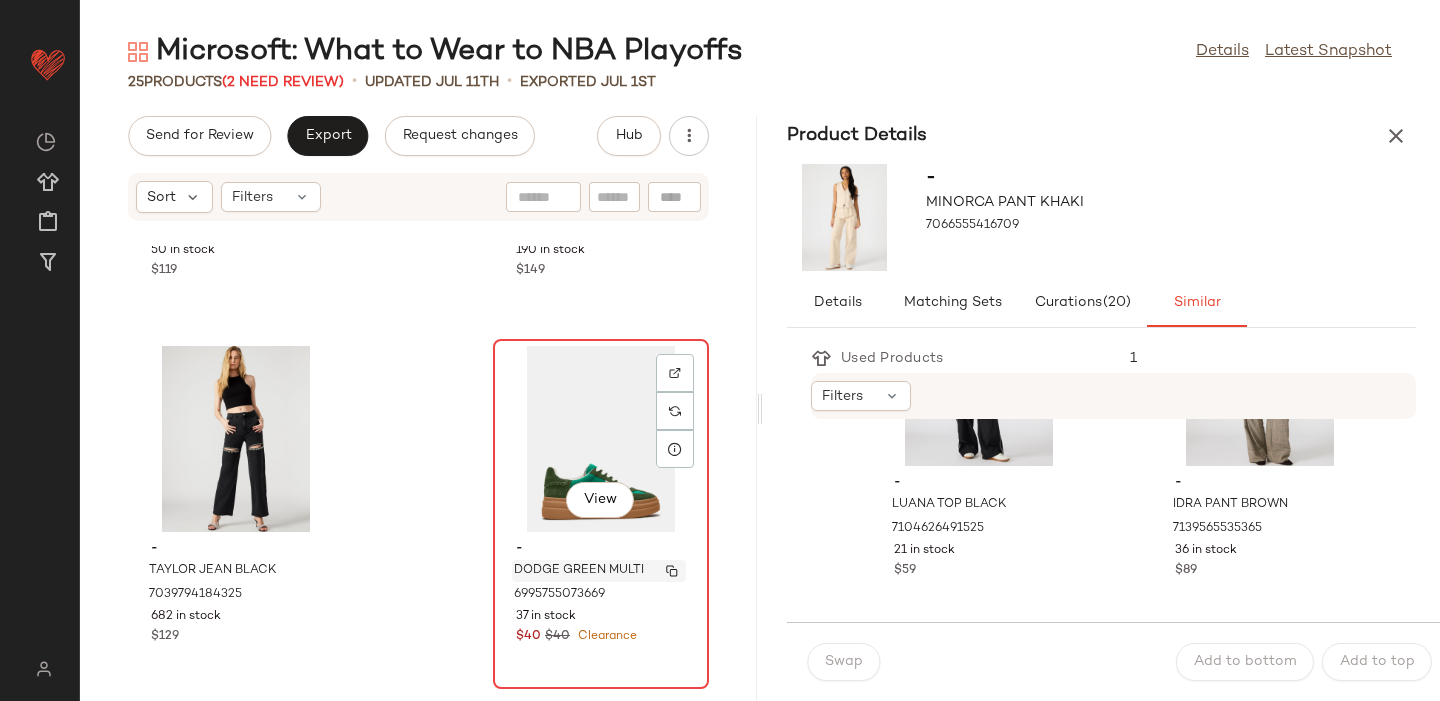click at bounding box center [672, 571] 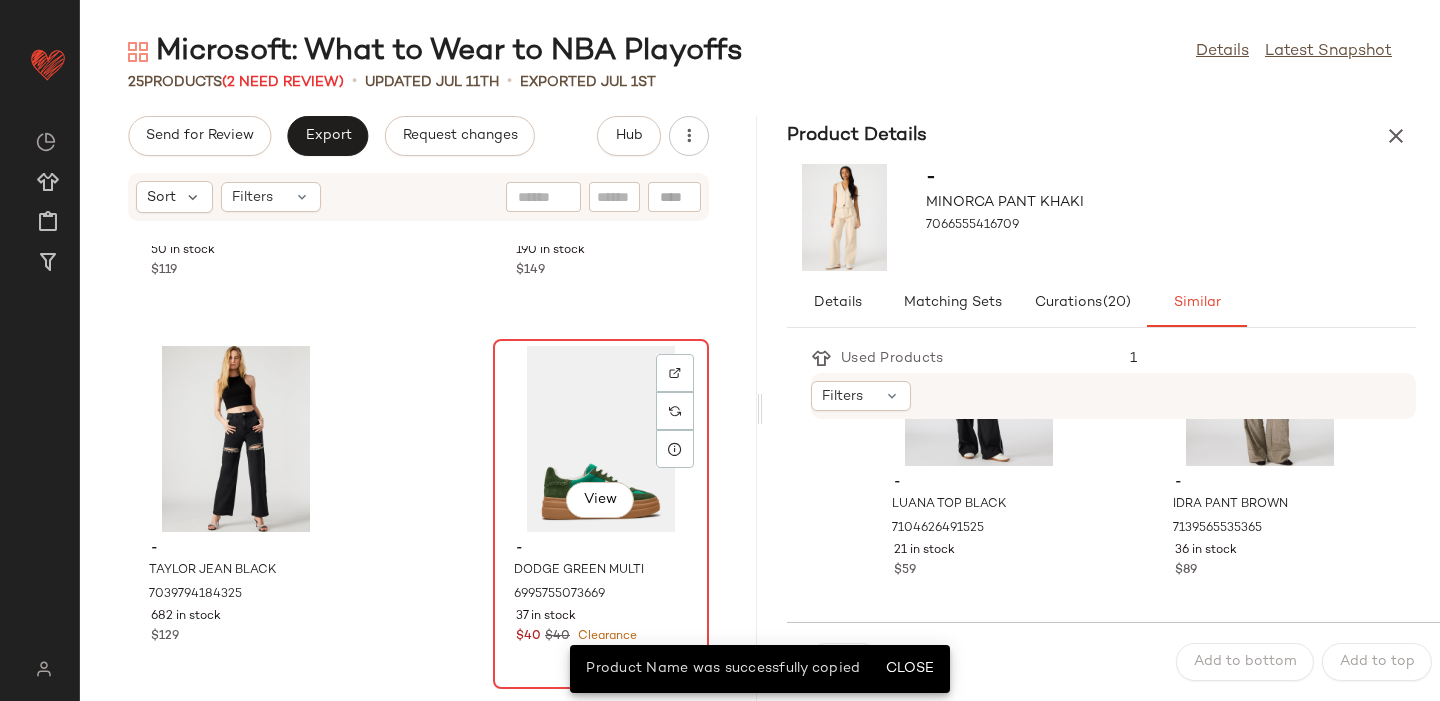 click on "37 in stock" at bounding box center (601, 617) 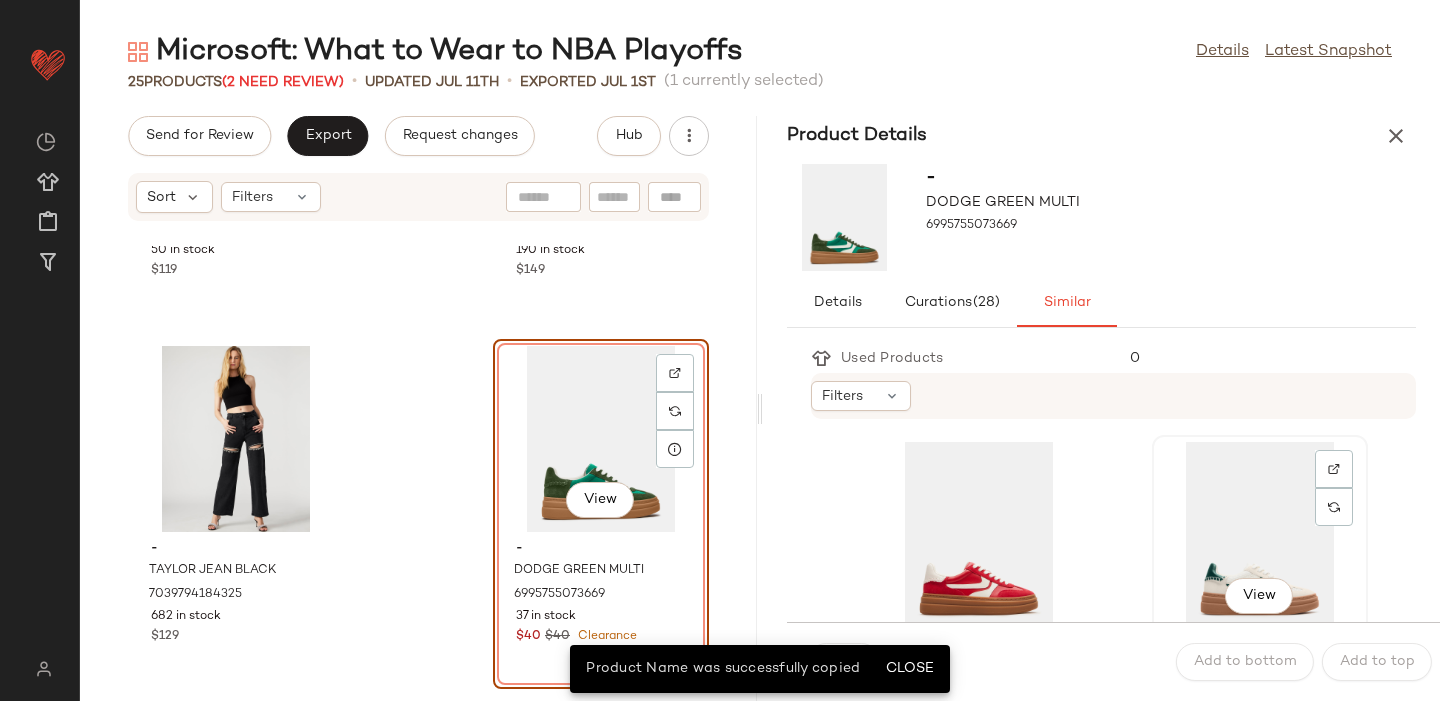 click on "View" 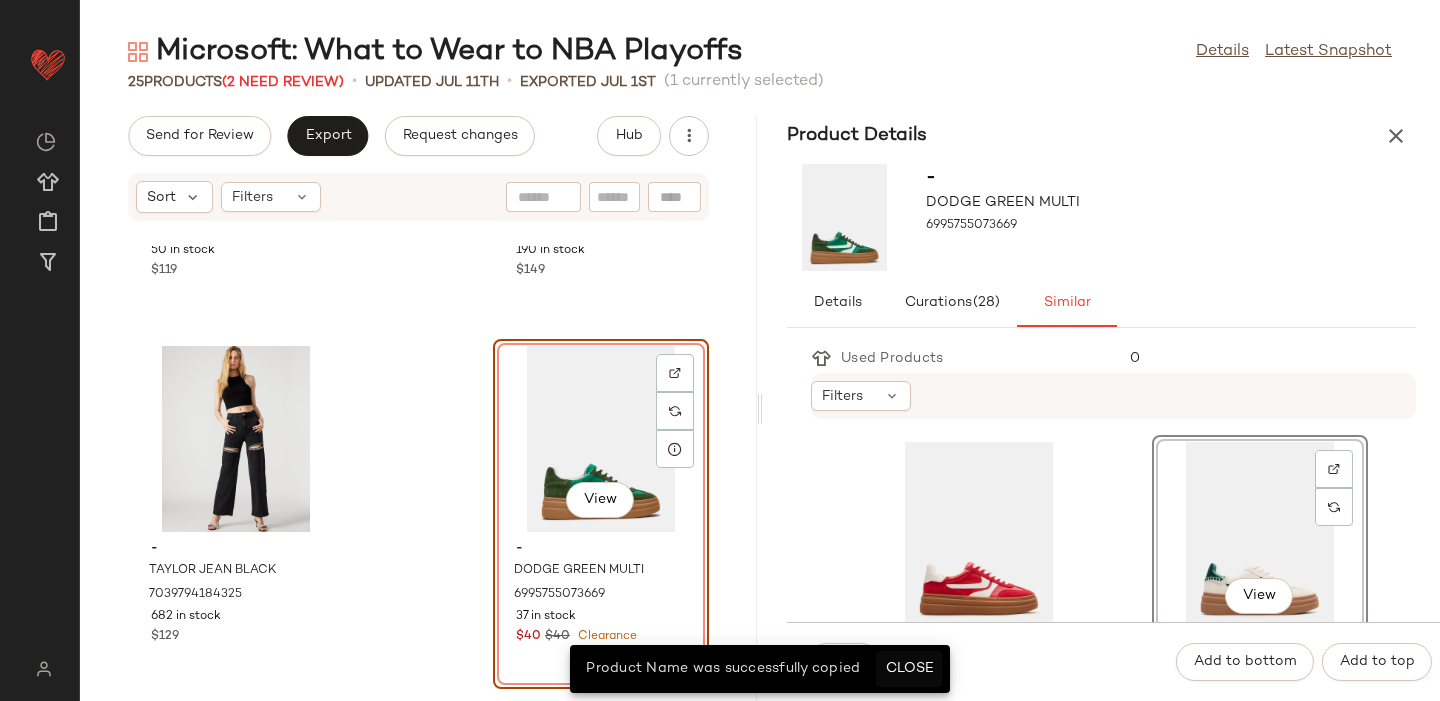 click on "Close" 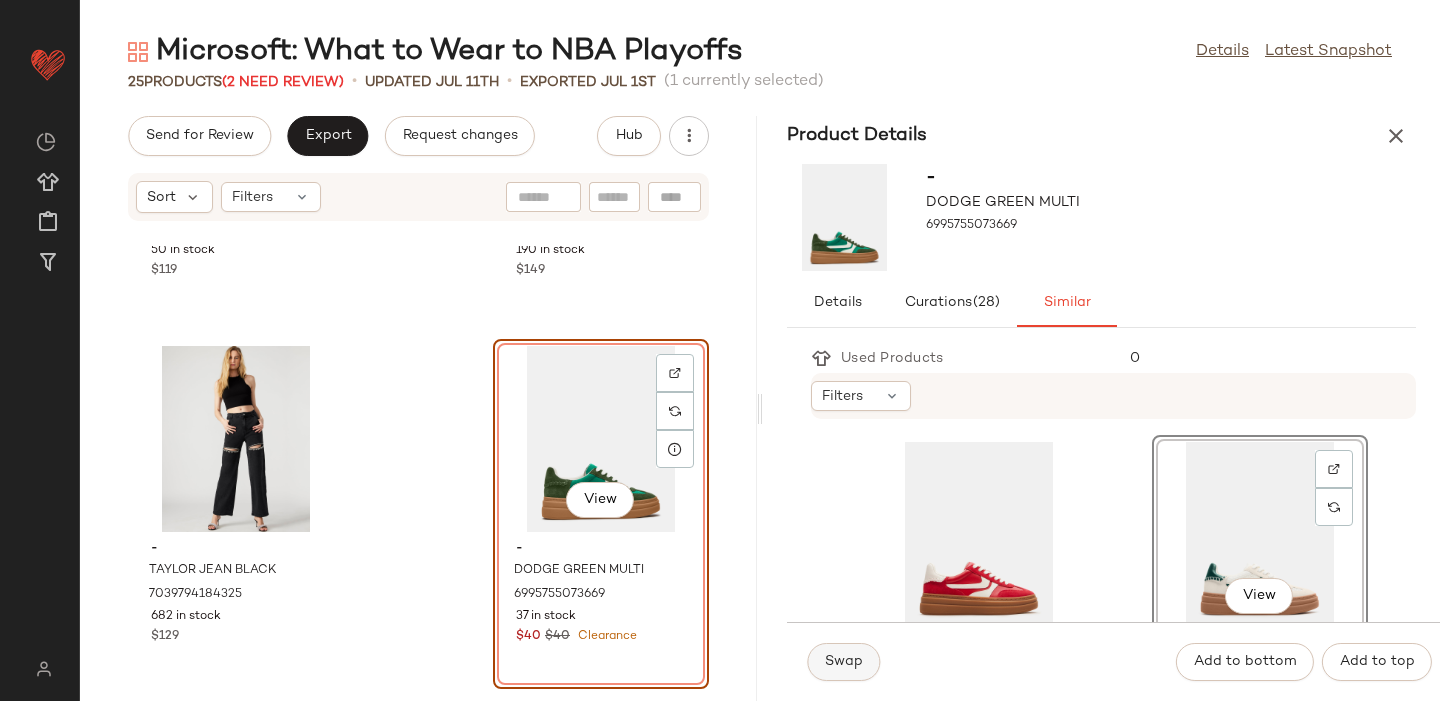 click on "Swap" at bounding box center [843, 662] 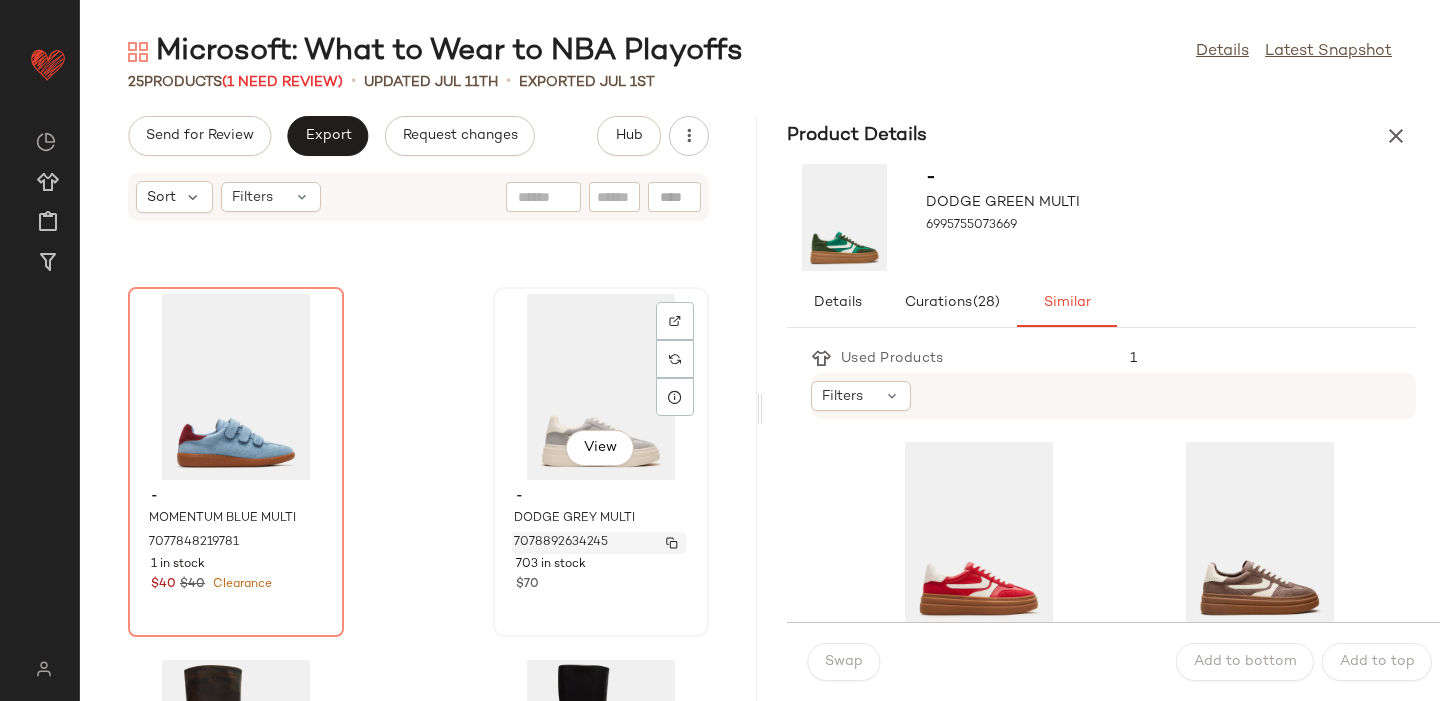 scroll, scrollTop: 2546, scrollLeft: 0, axis: vertical 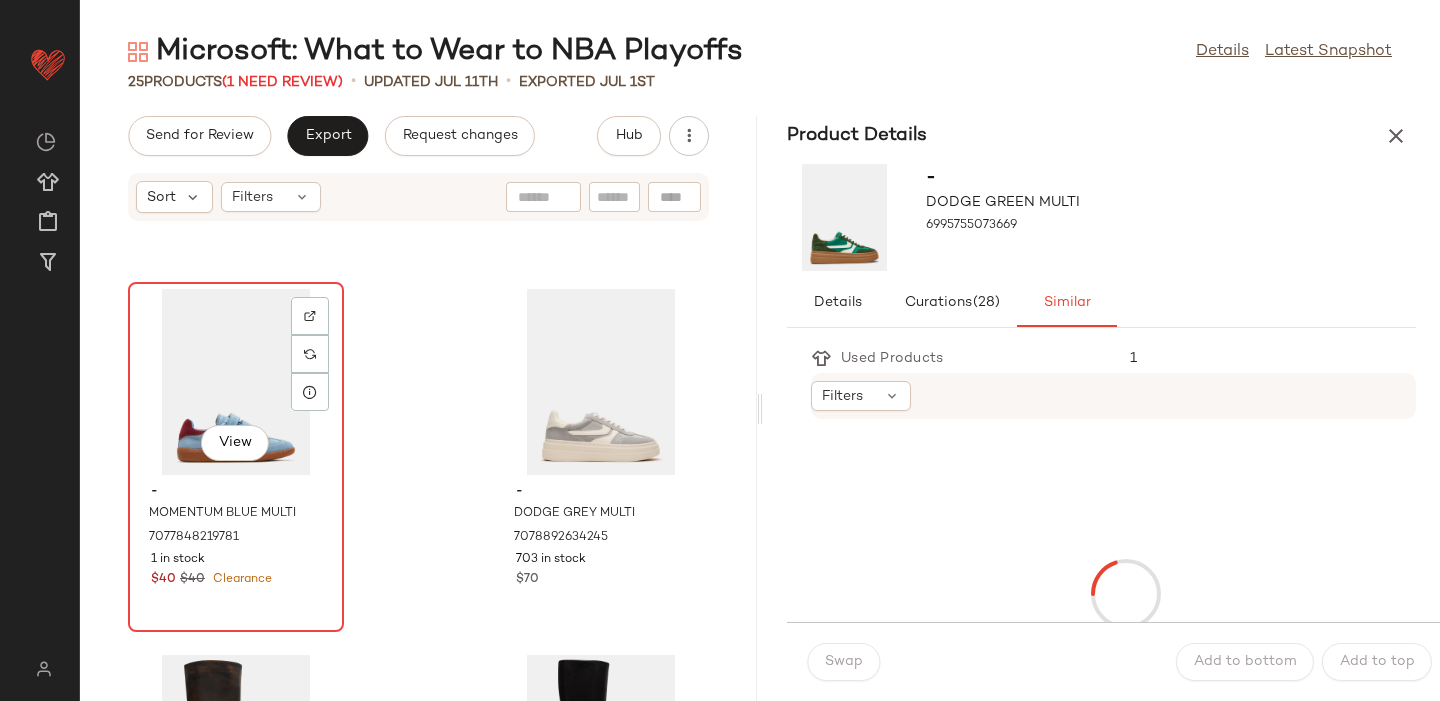 click on "View" 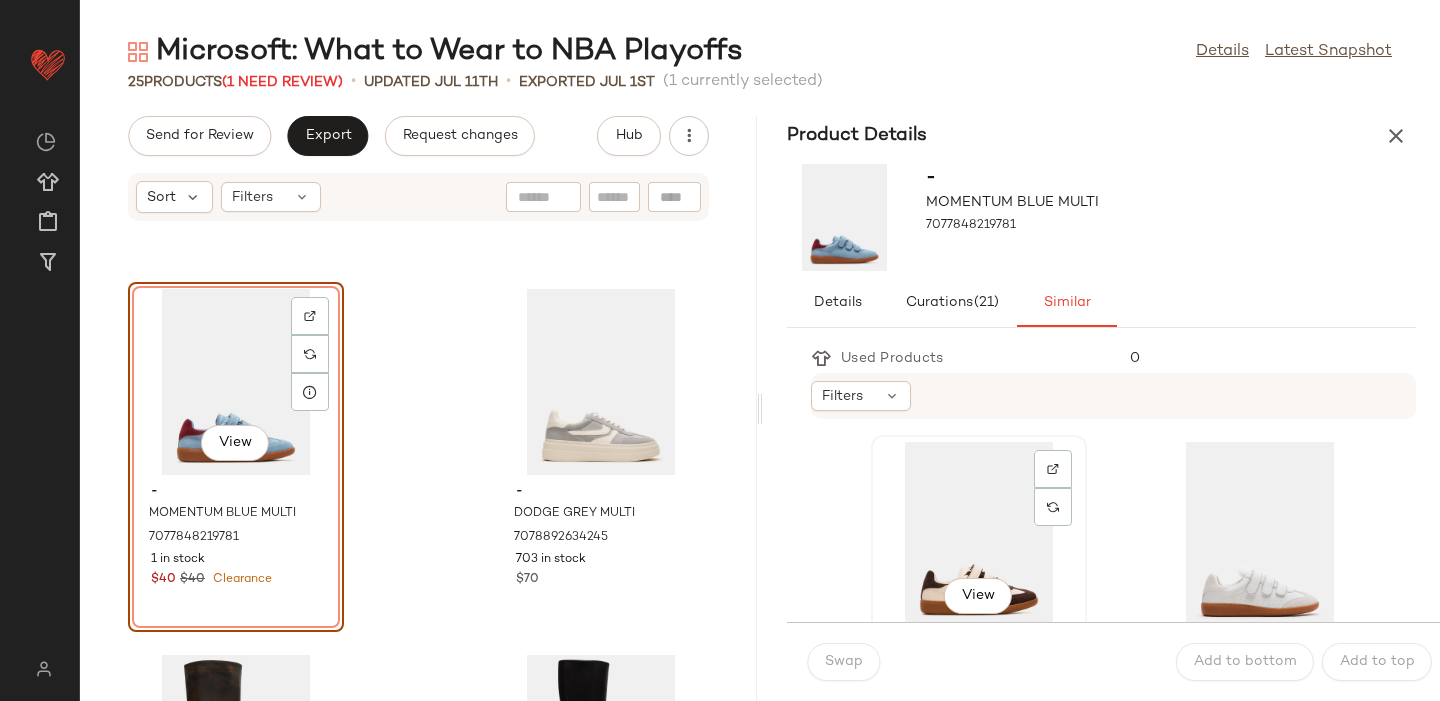 click on "View" 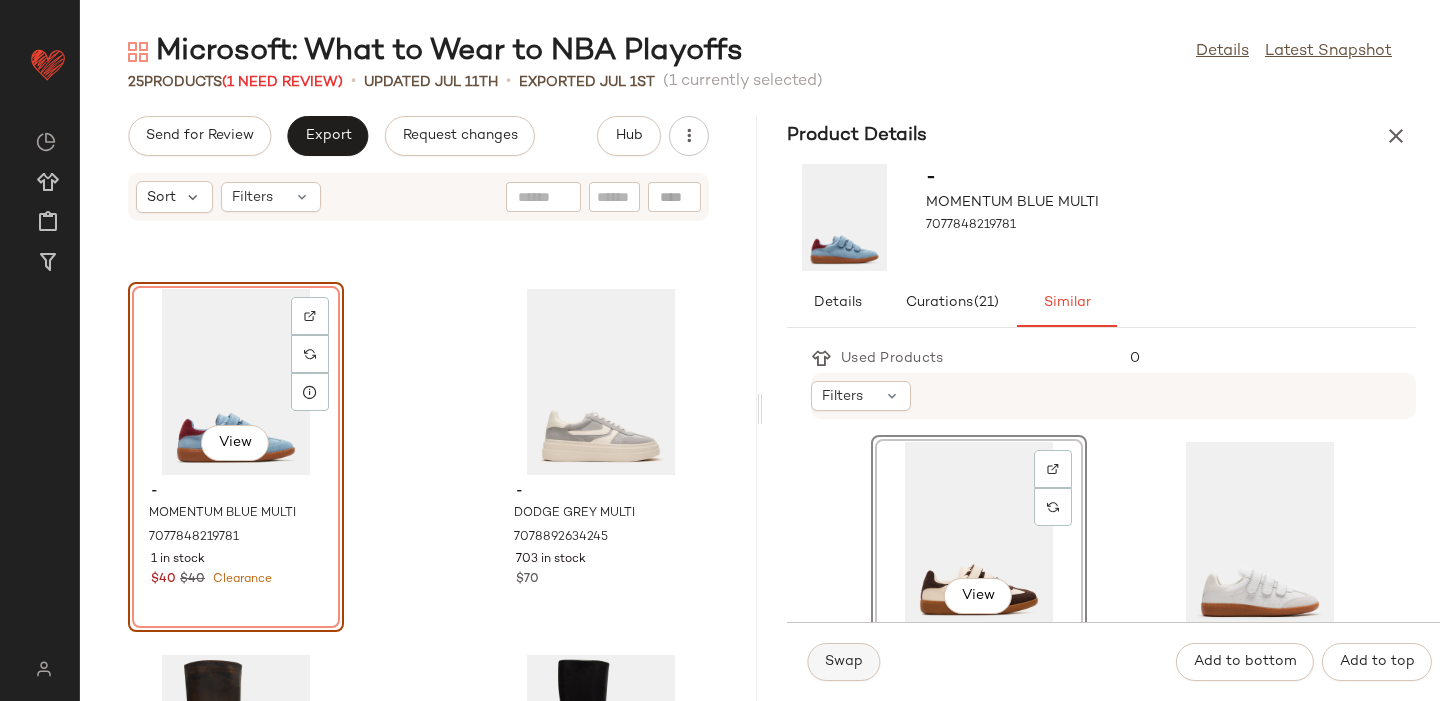 click on "Swap" at bounding box center (843, 662) 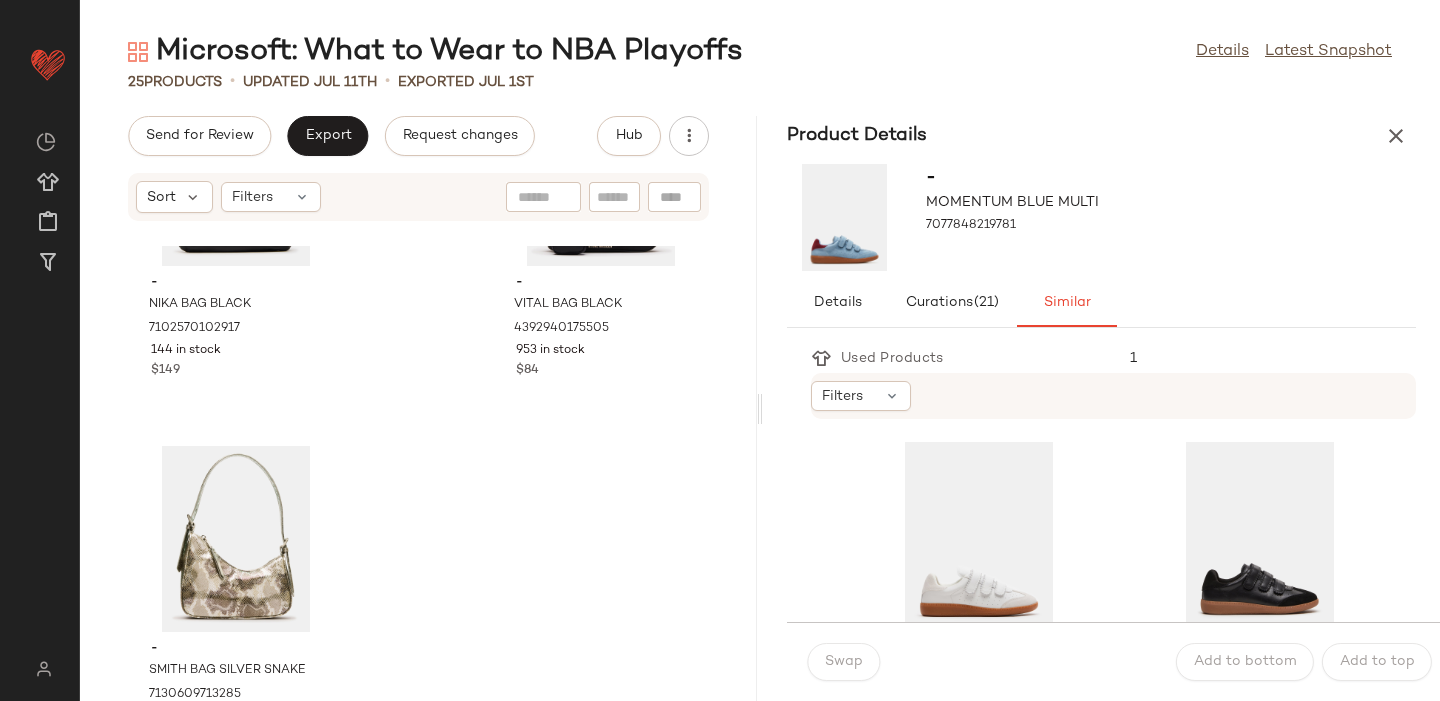 scroll, scrollTop: 4307, scrollLeft: 0, axis: vertical 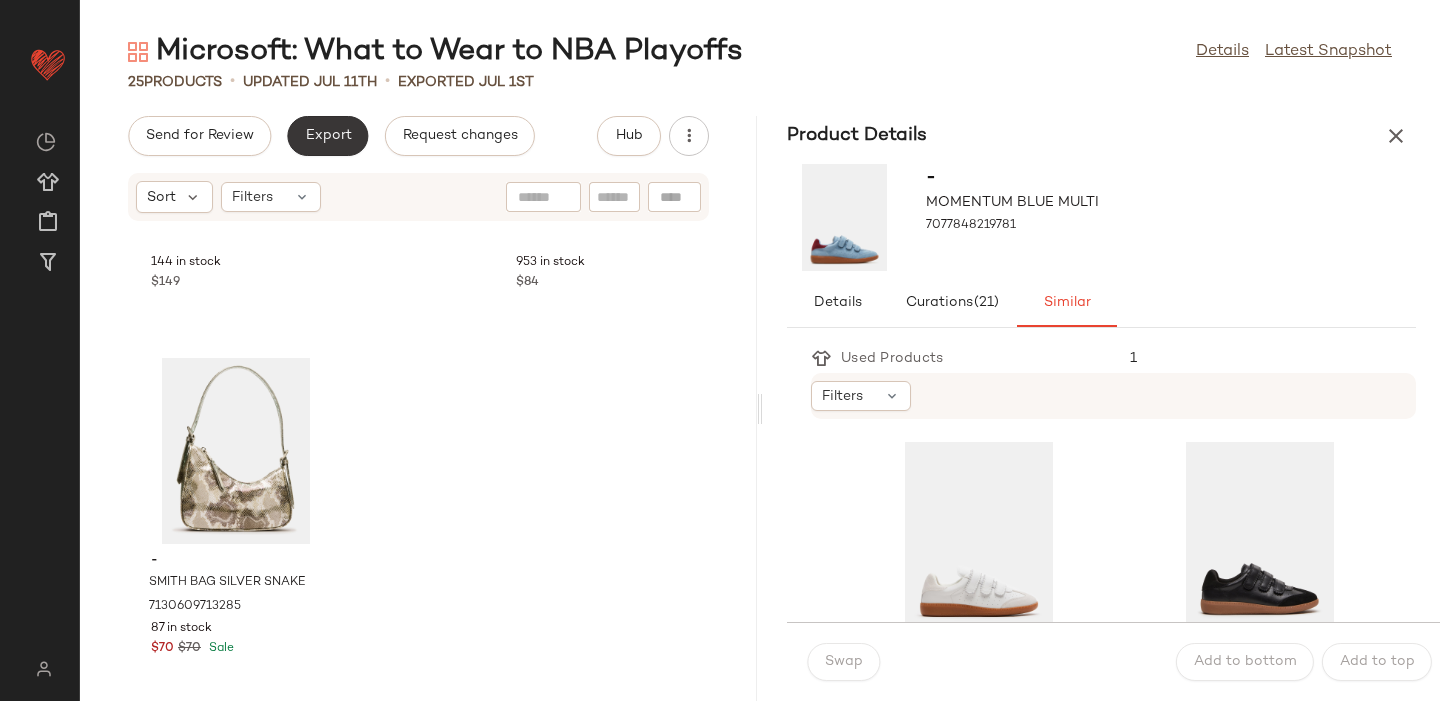 click on "Export" 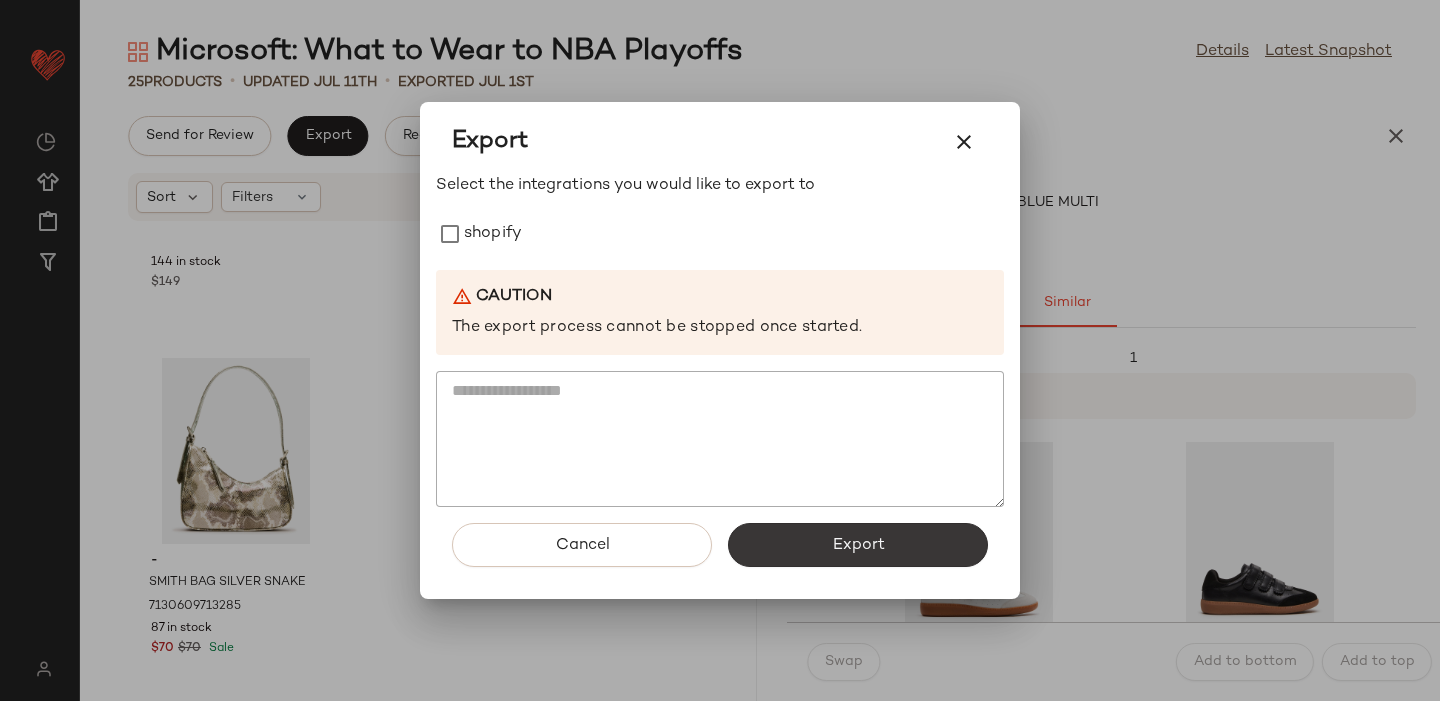 click on "Export" at bounding box center (858, 545) 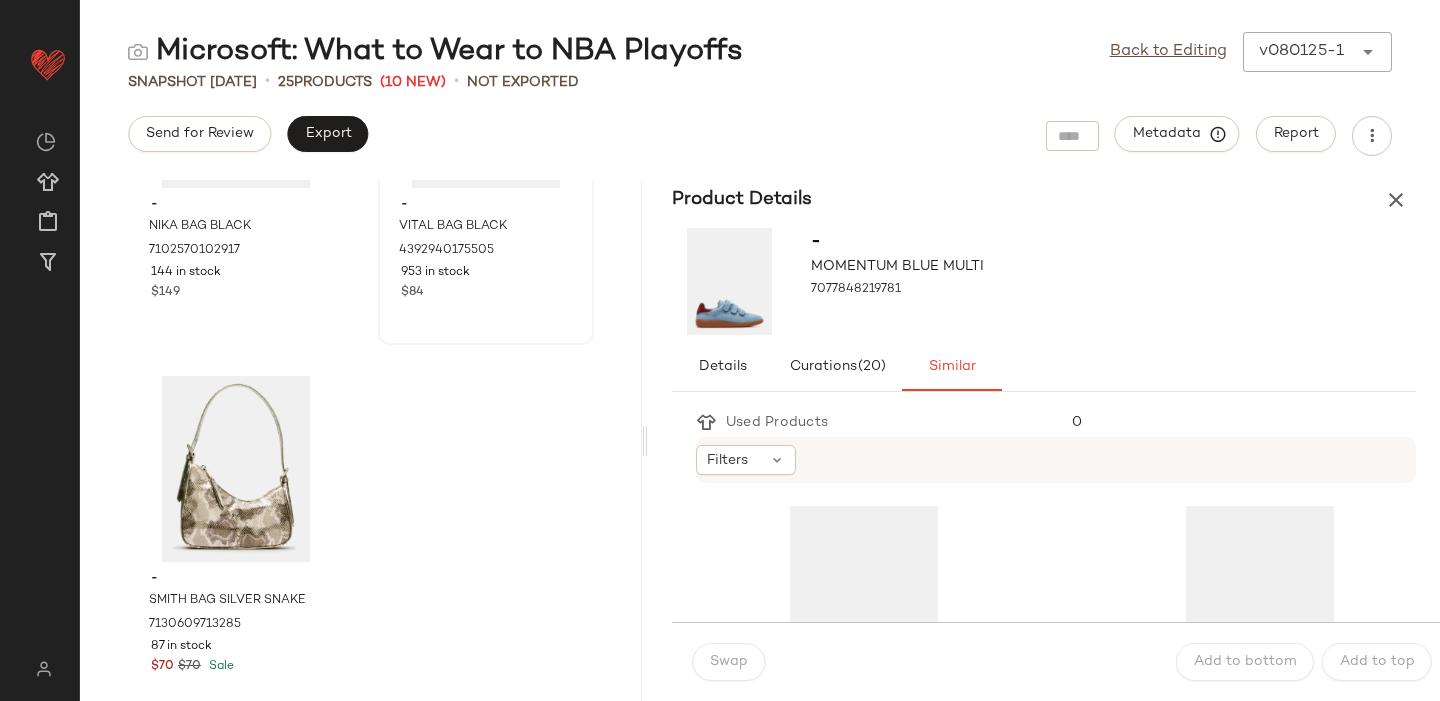 scroll, scrollTop: 4357, scrollLeft: 0, axis: vertical 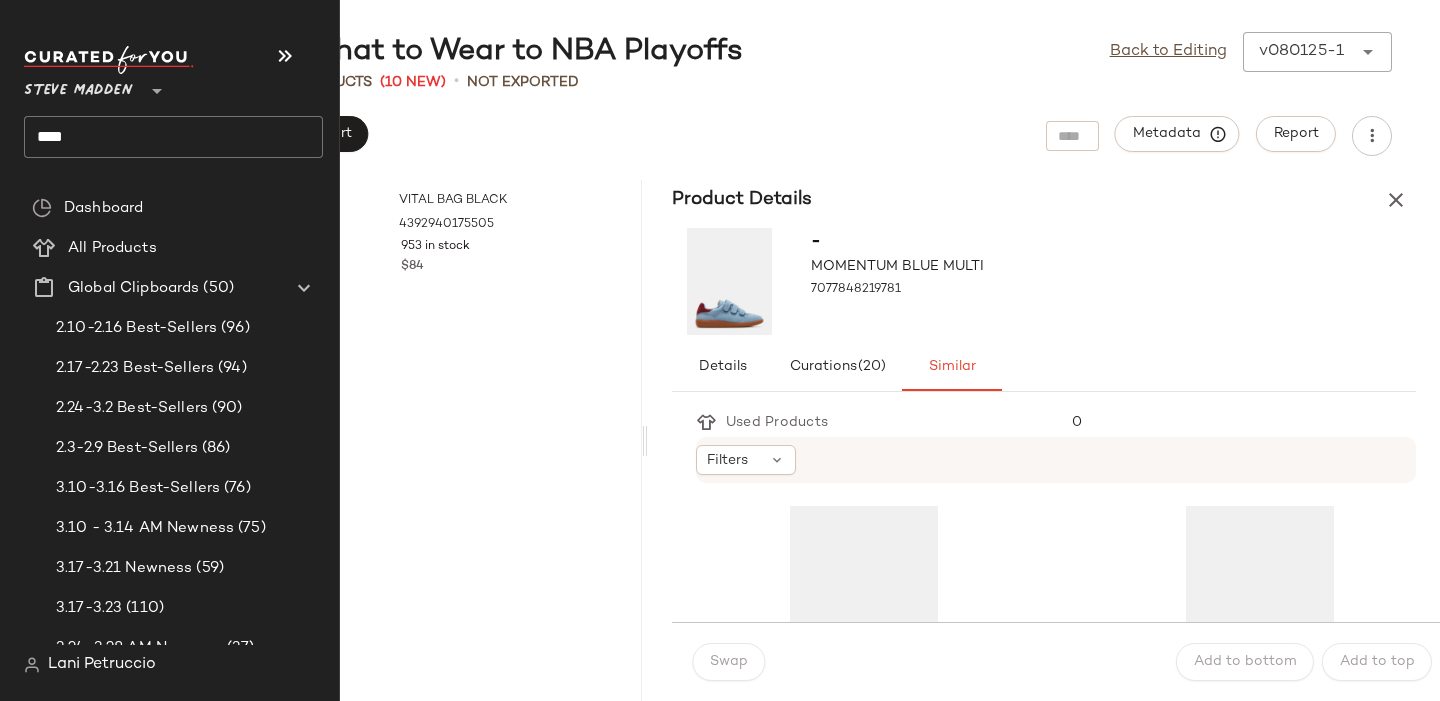 click on "***" 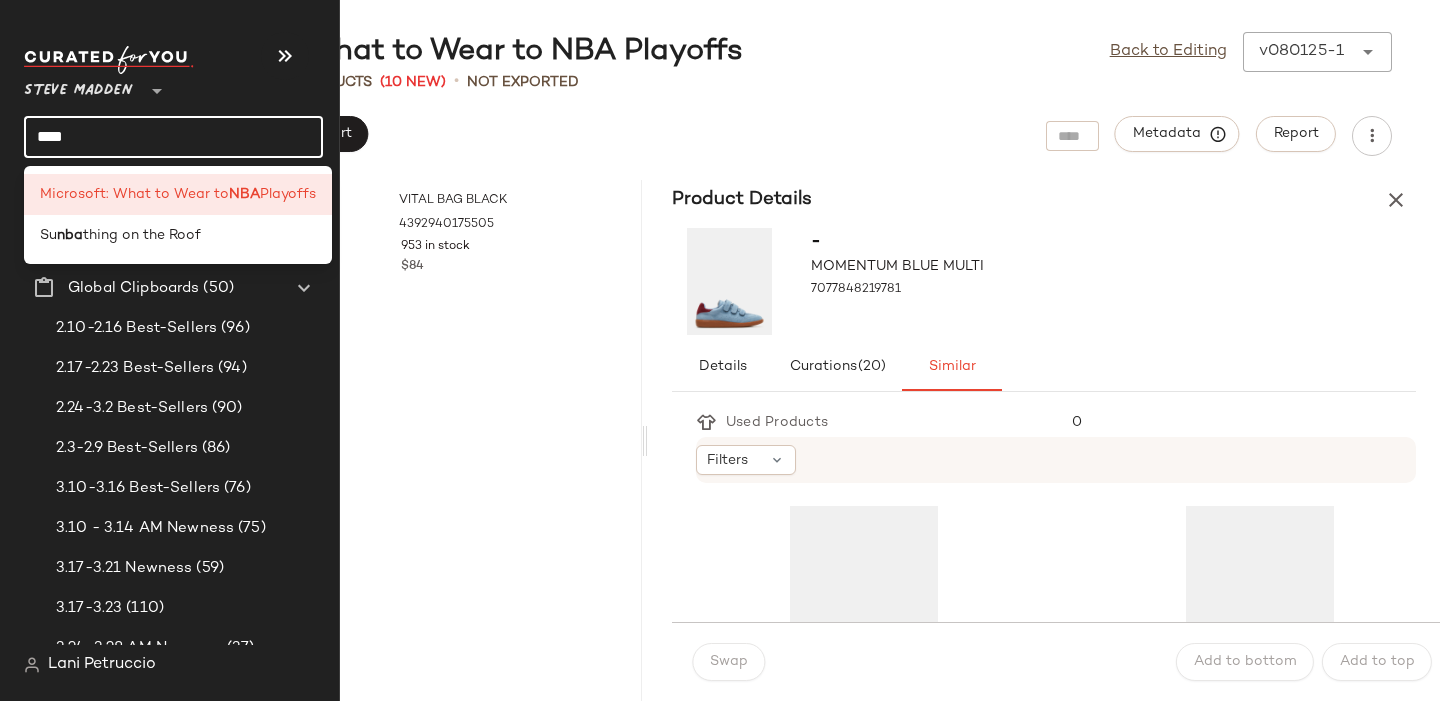 click on "***" 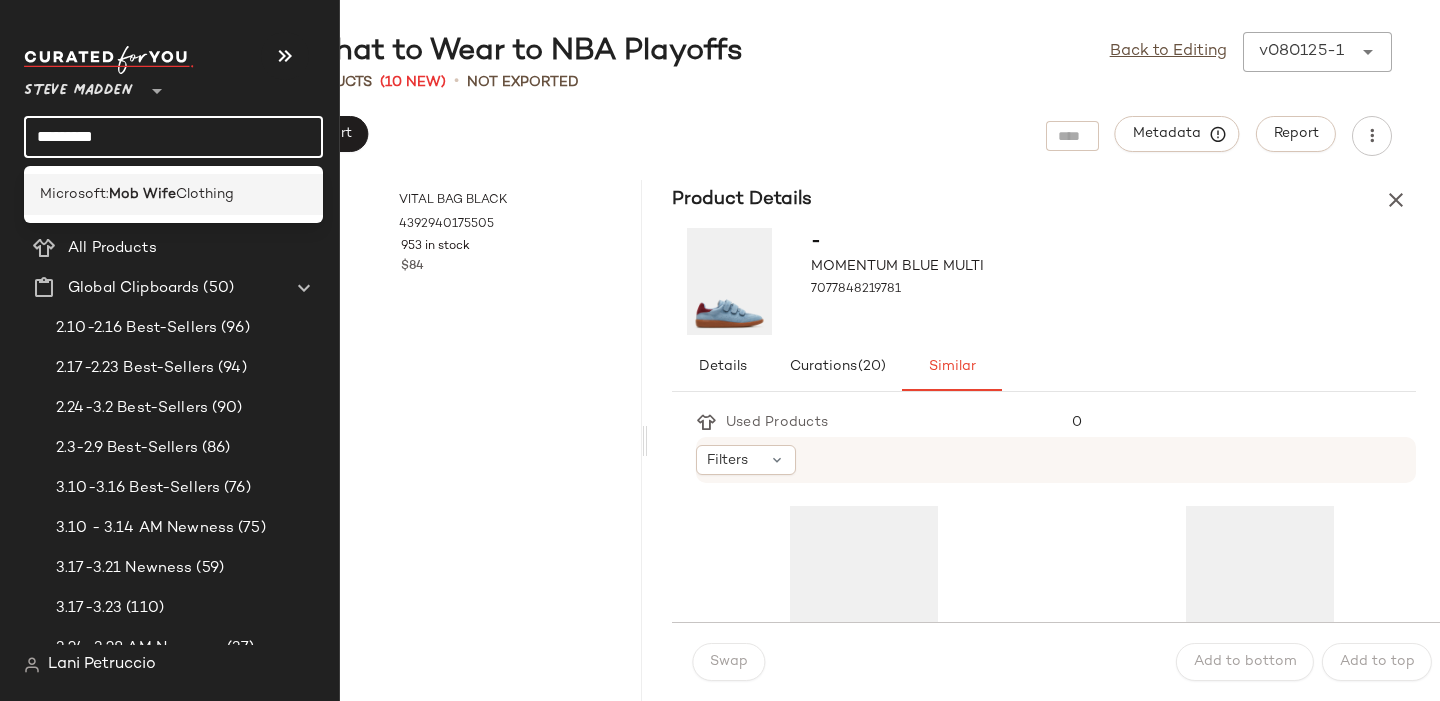 click on "Microsoft:" at bounding box center [74, 194] 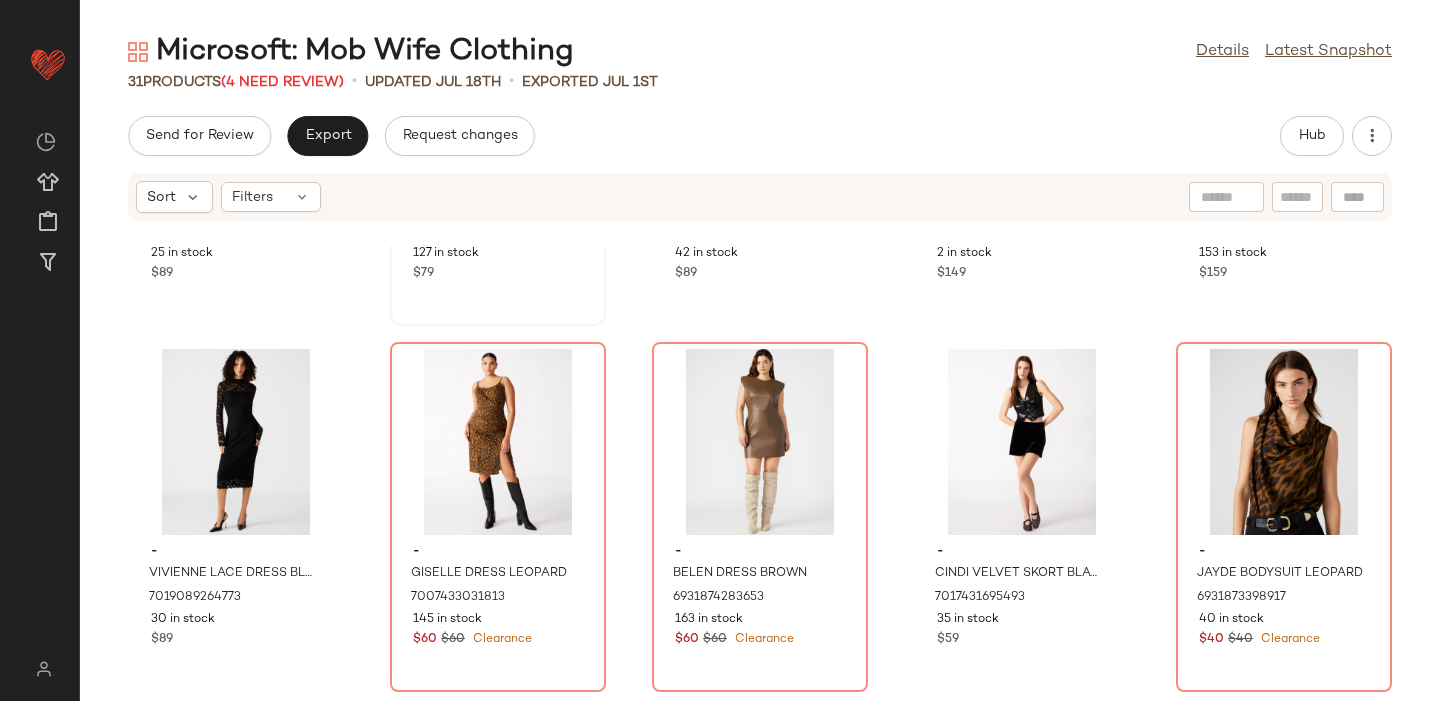 scroll, scrollTop: 277, scrollLeft: 0, axis: vertical 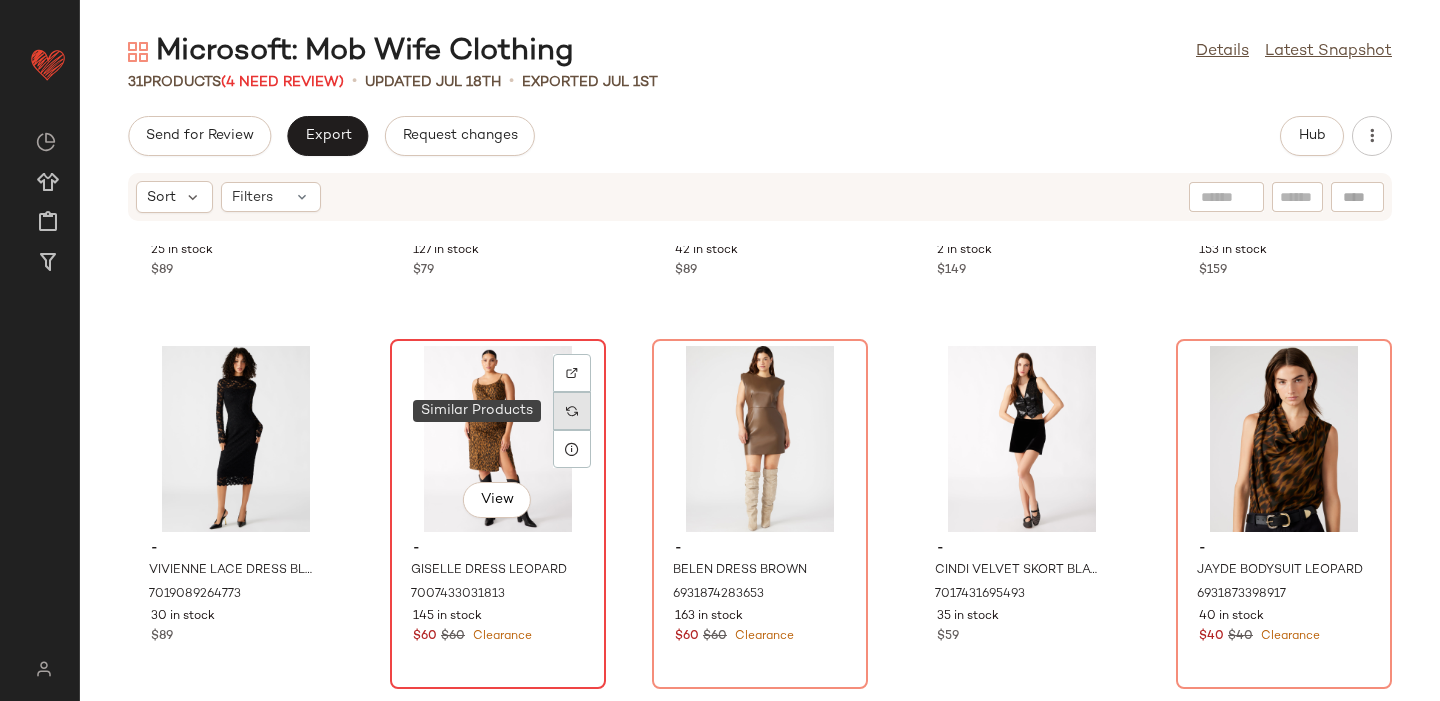 click 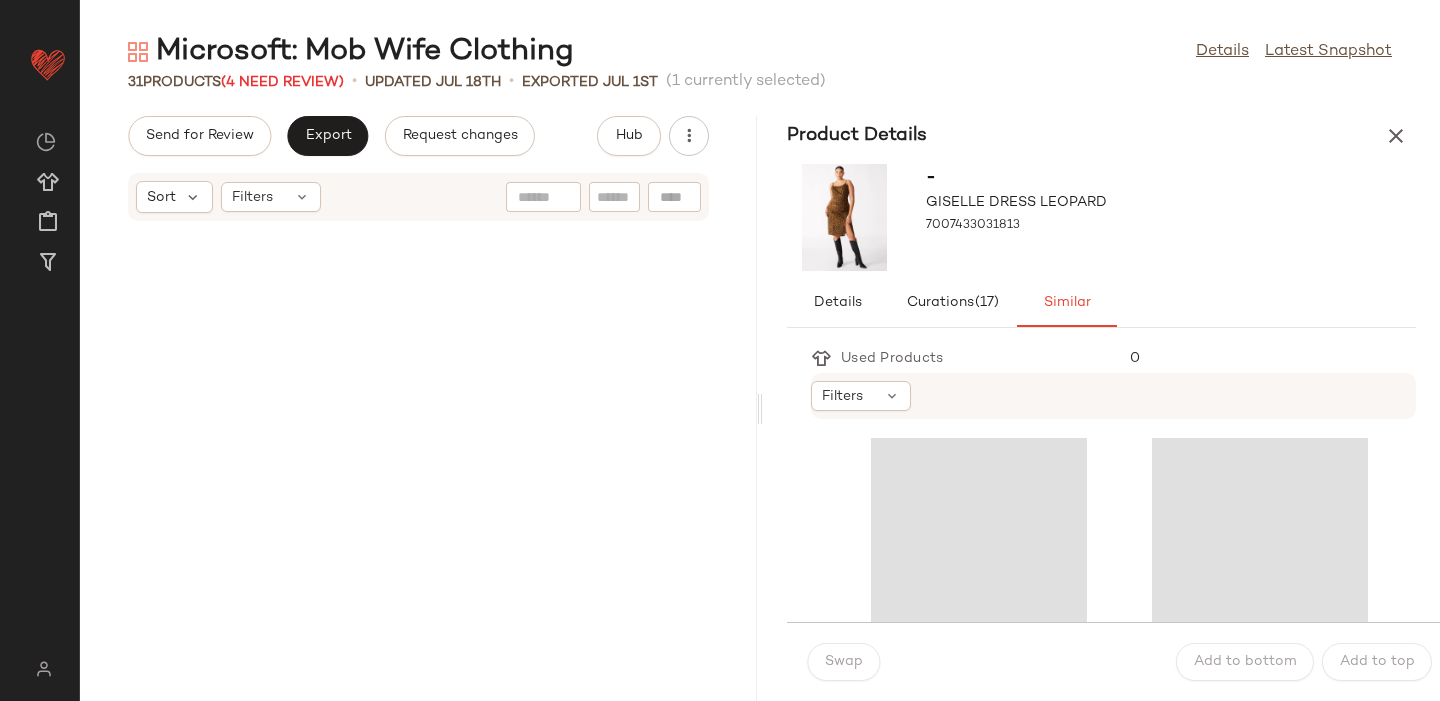 scroll, scrollTop: 1114, scrollLeft: 0, axis: vertical 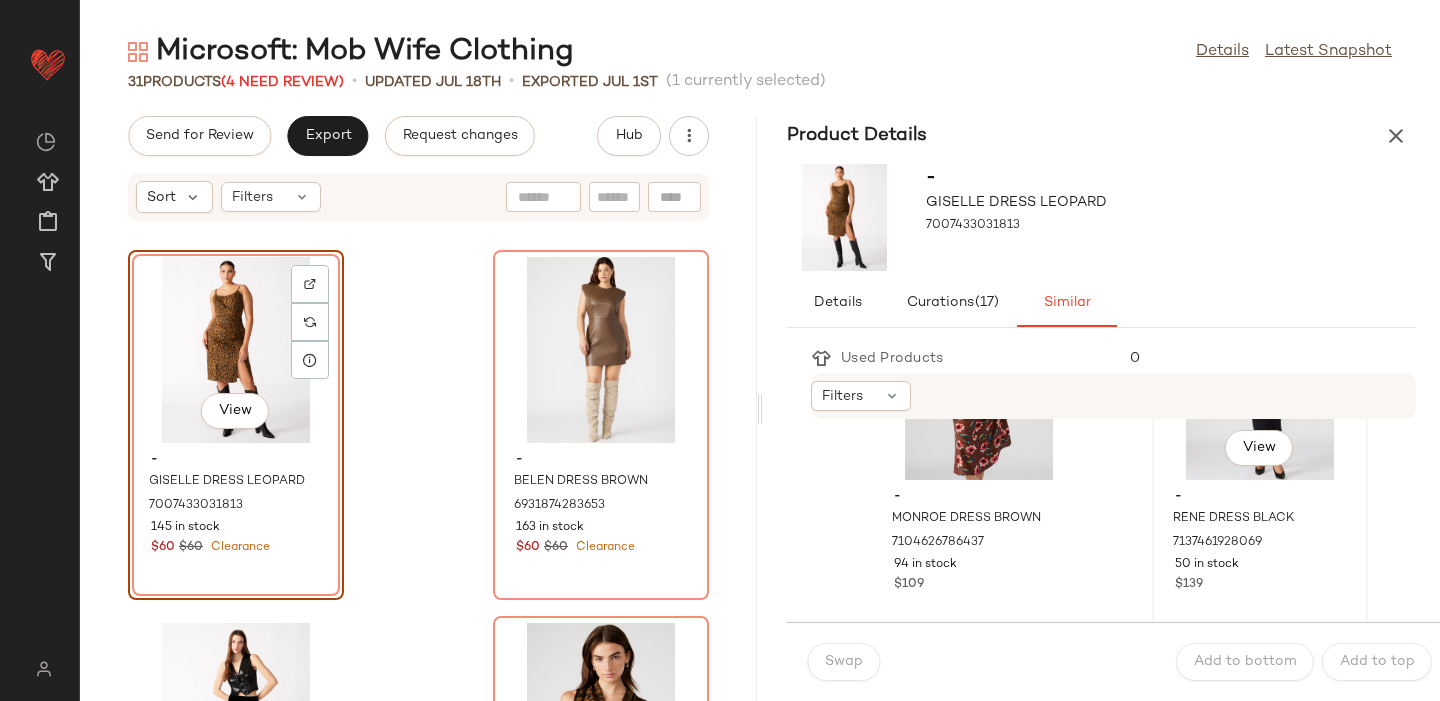 click on "50 in stock" at bounding box center (1260, 565) 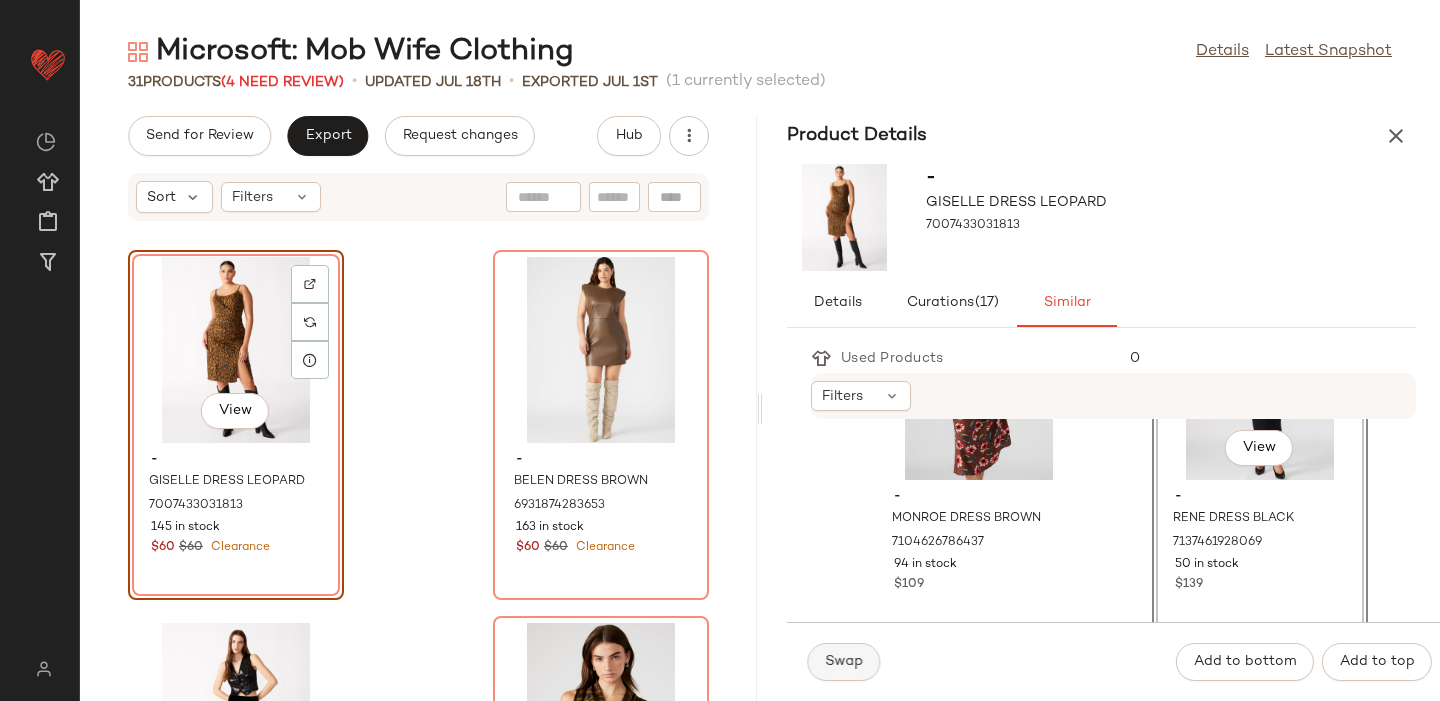 click on "Swap" 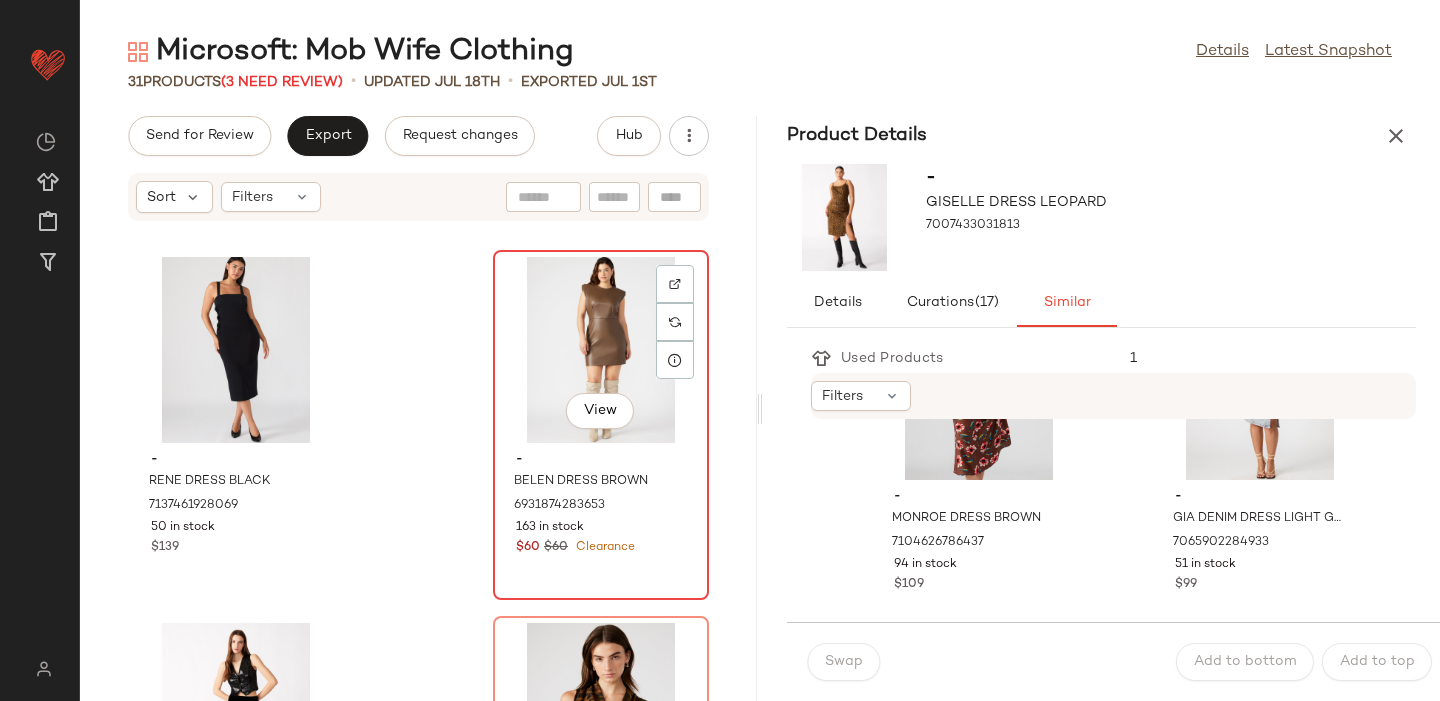 click on "- BELEN DRESS BROWN 6931874283653 163 in stock $60 $60 Clearance" at bounding box center [601, 501] 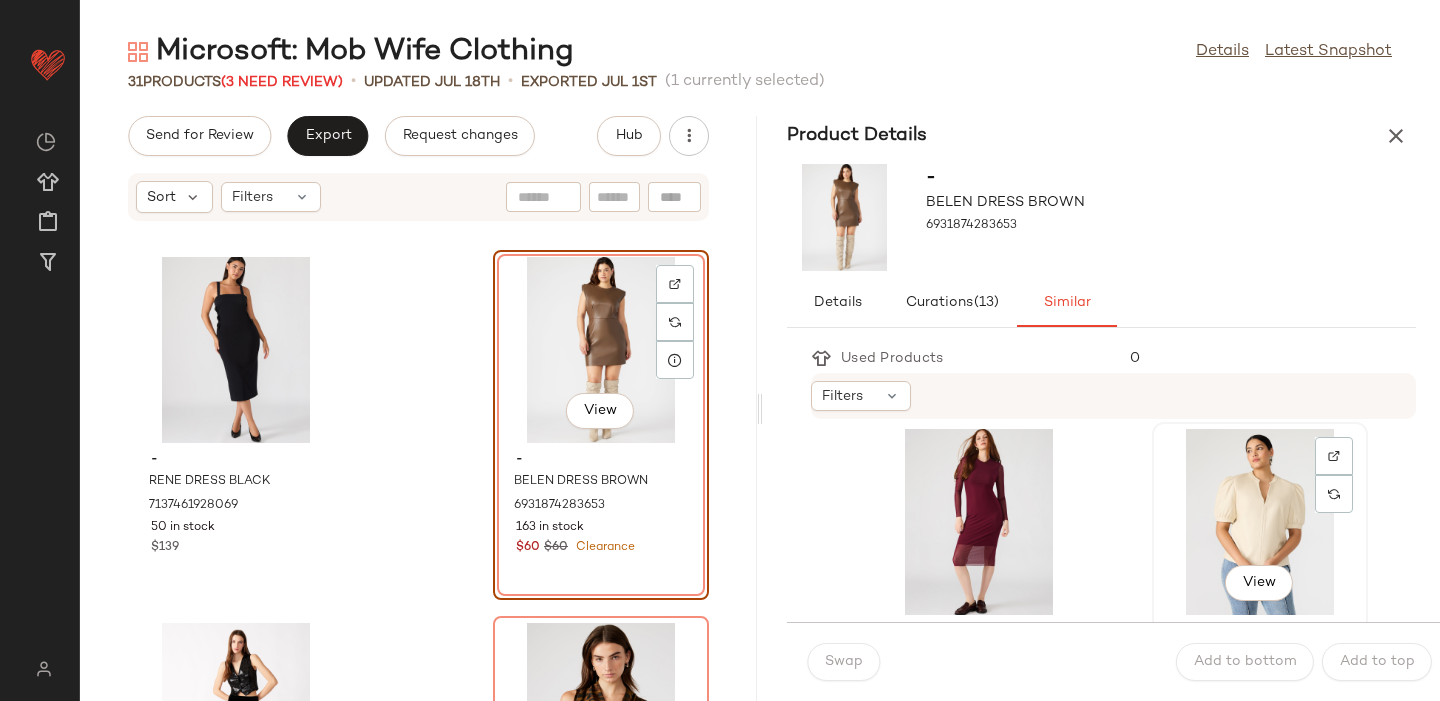 scroll, scrollTop: 381, scrollLeft: 0, axis: vertical 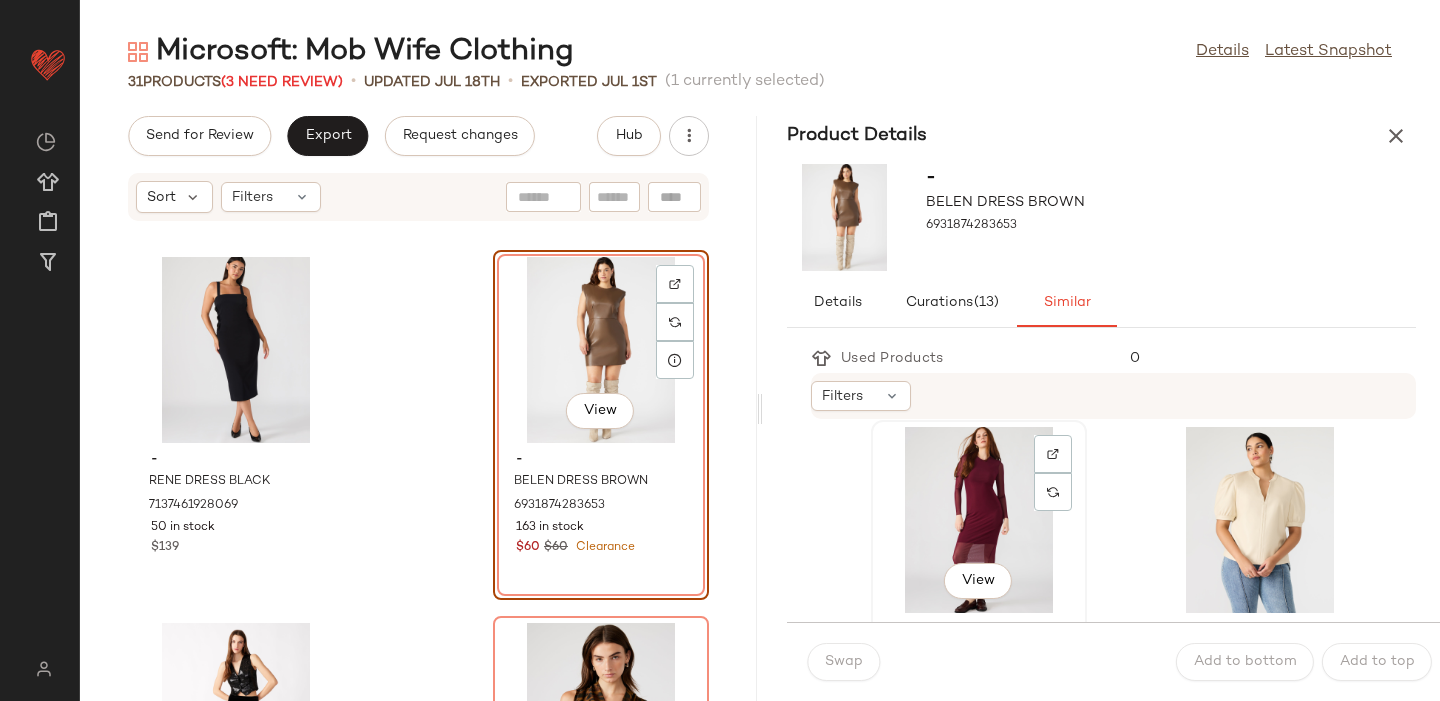 click on "View" 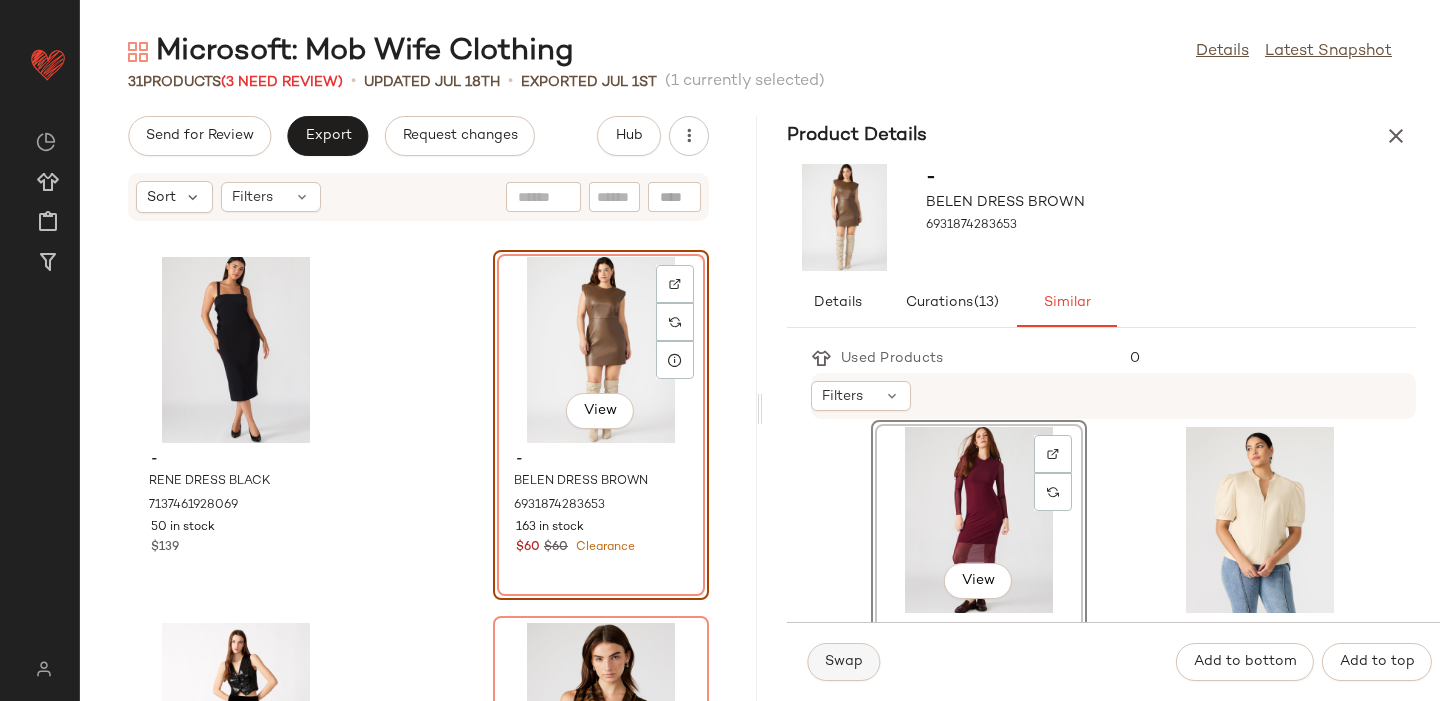 click on "Swap" at bounding box center (843, 662) 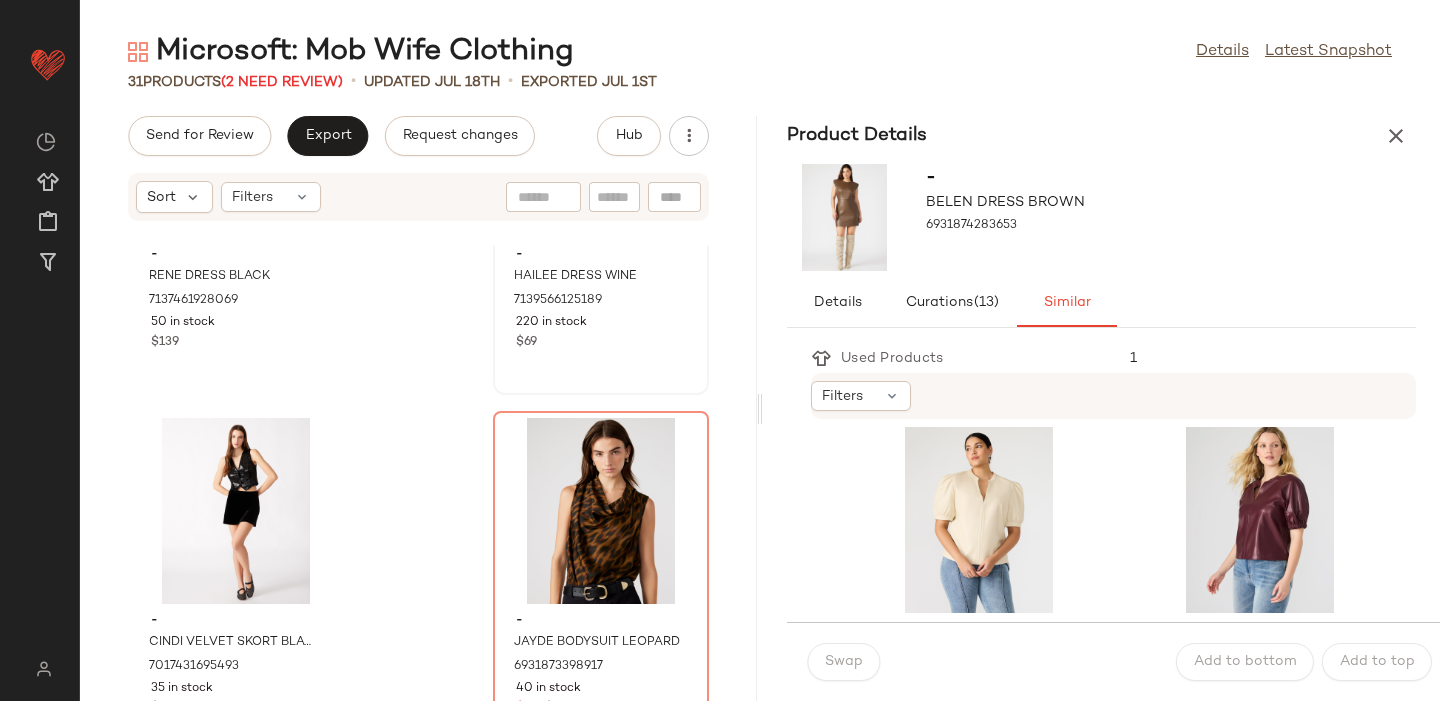 scroll, scrollTop: 1399, scrollLeft: 0, axis: vertical 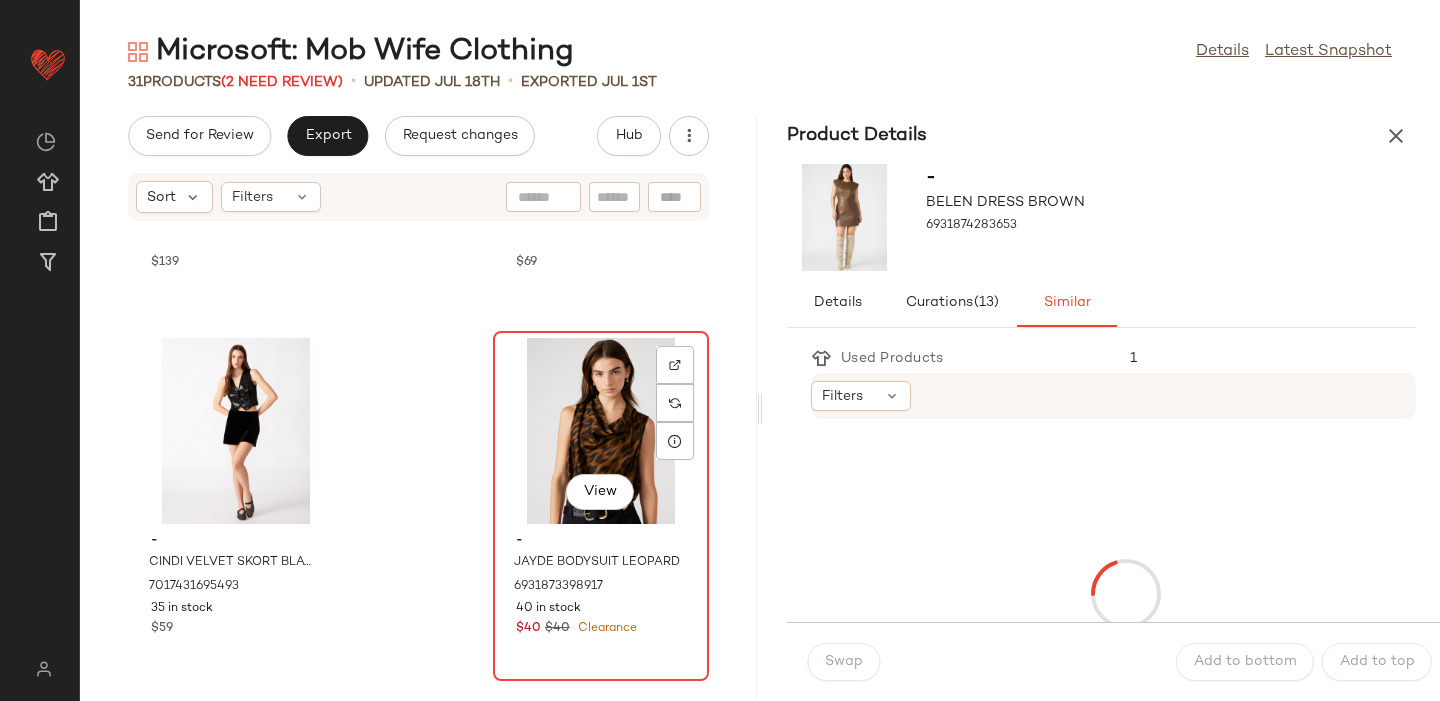 click on "View" 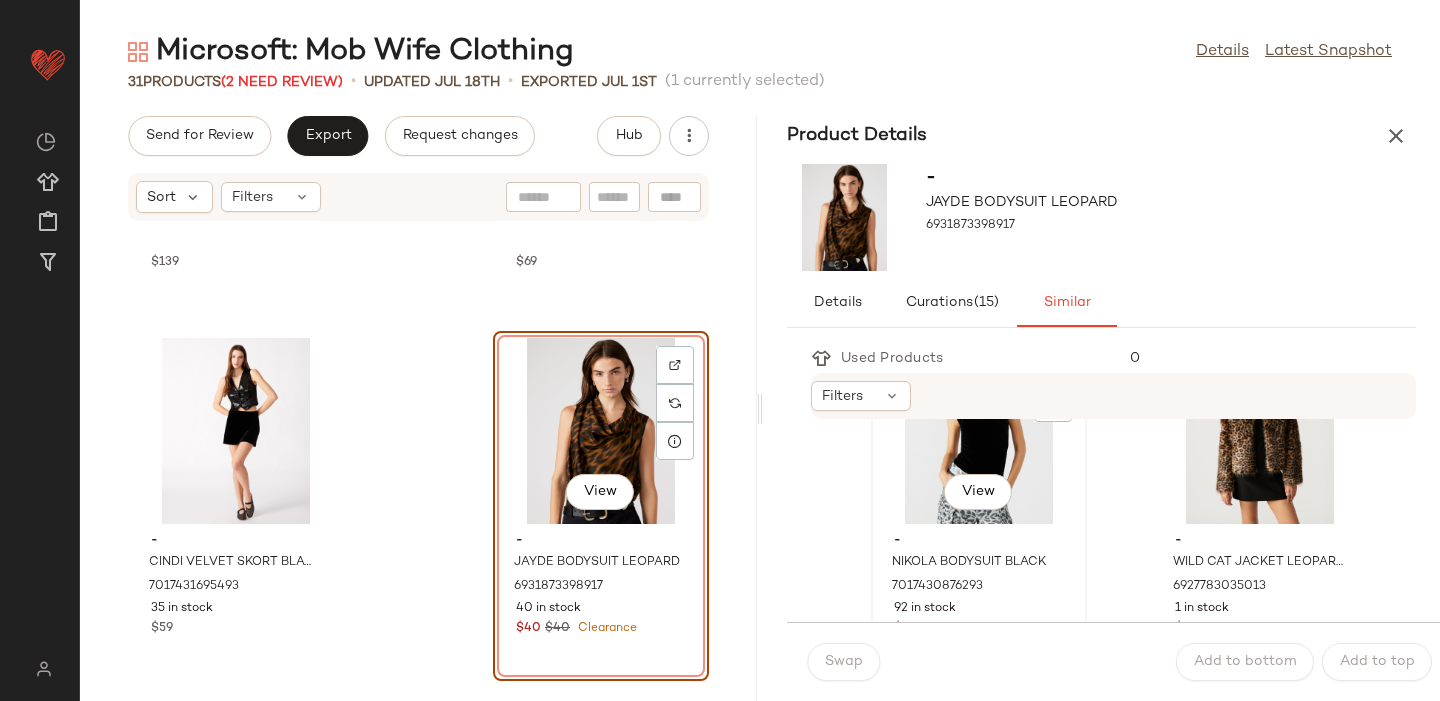 scroll, scrollTop: 72, scrollLeft: 0, axis: vertical 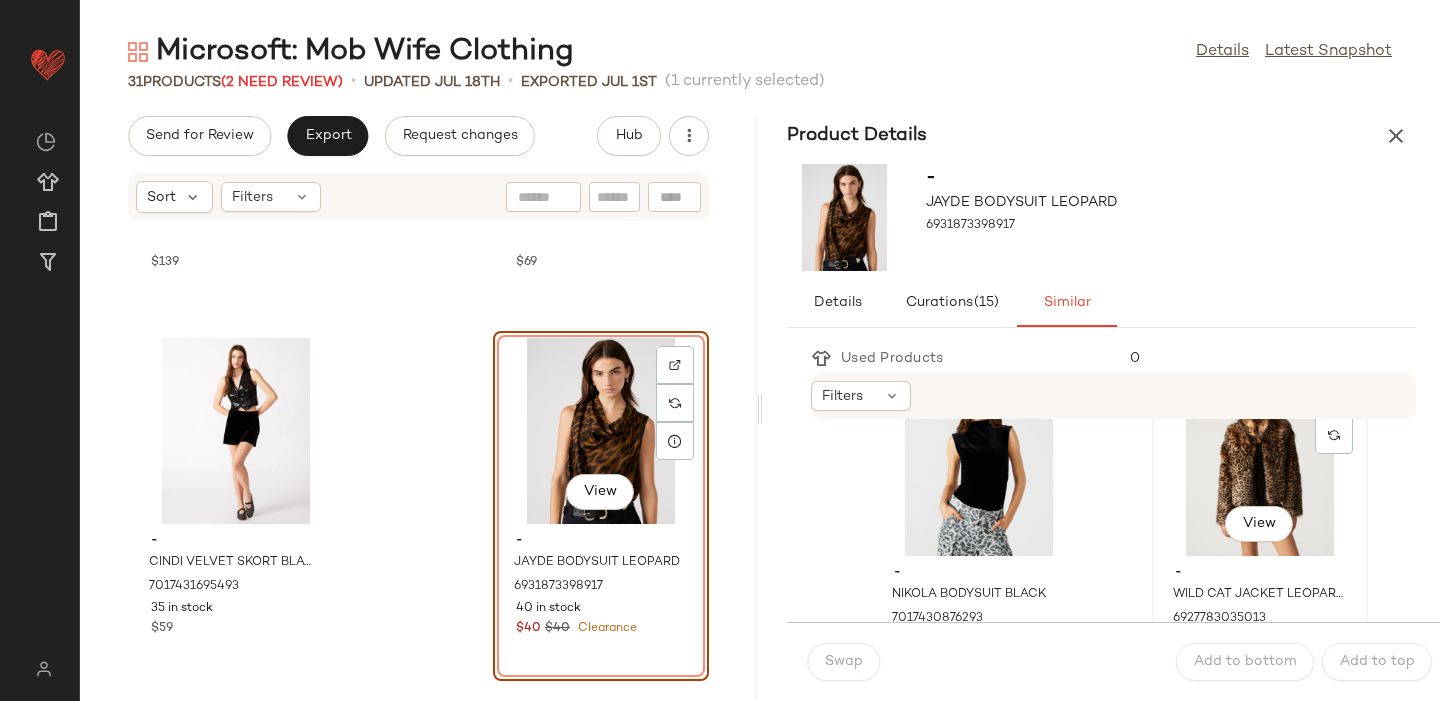 click on "View" 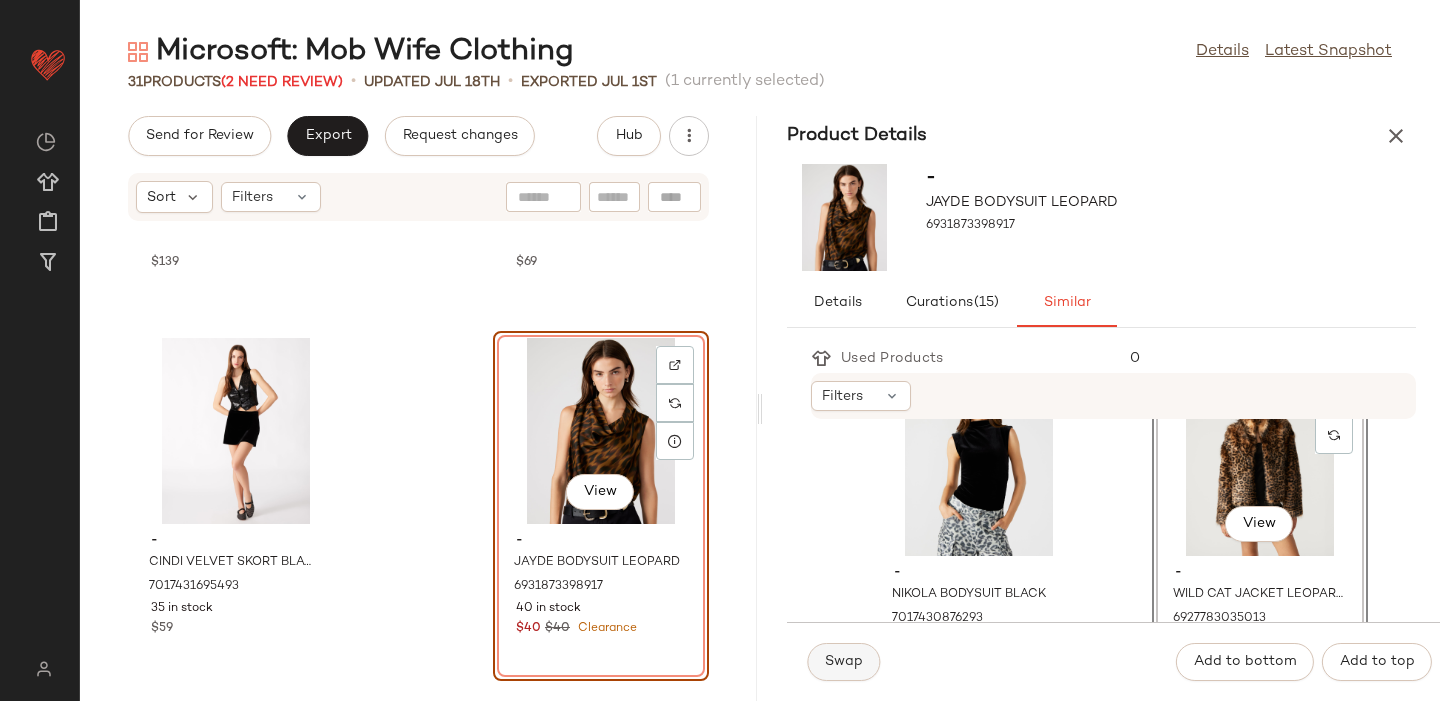 click on "Swap" 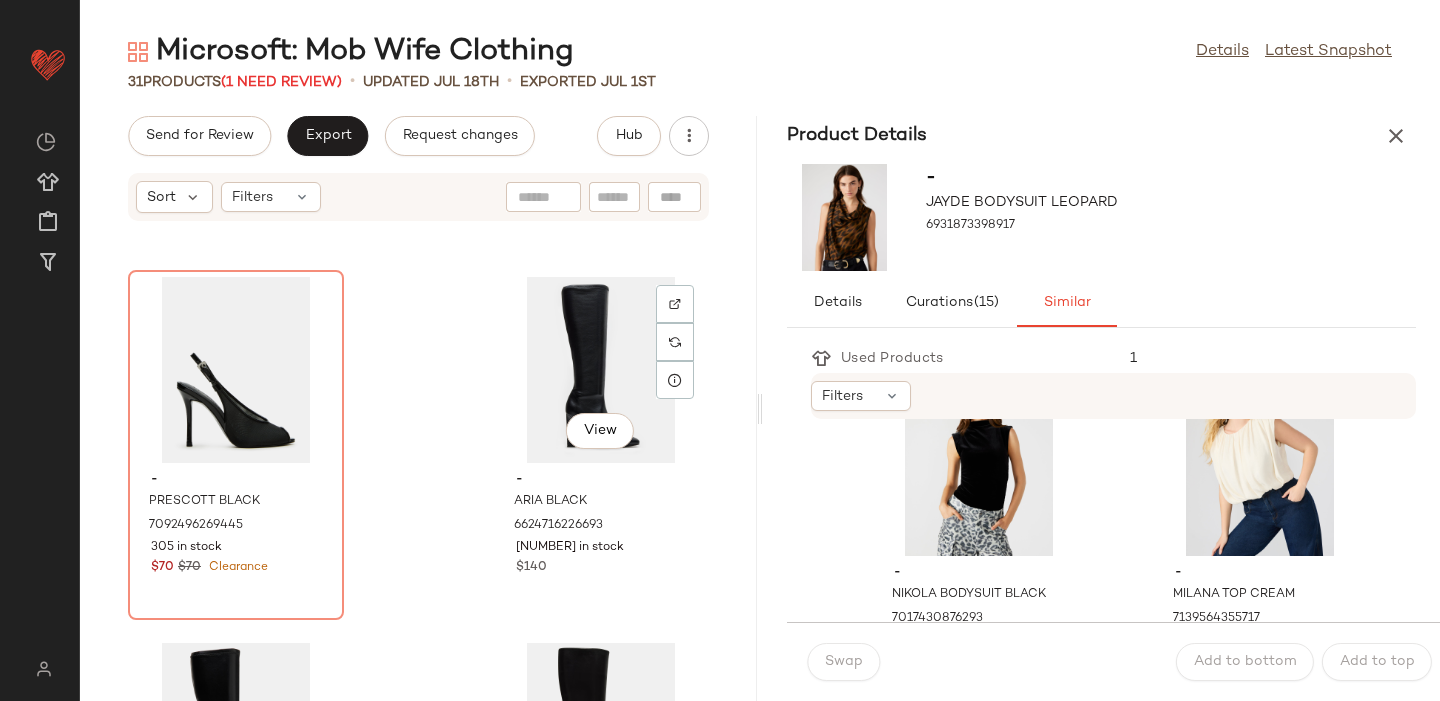 scroll, scrollTop: 3657, scrollLeft: 0, axis: vertical 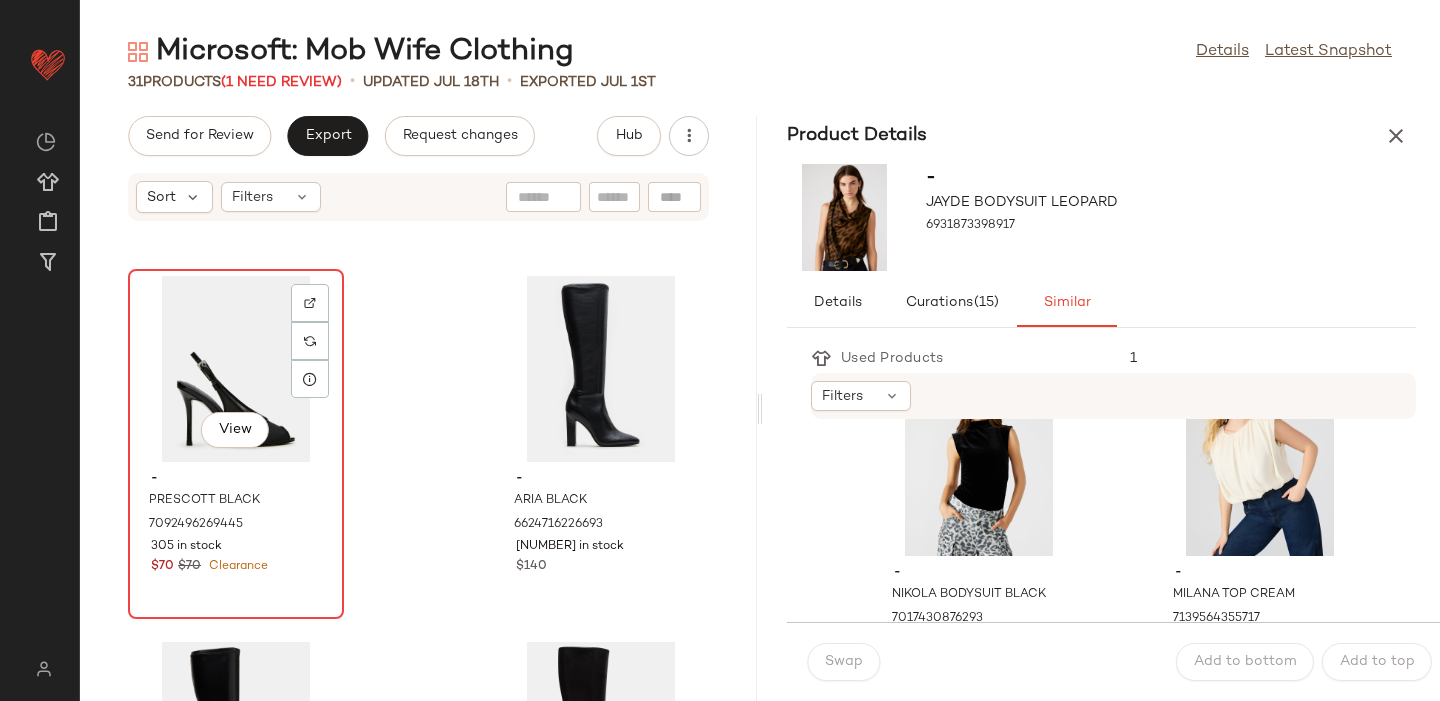 click on "View" 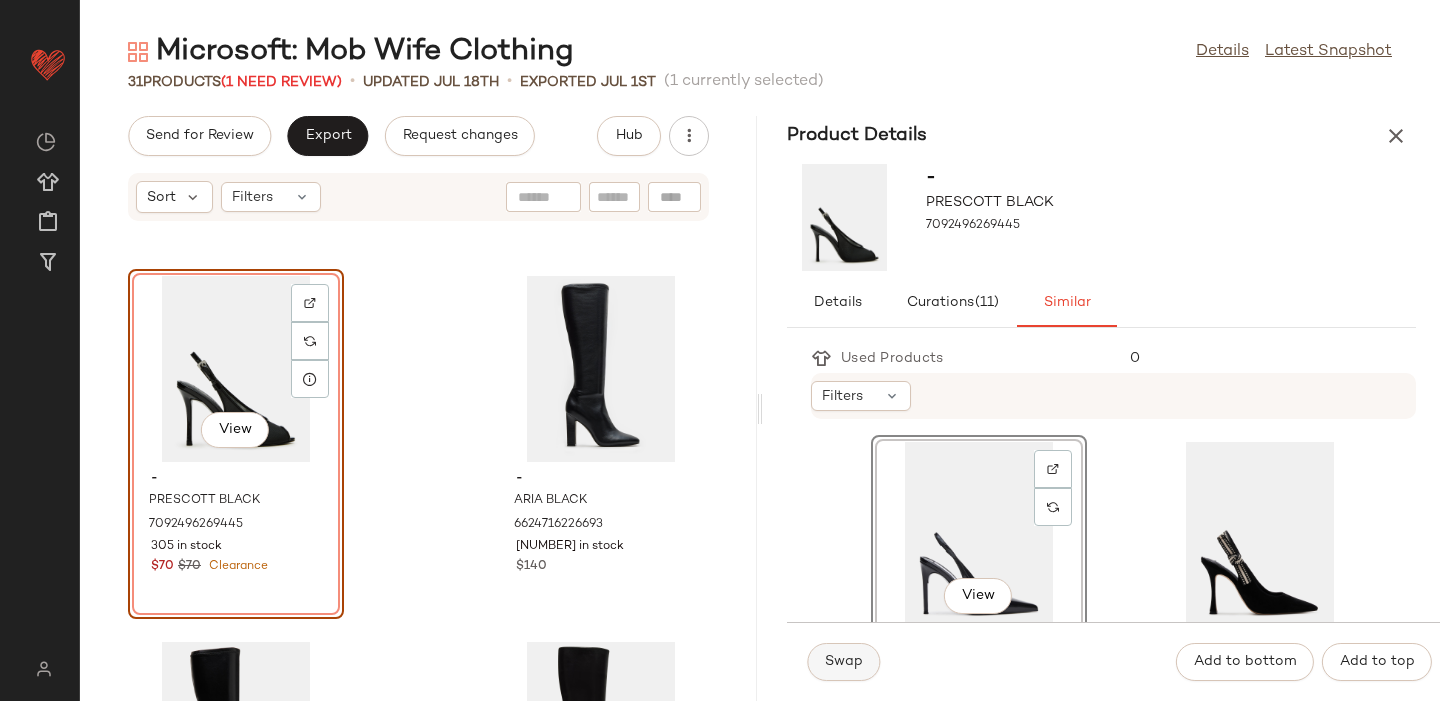 click on "Swap" at bounding box center [843, 662] 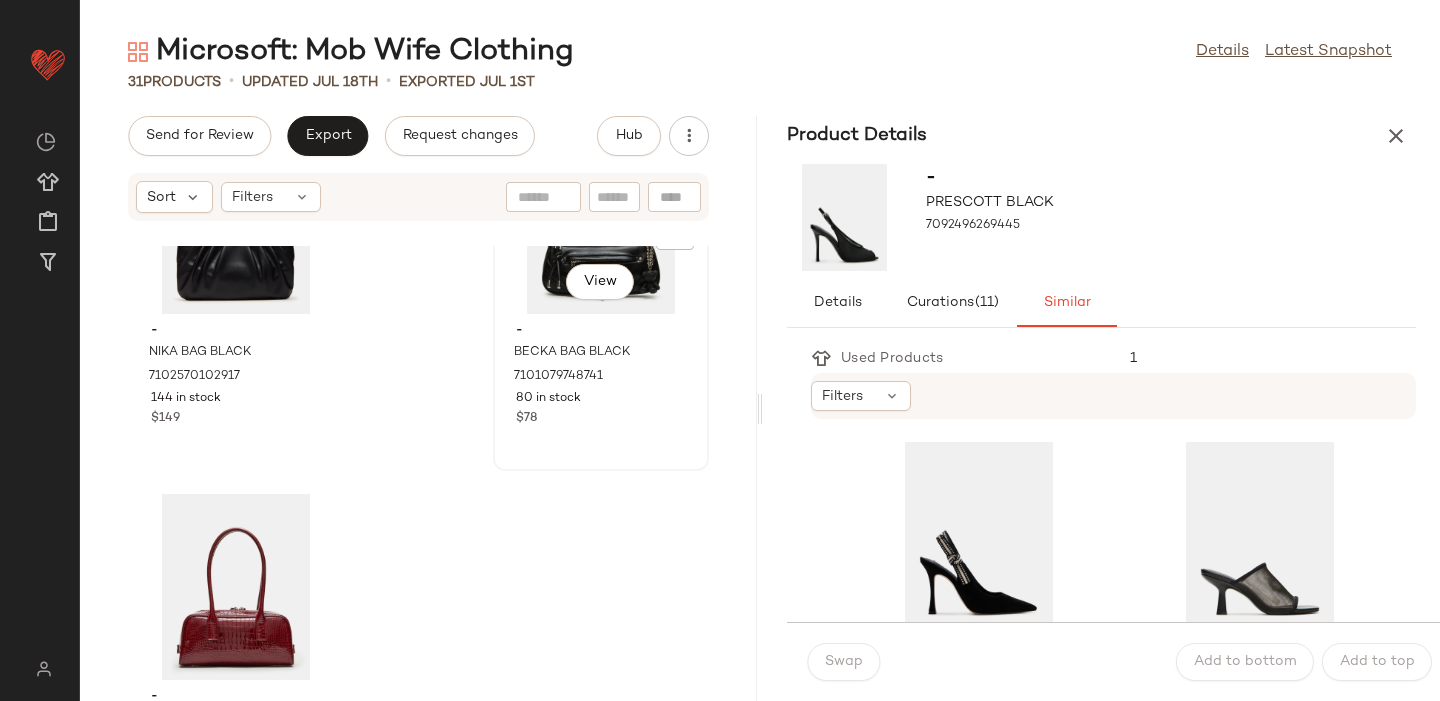 scroll, scrollTop: 5405, scrollLeft: 0, axis: vertical 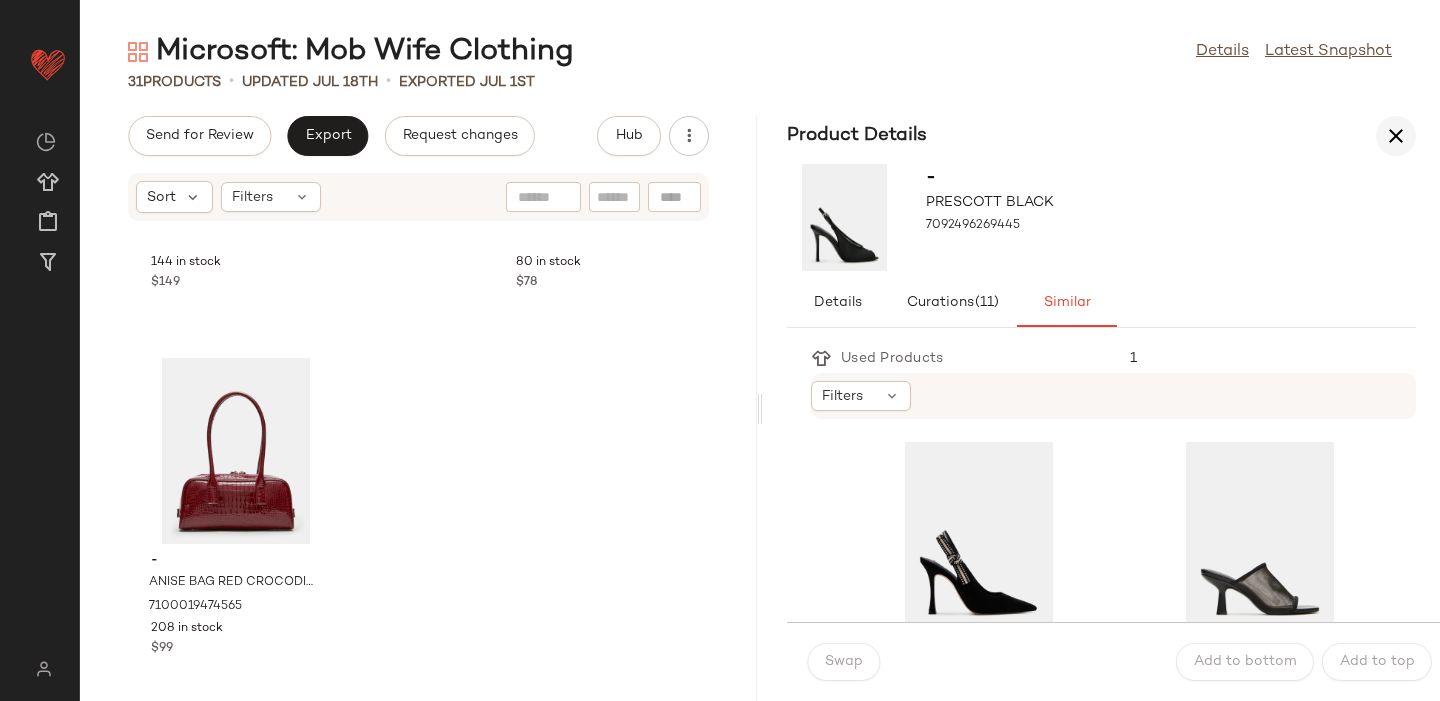 click at bounding box center (1396, 136) 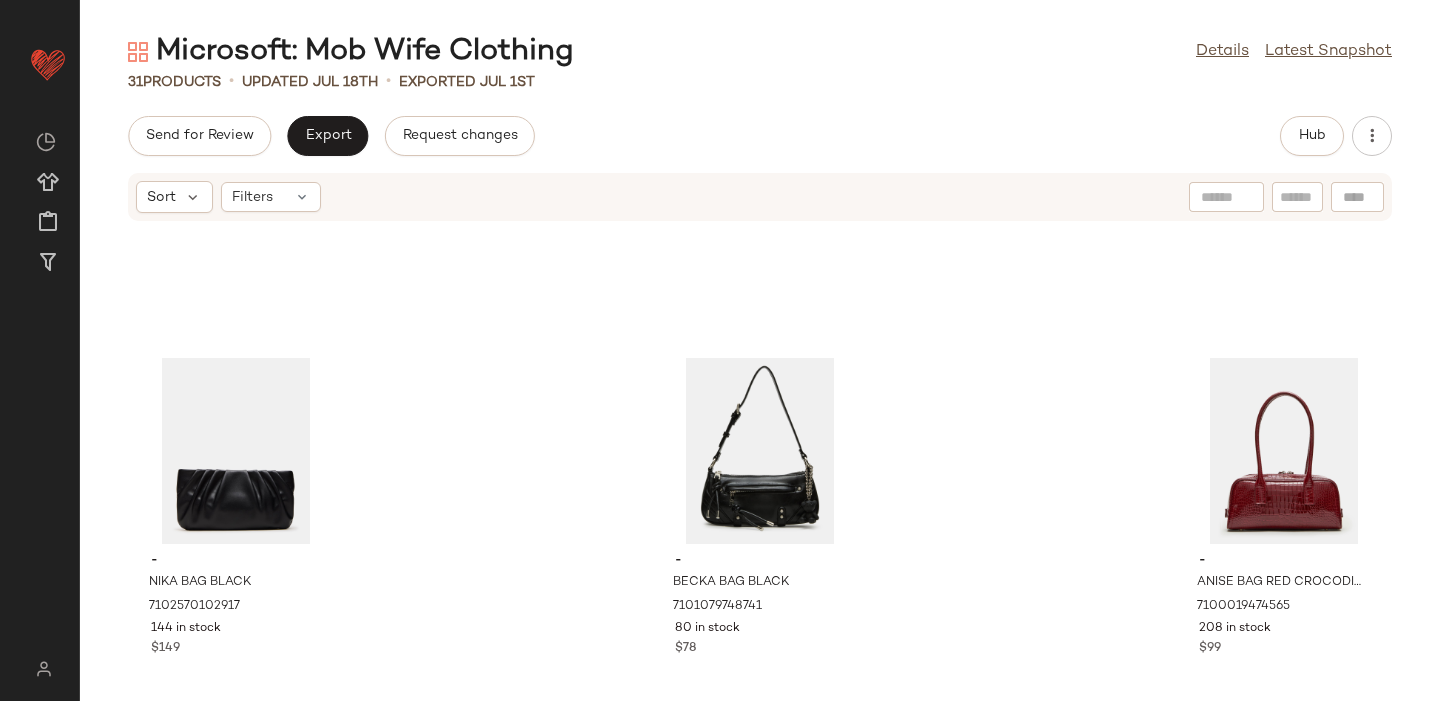 scroll, scrollTop: 2111, scrollLeft: 0, axis: vertical 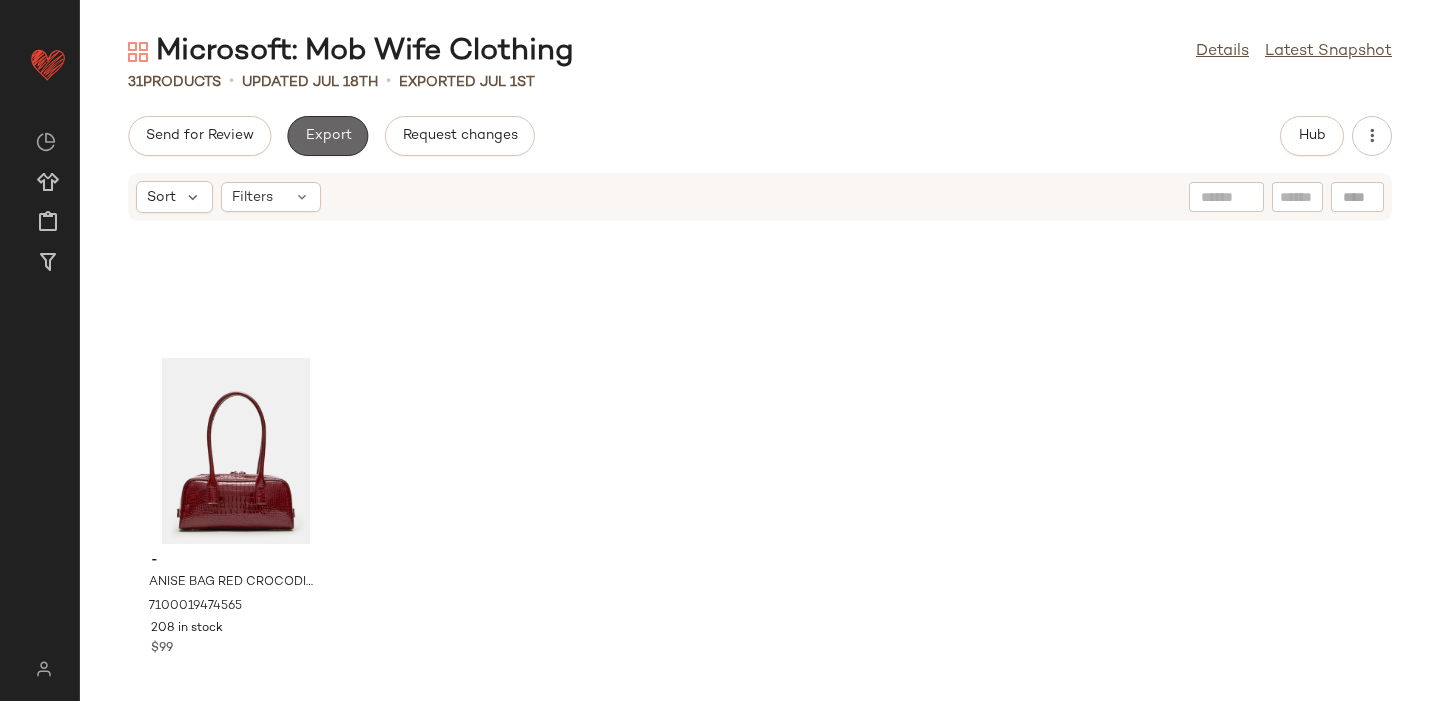 click on "Export" 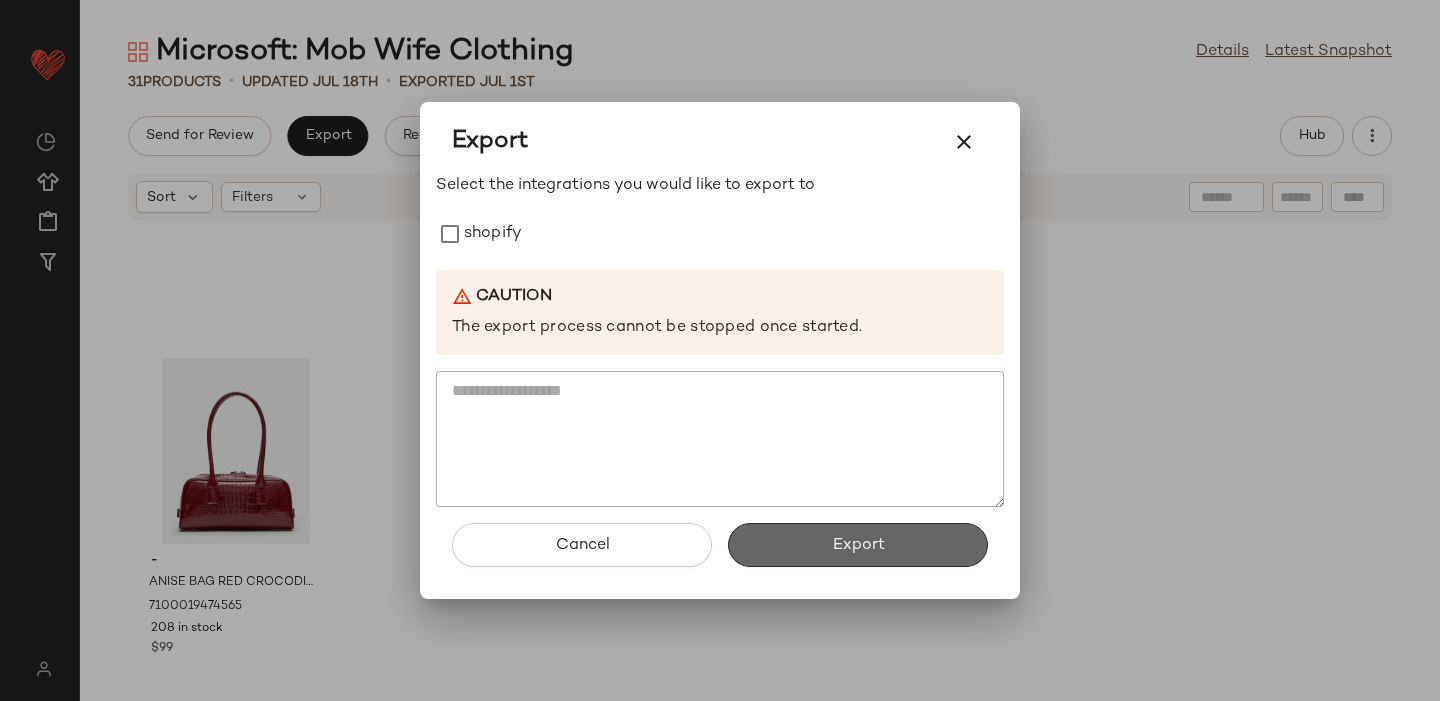 click on "Export" at bounding box center (858, 545) 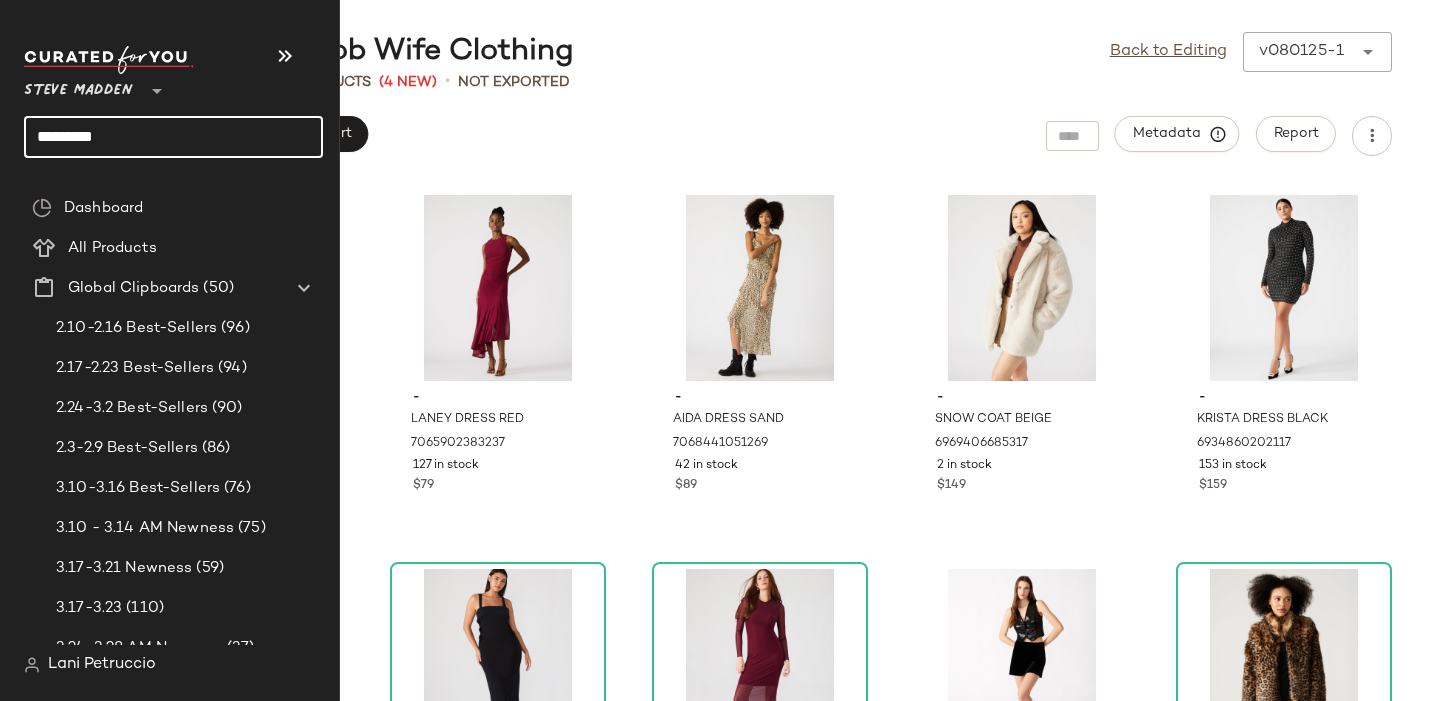 click on "********" 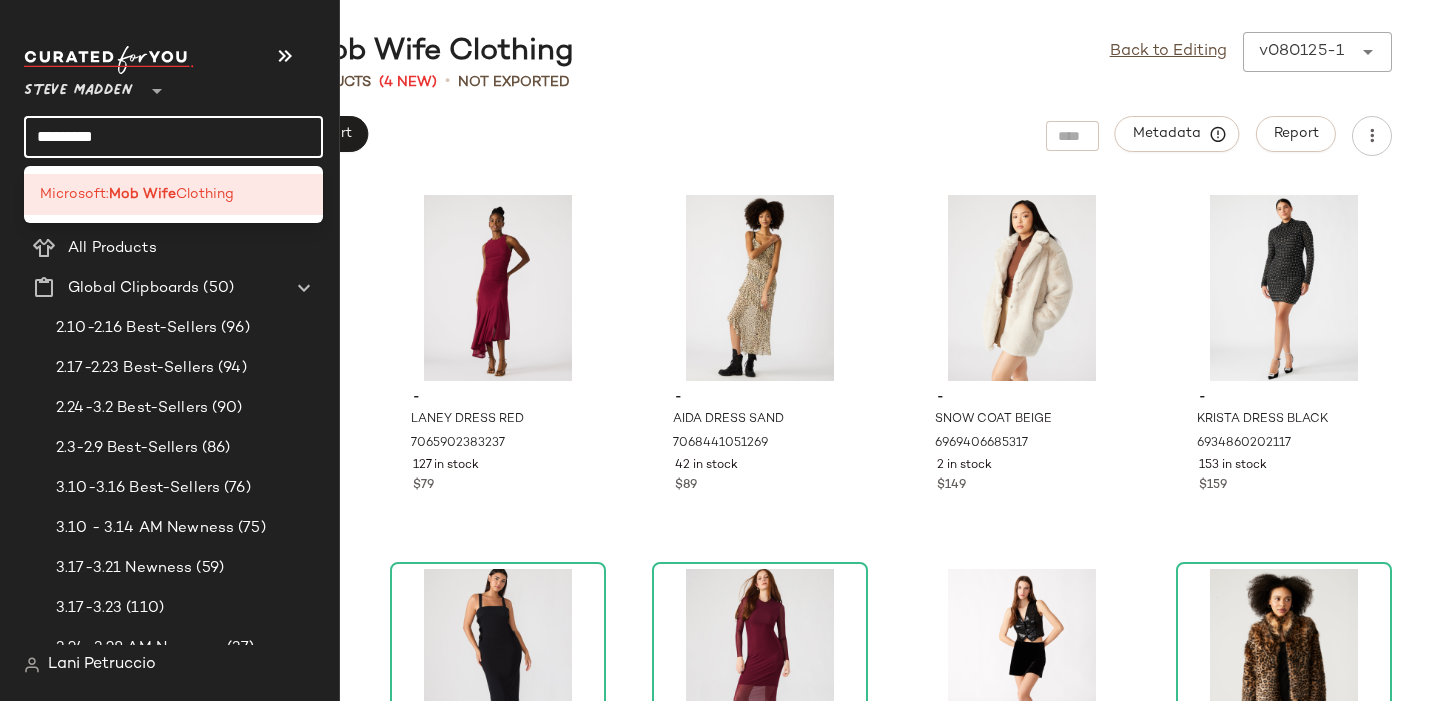 click on "********" 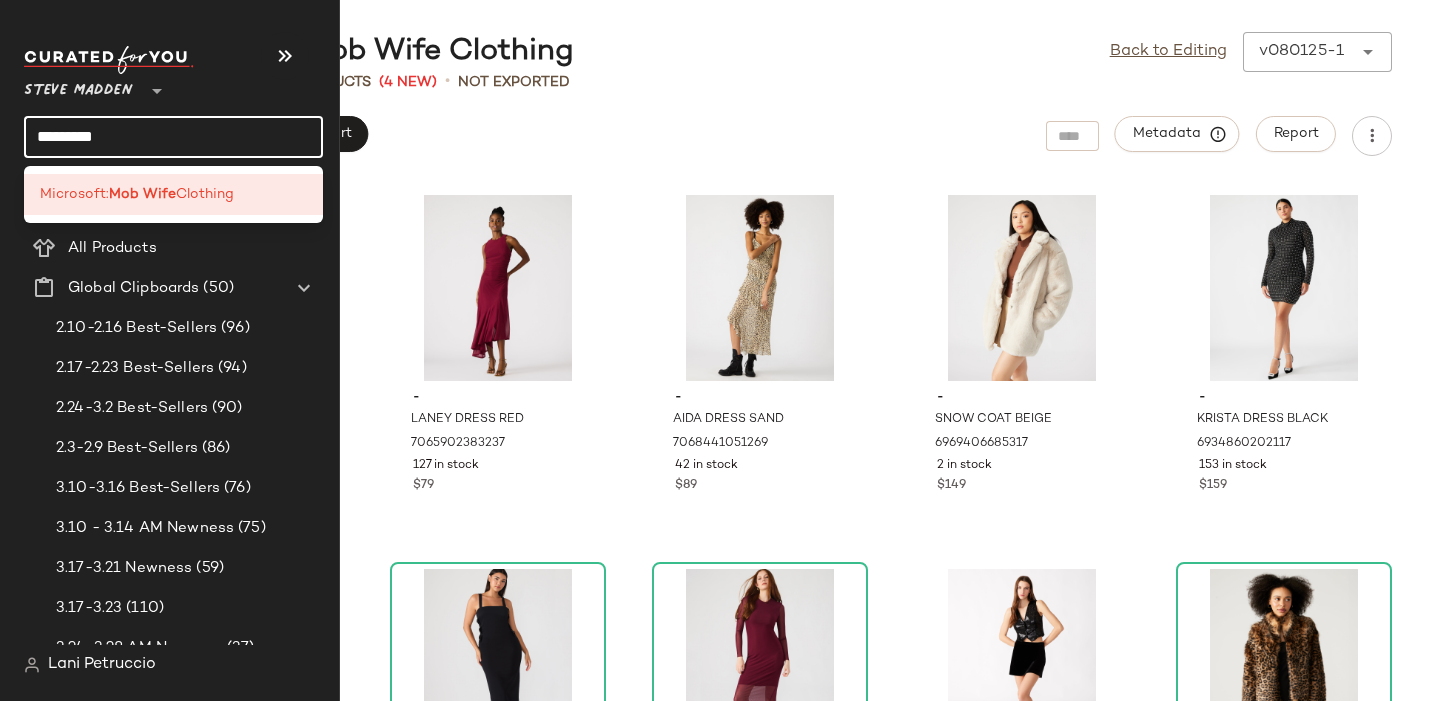 click on "********" 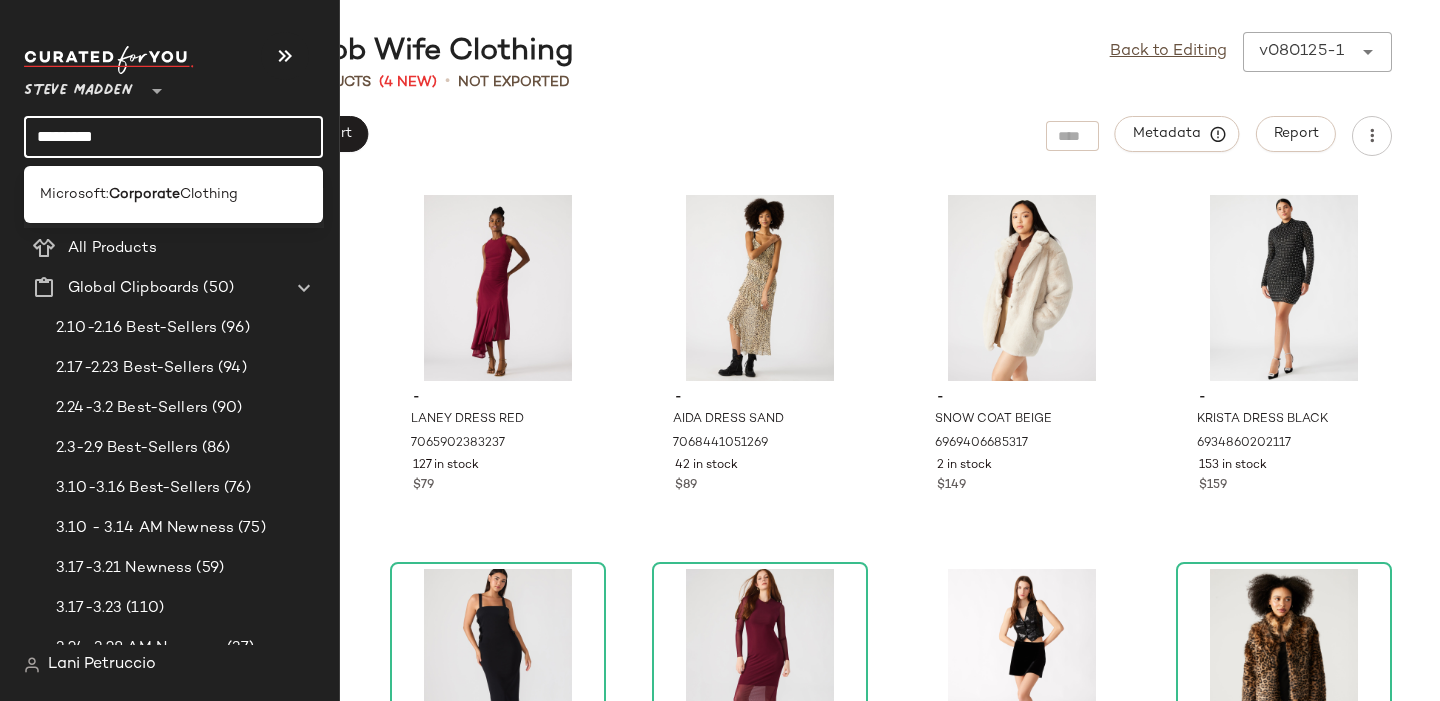 type on "*********" 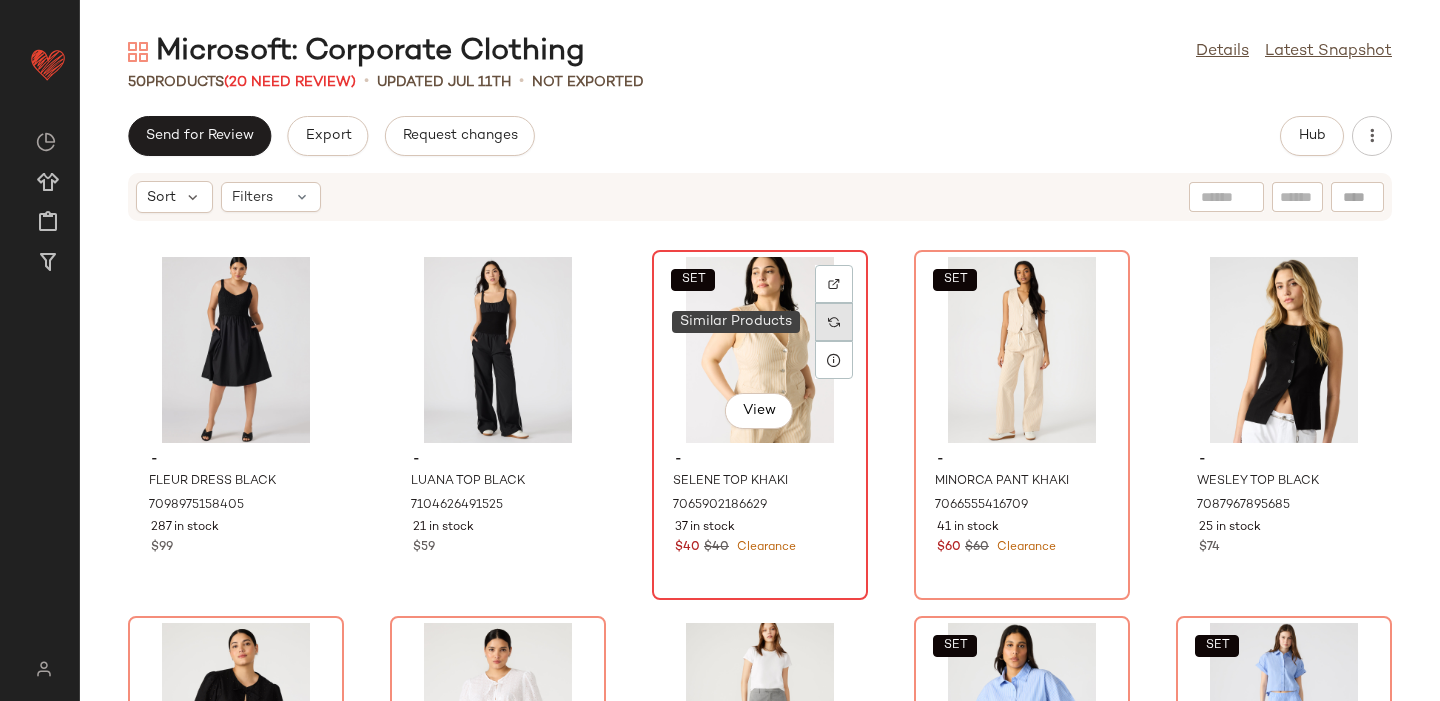 click 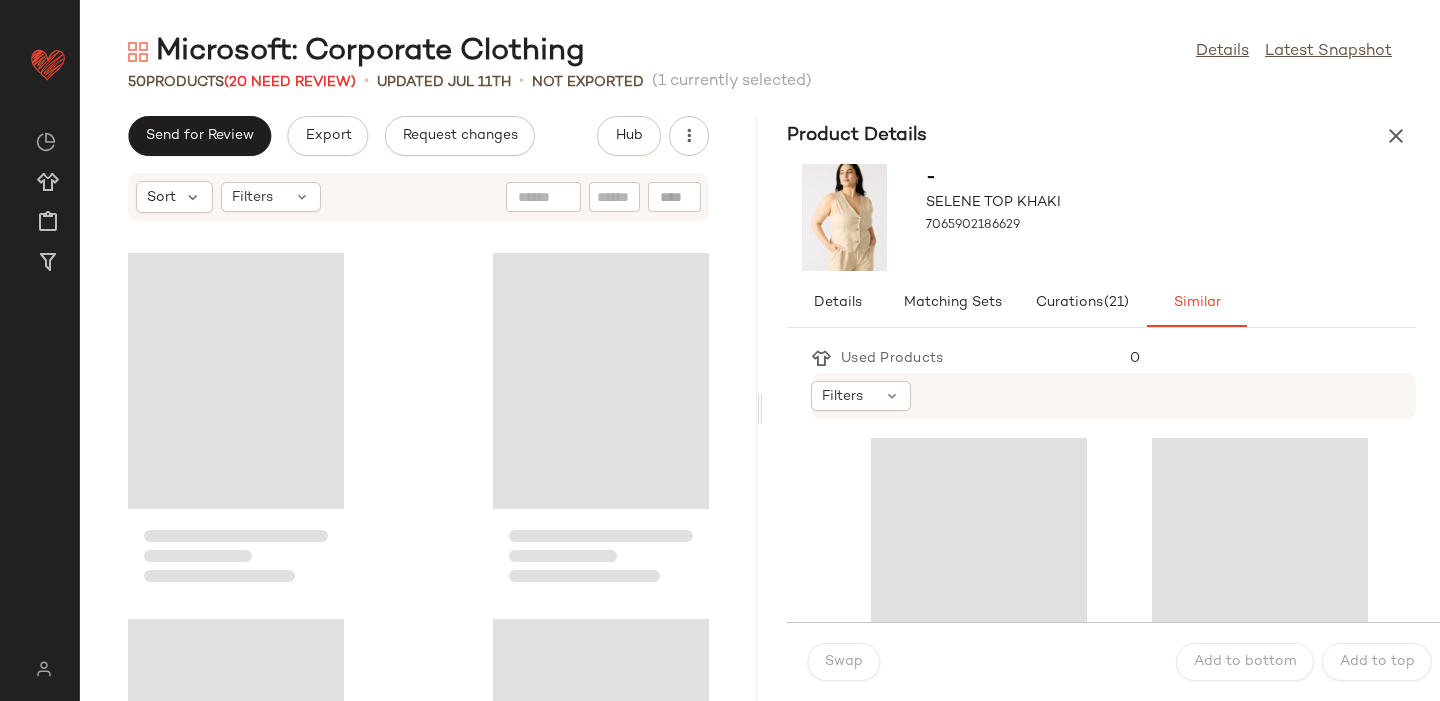 scroll, scrollTop: 382, scrollLeft: 0, axis: vertical 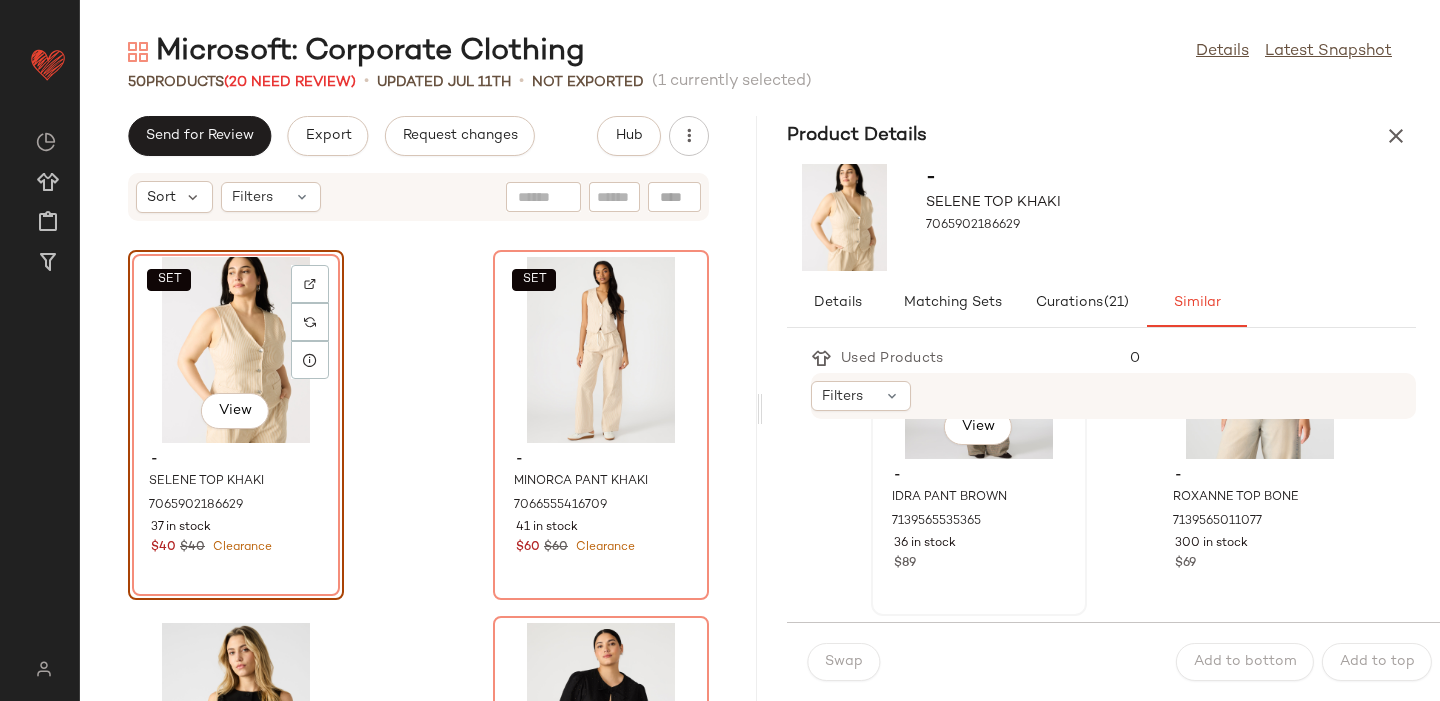 click on "$89" at bounding box center (979, 564) 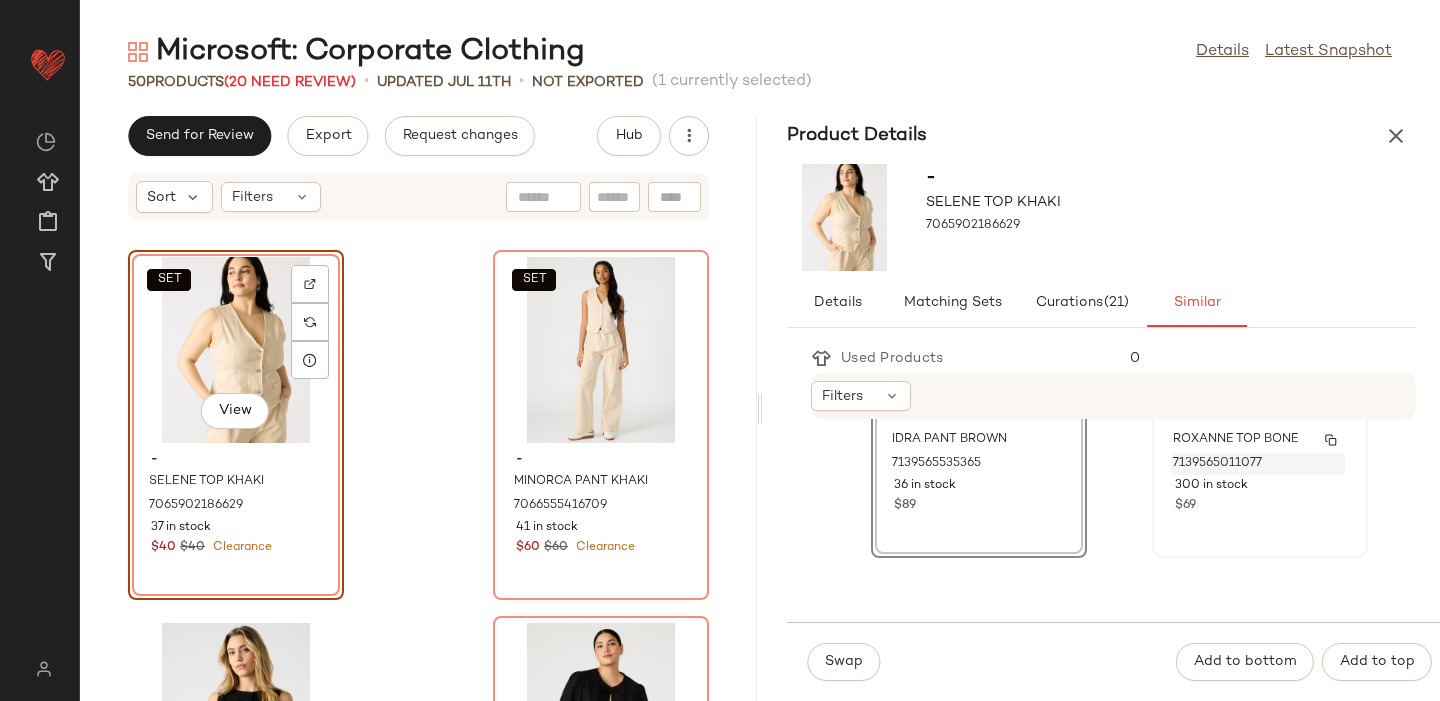 scroll, scrollTop: 240, scrollLeft: 0, axis: vertical 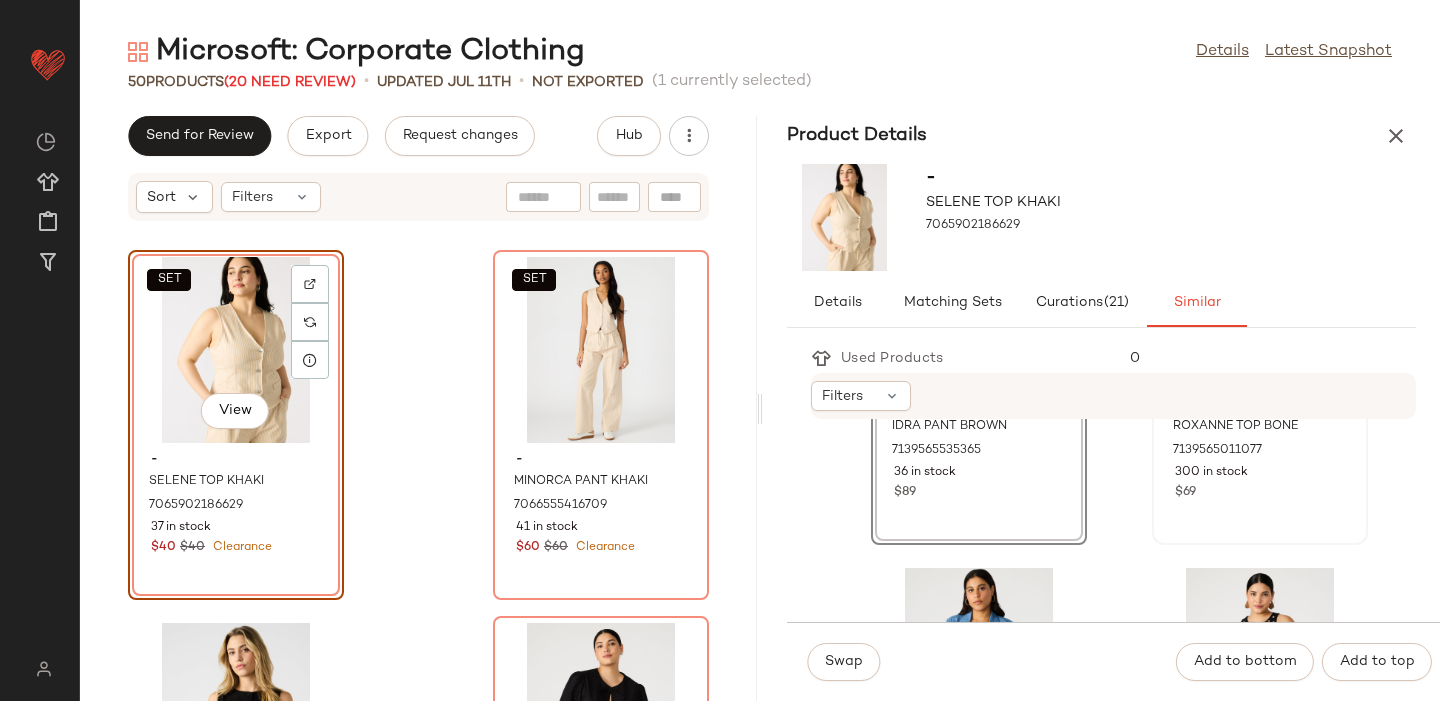 click on "$69" at bounding box center [1260, 493] 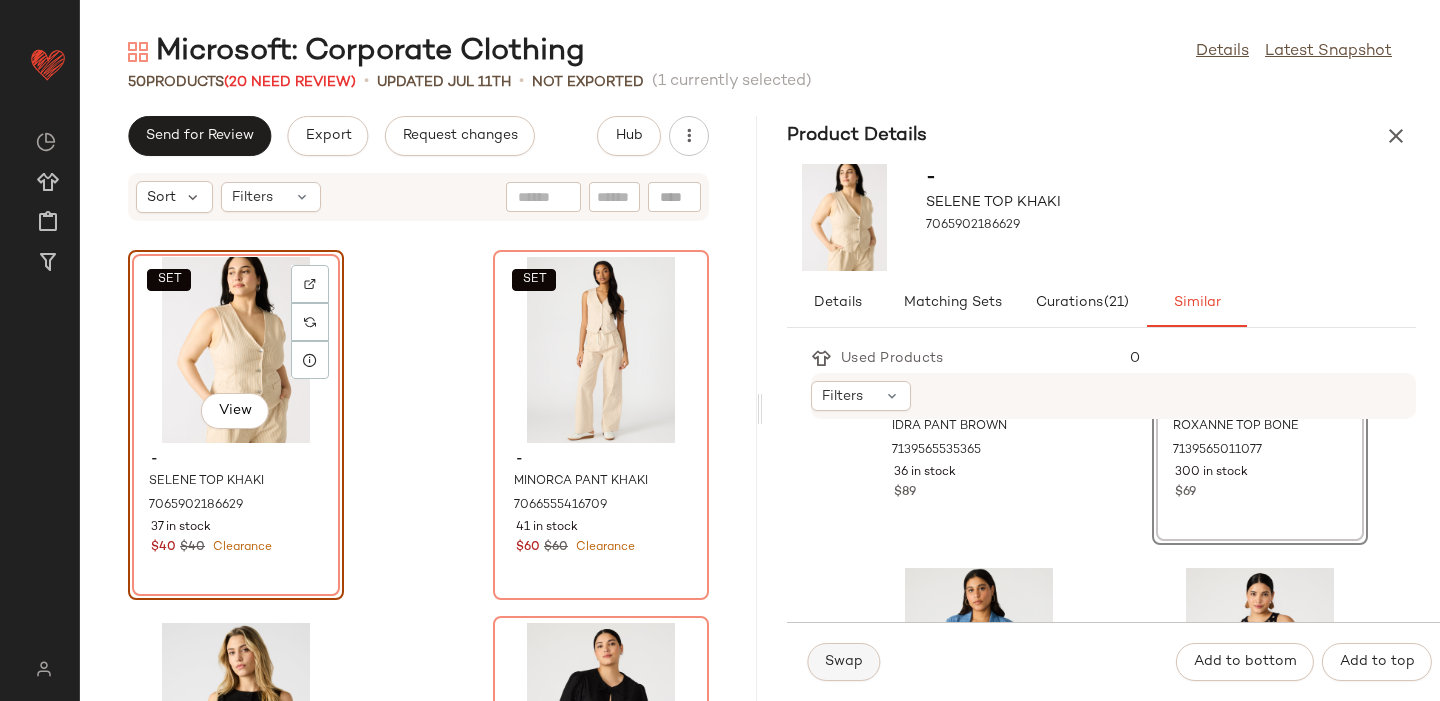 click on "Swap" 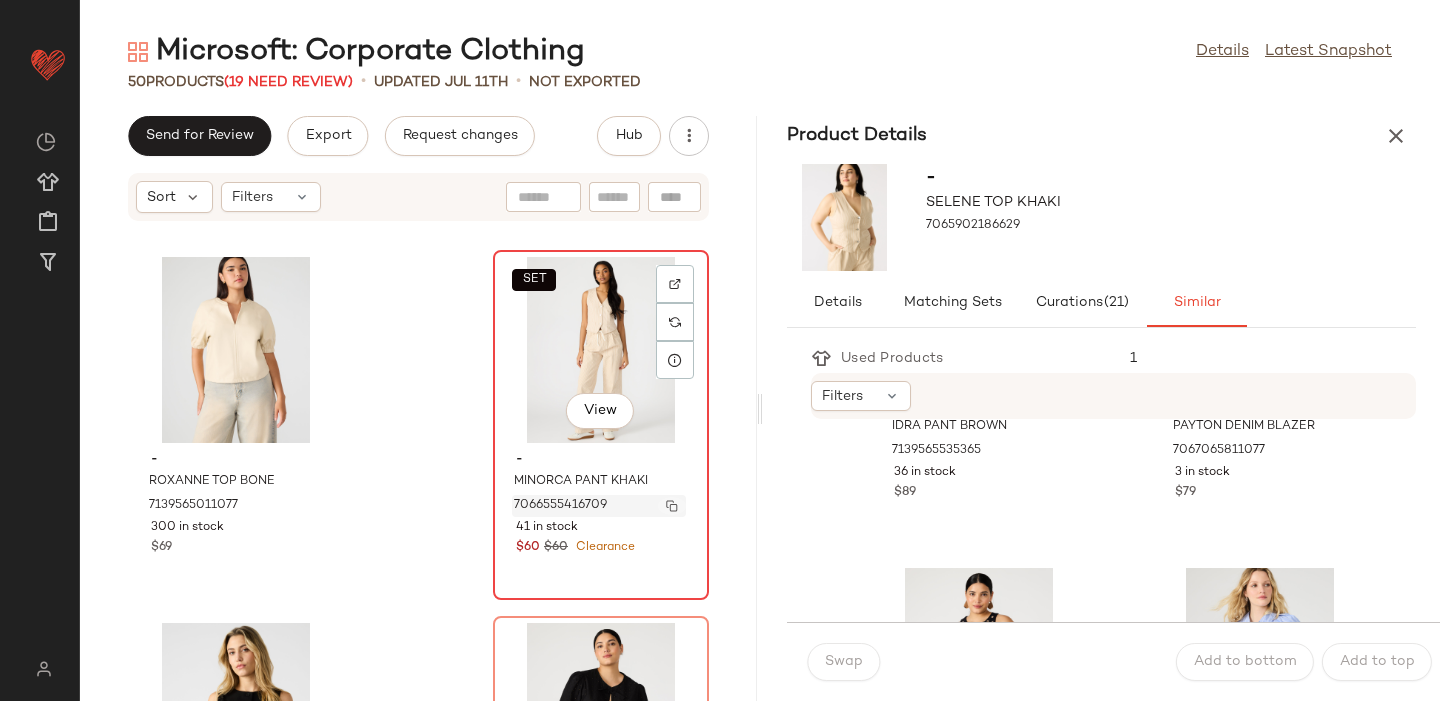 click 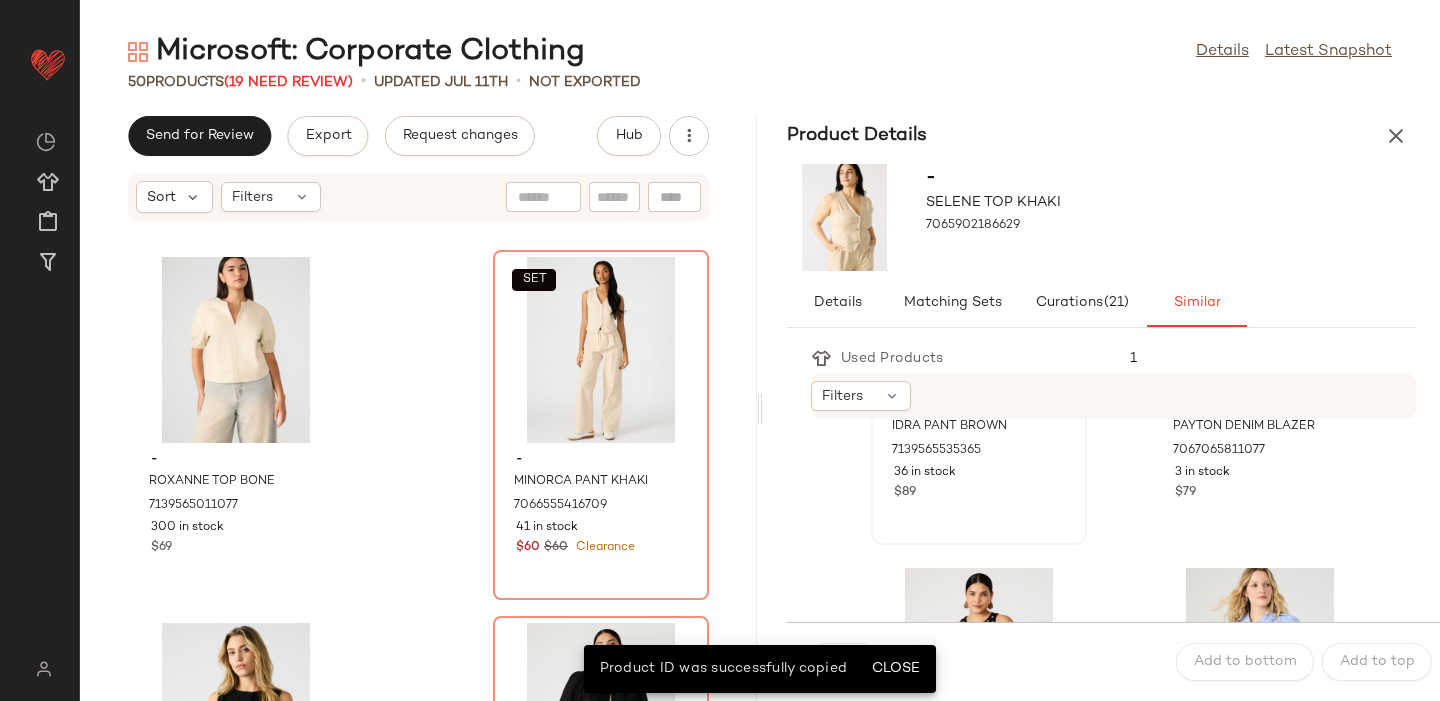 scroll, scrollTop: 0, scrollLeft: 0, axis: both 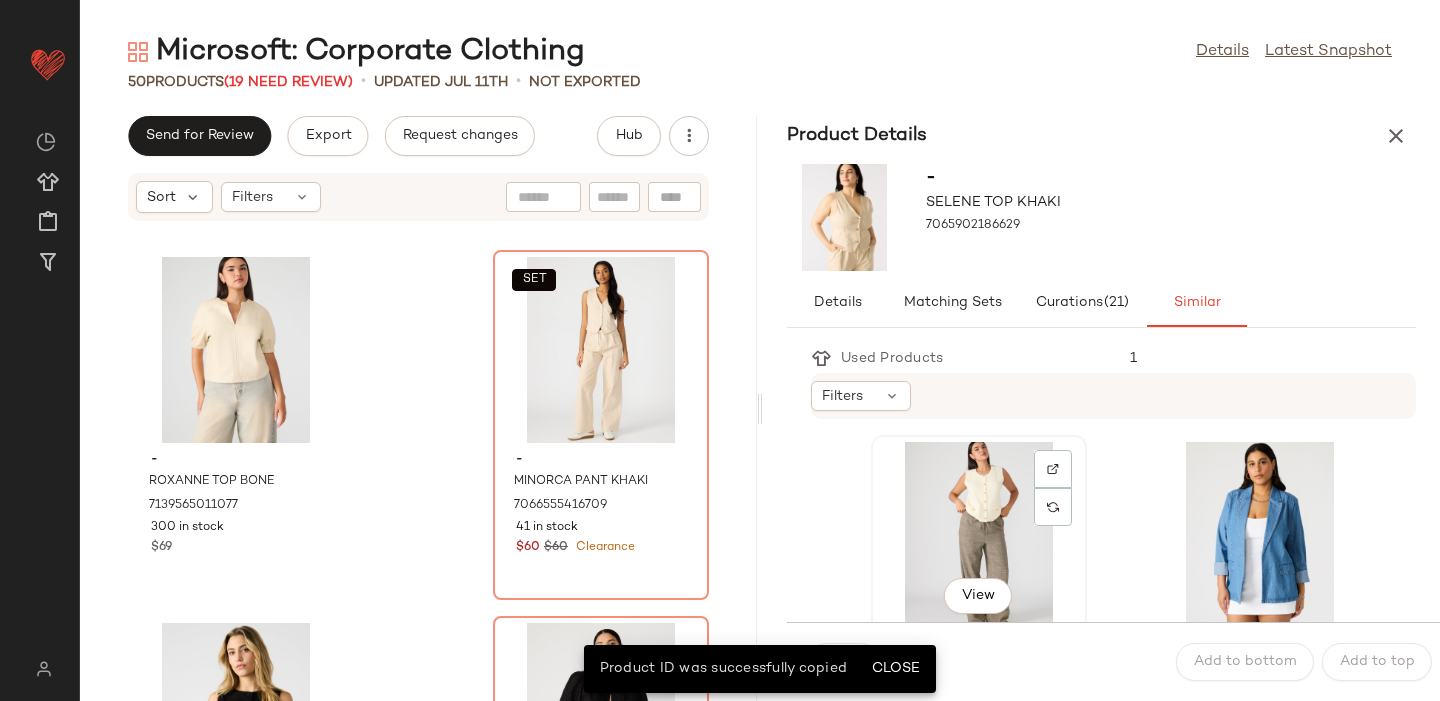 click on "View" 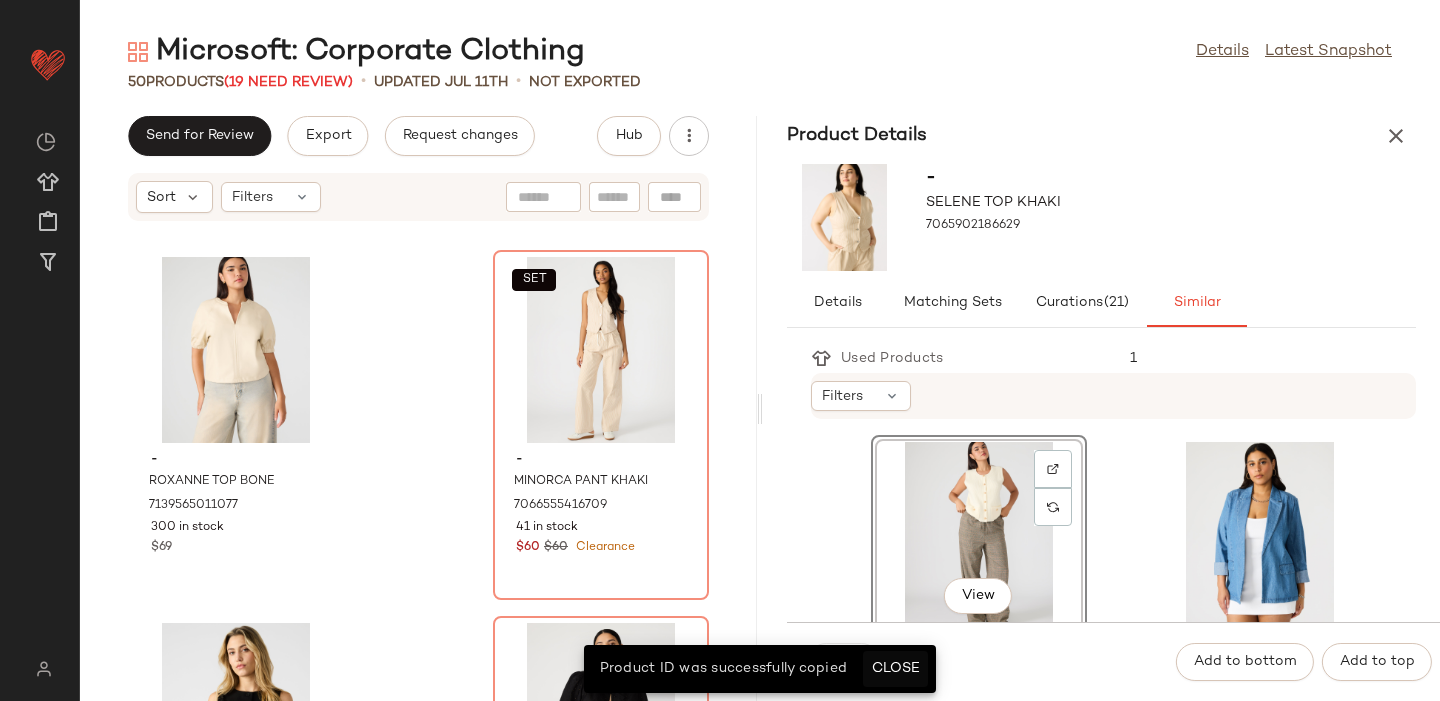 click on "Close" 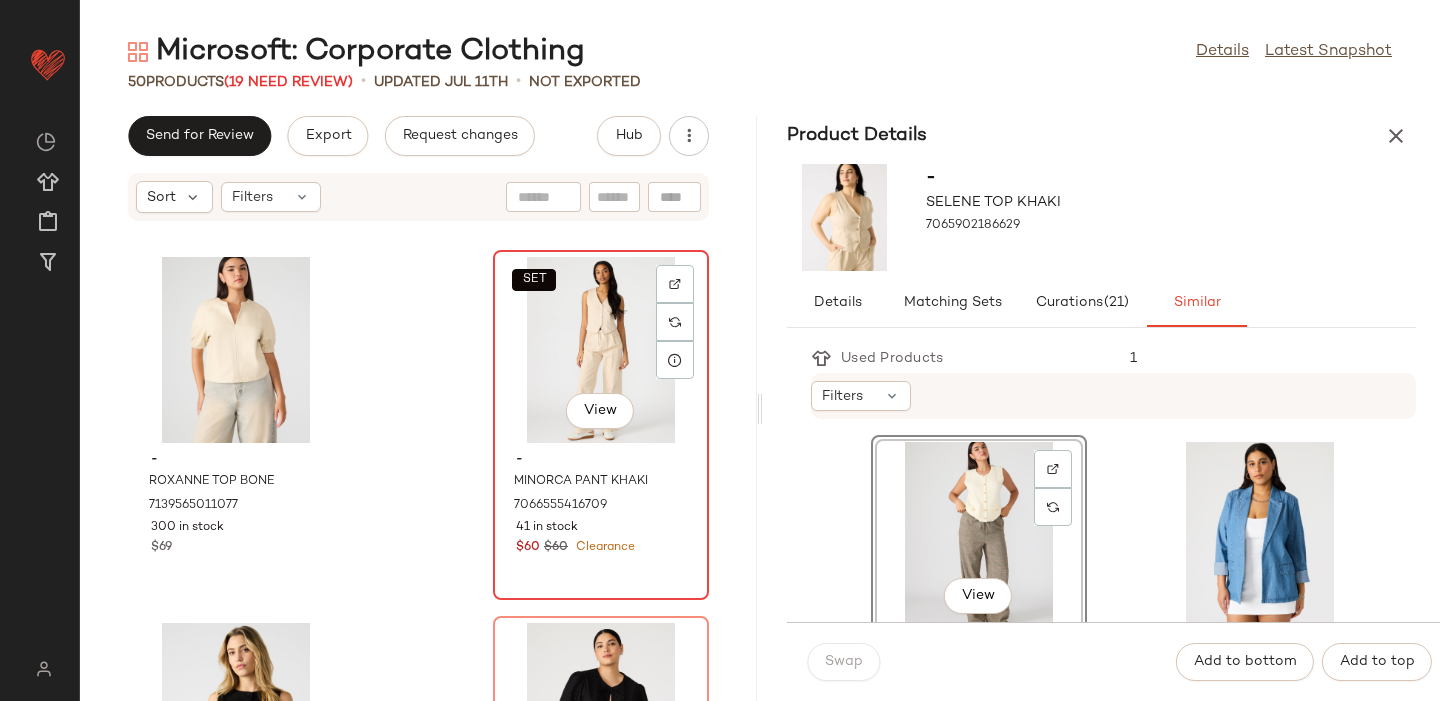 click on "$[PRICE] $[PRICE] Clearance" at bounding box center [601, 548] 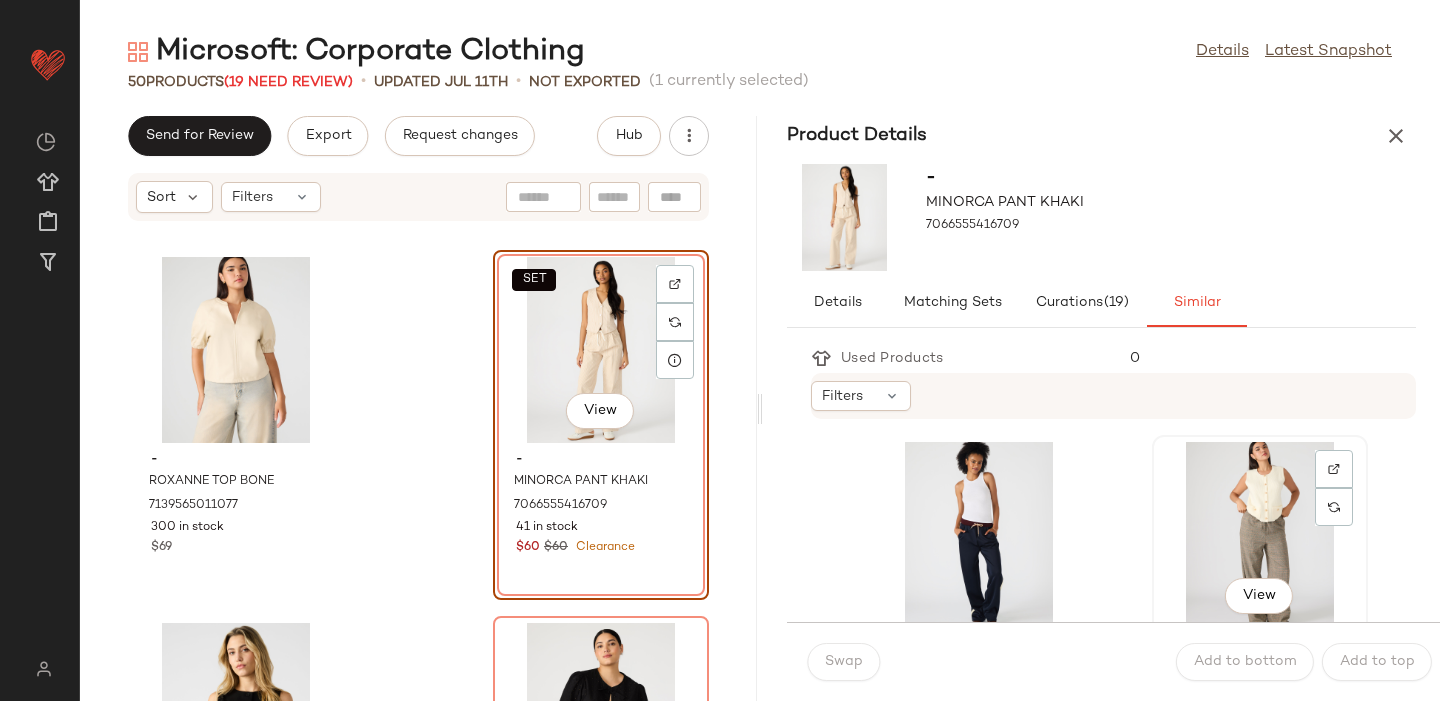 click on "View" 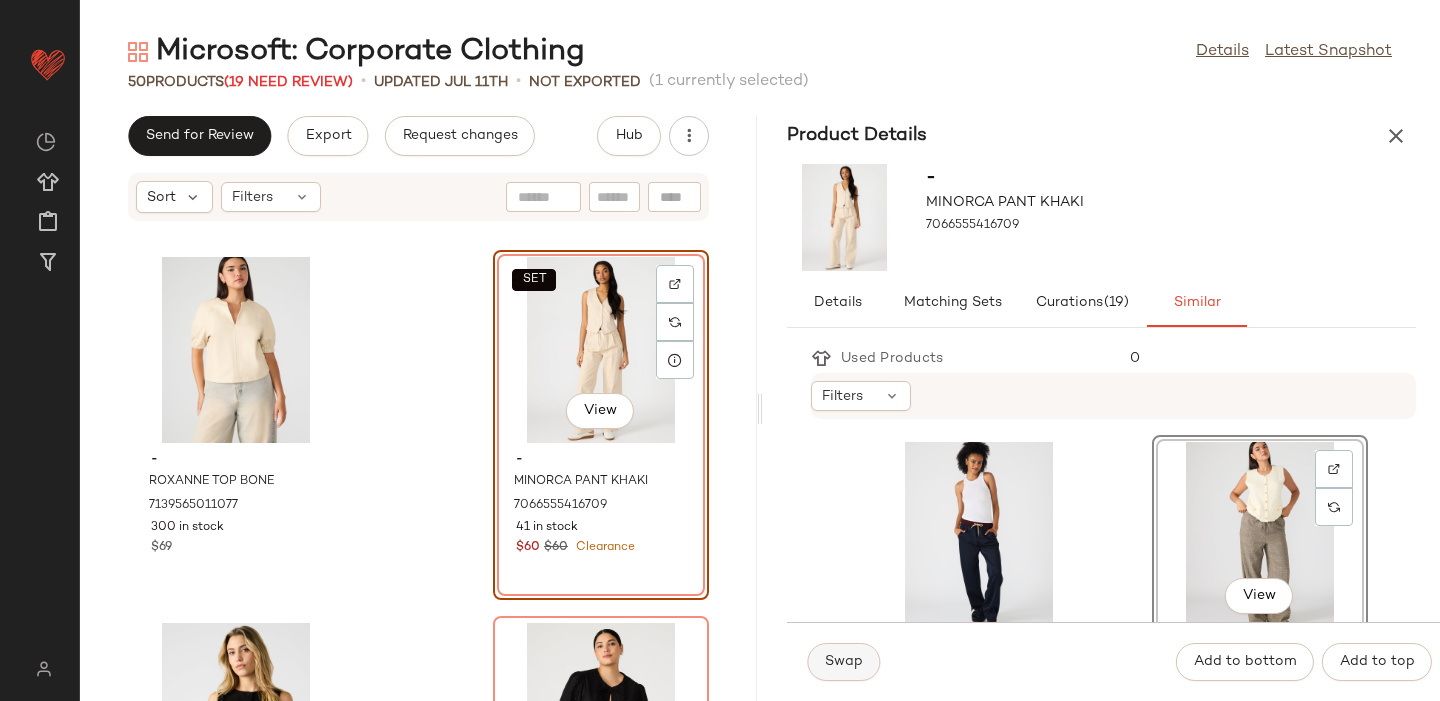 click on "Swap" 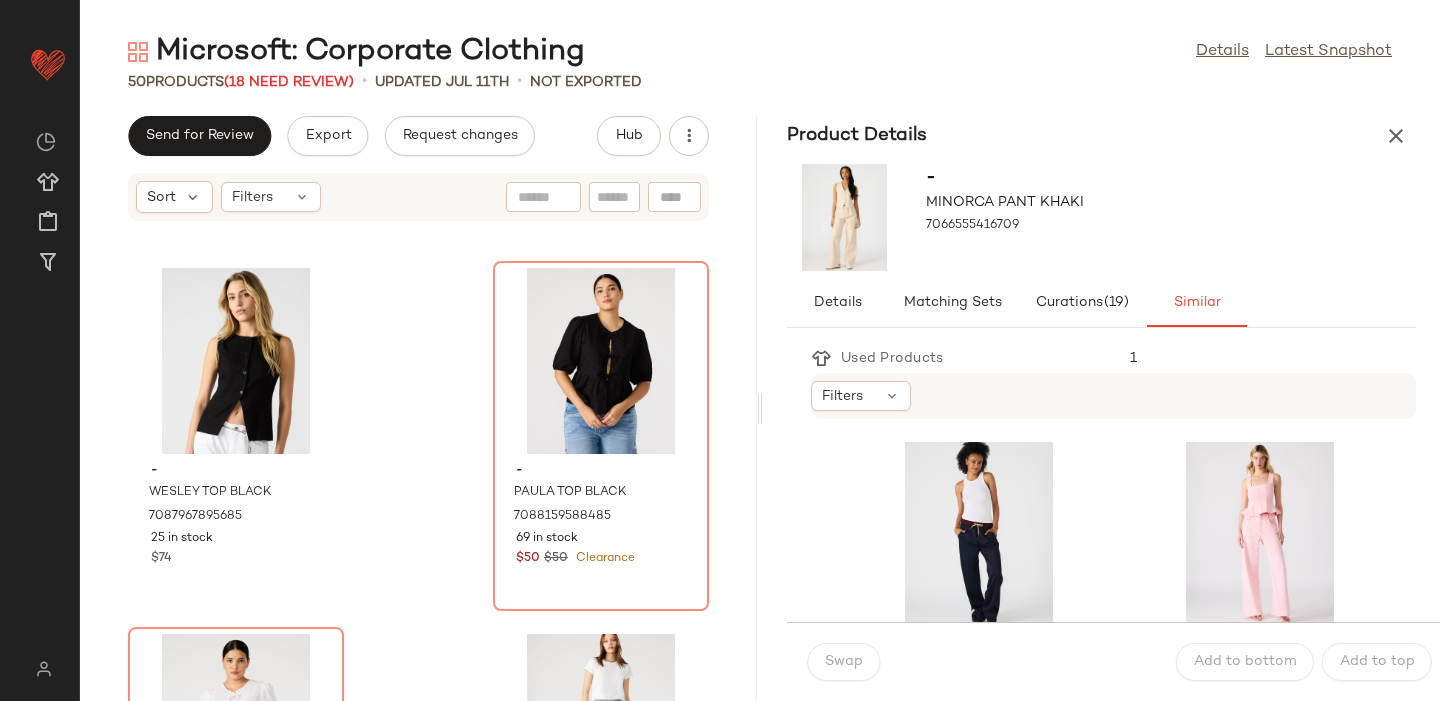 scroll, scrollTop: 761, scrollLeft: 0, axis: vertical 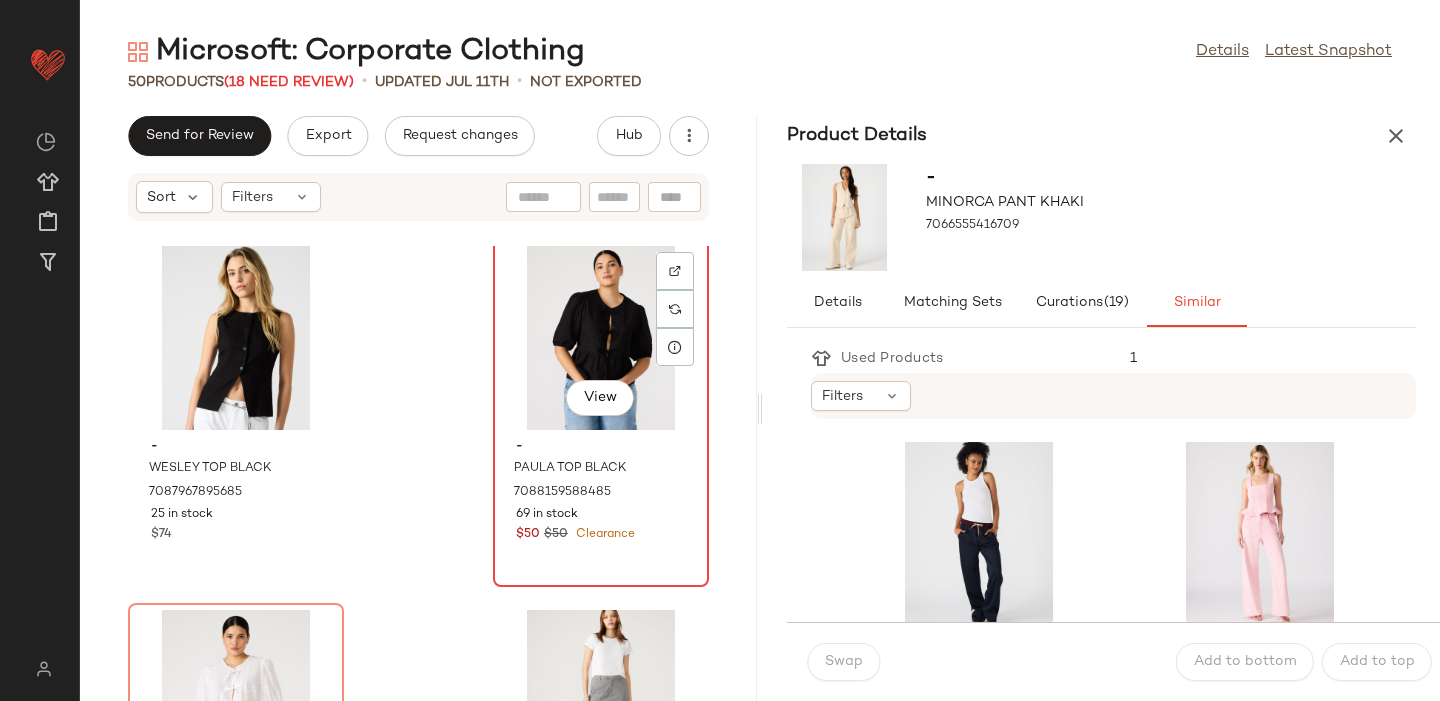 click on "69 in stock" at bounding box center [601, 515] 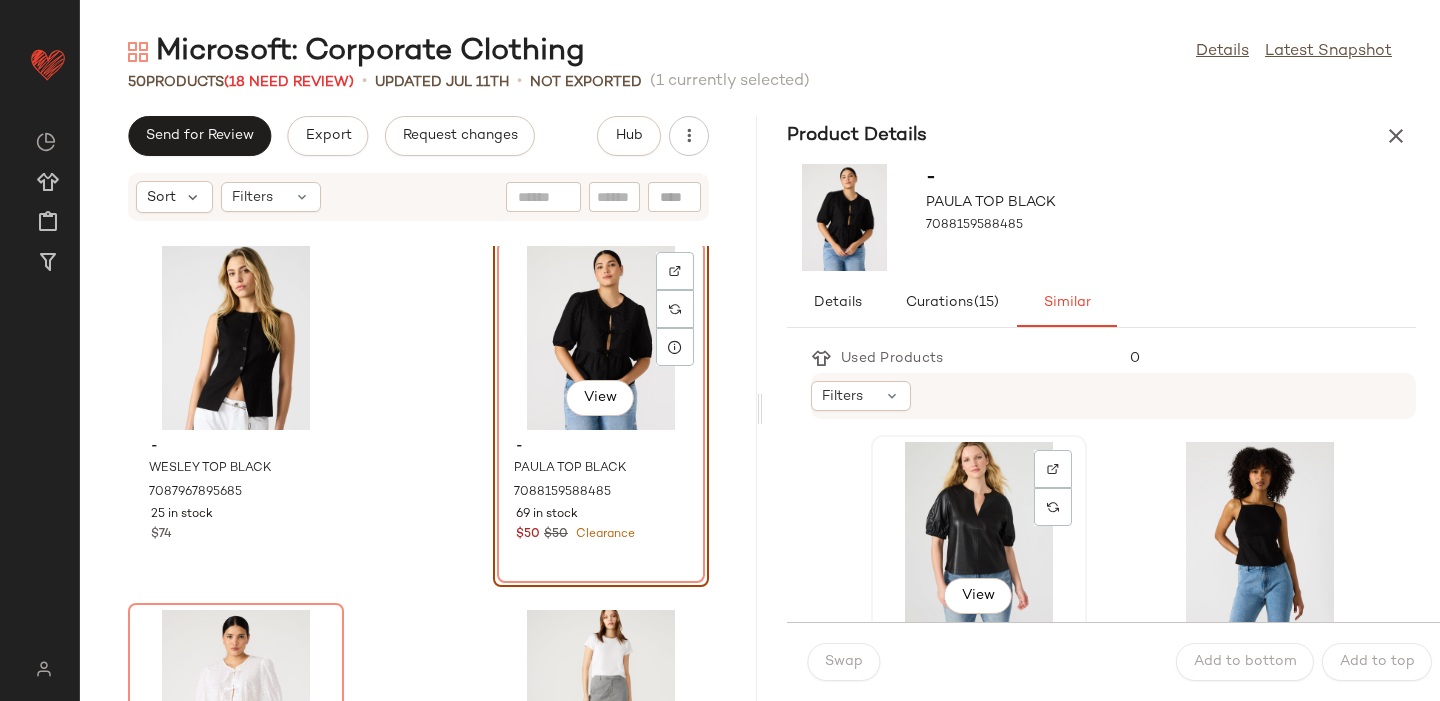 click on "View" 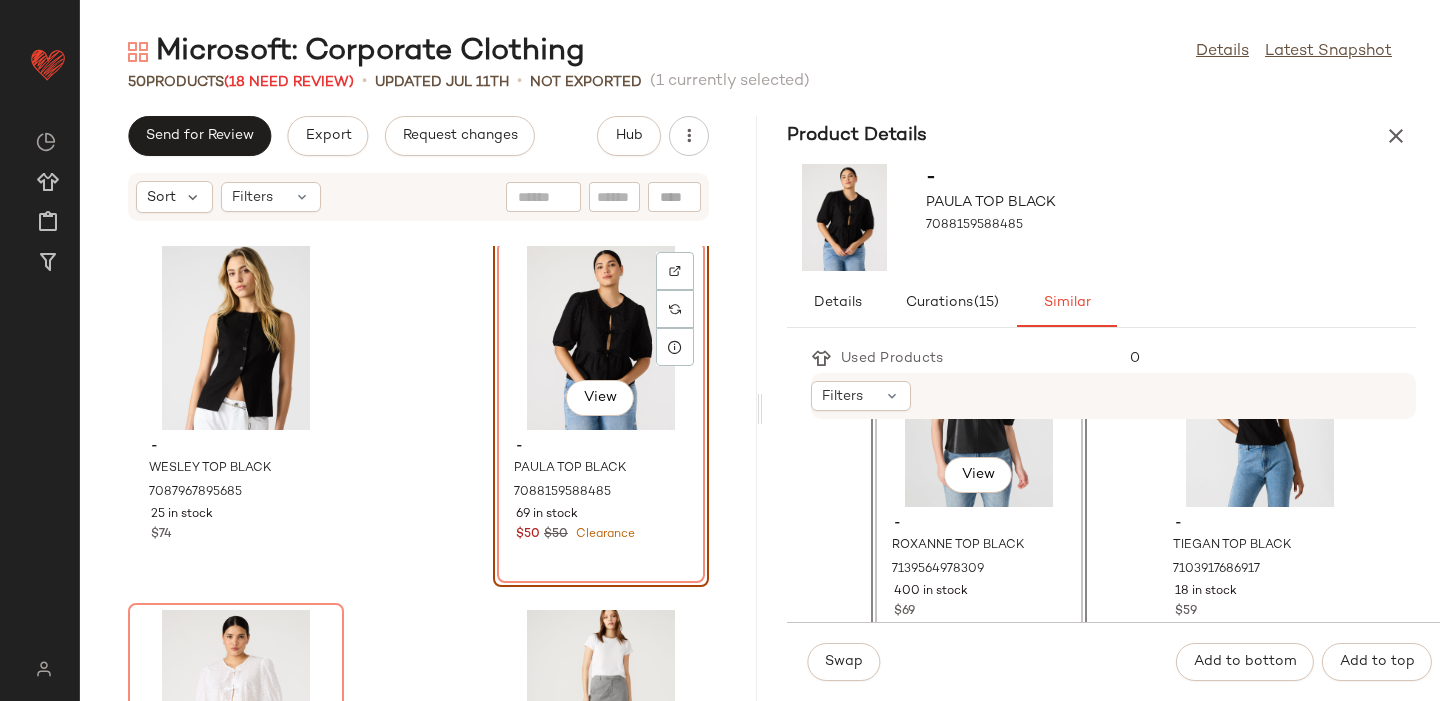 scroll, scrollTop: 125, scrollLeft: 0, axis: vertical 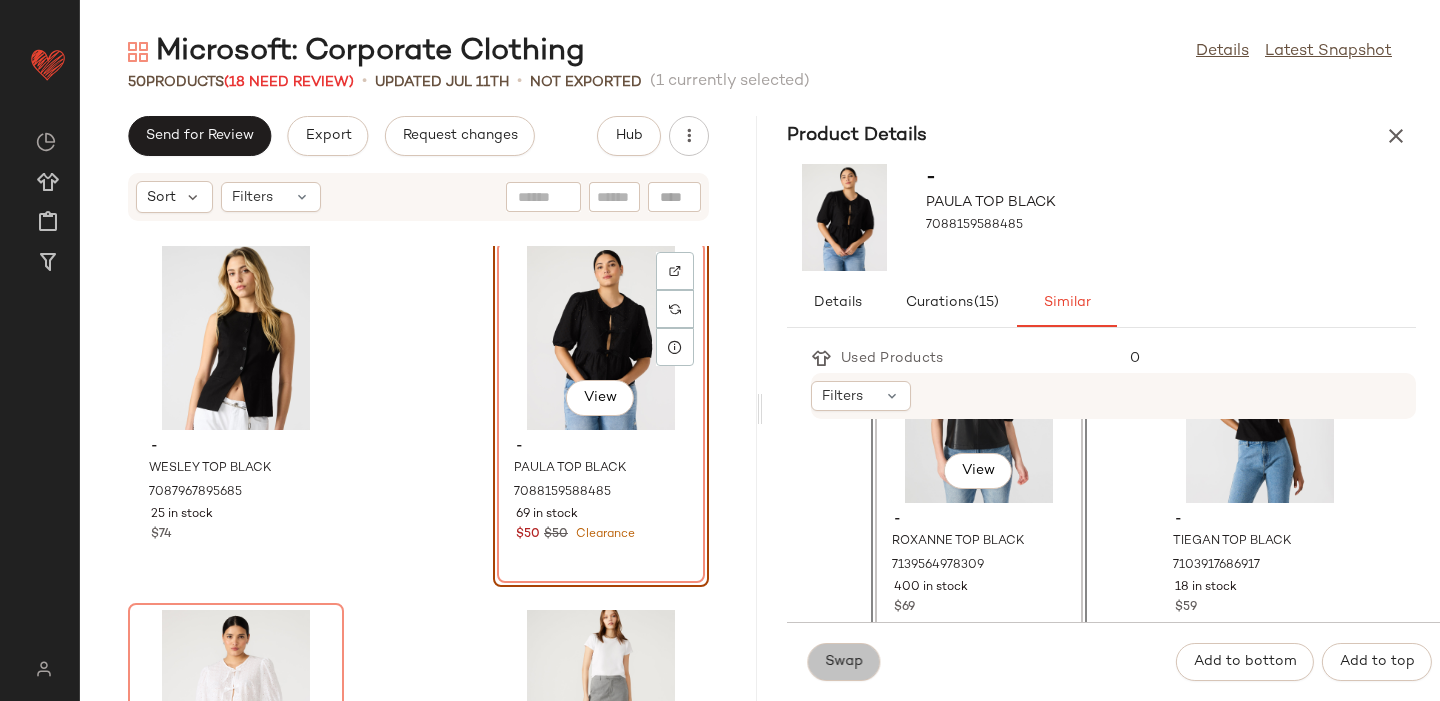 click on "Swap" 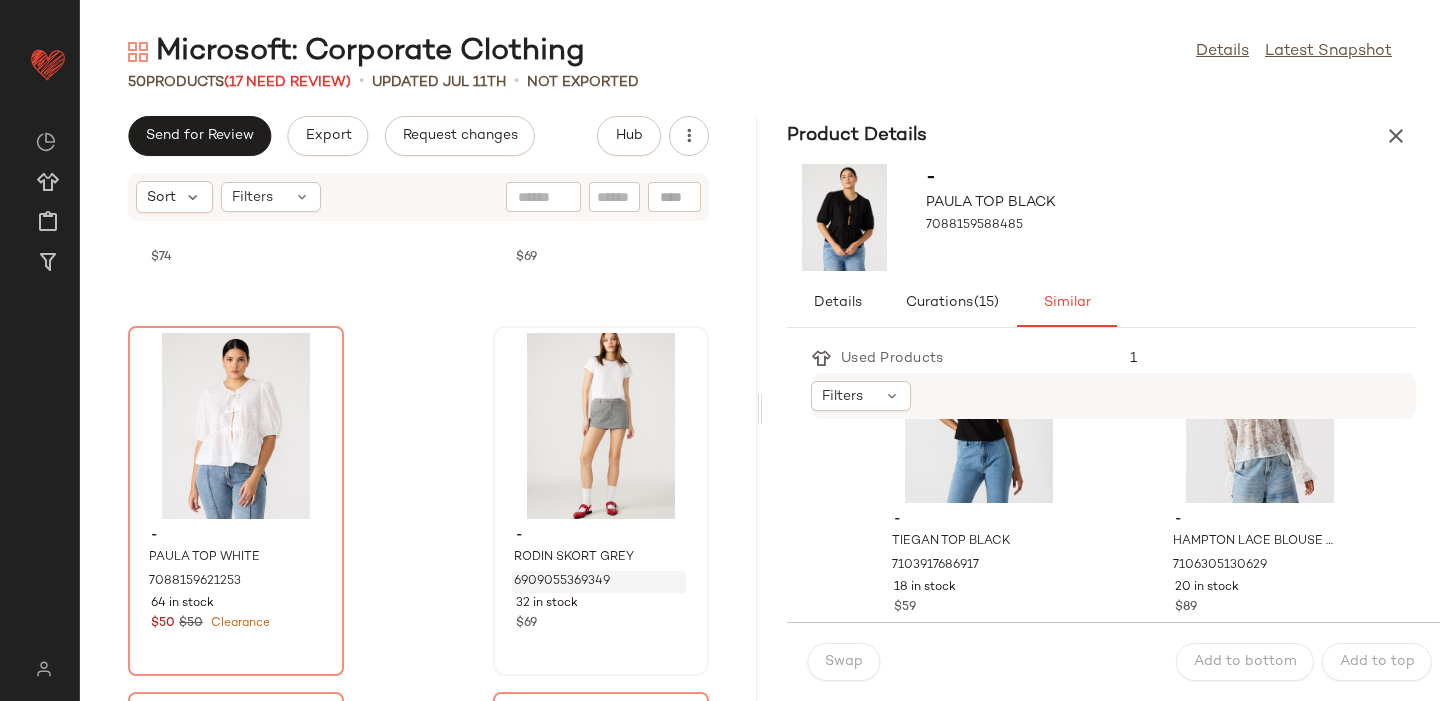 scroll, scrollTop: 1041, scrollLeft: 0, axis: vertical 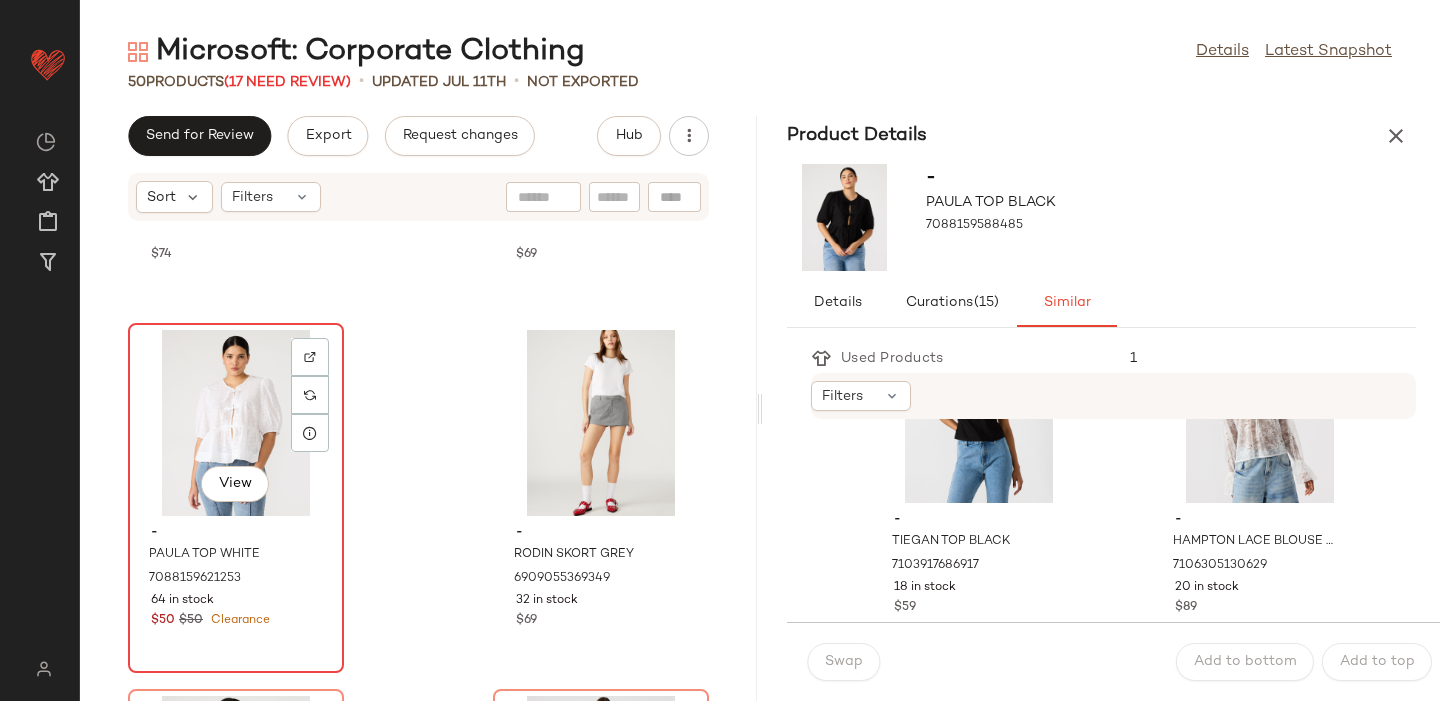 click on "64 in stock" at bounding box center [236, 601] 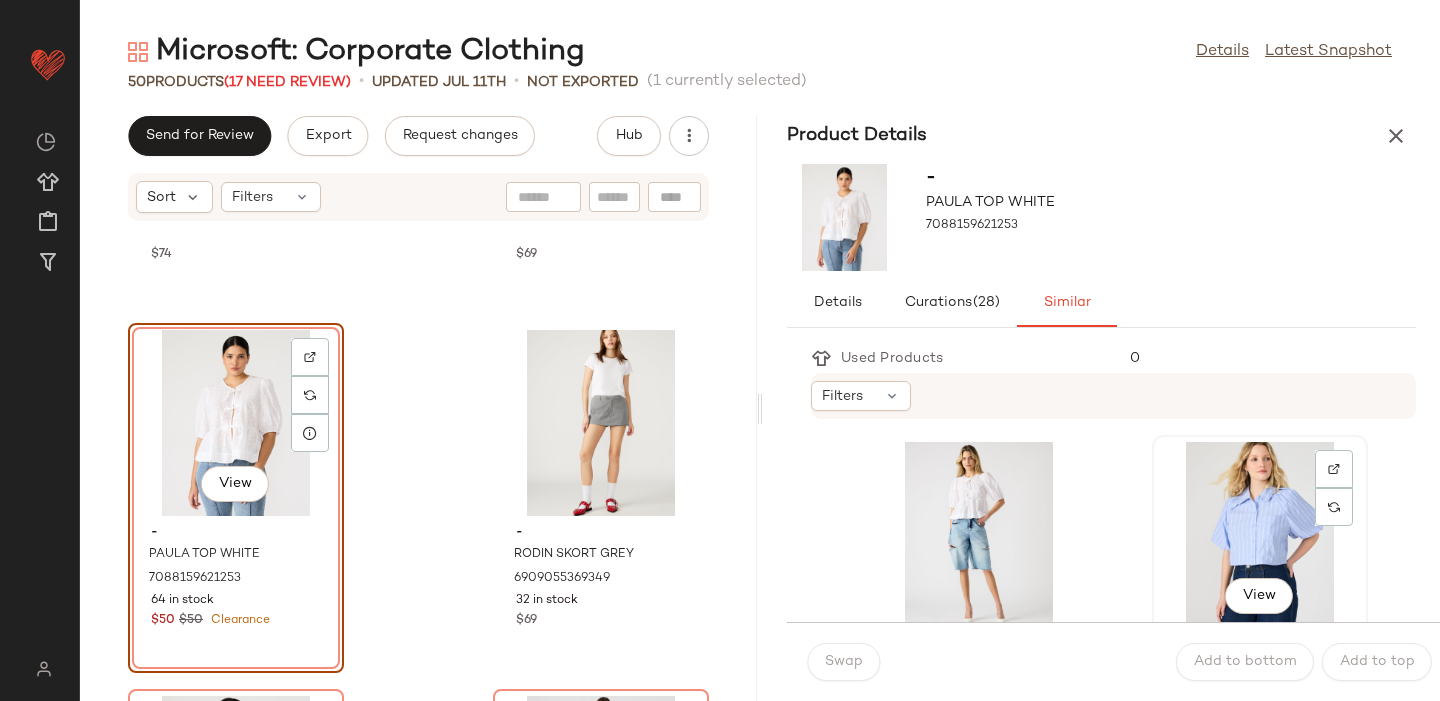 click on "View" 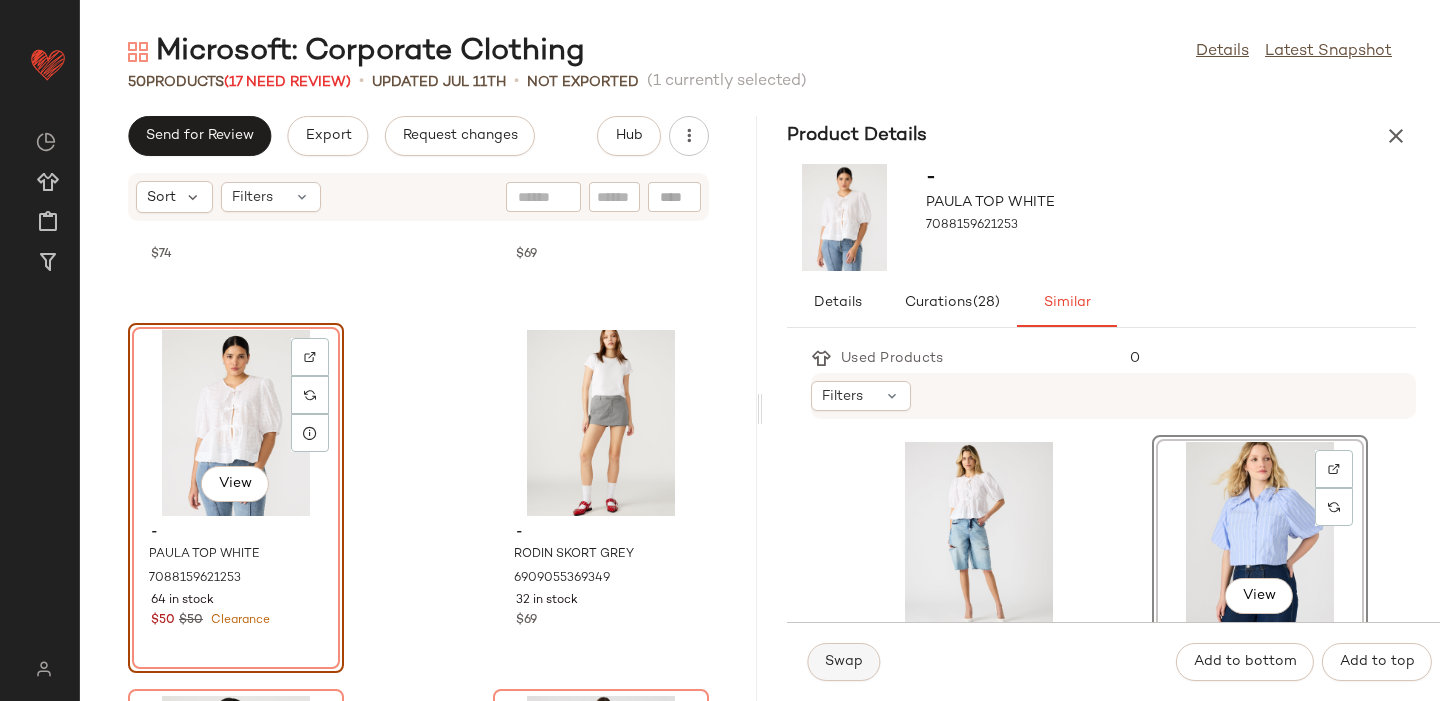 click on "Swap" at bounding box center [843, 662] 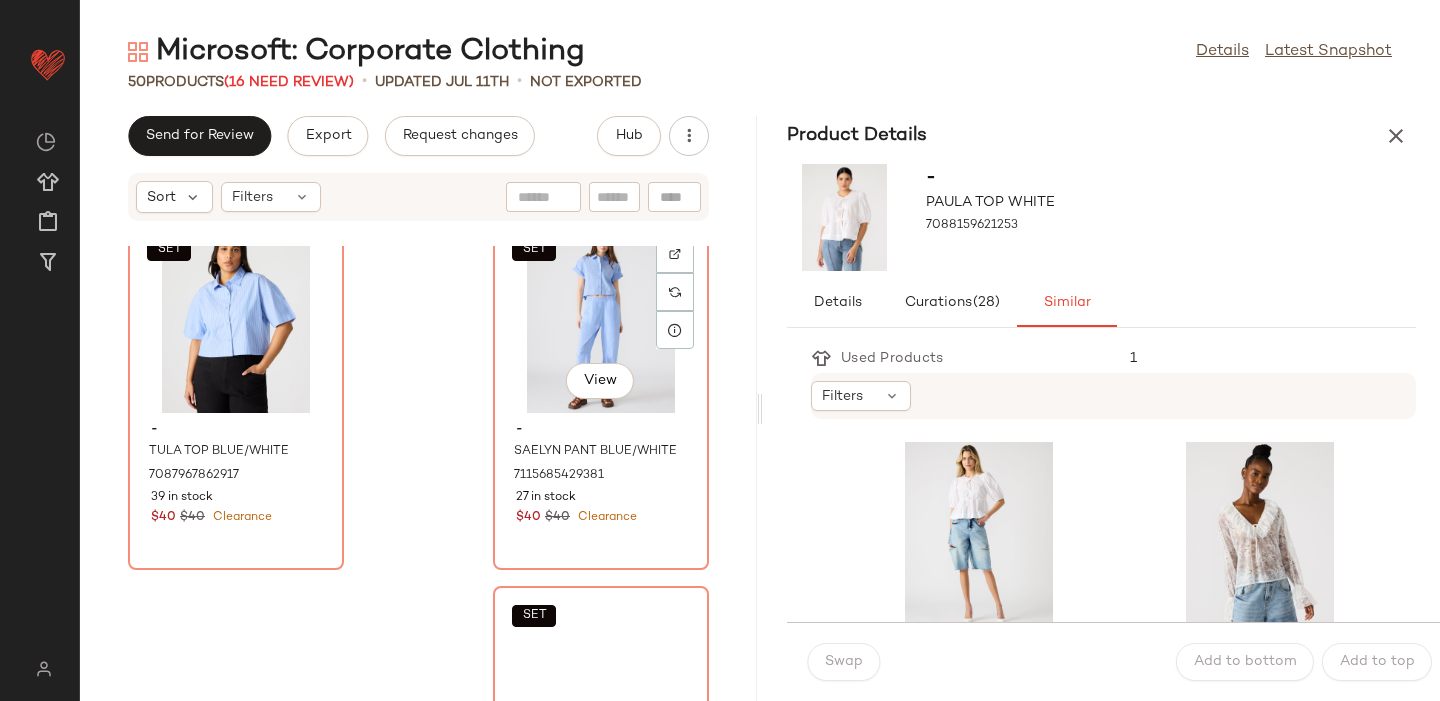 scroll, scrollTop: 1513, scrollLeft: 0, axis: vertical 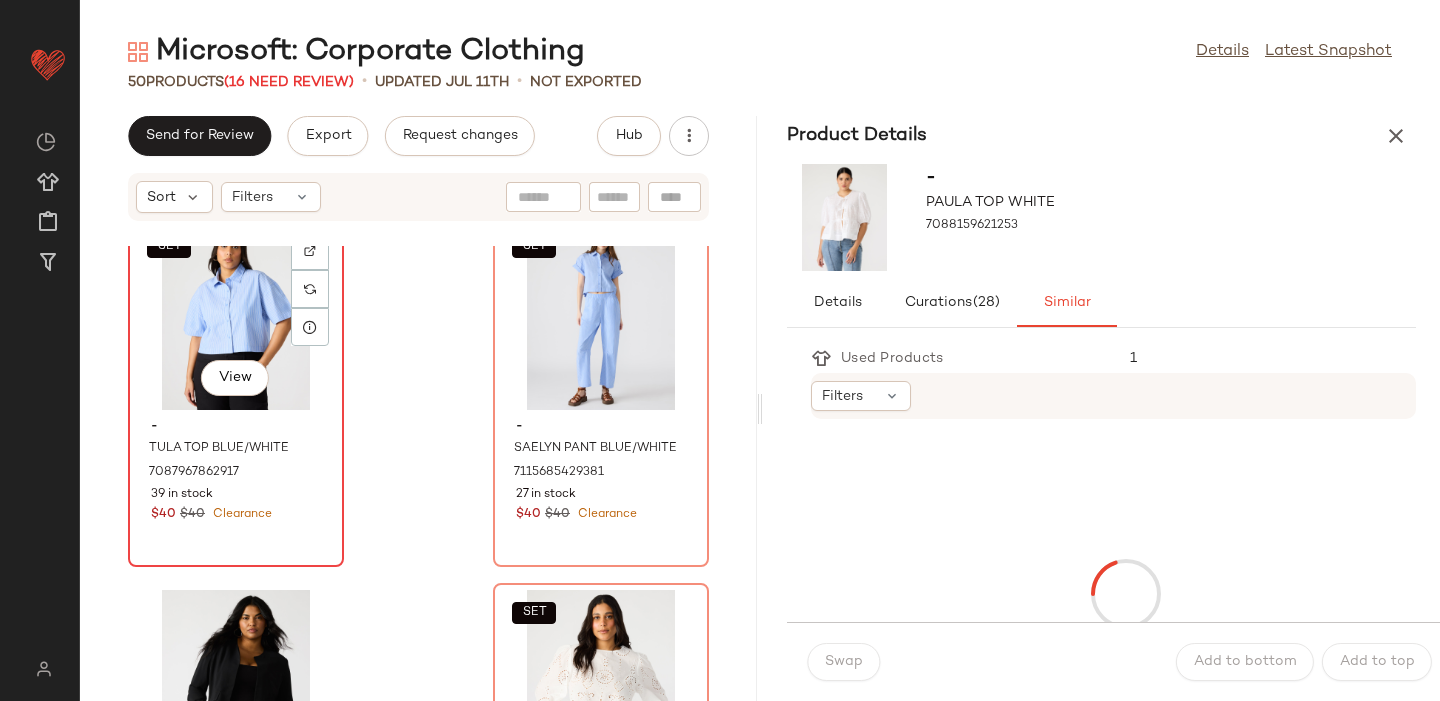 click on "SET   View" 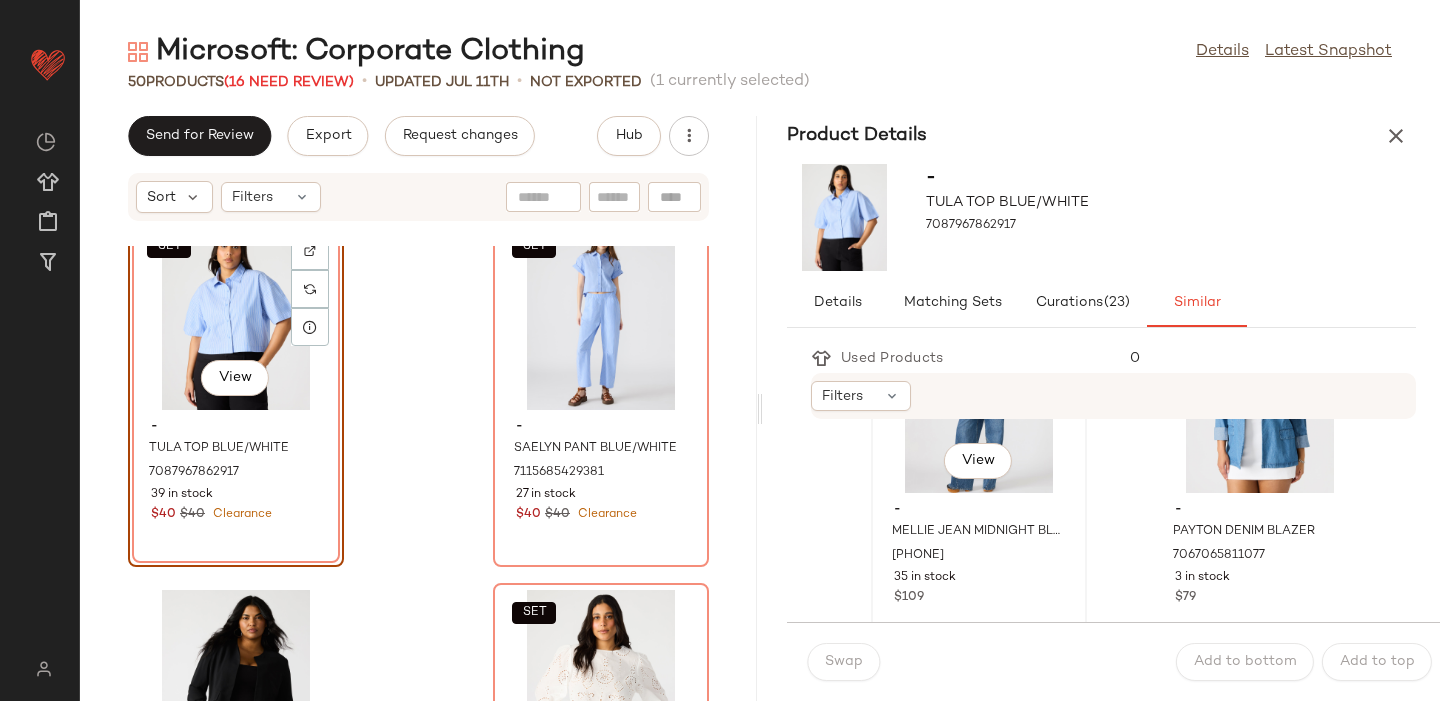 scroll, scrollTop: 137, scrollLeft: 0, axis: vertical 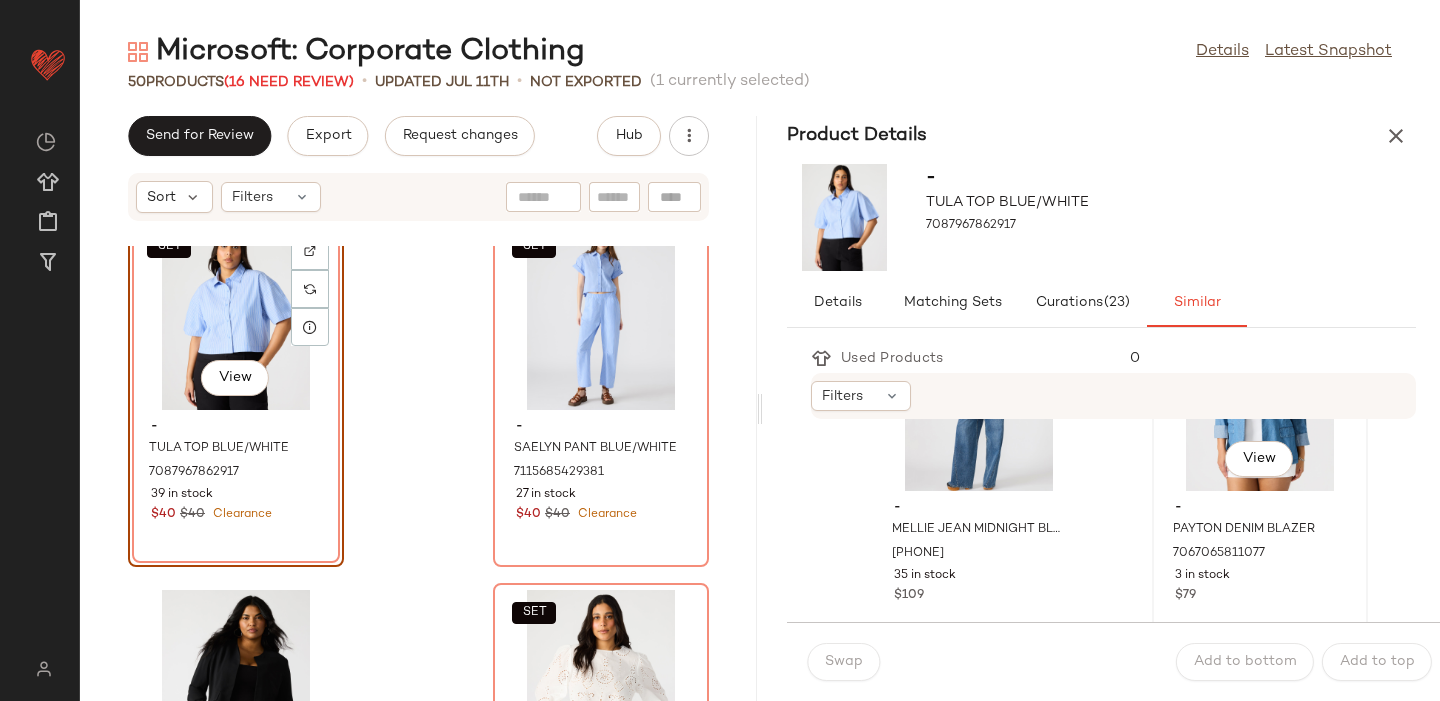 click on "View" 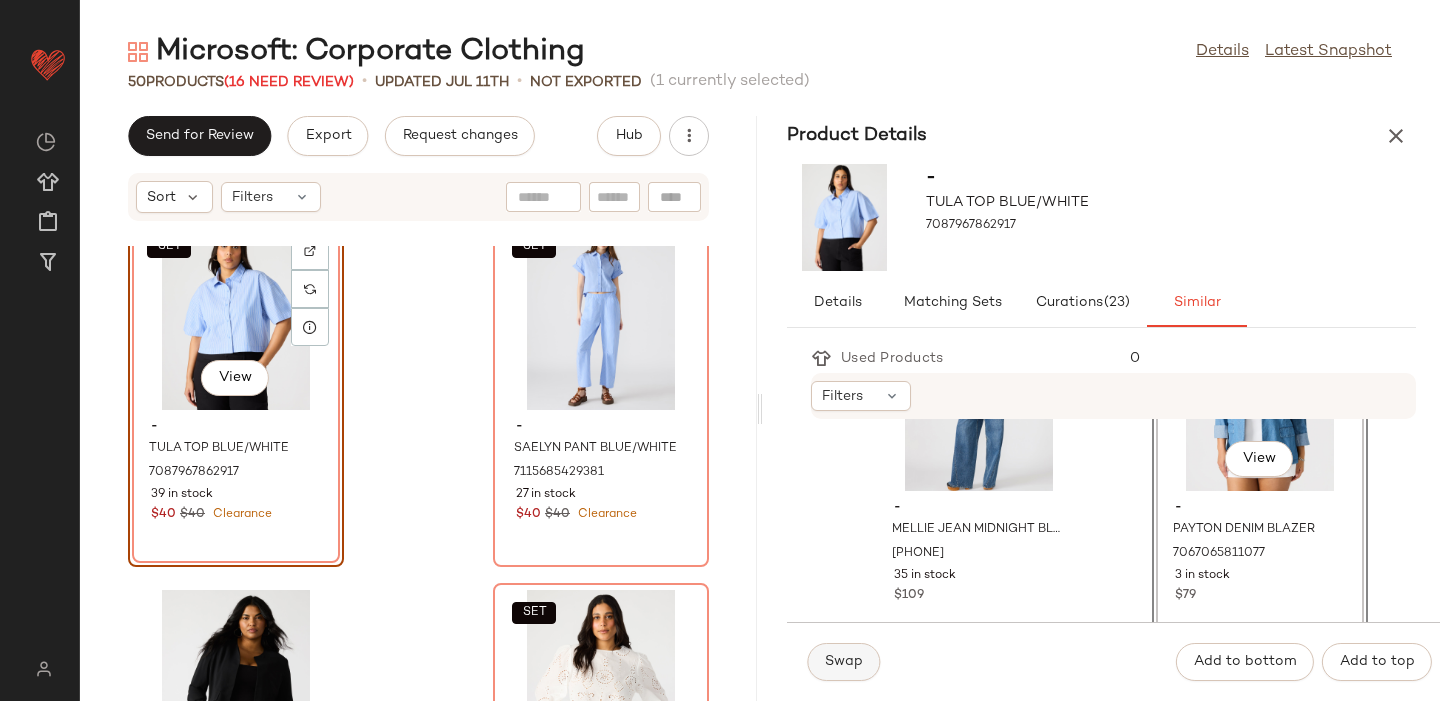 click on "Swap" 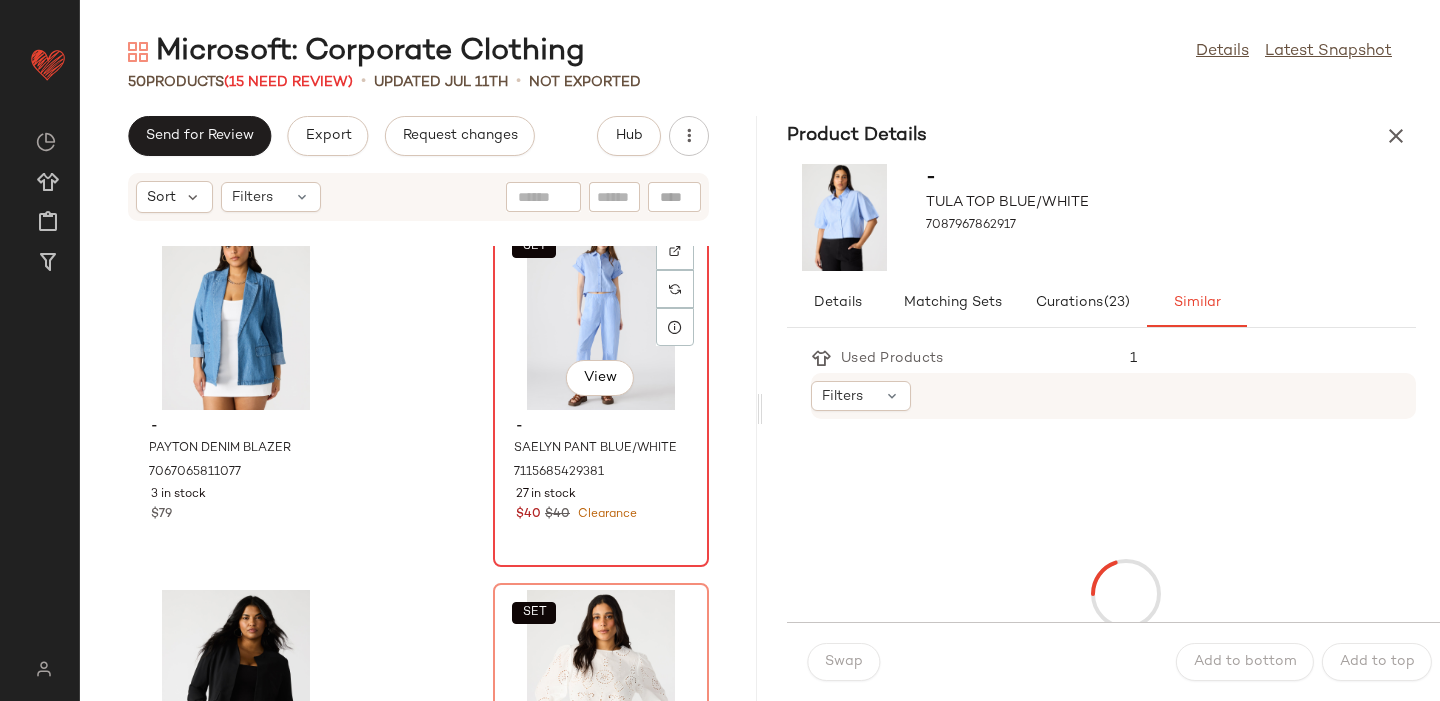 click on "SET   View" 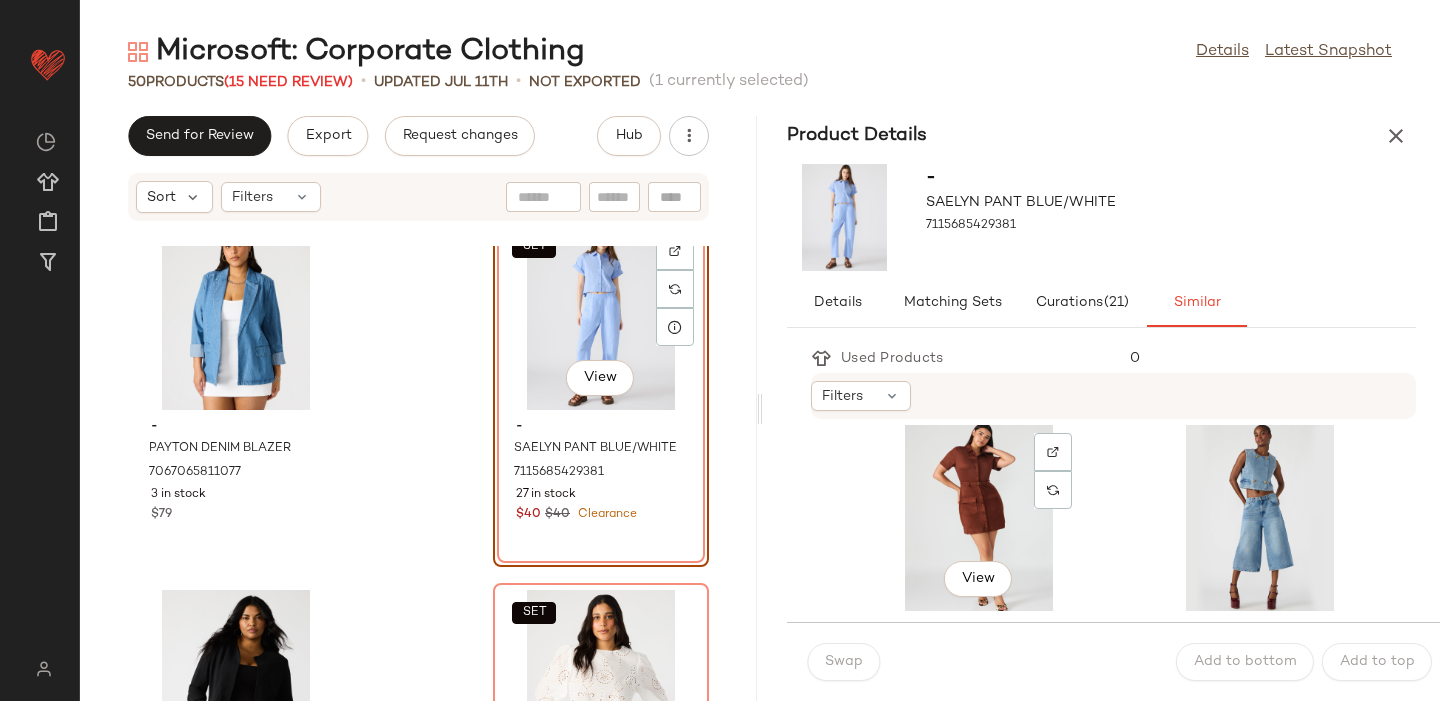 scroll, scrollTop: 745, scrollLeft: 0, axis: vertical 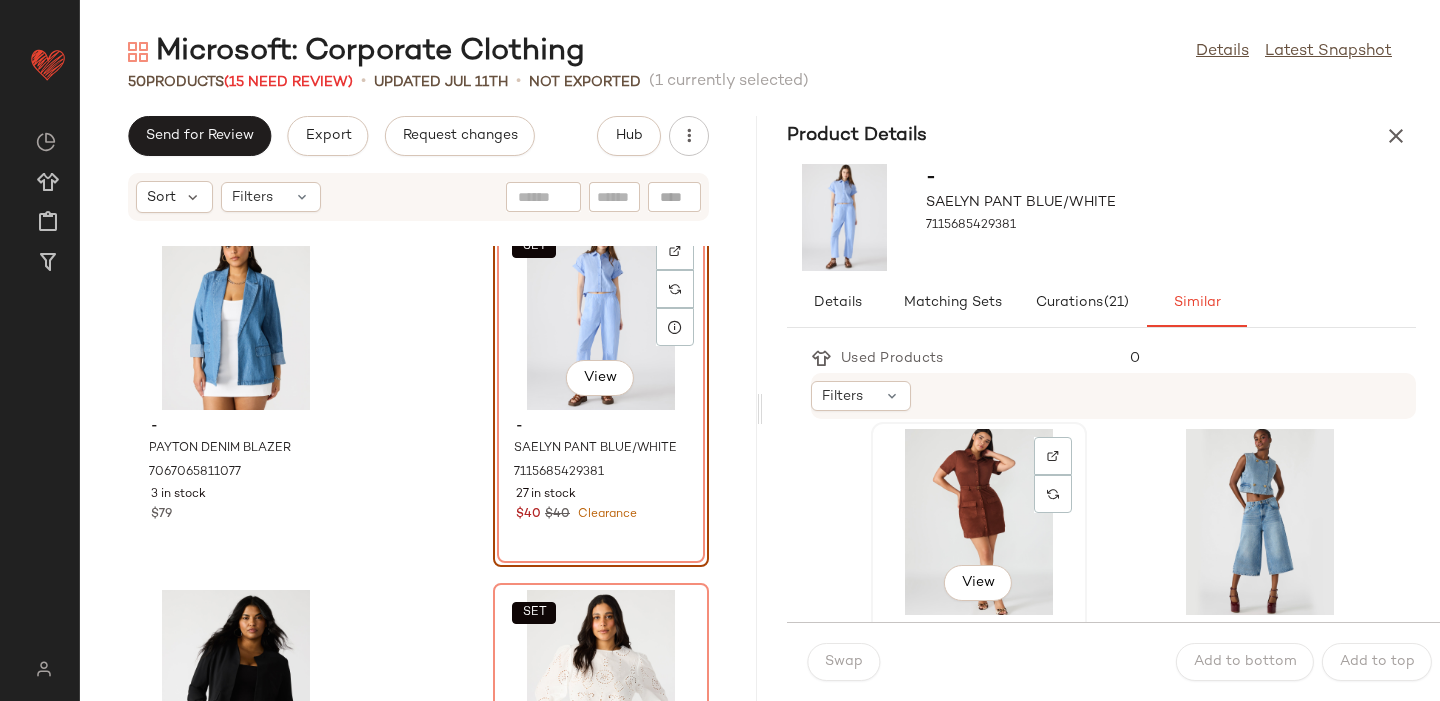 click on "View" 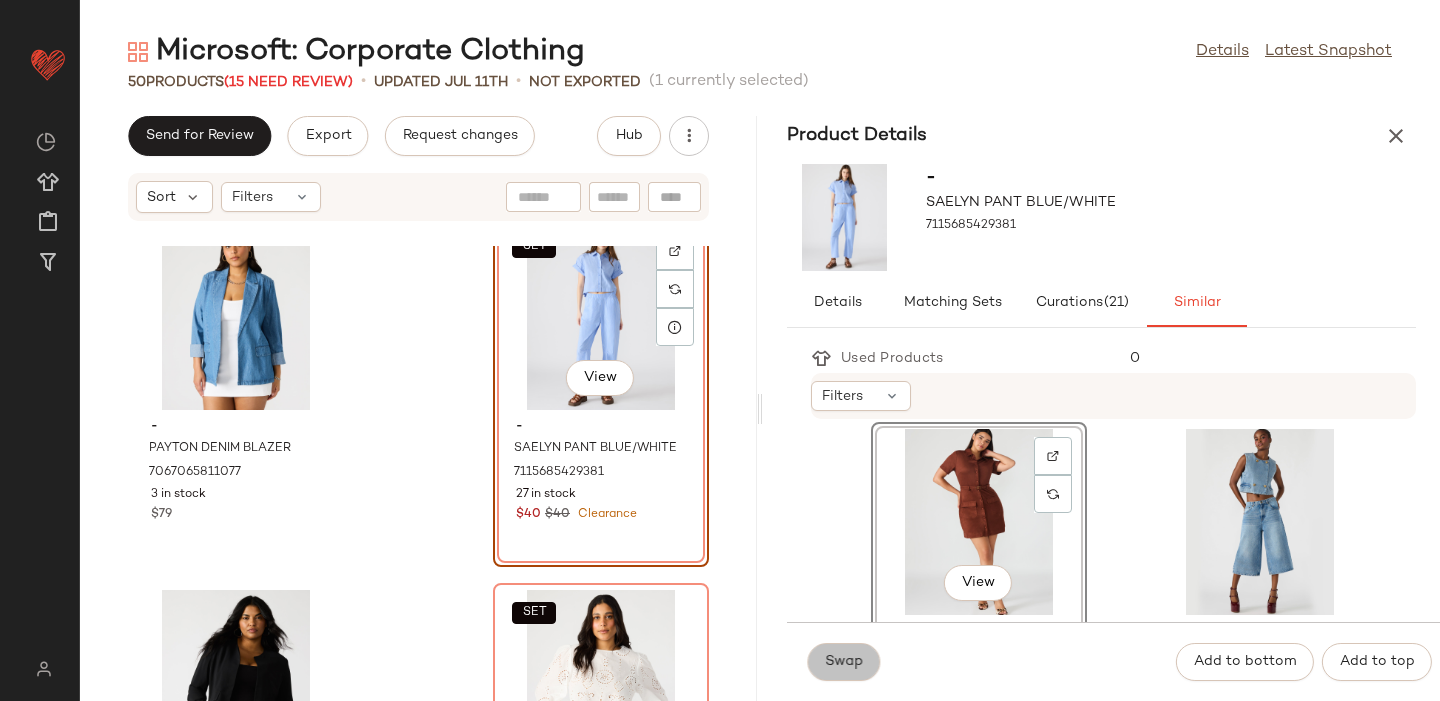 click on "Swap" 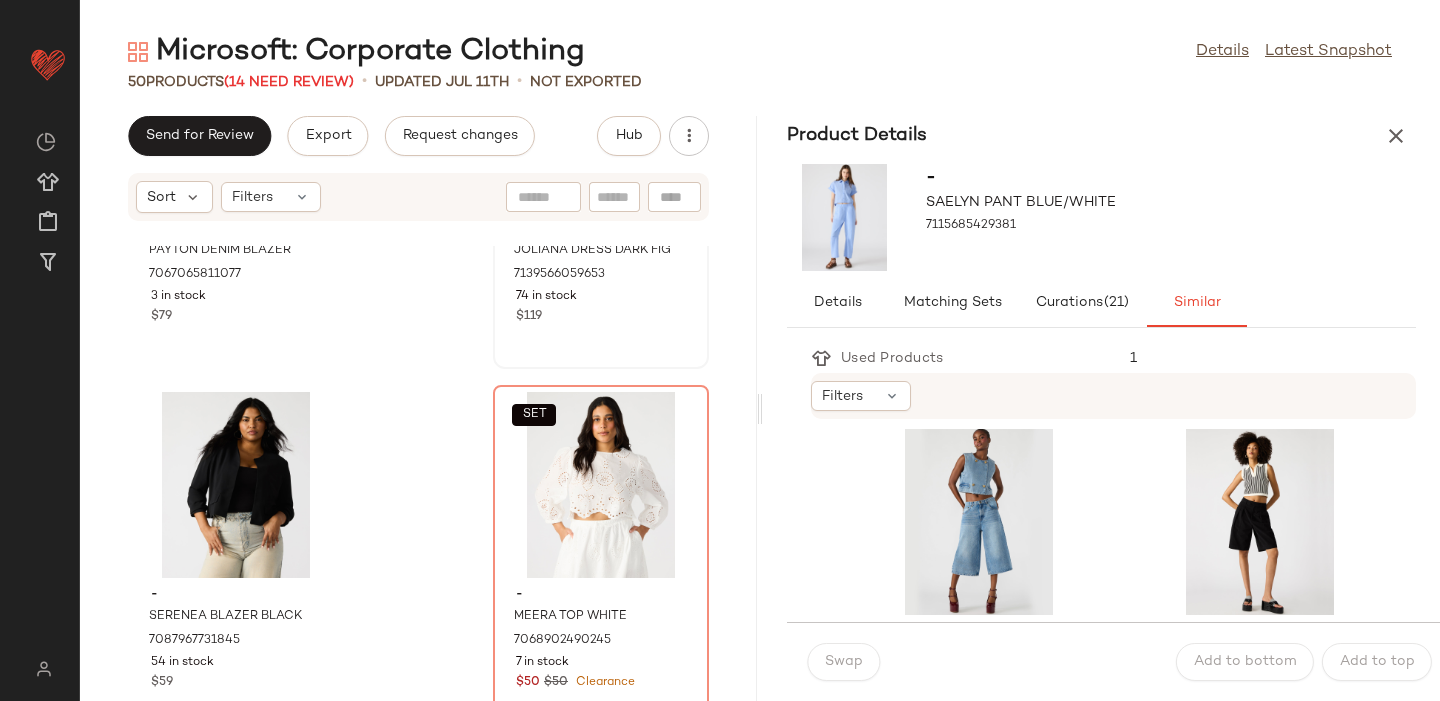 scroll, scrollTop: 1737, scrollLeft: 0, axis: vertical 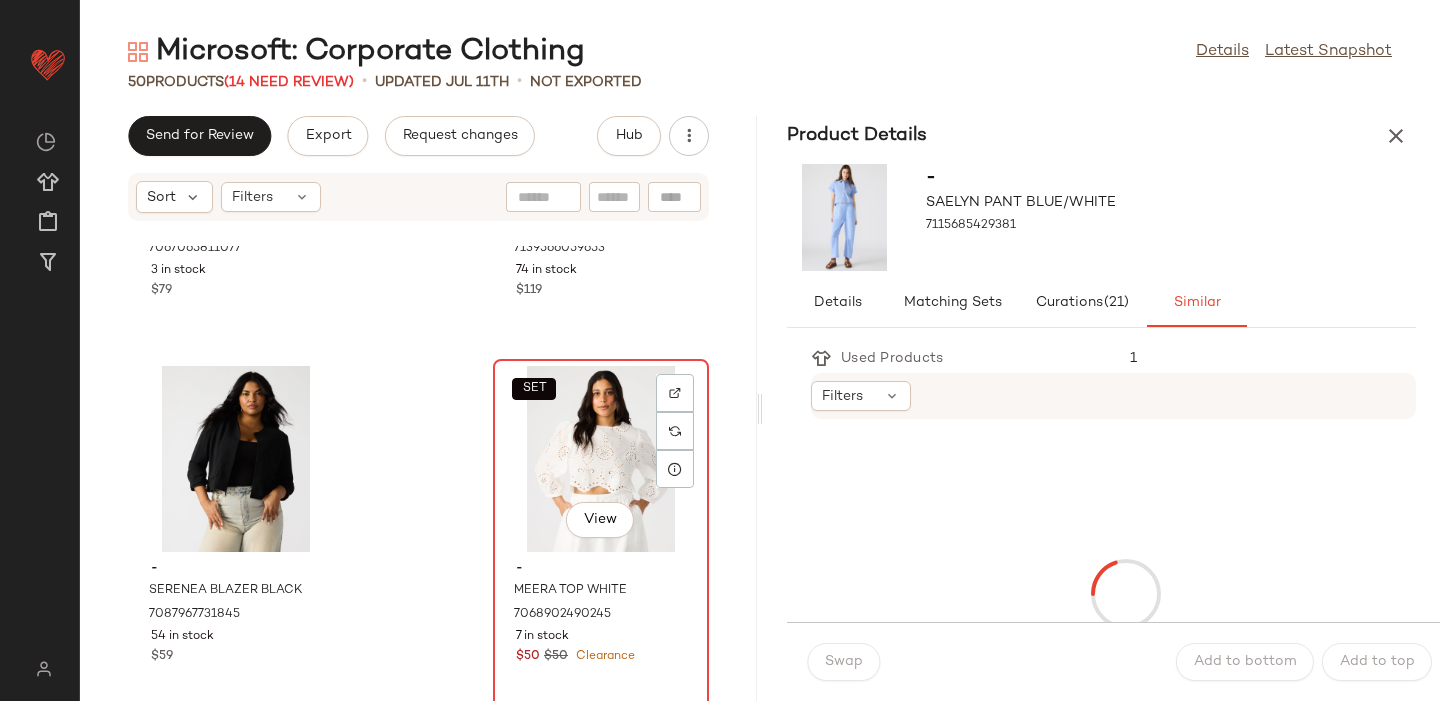 click on "SET   View" 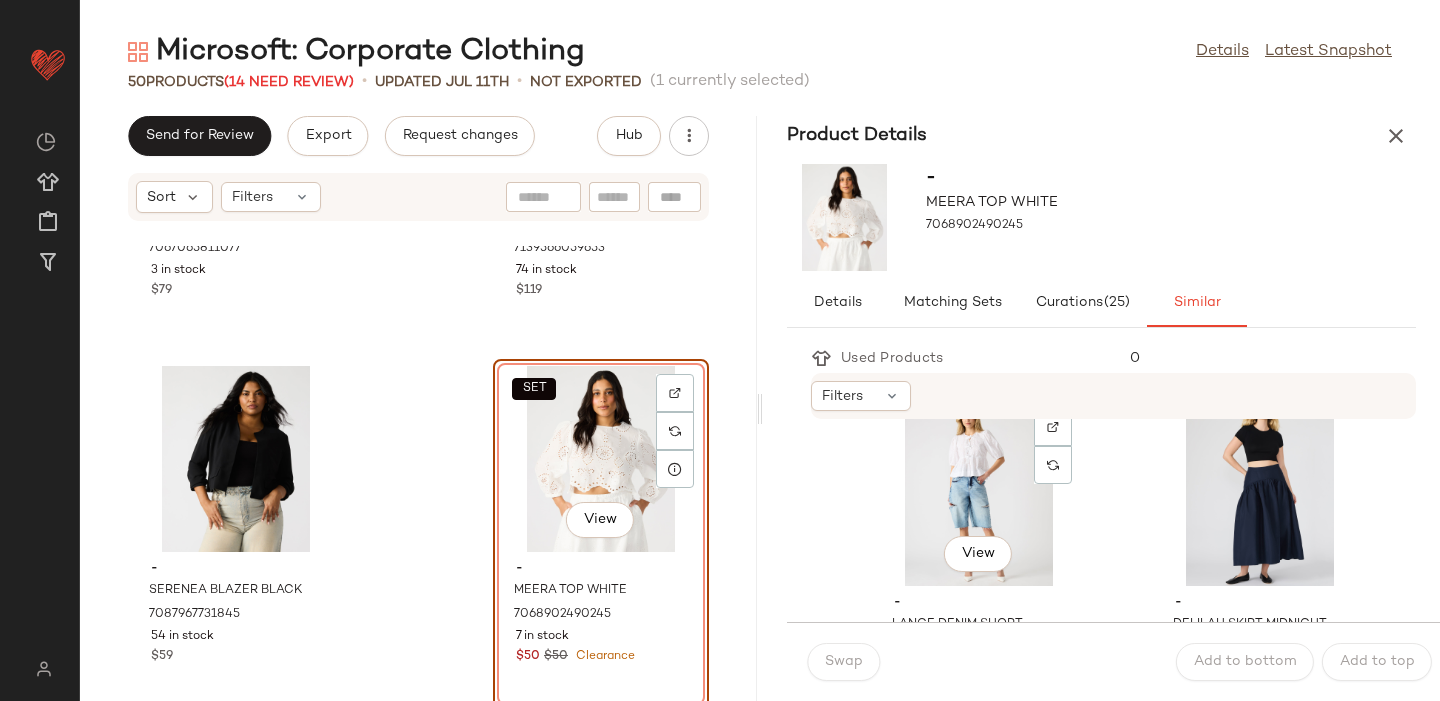 scroll, scrollTop: 410, scrollLeft: 0, axis: vertical 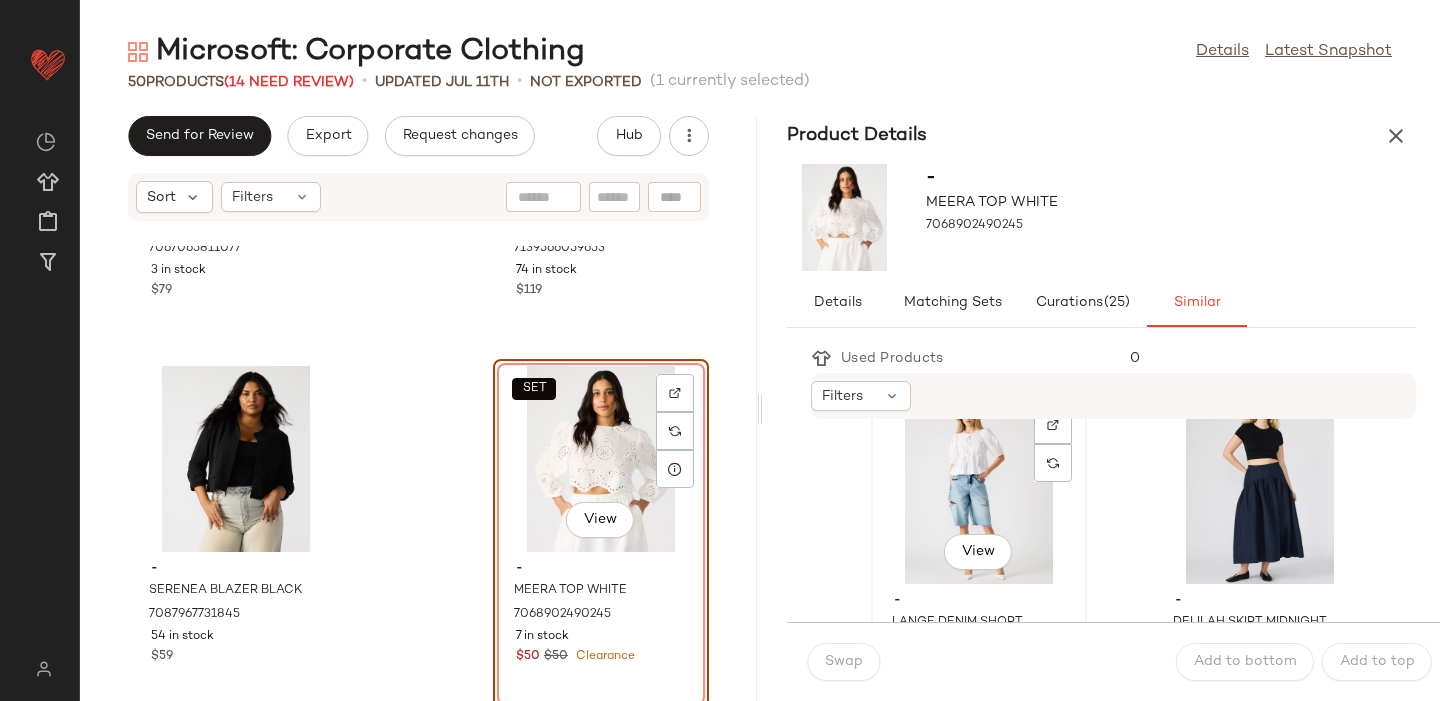 click on "View" 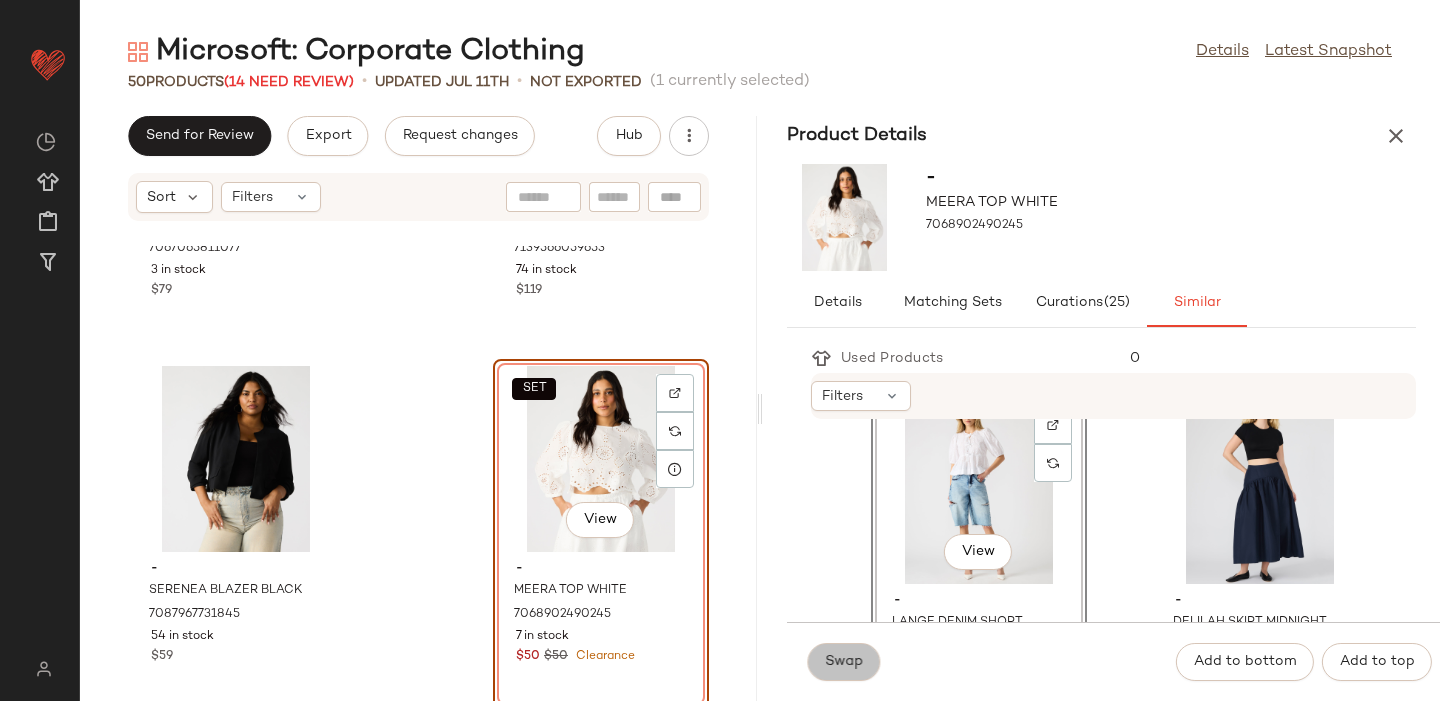 click on "Swap" 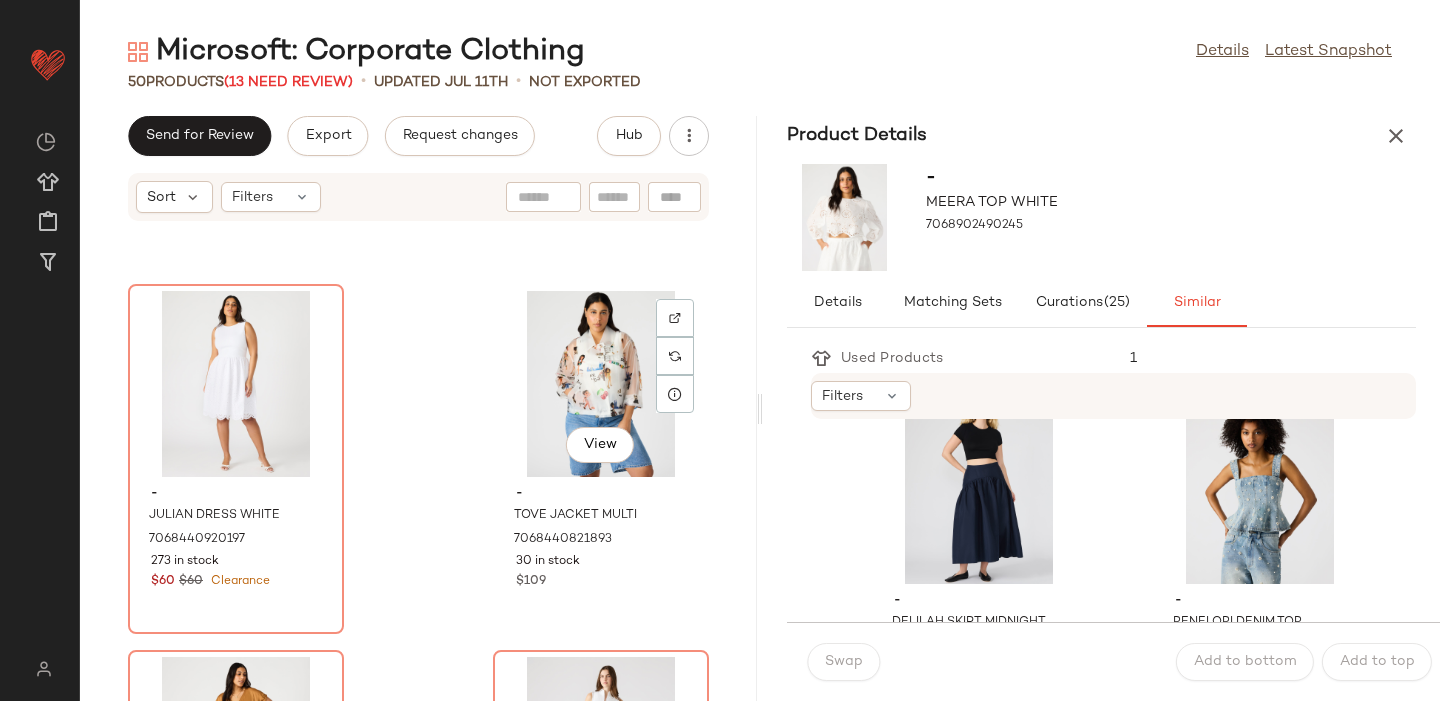scroll, scrollTop: 2551, scrollLeft: 0, axis: vertical 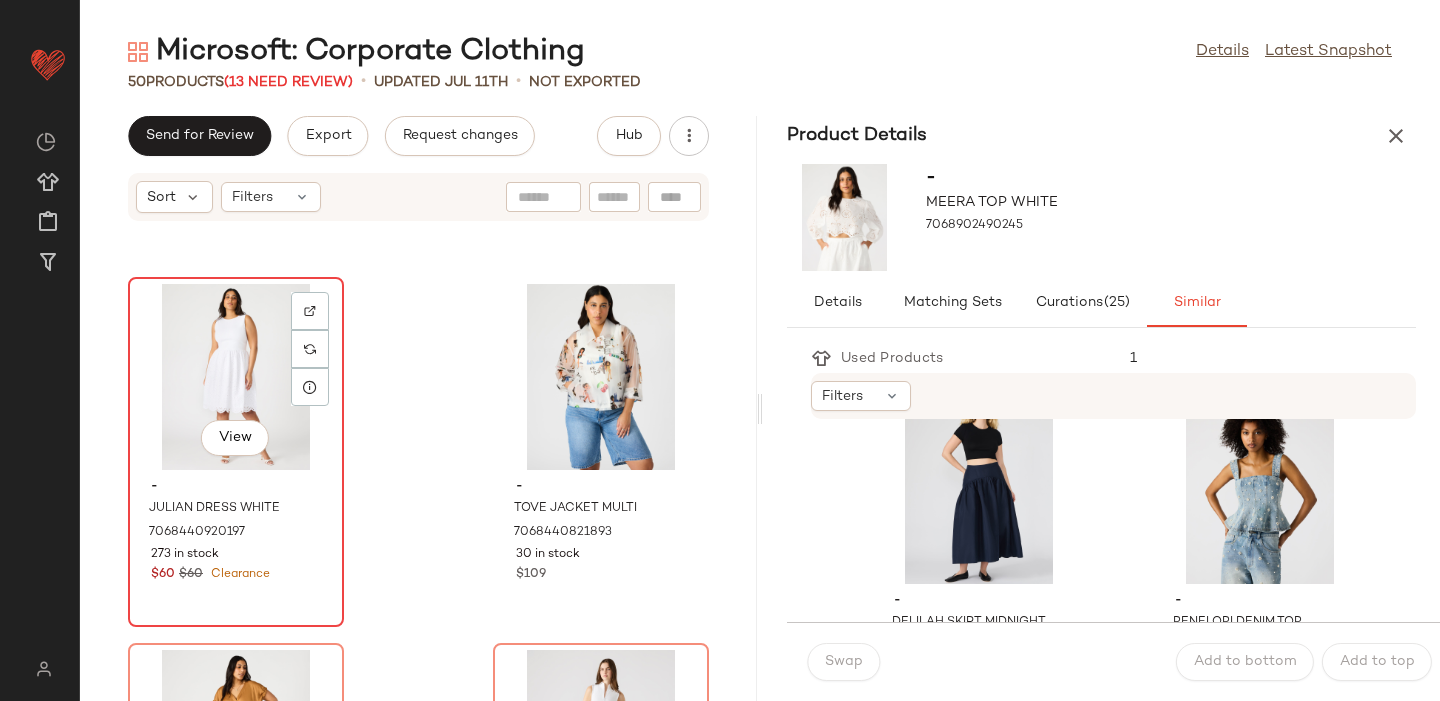 click on "View" 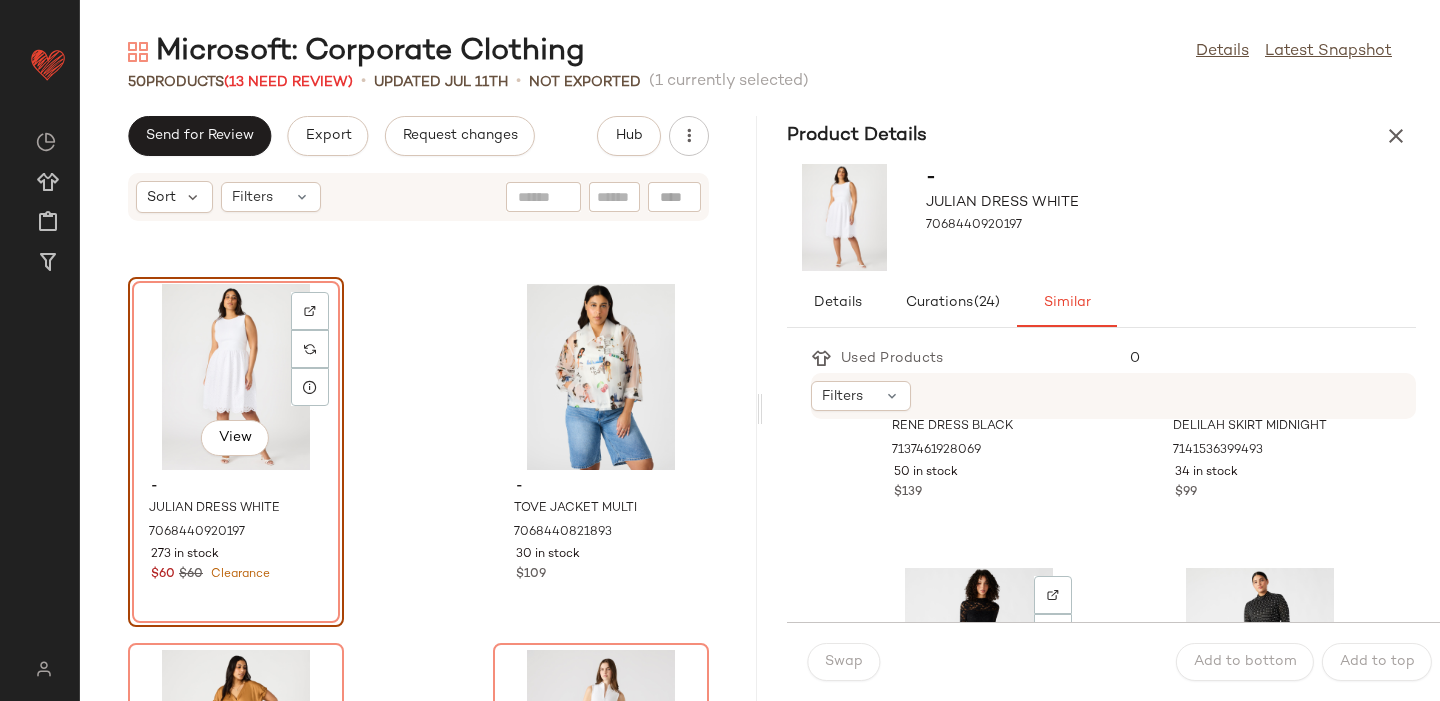 scroll, scrollTop: 390, scrollLeft: 0, axis: vertical 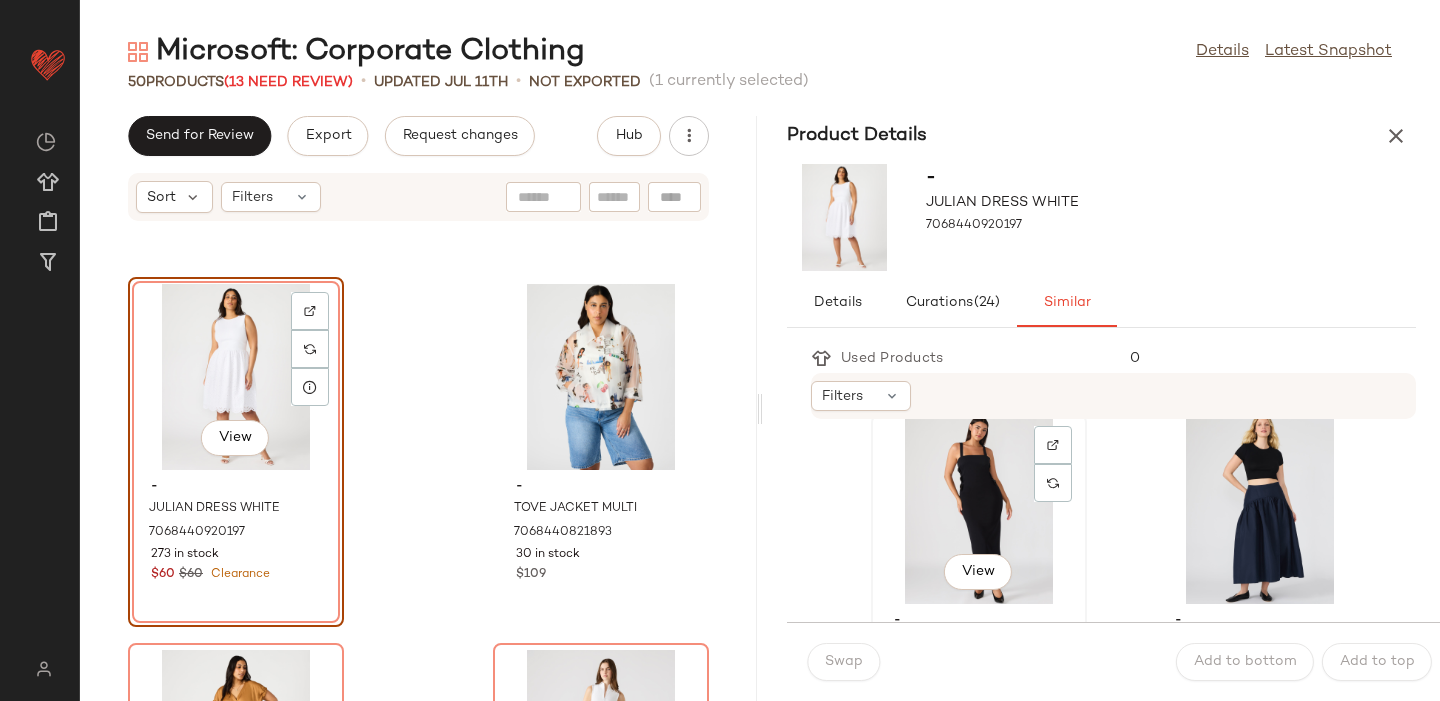 click on "View" 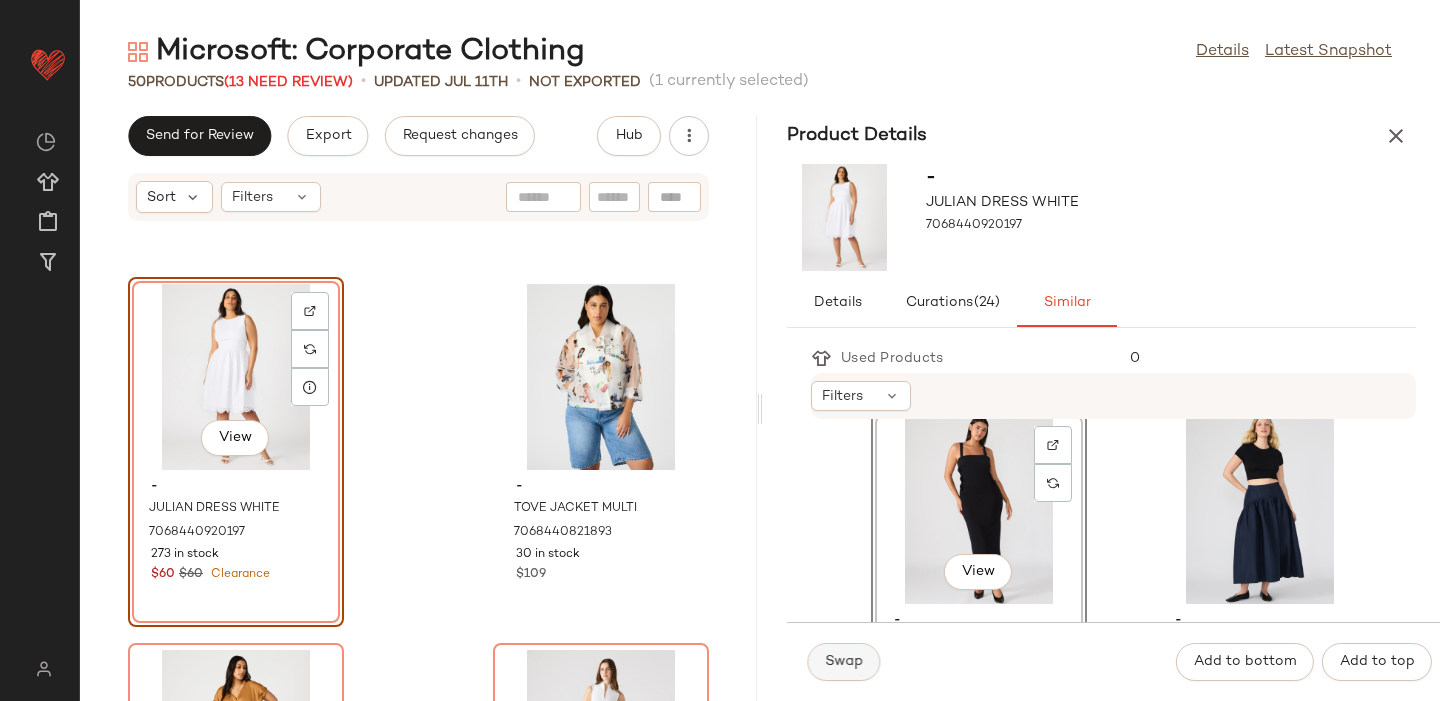 click on "Swap" 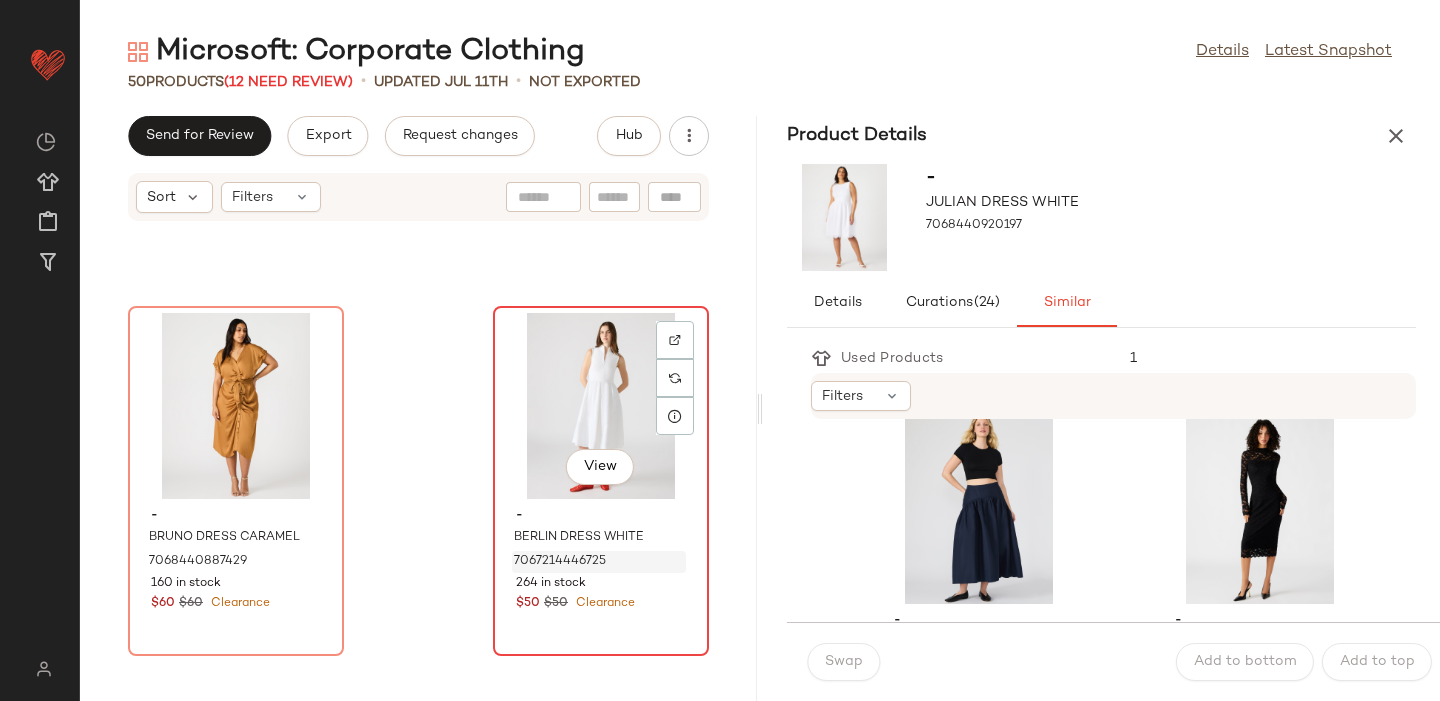 scroll, scrollTop: 2897, scrollLeft: 0, axis: vertical 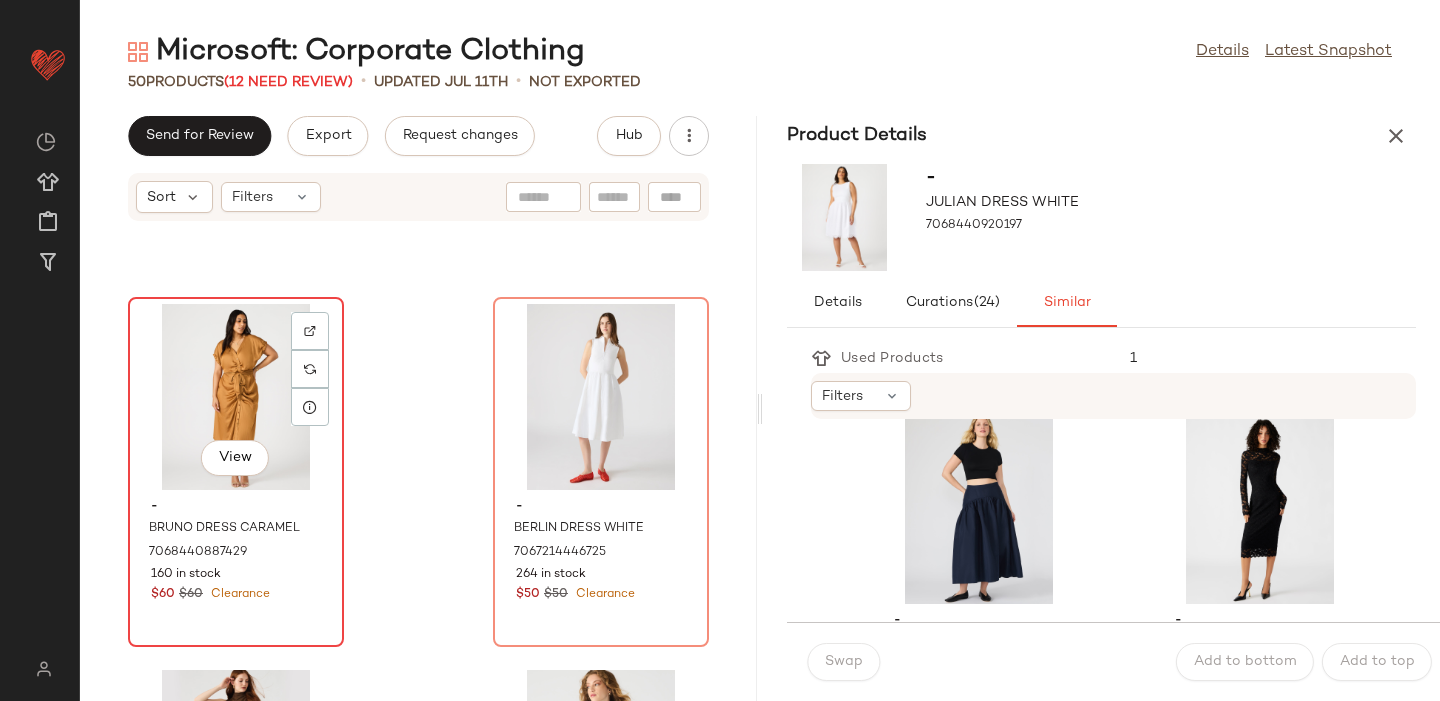 click on "View" 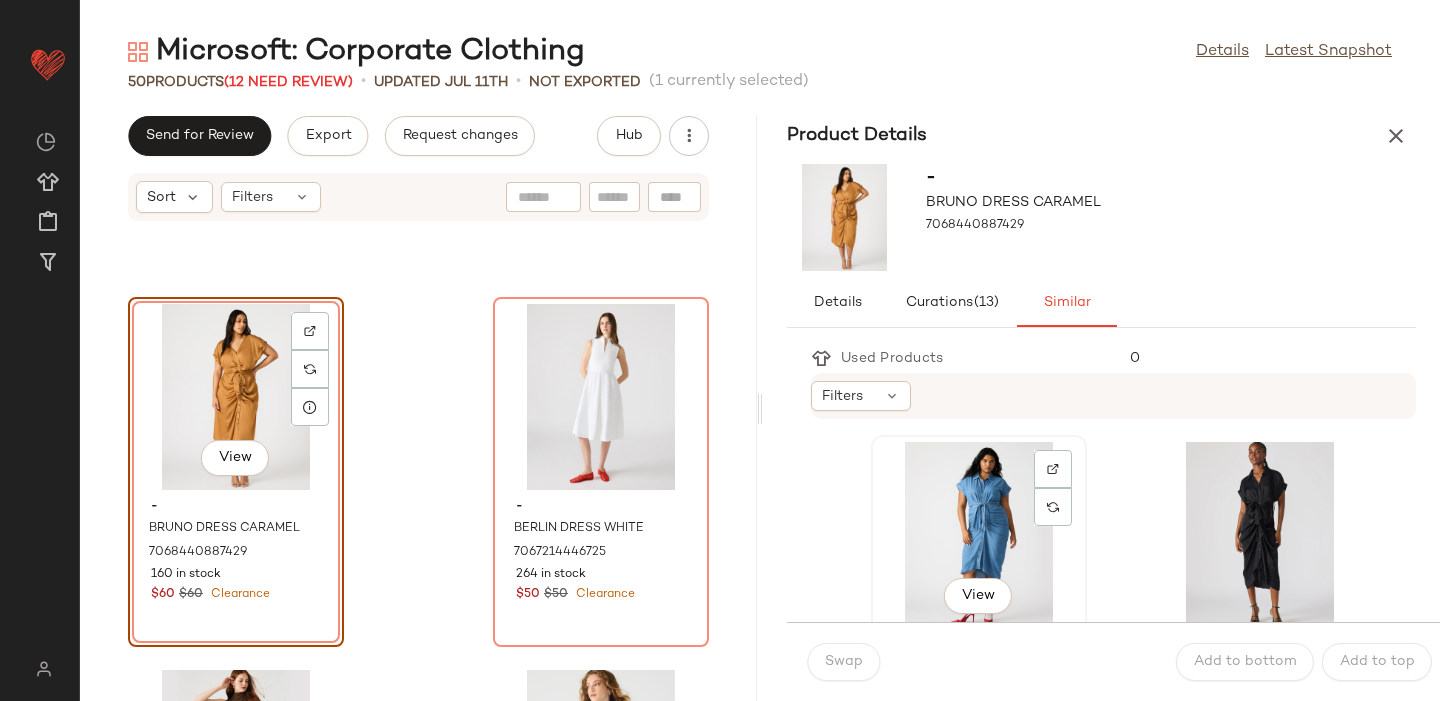 click on "View" 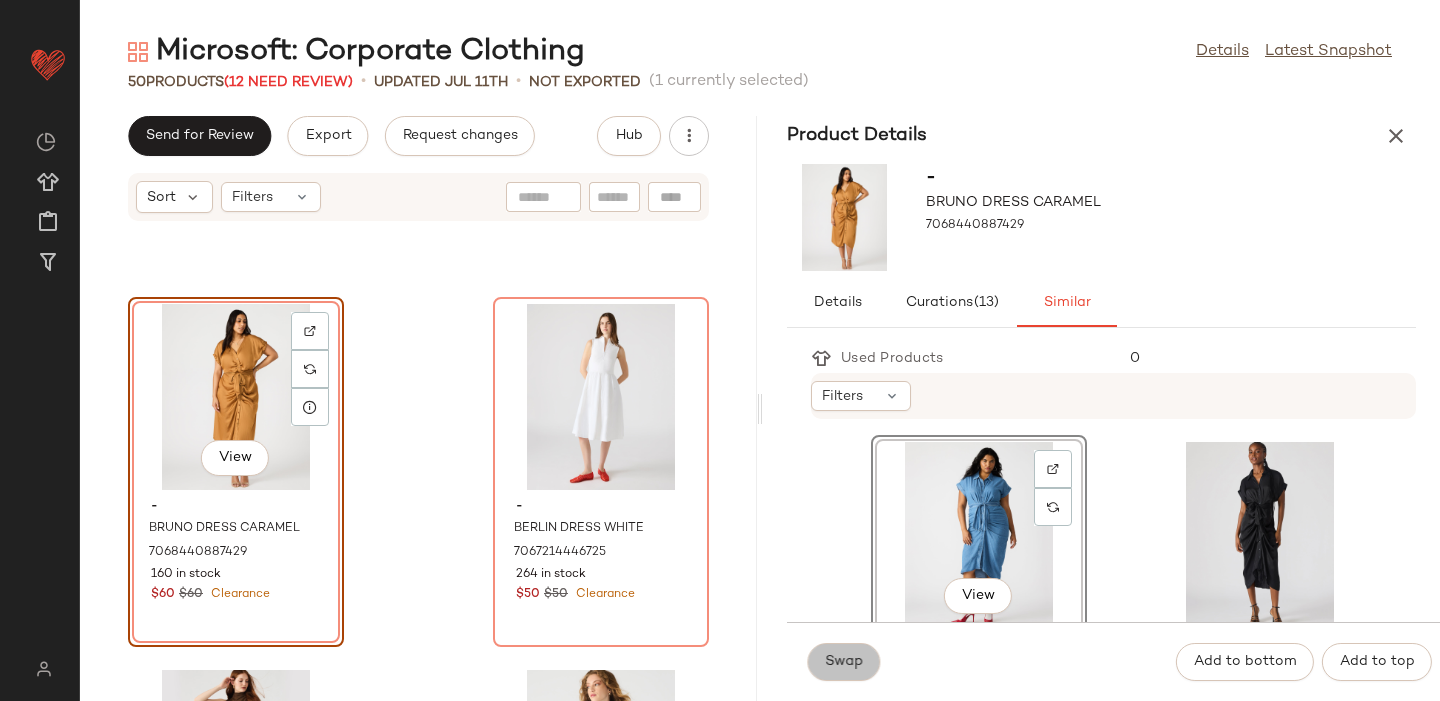 click on "Swap" 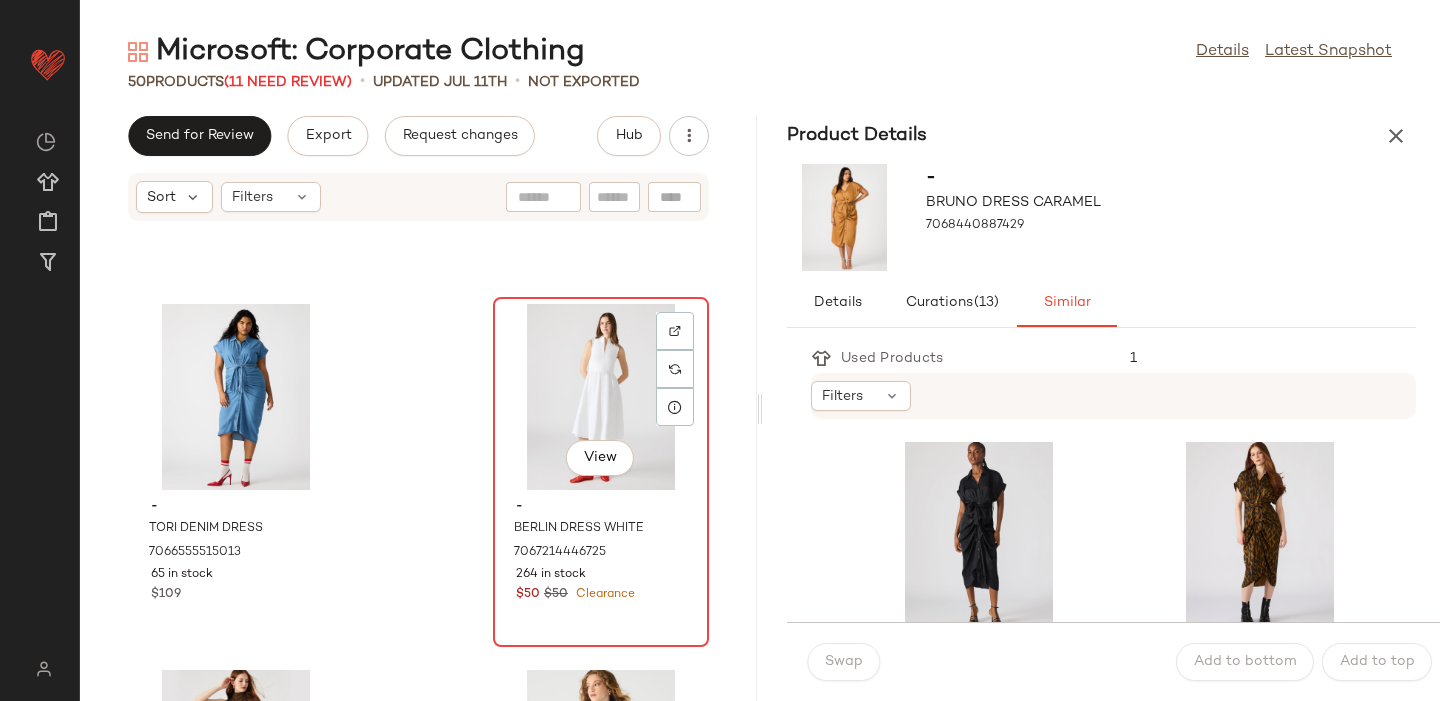 click on "View" 